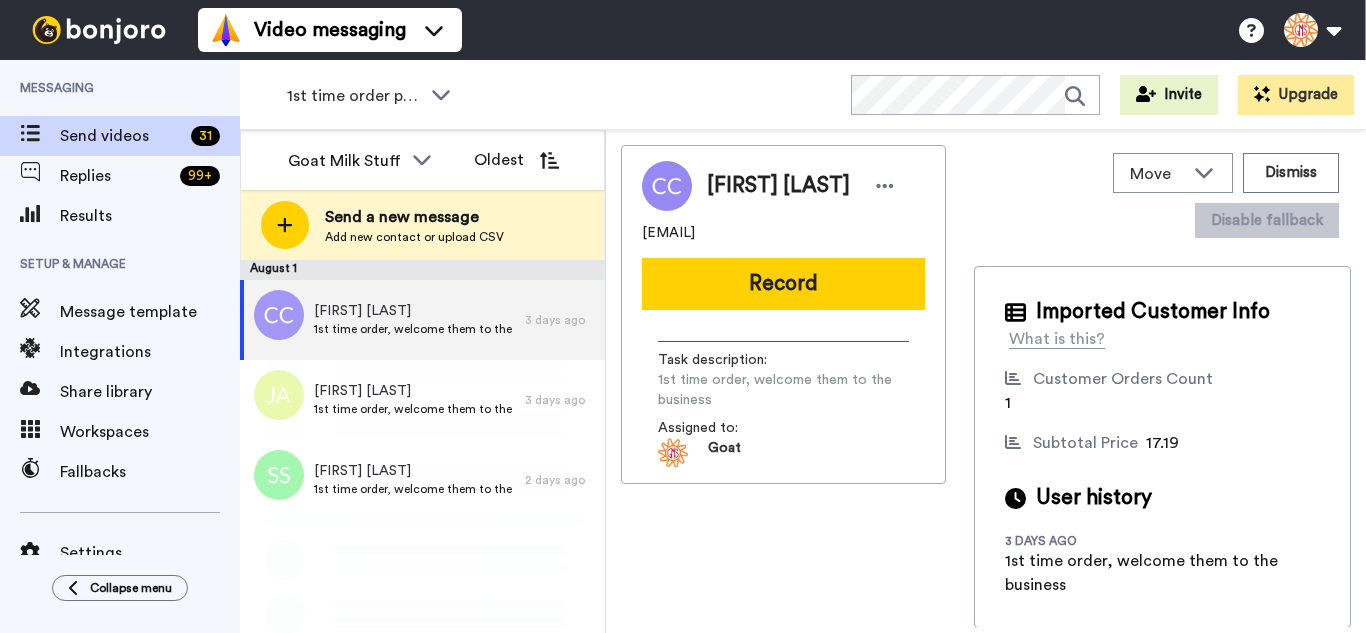 scroll, scrollTop: 0, scrollLeft: 0, axis: both 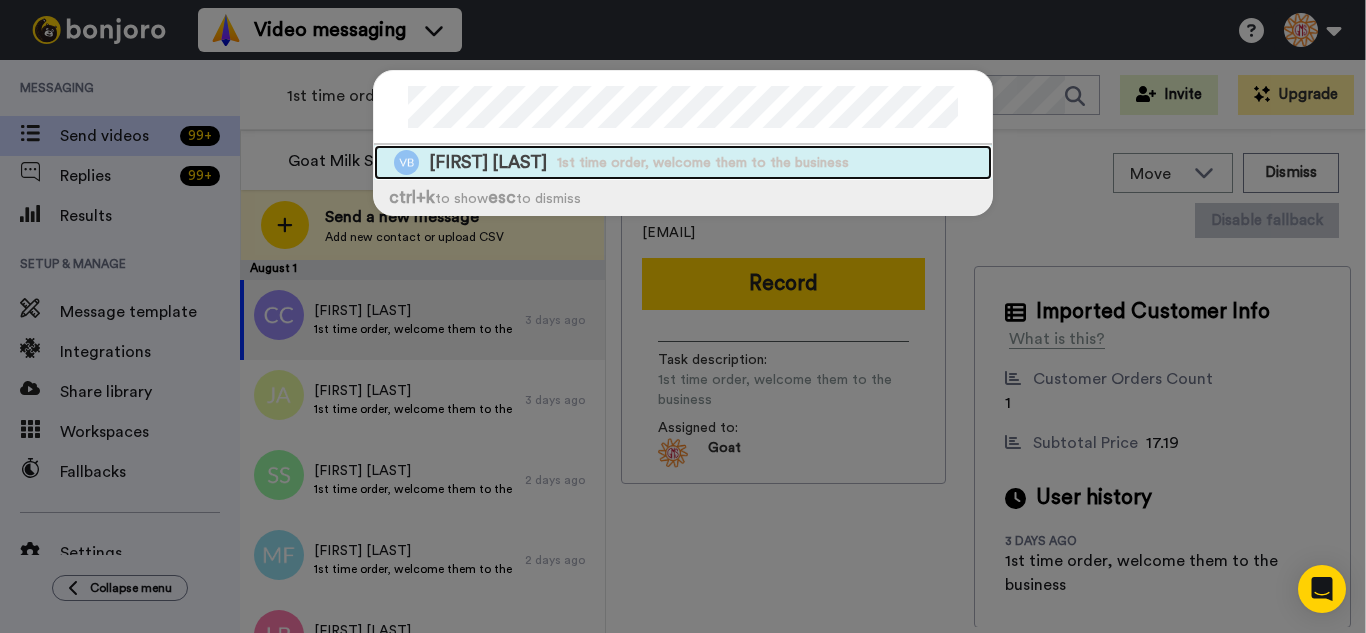 click on "1st time order, welcome them to the business" at bounding box center [703, 163] 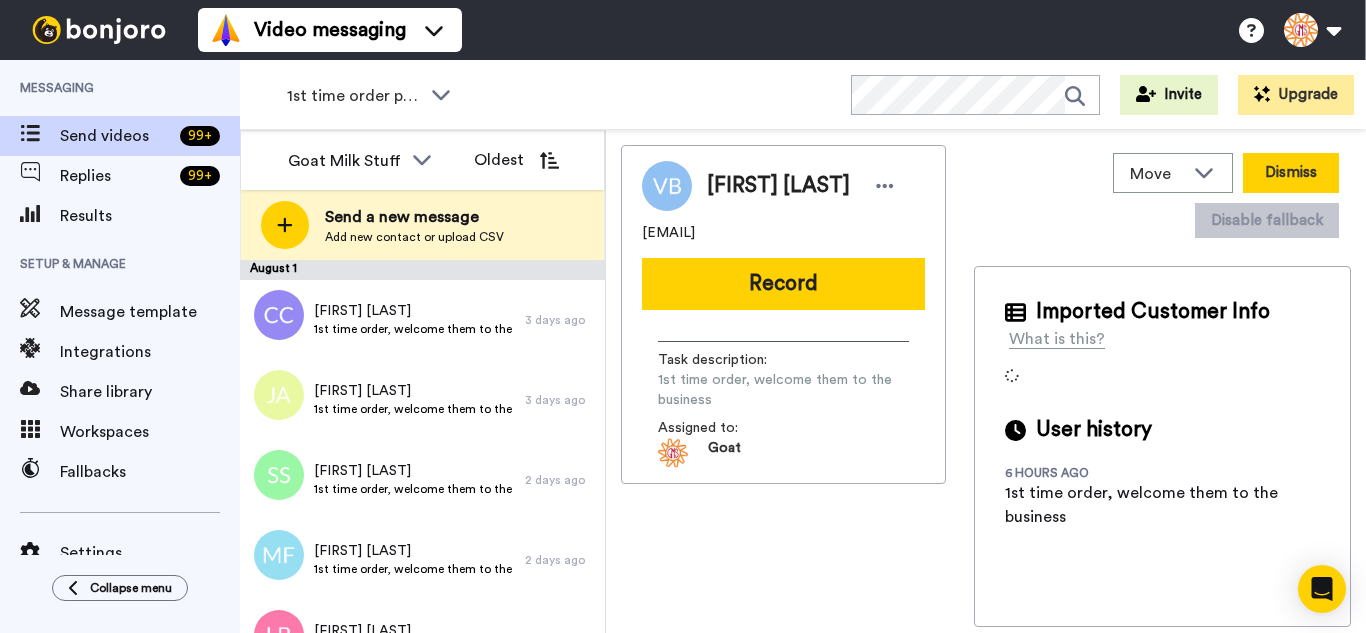 click on "Dismiss" at bounding box center [1291, 173] 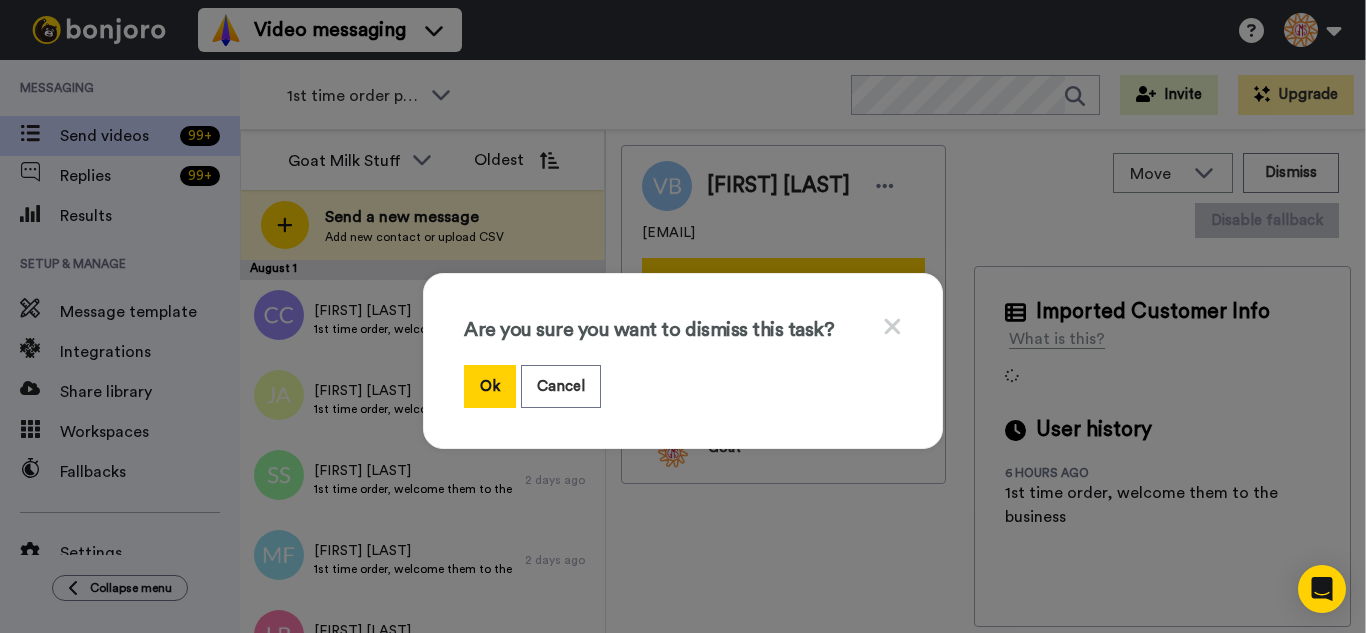 drag, startPoint x: 473, startPoint y: 388, endPoint x: 387, endPoint y: 229, distance: 180.7678 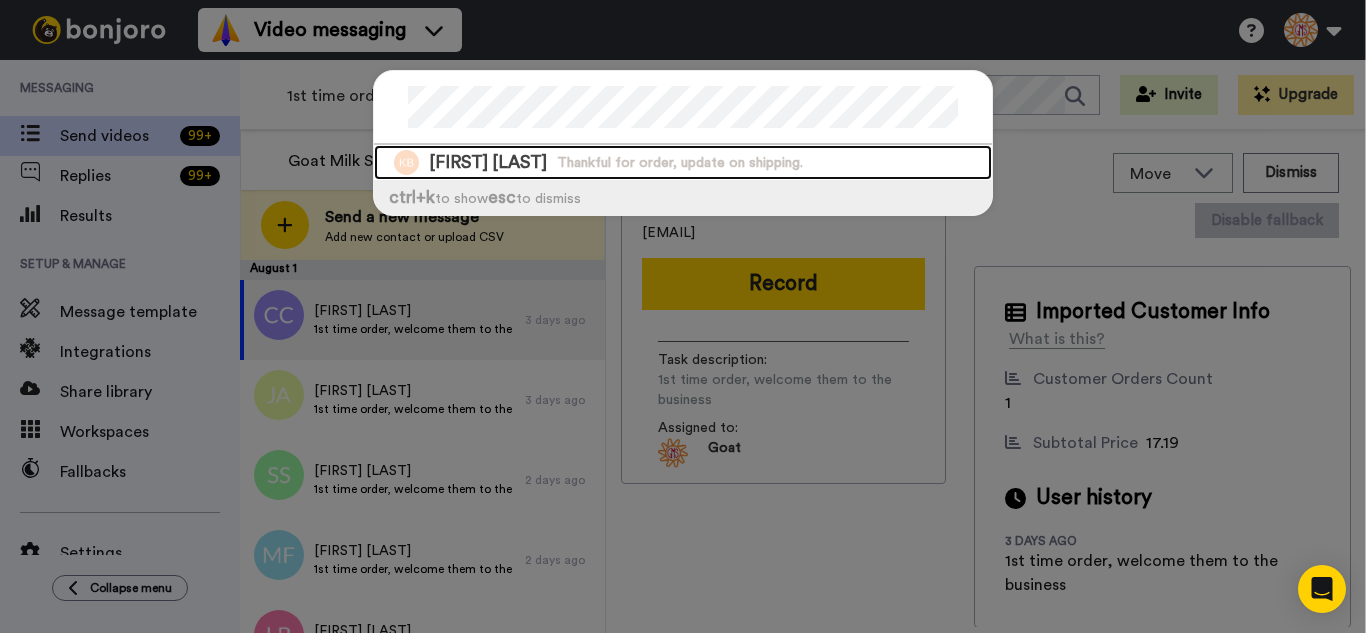 click on "Kevin Benny Thankful for order, update on shipping." at bounding box center (683, 162) 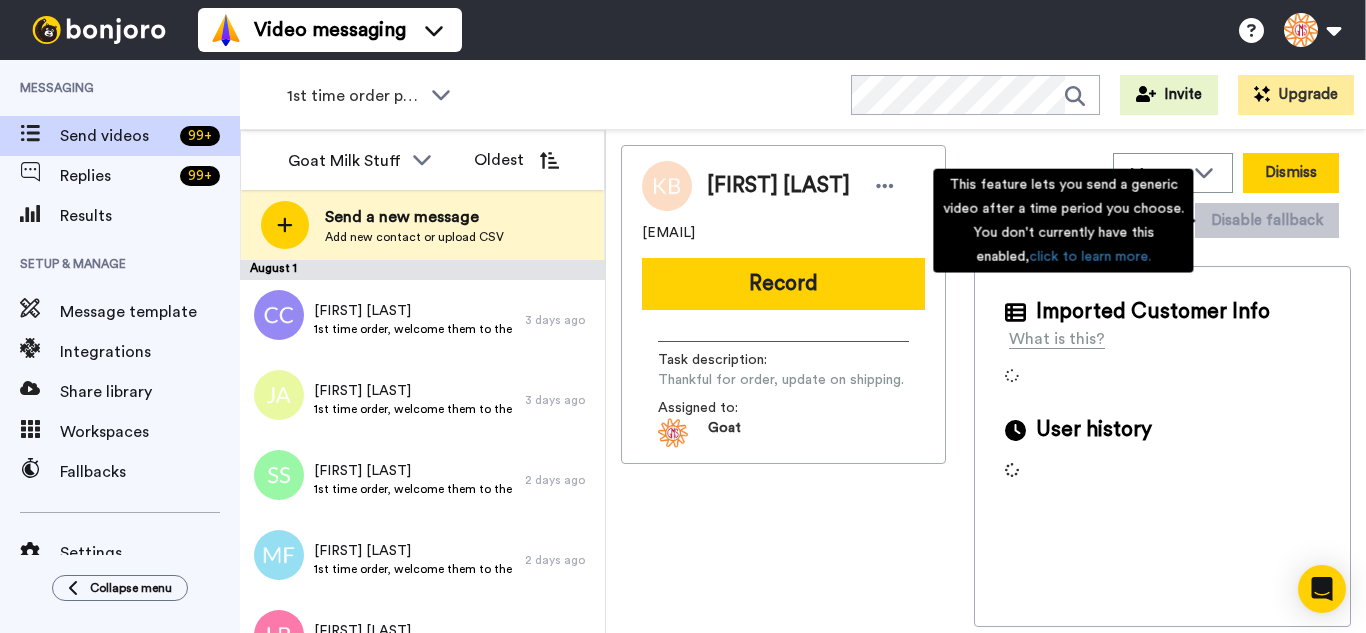 click on "Dismiss" at bounding box center (1291, 173) 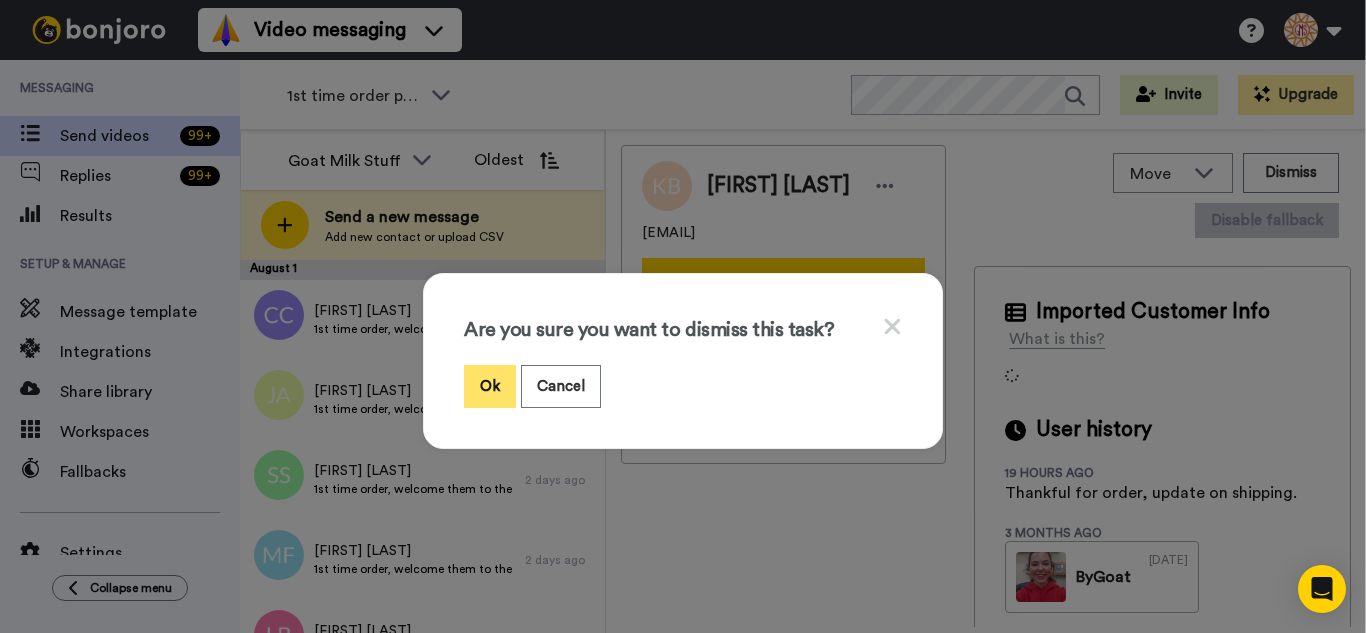 click on "Ok" at bounding box center (490, 386) 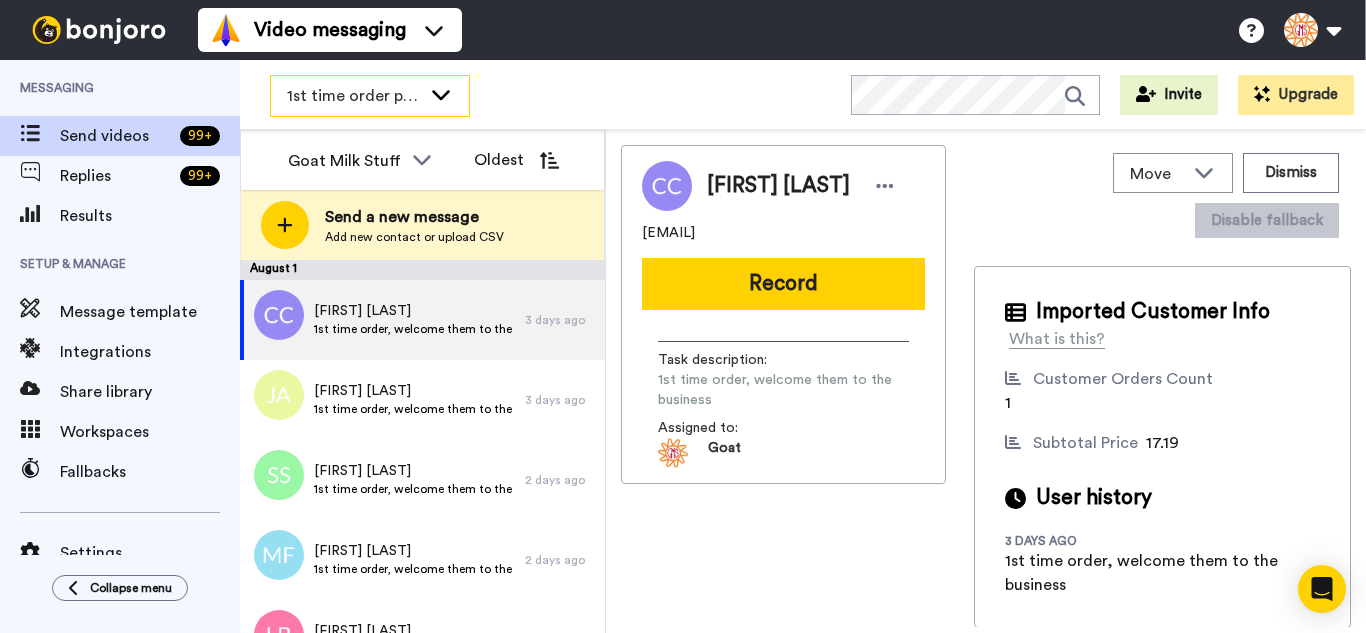 click 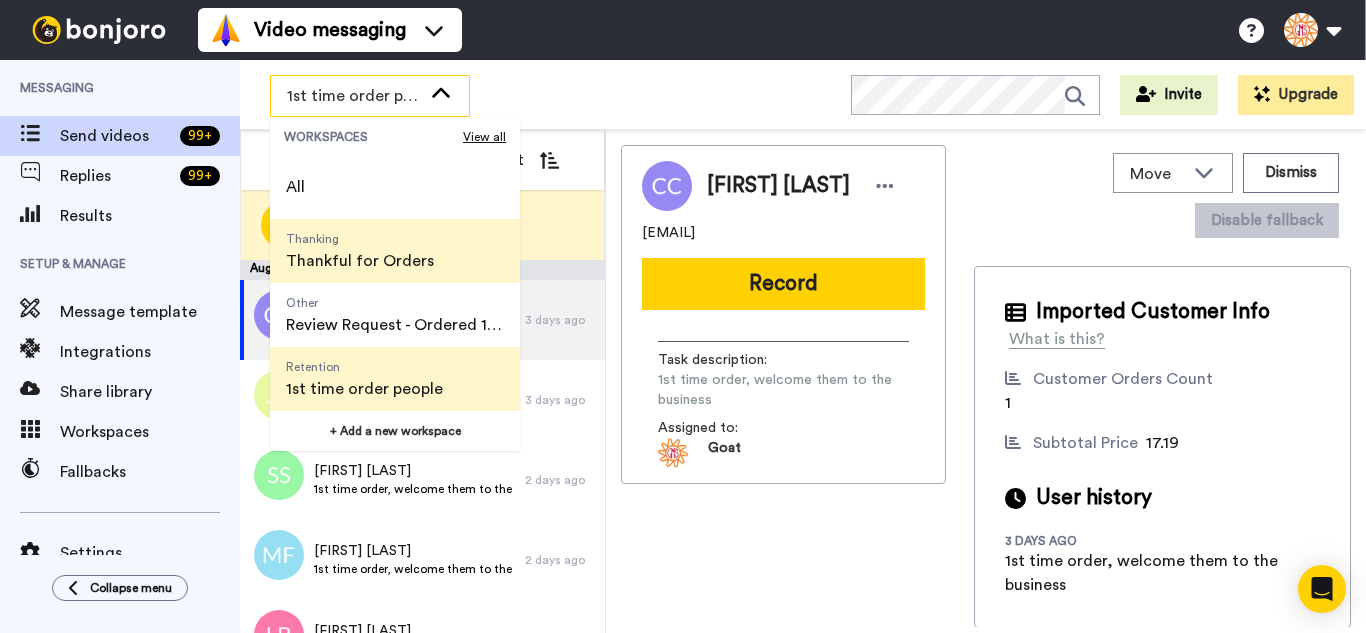 click on "Thanking Thankful for Orders" at bounding box center (360, 251) 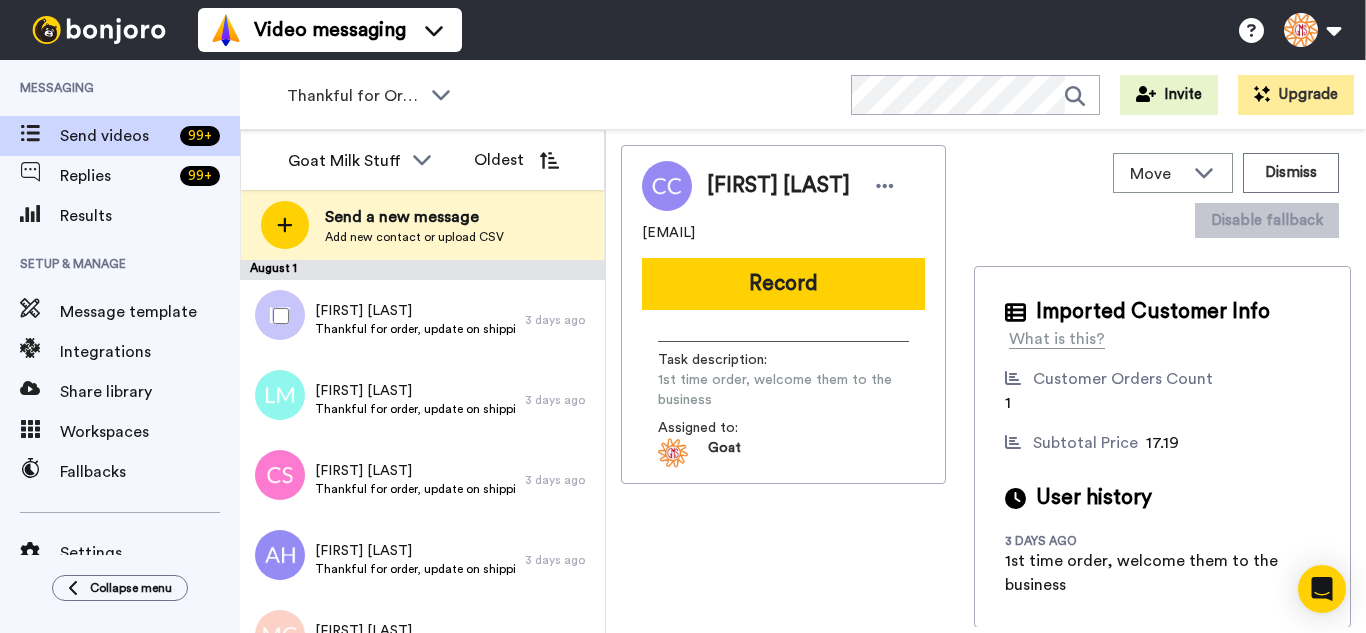 click at bounding box center (277, 316) 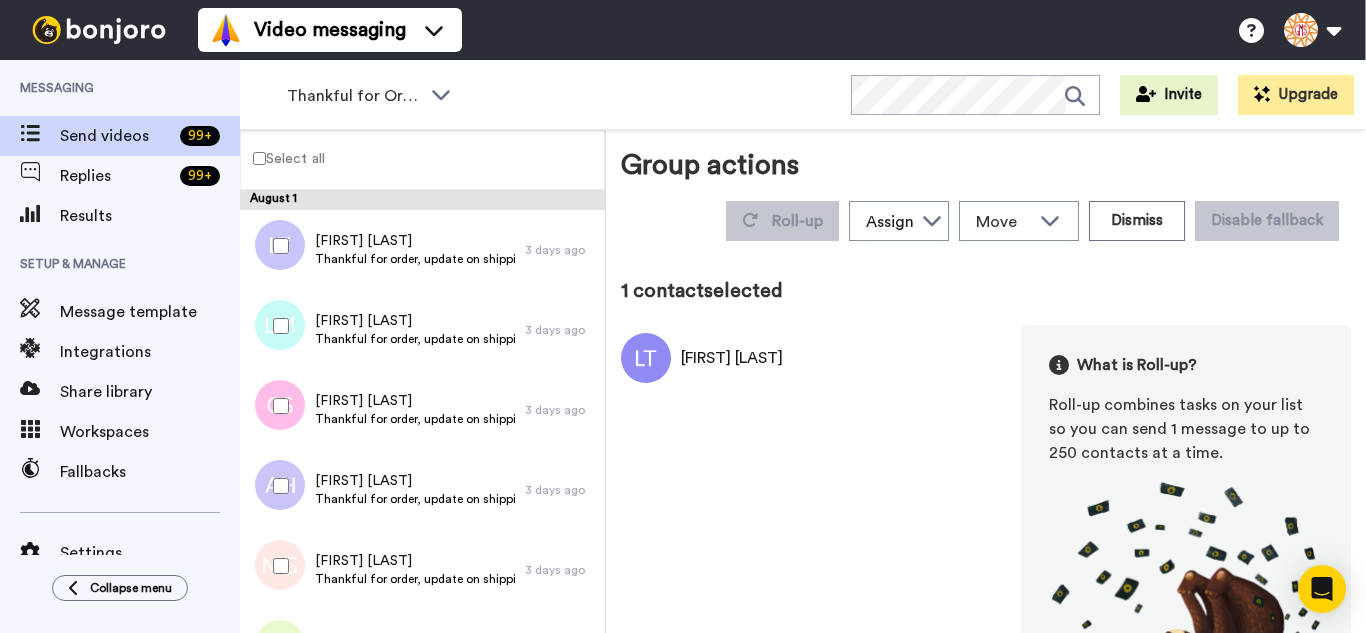 click at bounding box center (277, 326) 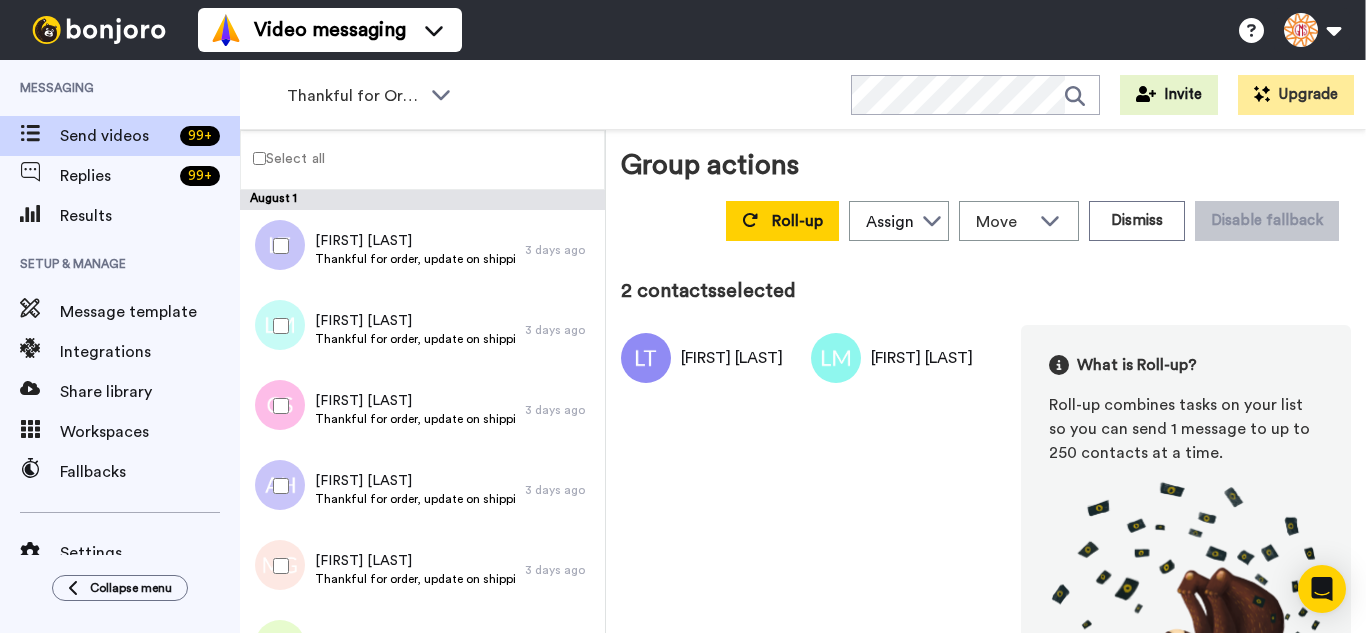 click at bounding box center (277, 406) 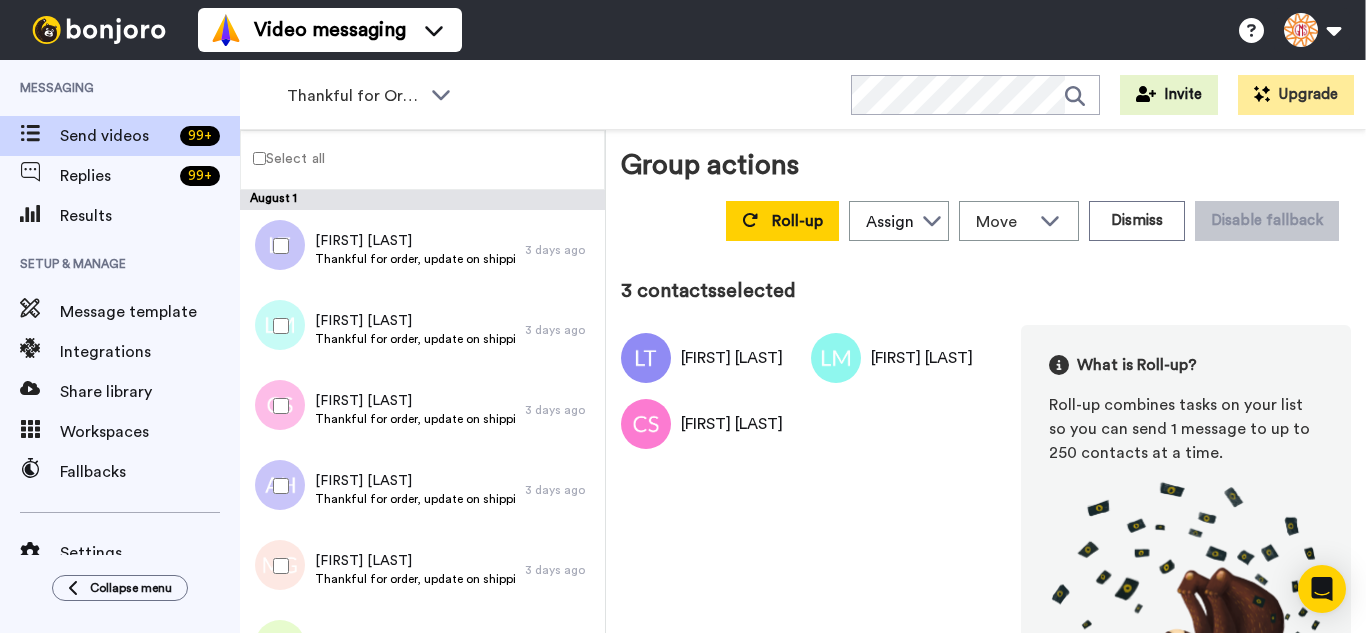 click at bounding box center [277, 486] 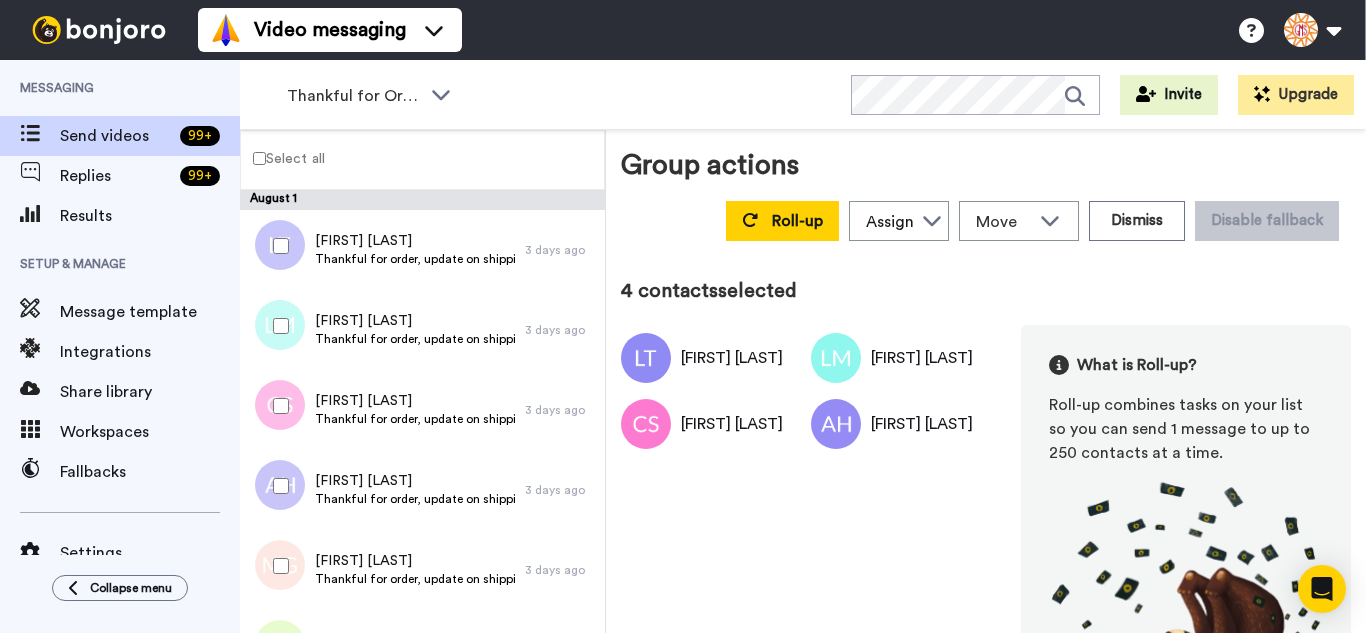 click at bounding box center [277, 566] 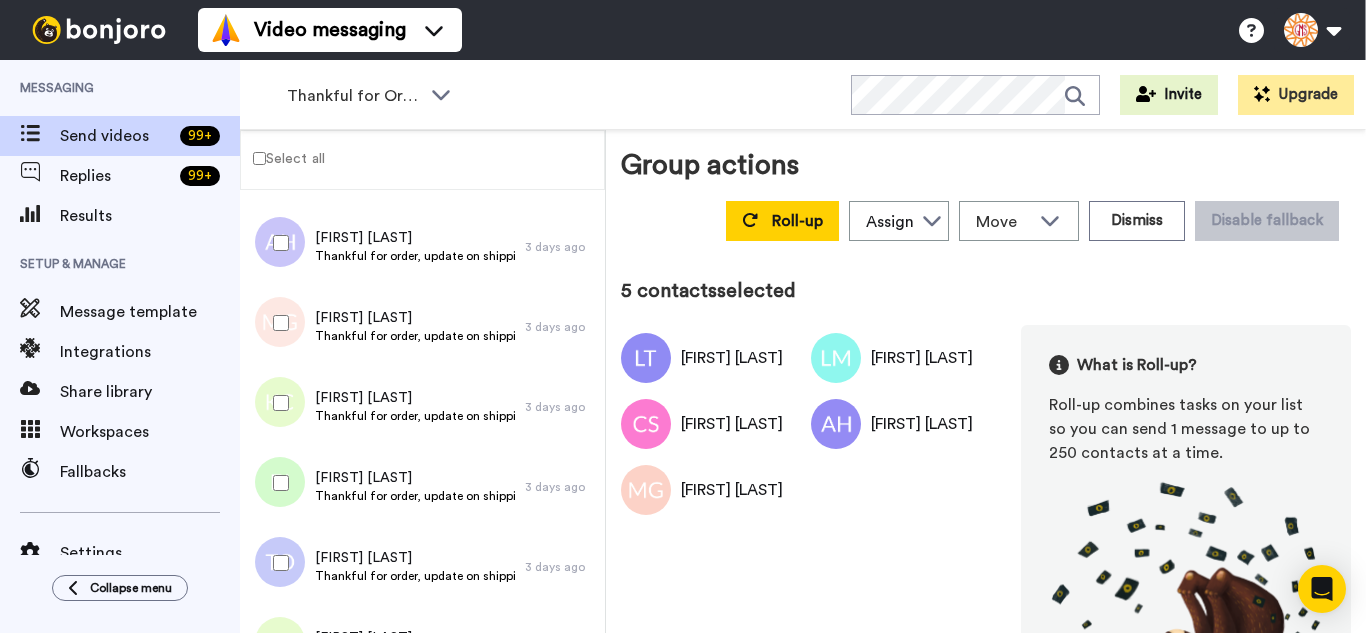 scroll, scrollTop: 300, scrollLeft: 0, axis: vertical 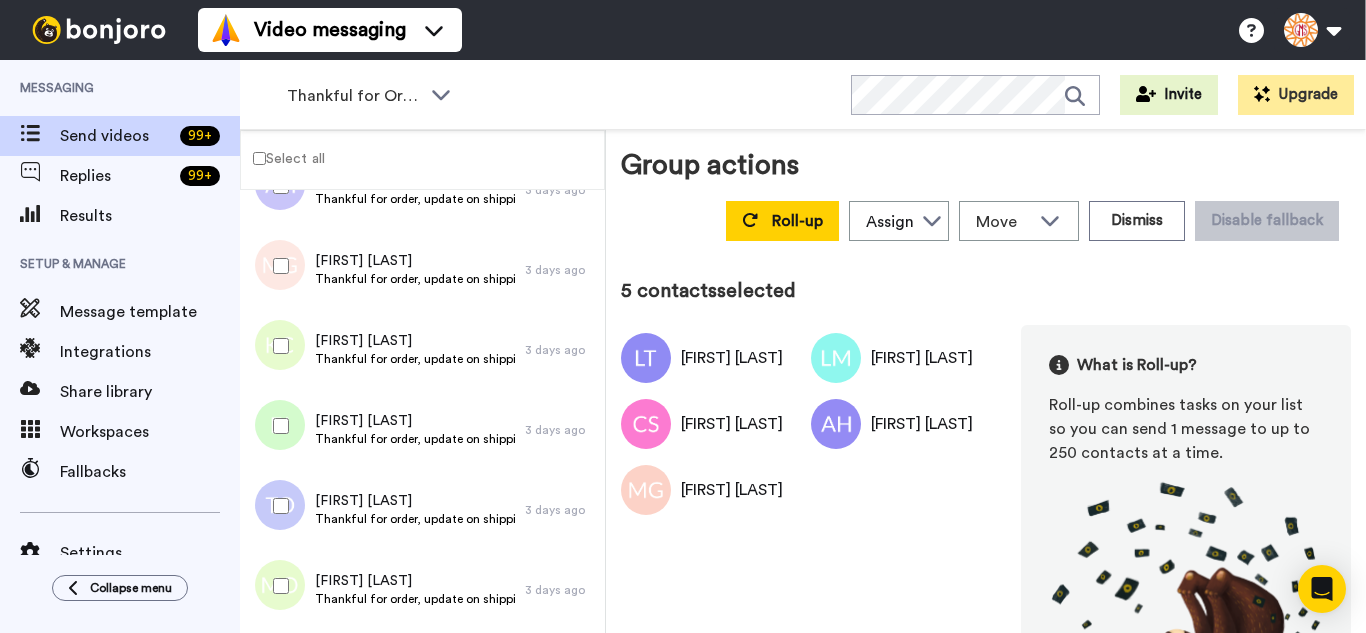 drag, startPoint x: 297, startPoint y: 335, endPoint x: 296, endPoint y: 381, distance: 46.010868 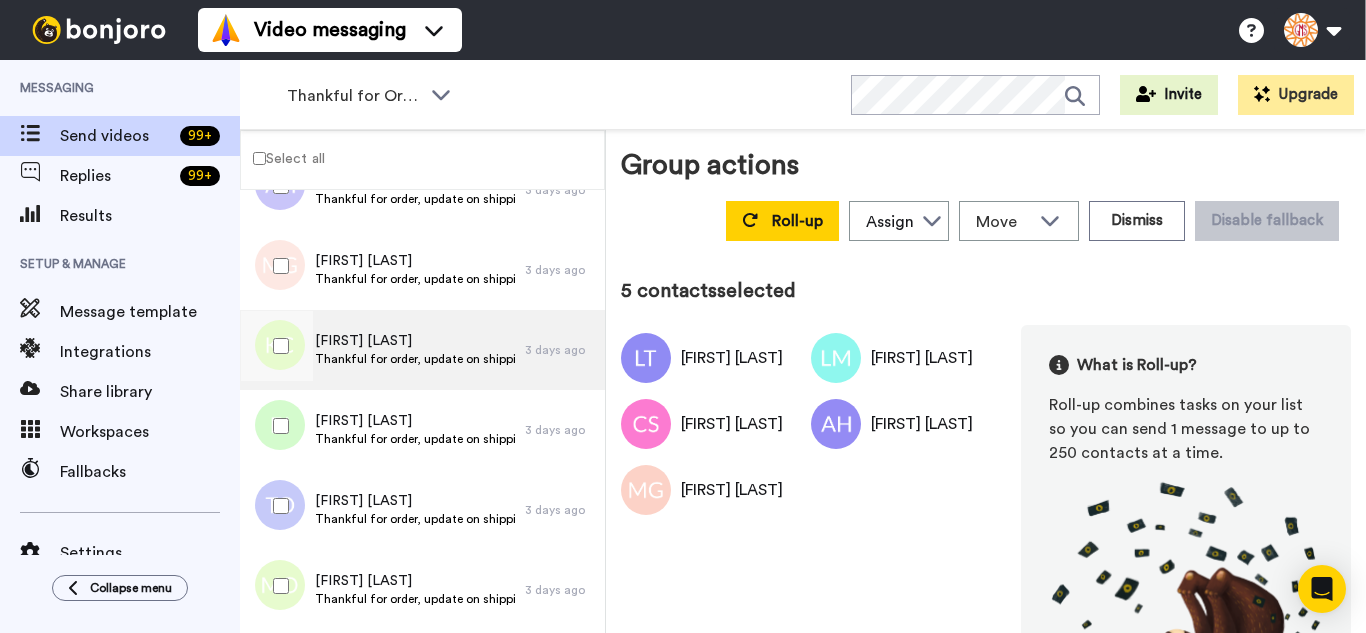 click at bounding box center (277, 346) 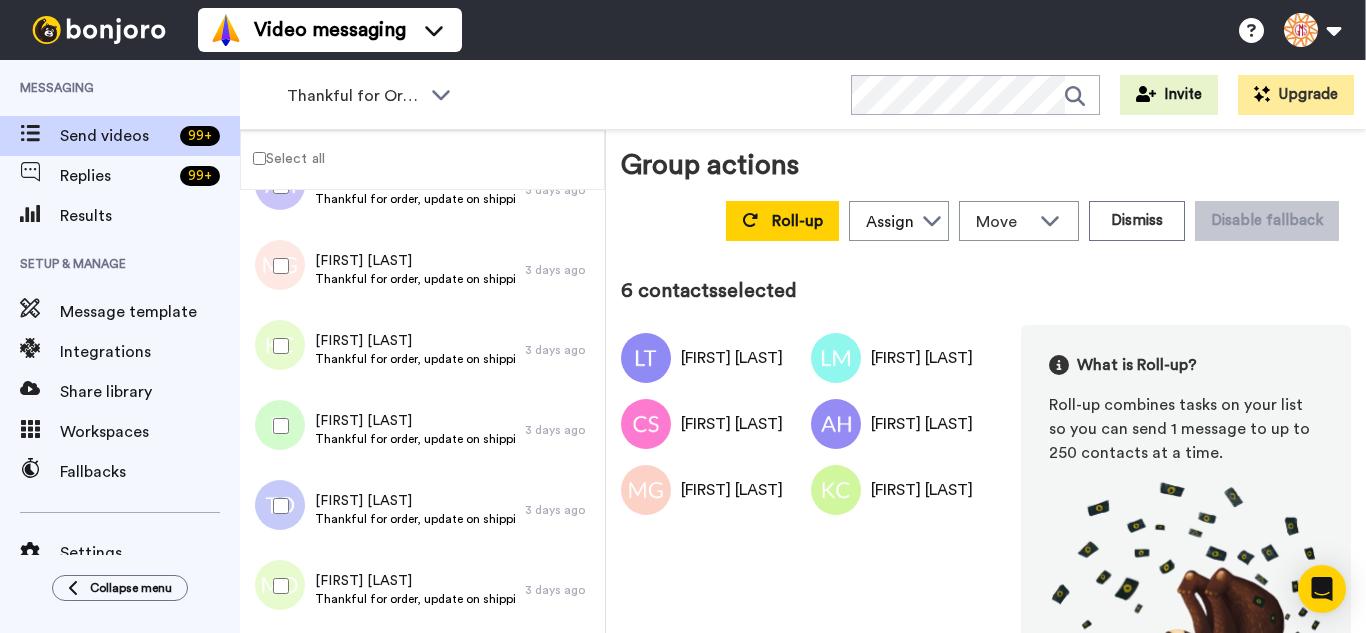 click at bounding box center [277, 426] 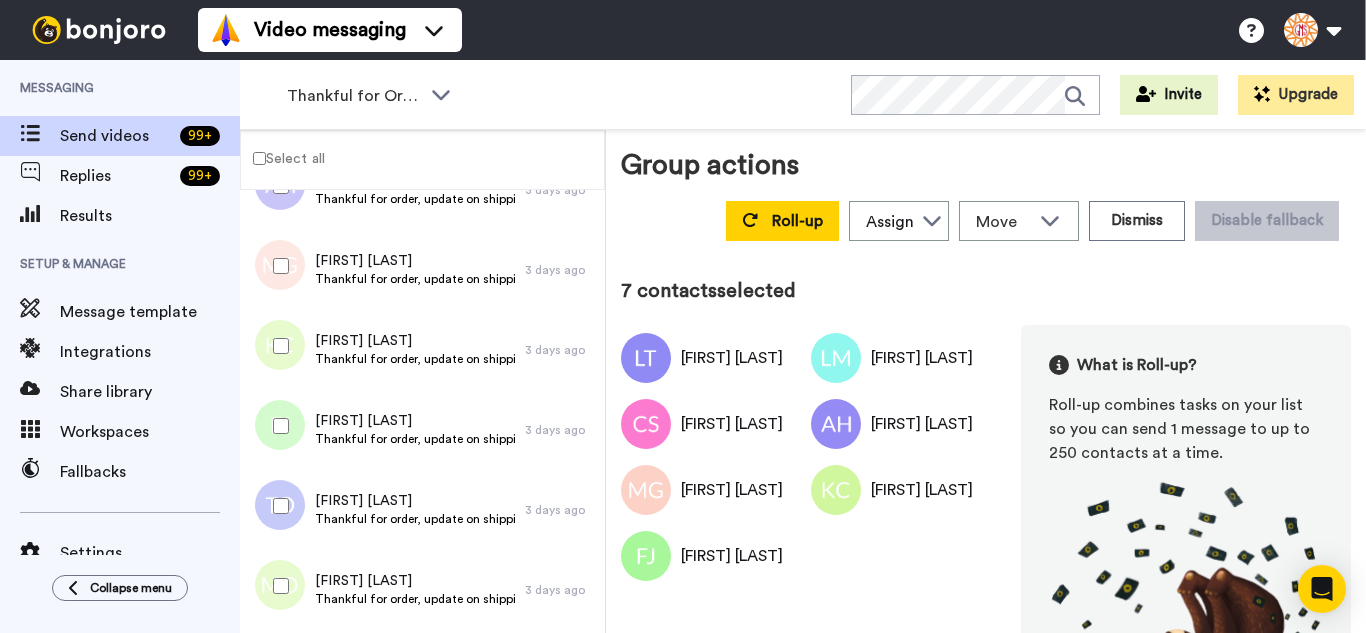 click at bounding box center [277, 506] 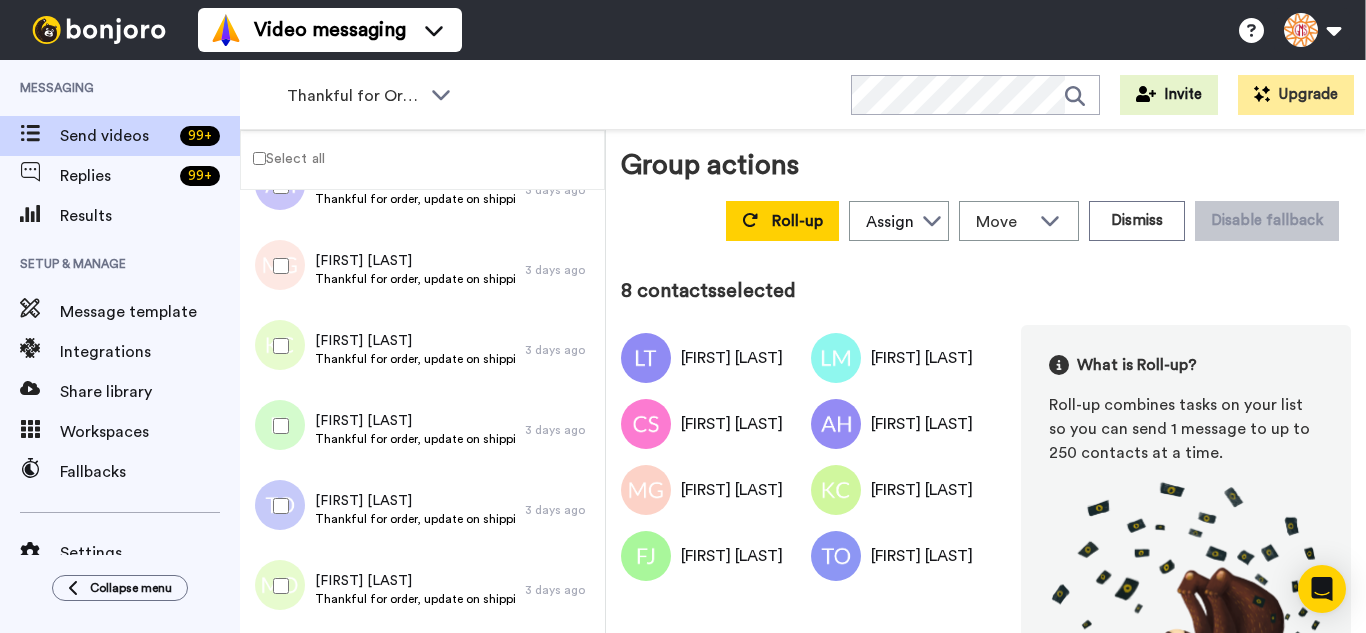 click at bounding box center [277, 586] 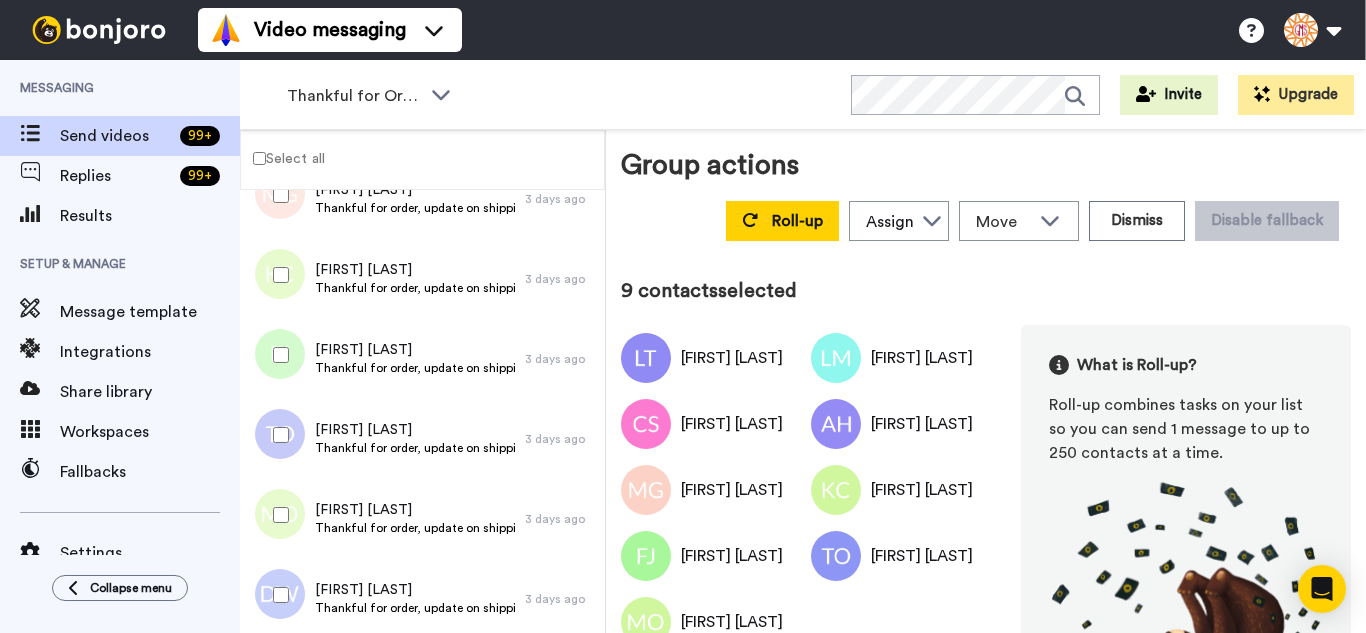 scroll, scrollTop: 500, scrollLeft: 0, axis: vertical 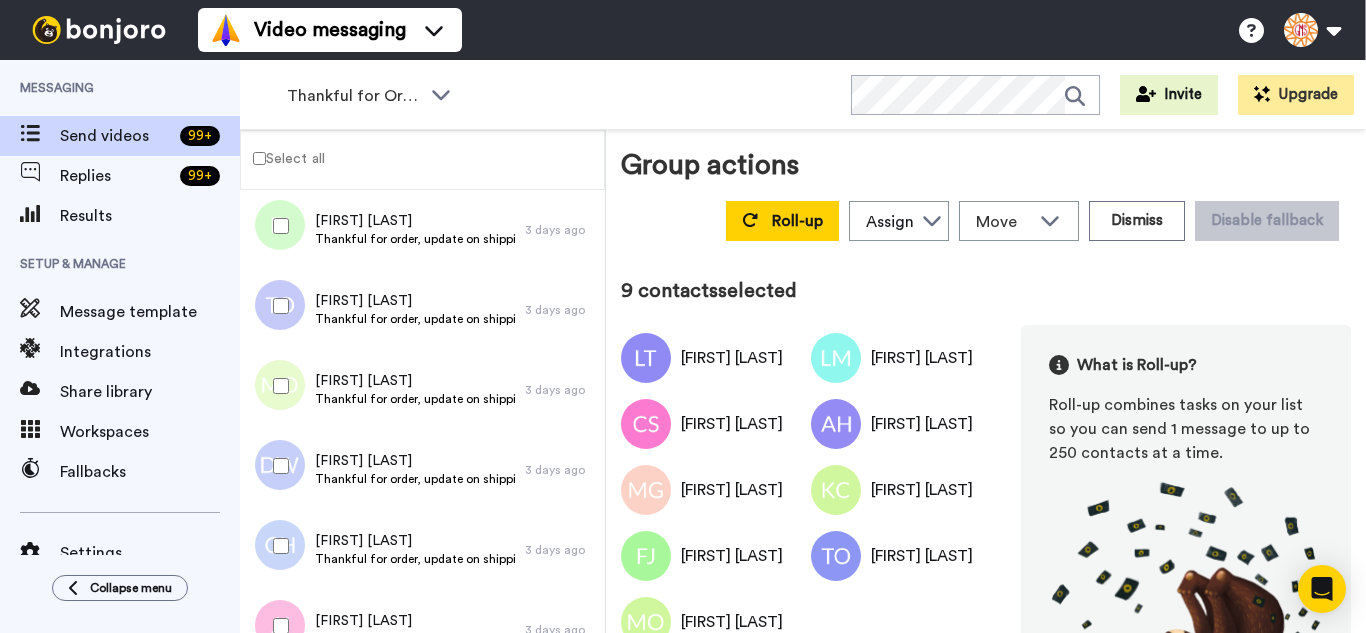 drag, startPoint x: 284, startPoint y: 475, endPoint x: 322, endPoint y: 581, distance: 112.60551 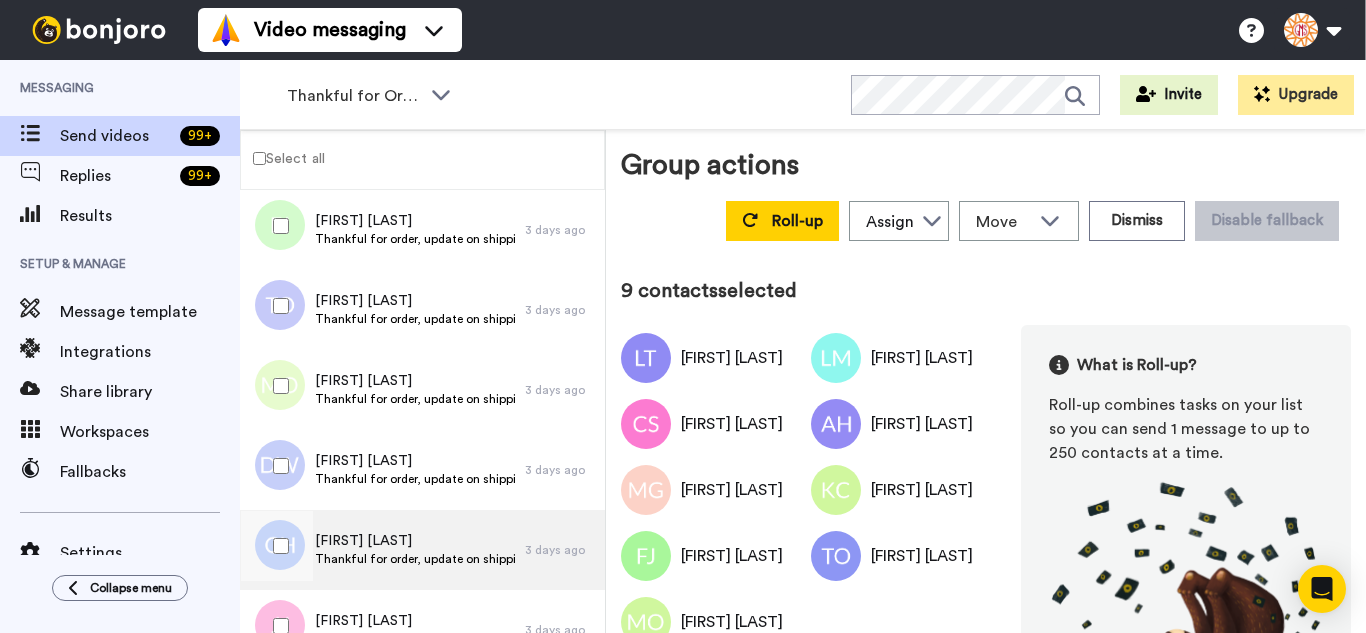 click at bounding box center (277, 466) 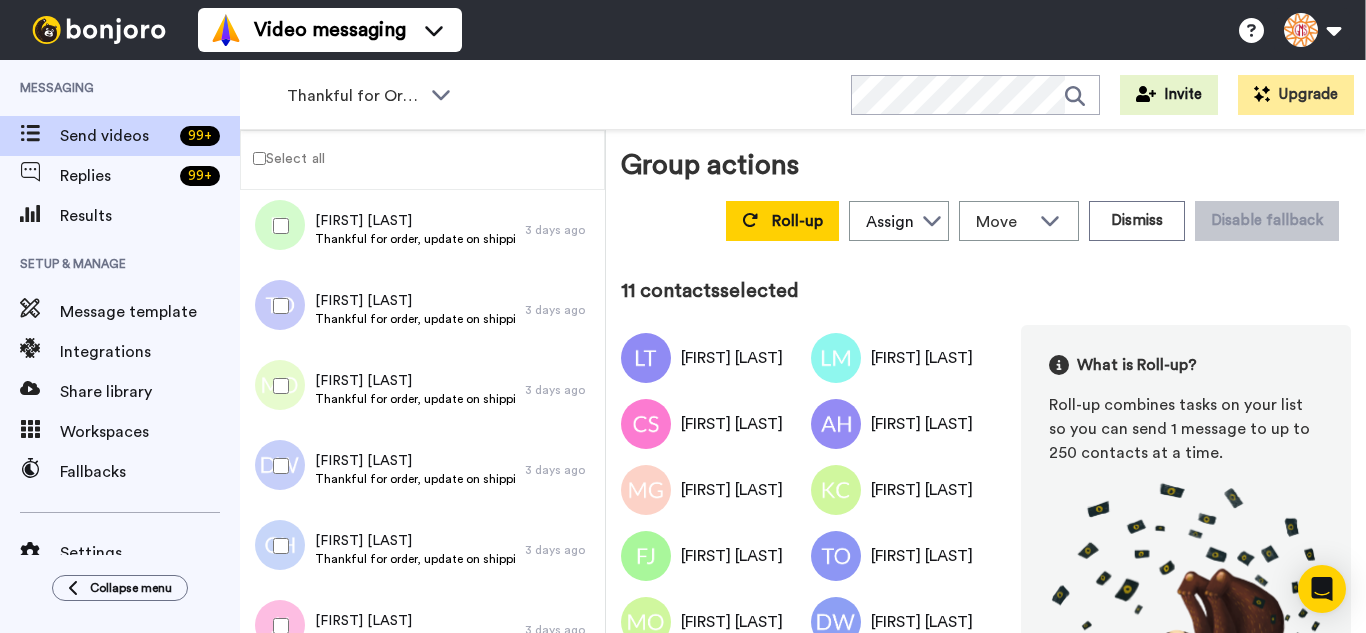 click at bounding box center [277, 626] 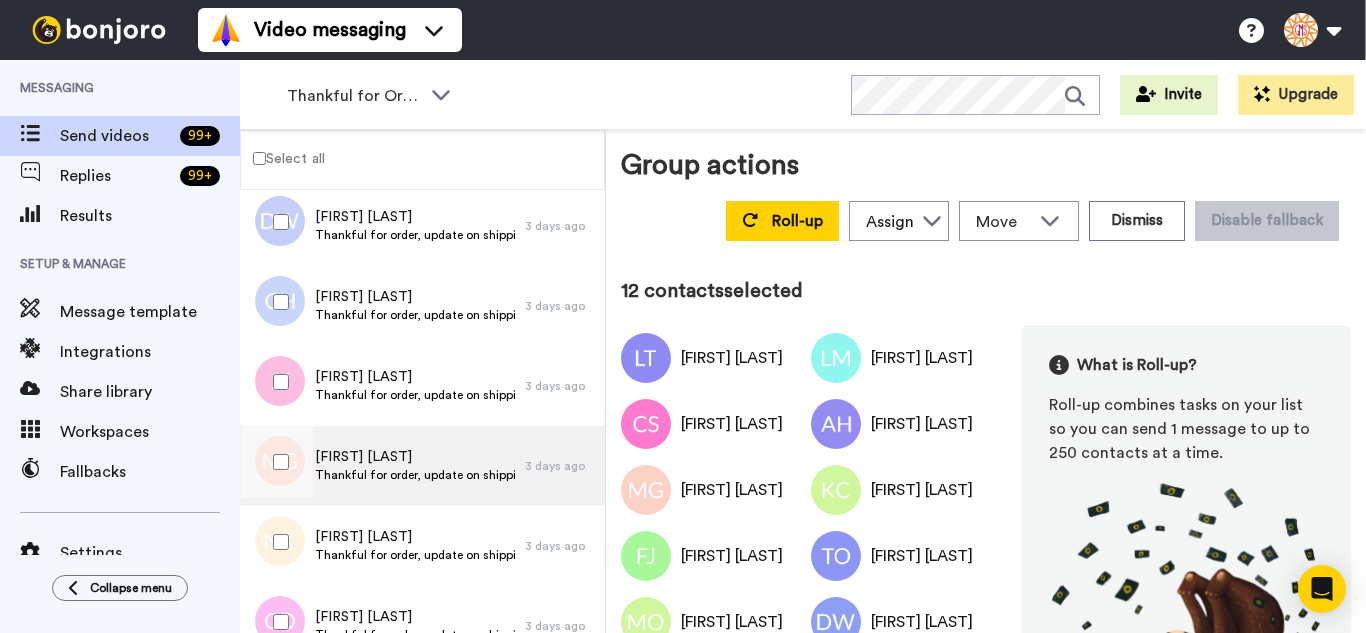 scroll, scrollTop: 800, scrollLeft: 0, axis: vertical 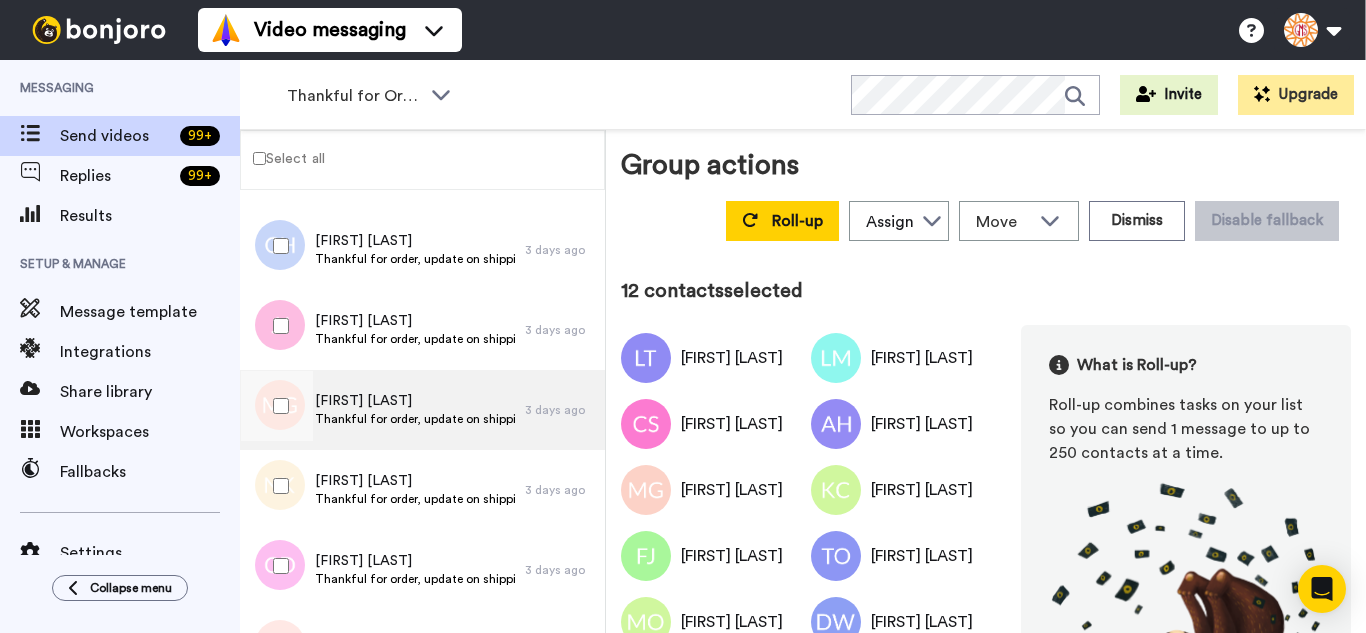 click at bounding box center [277, 406] 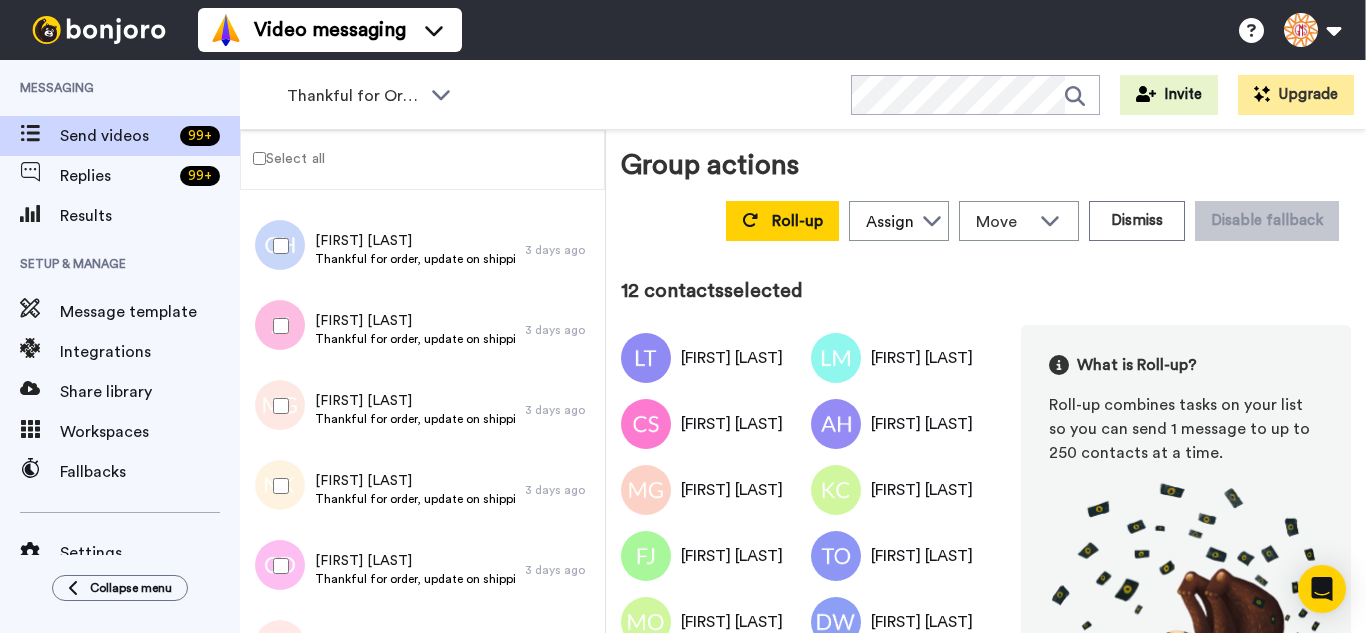 click at bounding box center [277, 486] 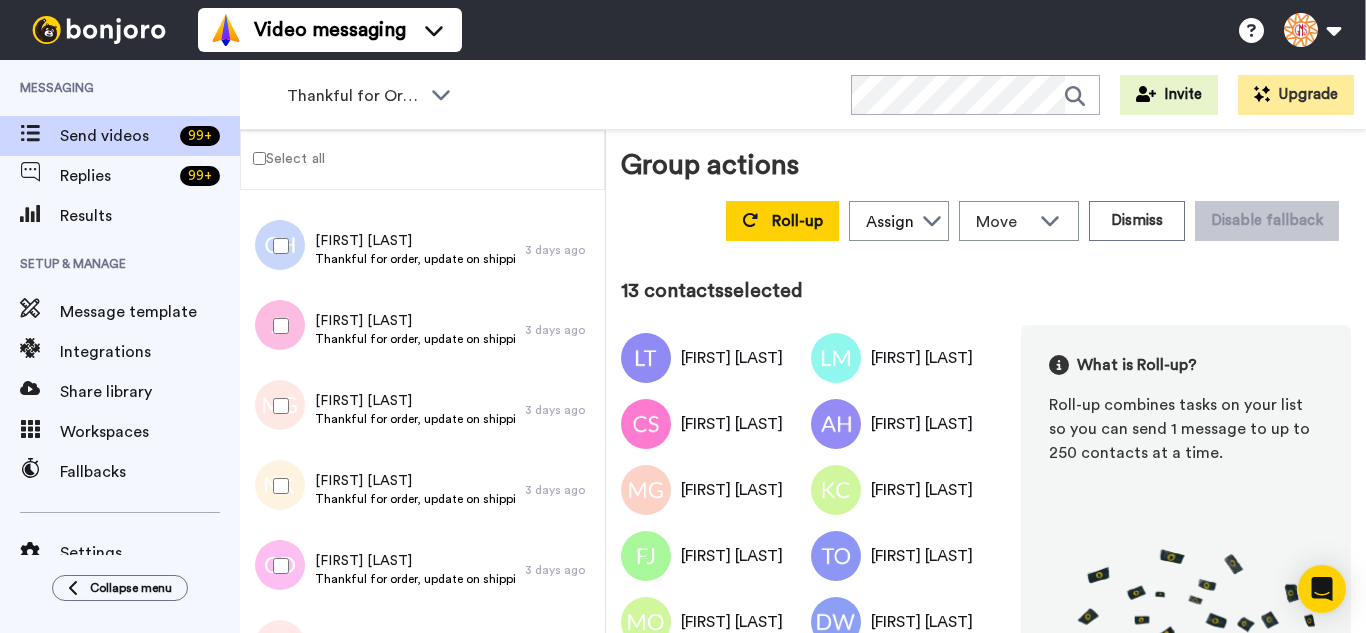 click at bounding box center (277, 566) 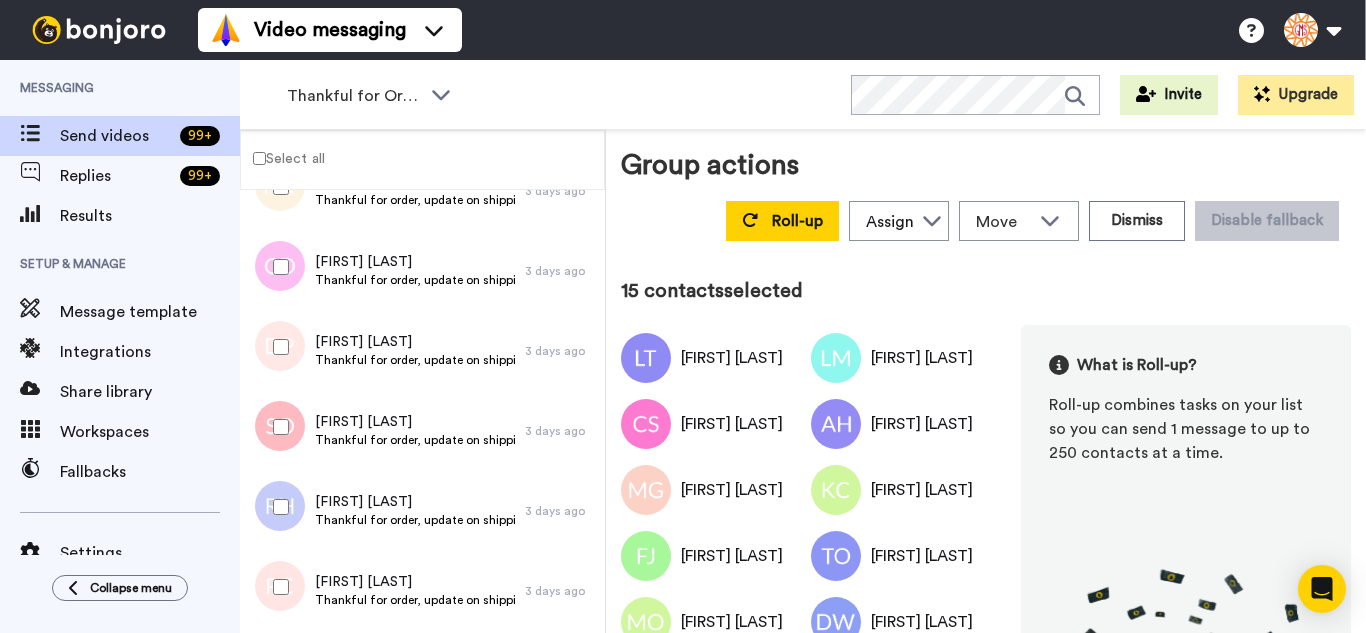 scroll, scrollTop: 1100, scrollLeft: 0, axis: vertical 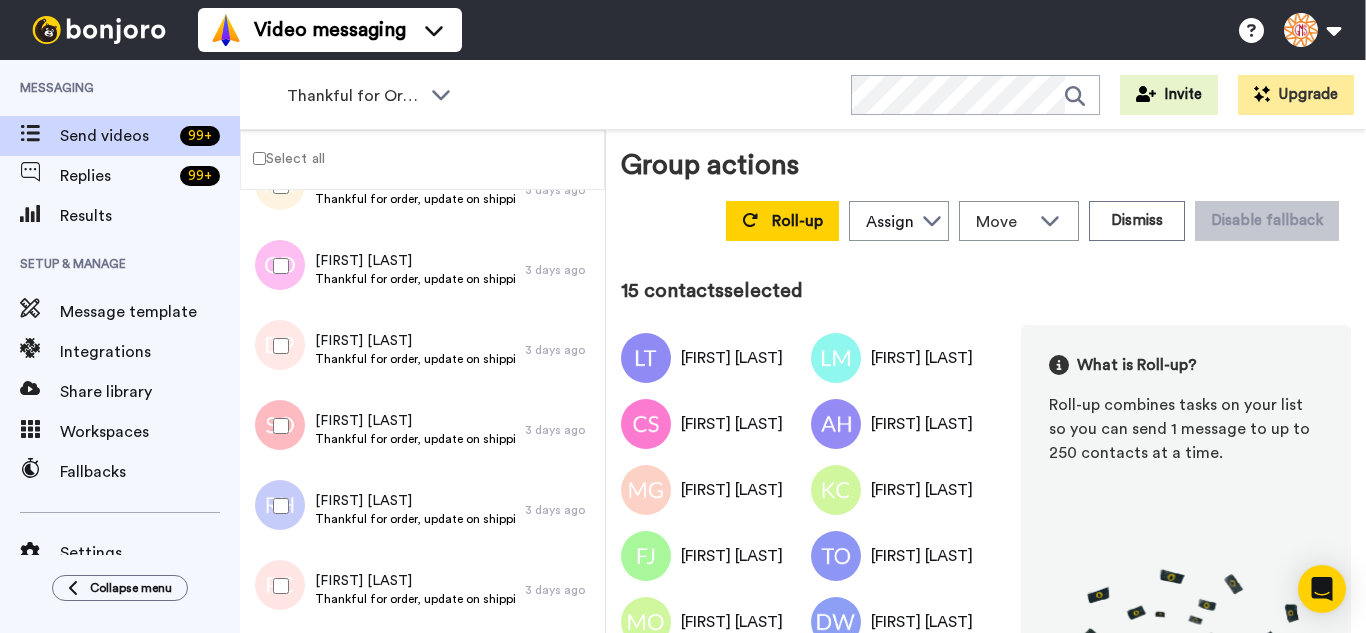 click at bounding box center (277, 346) 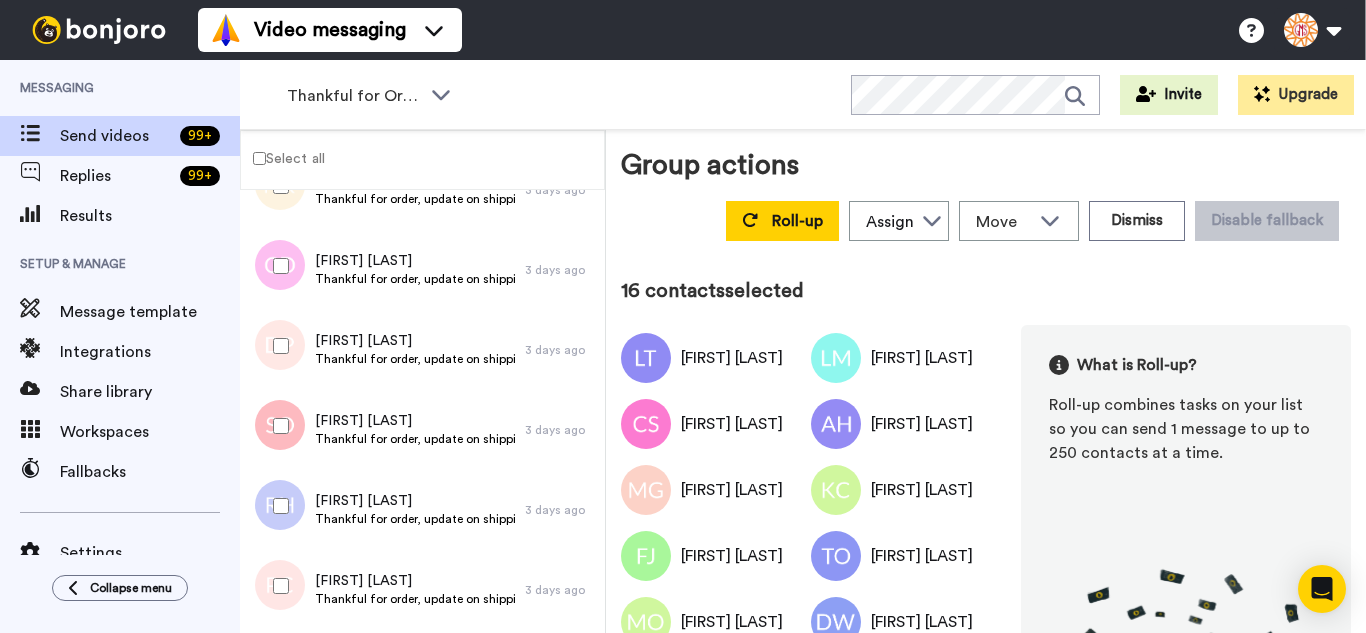 drag, startPoint x: 303, startPoint y: 435, endPoint x: 306, endPoint y: 497, distance: 62.072536 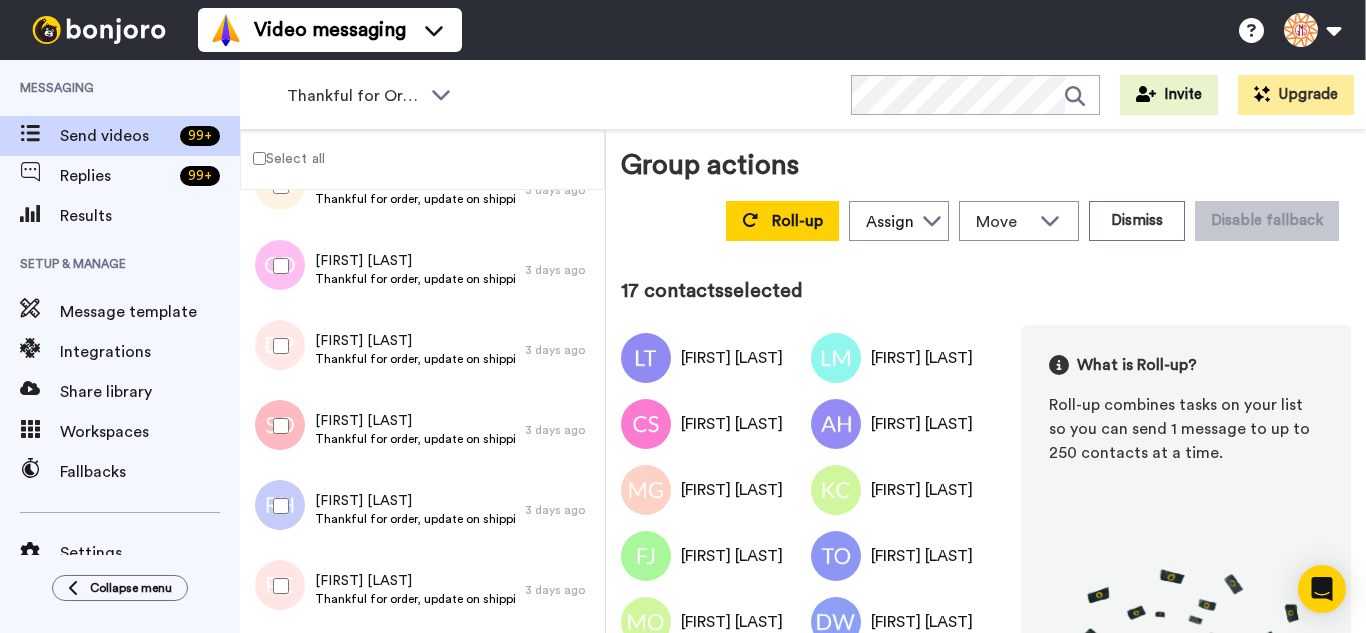 drag, startPoint x: 306, startPoint y: 502, endPoint x: 299, endPoint y: 521, distance: 20.248457 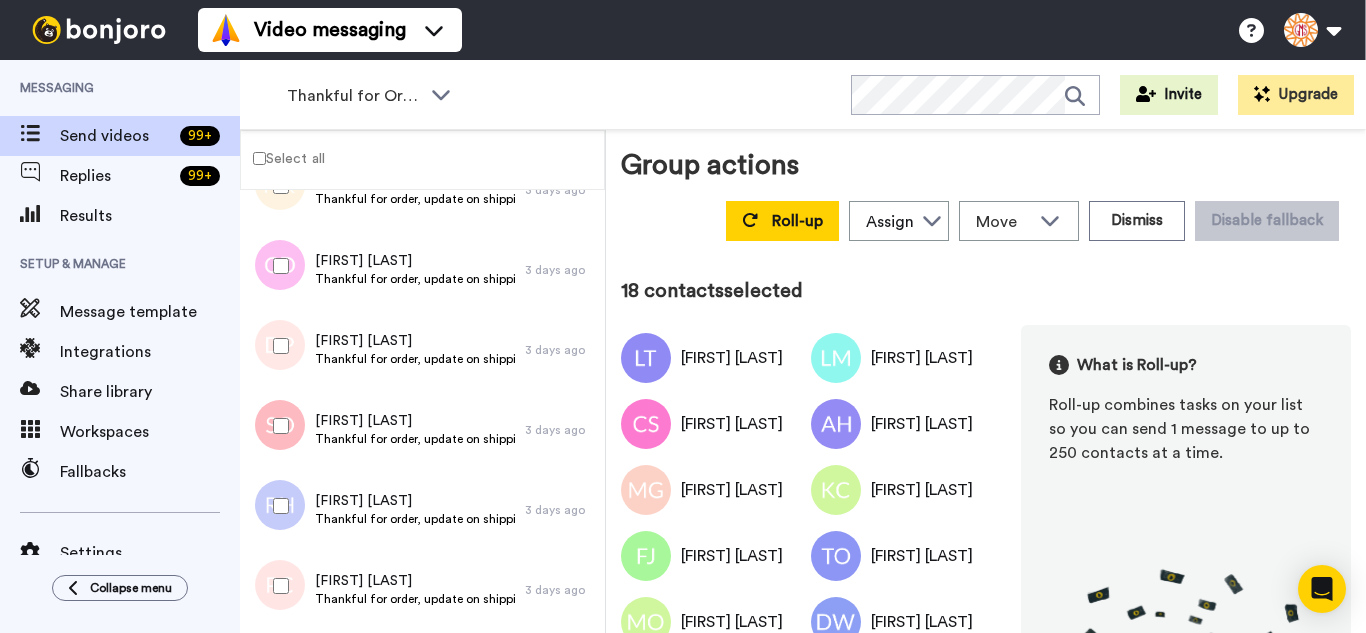 click at bounding box center [277, 586] 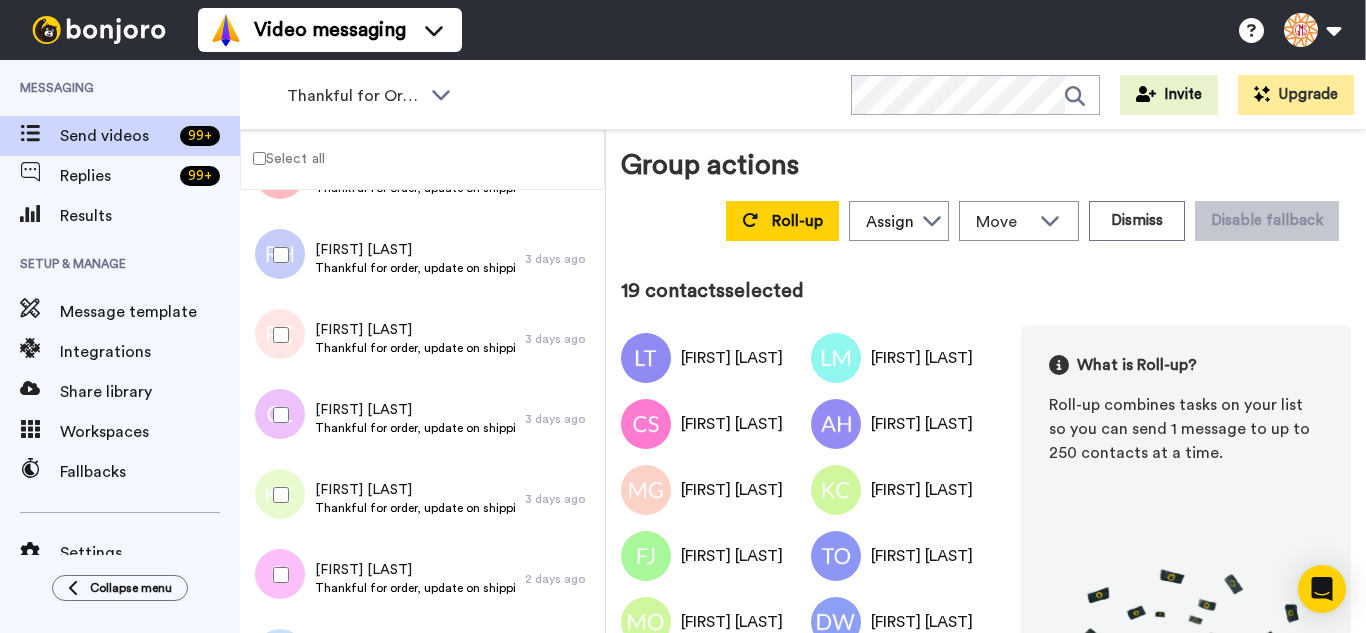 scroll, scrollTop: 1400, scrollLeft: 0, axis: vertical 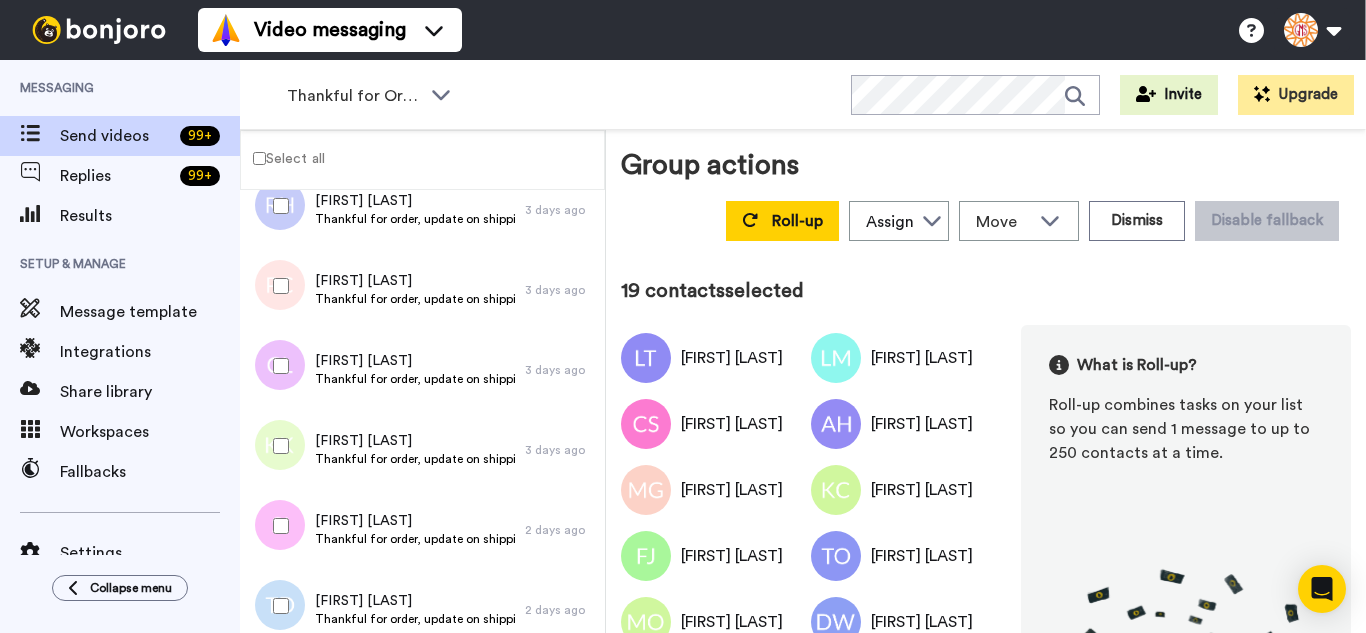 click at bounding box center [277, 366] 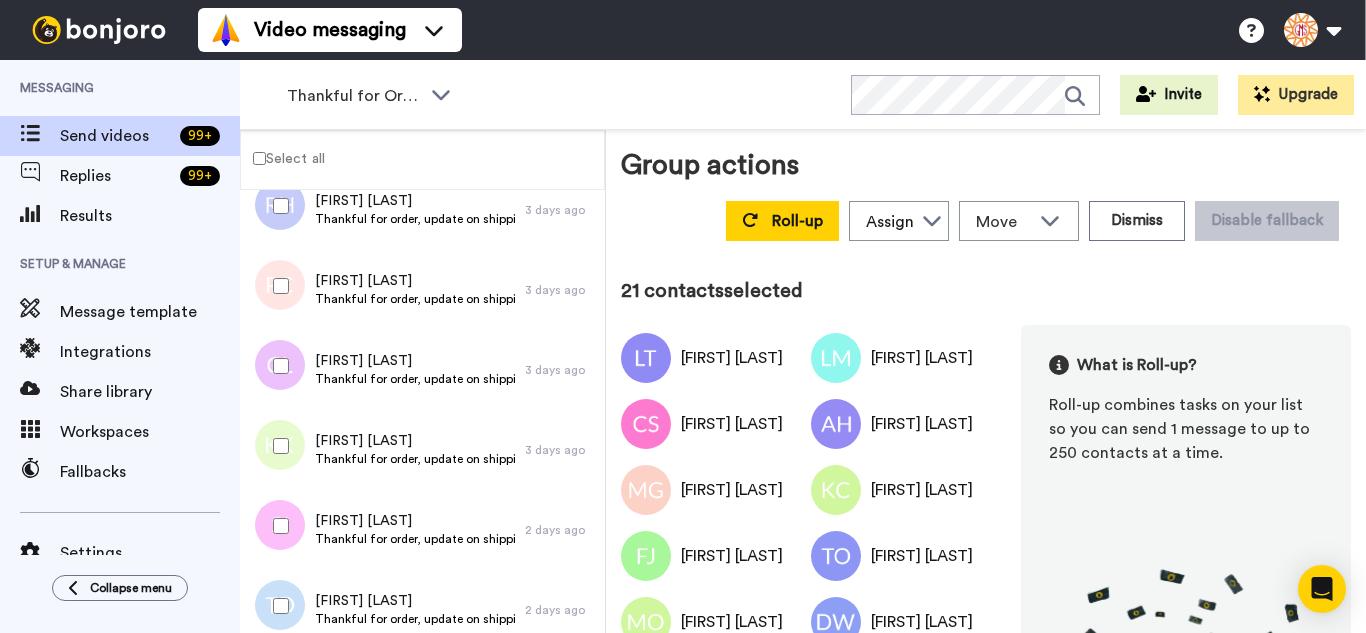 drag, startPoint x: 298, startPoint y: 515, endPoint x: 308, endPoint y: 584, distance: 69.72087 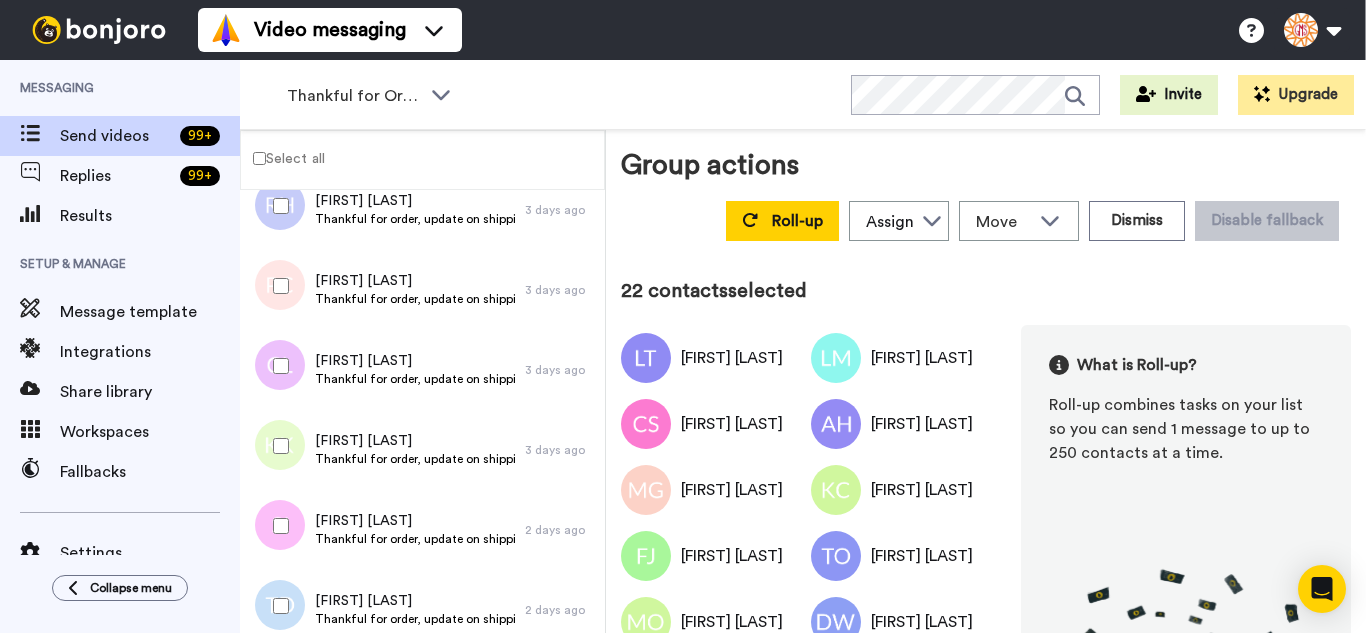 click at bounding box center (277, 606) 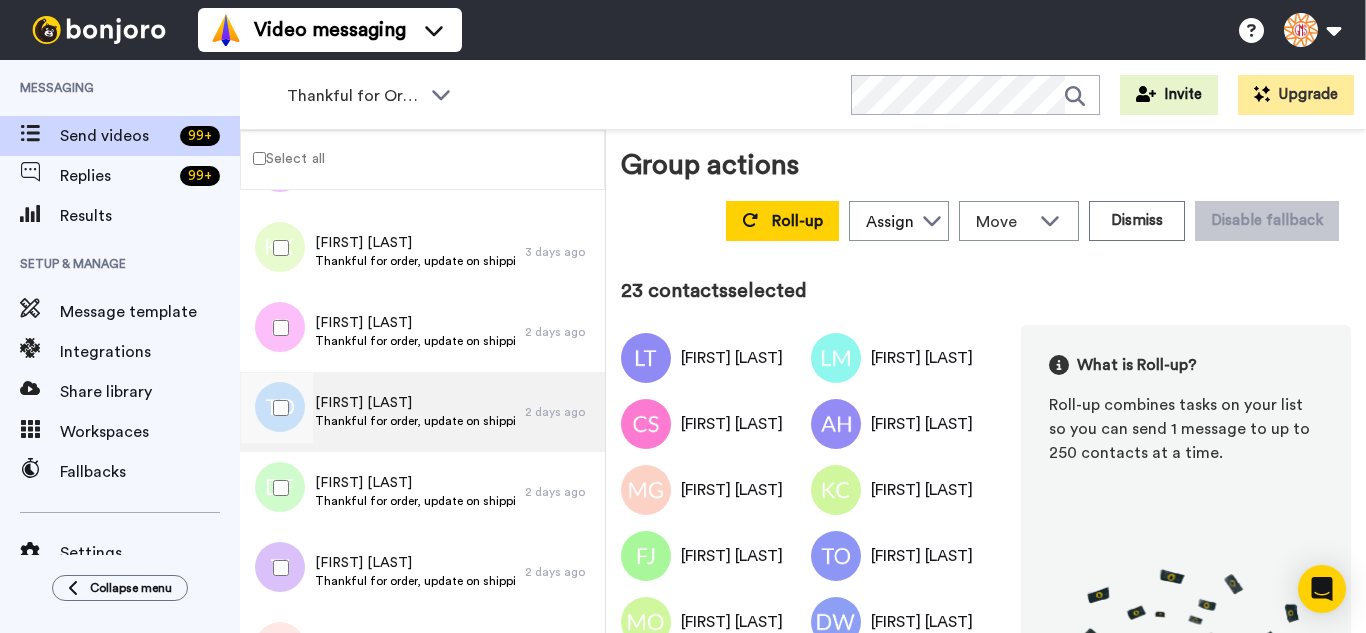 scroll, scrollTop: 1600, scrollLeft: 0, axis: vertical 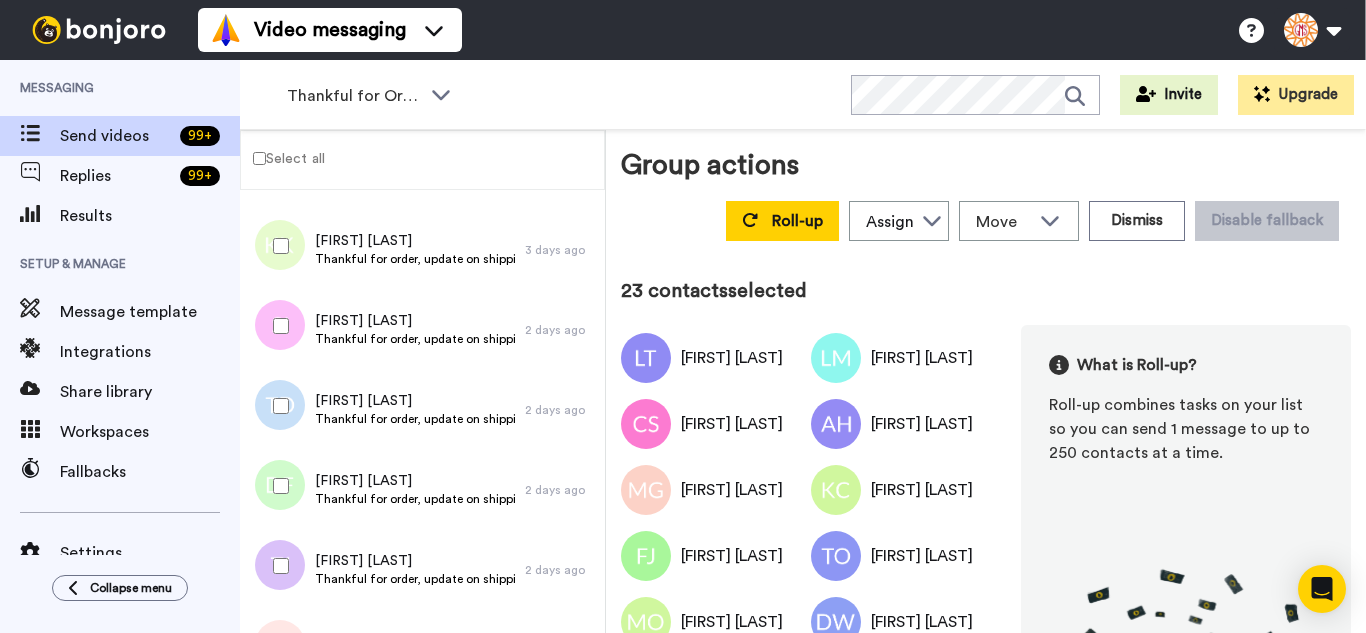 drag, startPoint x: 289, startPoint y: 473, endPoint x: 296, endPoint y: 515, distance: 42.579338 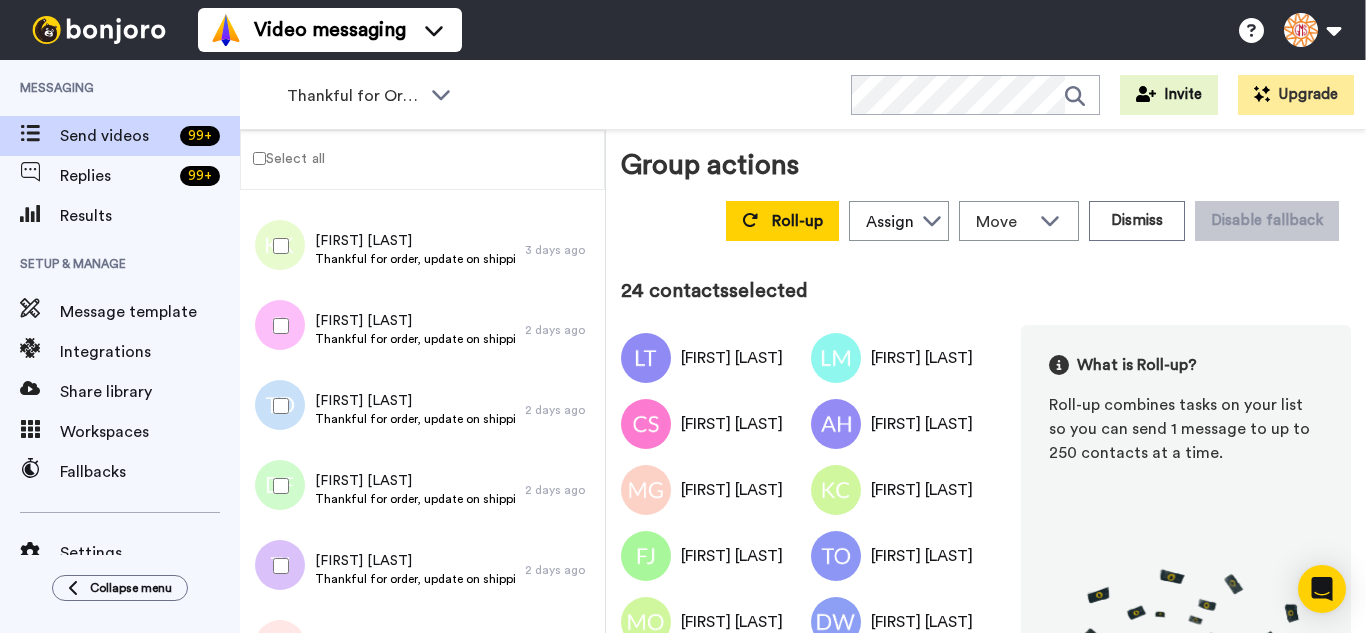drag, startPoint x: 294, startPoint y: 559, endPoint x: 311, endPoint y: 505, distance: 56.61272 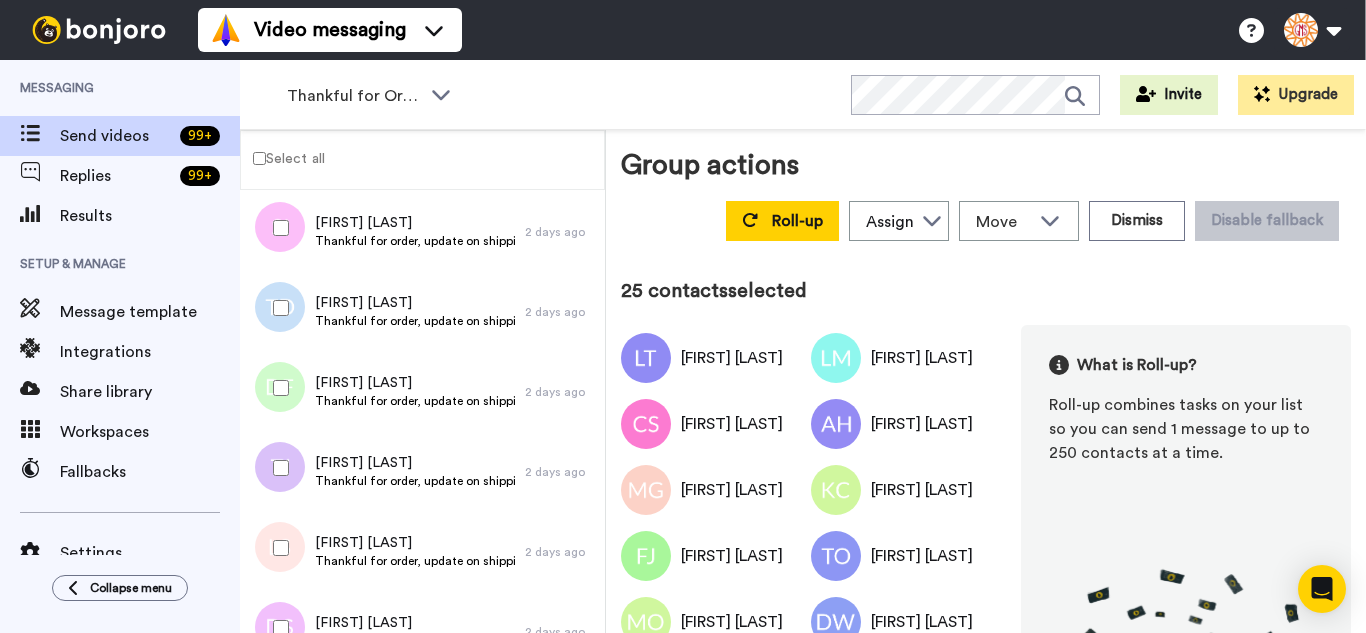 scroll, scrollTop: 2000, scrollLeft: 0, axis: vertical 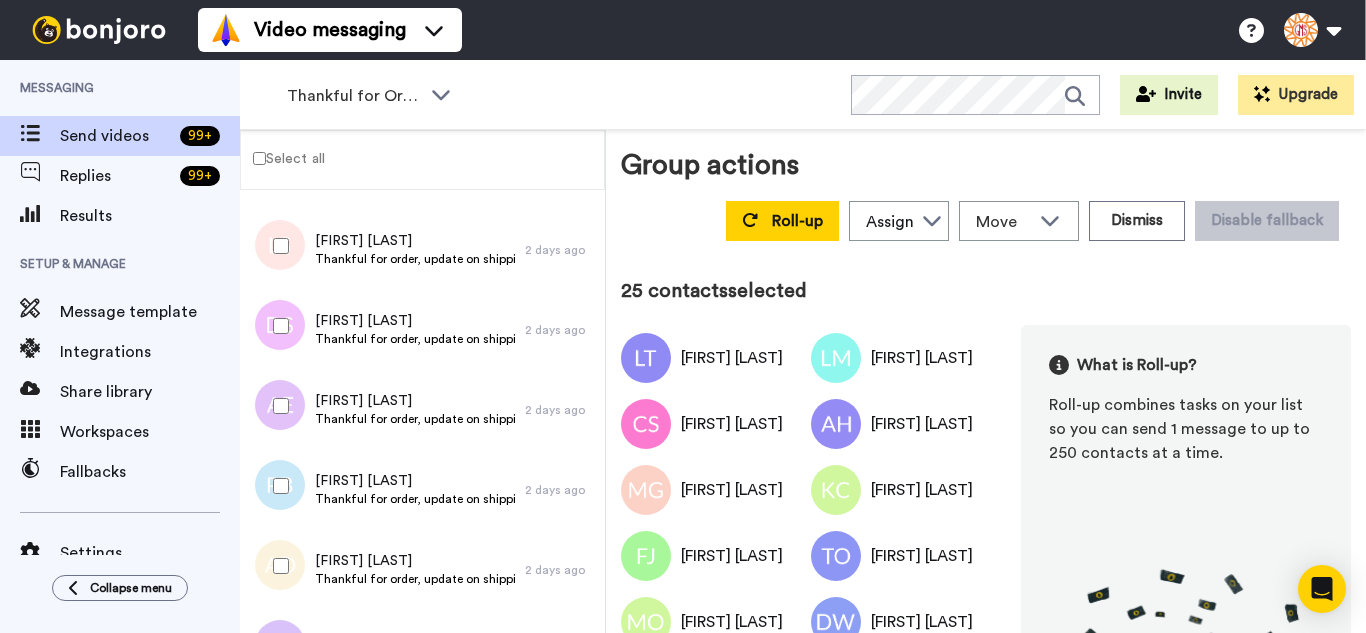 drag, startPoint x: 257, startPoint y: 227, endPoint x: 276, endPoint y: 297, distance: 72.53275 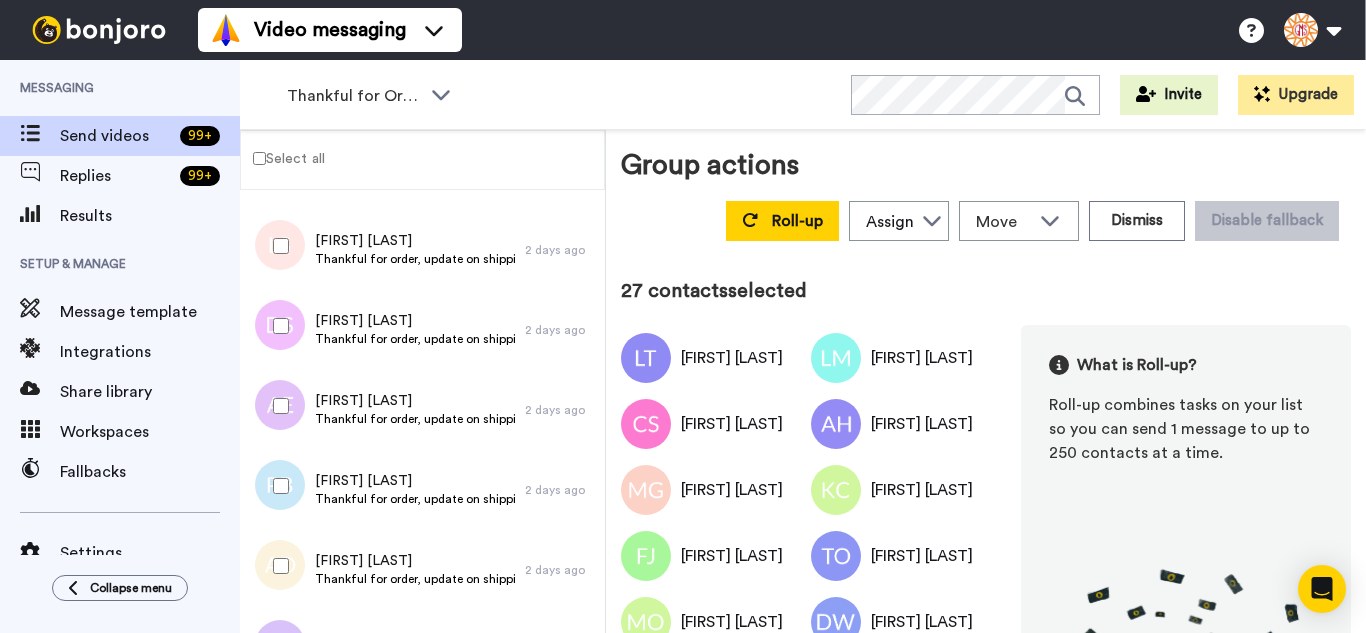 drag, startPoint x: 291, startPoint y: 422, endPoint x: 299, endPoint y: 463, distance: 41.773197 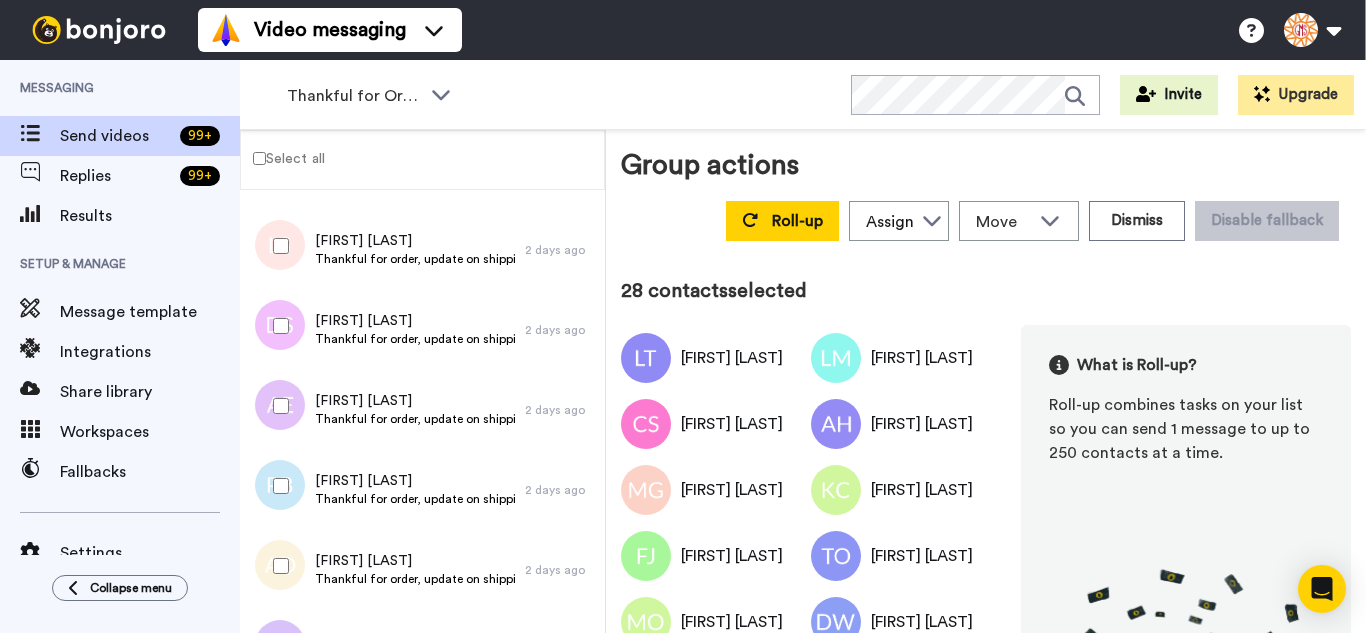 drag, startPoint x: 298, startPoint y: 487, endPoint x: 298, endPoint y: 536, distance: 49 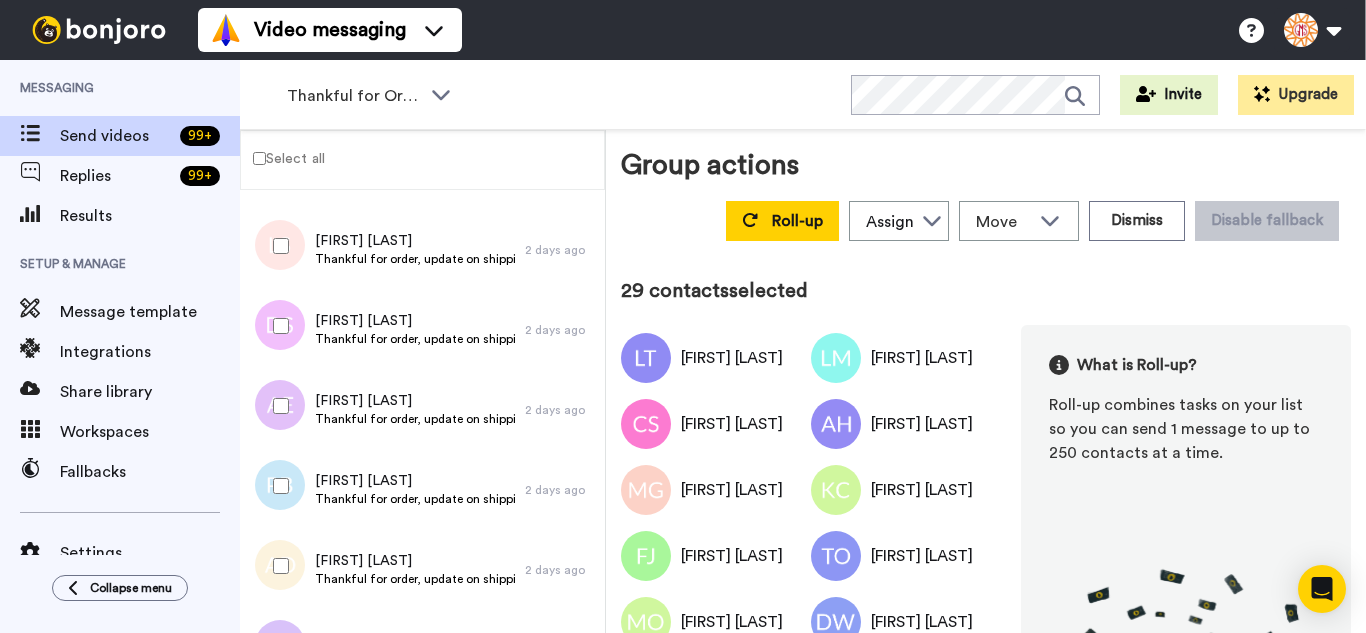 drag, startPoint x: 298, startPoint y: 536, endPoint x: 306, endPoint y: 591, distance: 55.578773 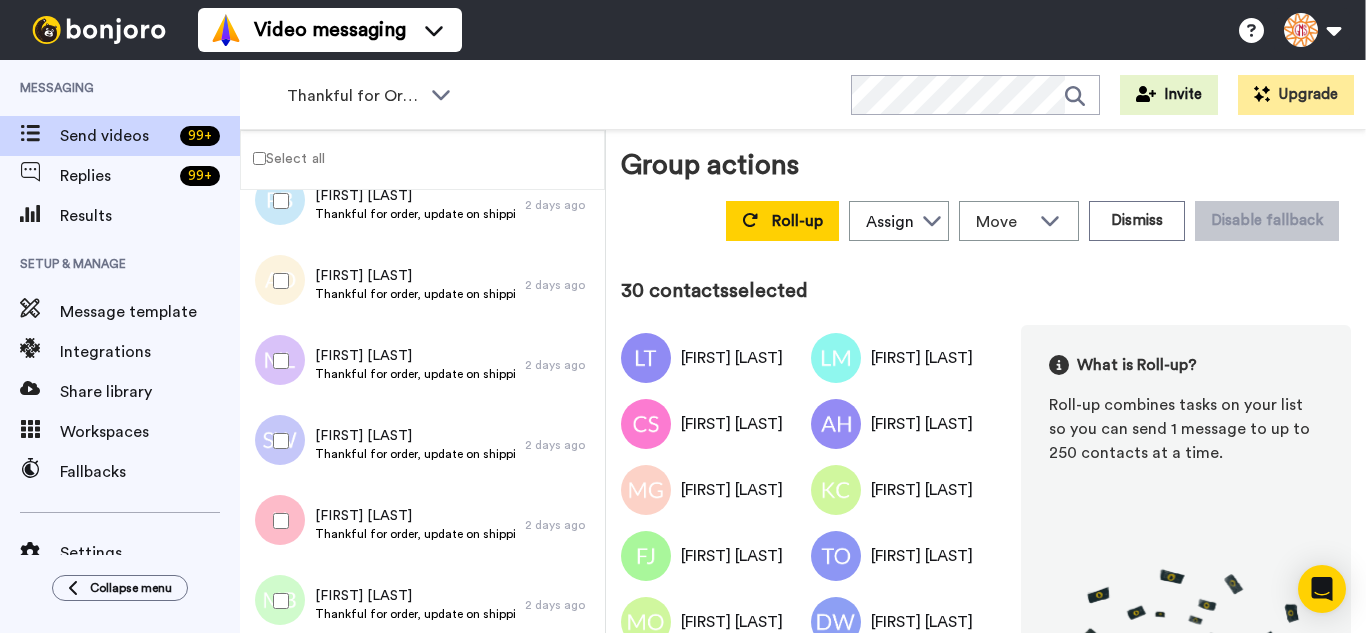 scroll, scrollTop: 2300, scrollLeft: 0, axis: vertical 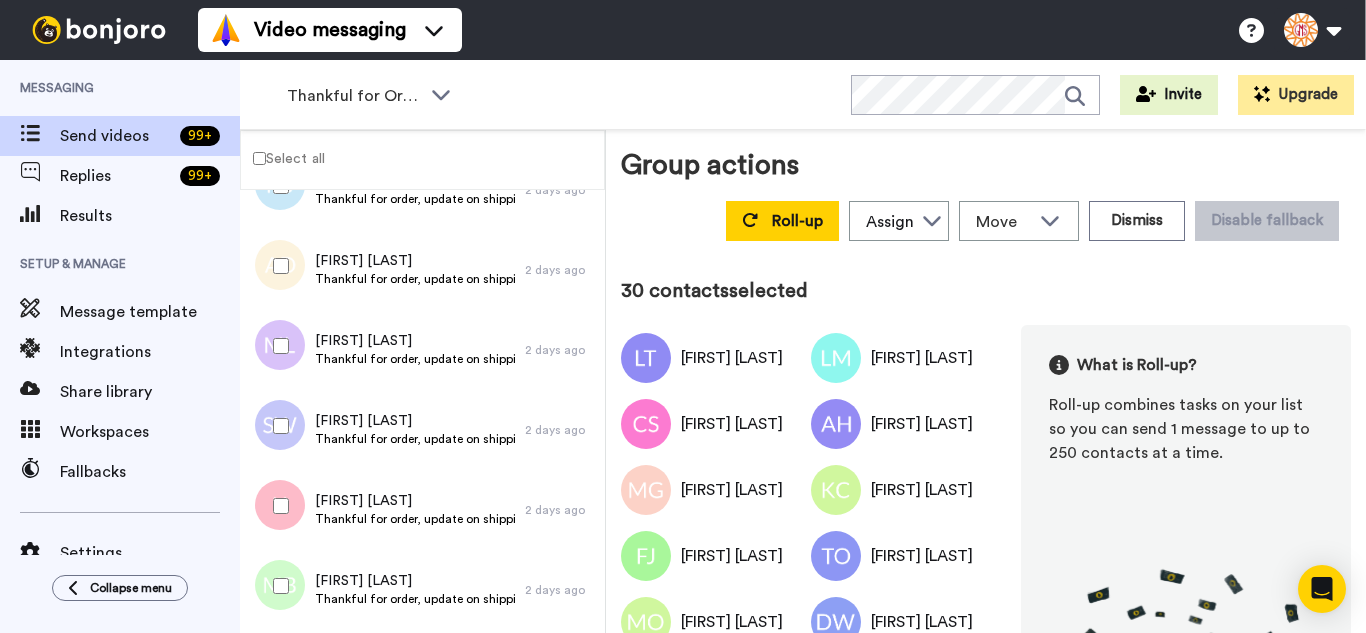 click at bounding box center [277, 346] 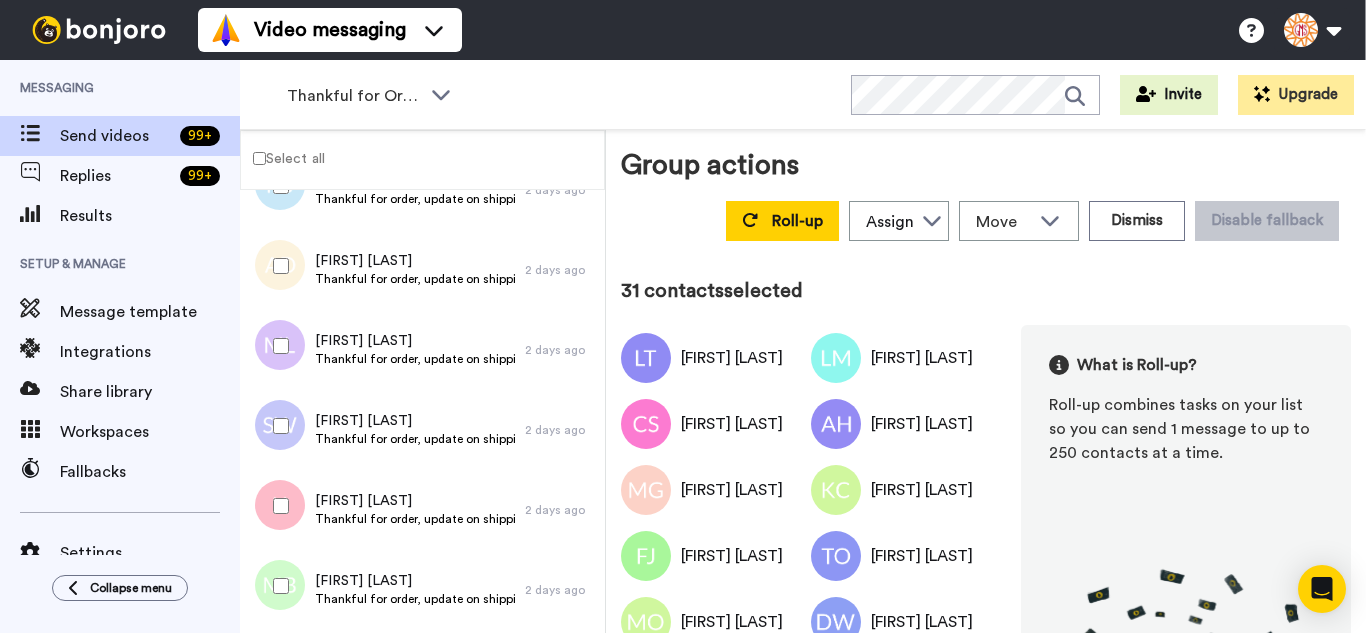 click at bounding box center [277, 426] 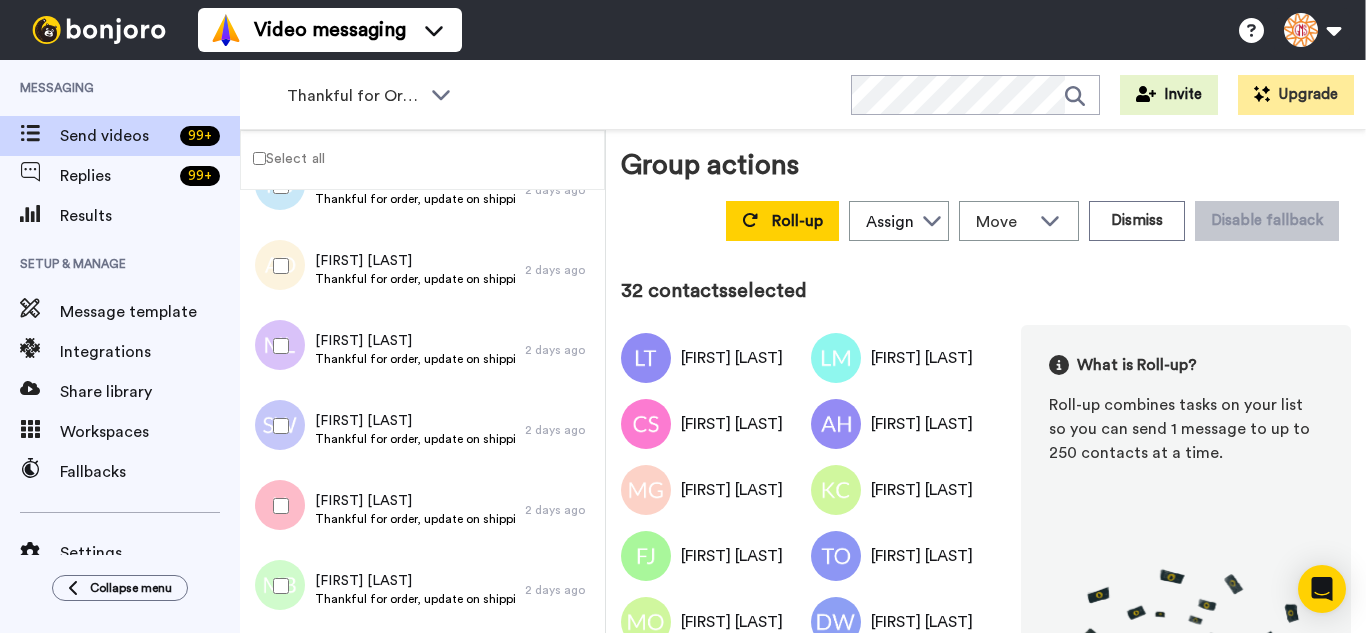 drag, startPoint x: 289, startPoint y: 485, endPoint x: 296, endPoint y: 567, distance: 82.29824 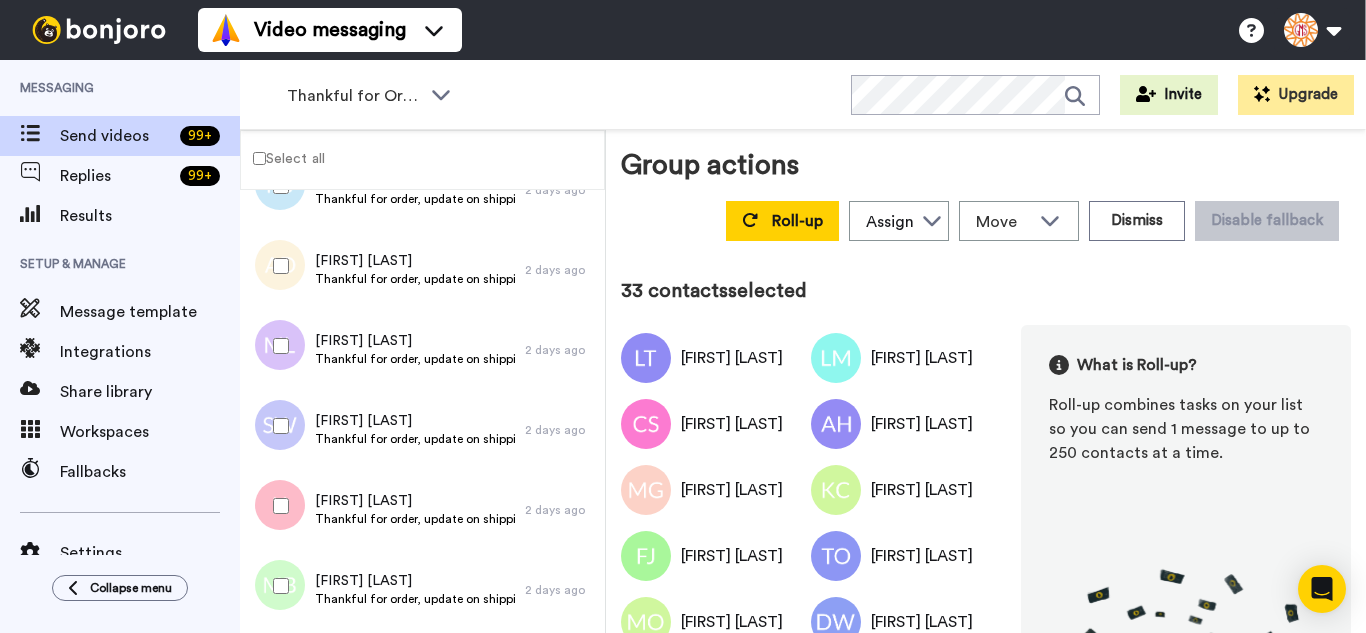 click at bounding box center (277, 586) 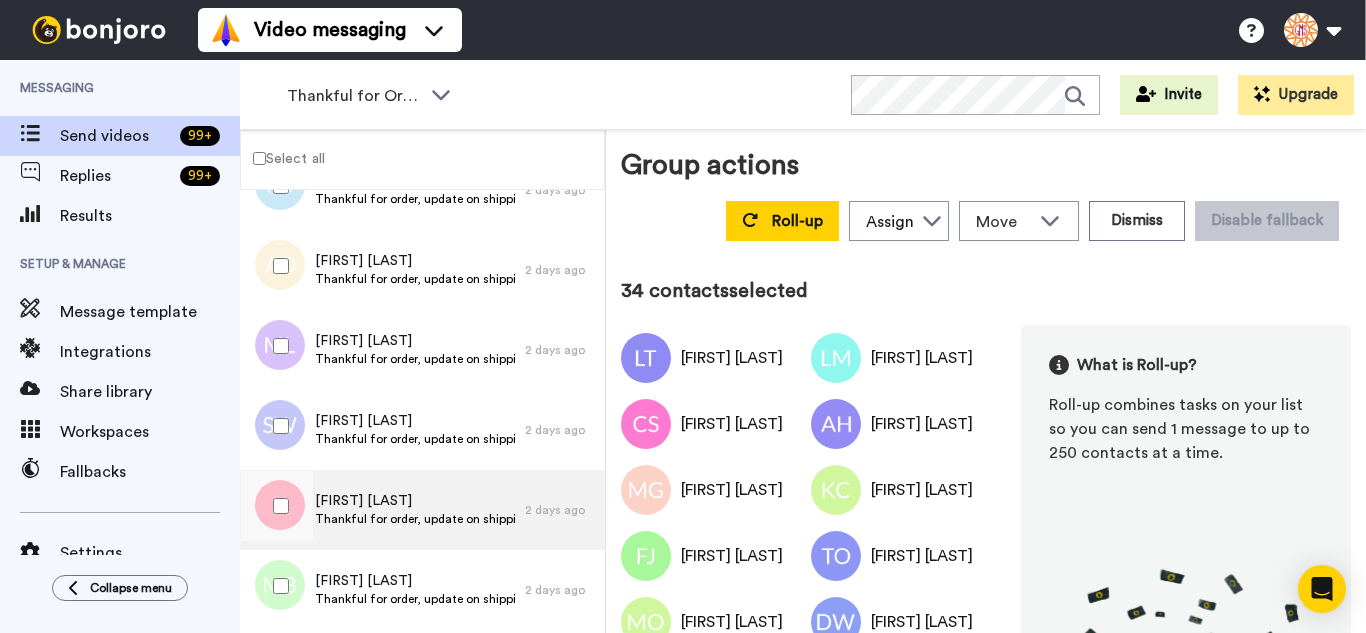 scroll, scrollTop: 2600, scrollLeft: 0, axis: vertical 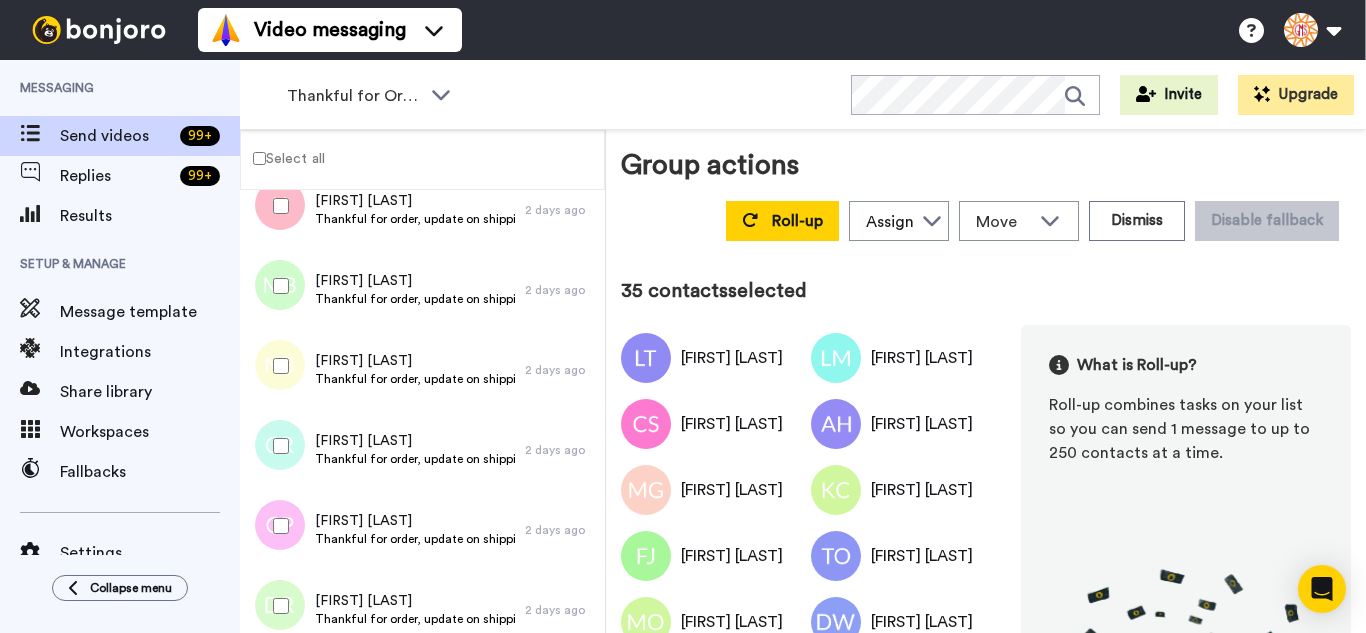 click at bounding box center [277, 446] 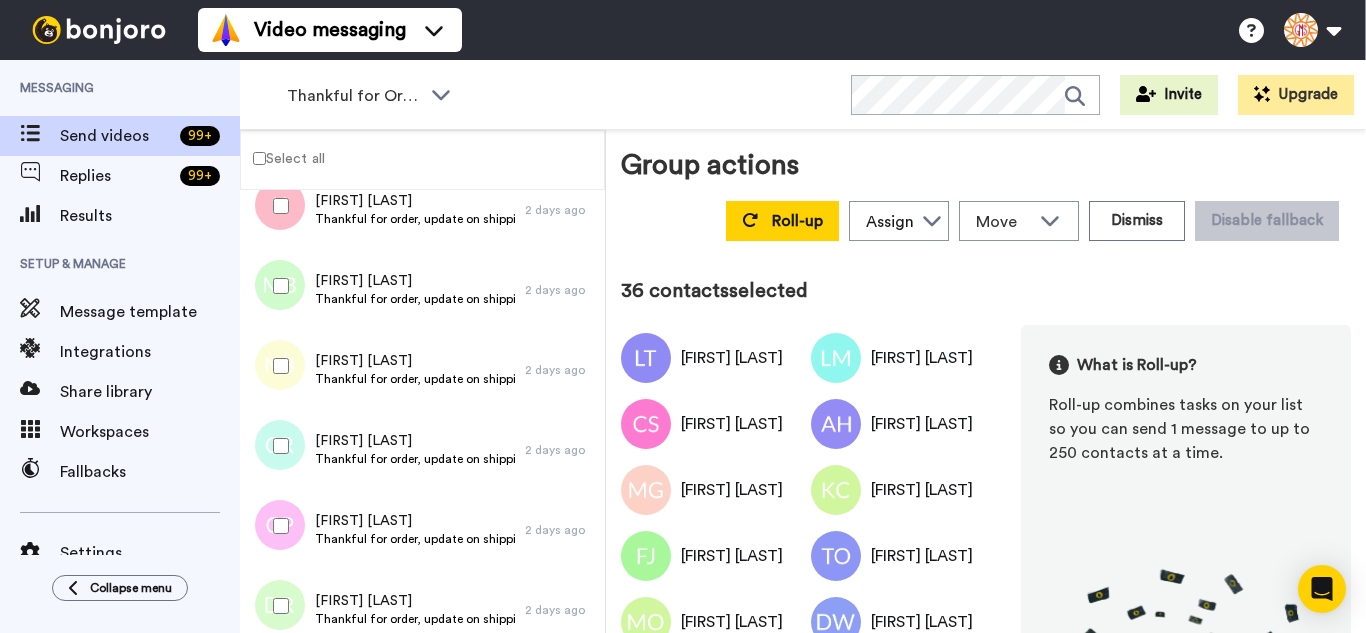 click at bounding box center [277, 526] 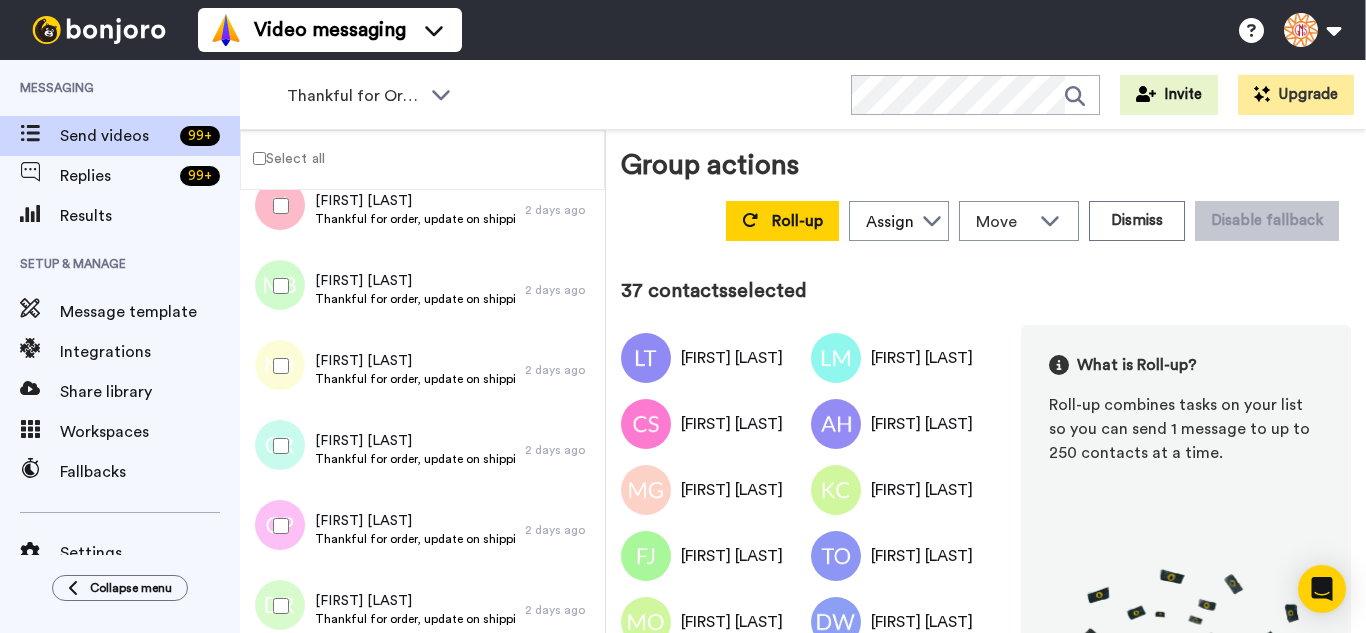 drag, startPoint x: 280, startPoint y: 586, endPoint x: 285, endPoint y: 555, distance: 31.400637 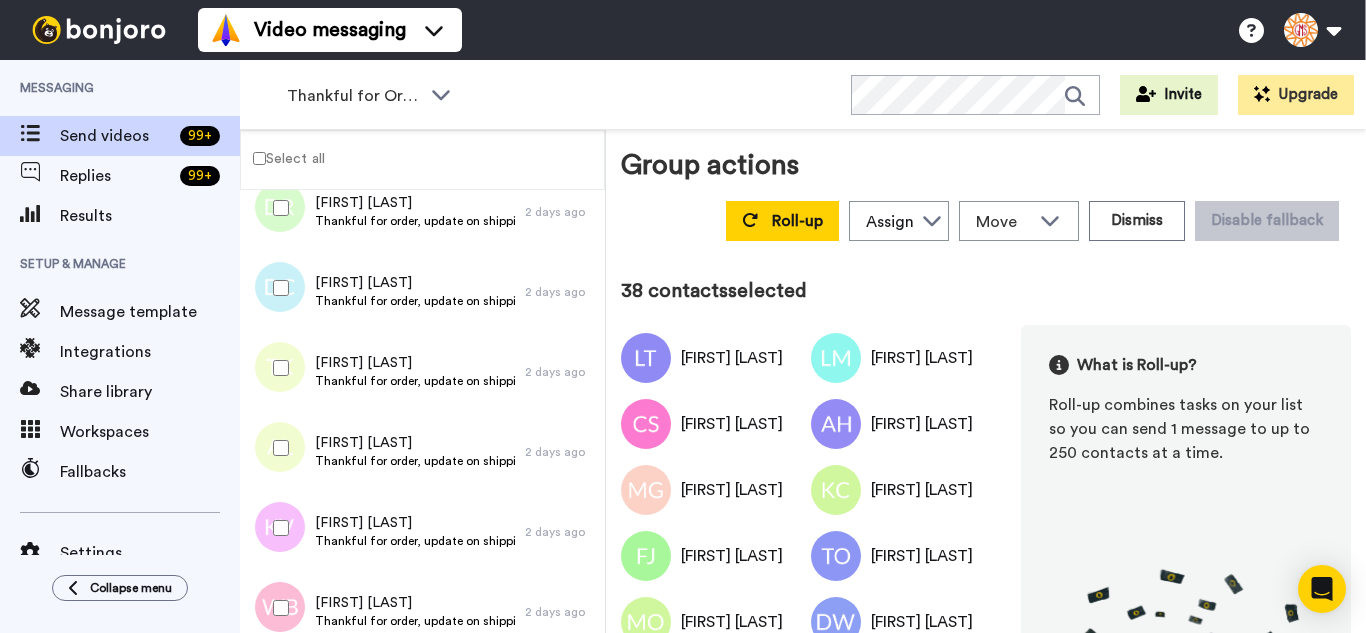 scroll, scrollTop: 3000, scrollLeft: 0, axis: vertical 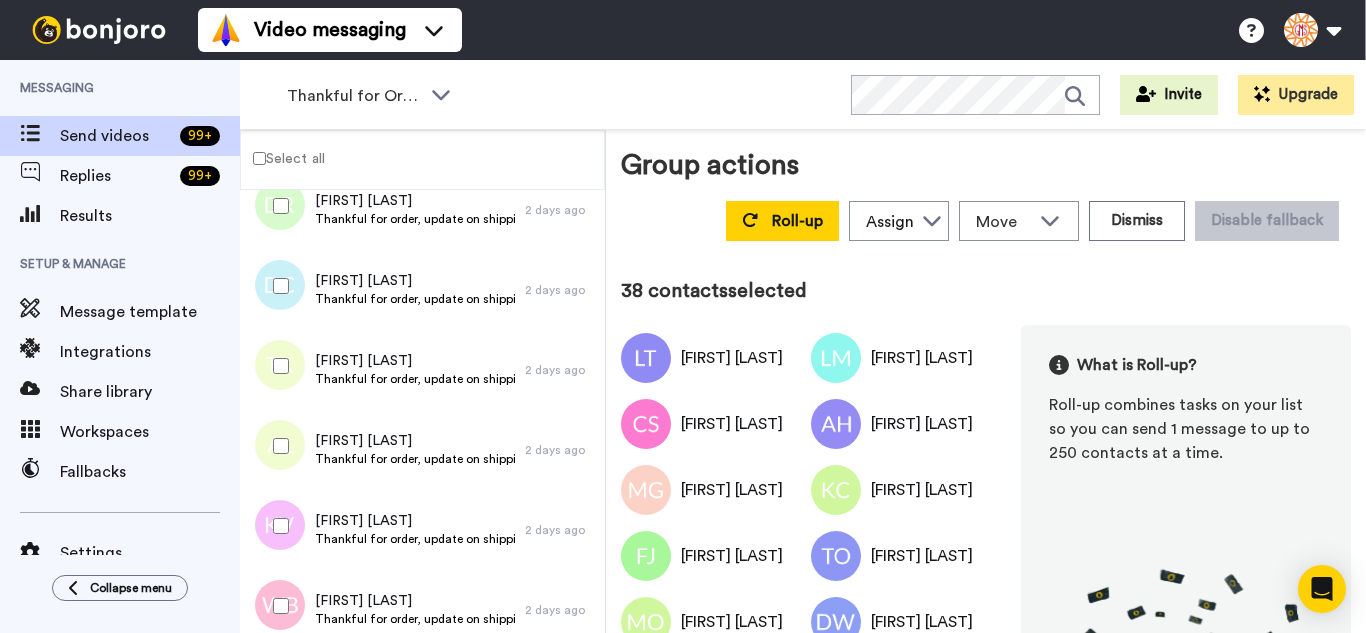 drag, startPoint x: 259, startPoint y: 279, endPoint x: 276, endPoint y: 347, distance: 70.0928 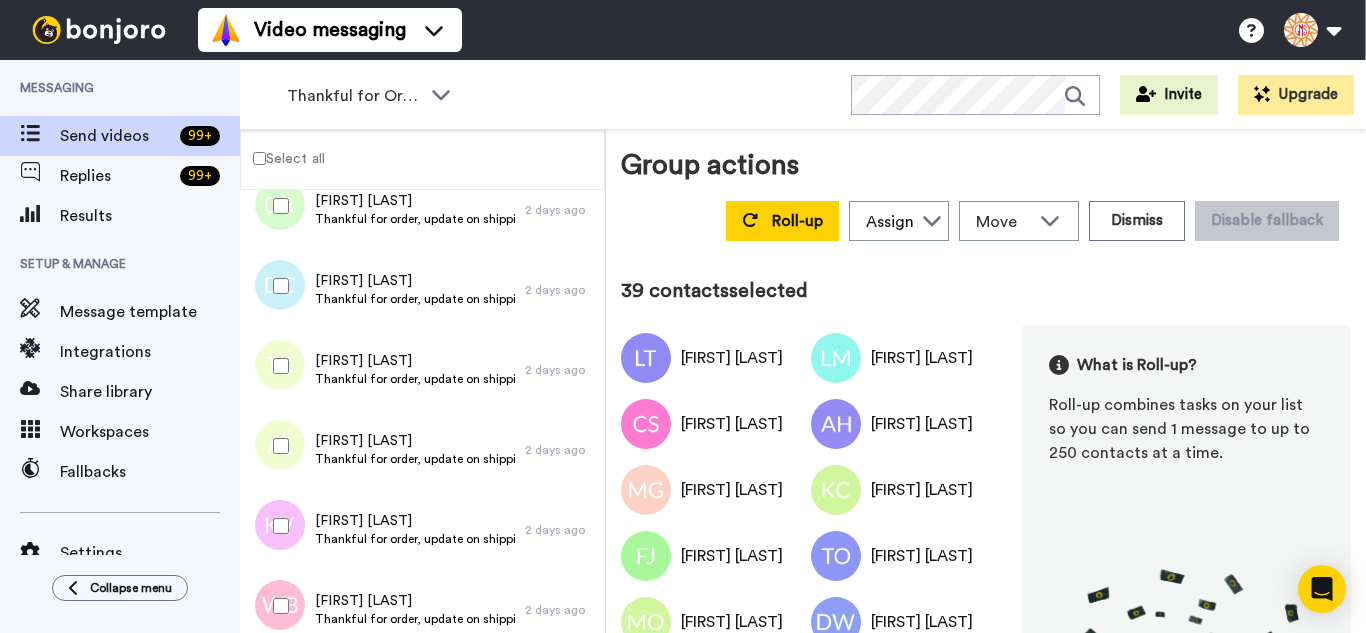 click at bounding box center (277, 366) 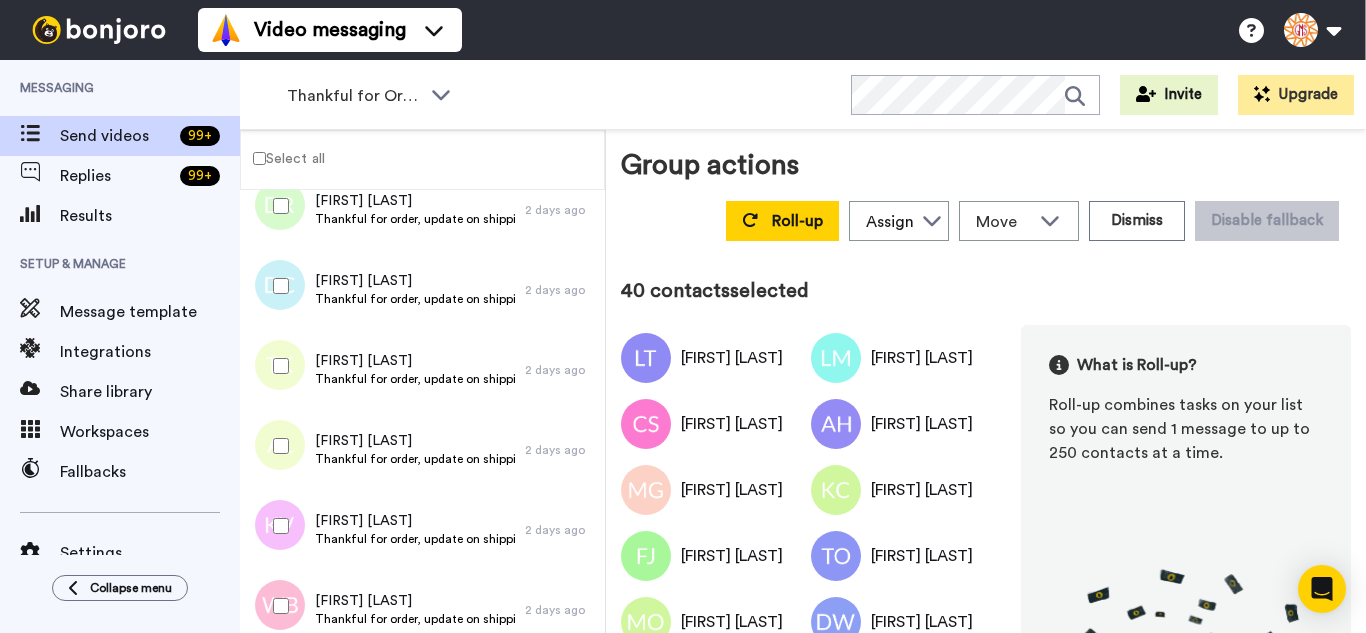 drag, startPoint x: 291, startPoint y: 424, endPoint x: 301, endPoint y: 495, distance: 71.70077 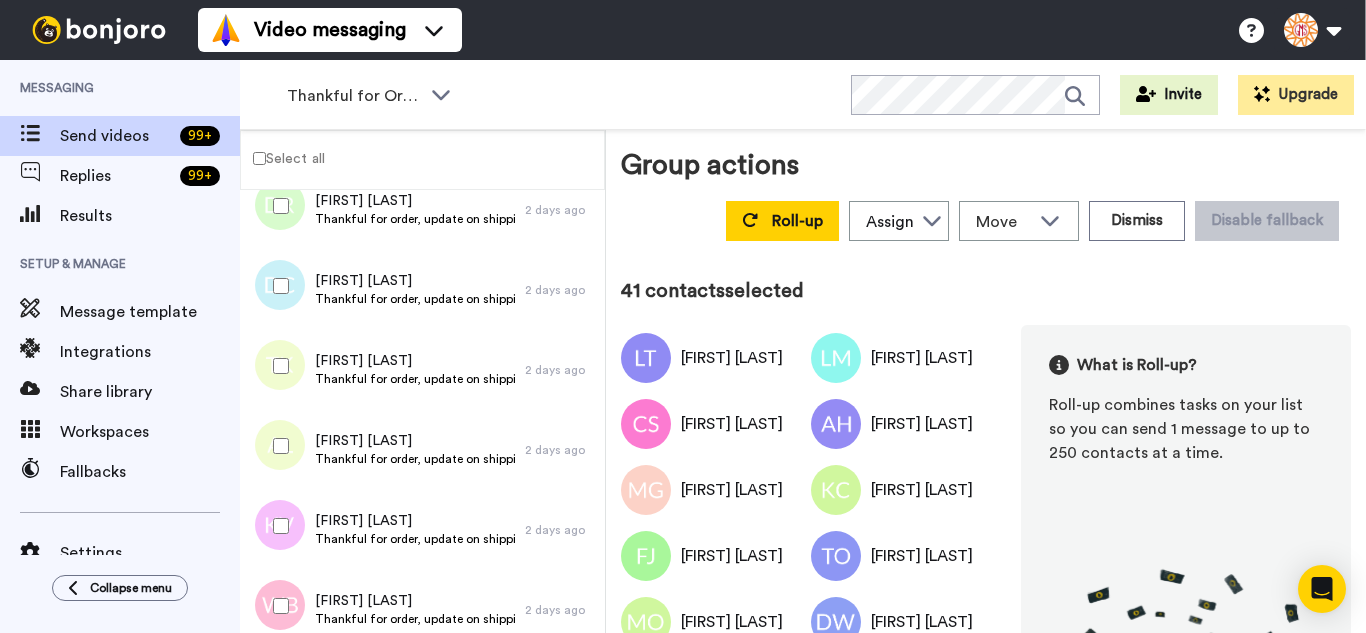 drag, startPoint x: 301, startPoint y: 519, endPoint x: 305, endPoint y: 572, distance: 53.15073 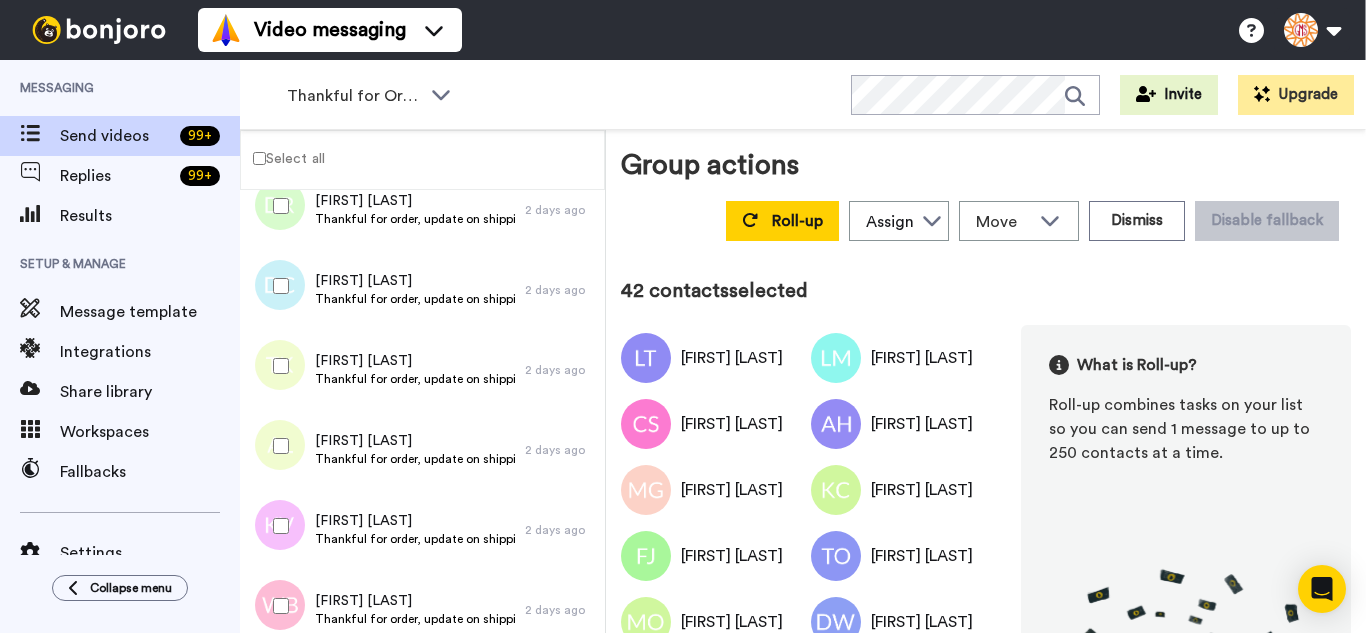 click at bounding box center (277, 606) 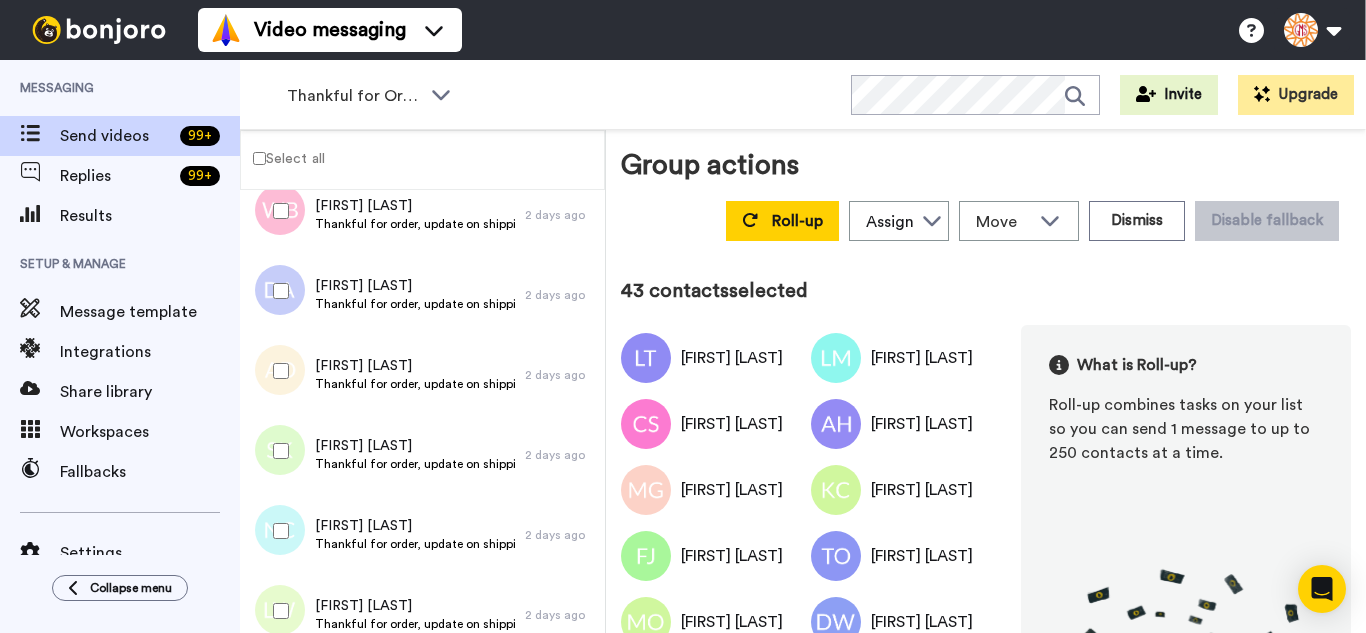 scroll, scrollTop: 3400, scrollLeft: 0, axis: vertical 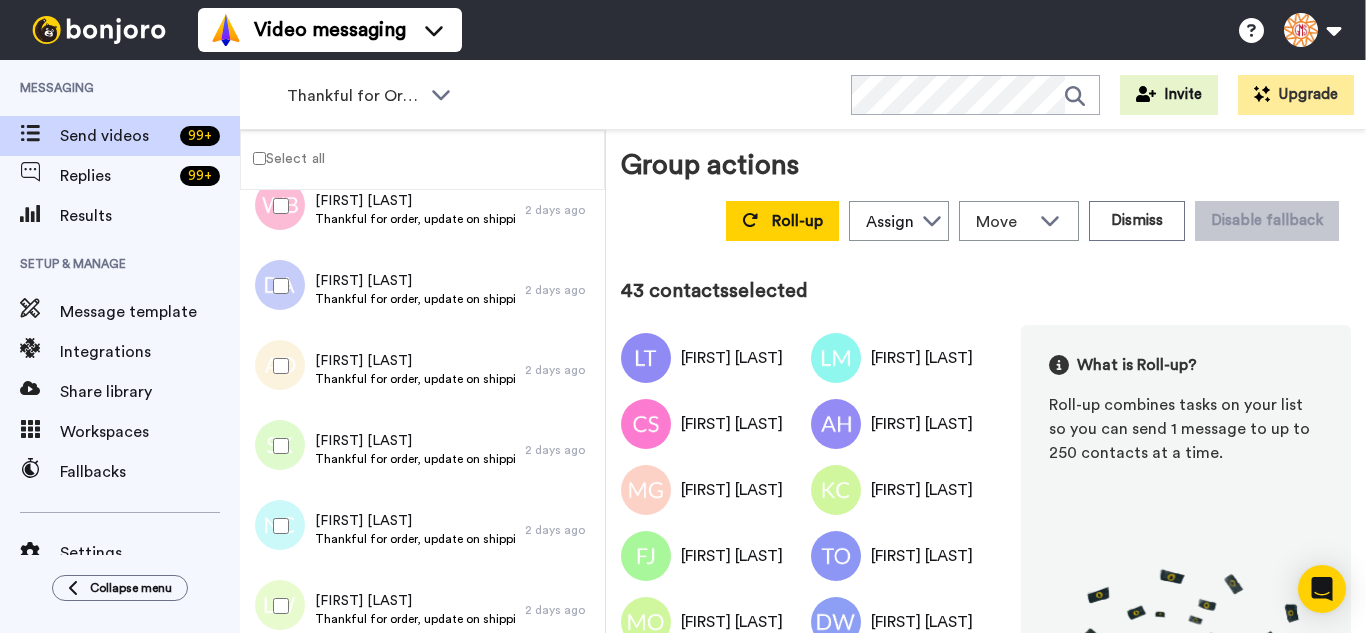 drag, startPoint x: 267, startPoint y: 273, endPoint x: 280, endPoint y: 336, distance: 64.327286 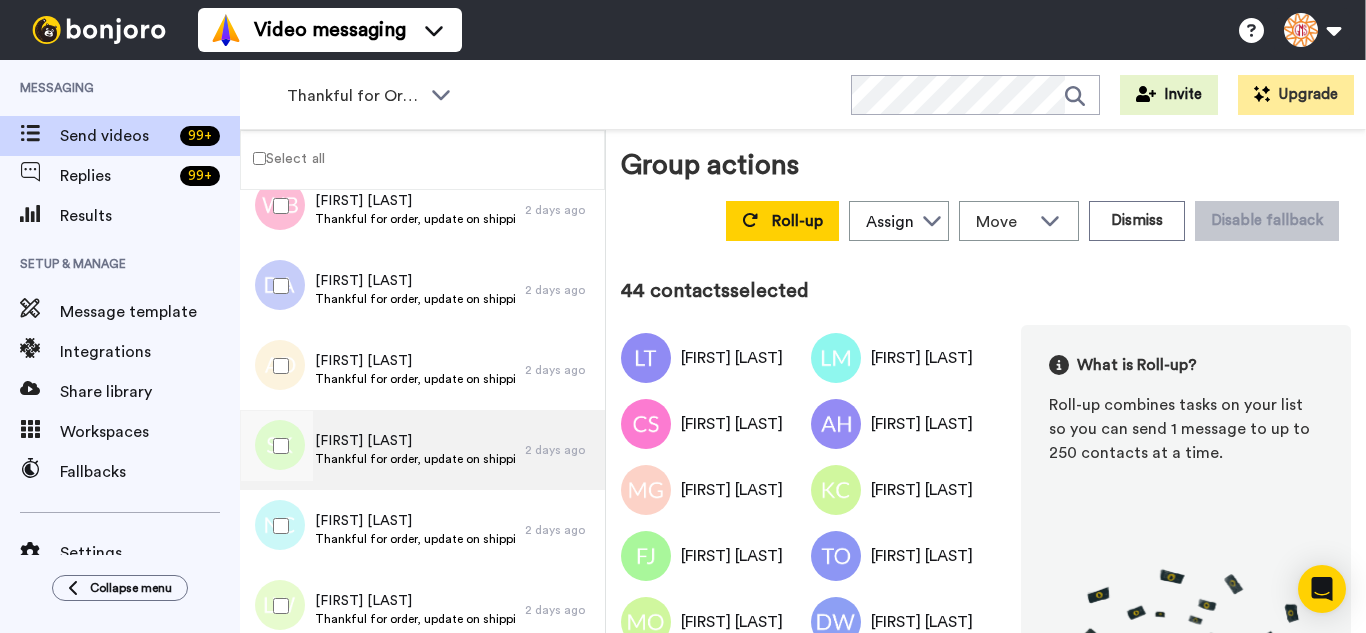 drag, startPoint x: 291, startPoint y: 449, endPoint x: 298, endPoint y: 483, distance: 34.713108 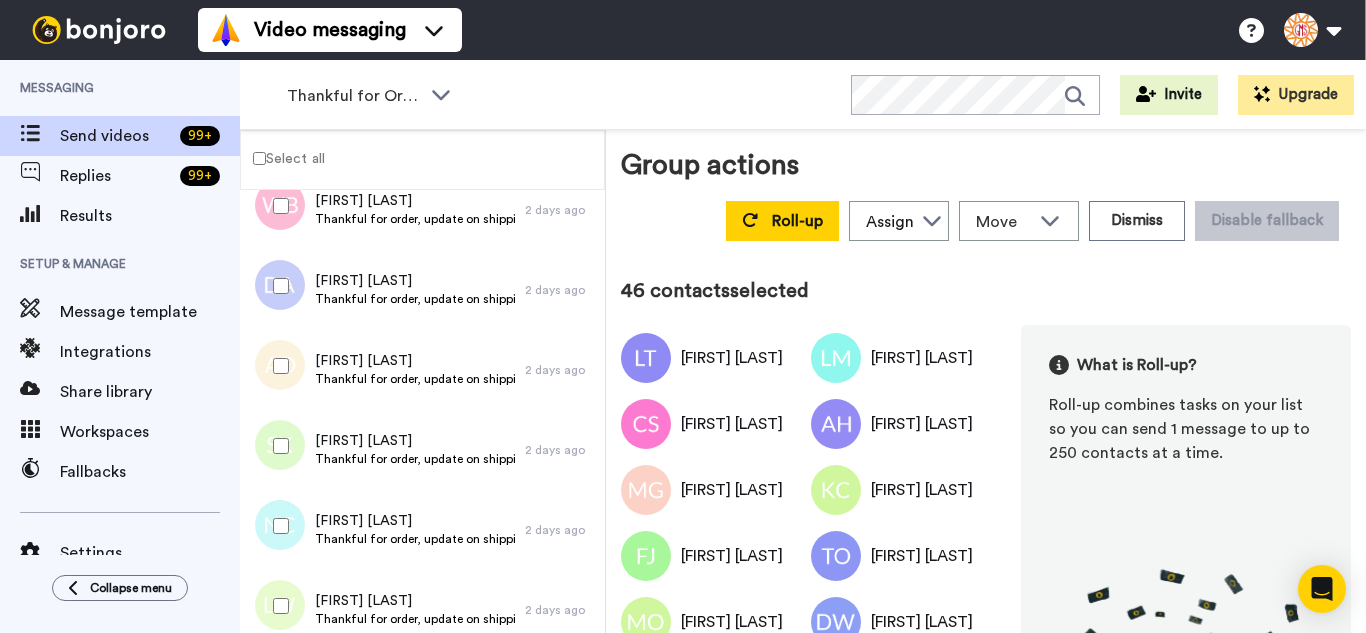drag, startPoint x: 300, startPoint y: 547, endPoint x: 296, endPoint y: 606, distance: 59.135437 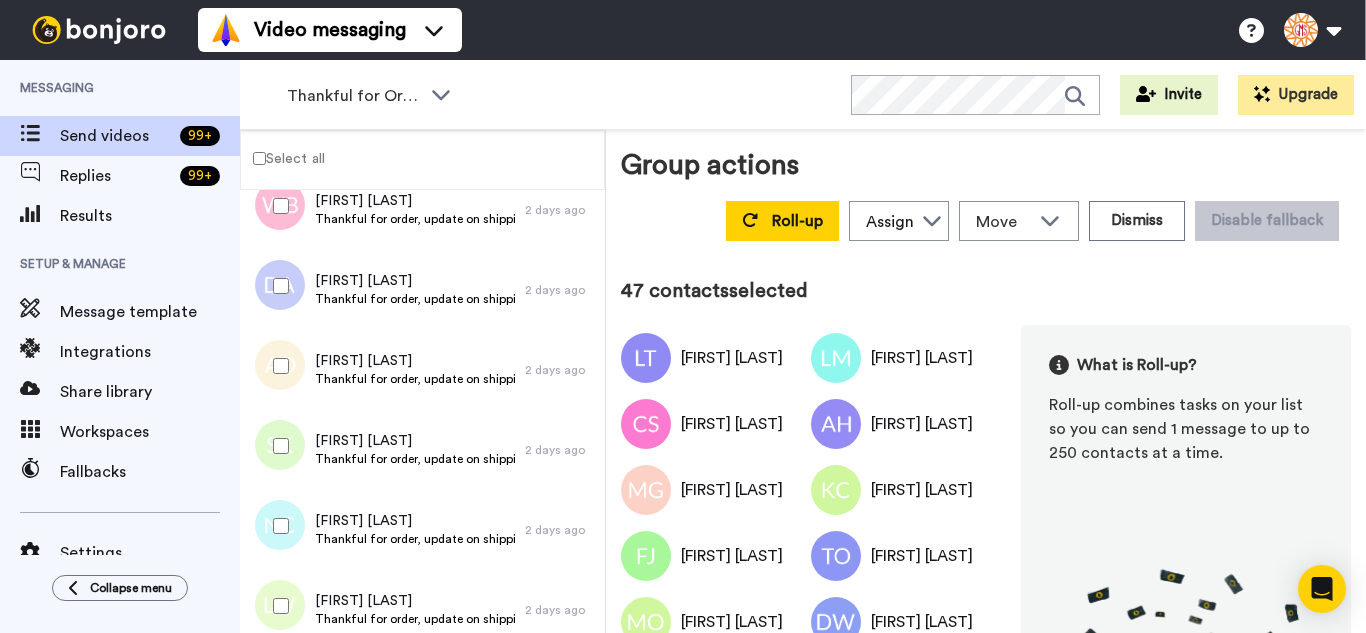 click at bounding box center (277, 606) 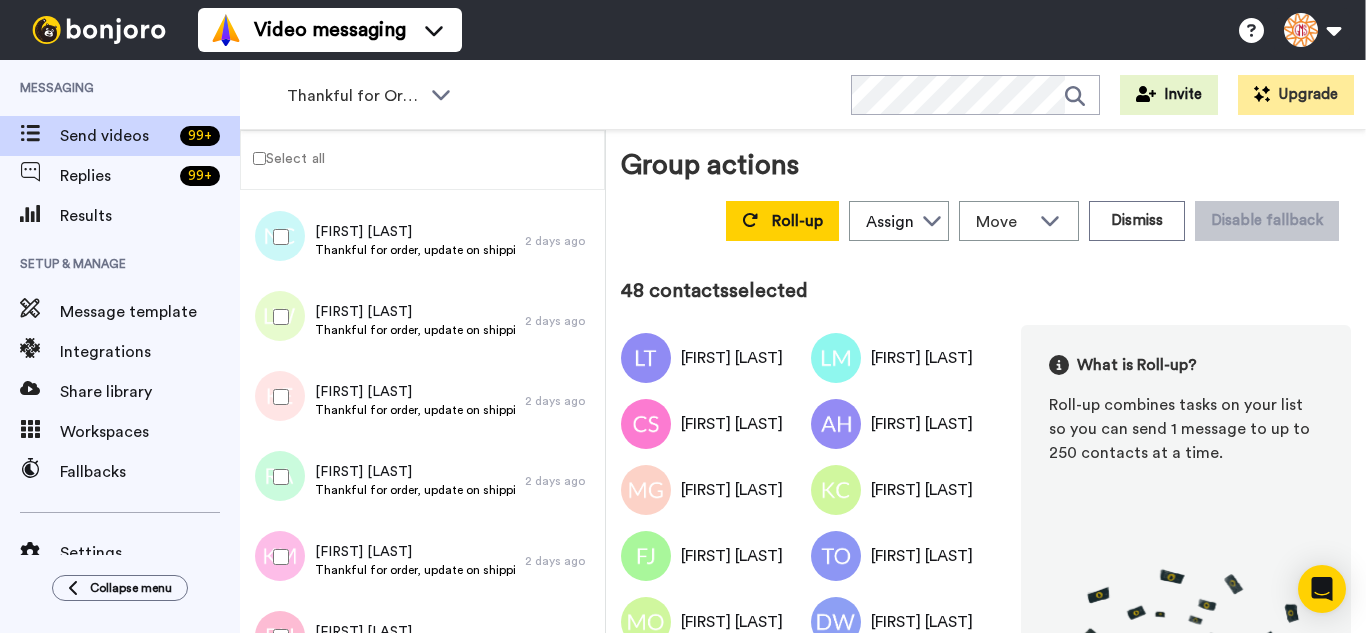 scroll, scrollTop: 3700, scrollLeft: 0, axis: vertical 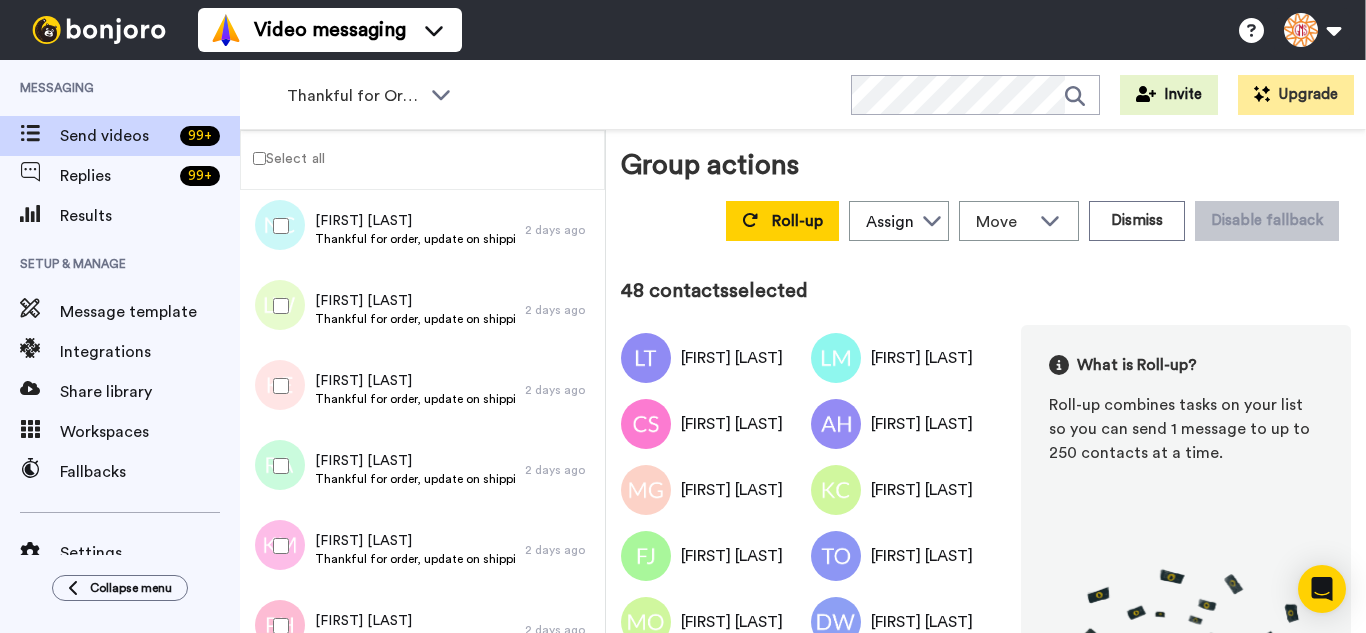 click at bounding box center (277, 386) 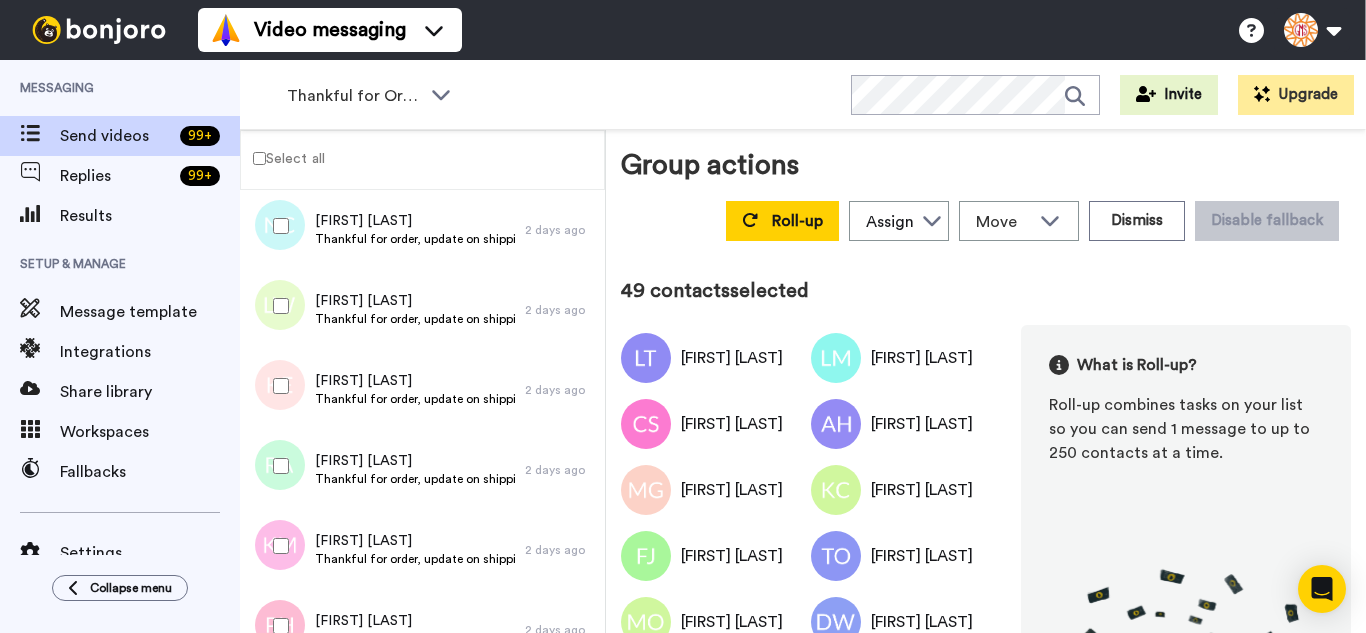 drag, startPoint x: 296, startPoint y: 461, endPoint x: 292, endPoint y: 497, distance: 36.221542 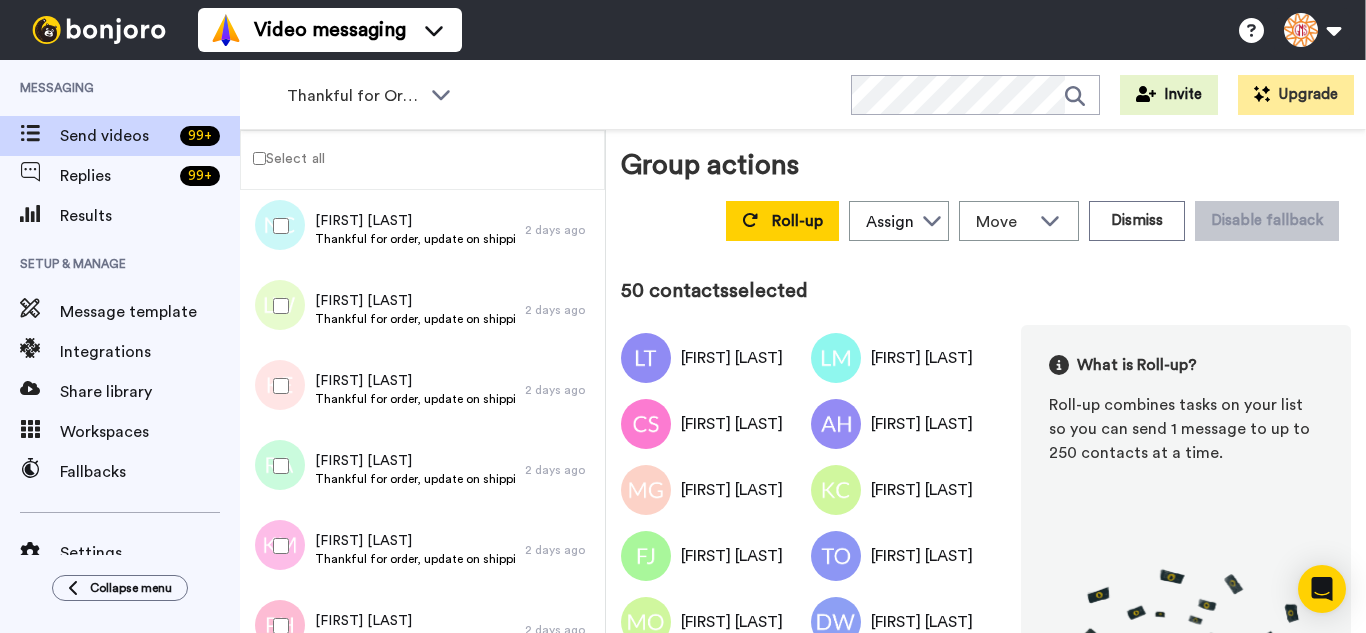 click at bounding box center (277, 546) 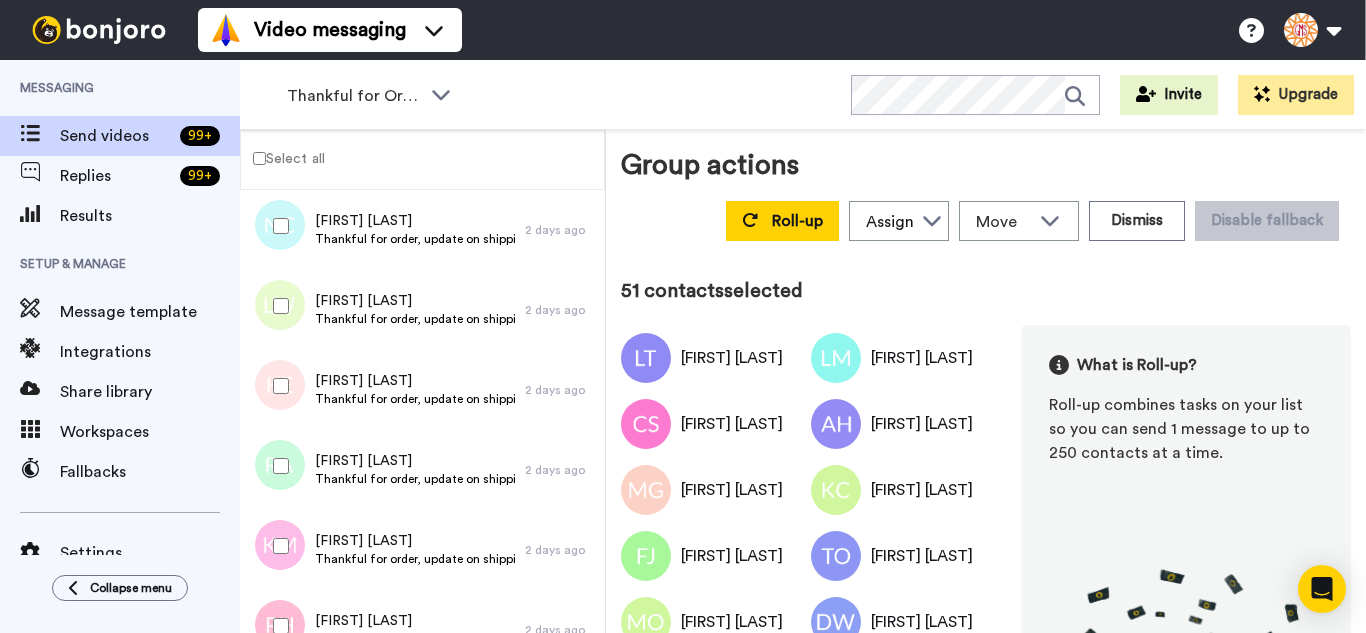 click at bounding box center (277, 626) 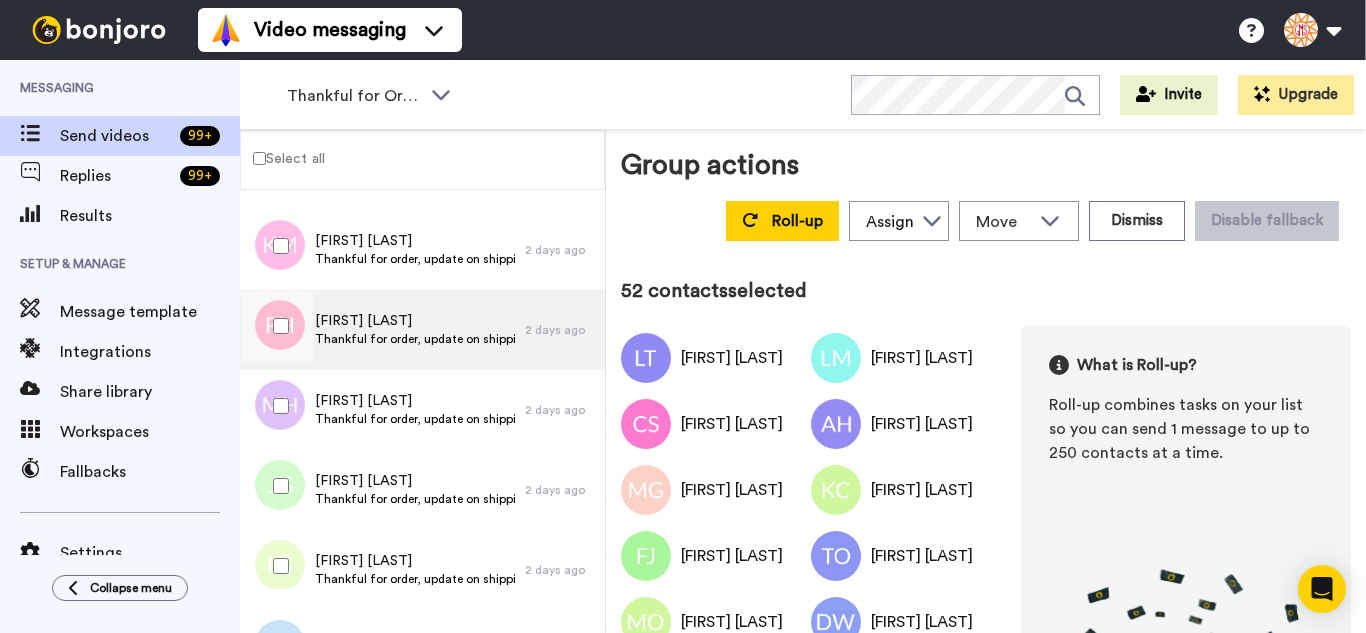 scroll, scrollTop: 4100, scrollLeft: 0, axis: vertical 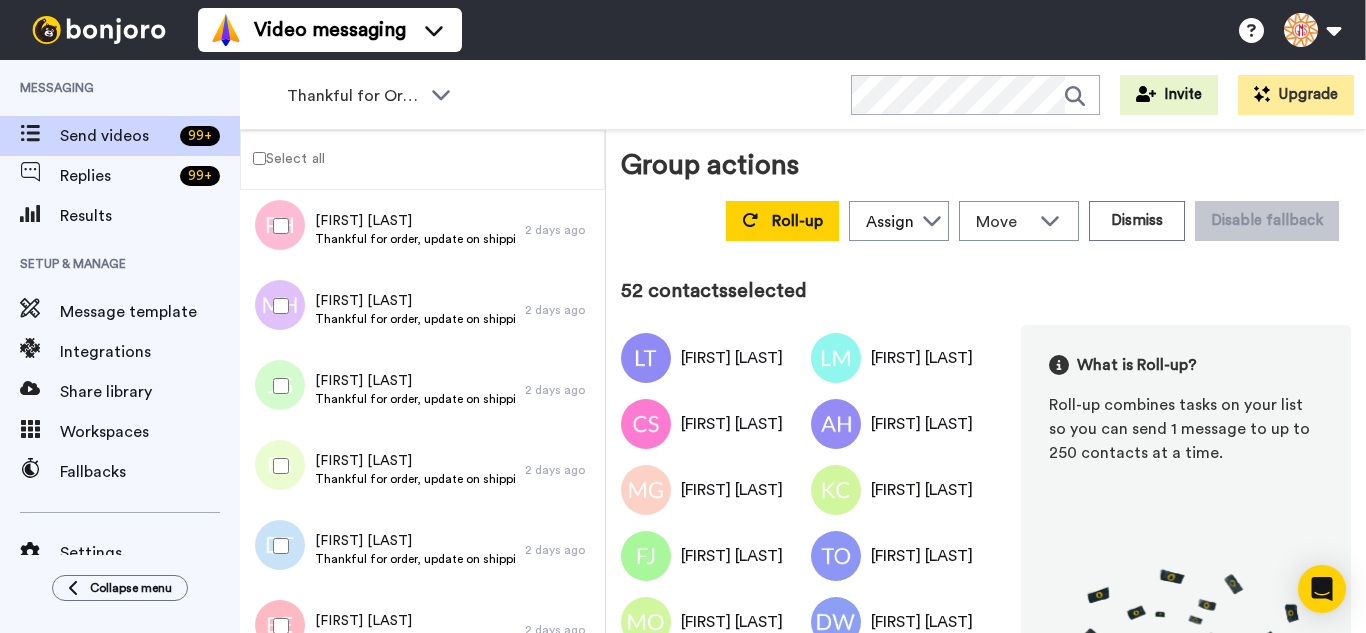 click at bounding box center (277, 306) 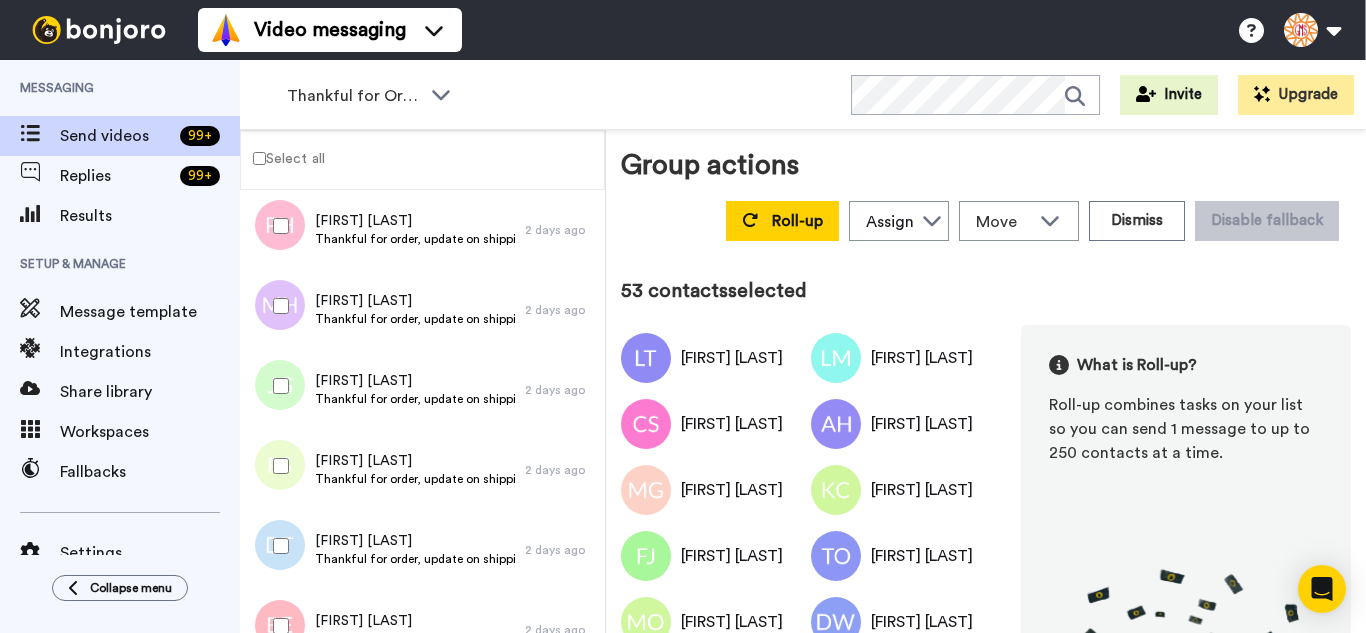 click at bounding box center [277, 386] 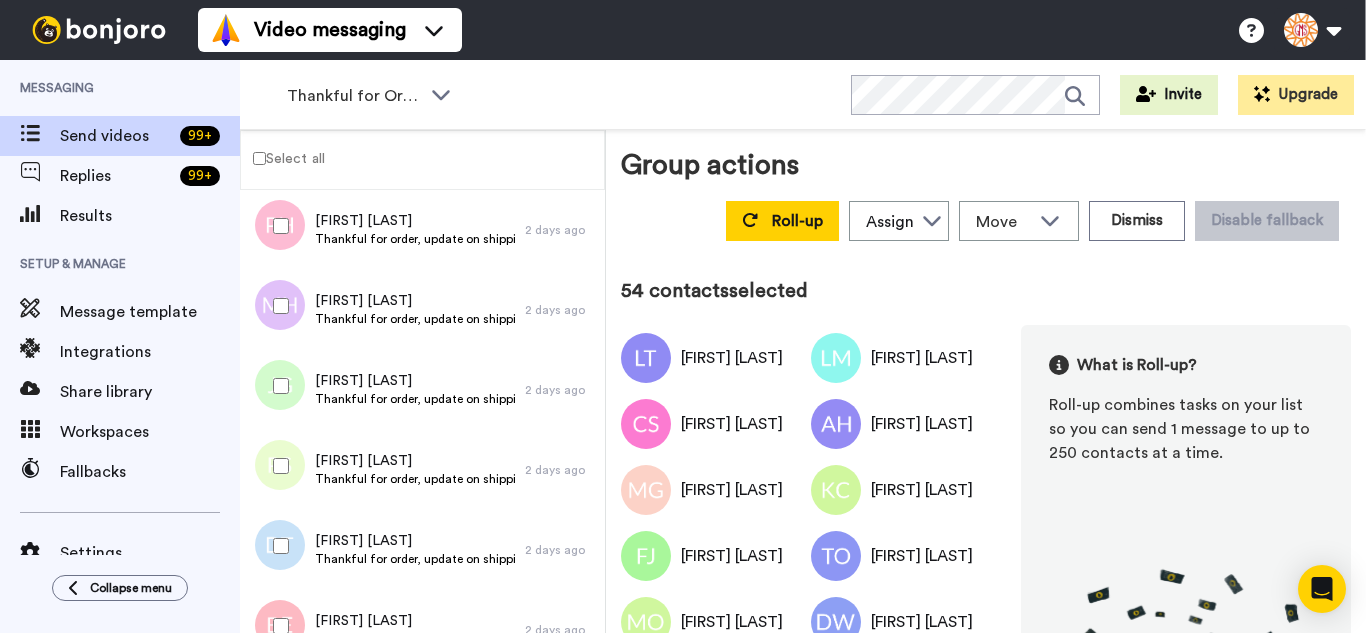 click at bounding box center [277, 546] 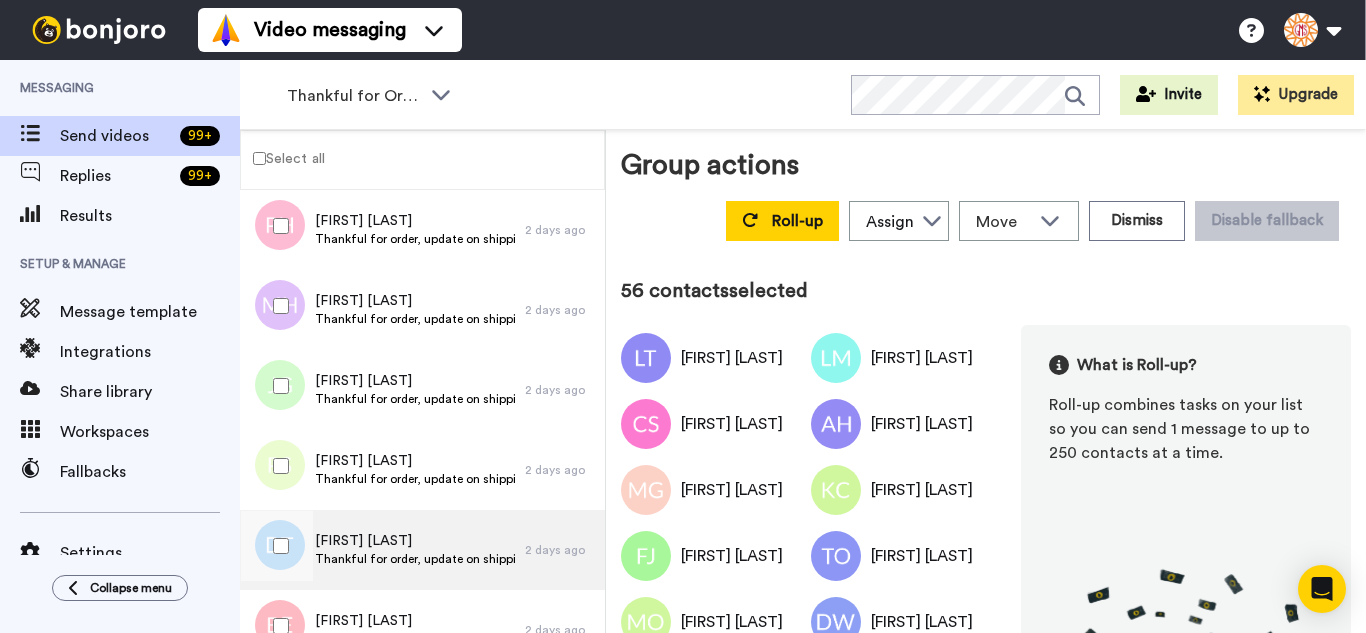 click on "Dena Tanner Thankful for order, update on shipping. 2 days ago" at bounding box center (422, 550) 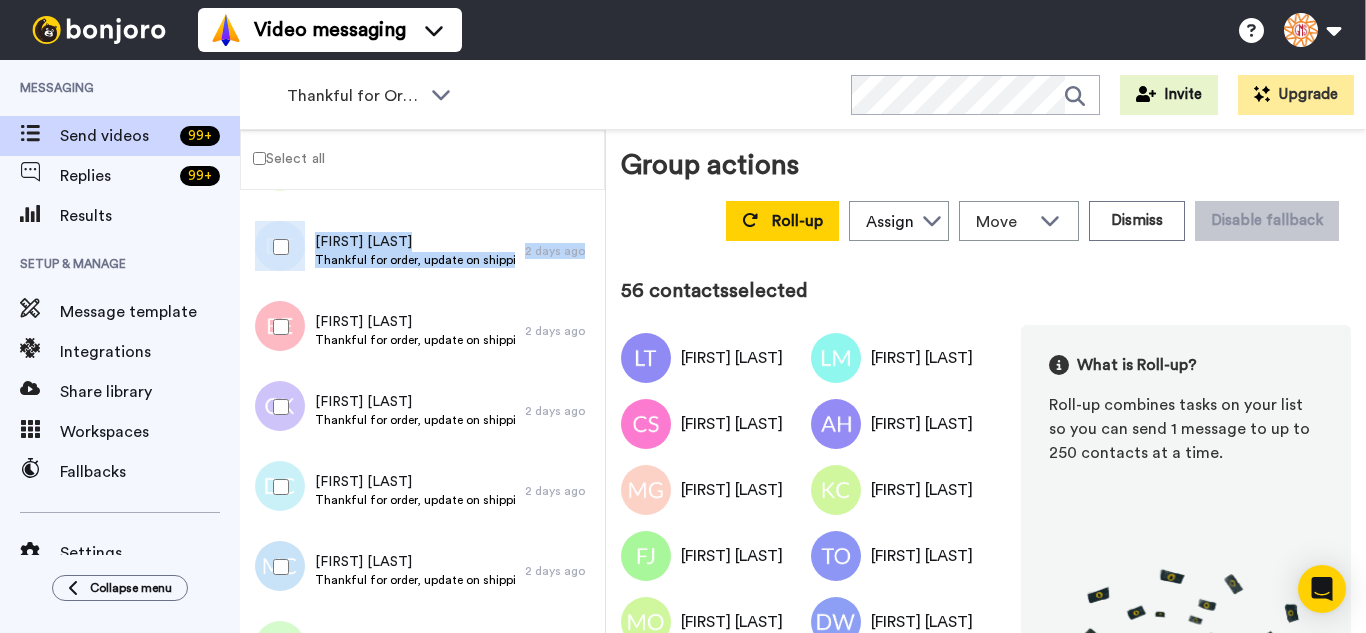 scroll, scrollTop: 4400, scrollLeft: 0, axis: vertical 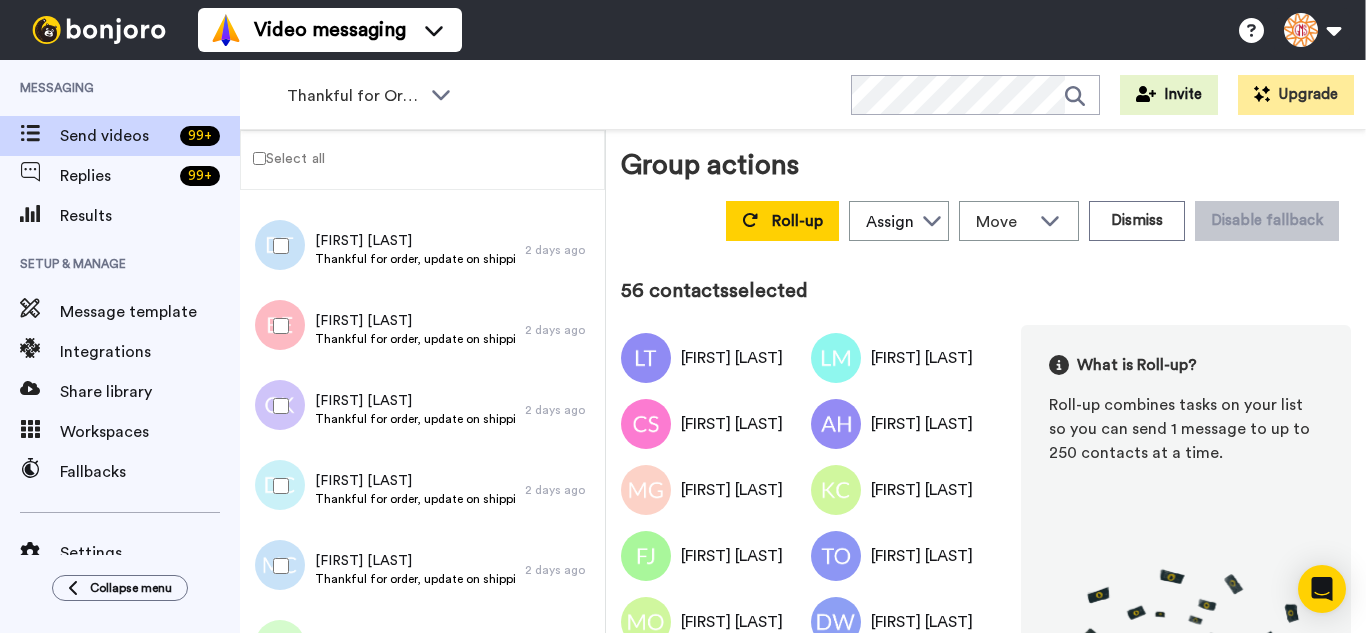 click at bounding box center [277, 326] 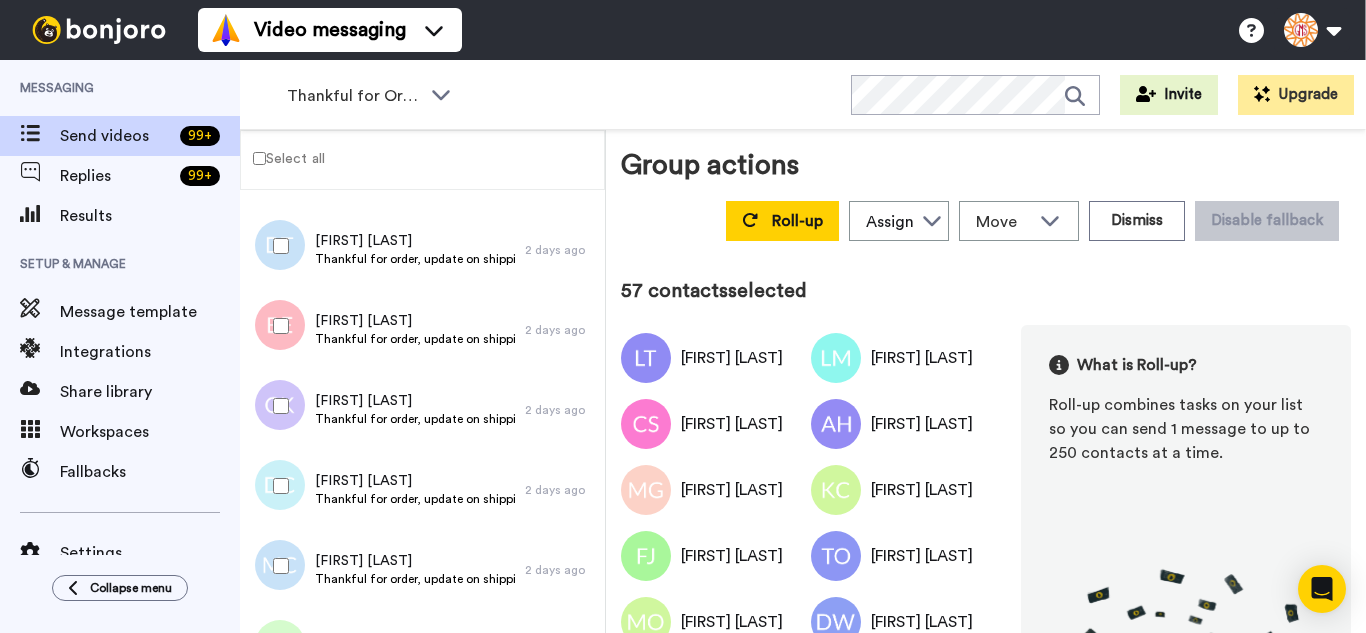 drag, startPoint x: 286, startPoint y: 415, endPoint x: 284, endPoint y: 452, distance: 37.054016 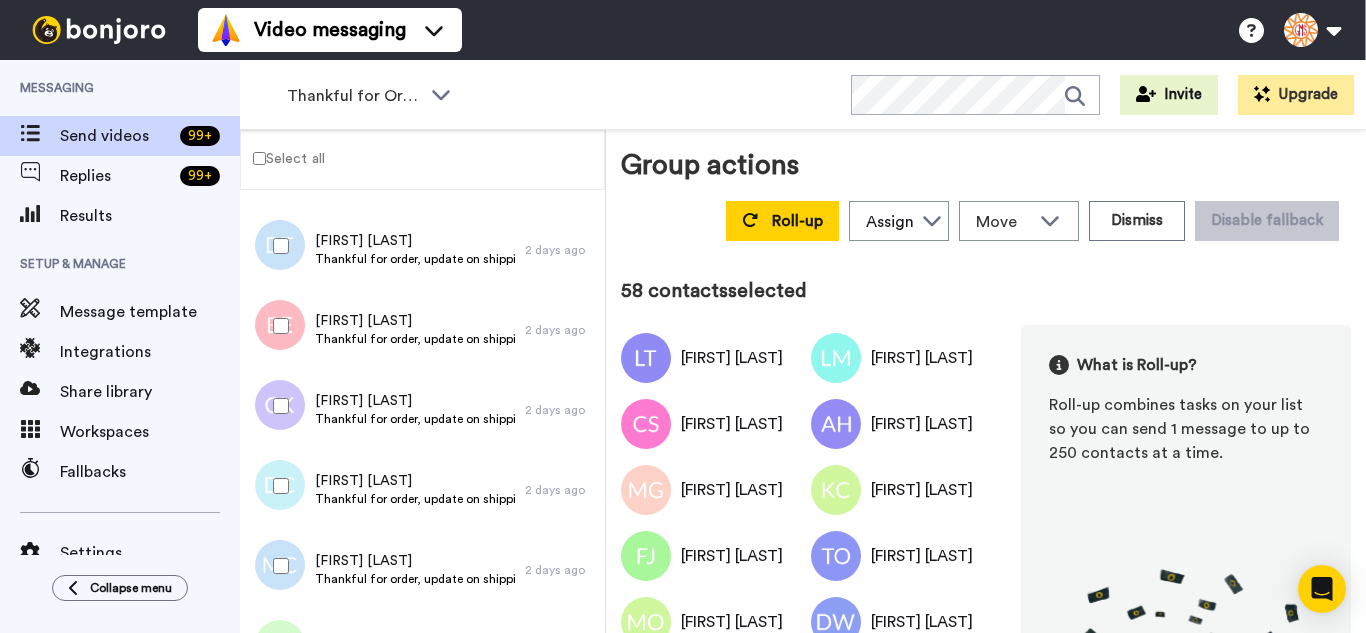 click at bounding box center (277, 486) 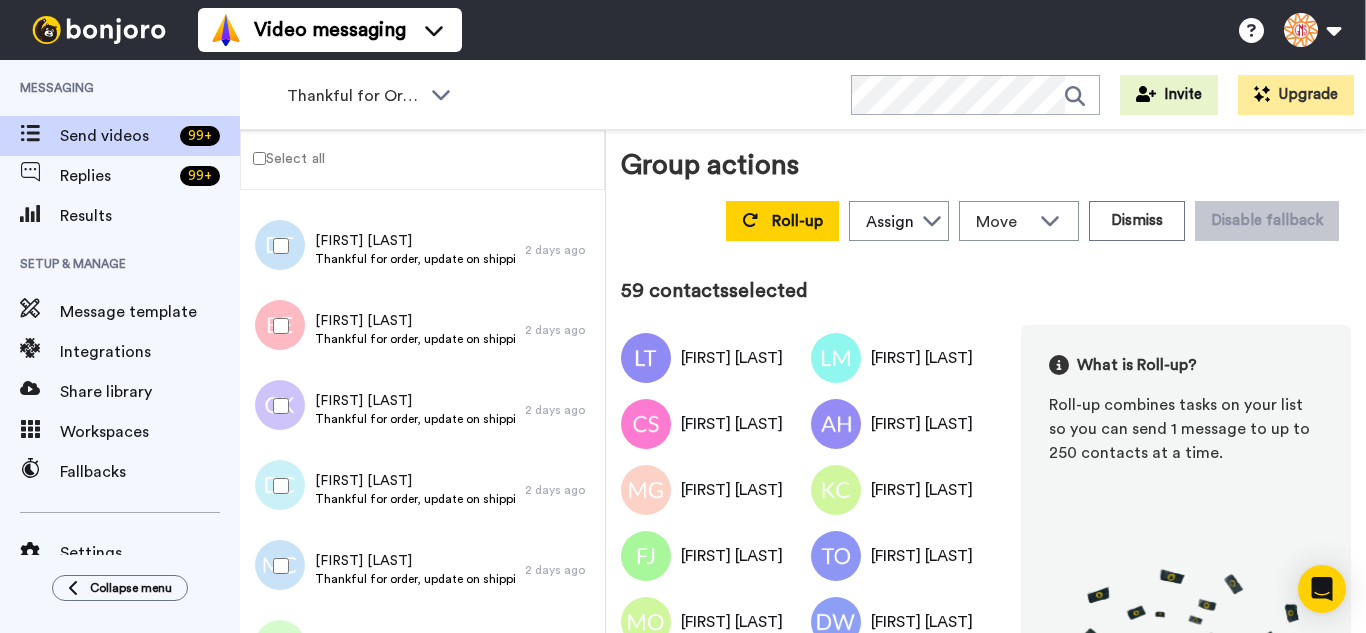 click at bounding box center (277, 566) 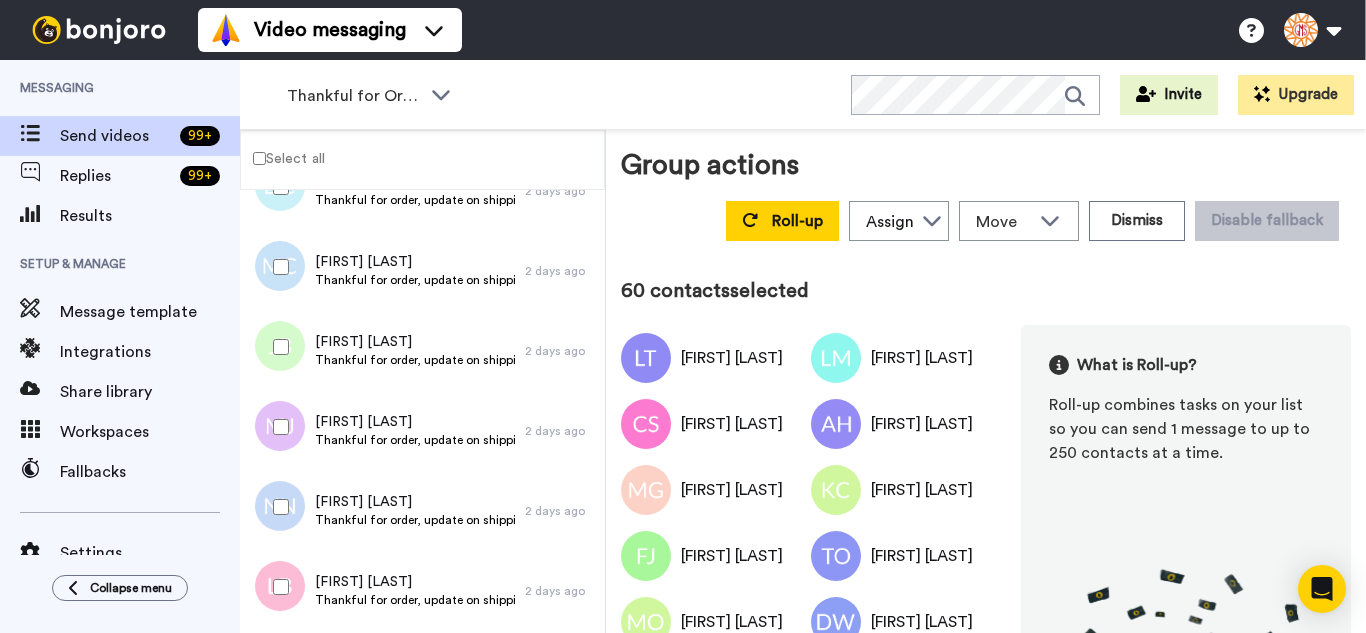 scroll, scrollTop: 4700, scrollLeft: 0, axis: vertical 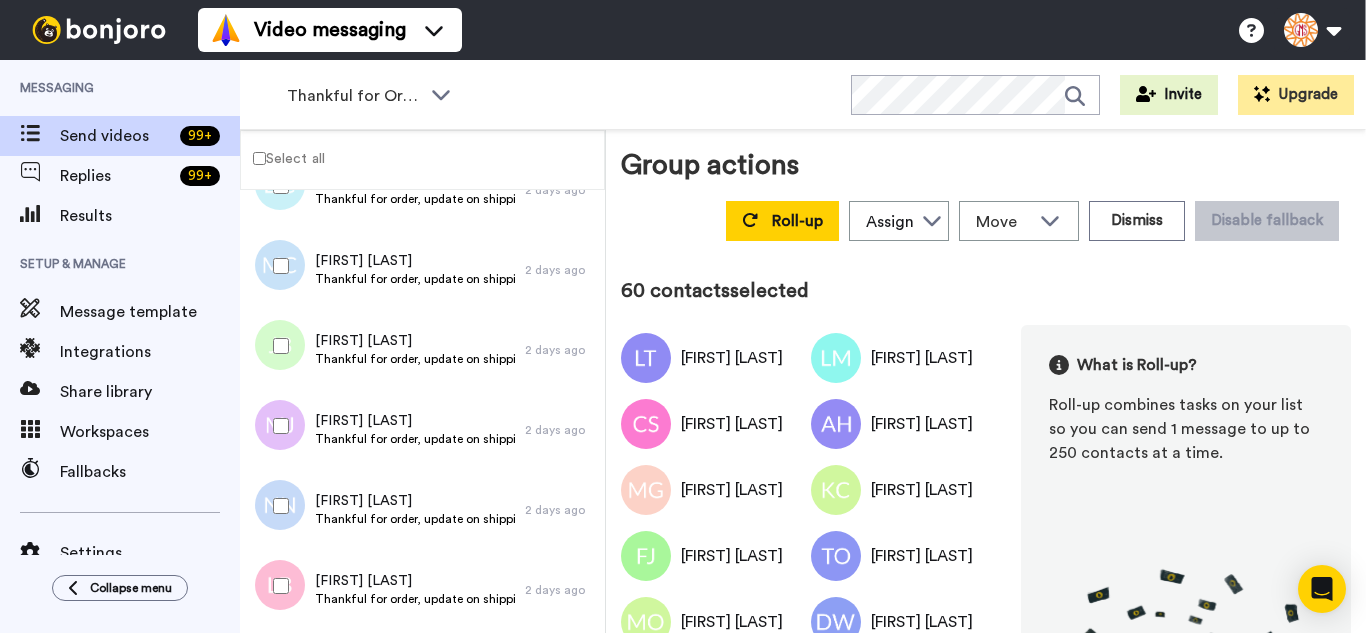 drag, startPoint x: 281, startPoint y: 359, endPoint x: 291, endPoint y: 410, distance: 51.971146 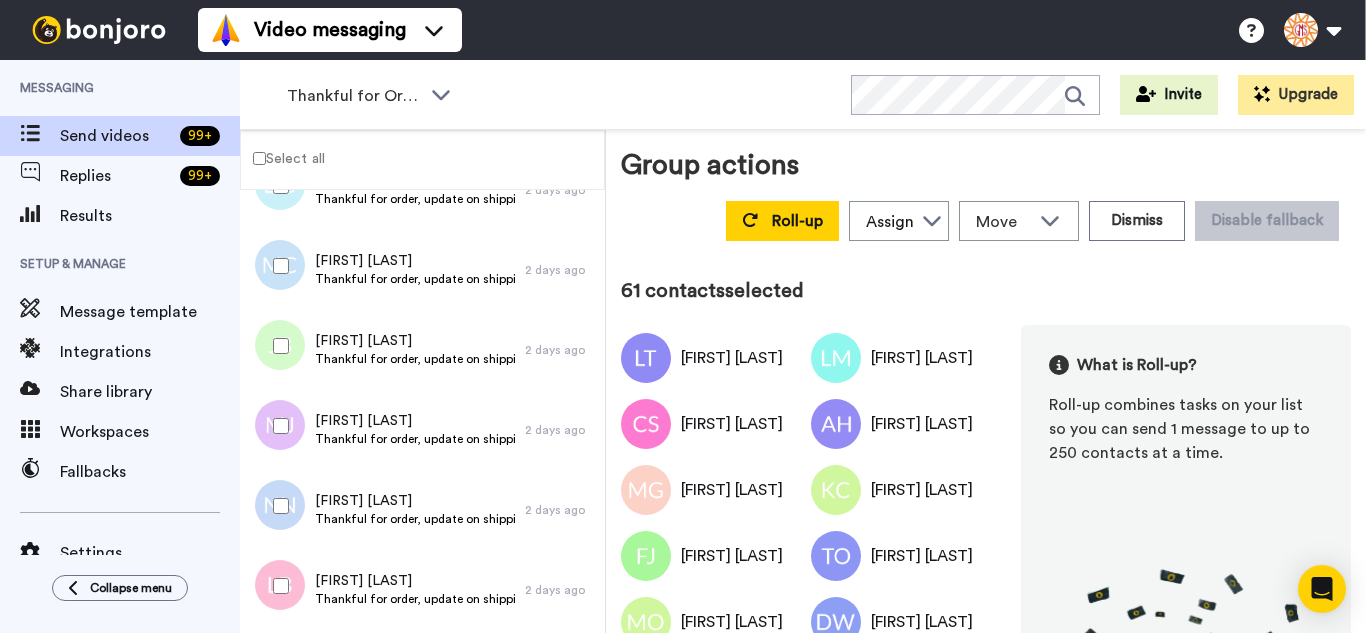 drag, startPoint x: 294, startPoint y: 432, endPoint x: 299, endPoint y: 498, distance: 66.189125 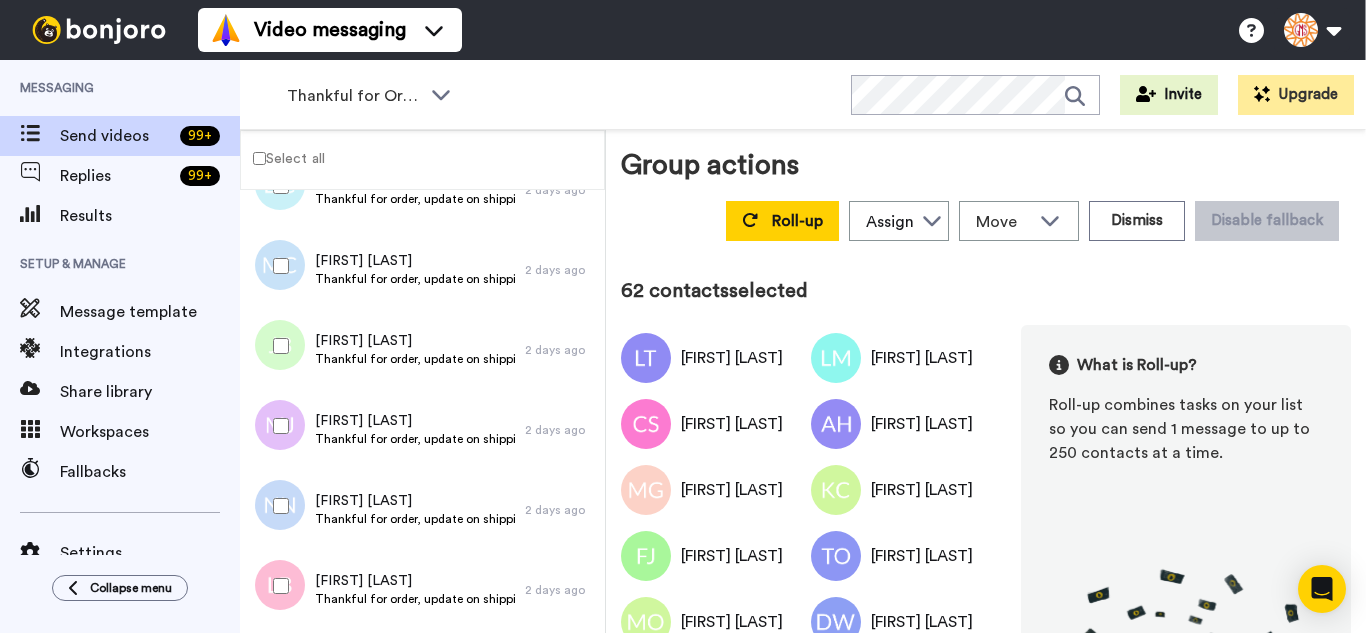 drag, startPoint x: 299, startPoint y: 499, endPoint x: 305, endPoint y: 556, distance: 57.31492 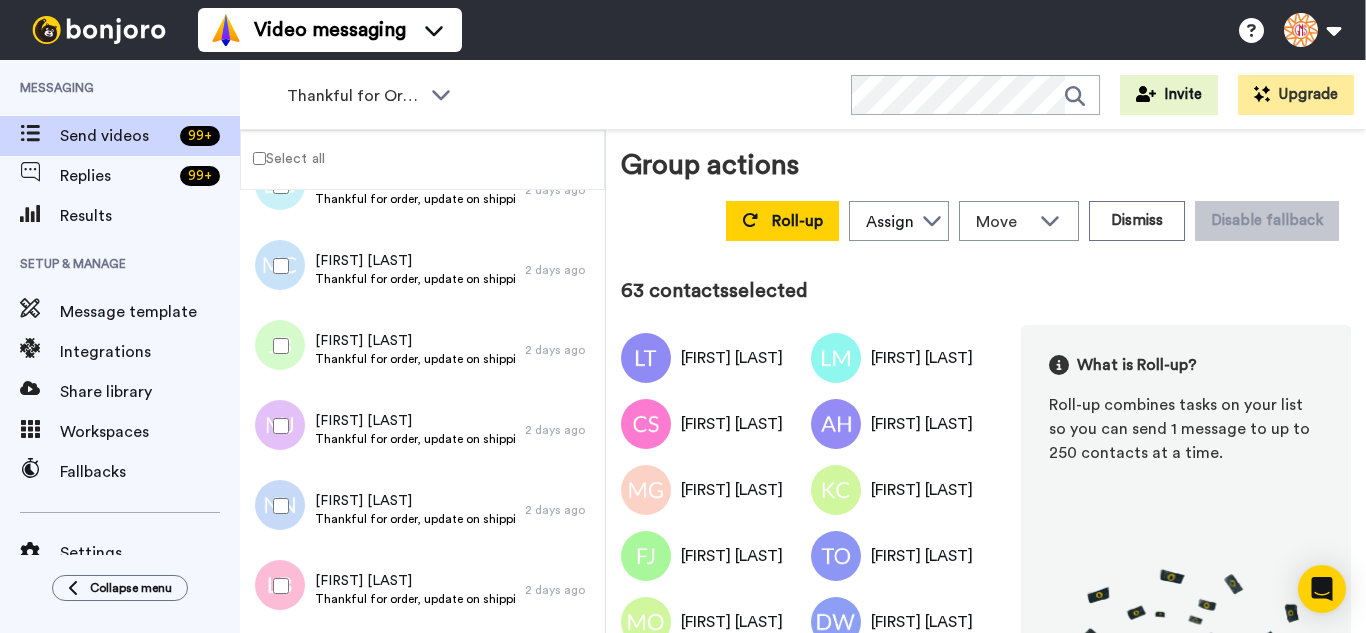drag, startPoint x: 302, startPoint y: 574, endPoint x: 307, endPoint y: 563, distance: 12.083046 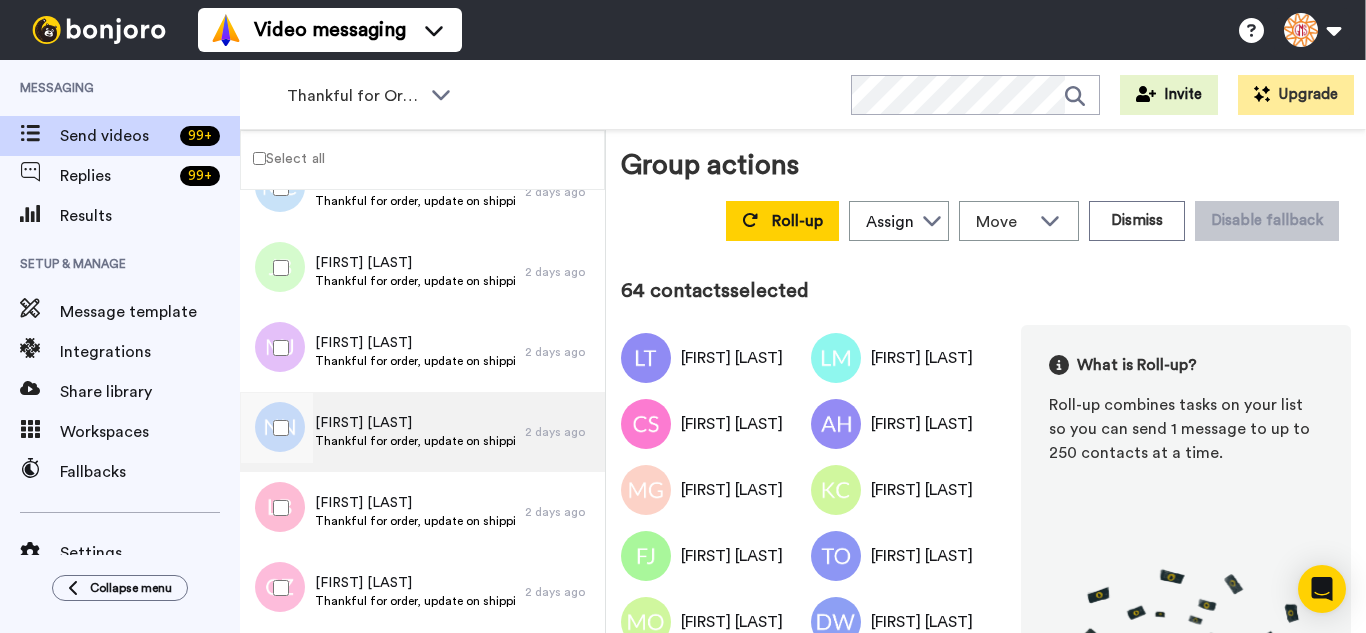 scroll, scrollTop: 5000, scrollLeft: 0, axis: vertical 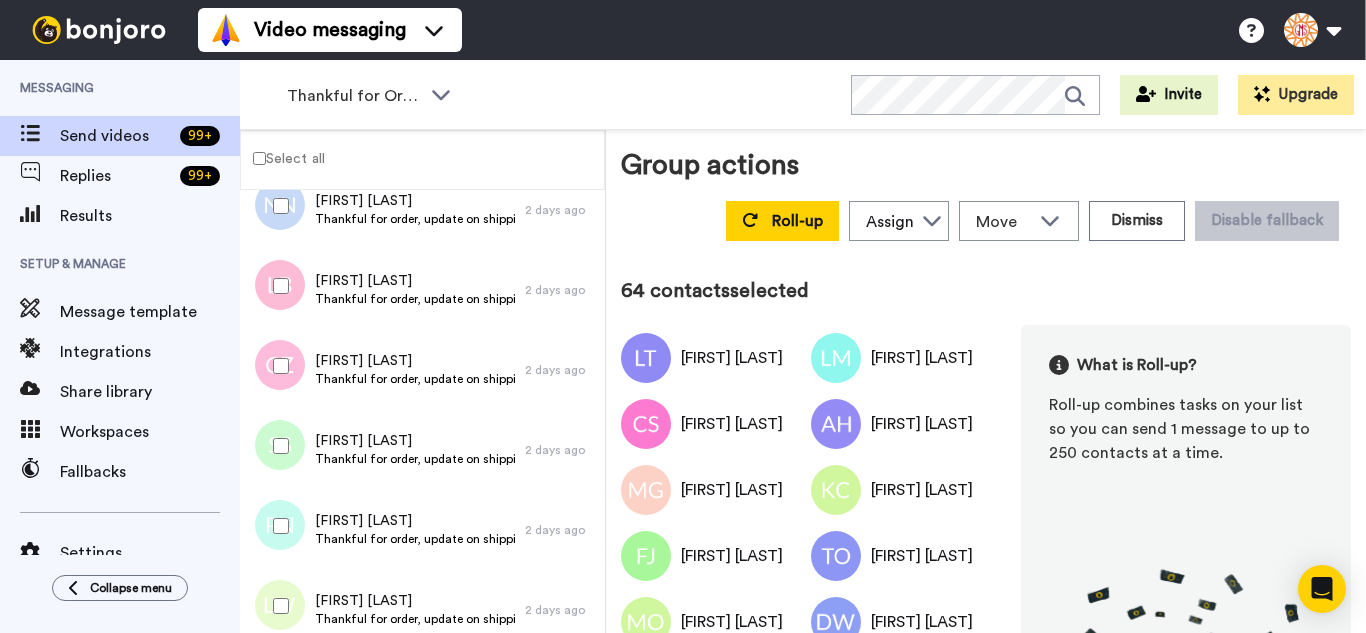 click at bounding box center [277, 366] 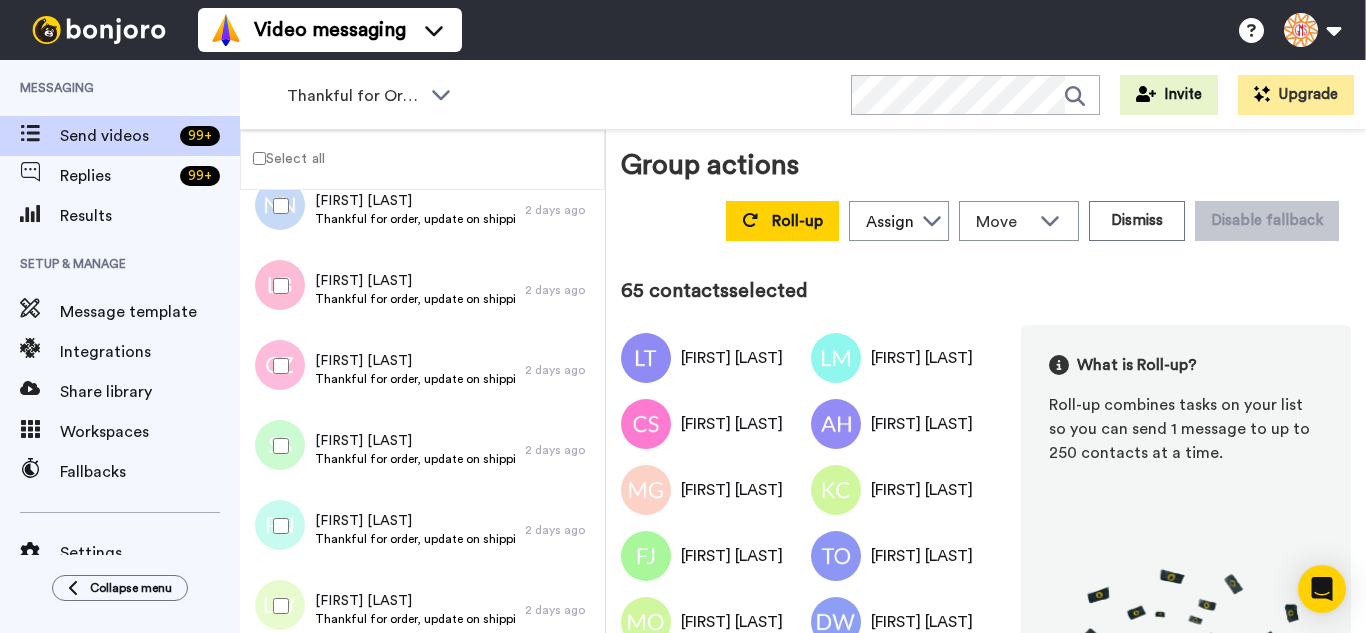 drag, startPoint x: 293, startPoint y: 502, endPoint x: 296, endPoint y: 545, distance: 43.104523 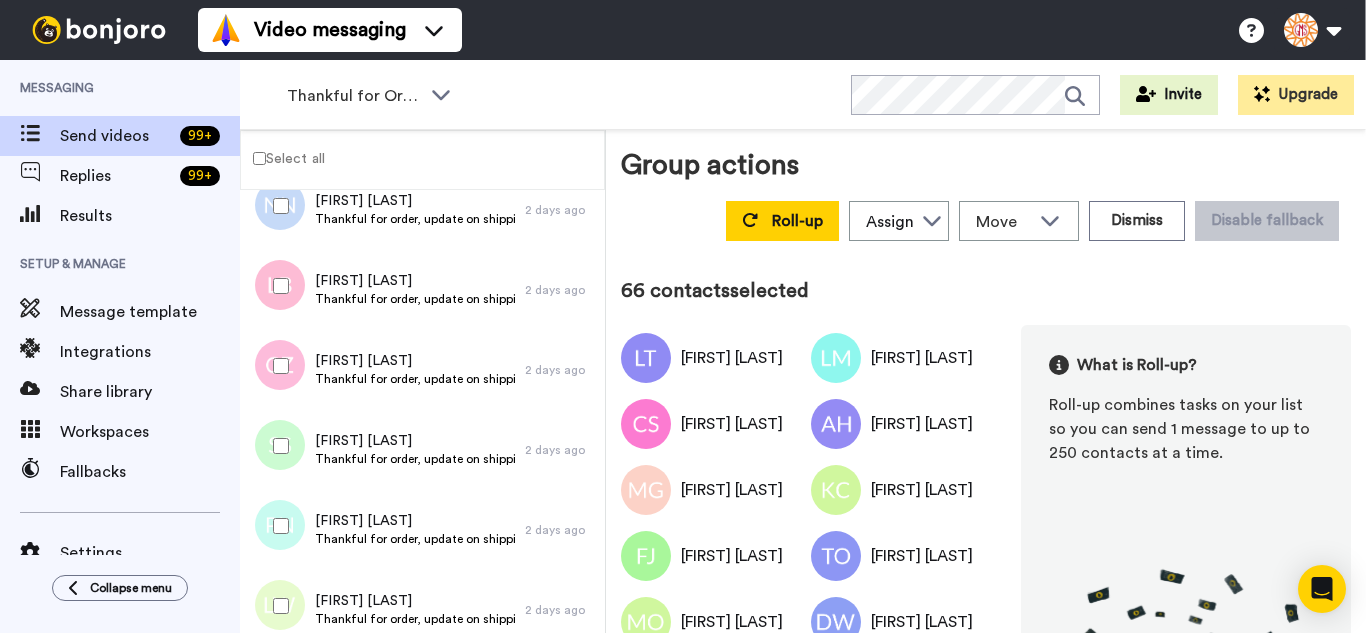 click at bounding box center (277, 606) 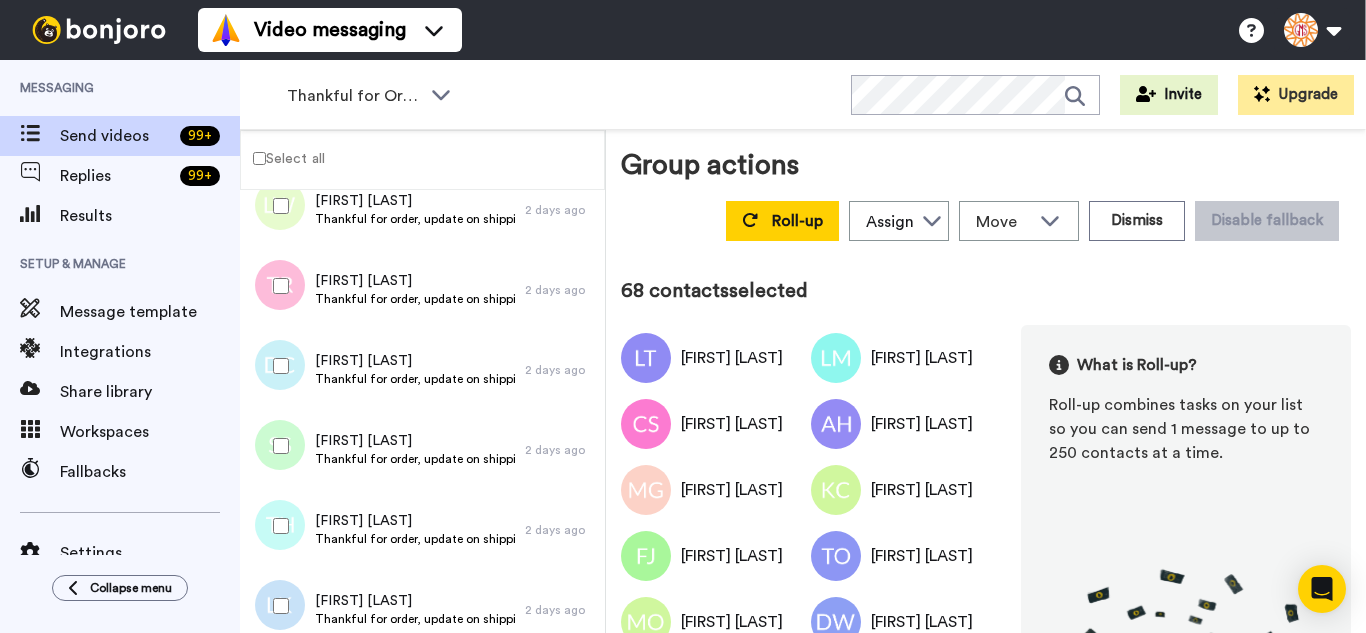 click at bounding box center [277, 286] 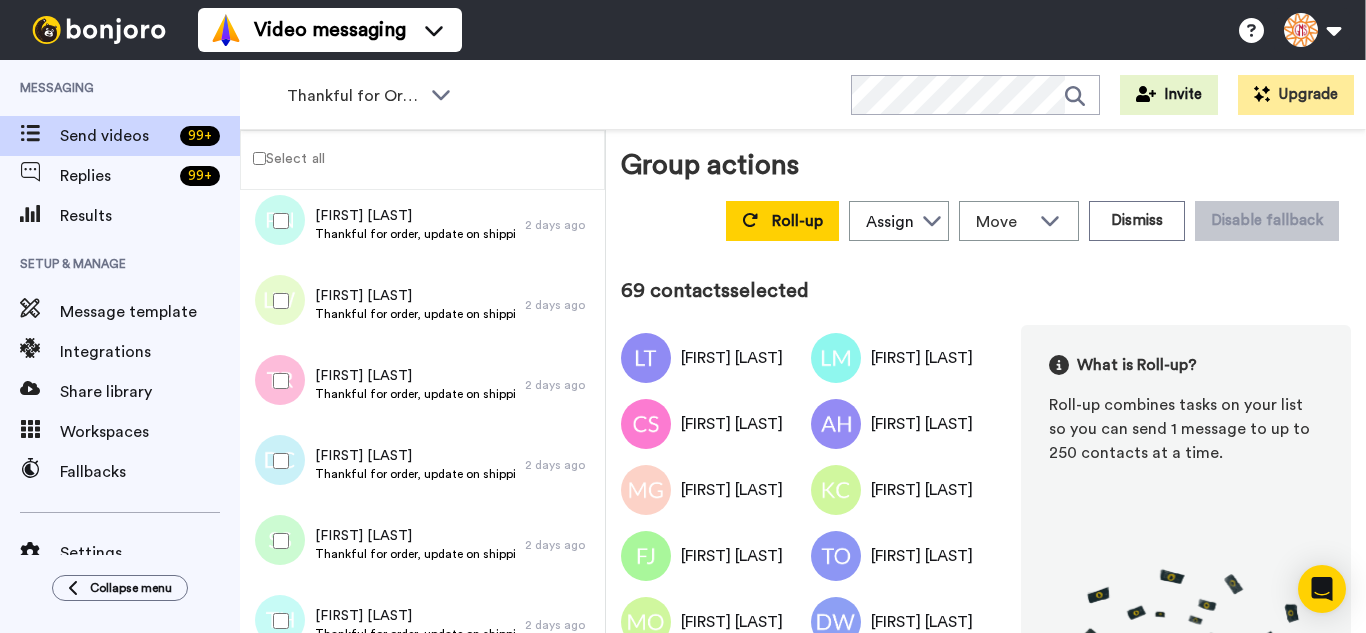 drag, startPoint x: 301, startPoint y: 400, endPoint x: 293, endPoint y: 431, distance: 32.01562 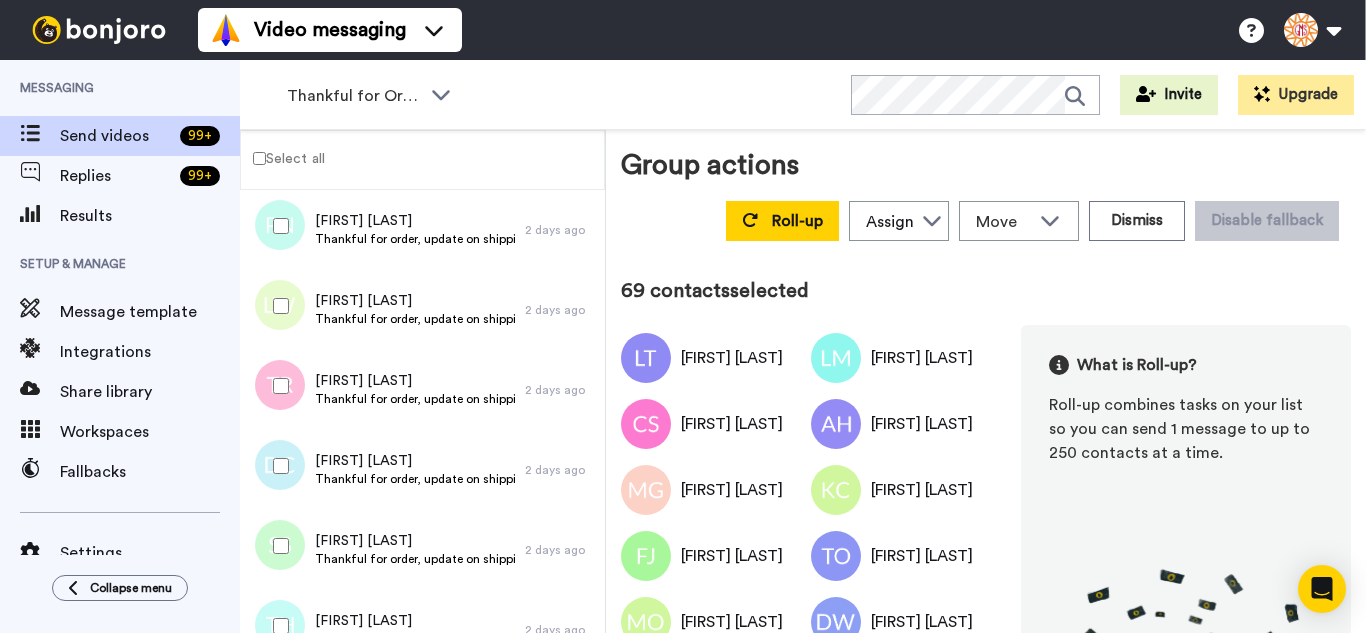 click at bounding box center (277, 466) 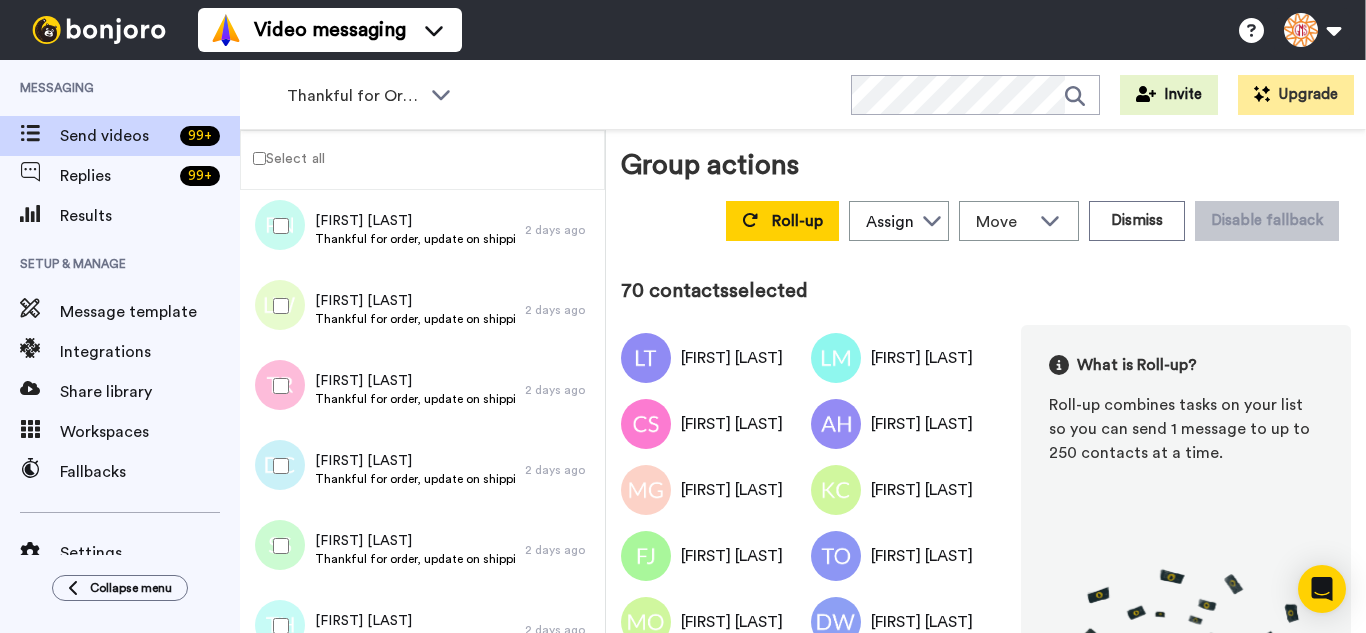 drag, startPoint x: 287, startPoint y: 573, endPoint x: 290, endPoint y: 614, distance: 41.109608 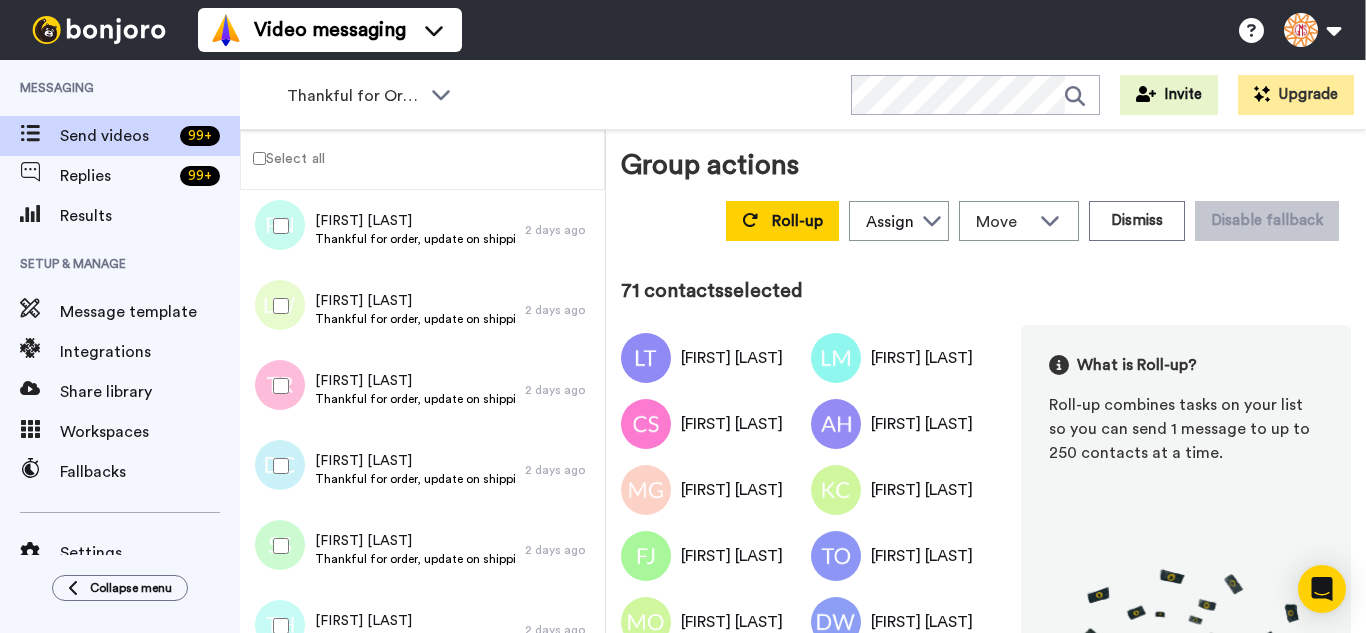 click at bounding box center (277, 626) 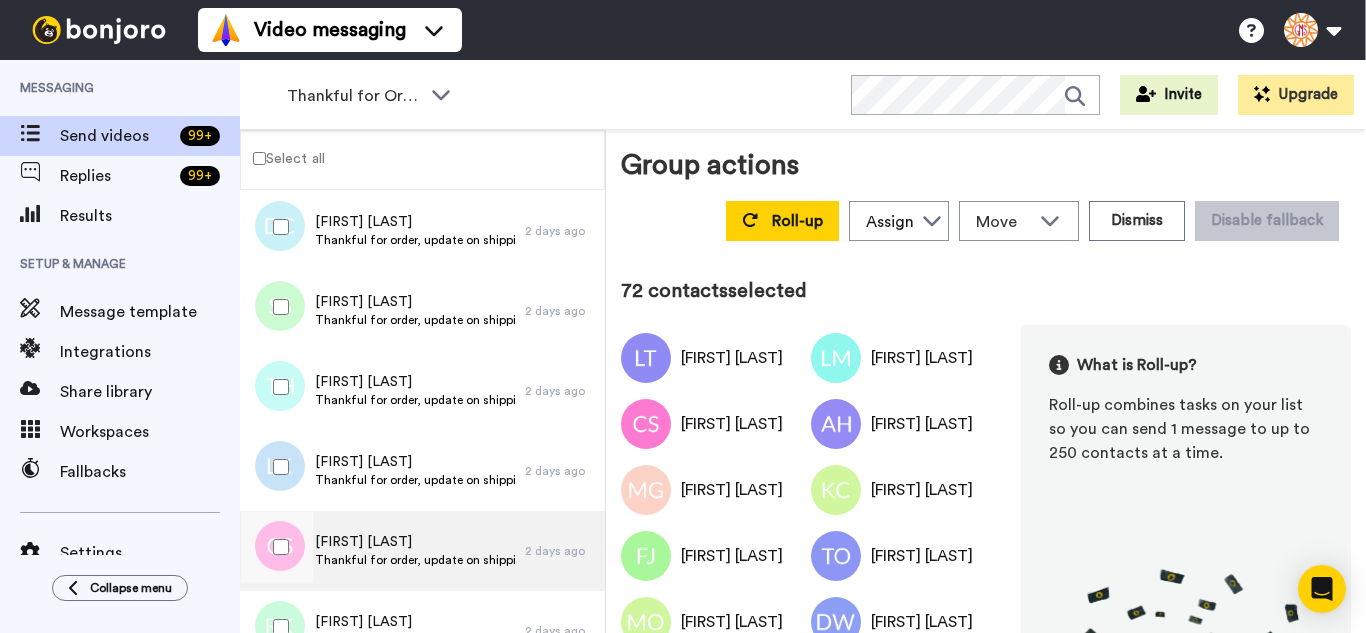scroll, scrollTop: 5700, scrollLeft: 0, axis: vertical 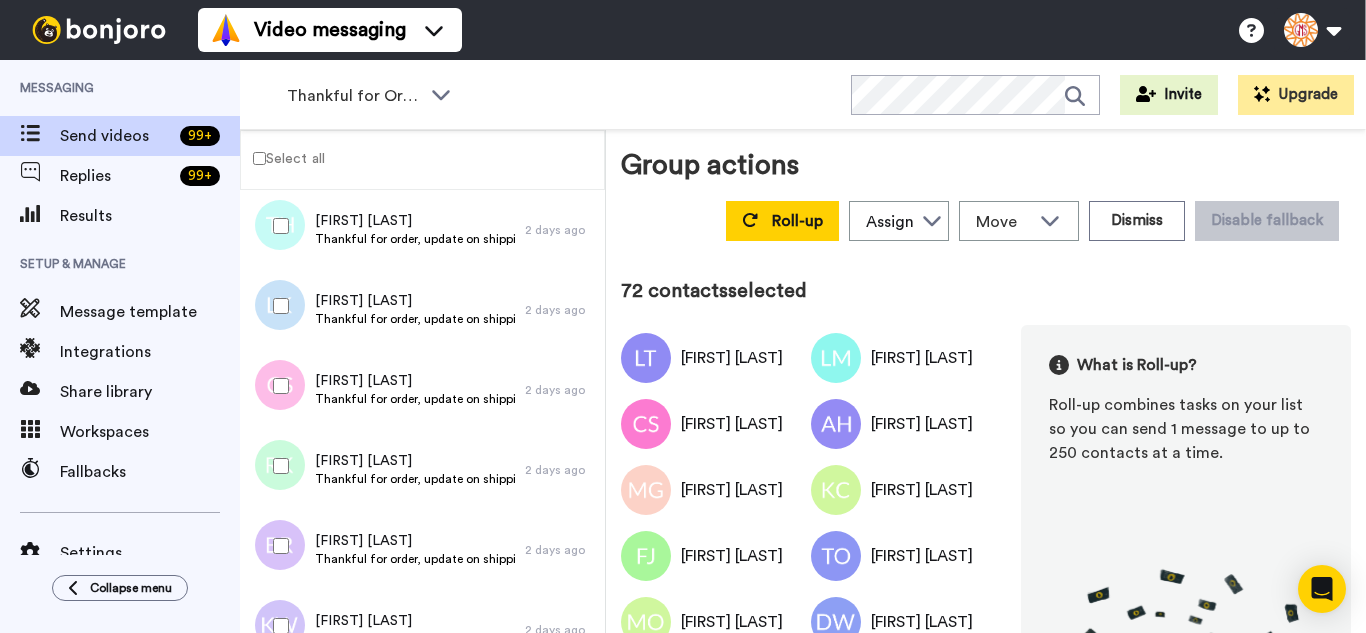 drag, startPoint x: 264, startPoint y: 317, endPoint x: 281, endPoint y: 376, distance: 61.400326 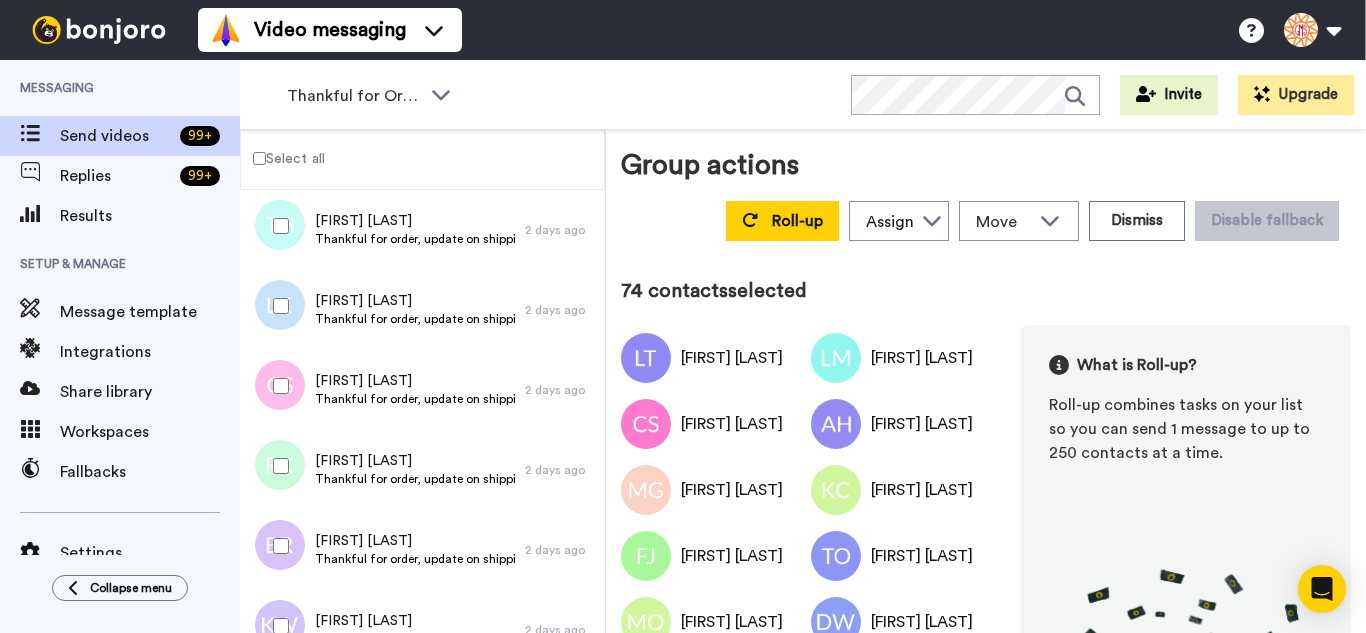 drag, startPoint x: 300, startPoint y: 475, endPoint x: 302, endPoint y: 539, distance: 64.03124 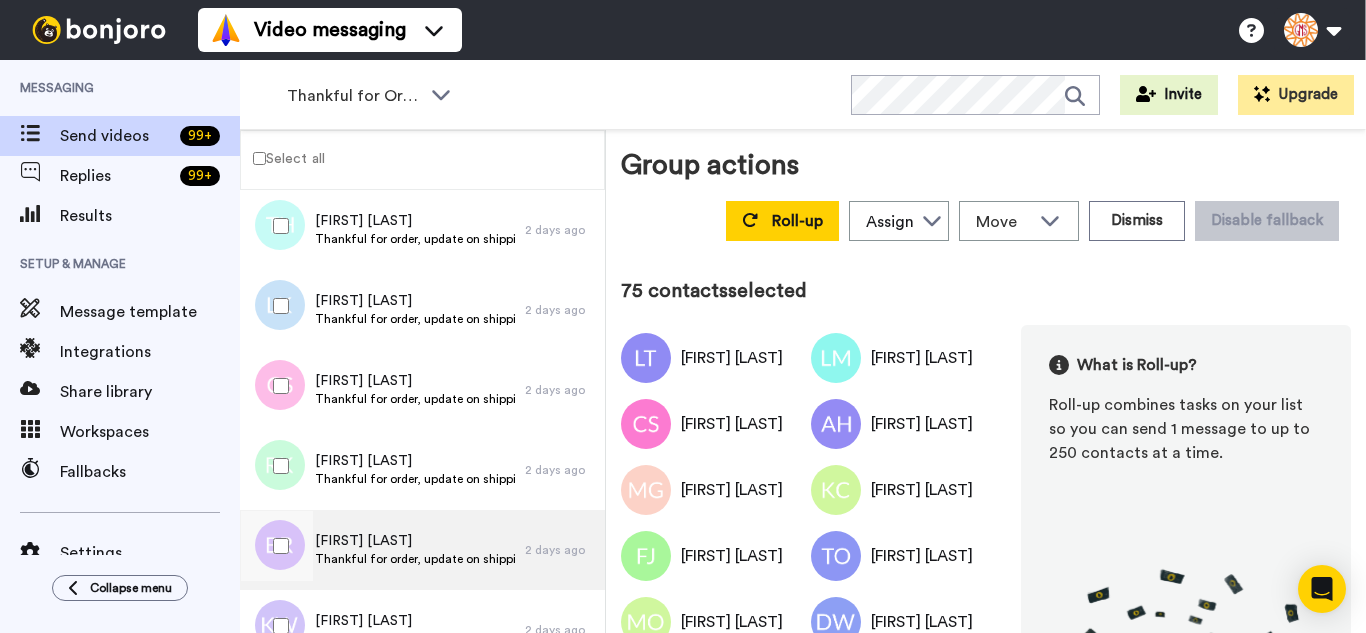 click at bounding box center (277, 546) 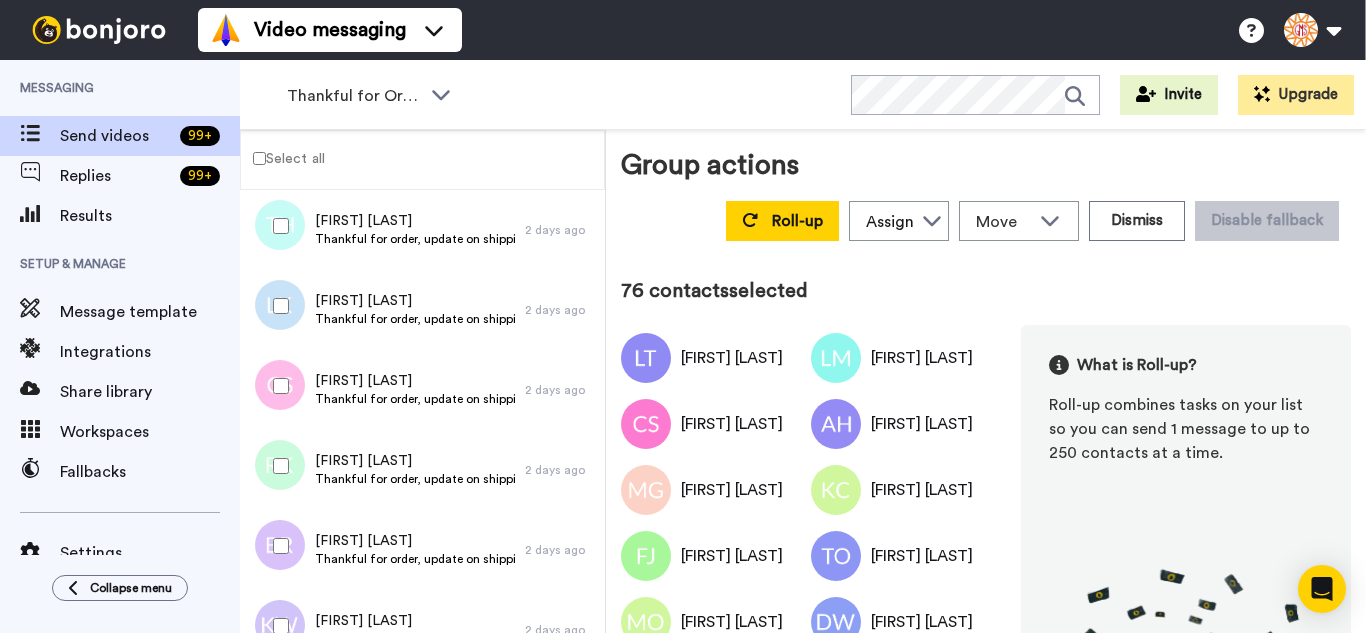 click at bounding box center (277, 626) 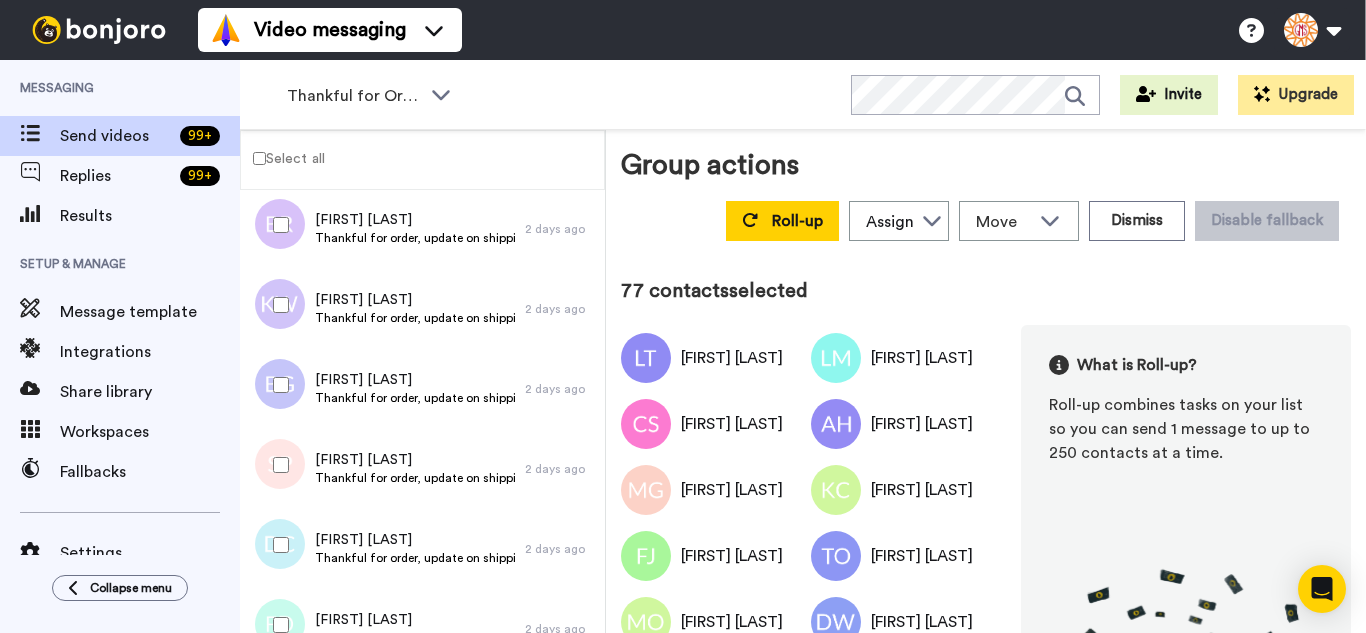 scroll, scrollTop: 6100, scrollLeft: 0, axis: vertical 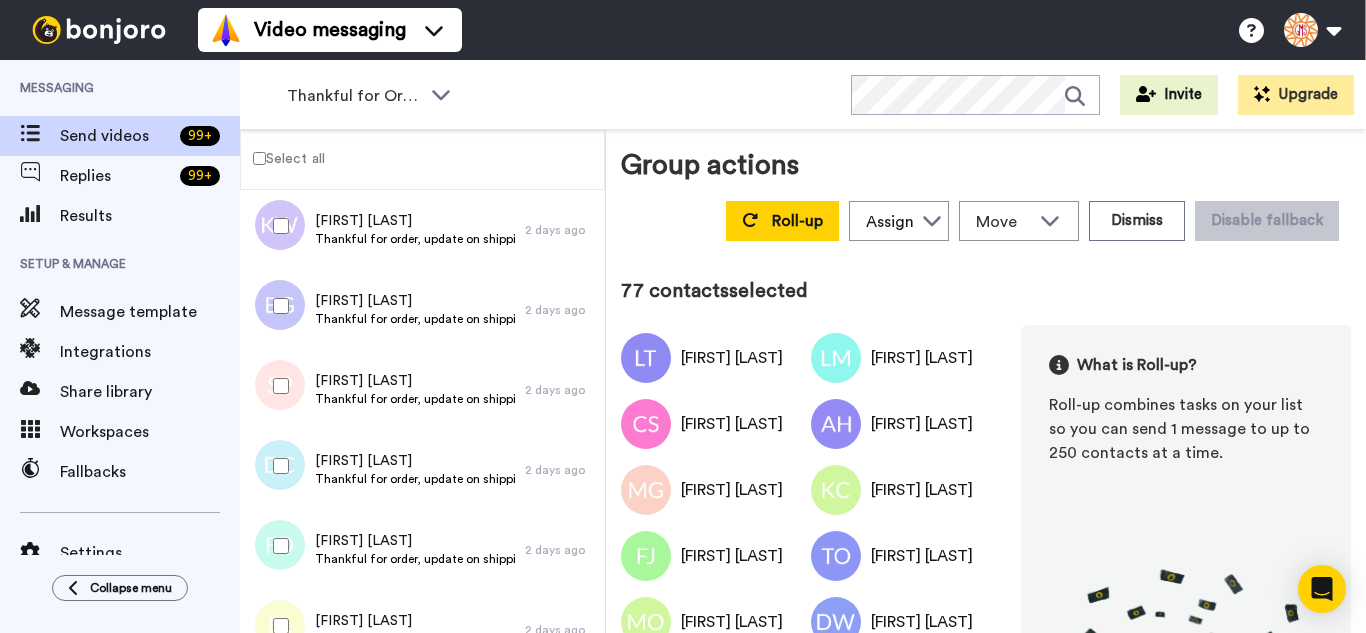 drag 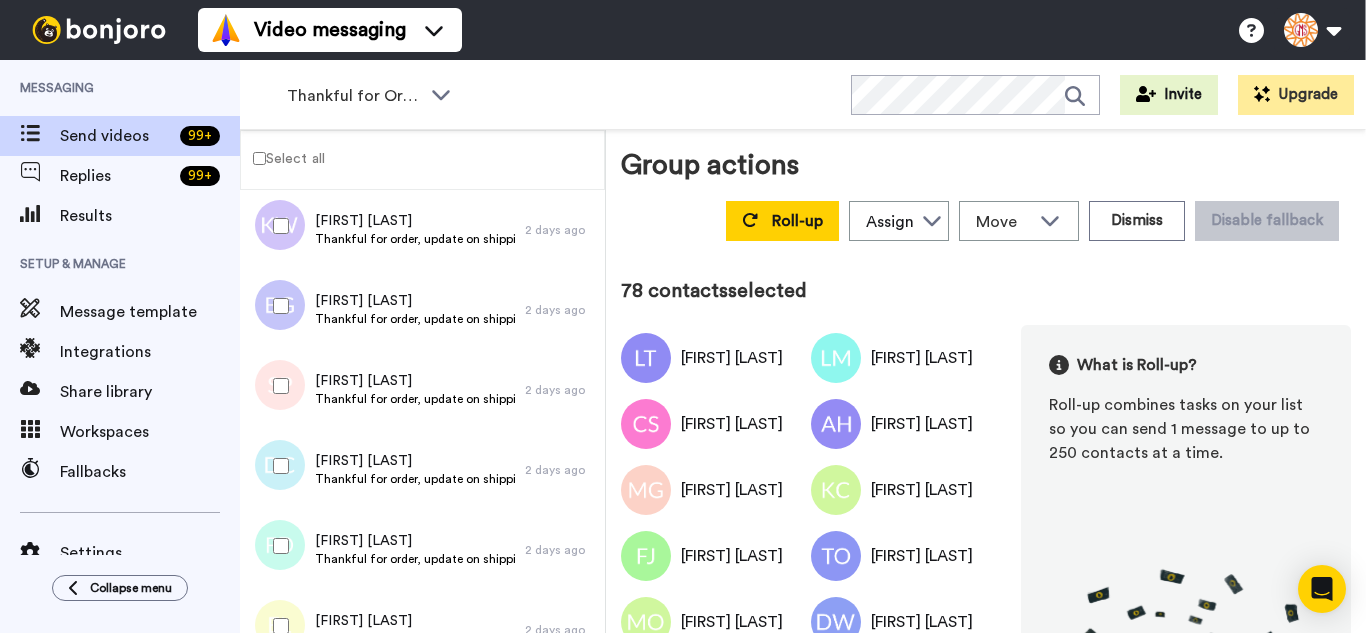 click at bounding box center (277, 386) 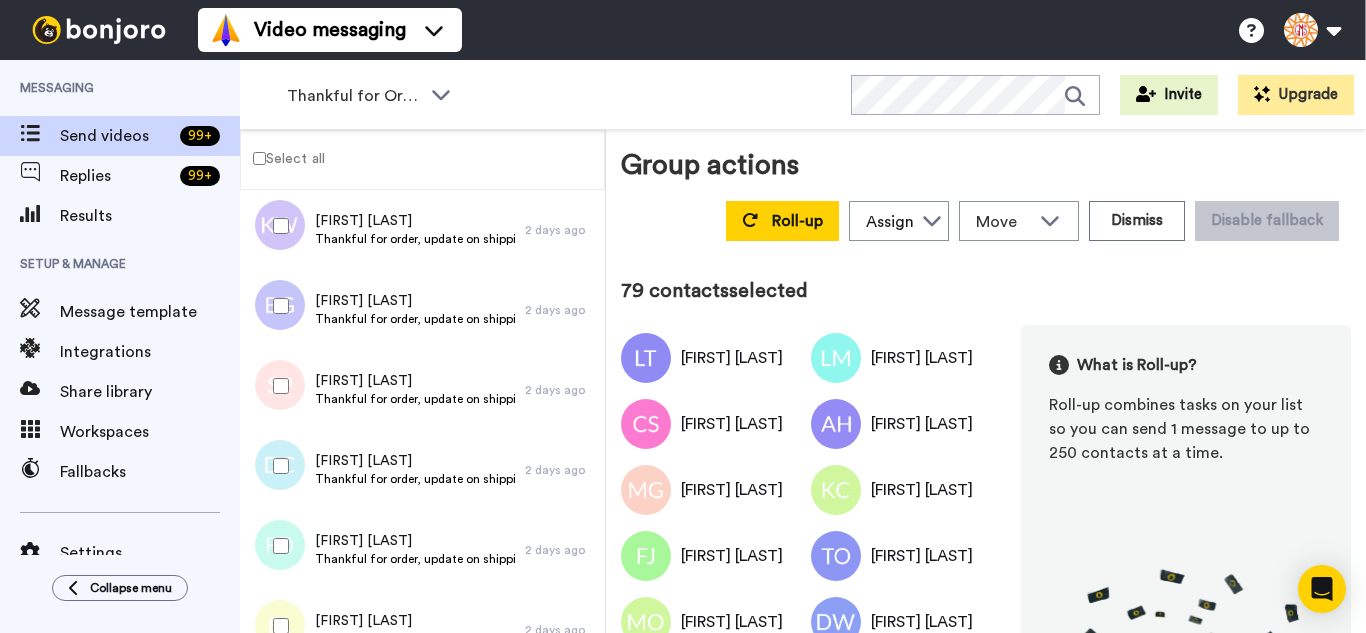 click at bounding box center [277, 466] 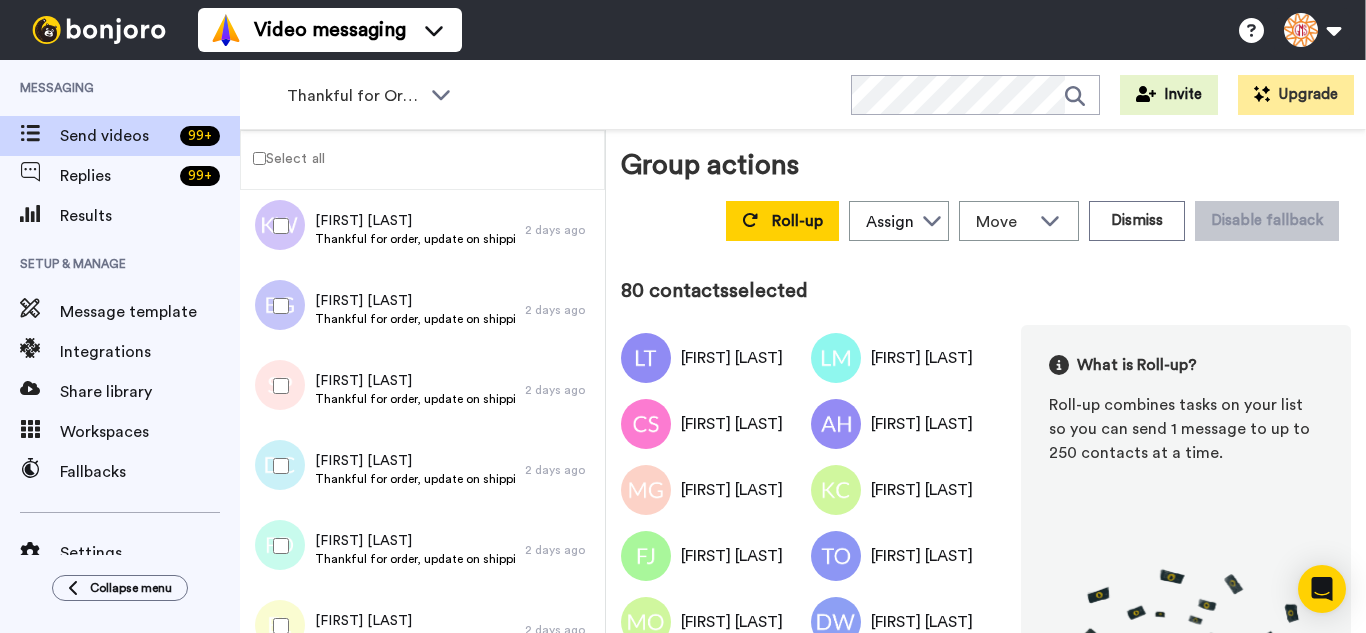 click at bounding box center (277, 546) 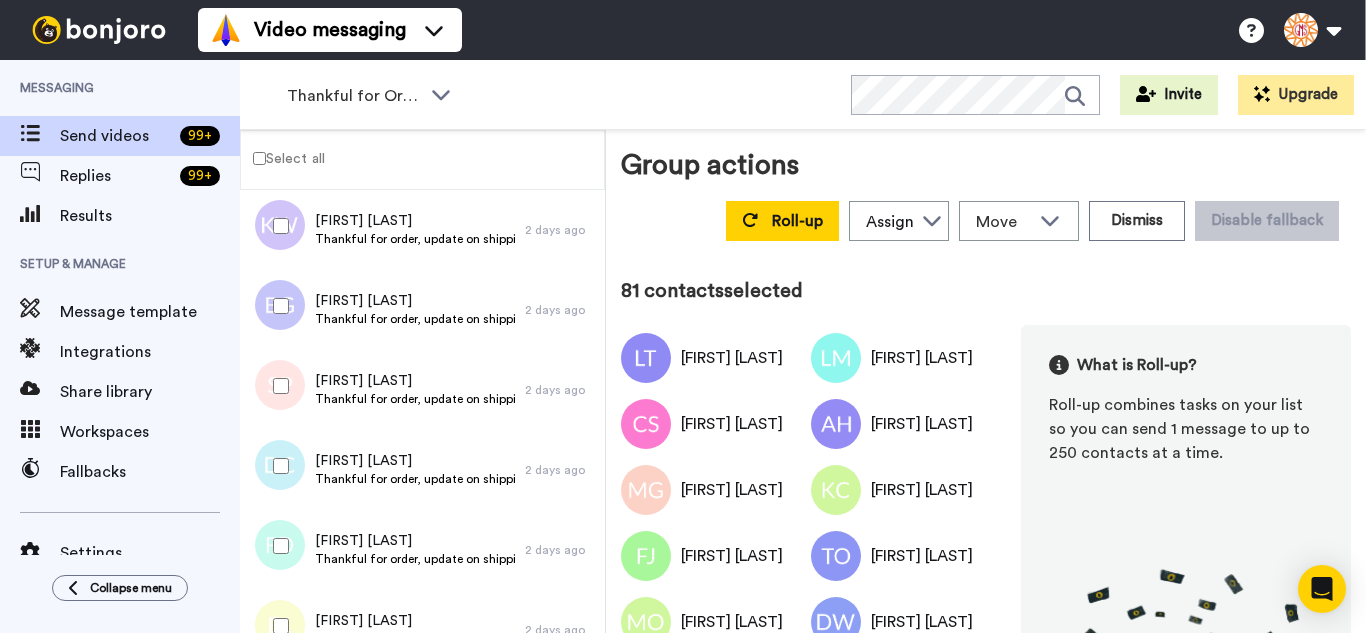 click at bounding box center (277, 626) 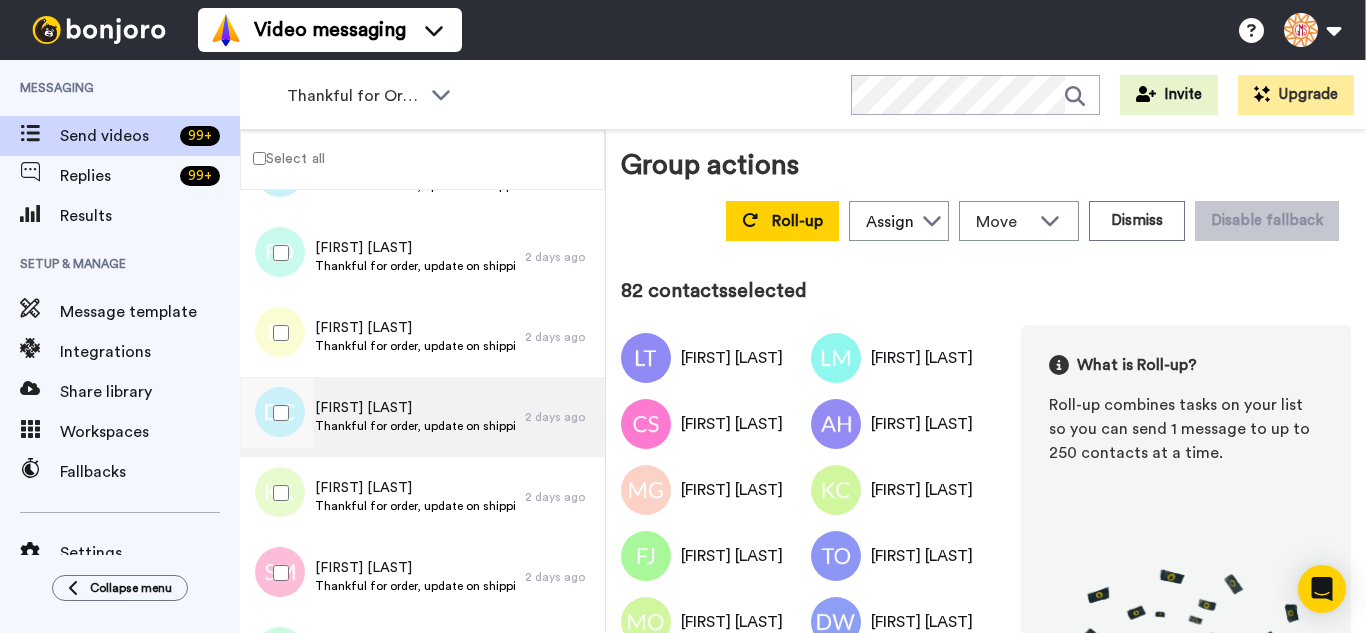 scroll, scrollTop: 6400, scrollLeft: 0, axis: vertical 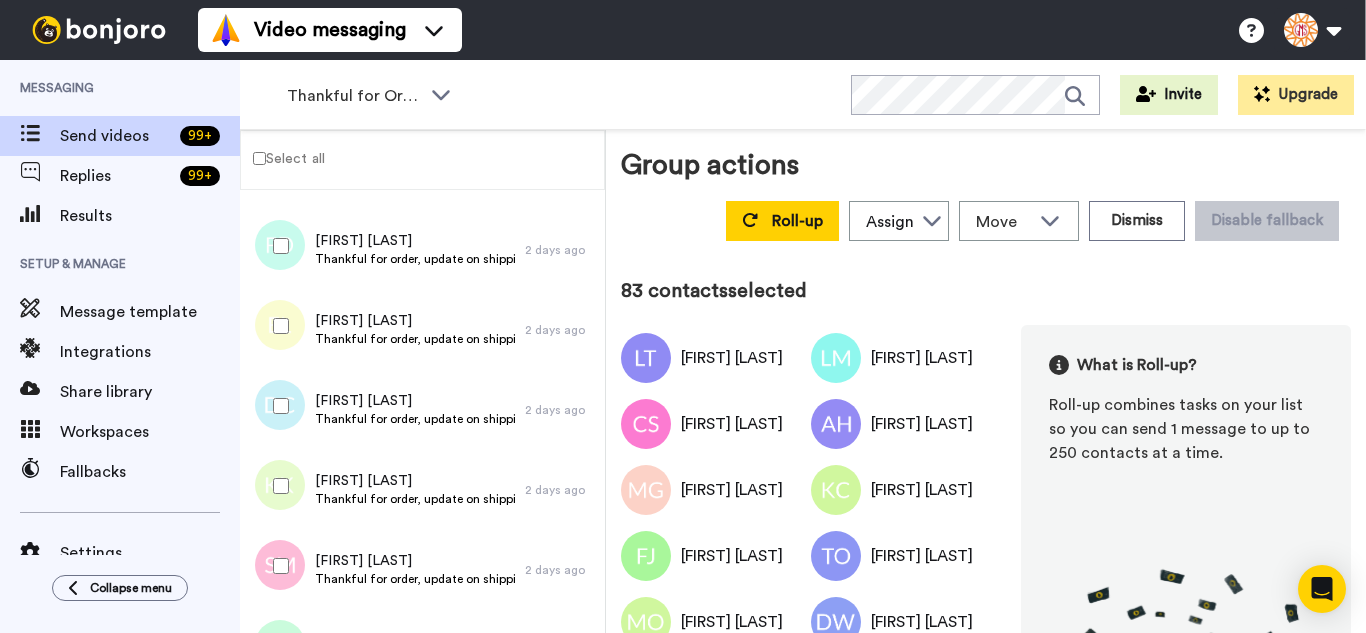 click at bounding box center [277, 486] 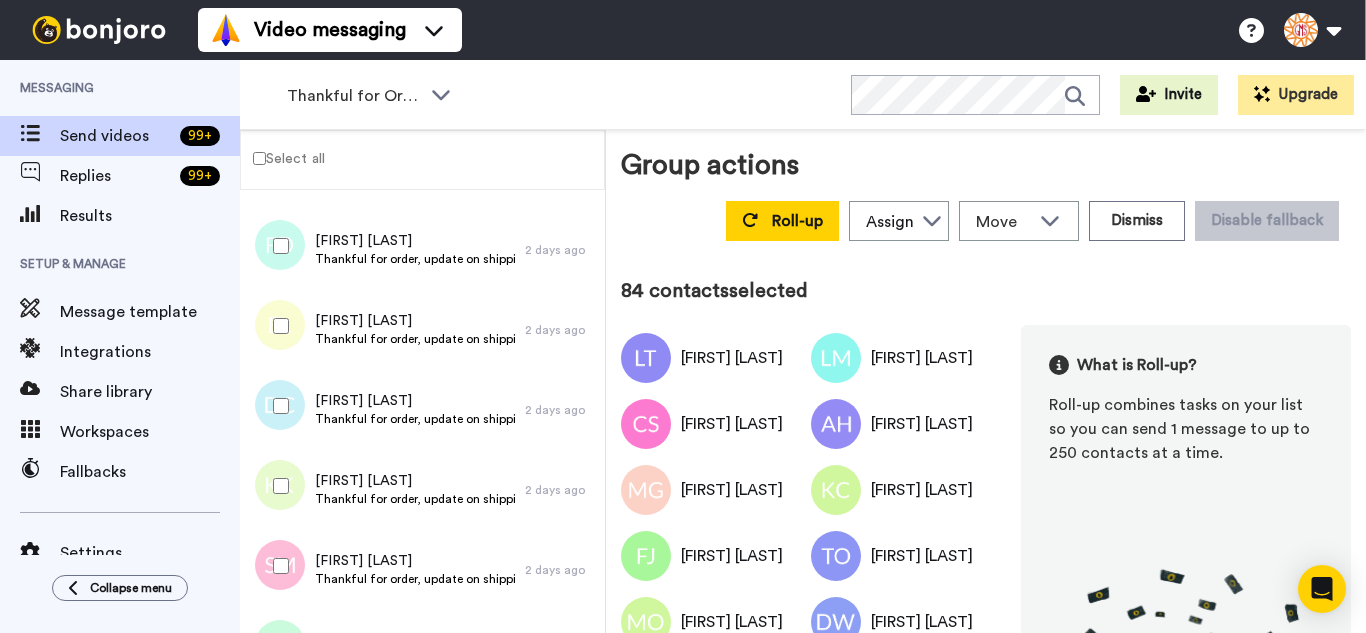 click at bounding box center (277, 566) 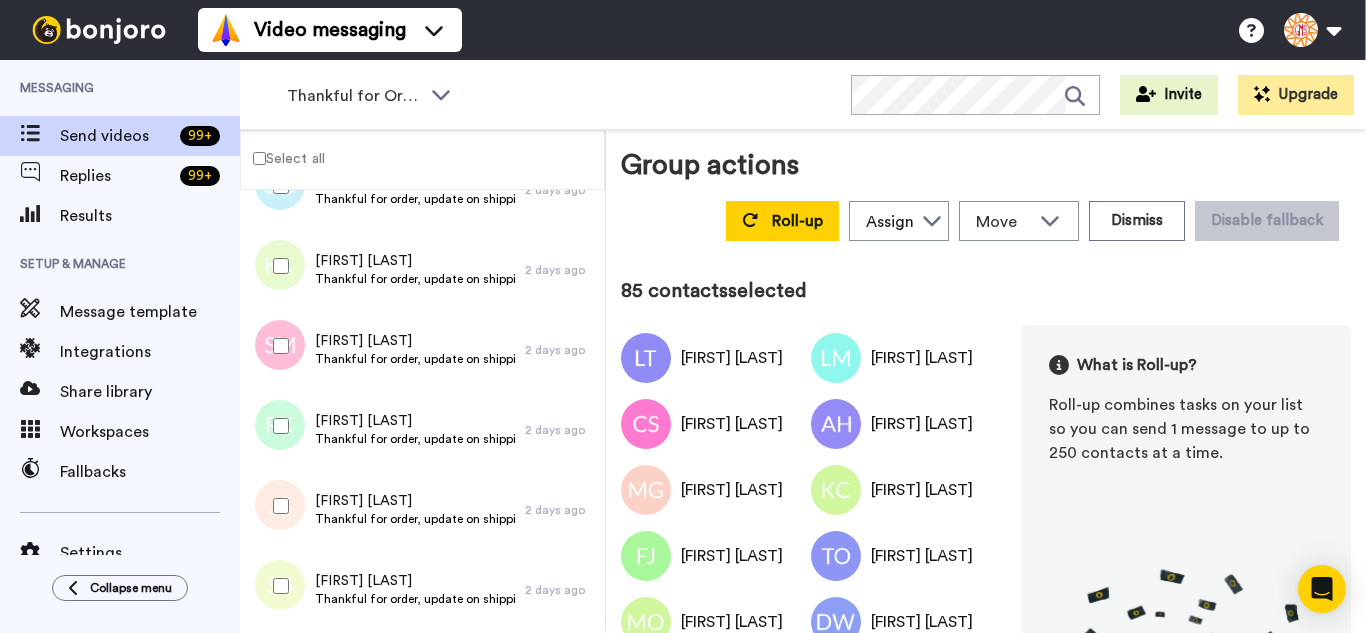 scroll, scrollTop: 6700, scrollLeft: 0, axis: vertical 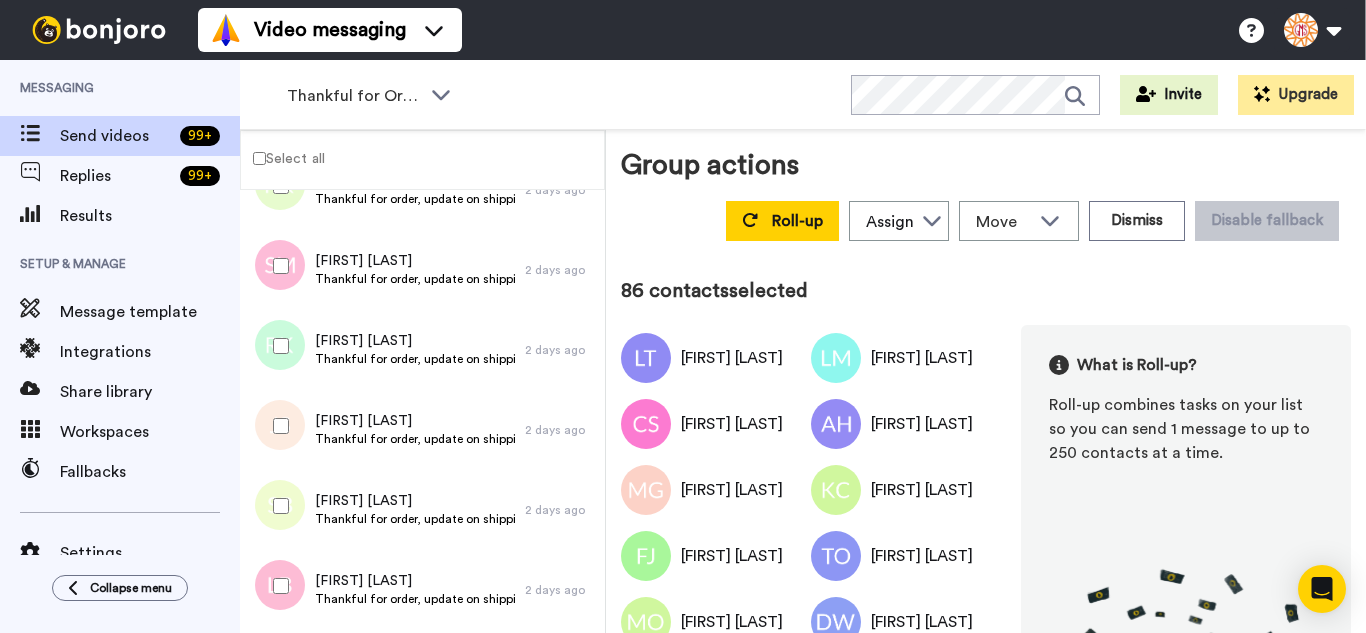 click at bounding box center [277, 426] 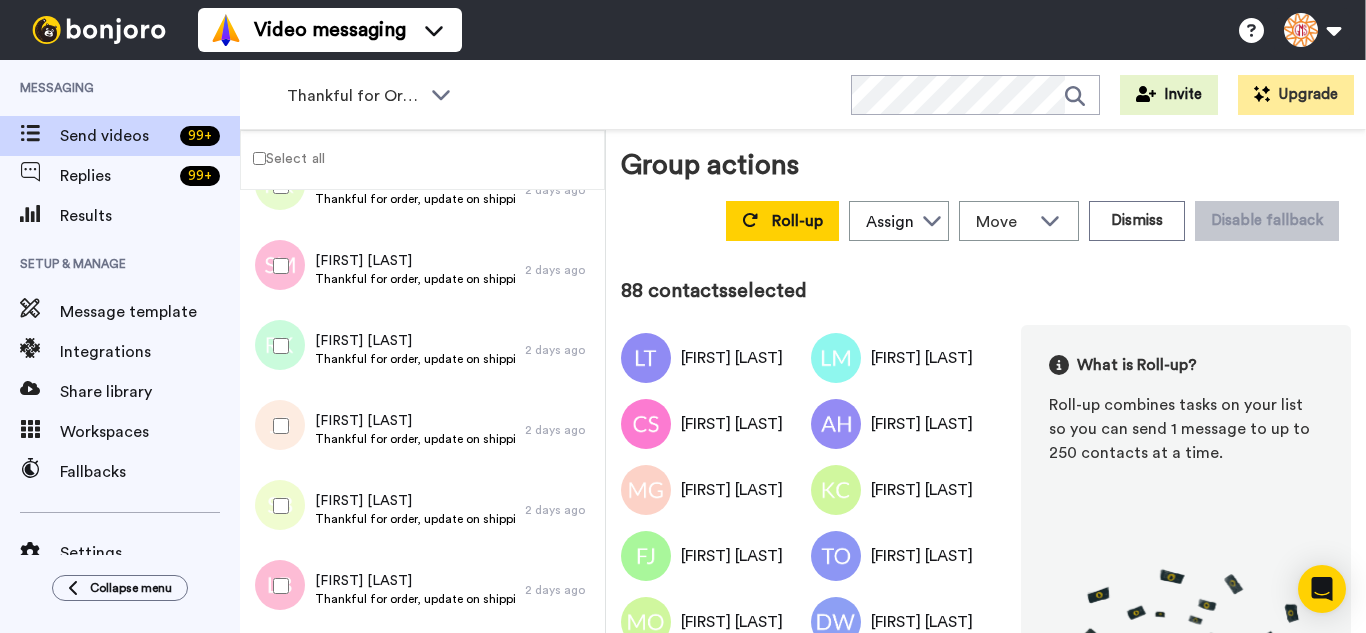 click at bounding box center [277, 586] 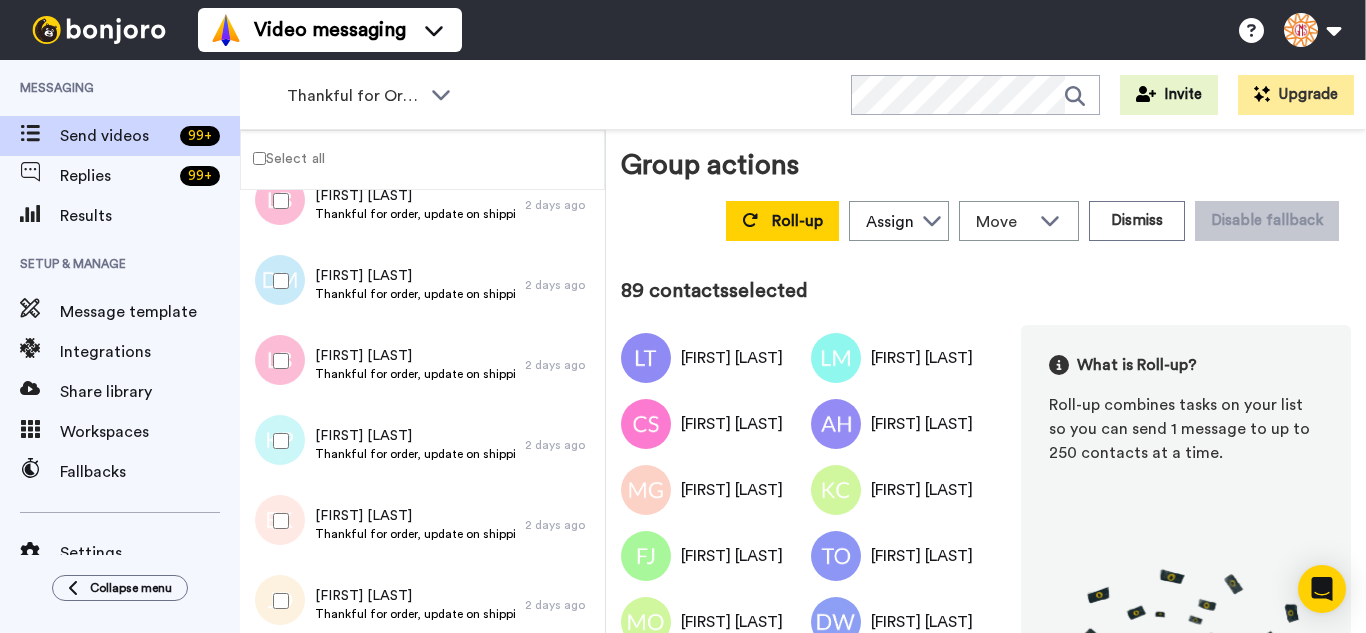 scroll, scrollTop: 7100, scrollLeft: 0, axis: vertical 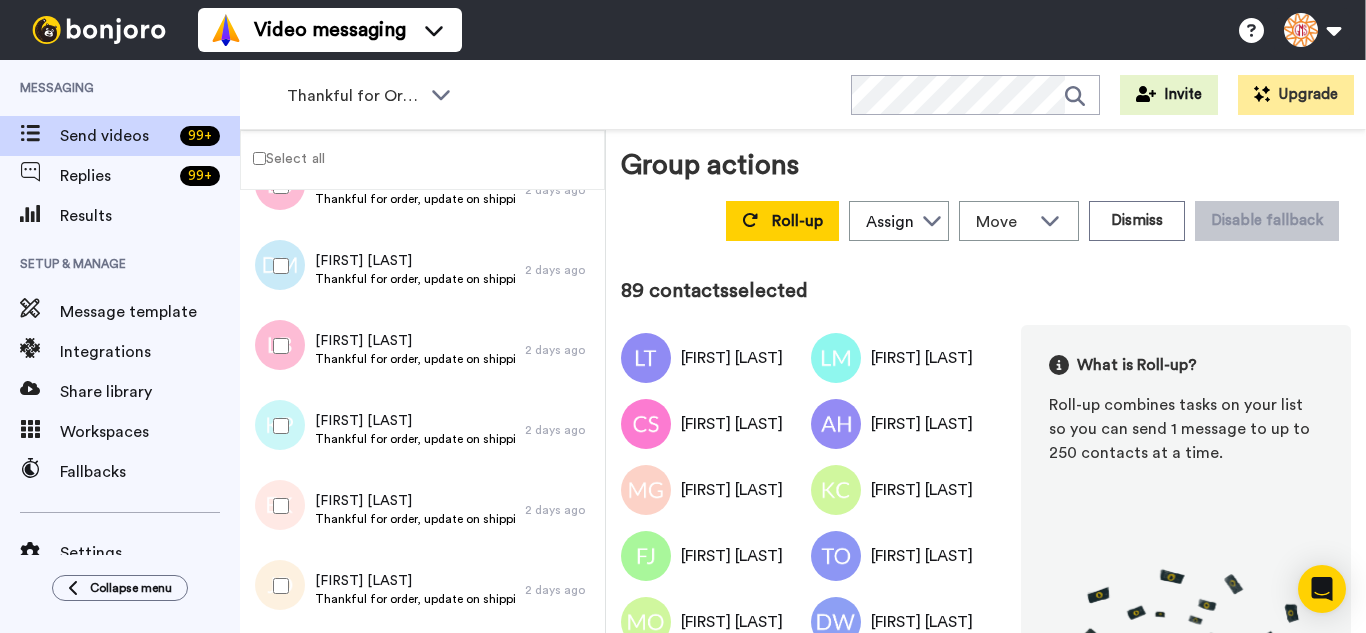 click at bounding box center (277, 266) 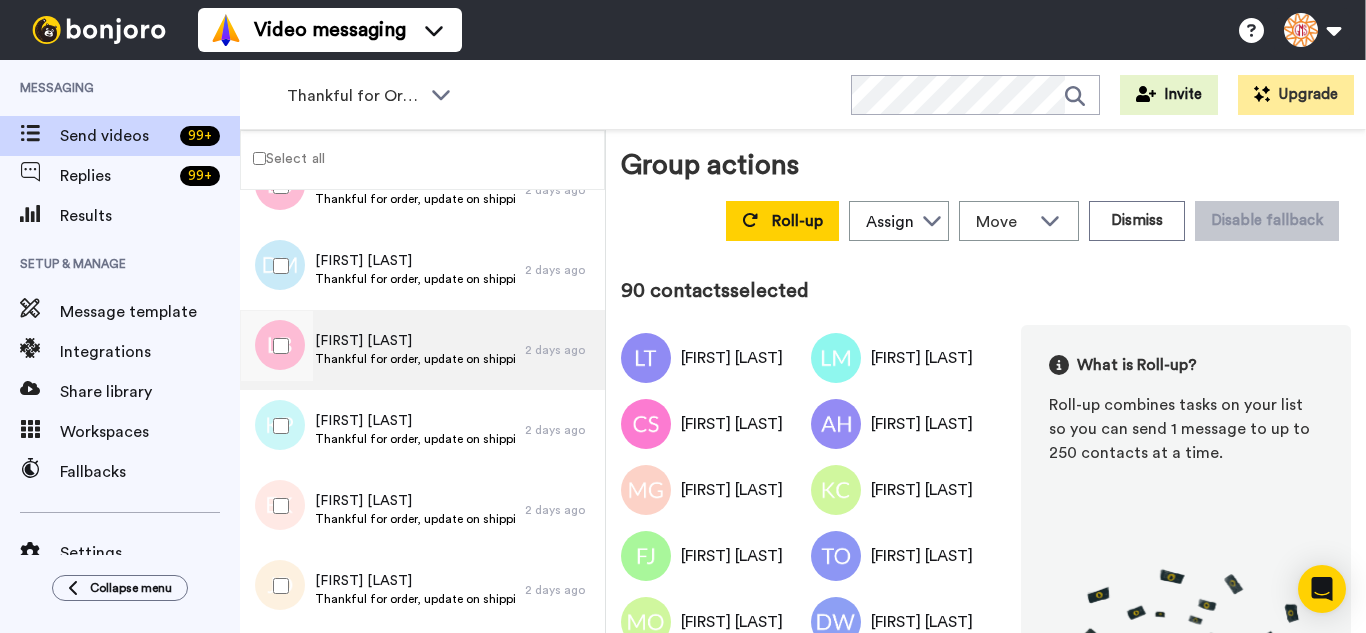 click at bounding box center (277, 346) 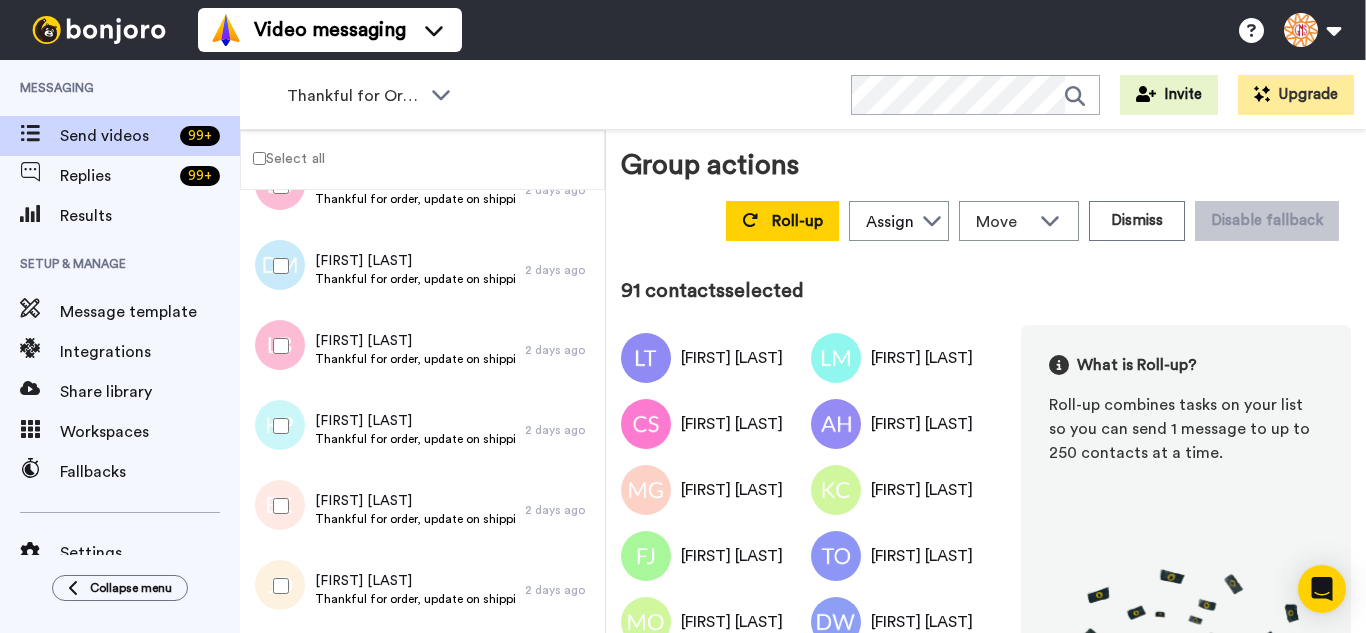 click at bounding box center (277, 426) 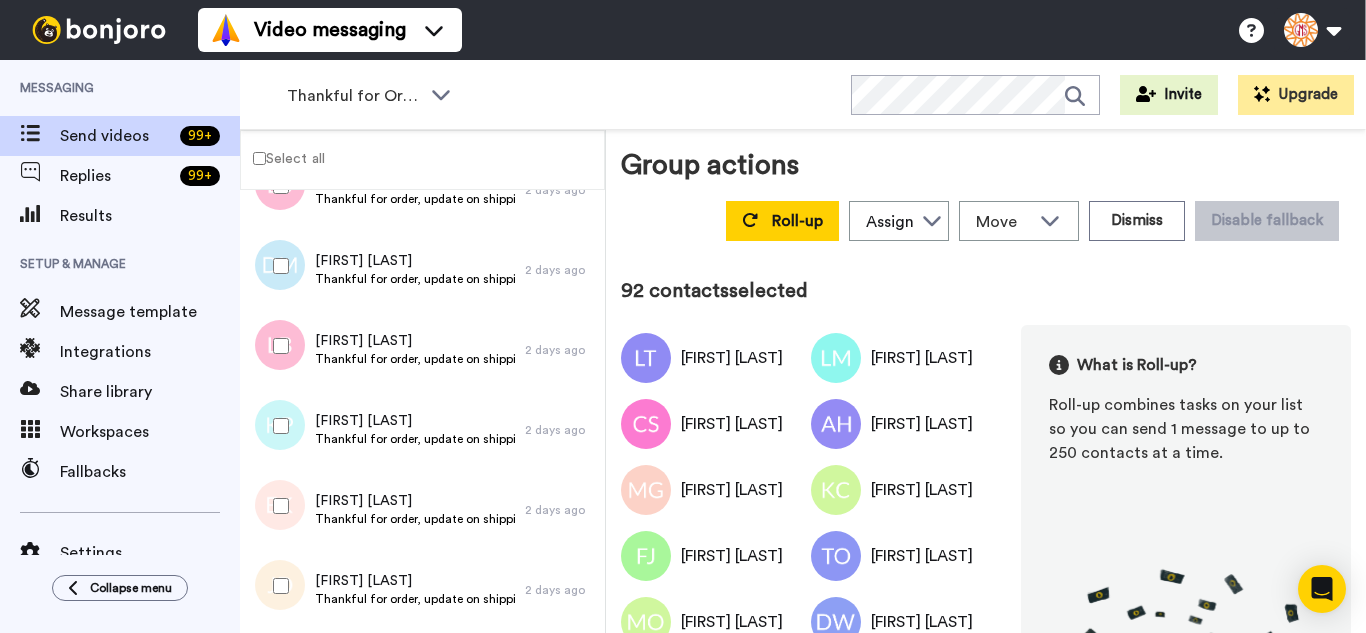 click at bounding box center [277, 506] 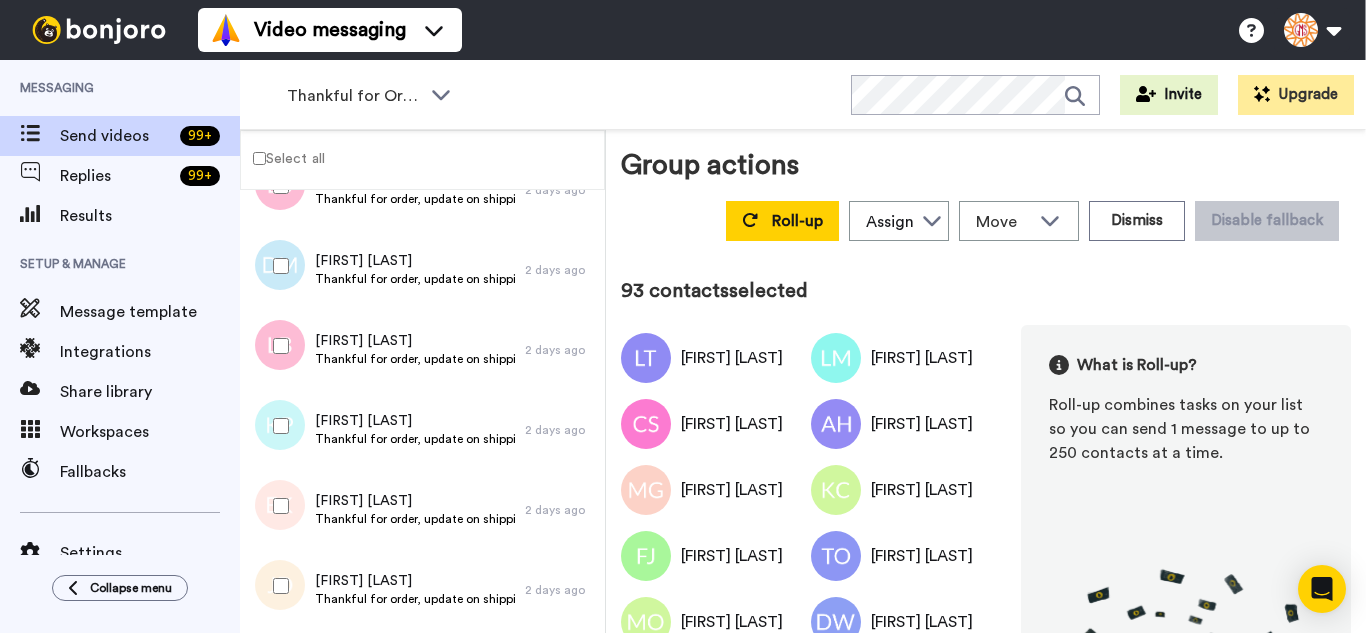 click at bounding box center [277, 586] 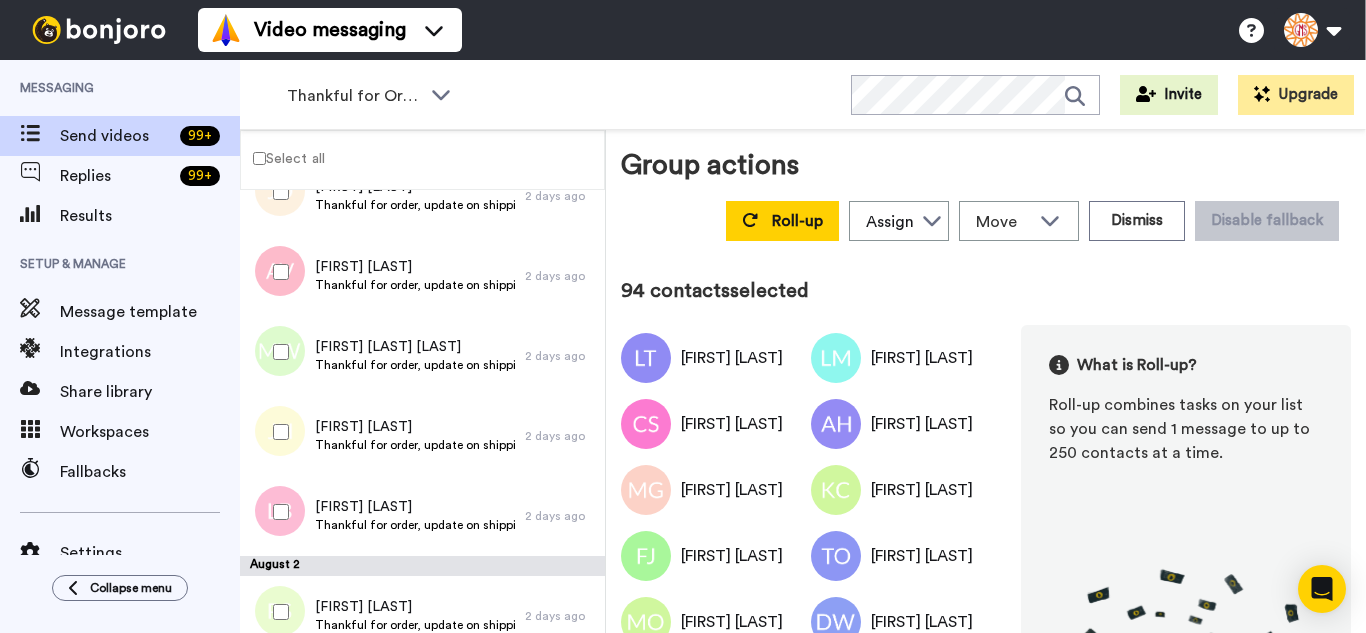 scroll, scrollTop: 7500, scrollLeft: 0, axis: vertical 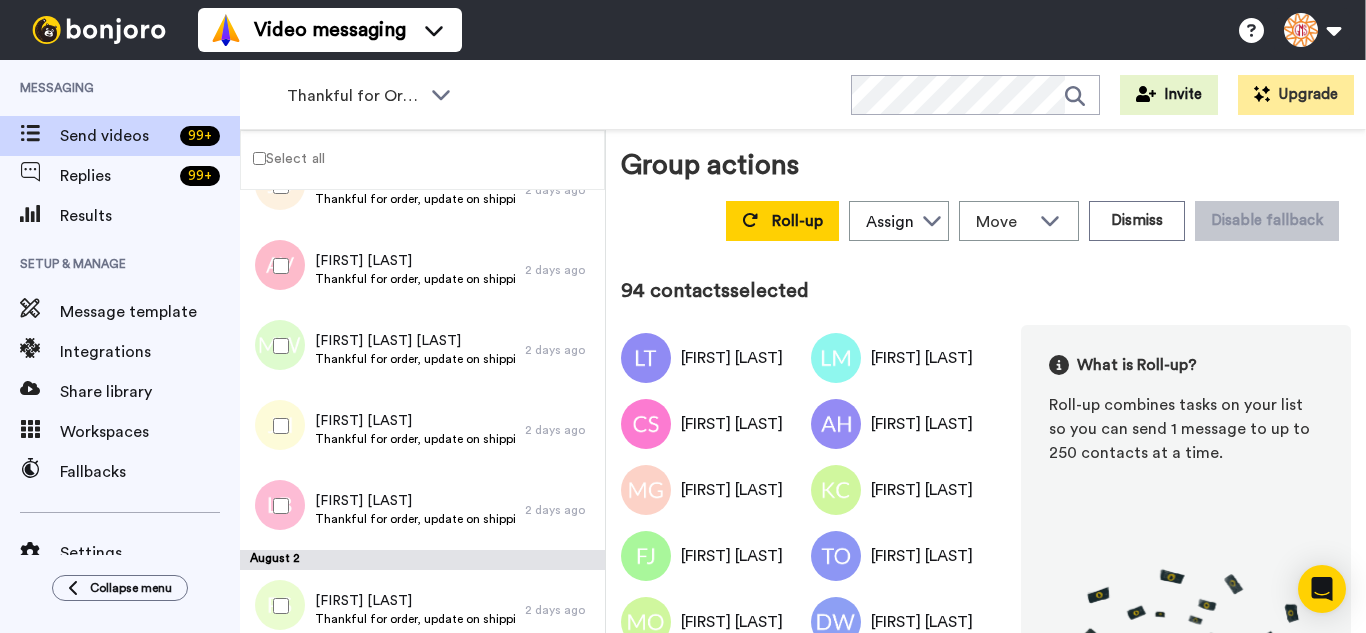 click at bounding box center [277, 266] 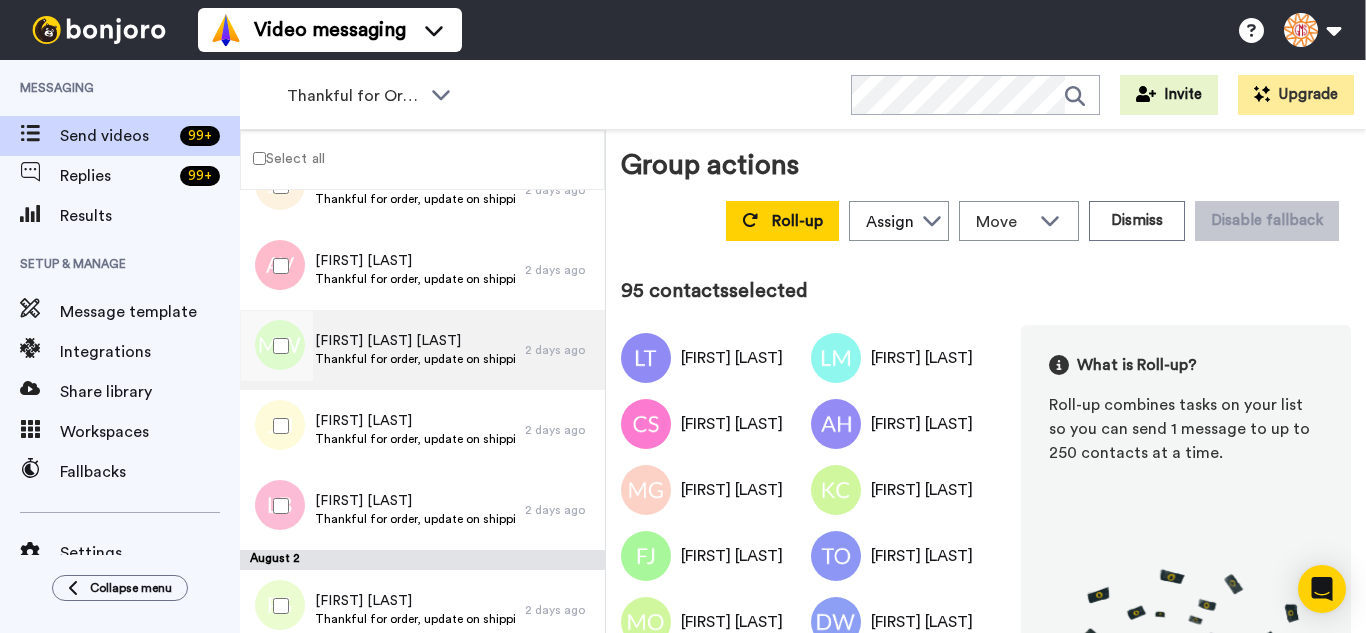 click at bounding box center [277, 346] 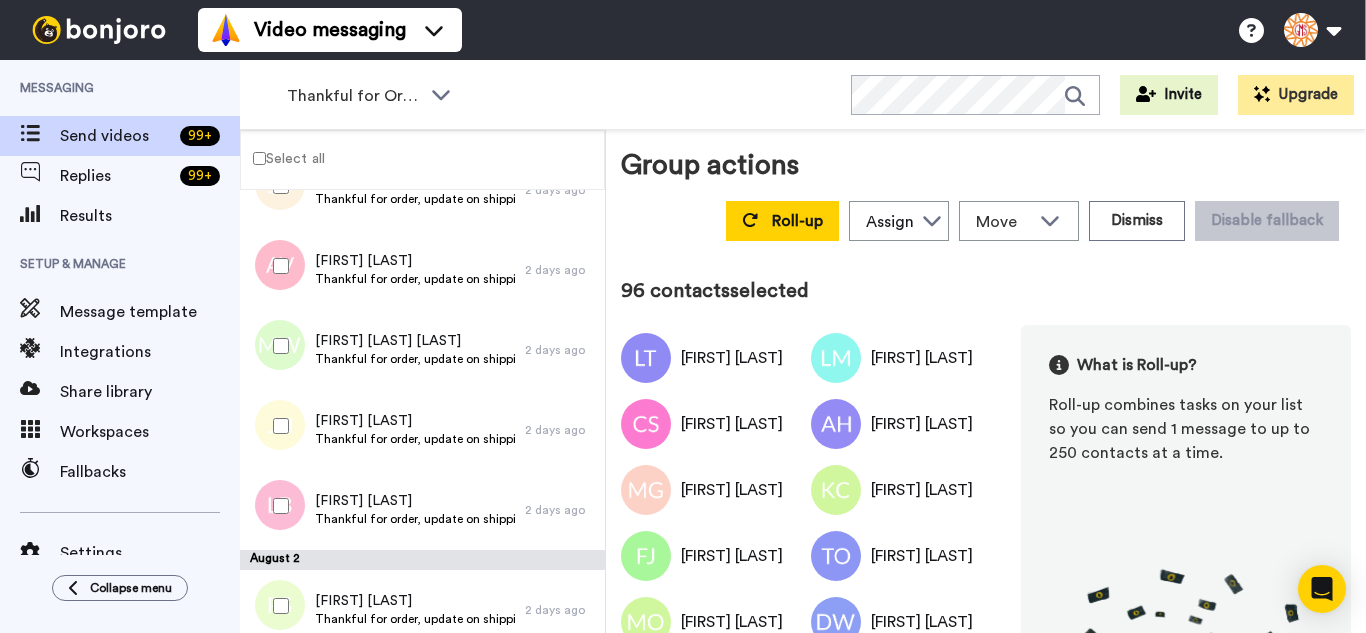click at bounding box center [277, 506] 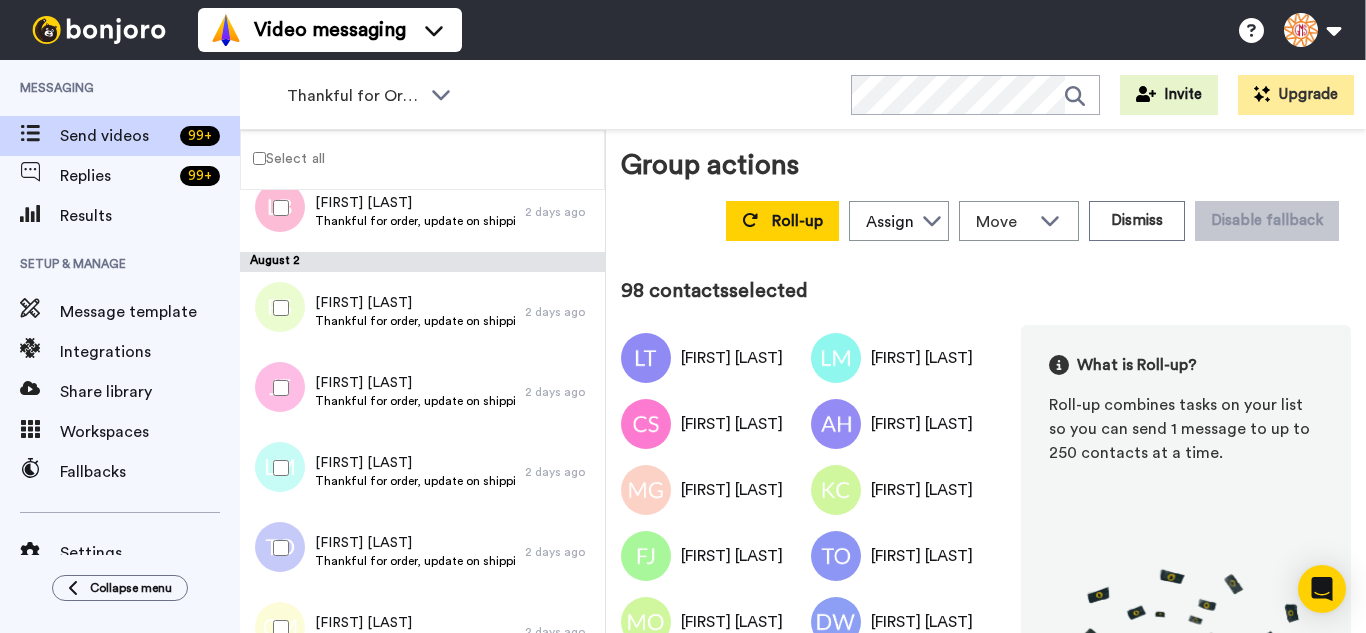 scroll, scrollTop: 7800, scrollLeft: 0, axis: vertical 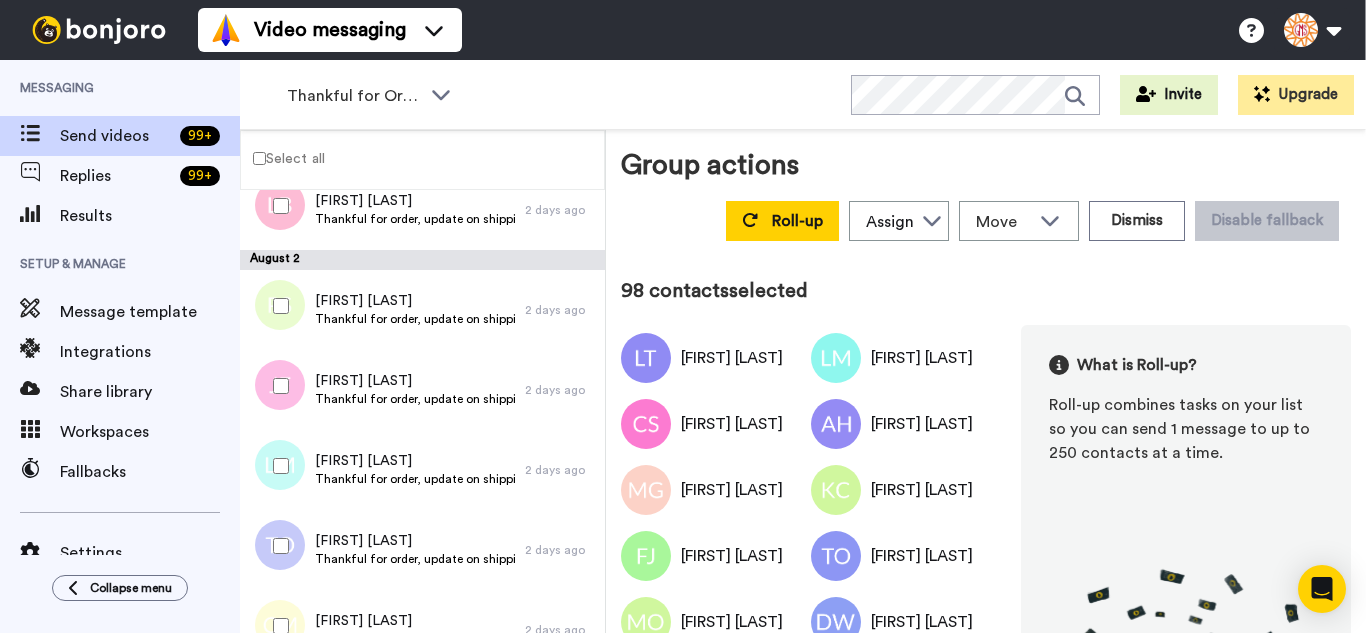 click at bounding box center [277, 386] 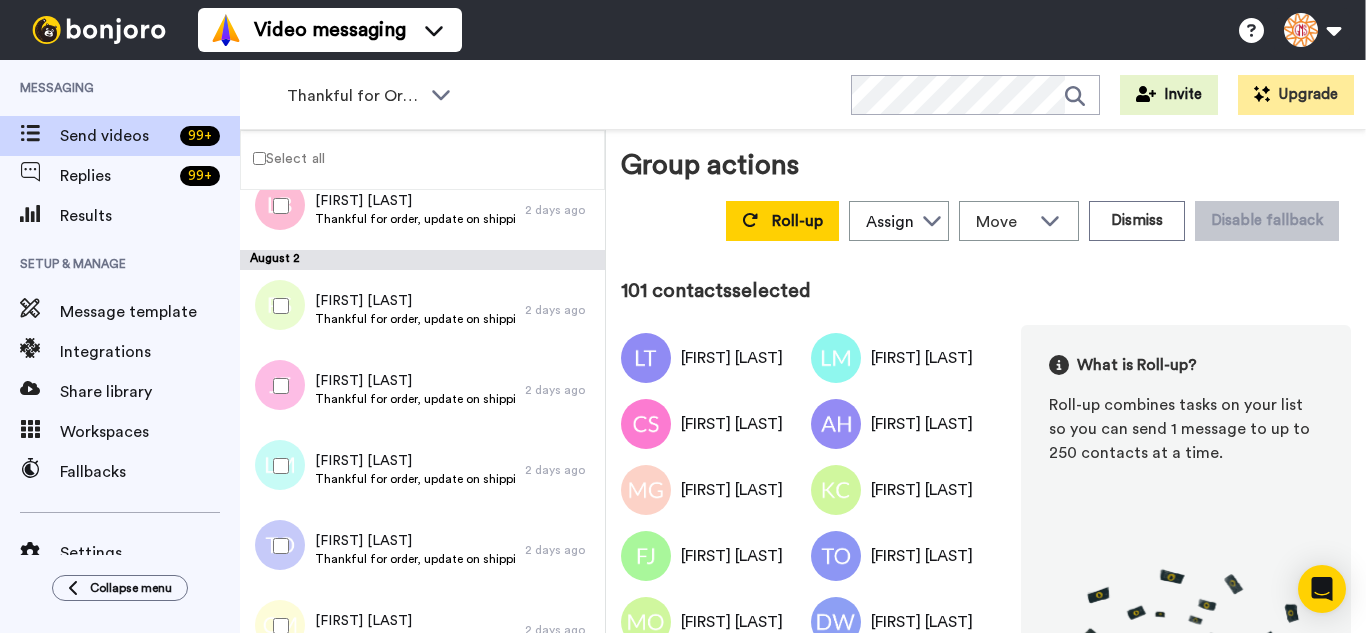 click at bounding box center (277, 546) 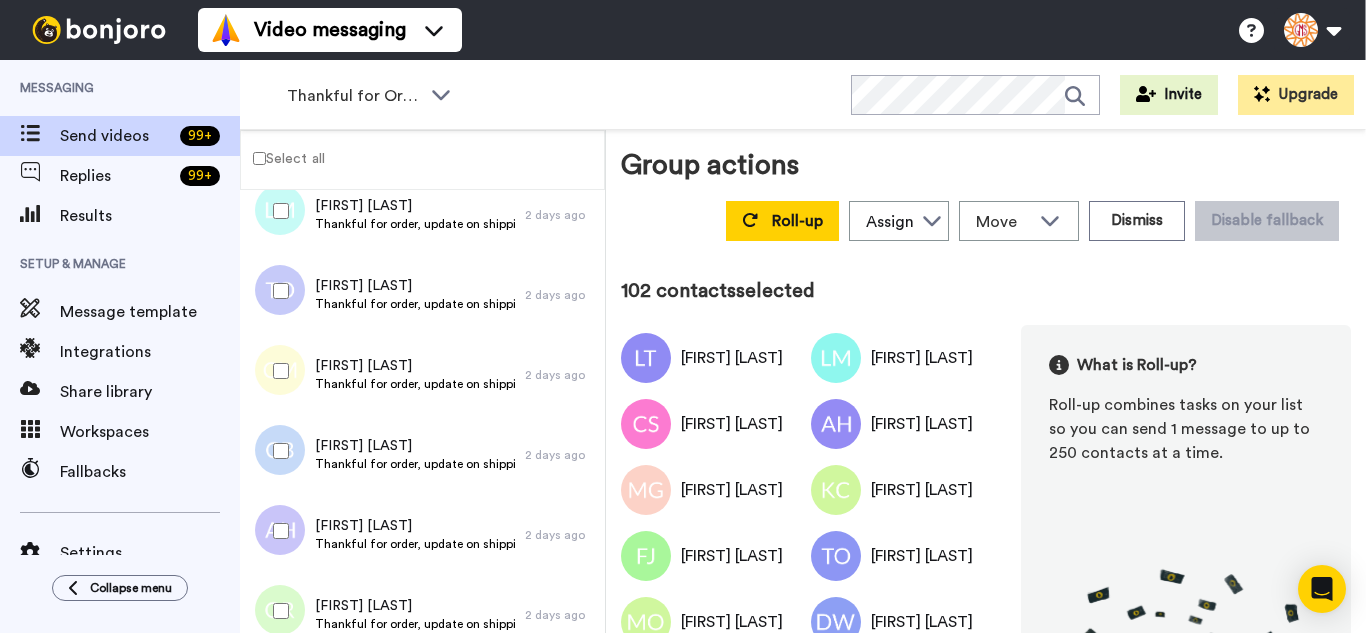 scroll, scrollTop: 8100, scrollLeft: 0, axis: vertical 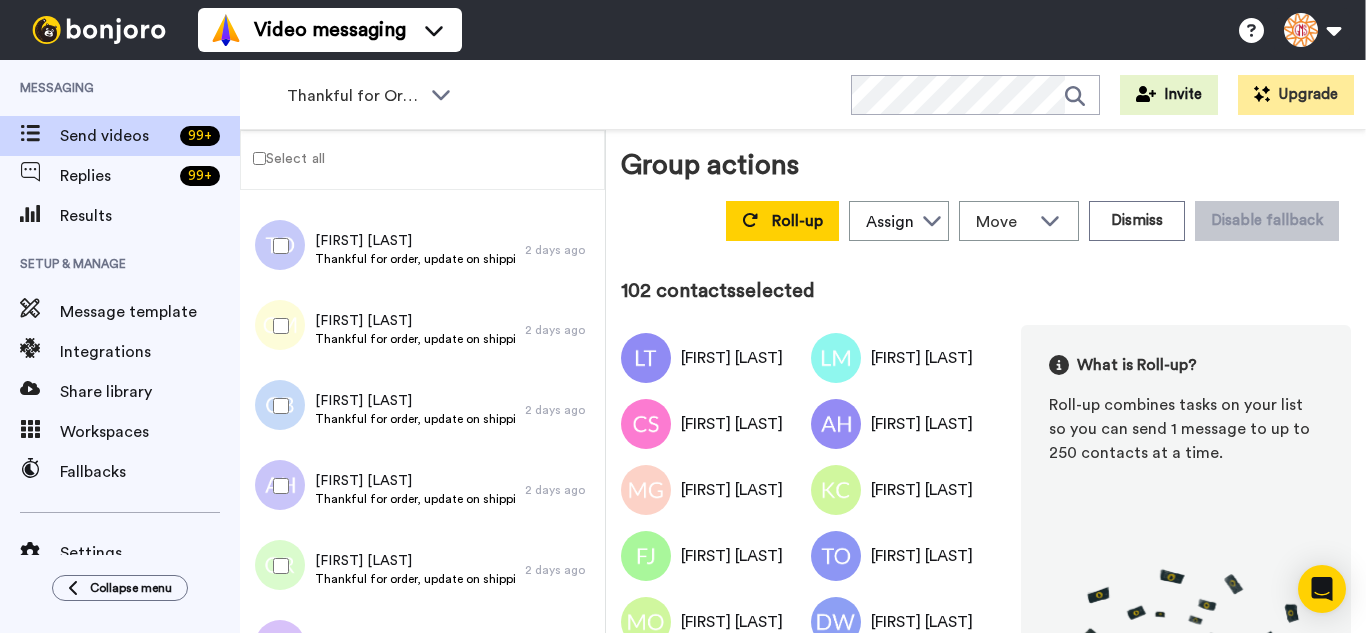 click at bounding box center (277, 326) 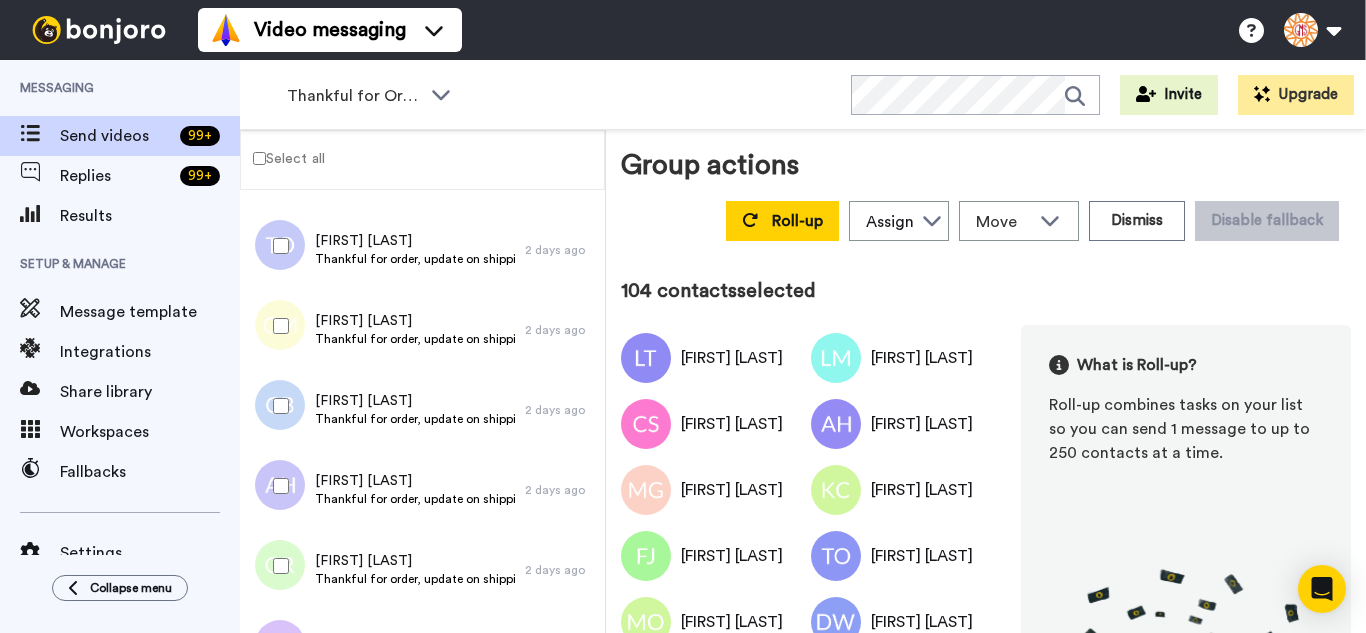 click at bounding box center (277, 486) 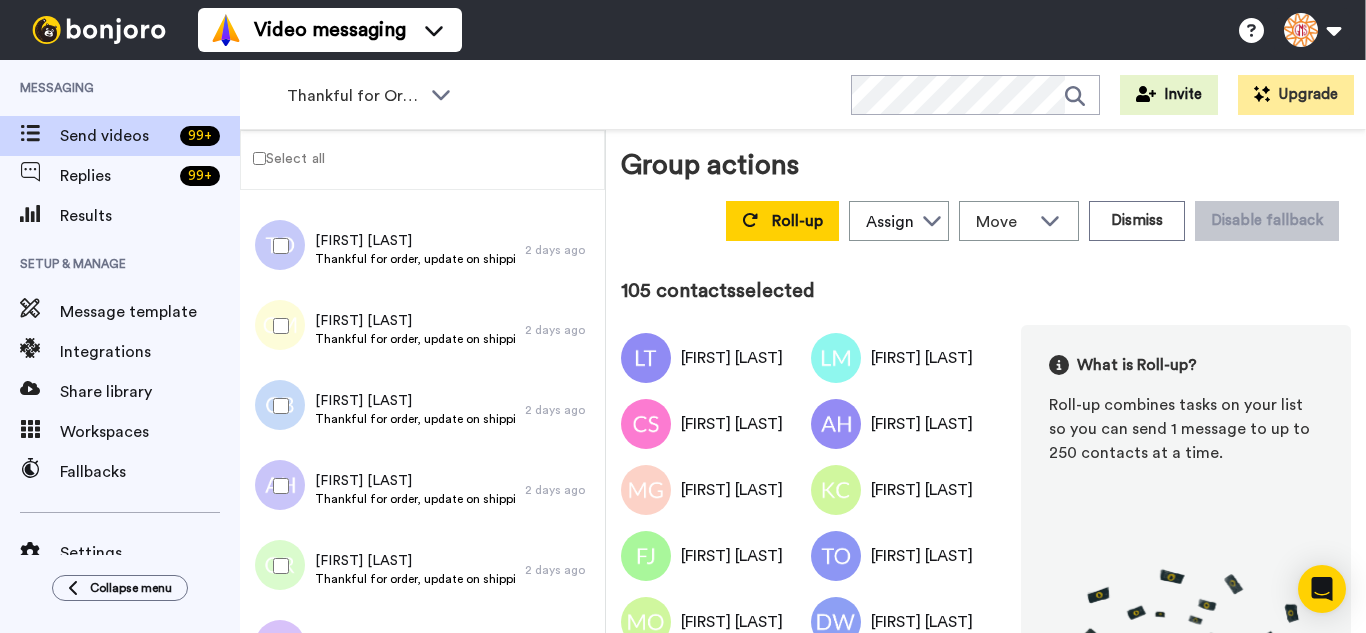 click at bounding box center [277, 566] 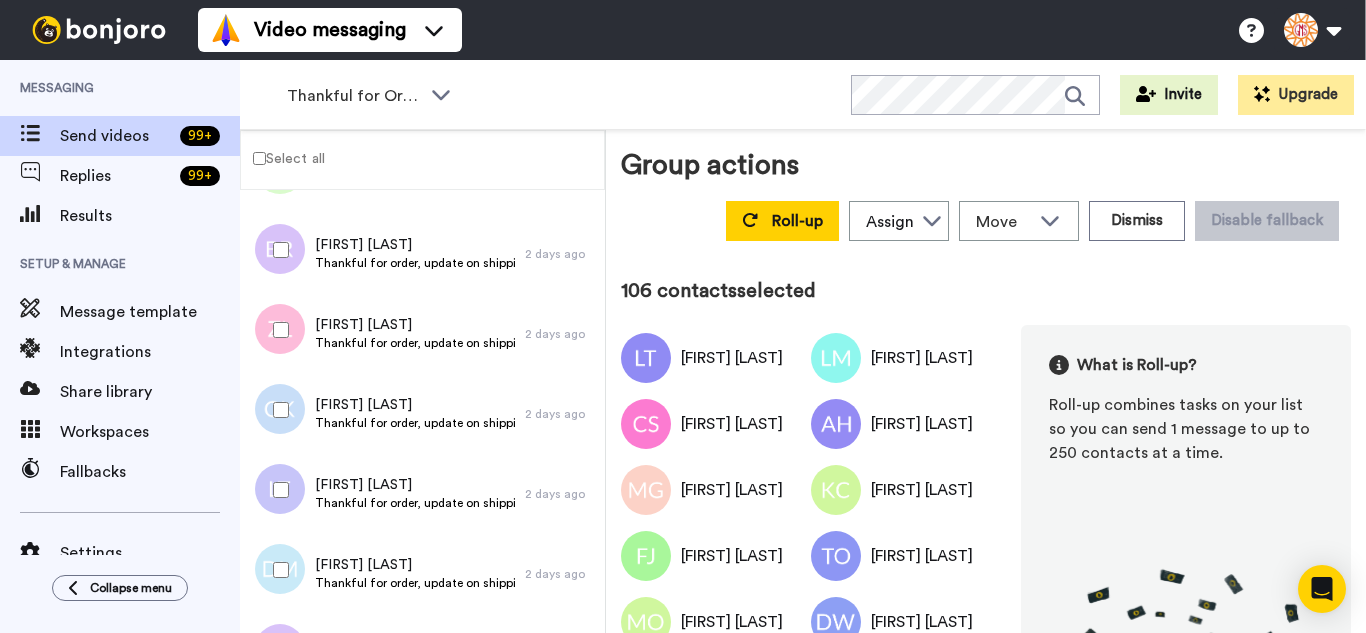 scroll, scrollTop: 8500, scrollLeft: 0, axis: vertical 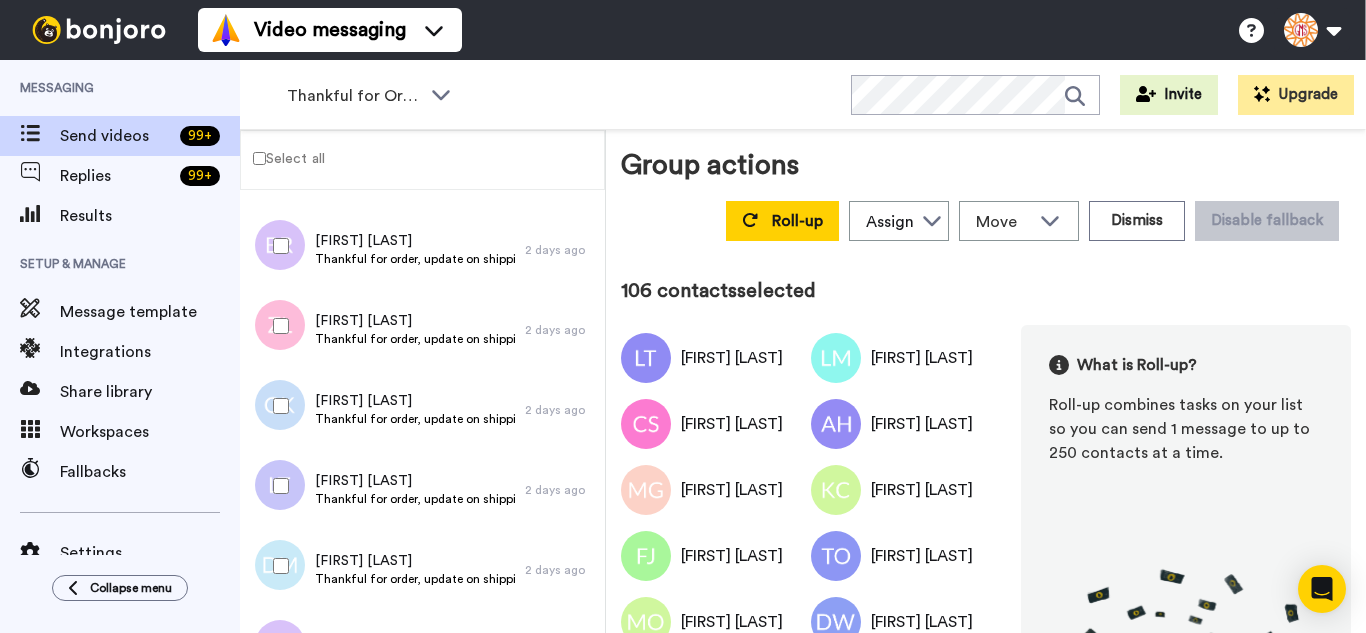 click at bounding box center [277, 246] 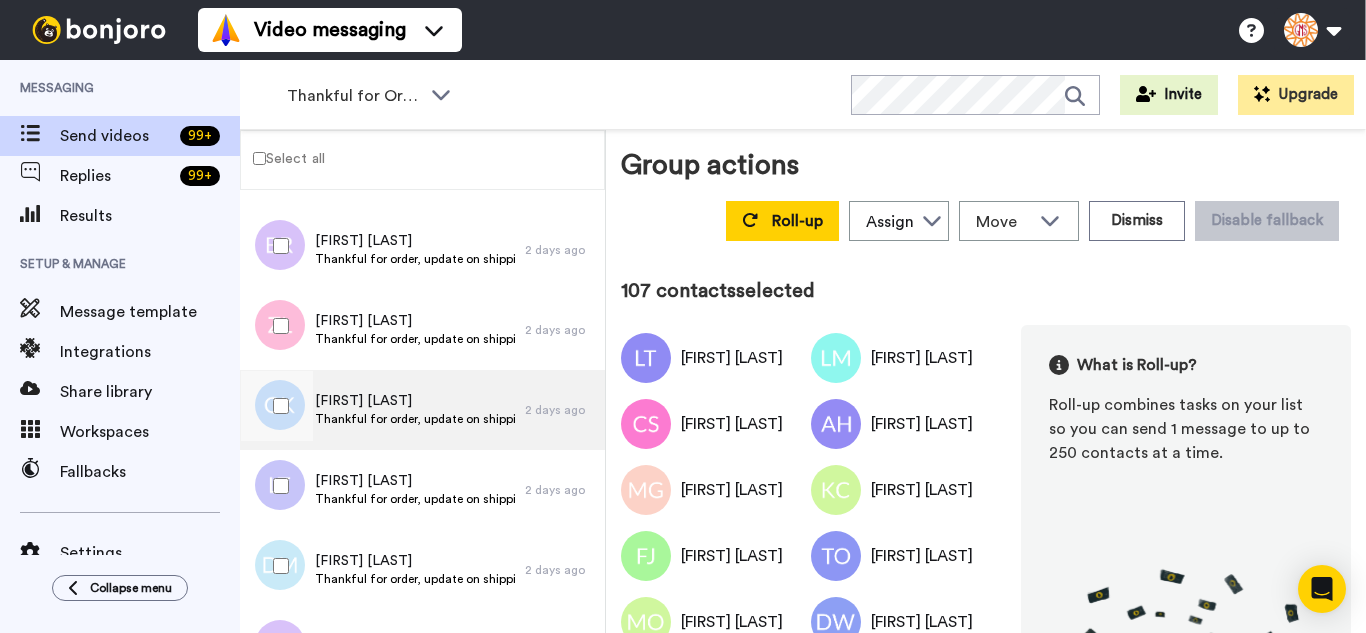 click at bounding box center (277, 406) 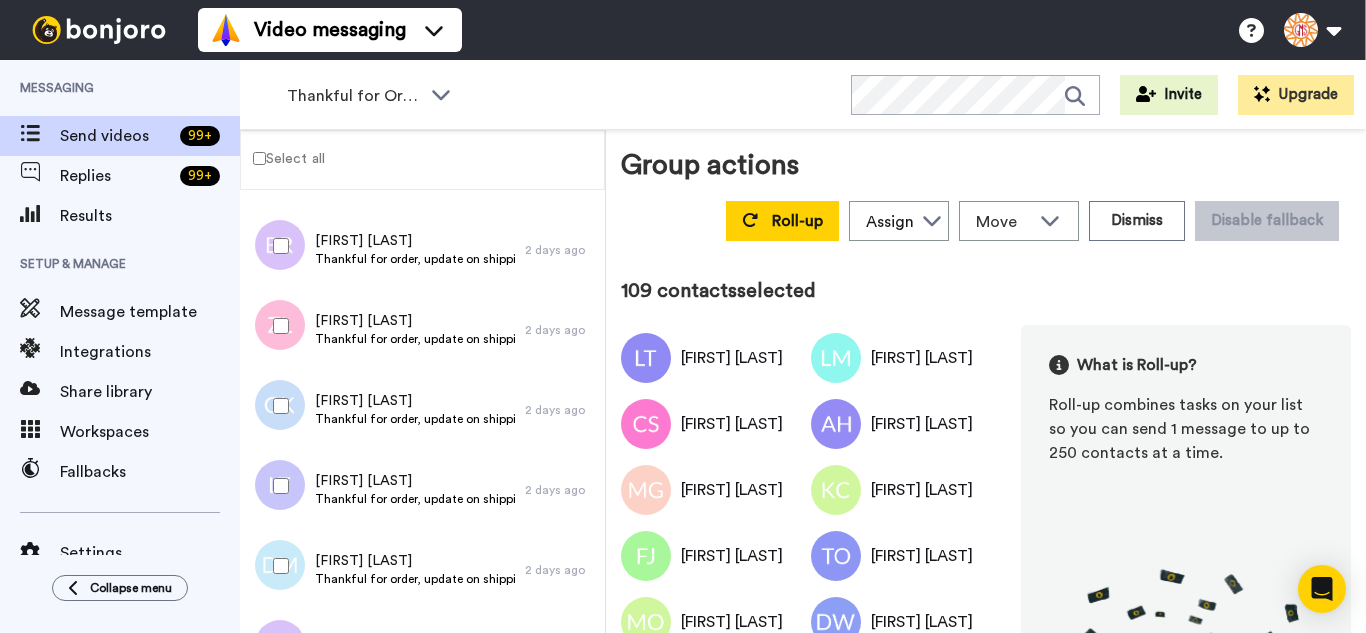 click on "Lovey Turner Thankful for order, update on shipping." at bounding box center [382, 490] 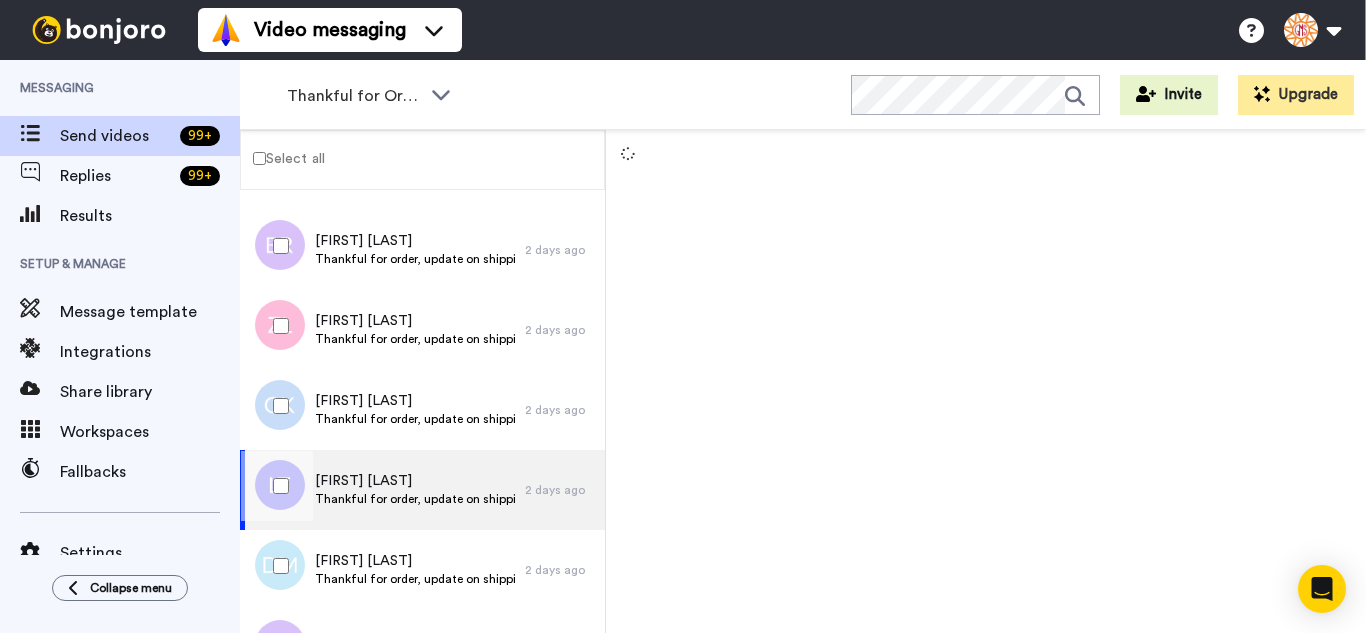 click at bounding box center (277, 566) 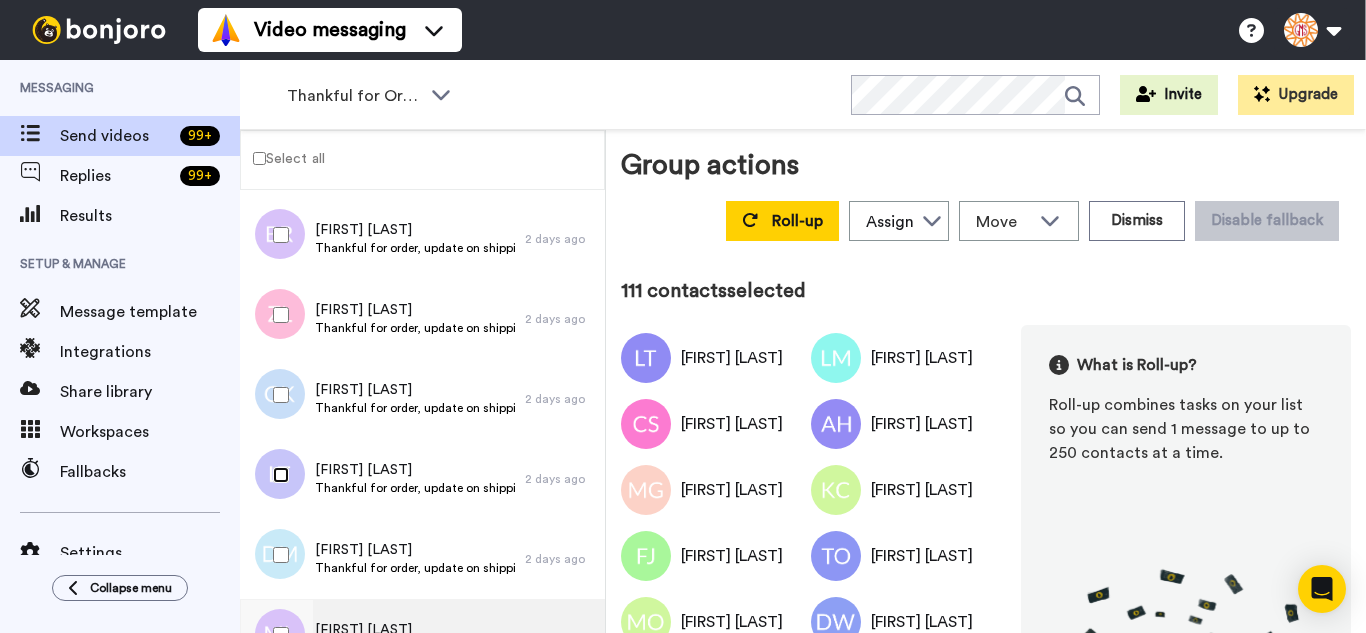 scroll, scrollTop: 8800, scrollLeft: 0, axis: vertical 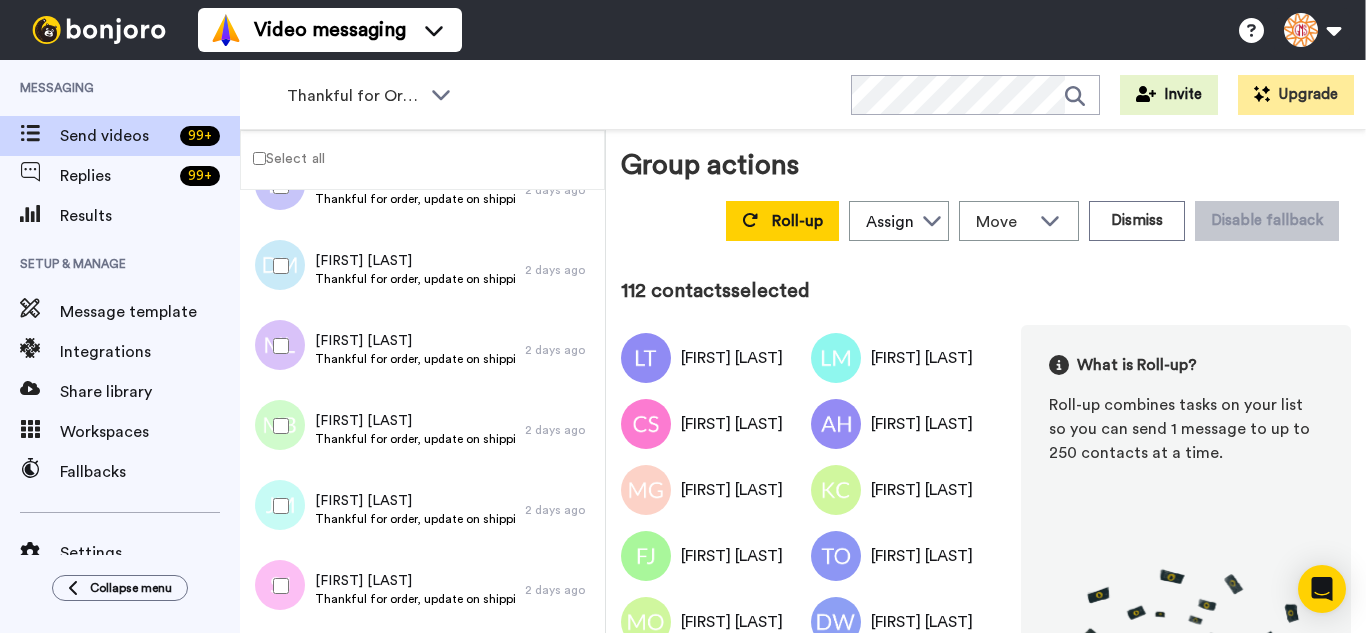 click at bounding box center [277, 426] 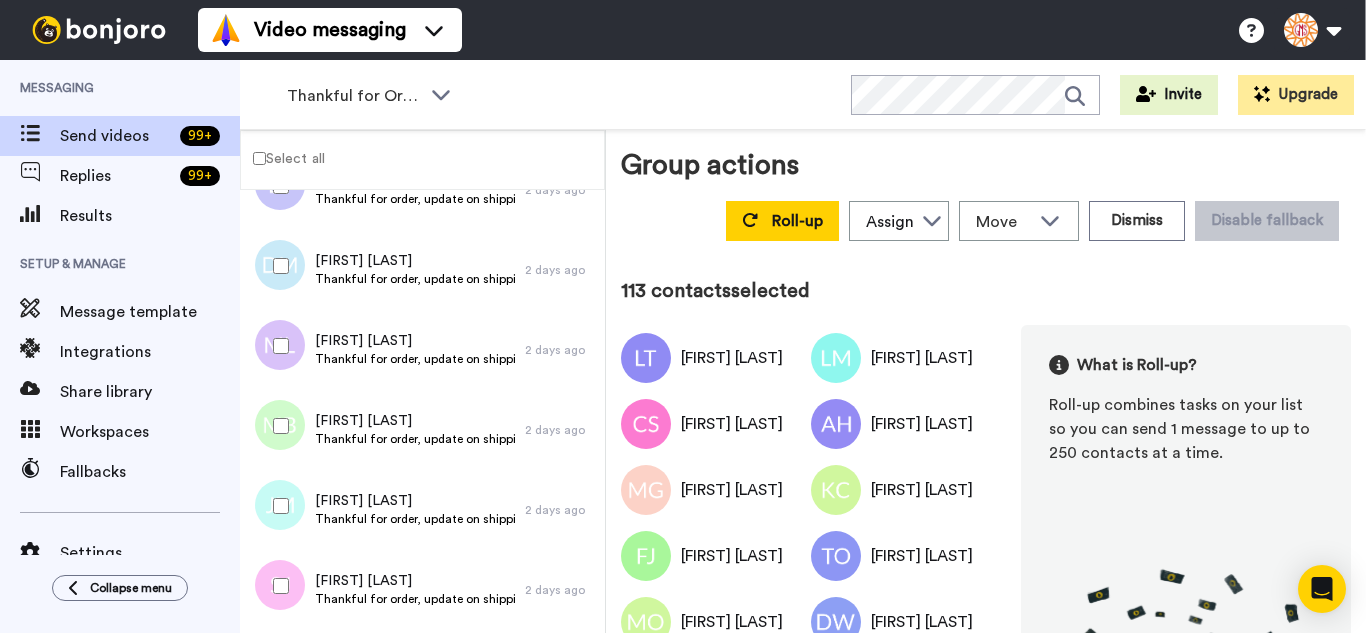 click at bounding box center (277, 506) 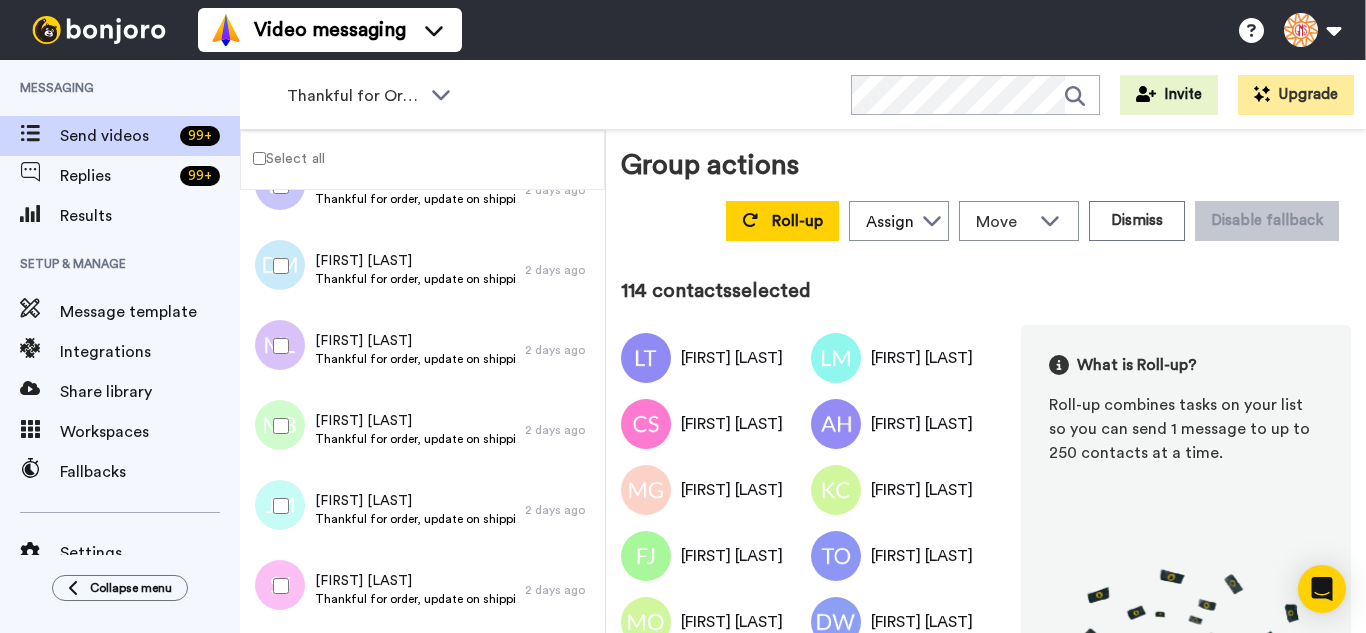 click at bounding box center [277, 586] 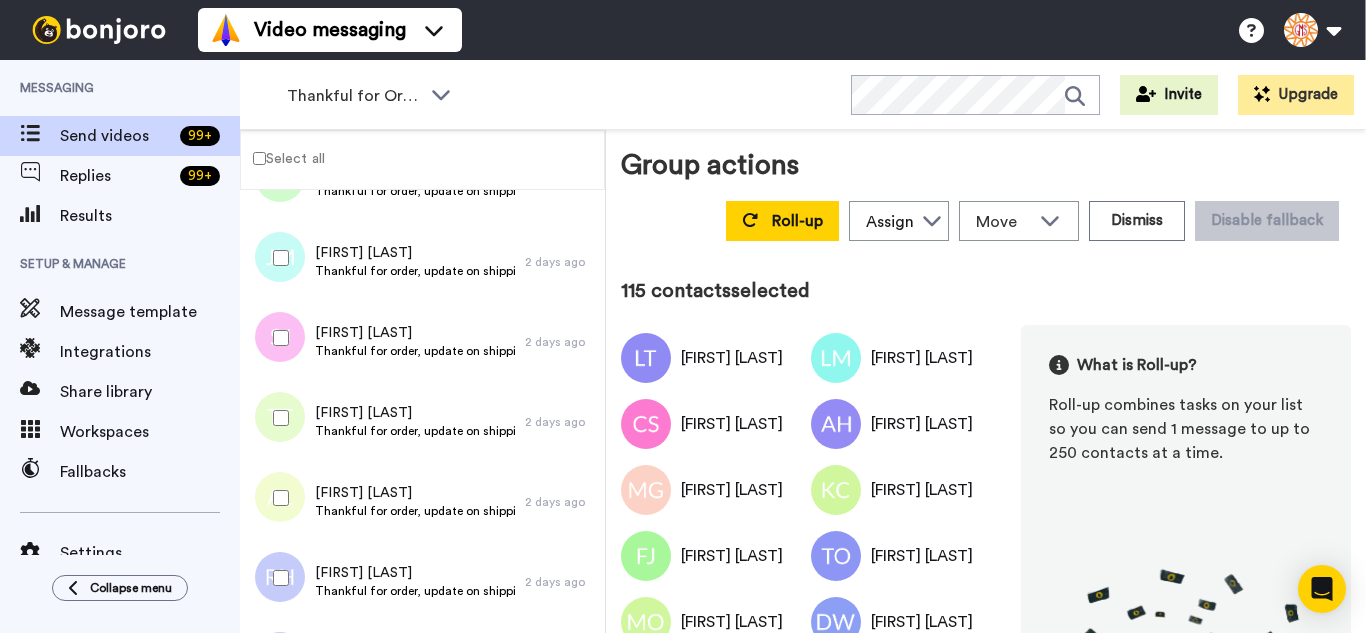 scroll, scrollTop: 9100, scrollLeft: 0, axis: vertical 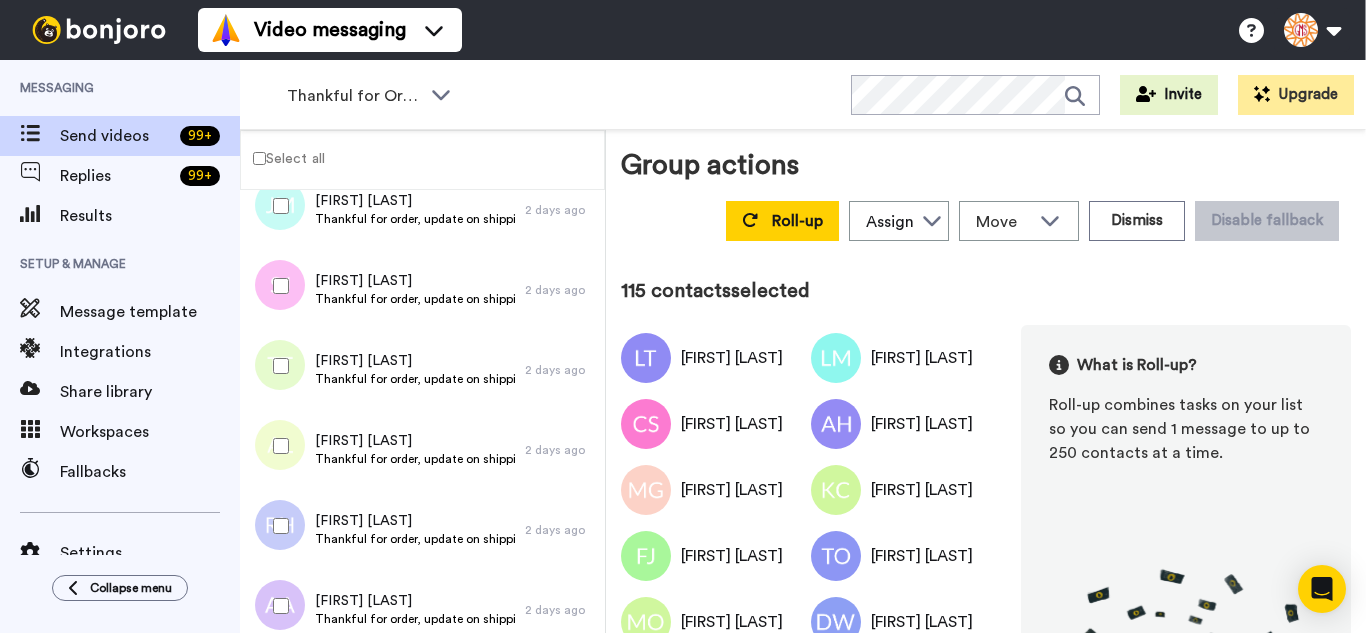 click at bounding box center [277, 366] 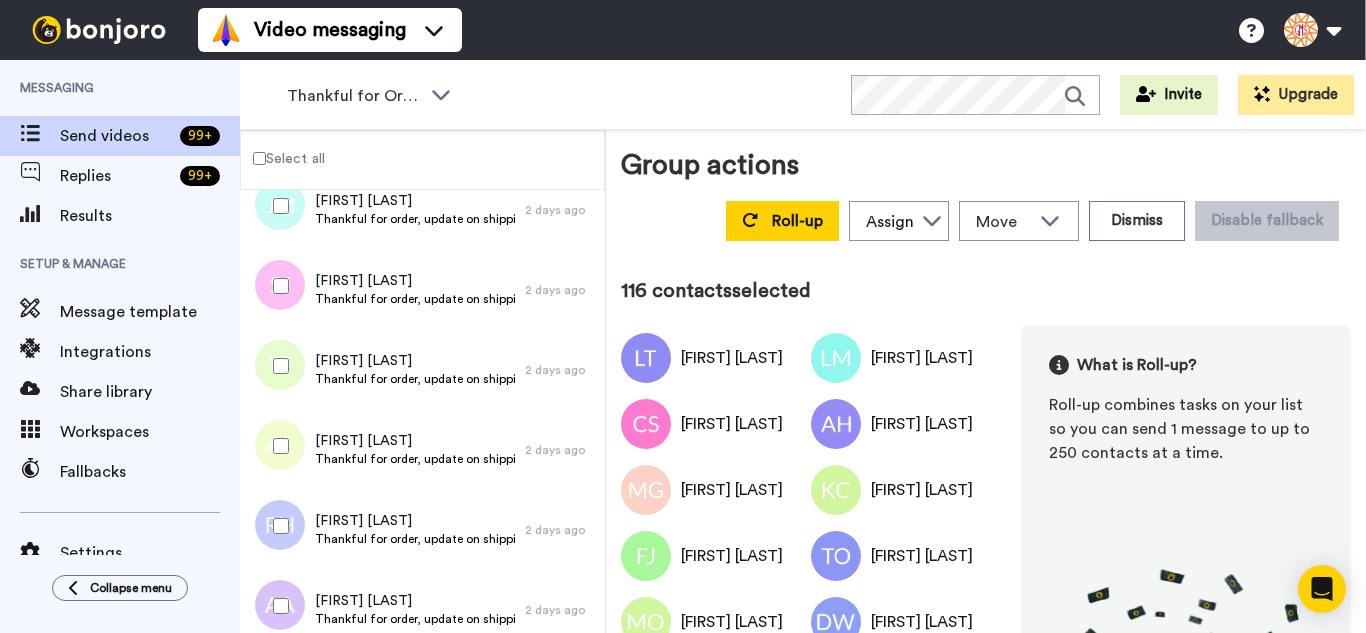 click at bounding box center [277, 446] 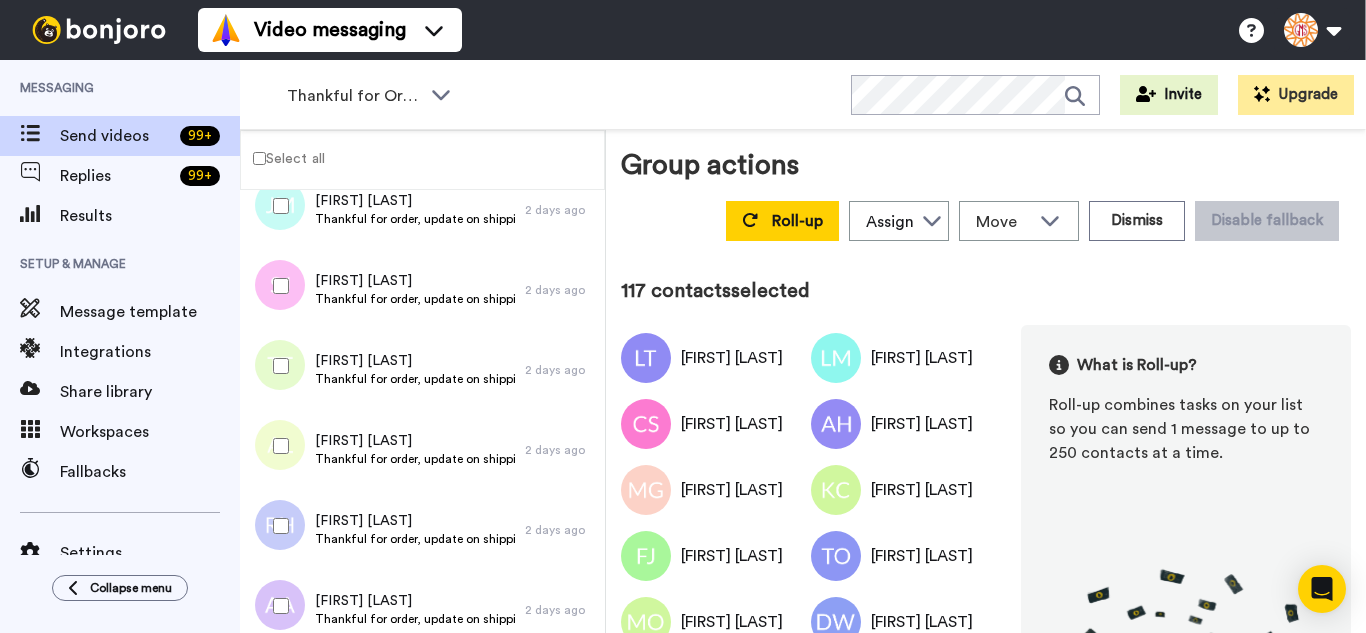 click at bounding box center [277, 526] 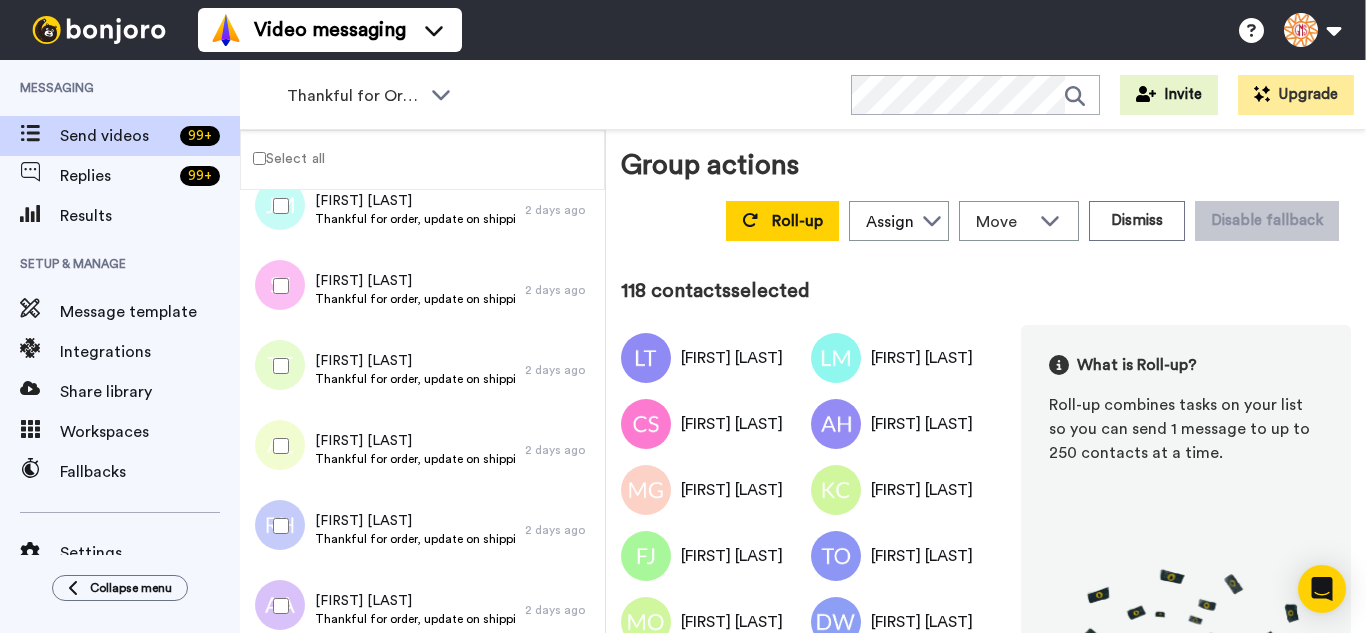 click at bounding box center [277, 606] 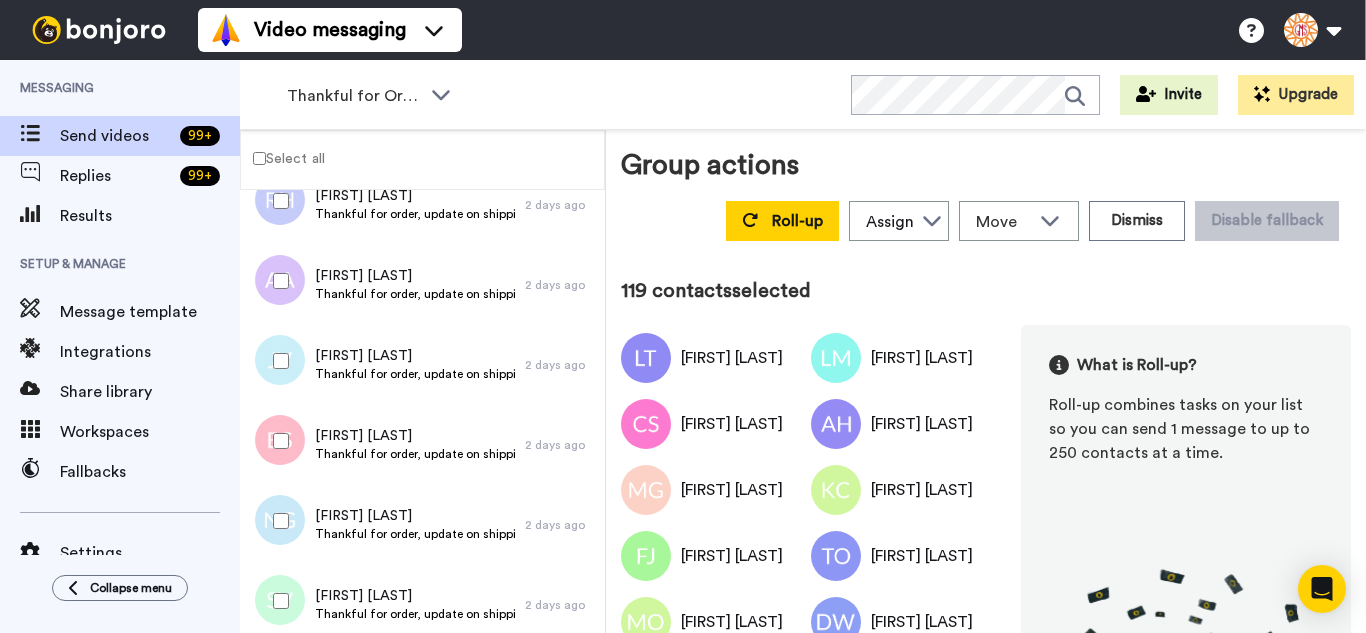 scroll, scrollTop: 9500, scrollLeft: 0, axis: vertical 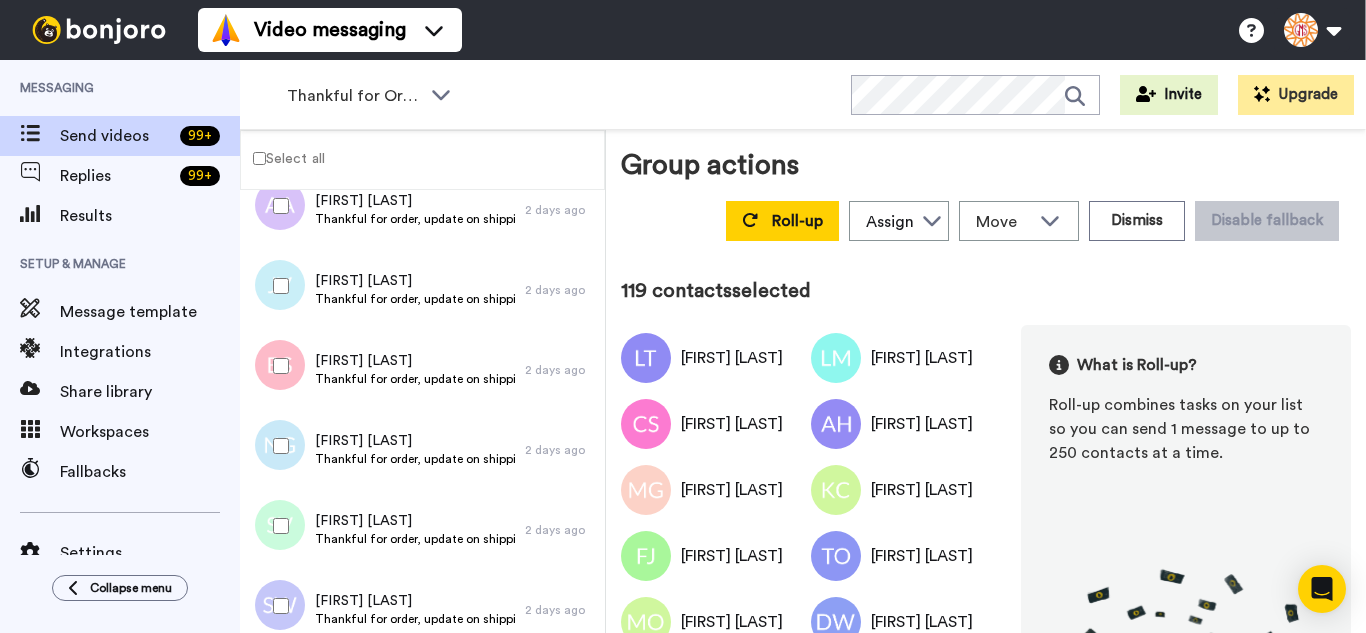 click at bounding box center [277, 286] 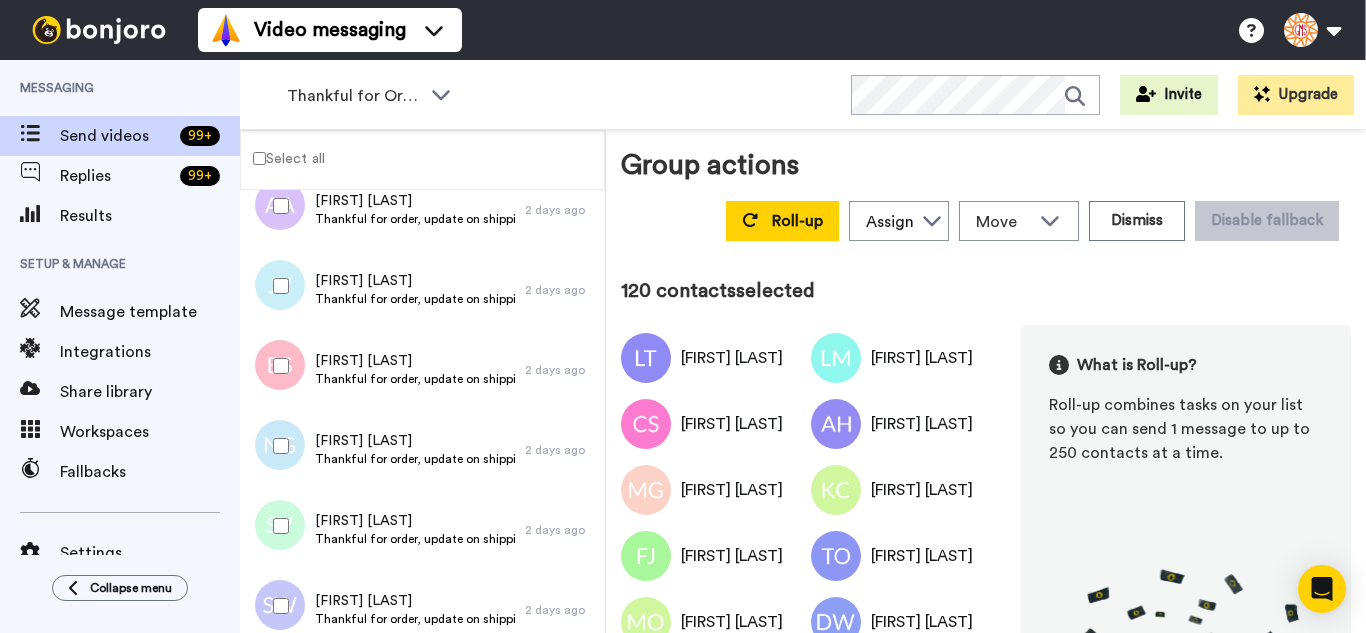 click at bounding box center (277, 366) 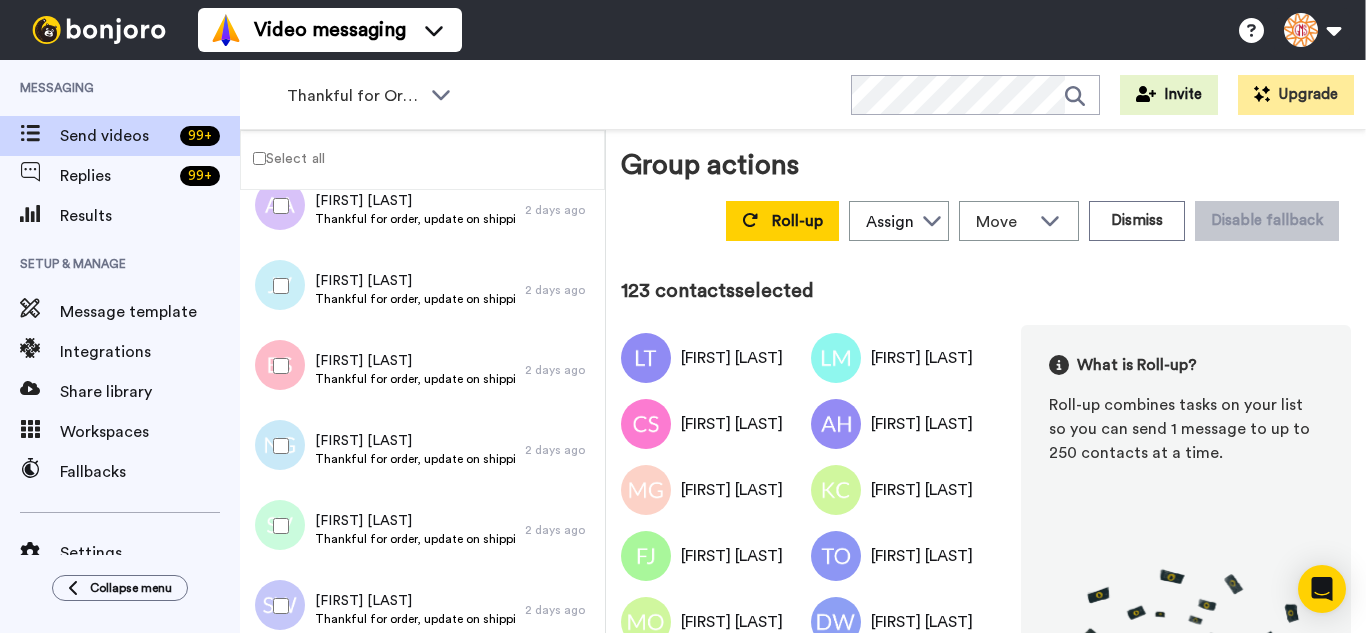 click at bounding box center [277, 606] 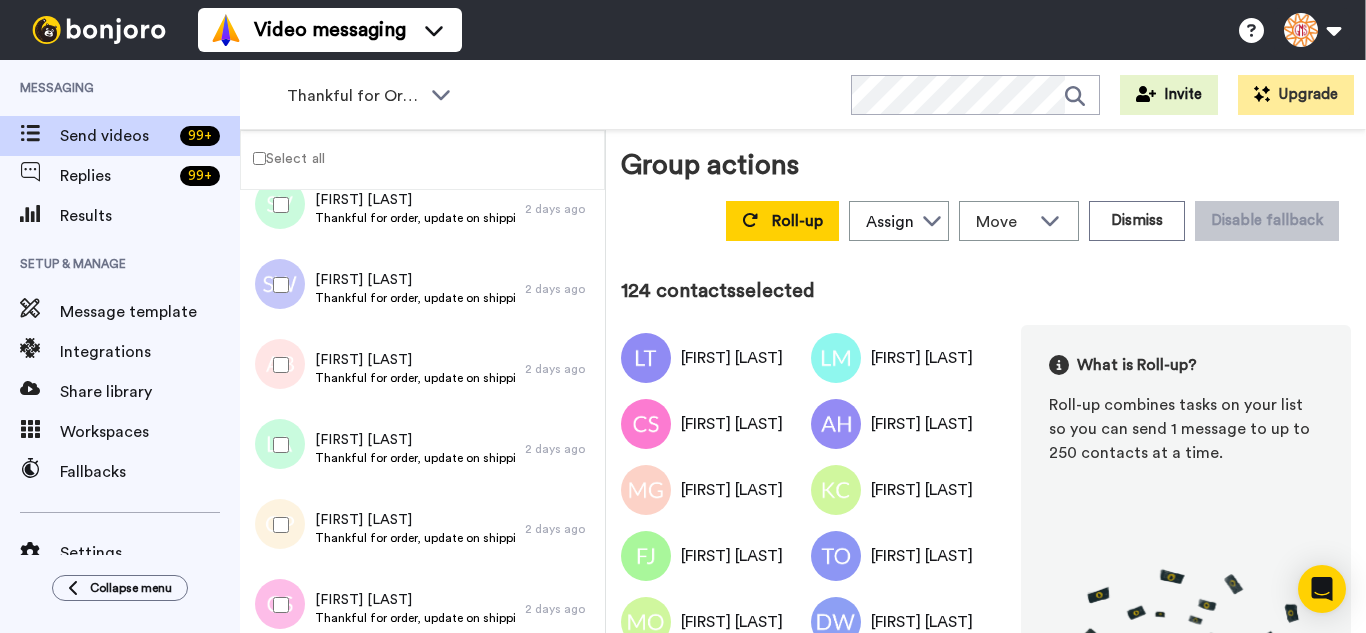 scroll, scrollTop: 9900, scrollLeft: 0, axis: vertical 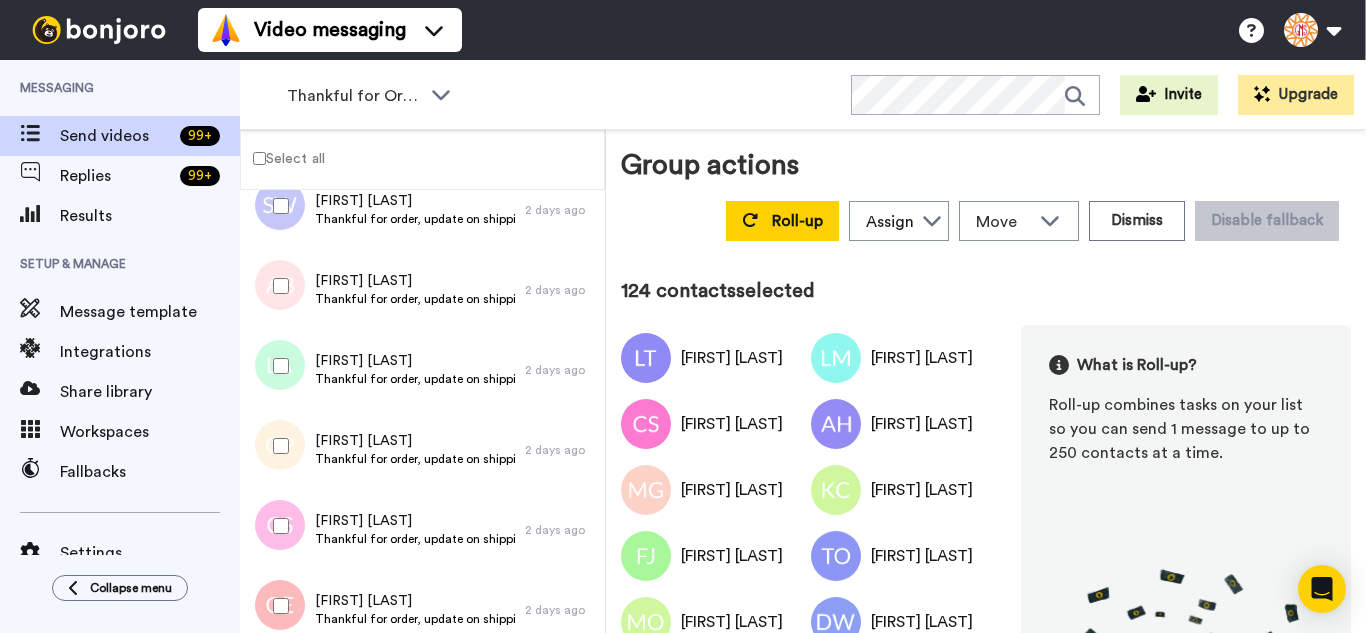 click at bounding box center [277, 366] 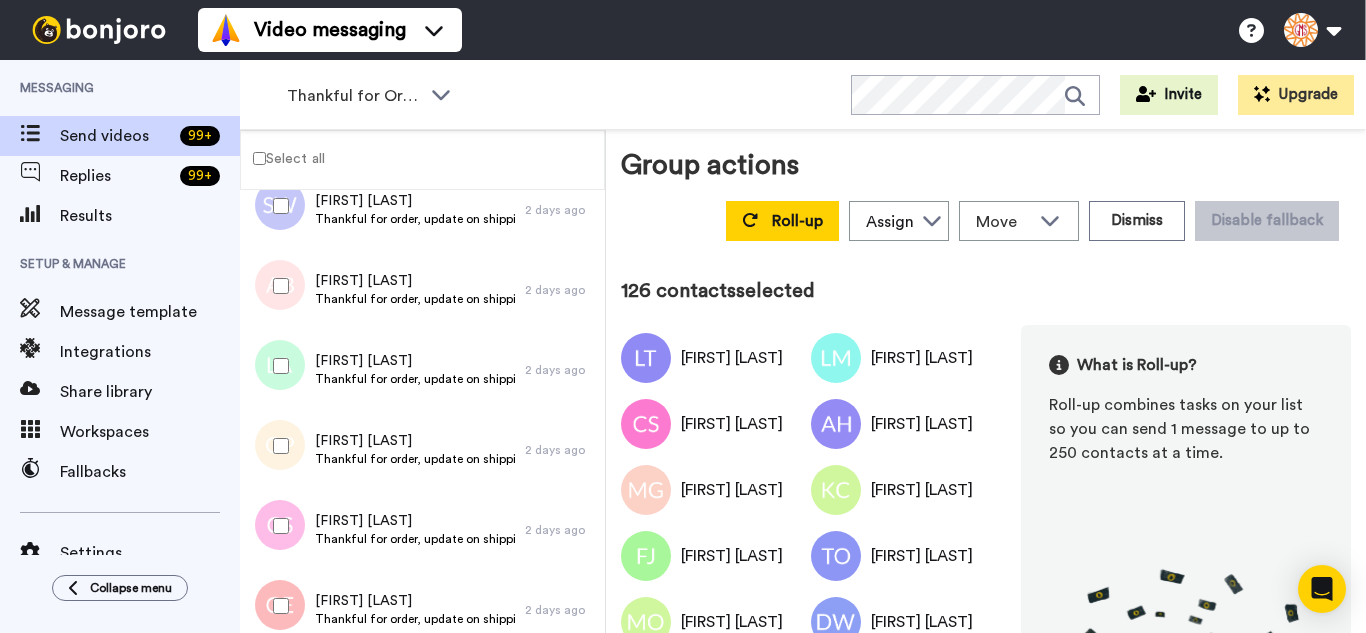 click at bounding box center (277, 446) 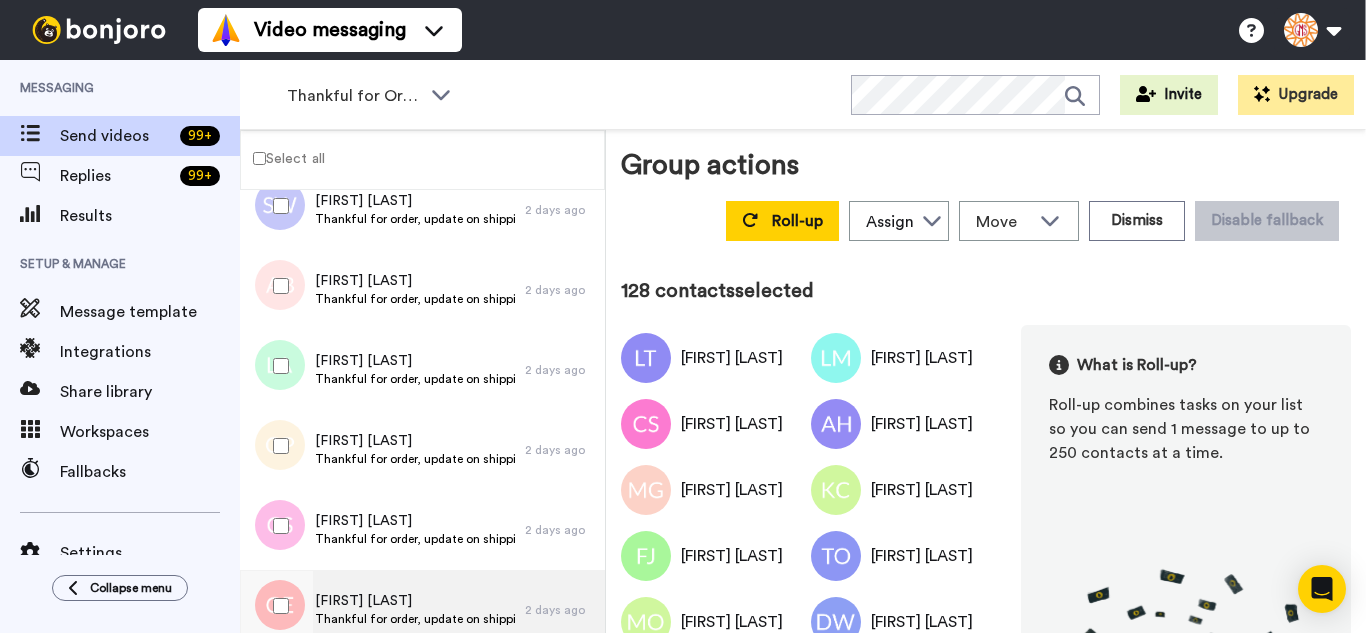 click at bounding box center (277, 606) 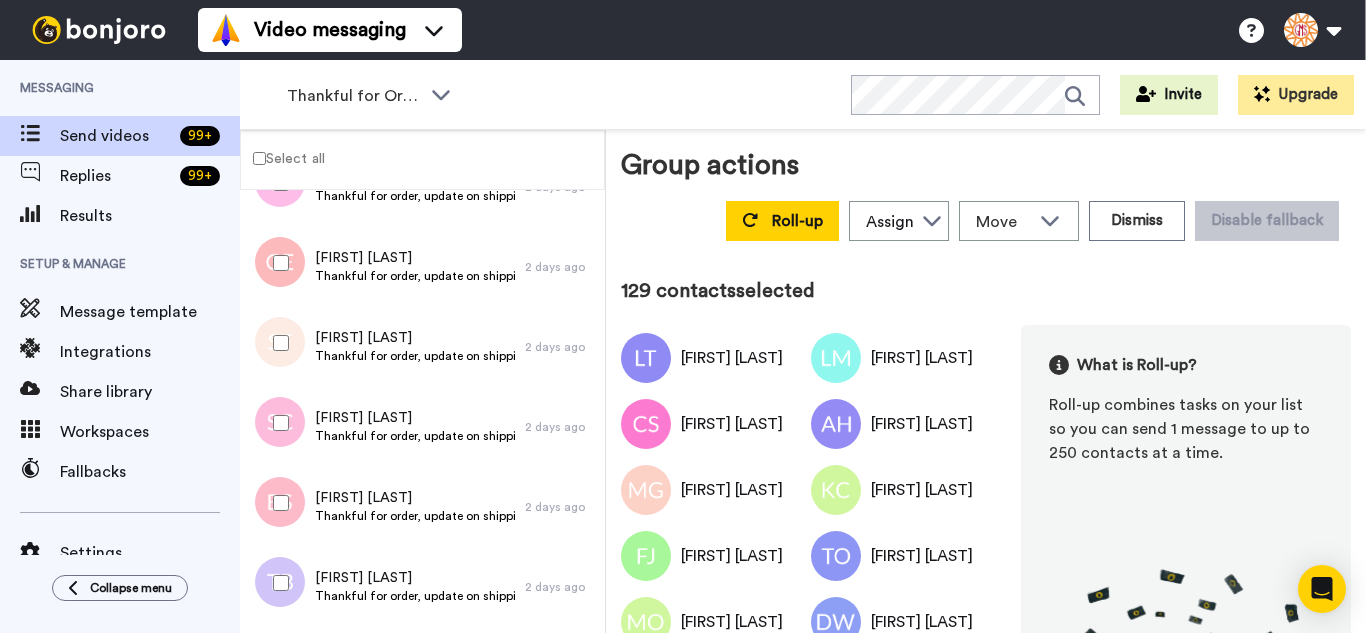 scroll, scrollTop: 10300, scrollLeft: 0, axis: vertical 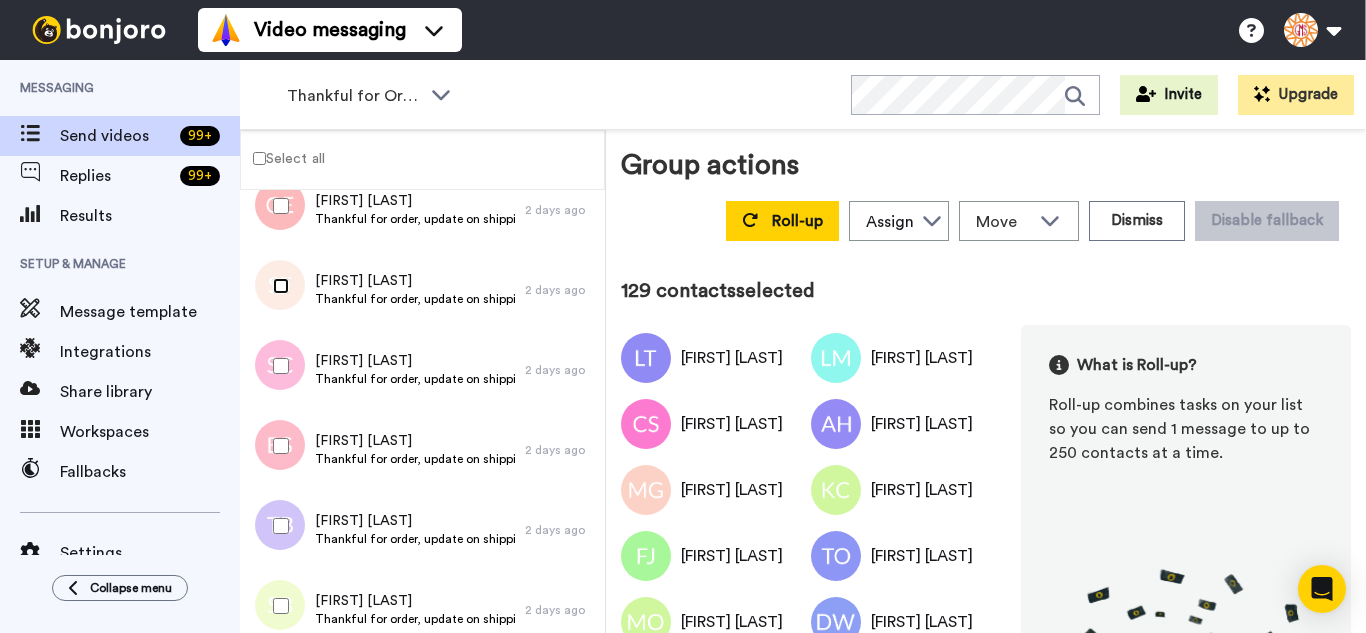 click at bounding box center (277, 286) 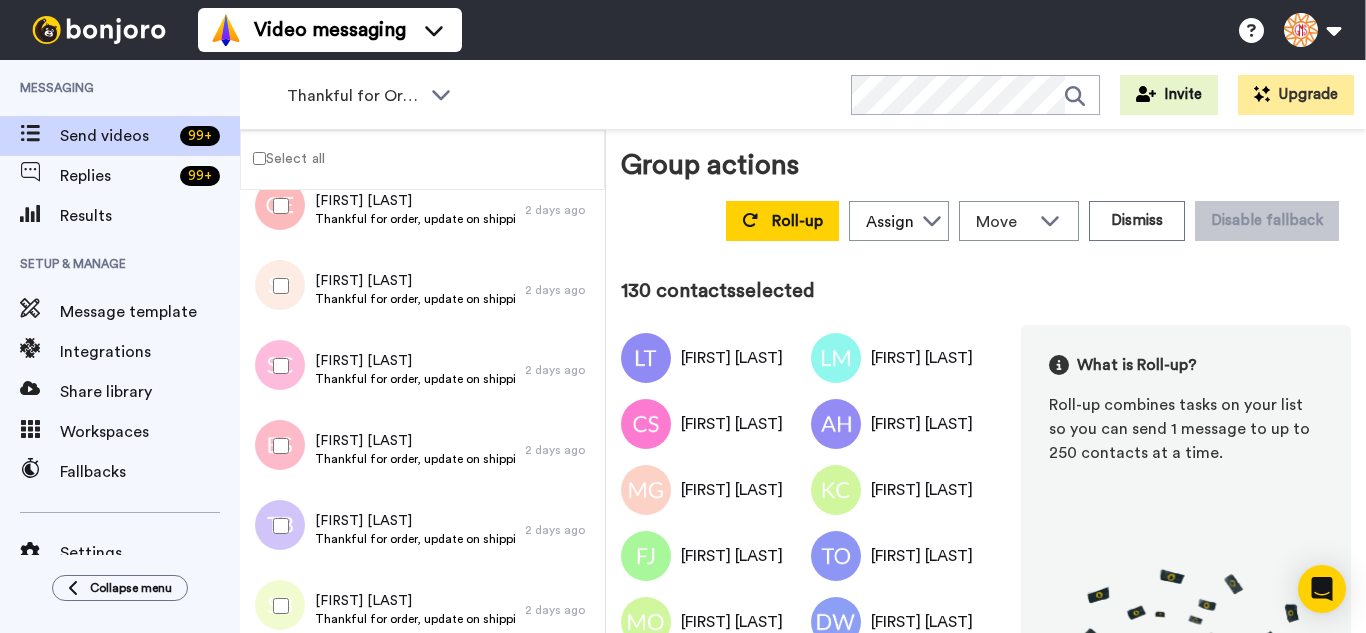 click at bounding box center [277, 366] 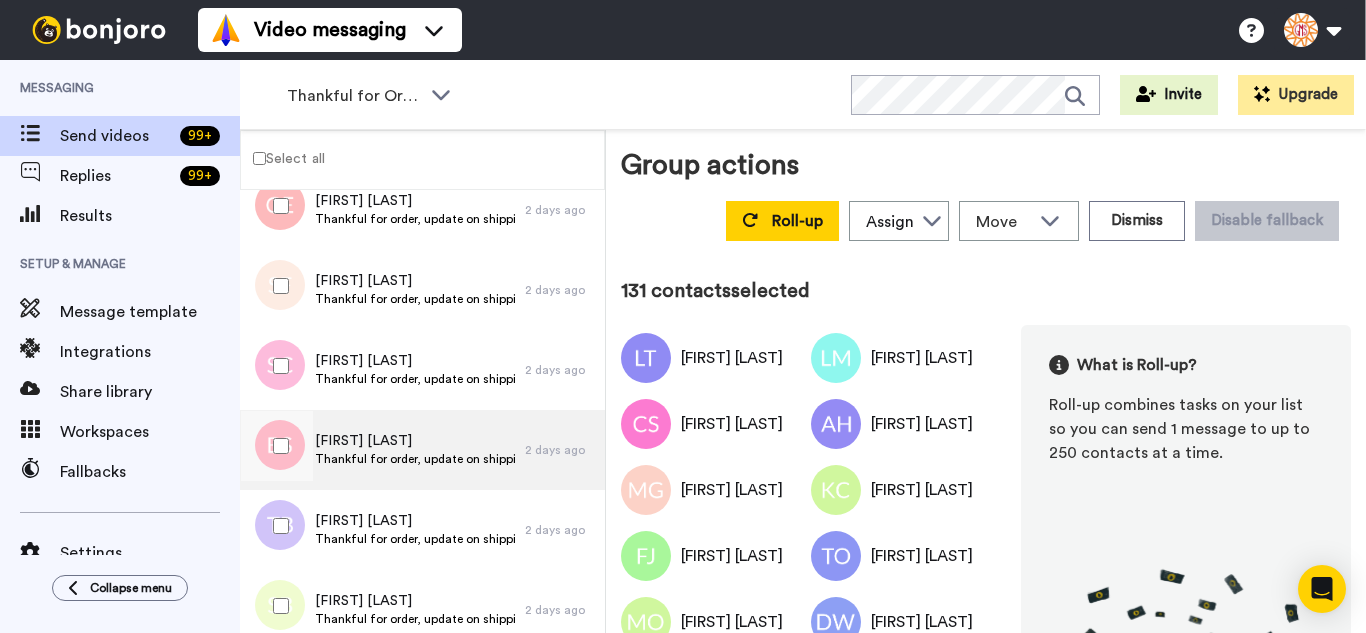 drag, startPoint x: 294, startPoint y: 448, endPoint x: 292, endPoint y: 487, distance: 39.051247 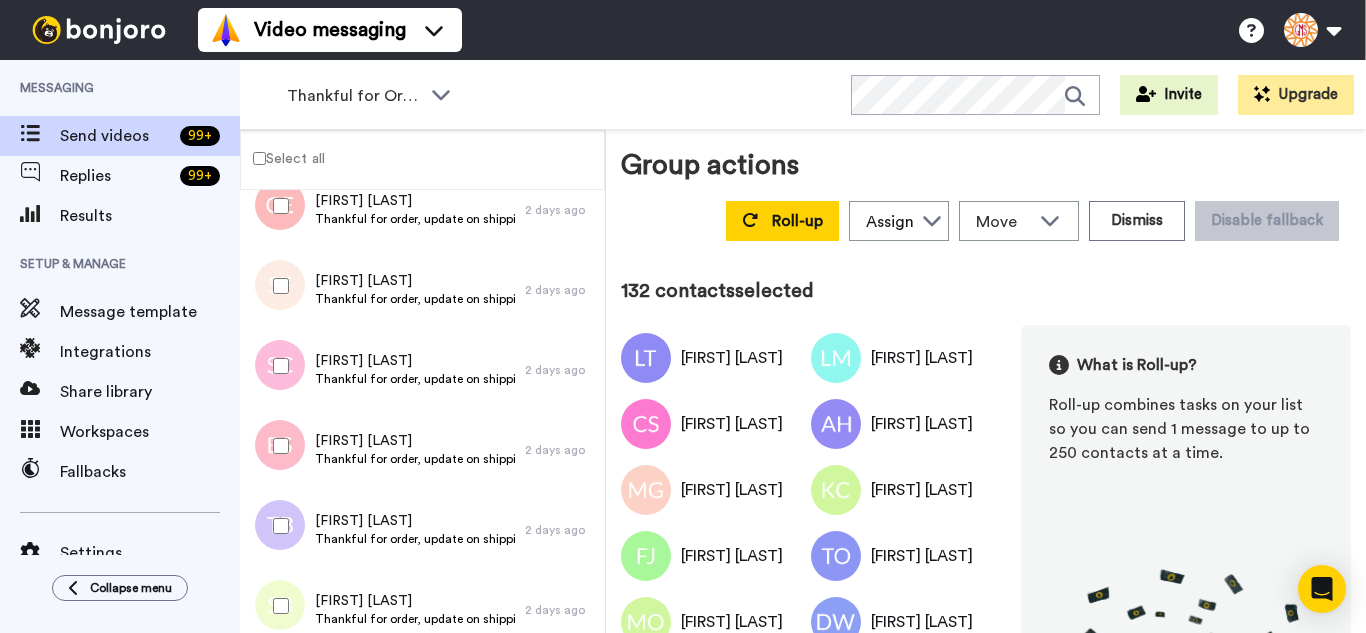 drag, startPoint x: 298, startPoint y: 534, endPoint x: 300, endPoint y: 558, distance: 24.083189 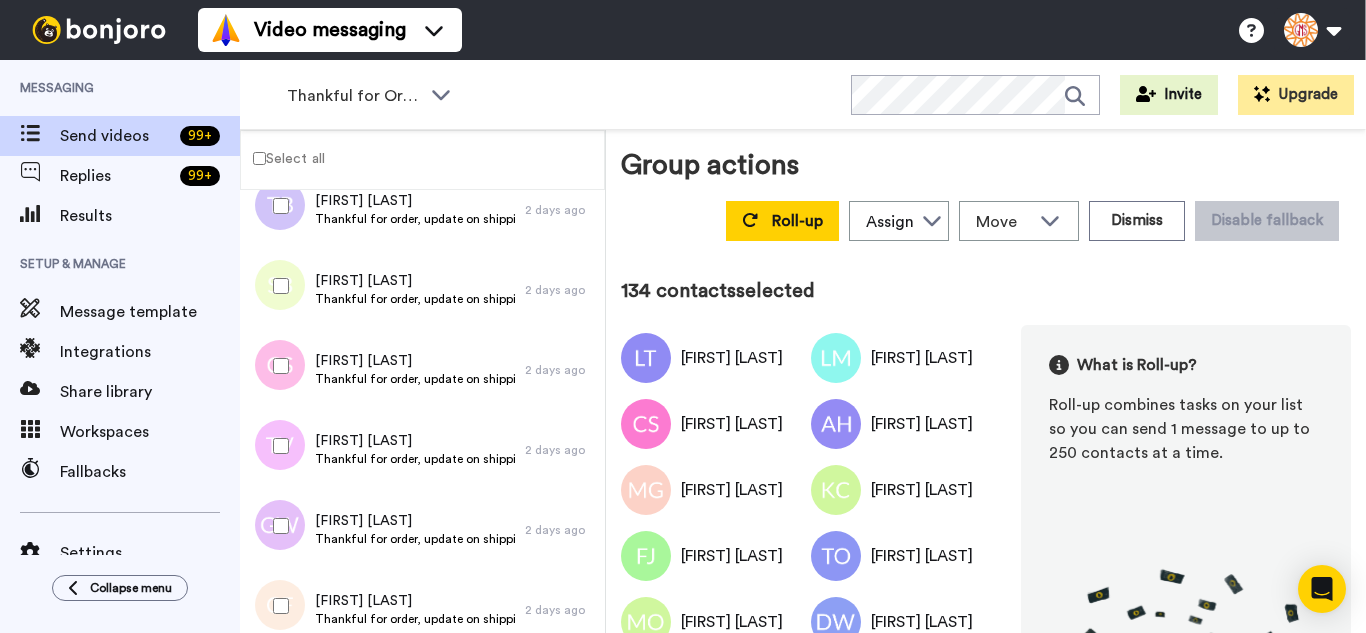 scroll, scrollTop: 10700, scrollLeft: 0, axis: vertical 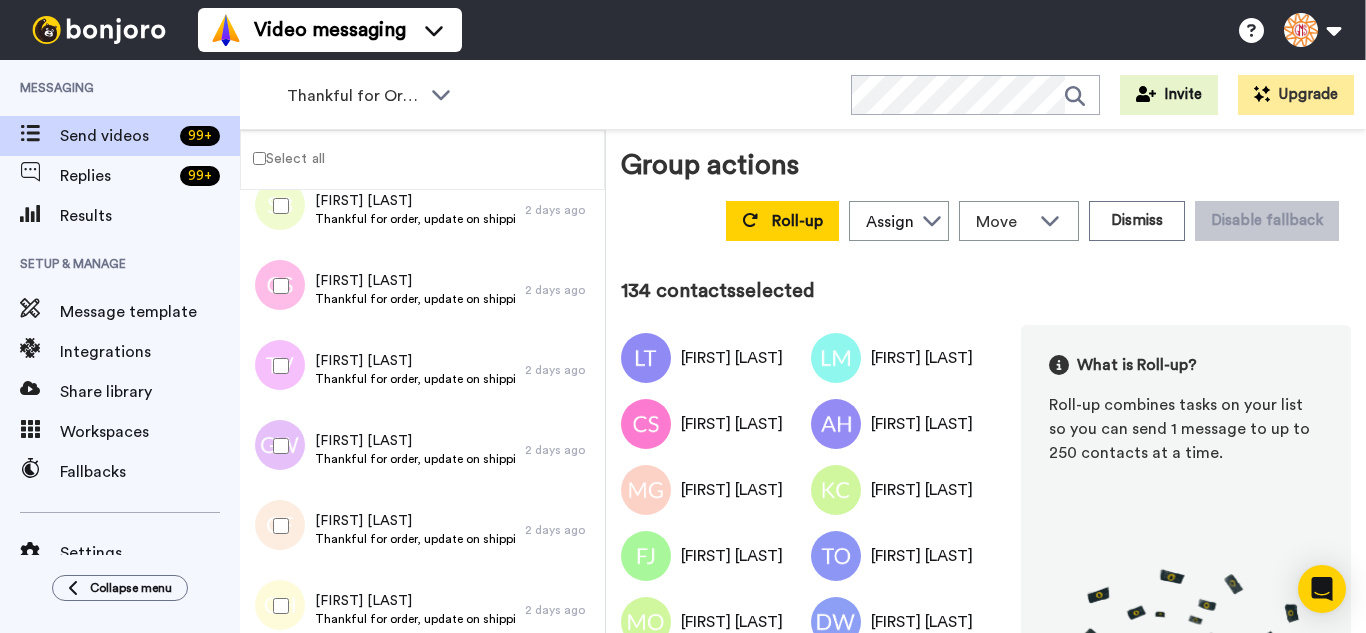drag, startPoint x: 275, startPoint y: 304, endPoint x: 284, endPoint y: 353, distance: 49.819675 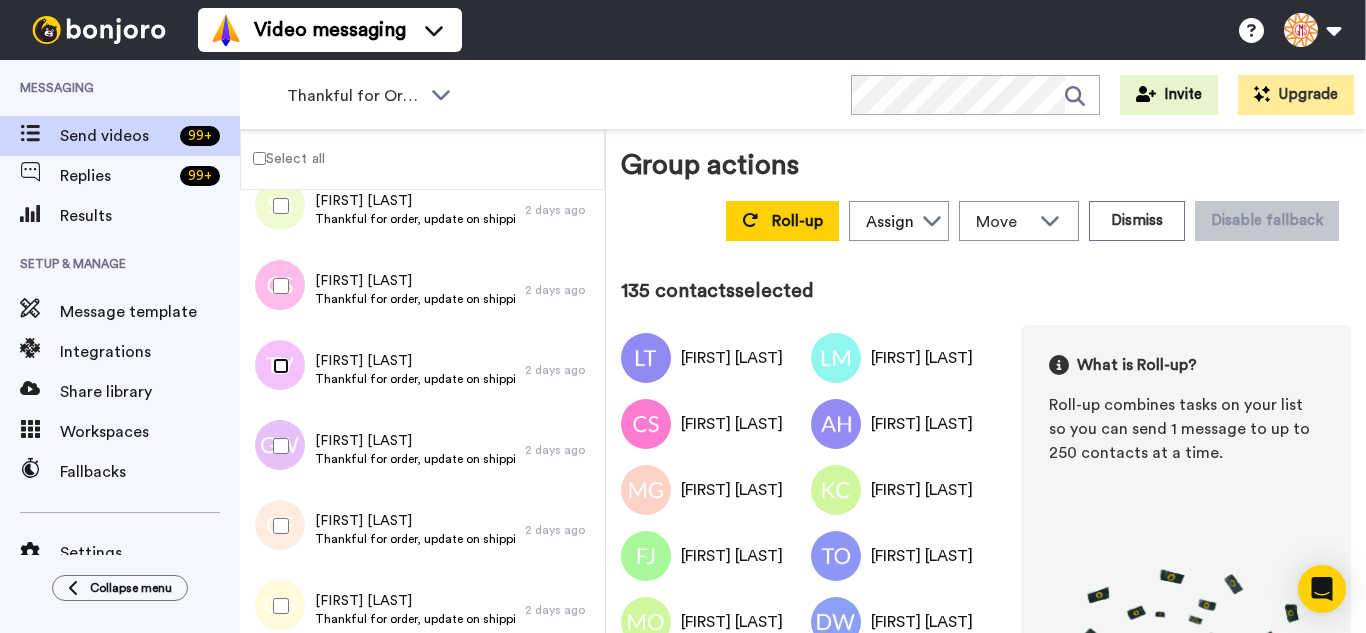 click at bounding box center [277, 366] 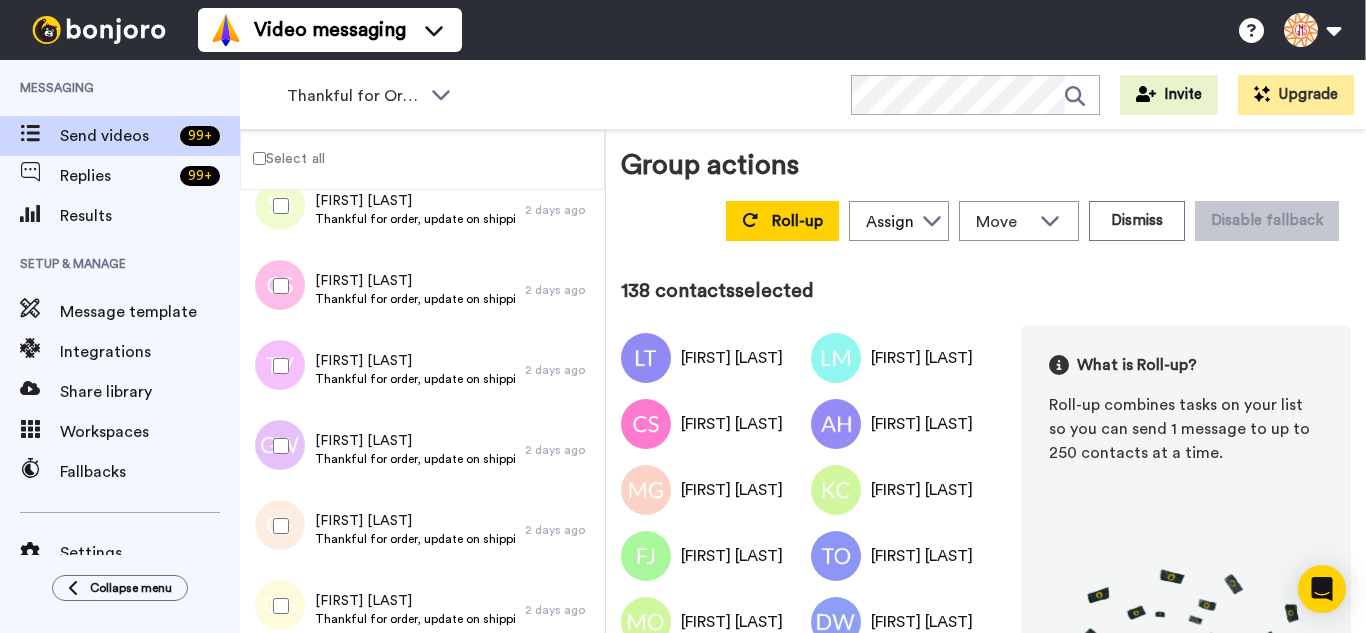 click at bounding box center [277, 606] 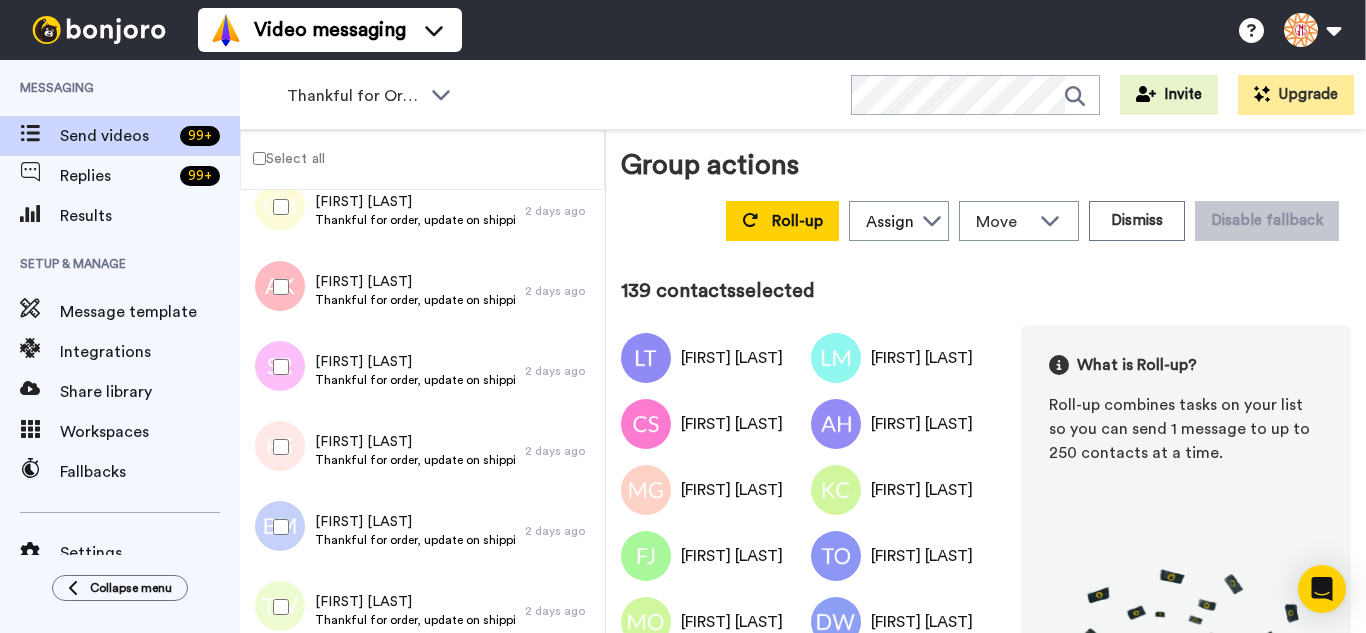 scroll, scrollTop: 11100, scrollLeft: 0, axis: vertical 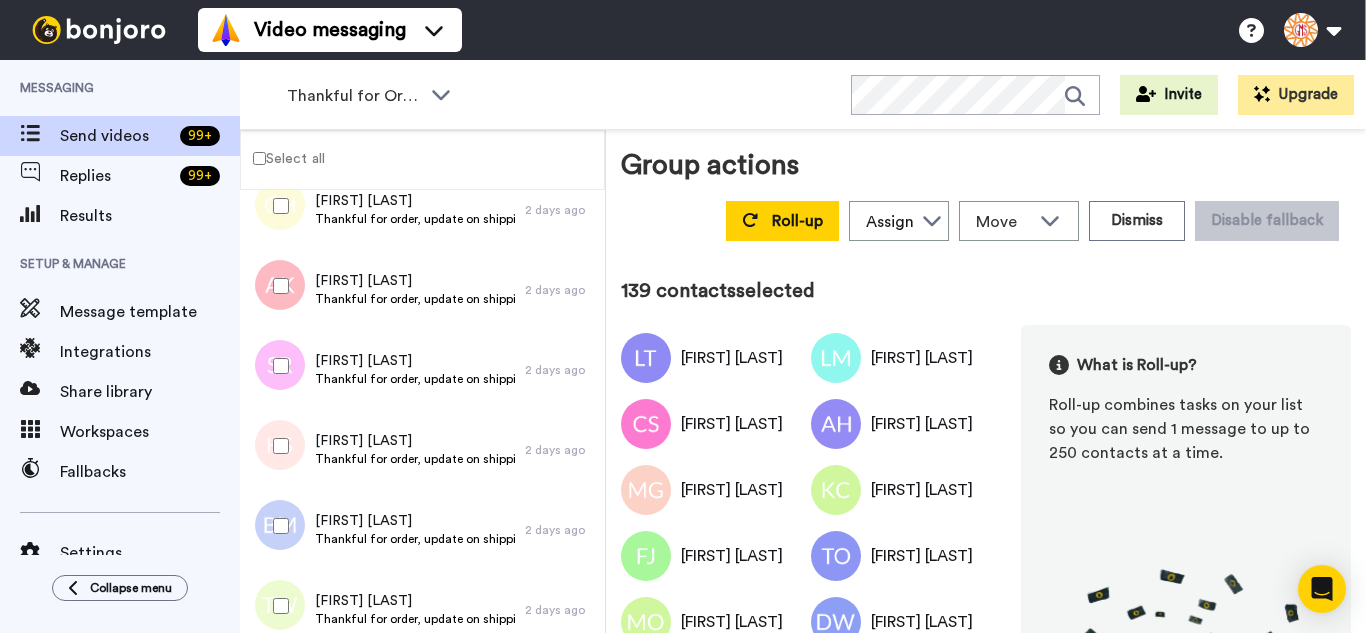 drag, startPoint x: 269, startPoint y: 305, endPoint x: 283, endPoint y: 353, distance: 50 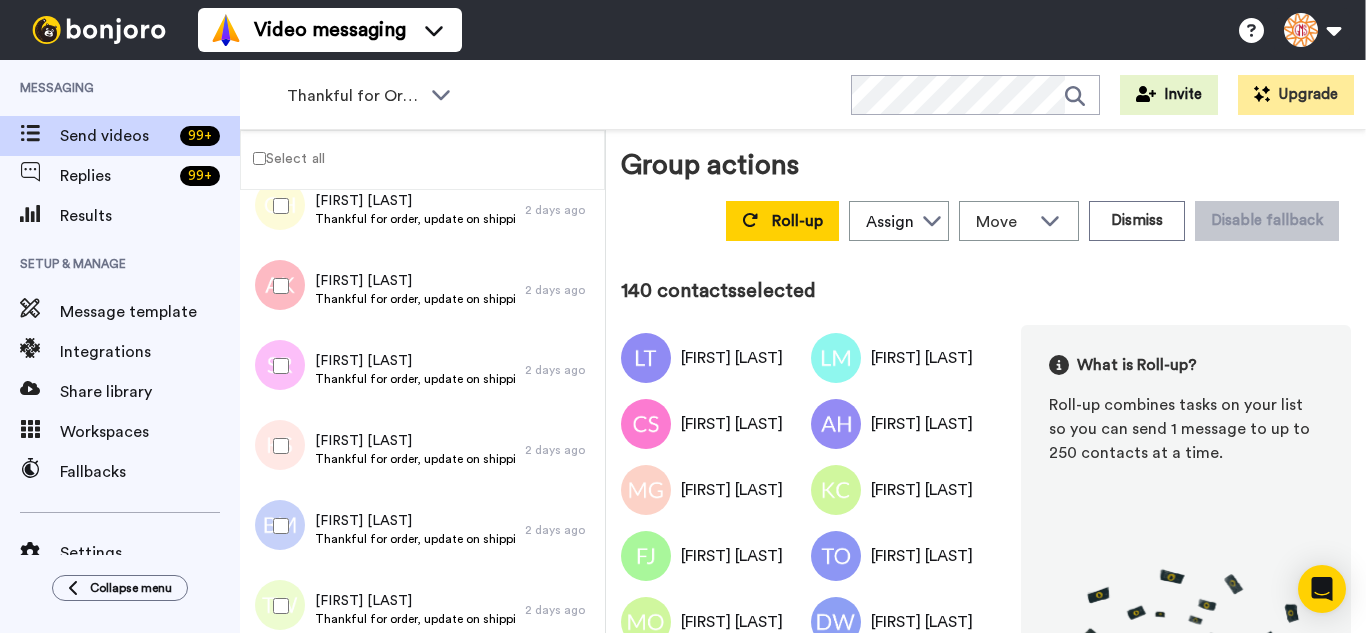 drag, startPoint x: 289, startPoint y: 394, endPoint x: 290, endPoint y: 415, distance: 21.023796 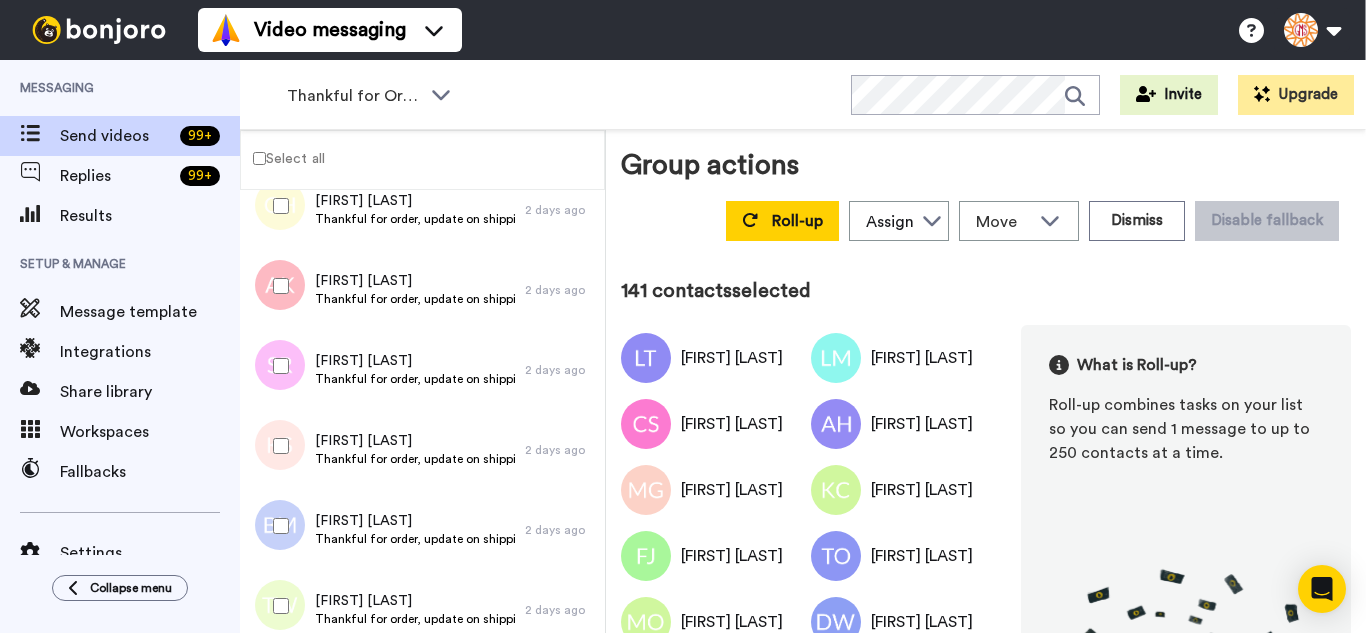 click at bounding box center [277, 446] 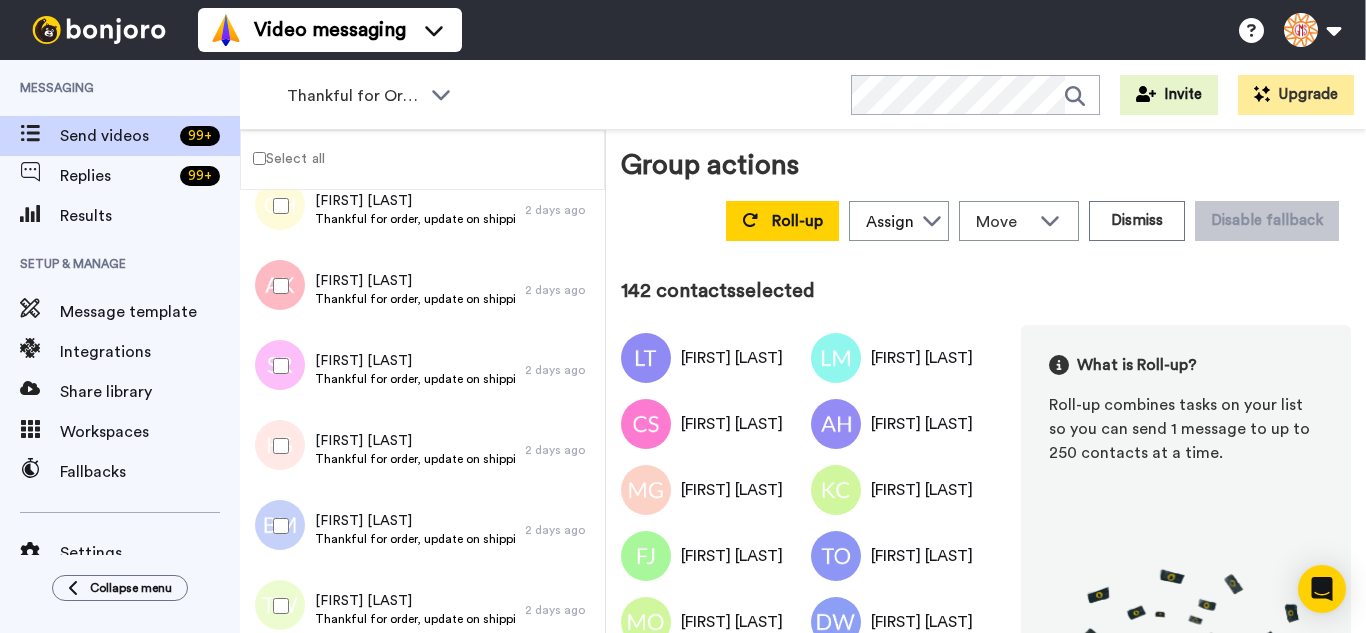 click at bounding box center (277, 526) 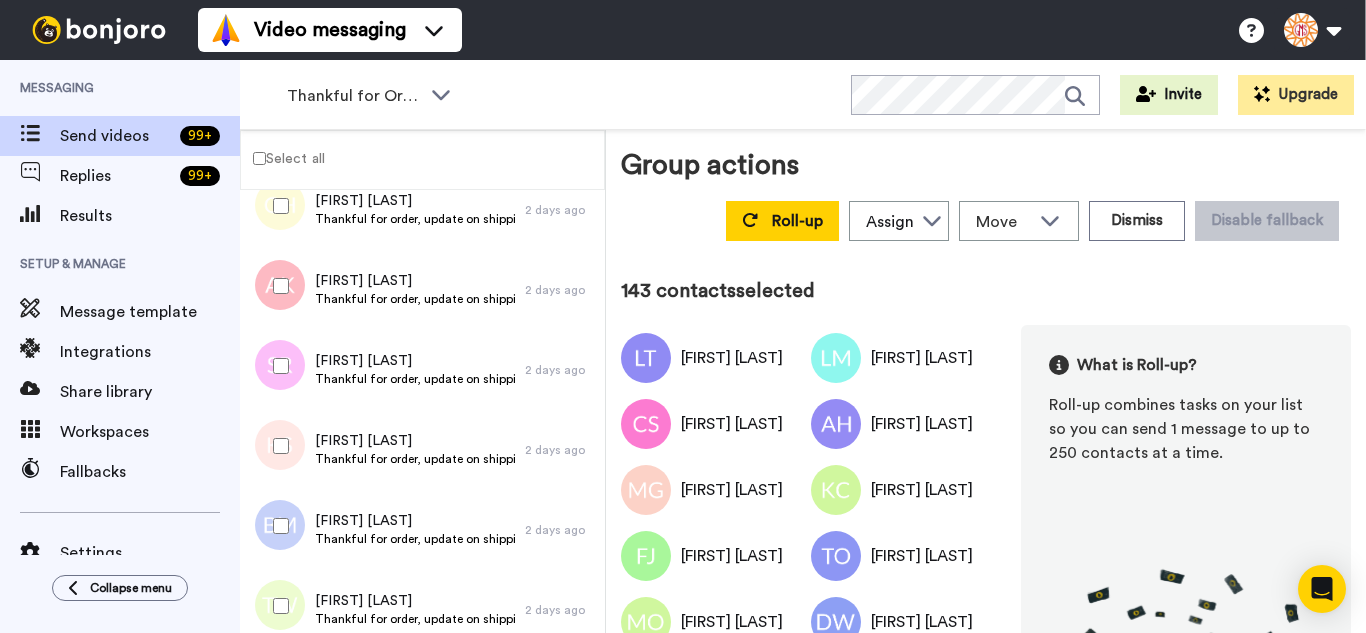 click at bounding box center [277, 606] 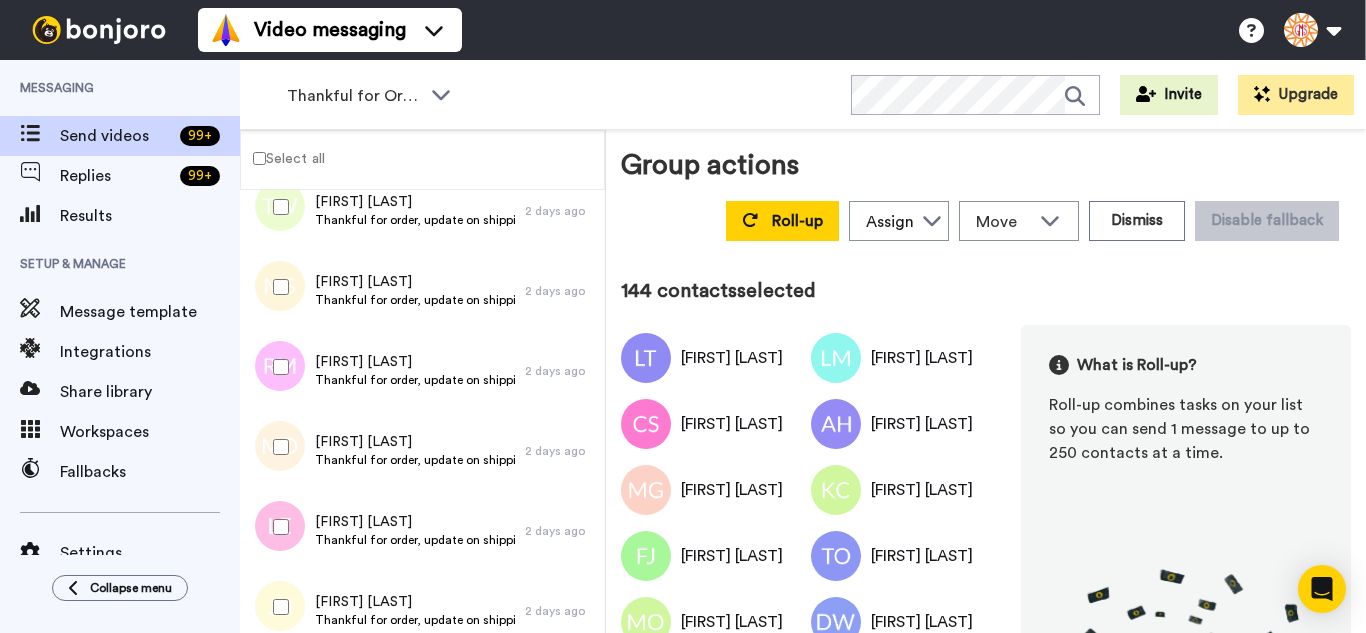 scroll, scrollTop: 11500, scrollLeft: 0, axis: vertical 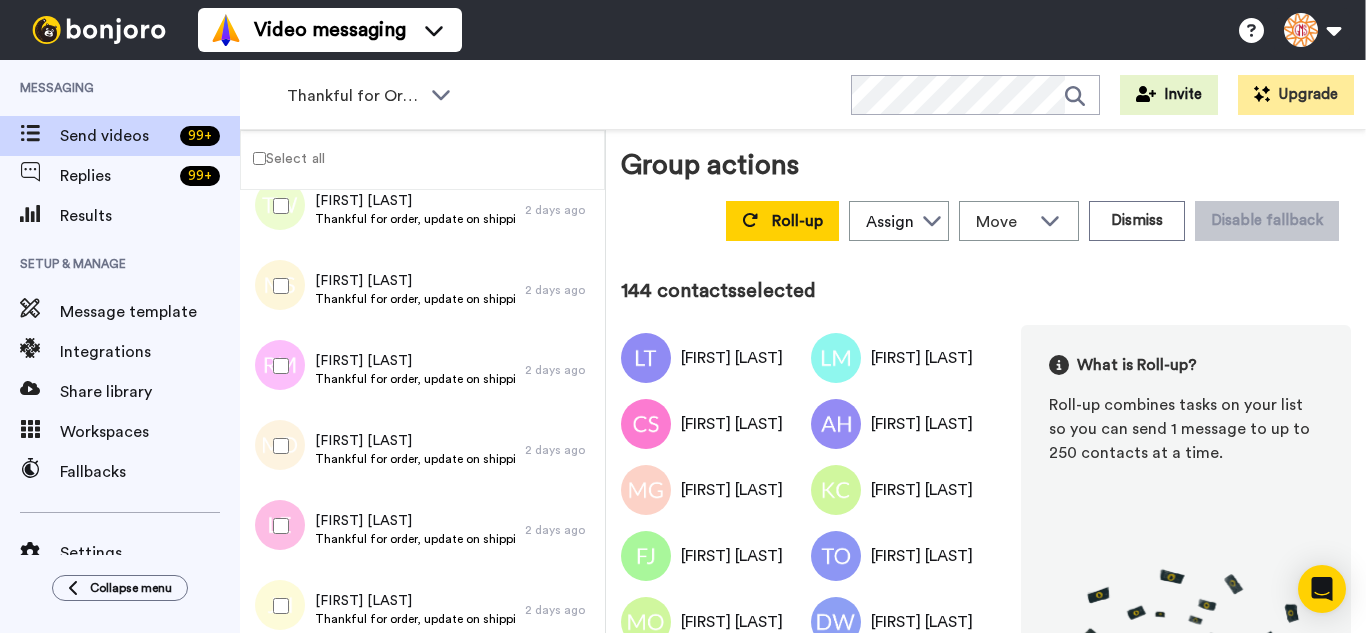 click at bounding box center (277, 286) 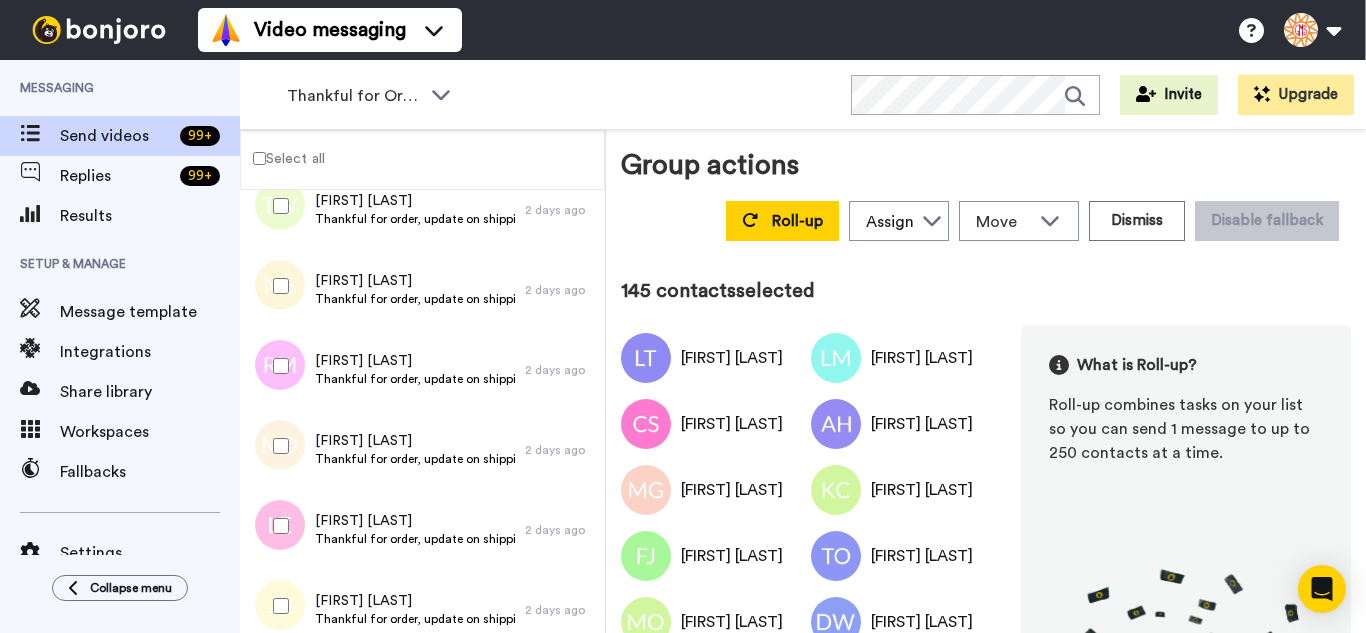 click at bounding box center [277, 366] 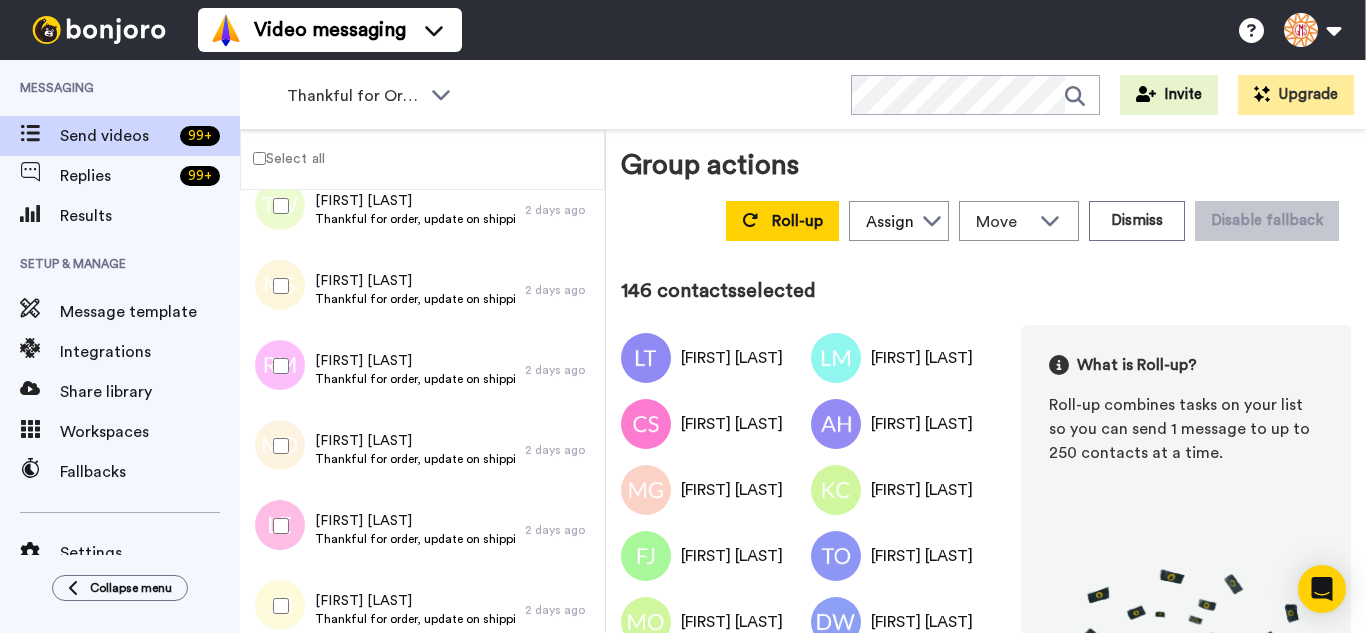 drag, startPoint x: 291, startPoint y: 455, endPoint x: 286, endPoint y: 501, distance: 46.270943 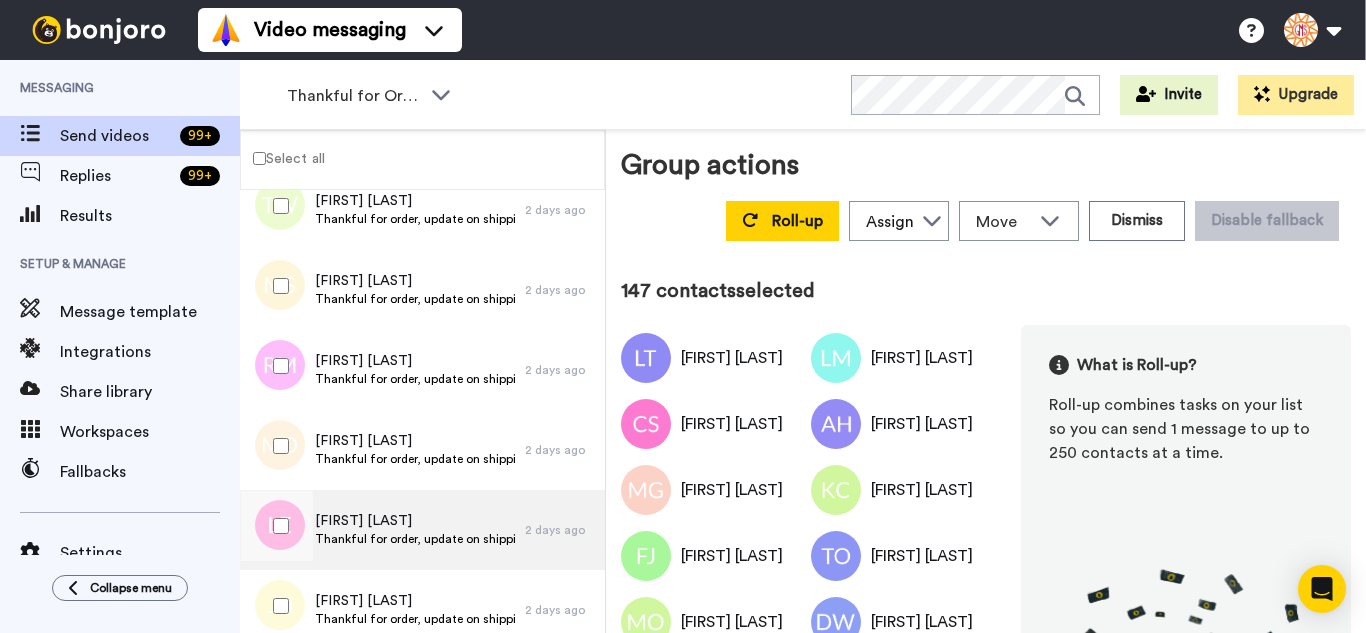 click at bounding box center (277, 526) 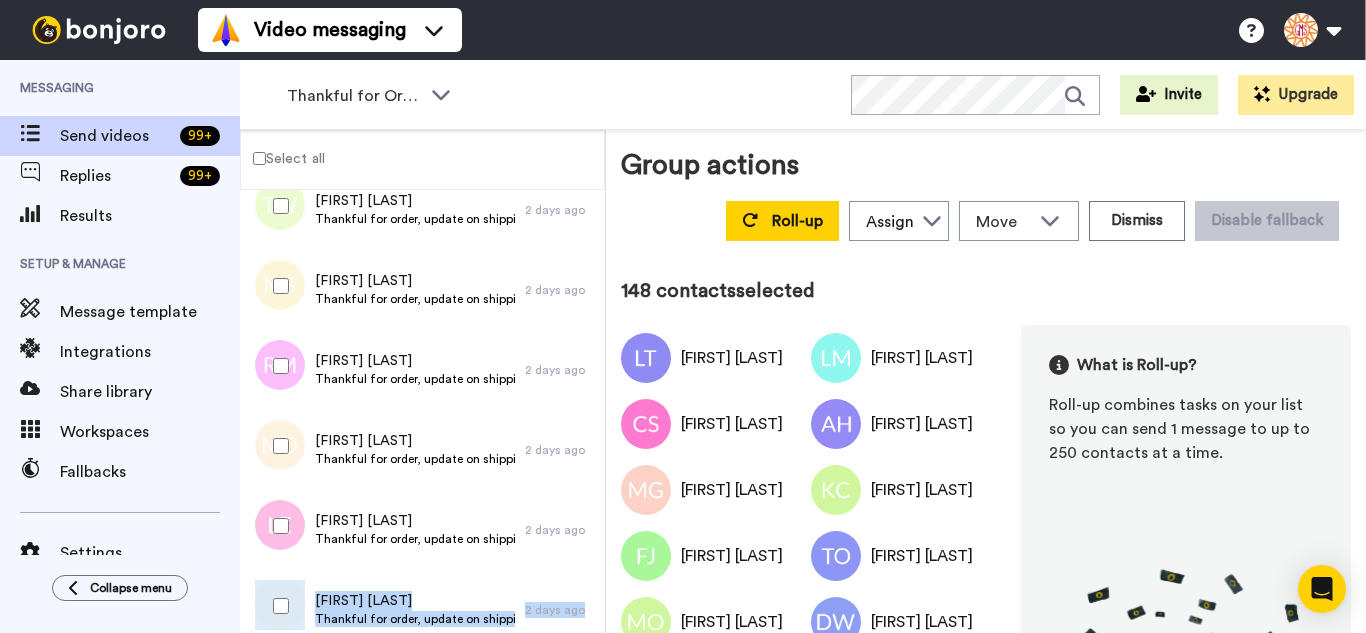 click on "Janice Howard Thankful for order, update on shipping. 2 days ago" at bounding box center [422, 610] 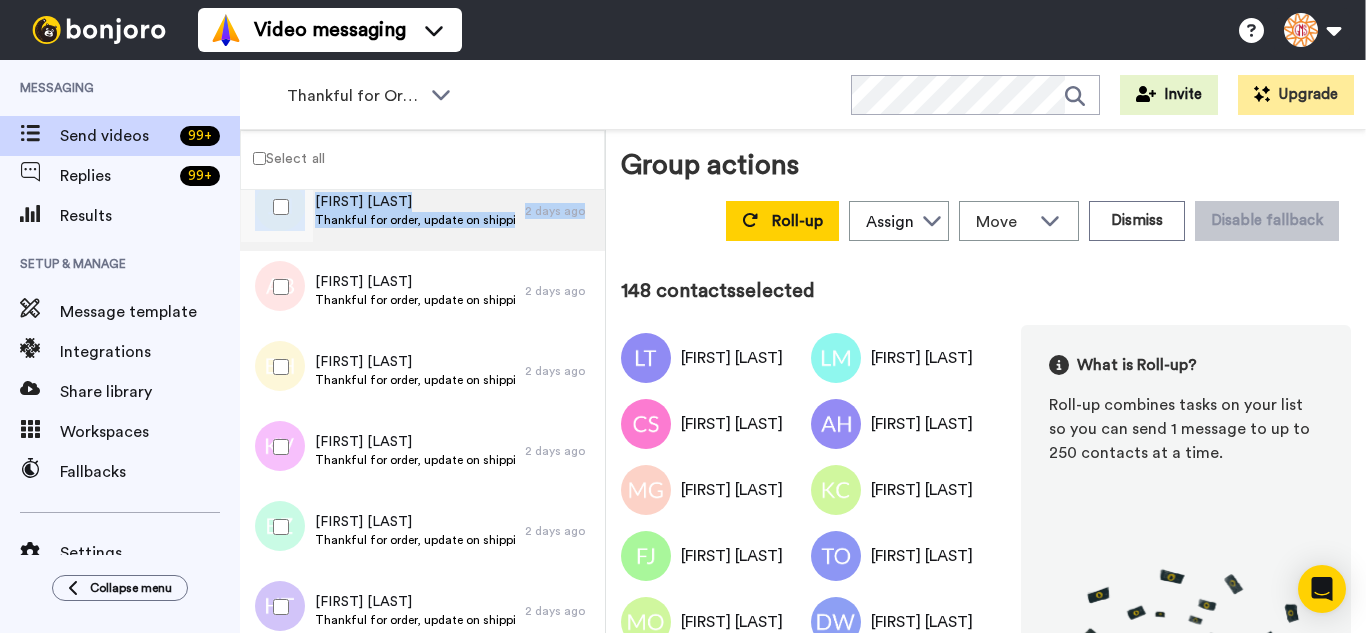scroll, scrollTop: 11900, scrollLeft: 0, axis: vertical 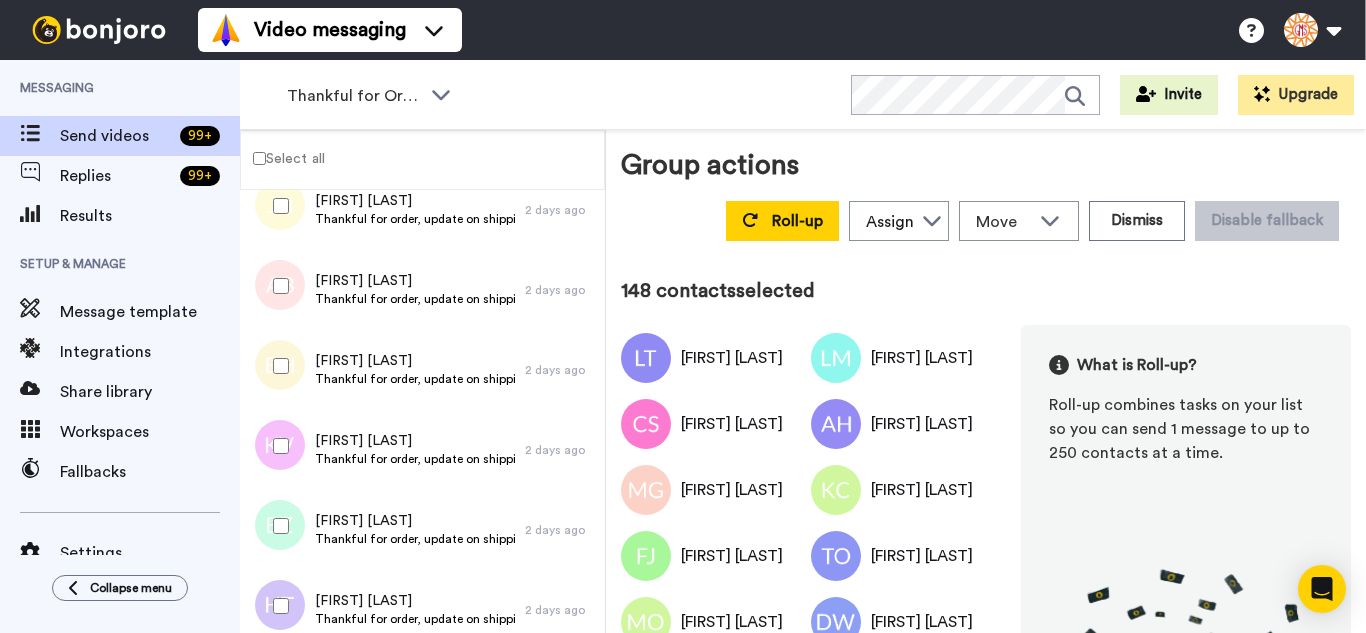click at bounding box center (277, 206) 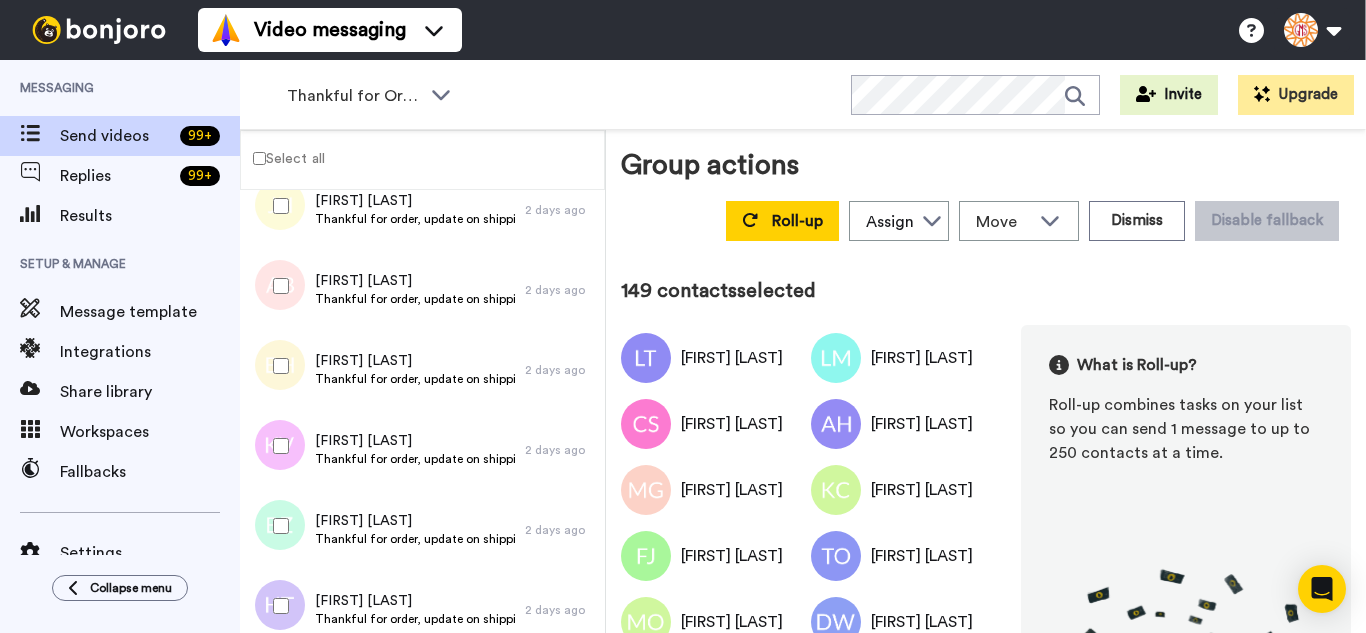 click at bounding box center (277, 286) 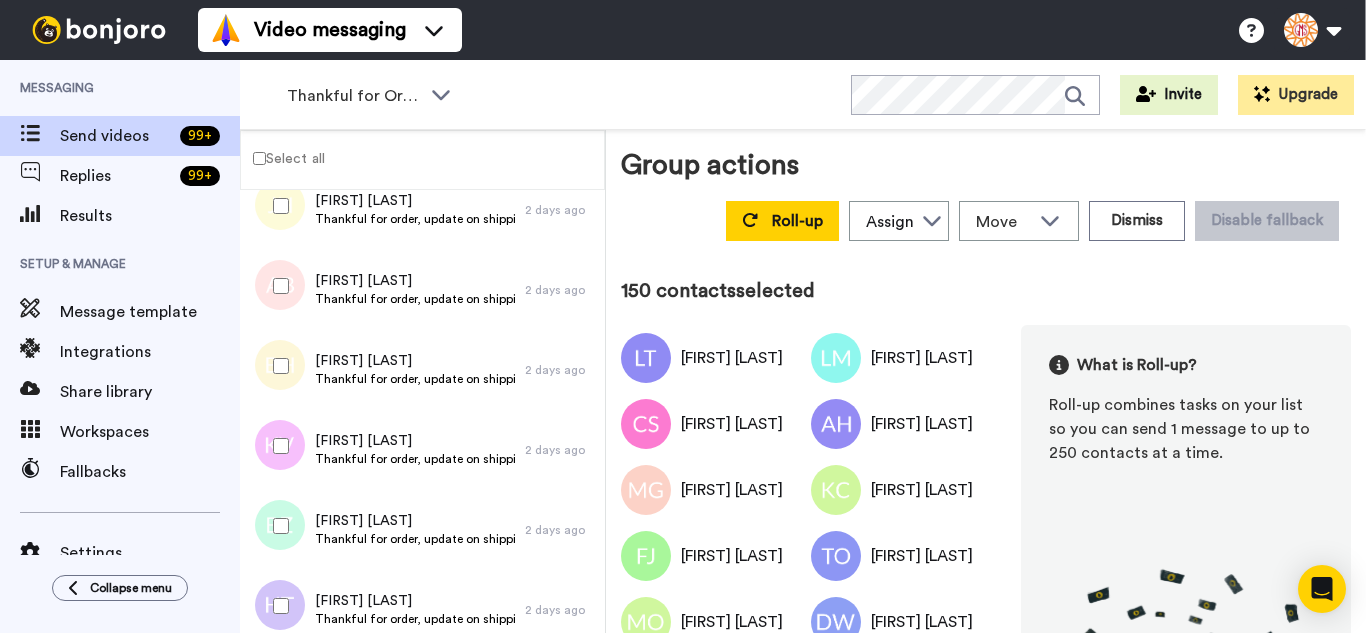 click at bounding box center [277, 366] 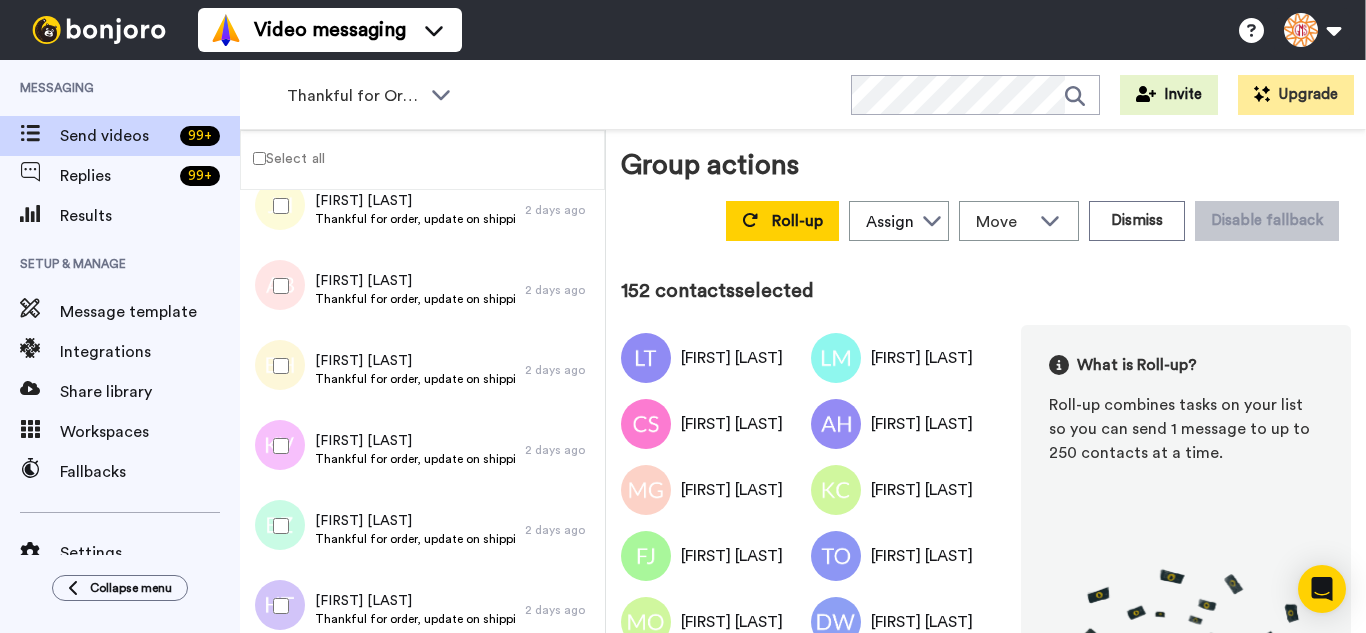 click at bounding box center (277, 526) 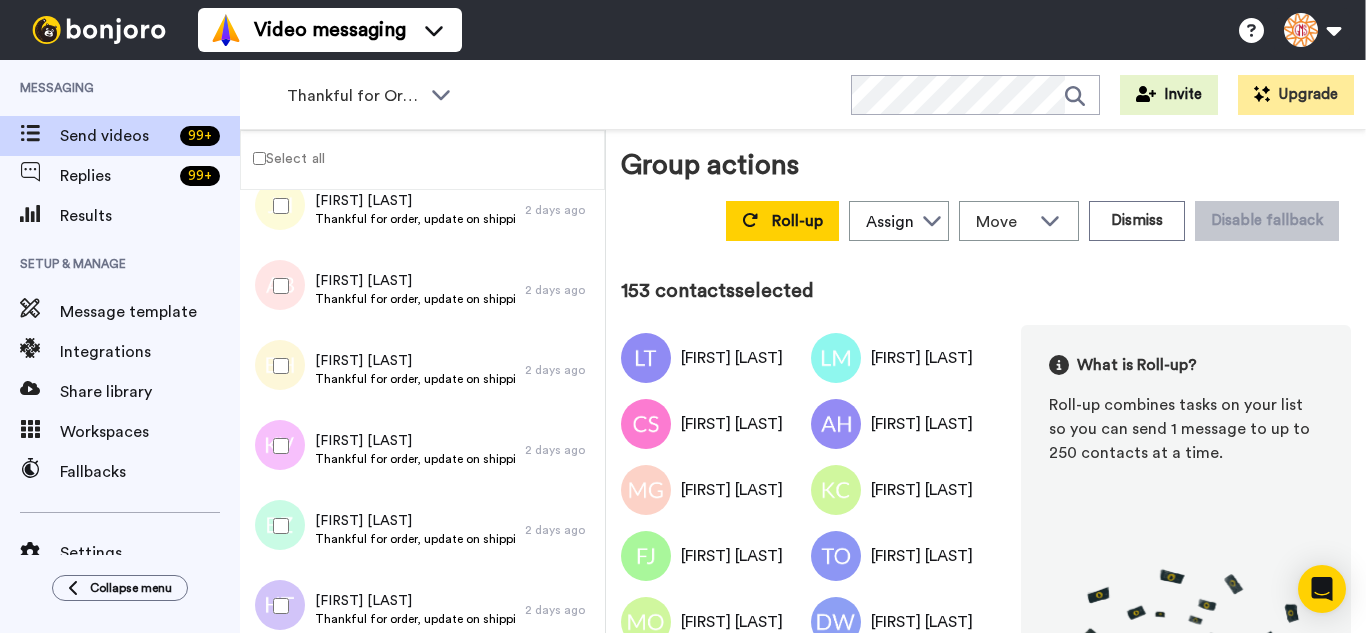 click at bounding box center (277, 606) 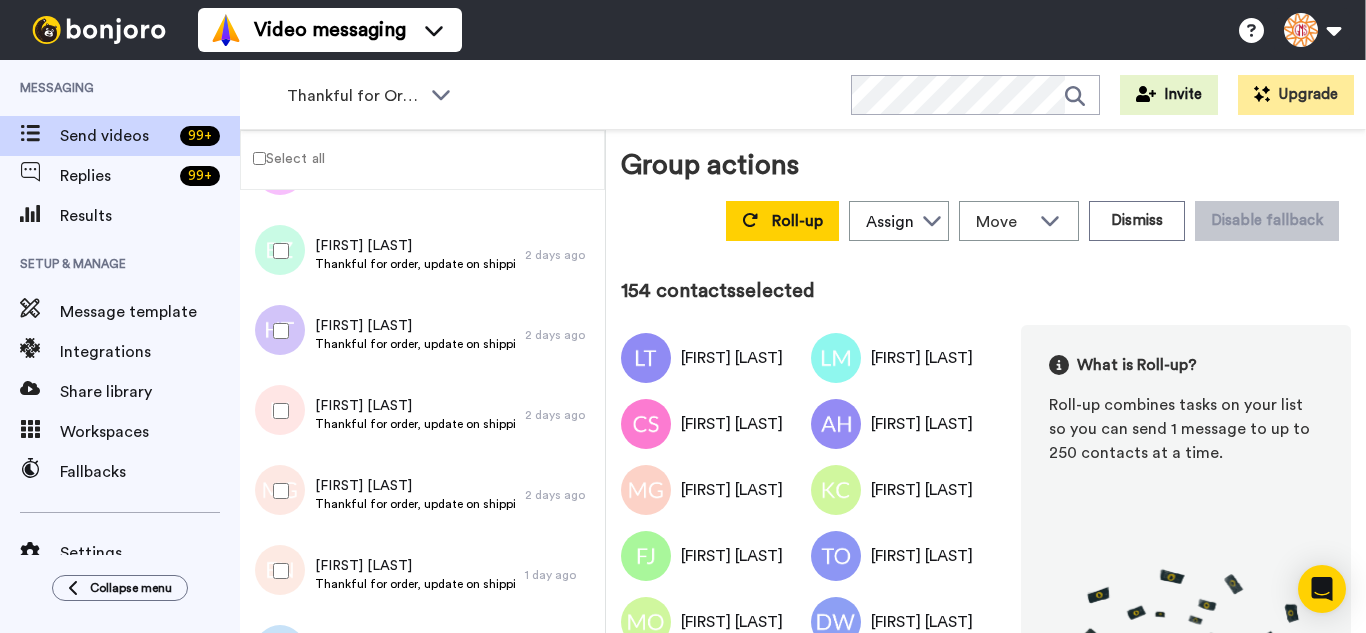 scroll, scrollTop: 12200, scrollLeft: 0, axis: vertical 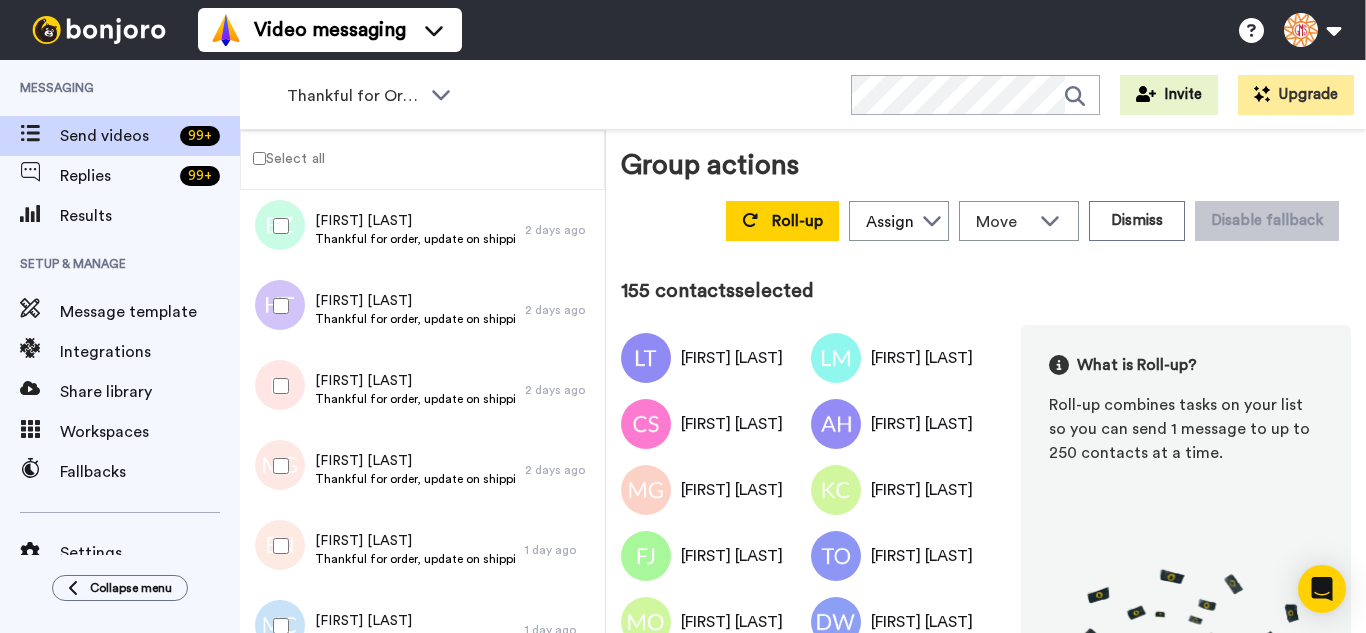 click at bounding box center [277, 466] 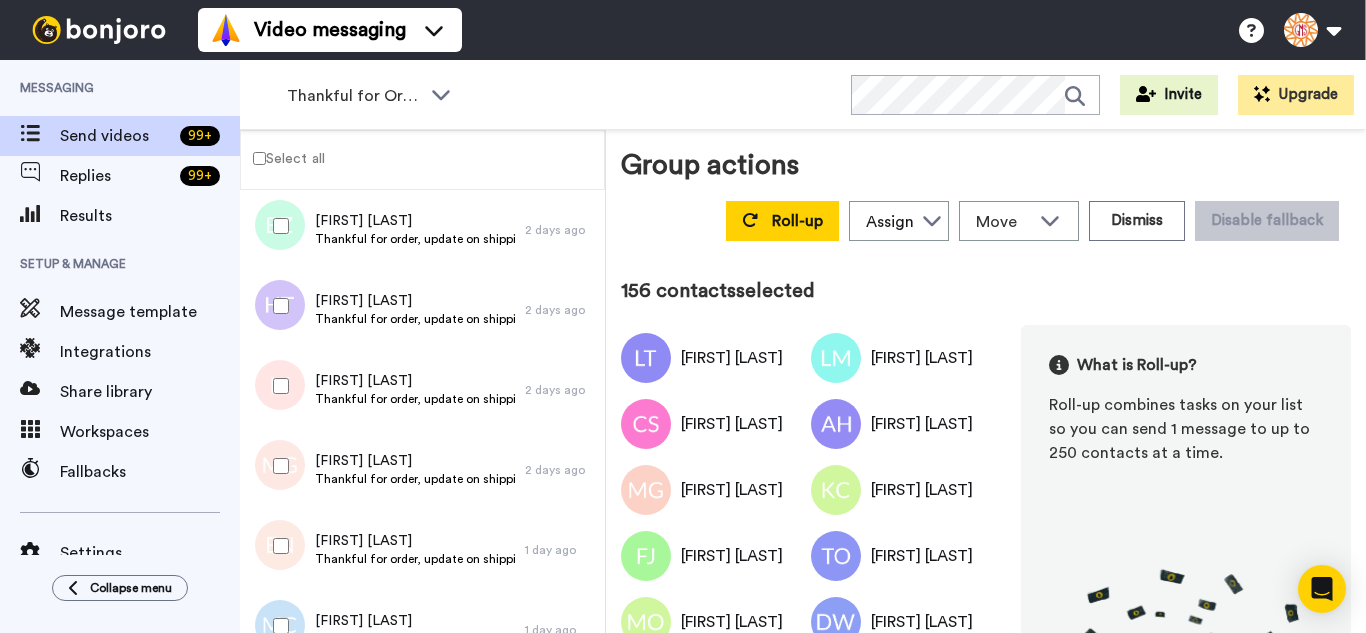 click at bounding box center (277, 546) 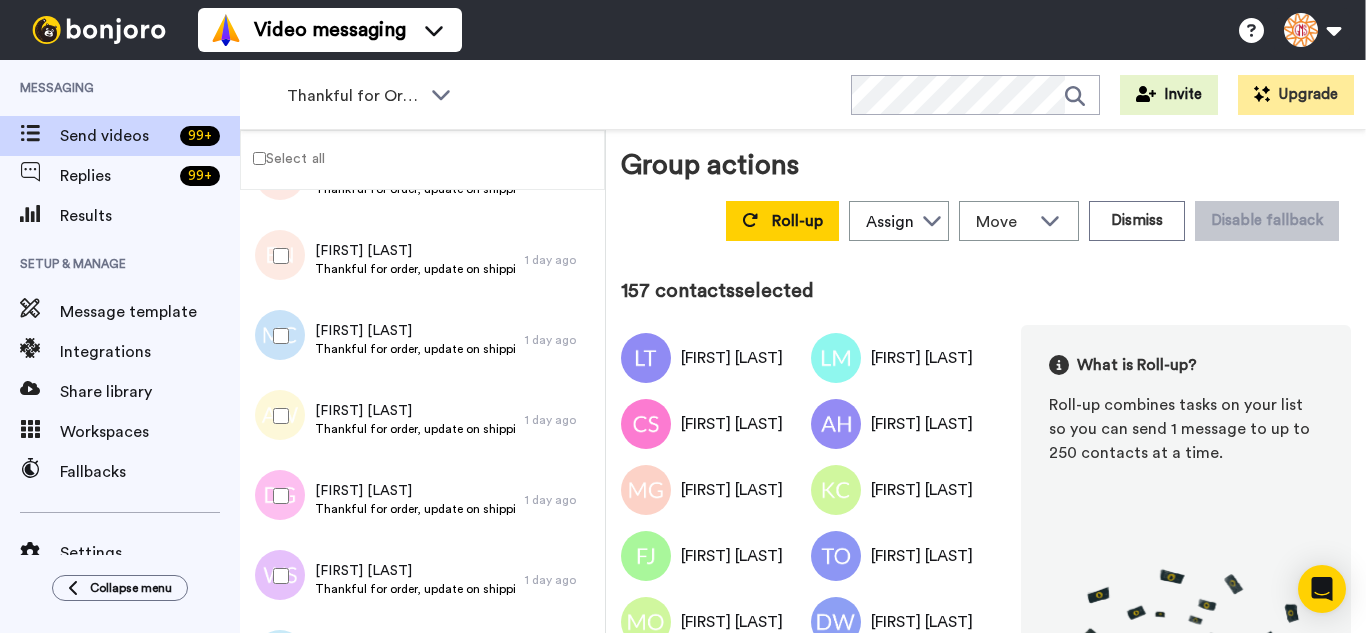 scroll, scrollTop: 12500, scrollLeft: 0, axis: vertical 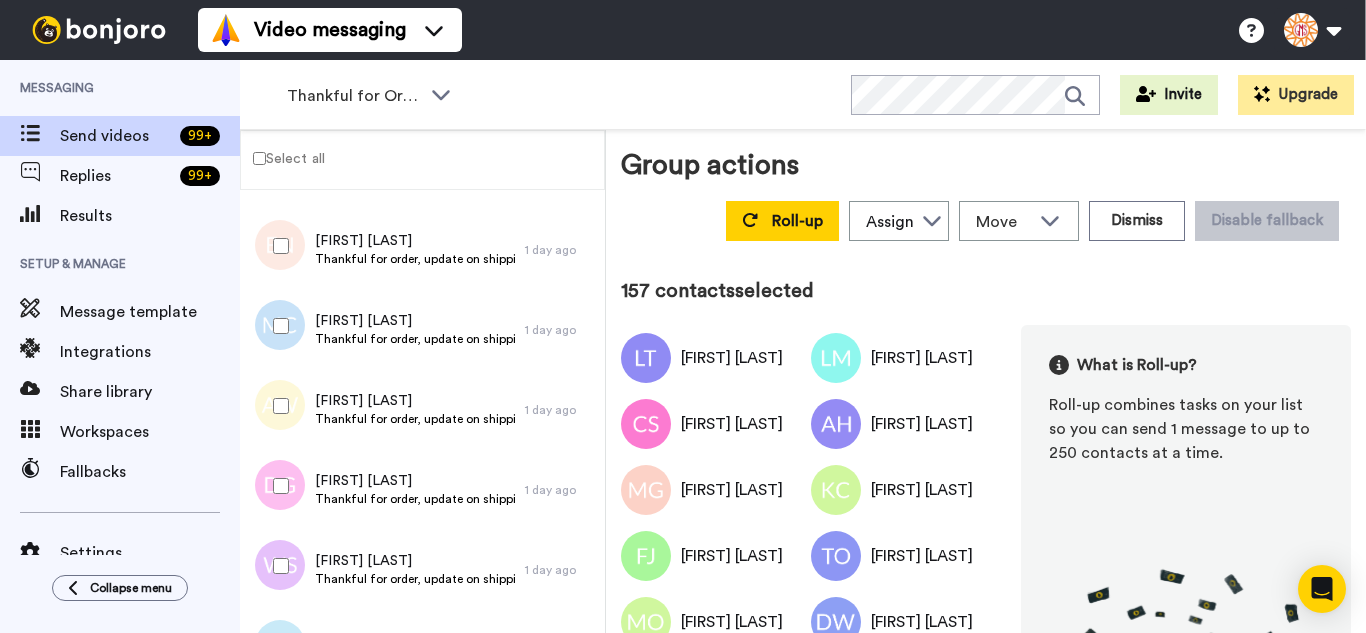 click at bounding box center (277, 326) 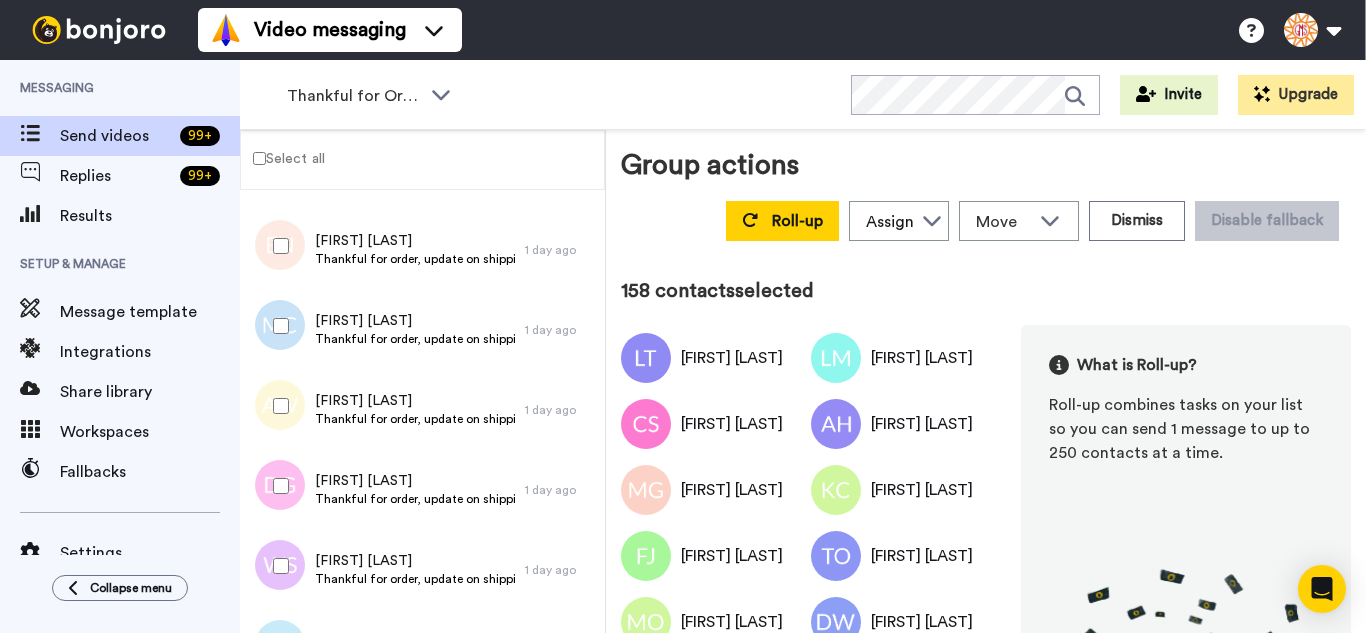 click at bounding box center (277, 406) 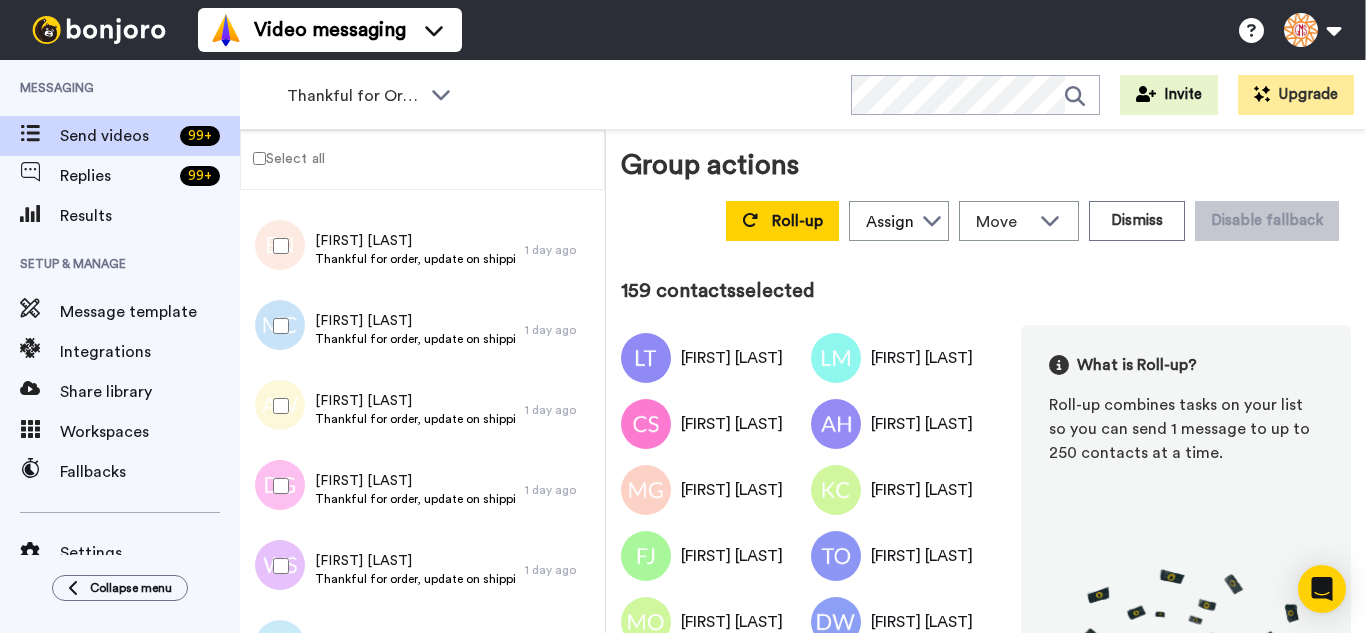 click at bounding box center [277, 486] 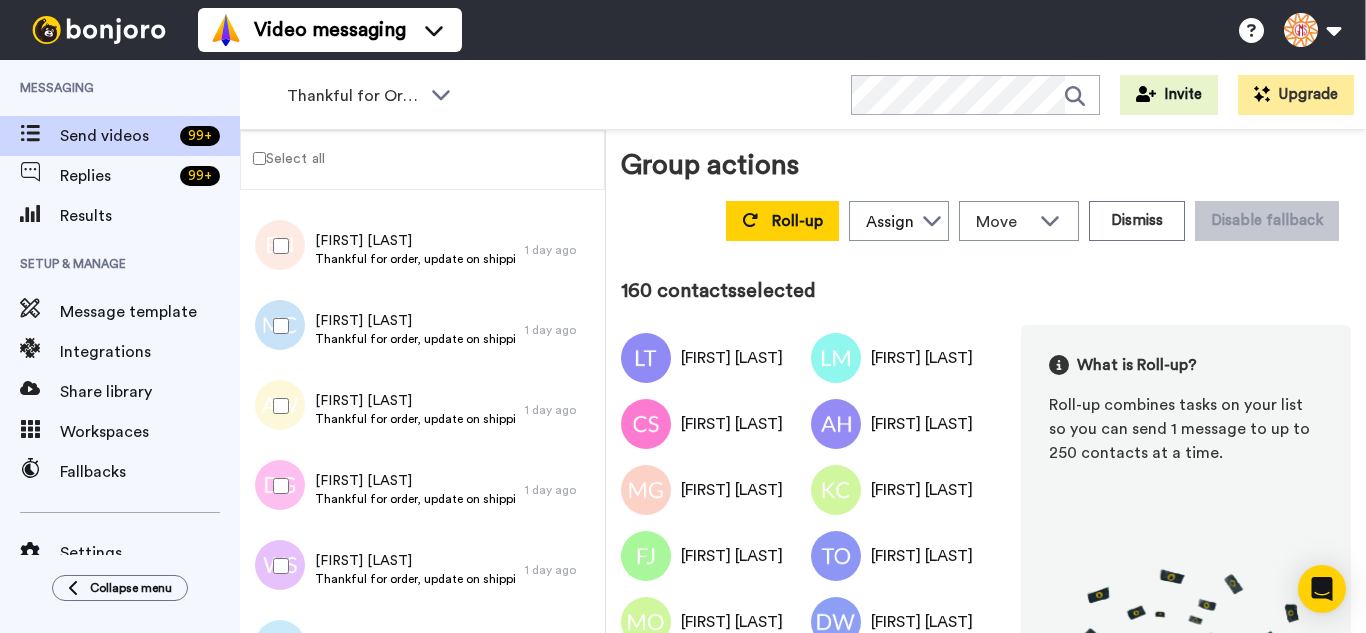 click at bounding box center [277, 566] 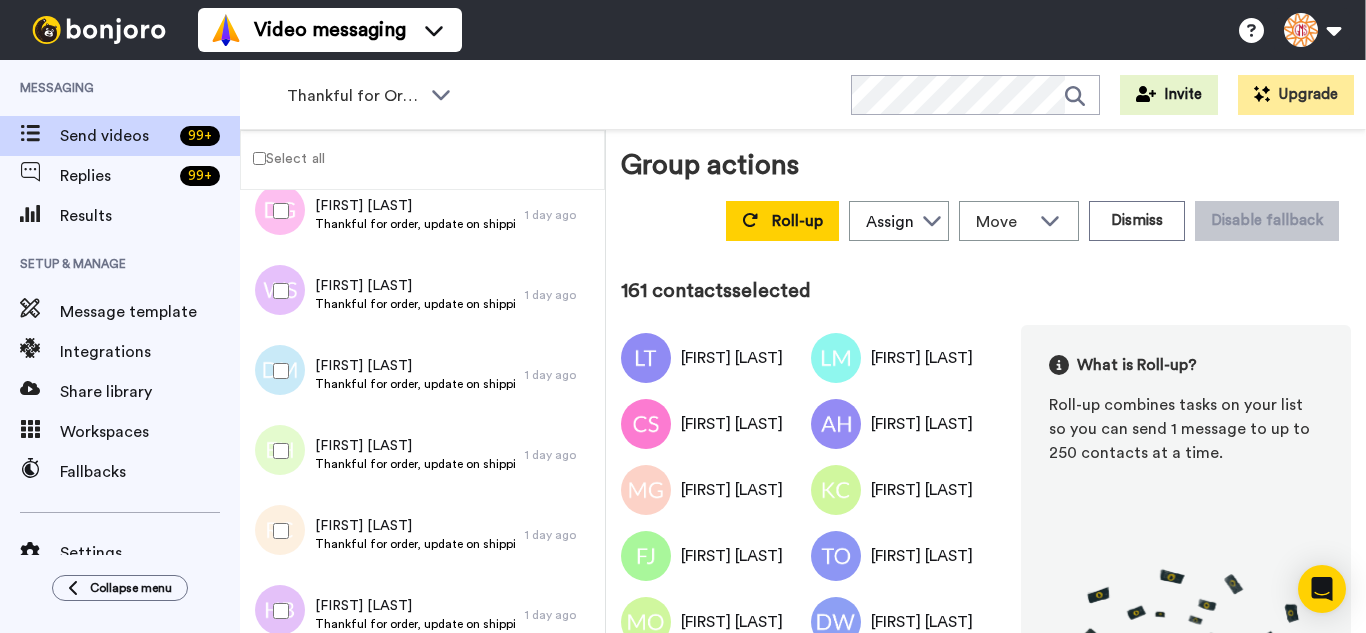 scroll, scrollTop: 12800, scrollLeft: 0, axis: vertical 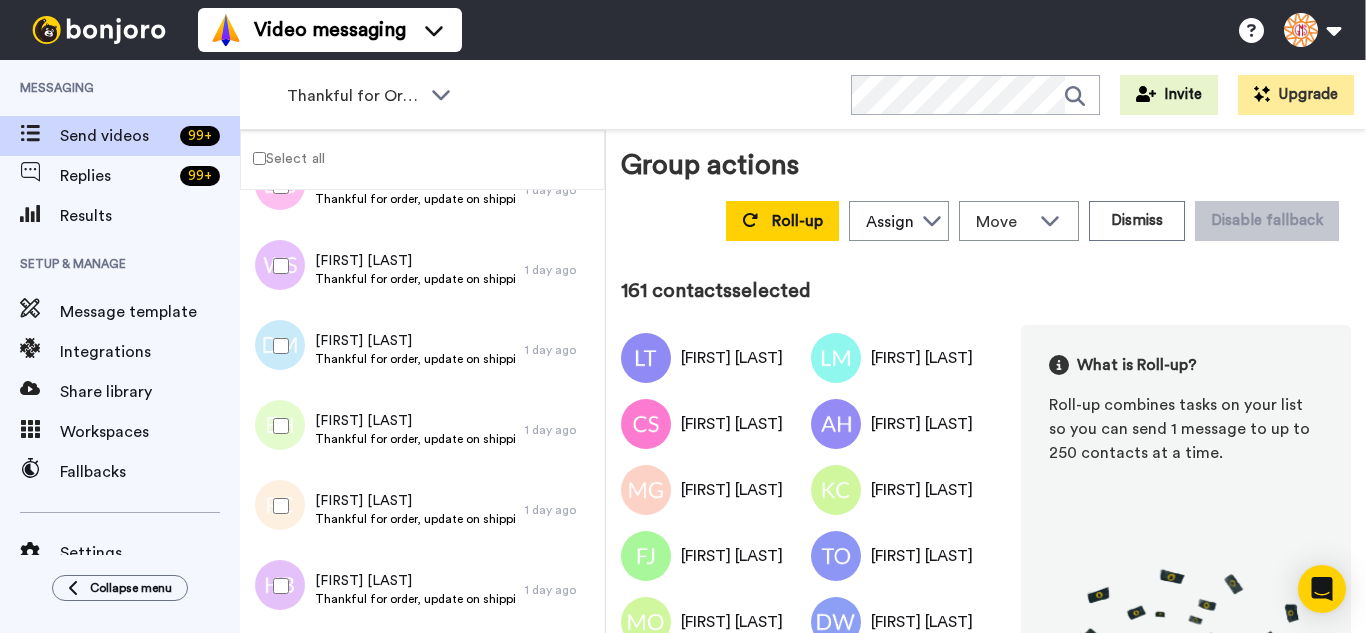 click at bounding box center (277, 346) 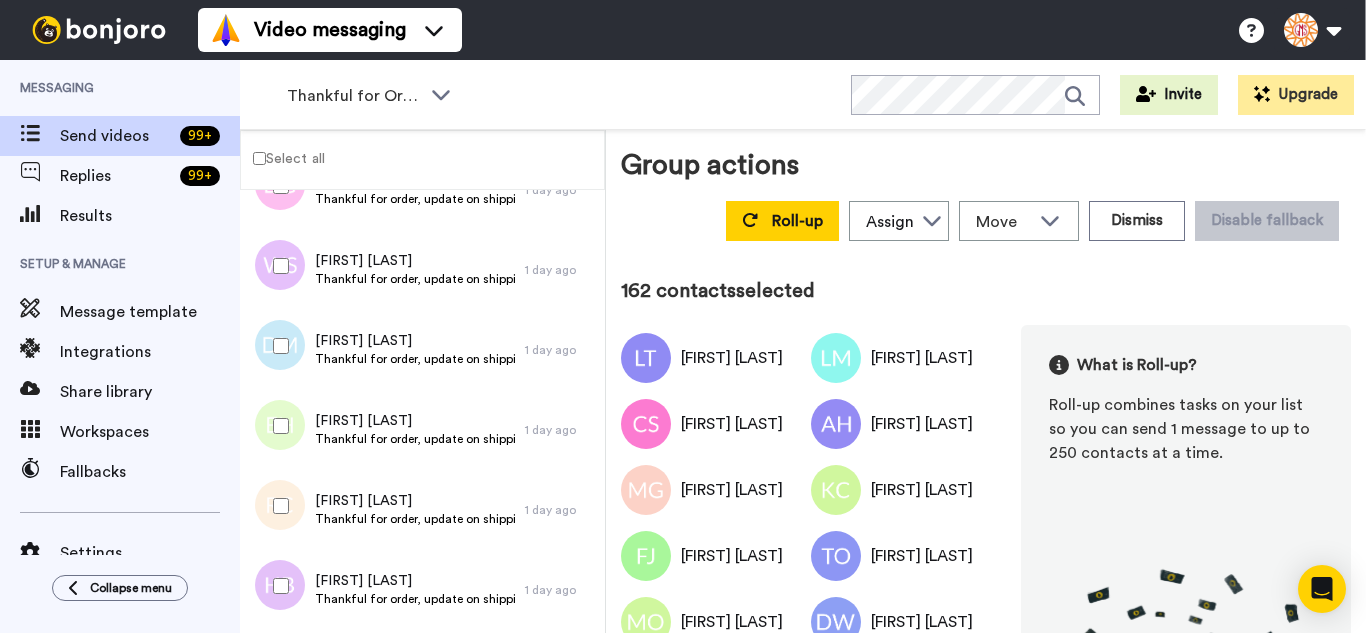 click at bounding box center (277, 426) 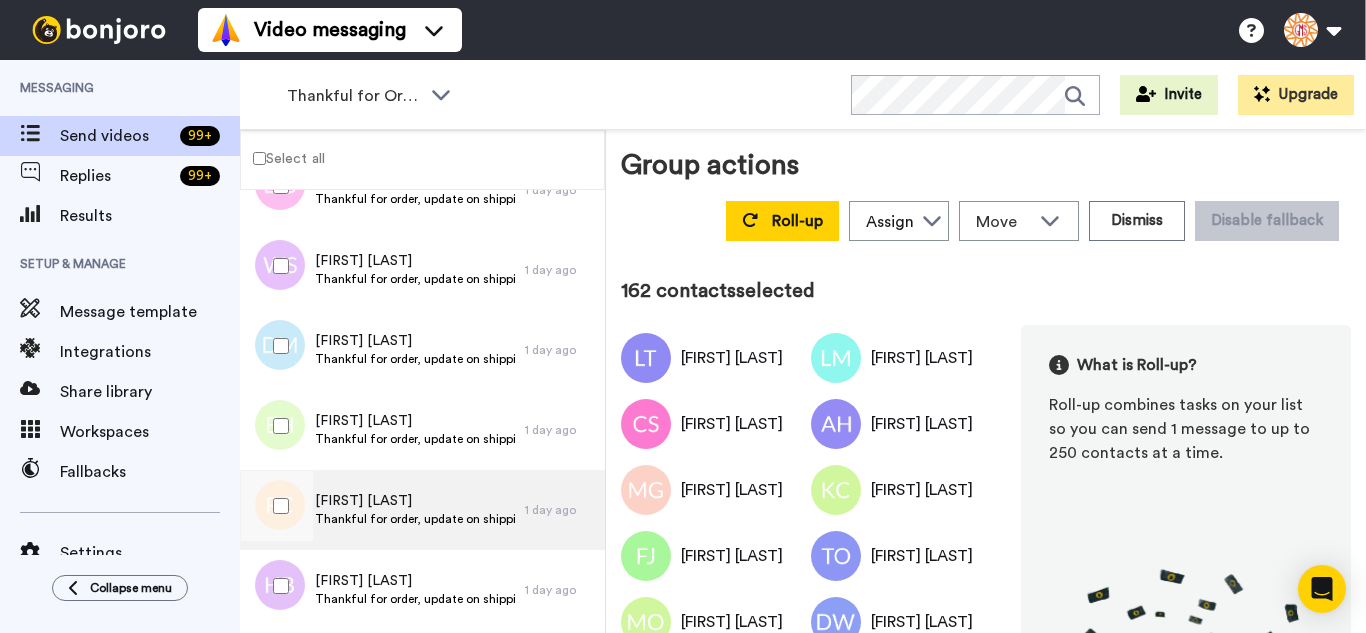 click at bounding box center (277, 506) 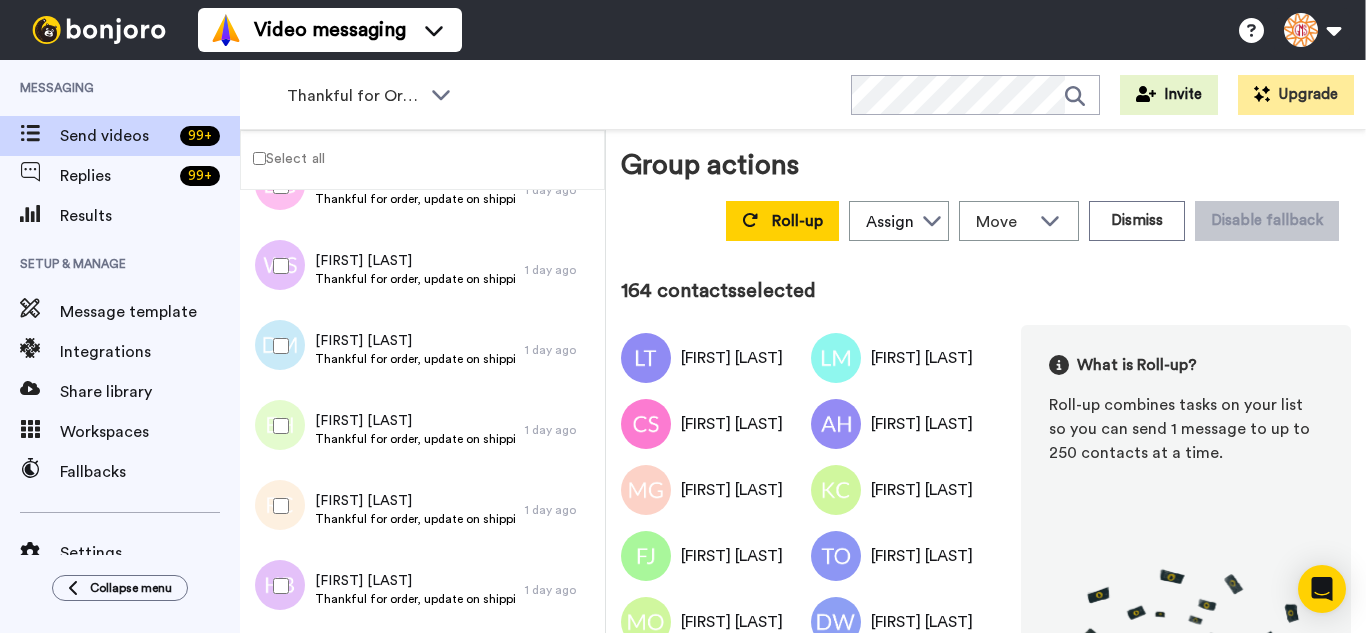 click at bounding box center [277, 586] 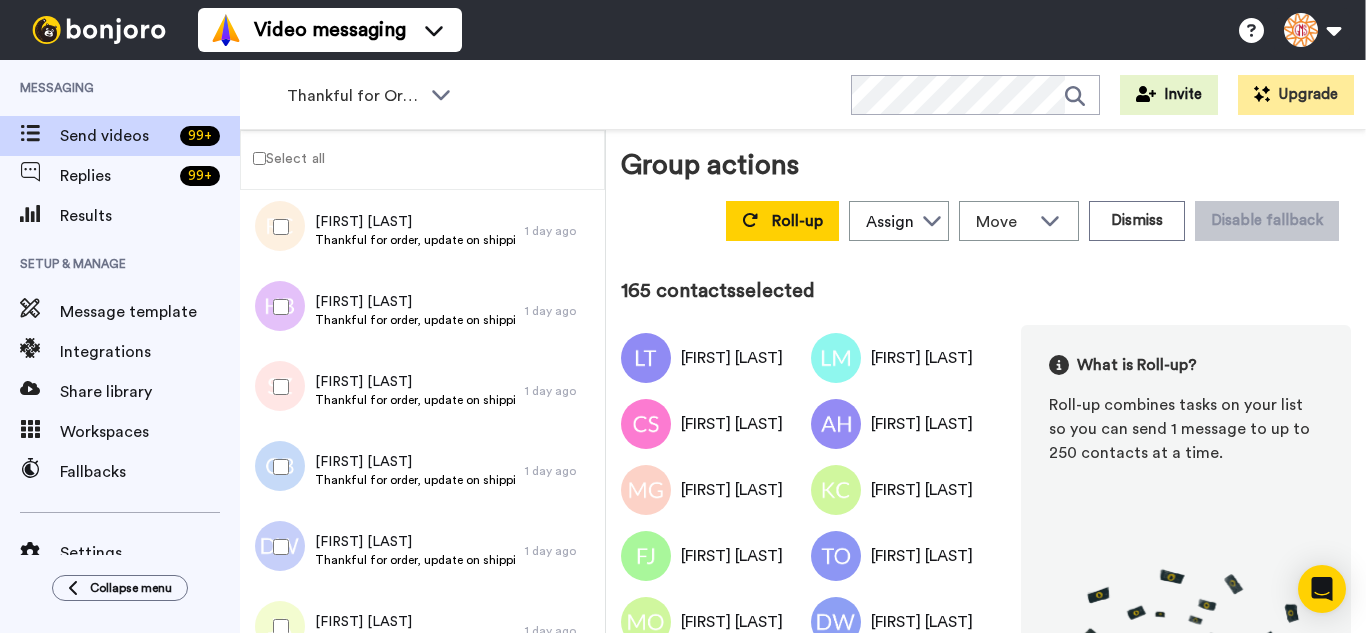 scroll, scrollTop: 13100, scrollLeft: 0, axis: vertical 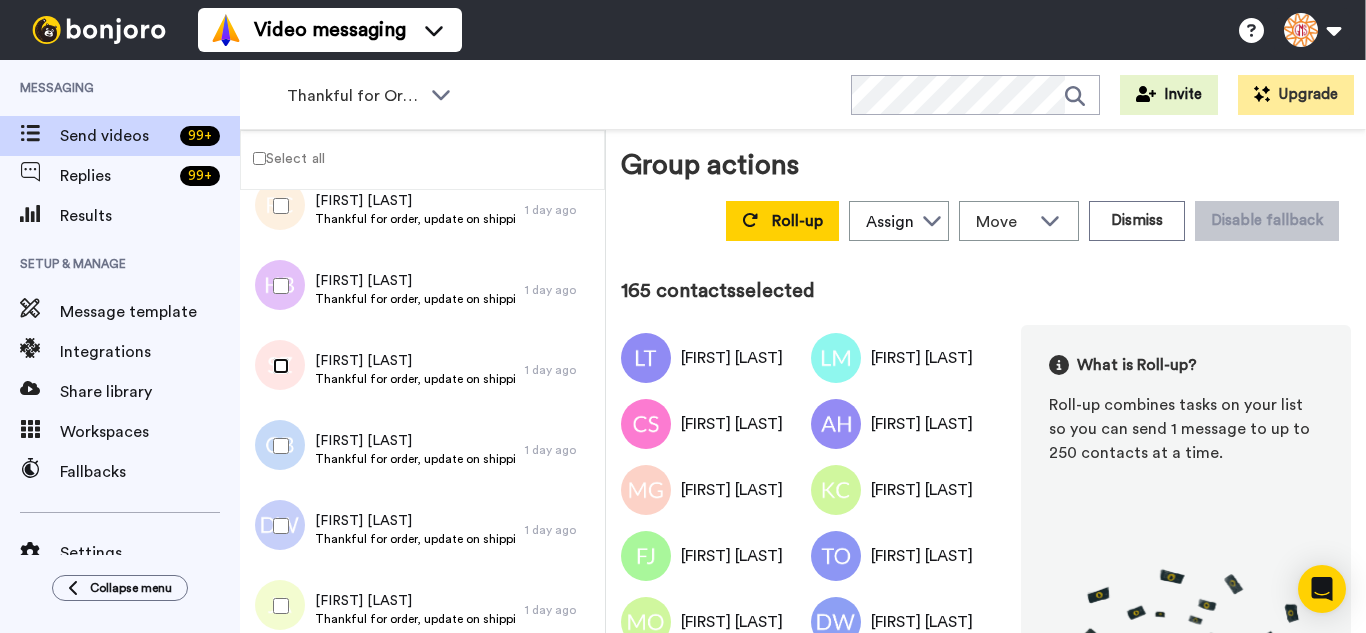 click at bounding box center (277, 366) 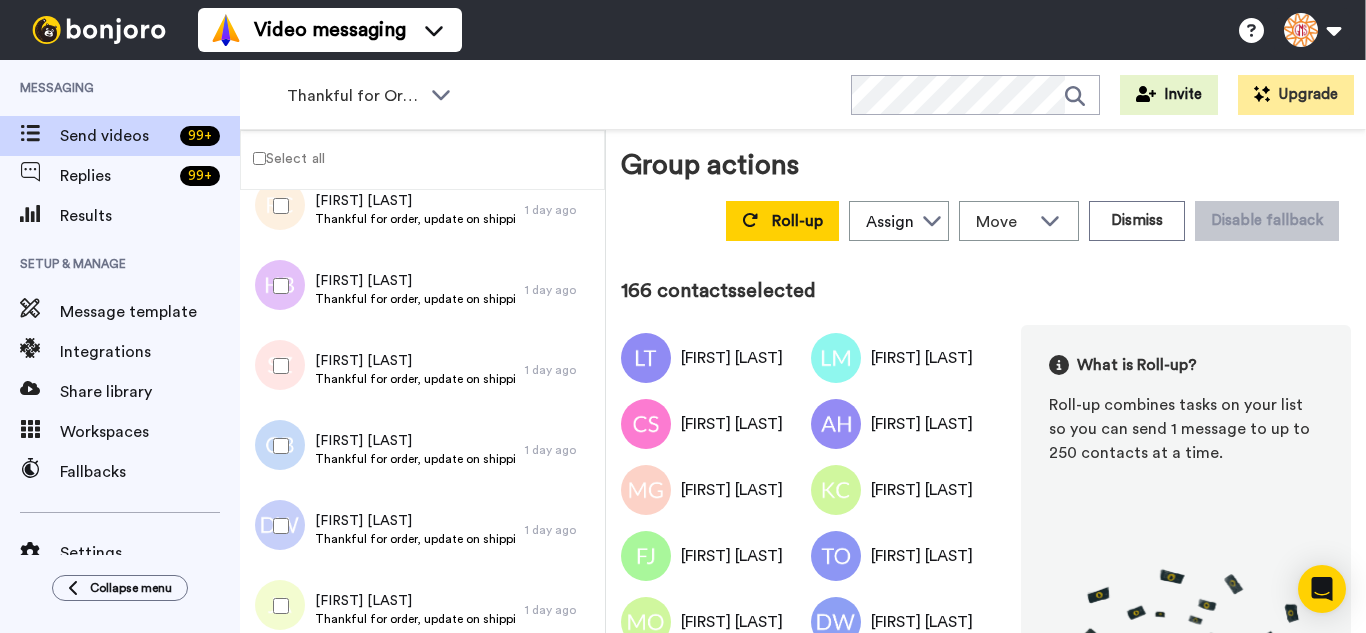 click at bounding box center [277, 446] 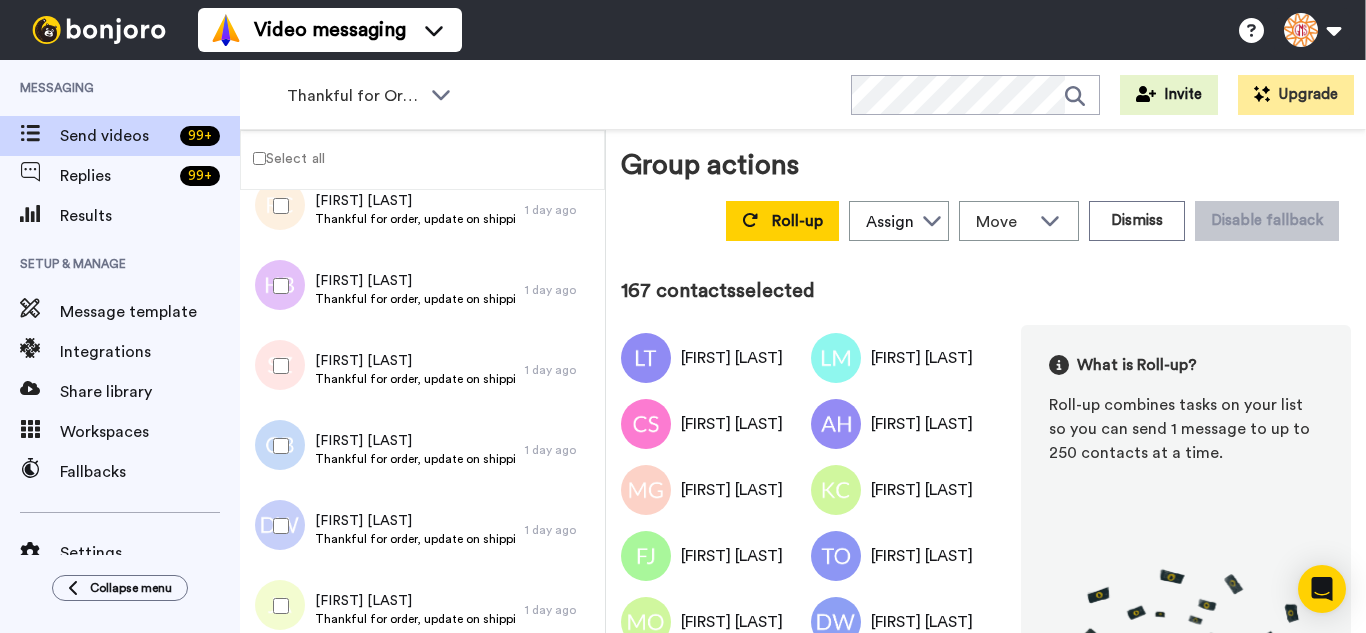 click at bounding box center (277, 526) 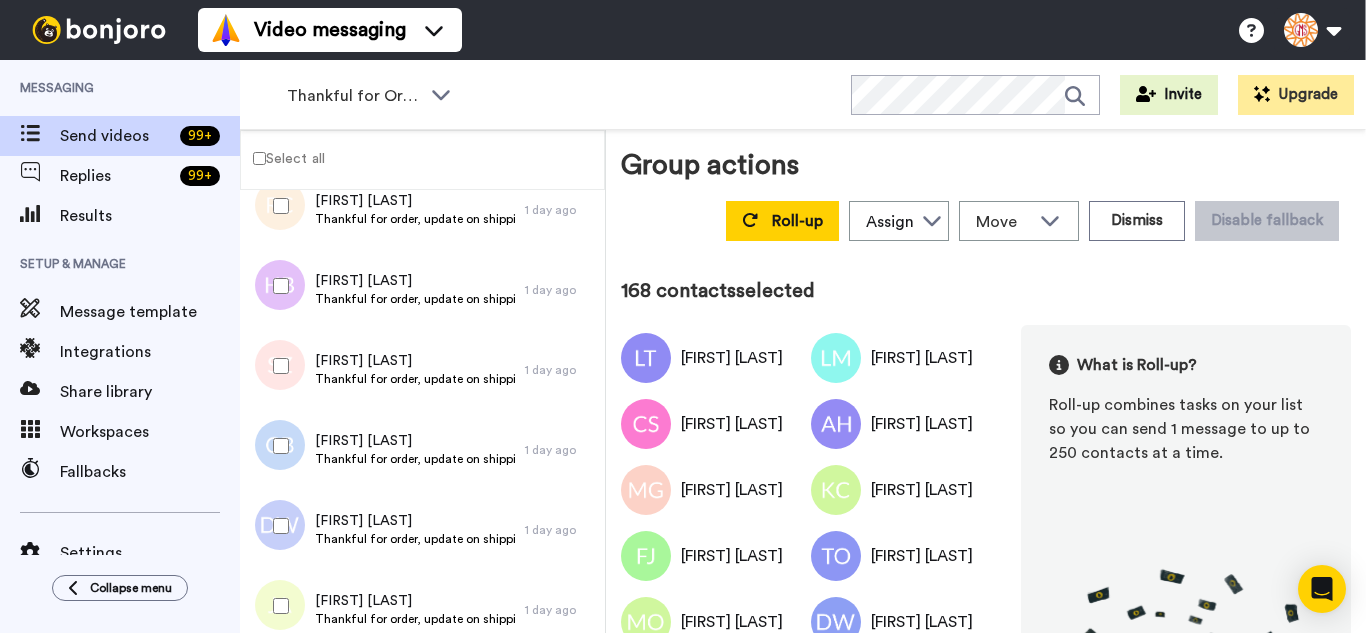 click at bounding box center [277, 606] 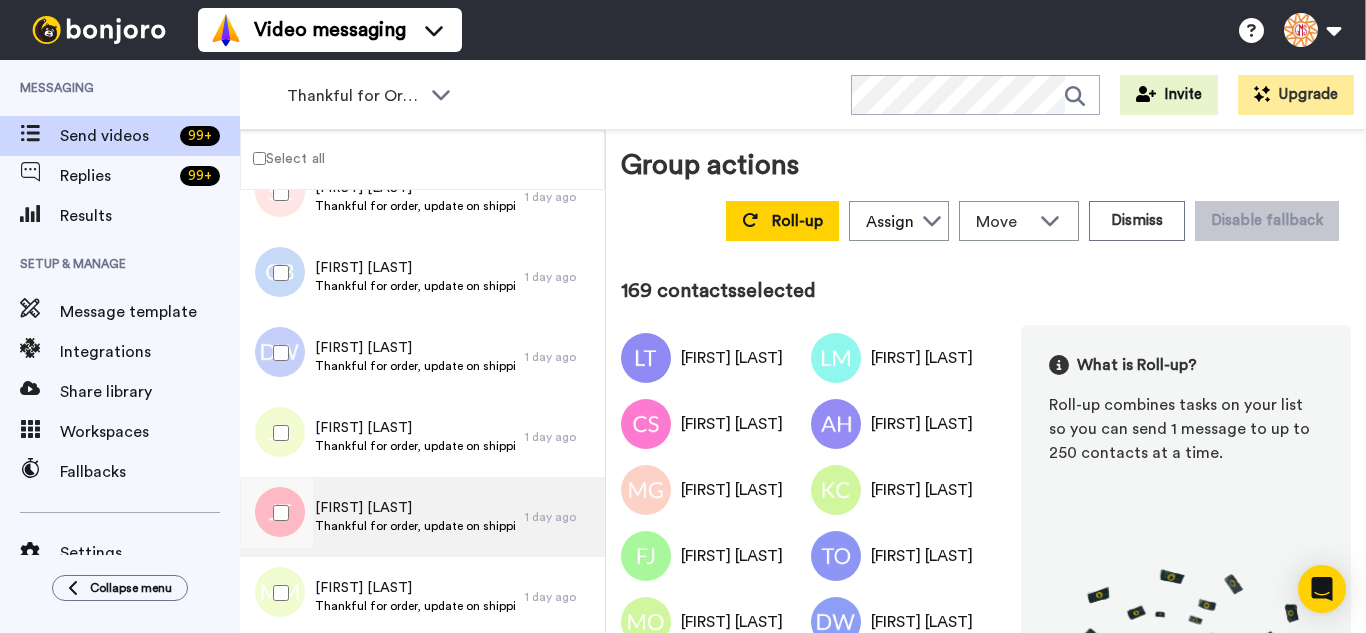 scroll, scrollTop: 13400, scrollLeft: 0, axis: vertical 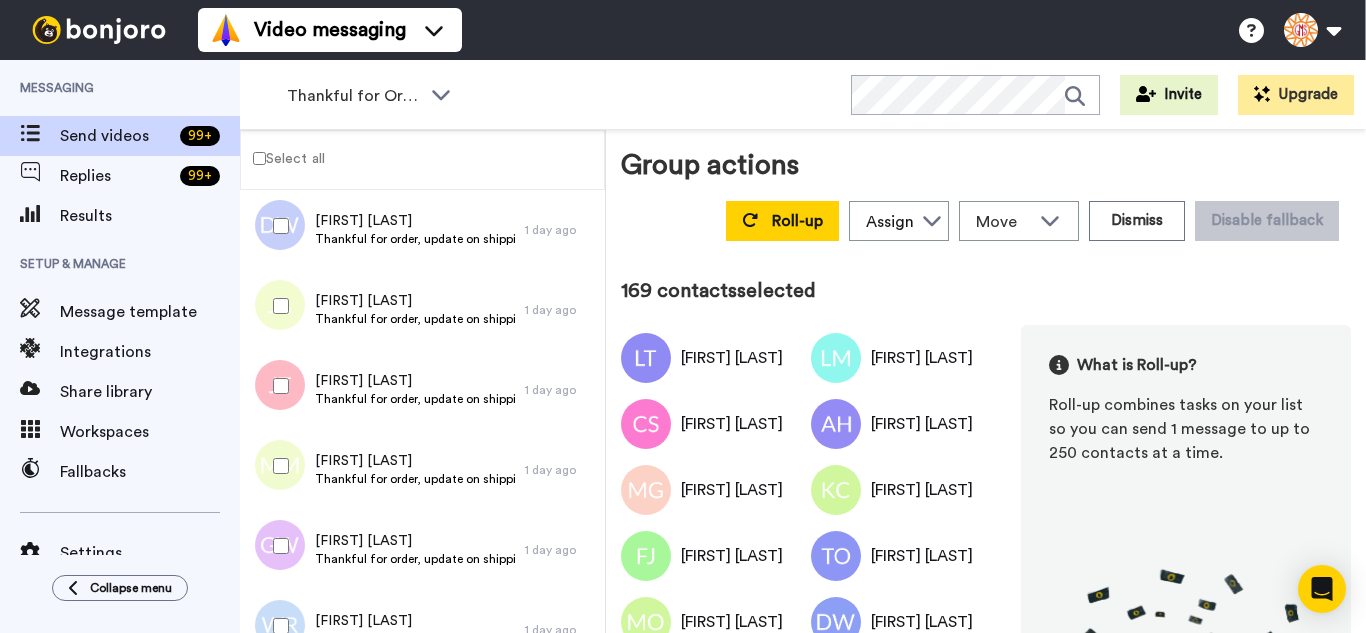 click at bounding box center [277, 386] 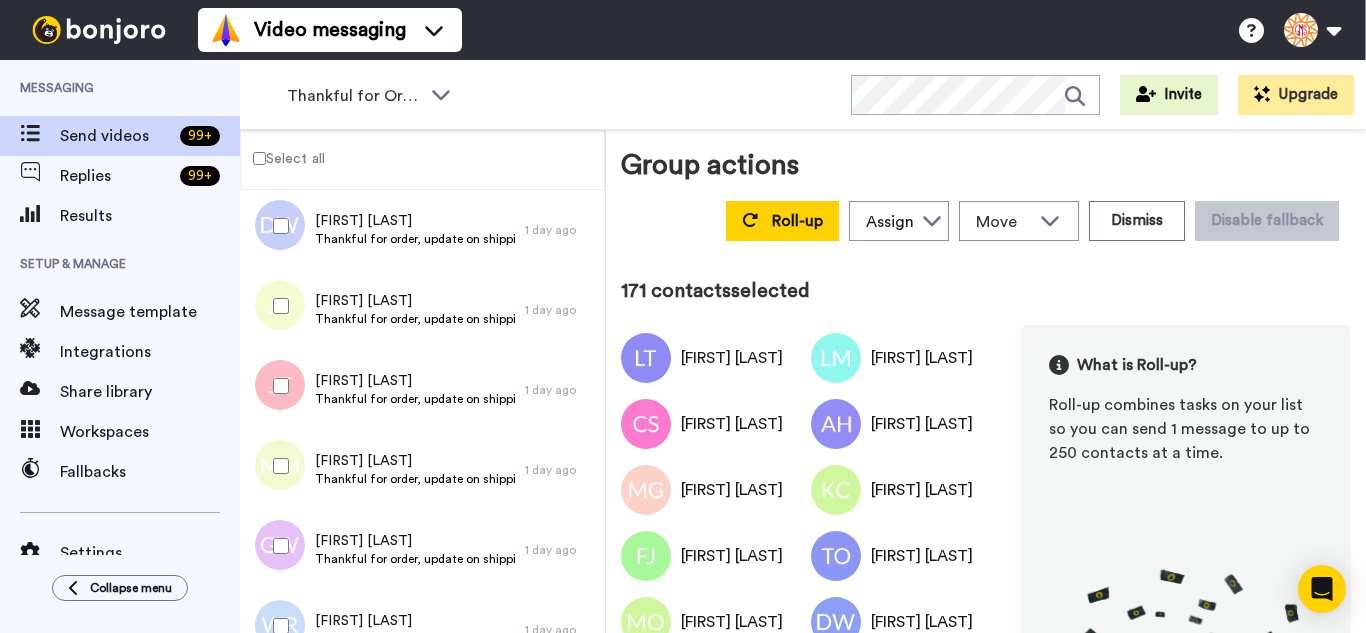 click at bounding box center [277, 546] 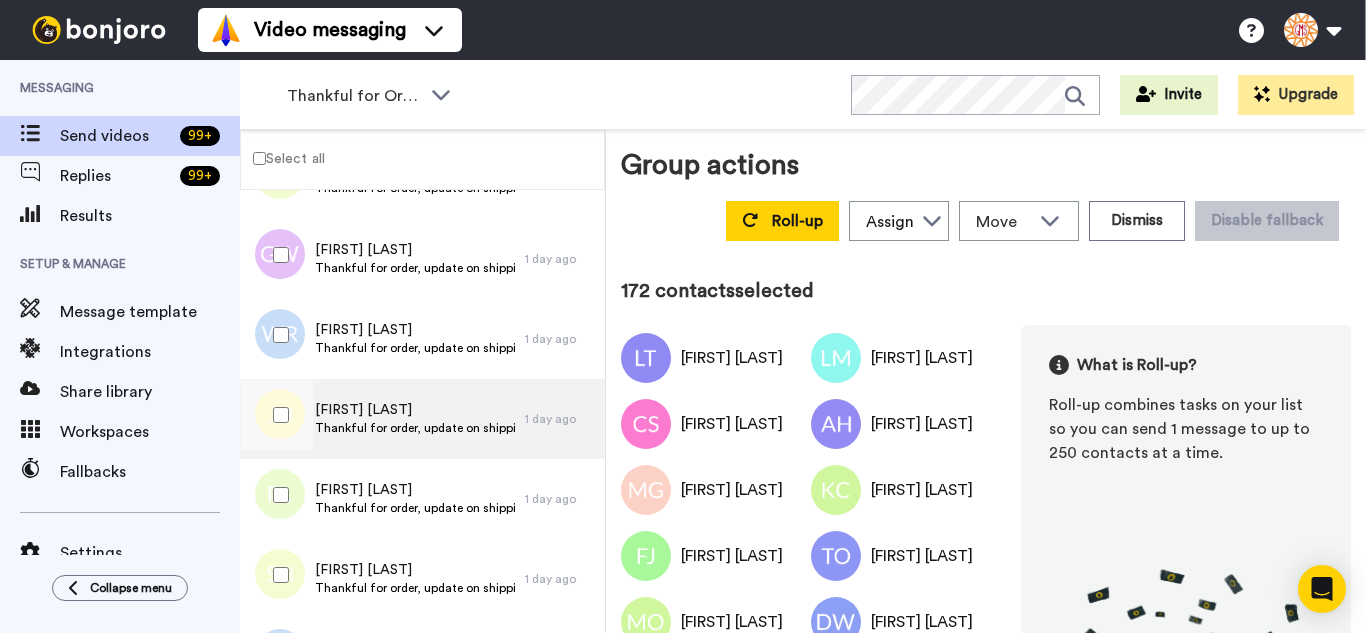 scroll, scrollTop: 13700, scrollLeft: 0, axis: vertical 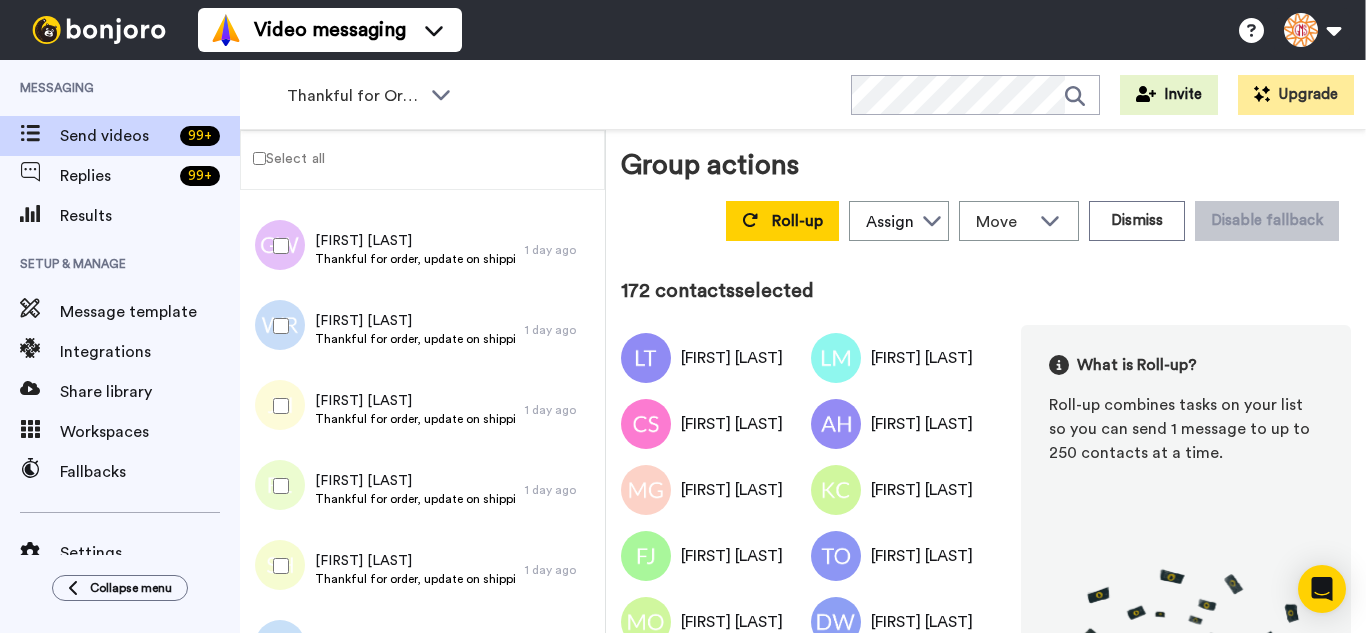 click at bounding box center [277, 326] 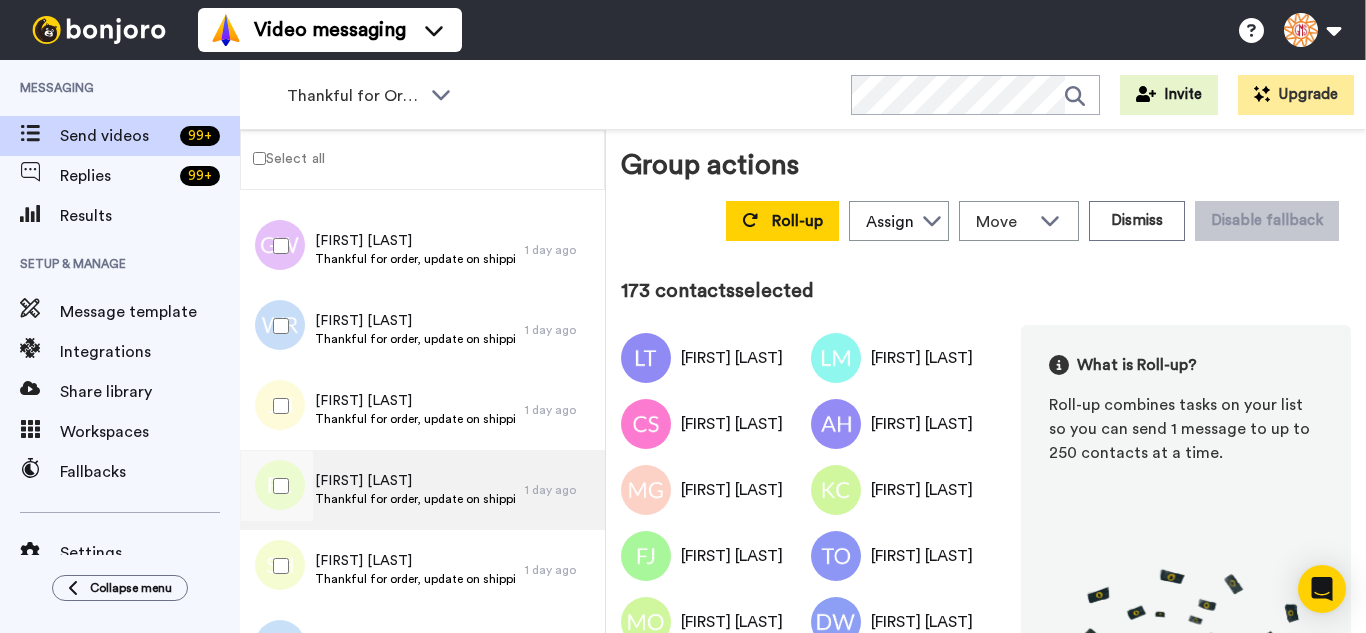 click at bounding box center (277, 406) 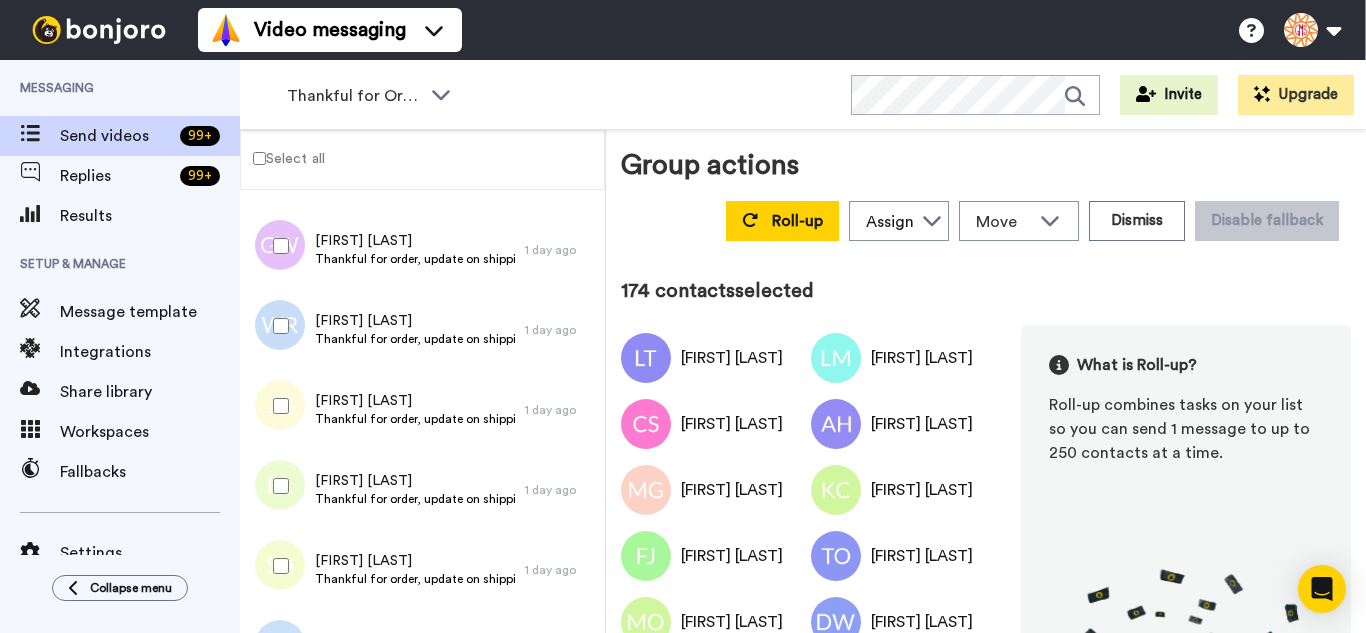 click at bounding box center (277, 486) 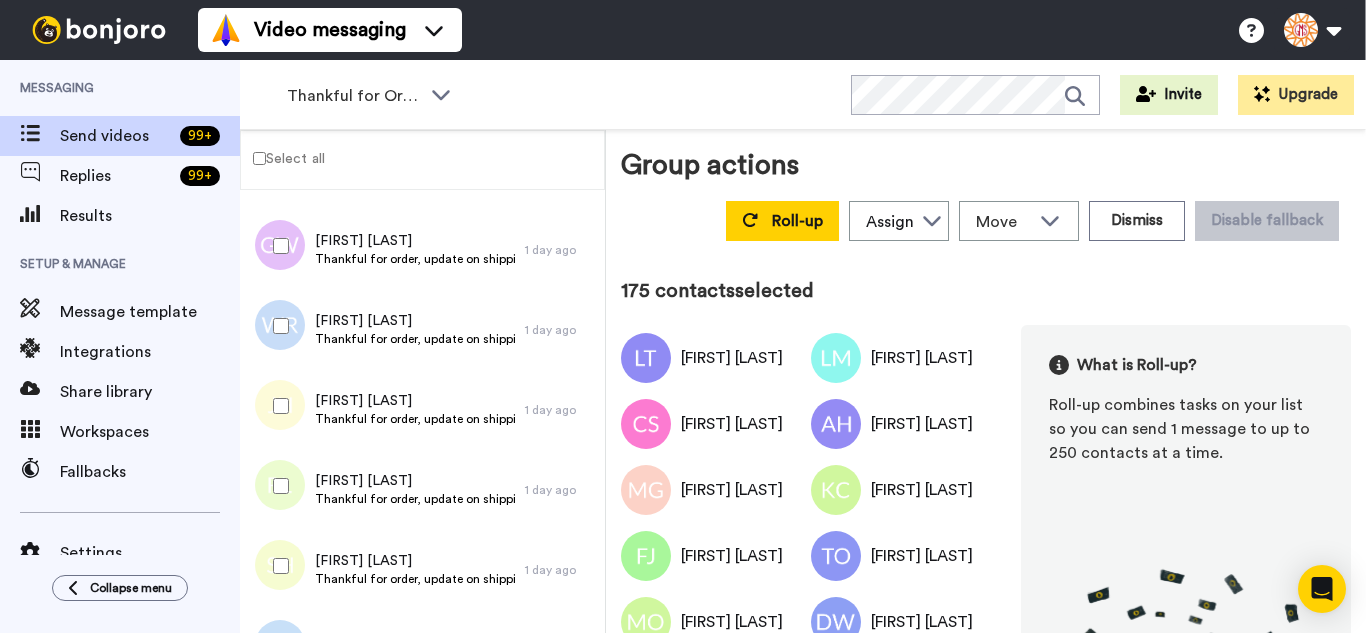 click at bounding box center [277, 566] 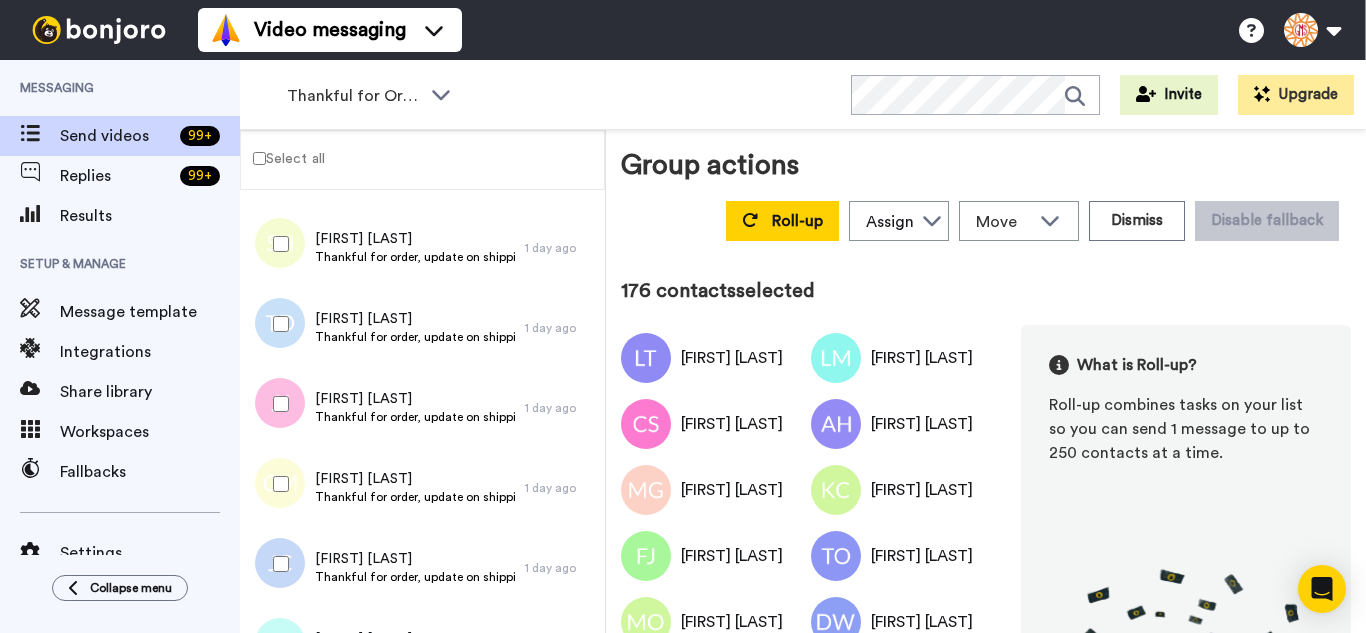 scroll, scrollTop: 14100, scrollLeft: 0, axis: vertical 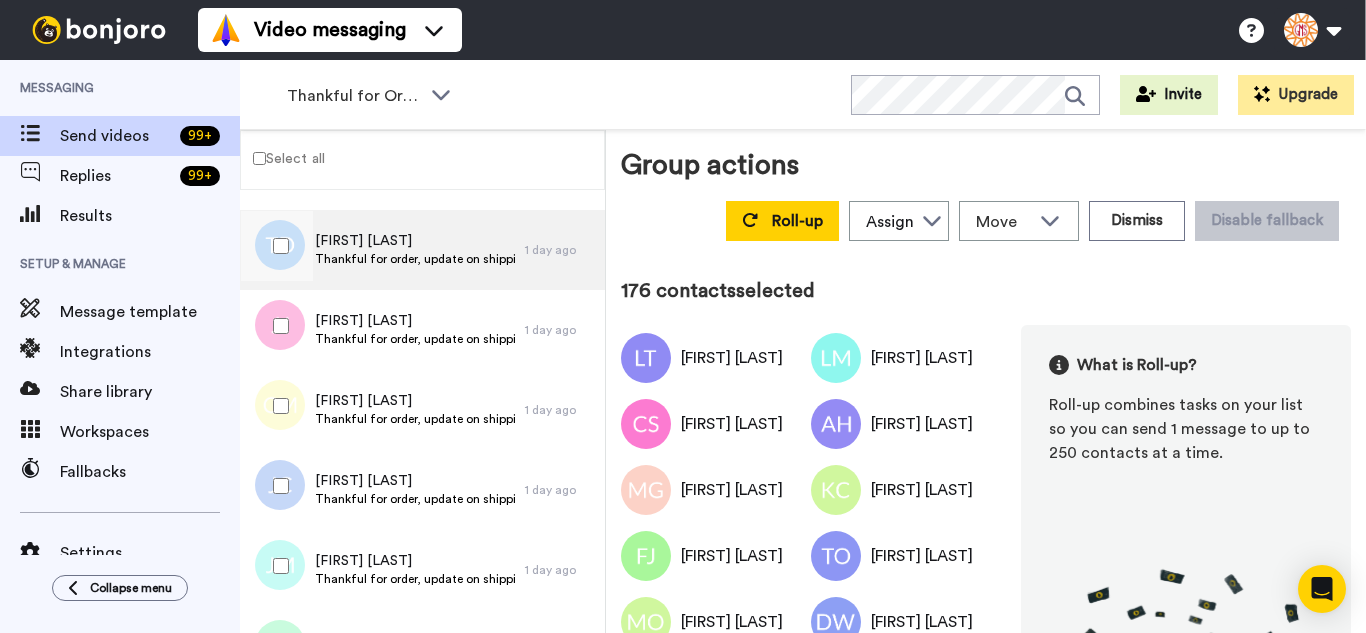 click at bounding box center (277, 246) 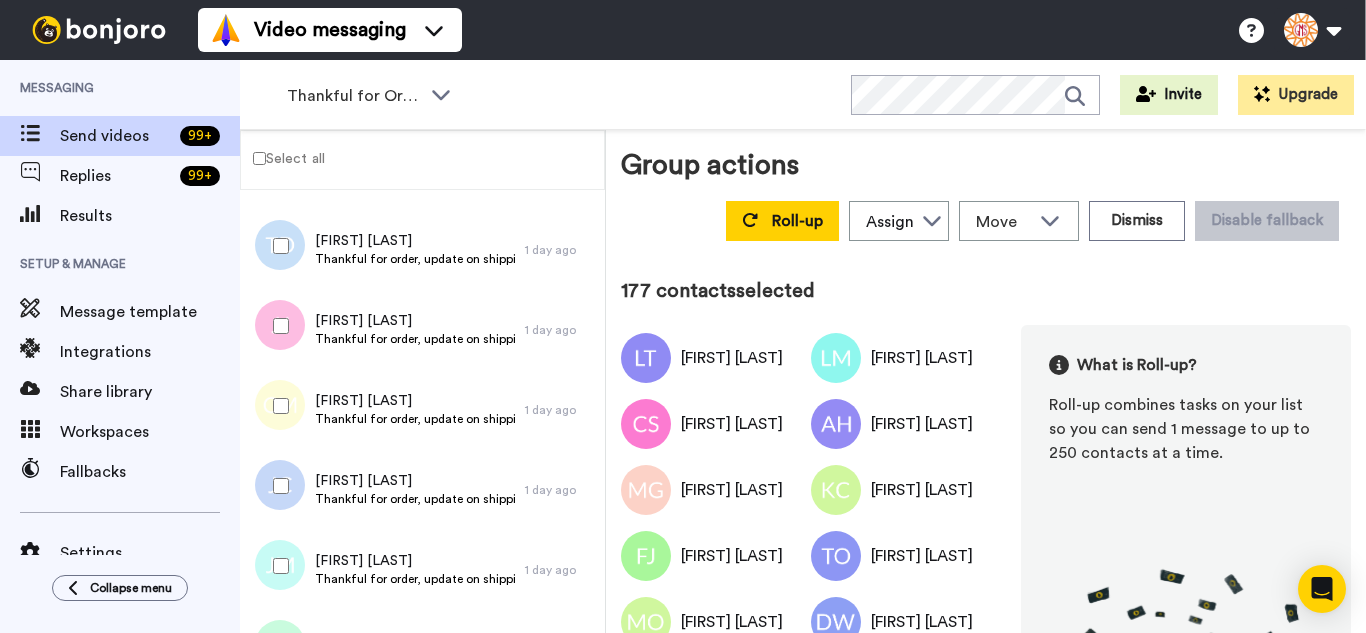 click at bounding box center (277, 326) 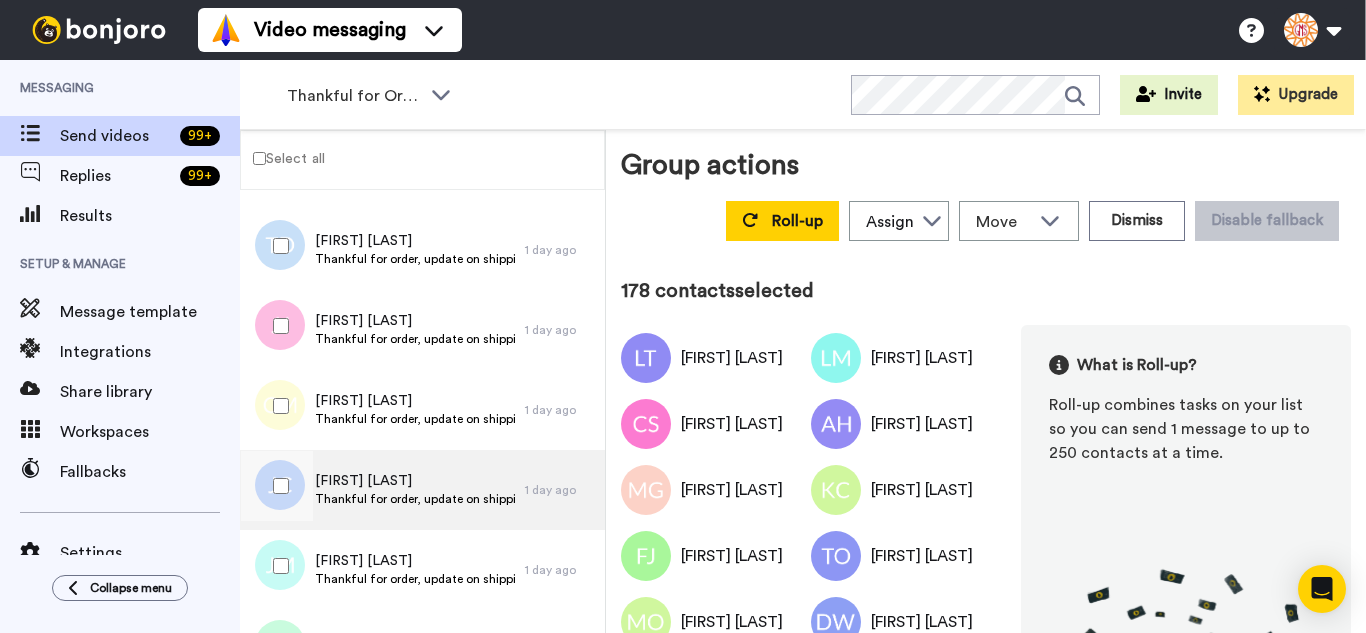 click at bounding box center [277, 406] 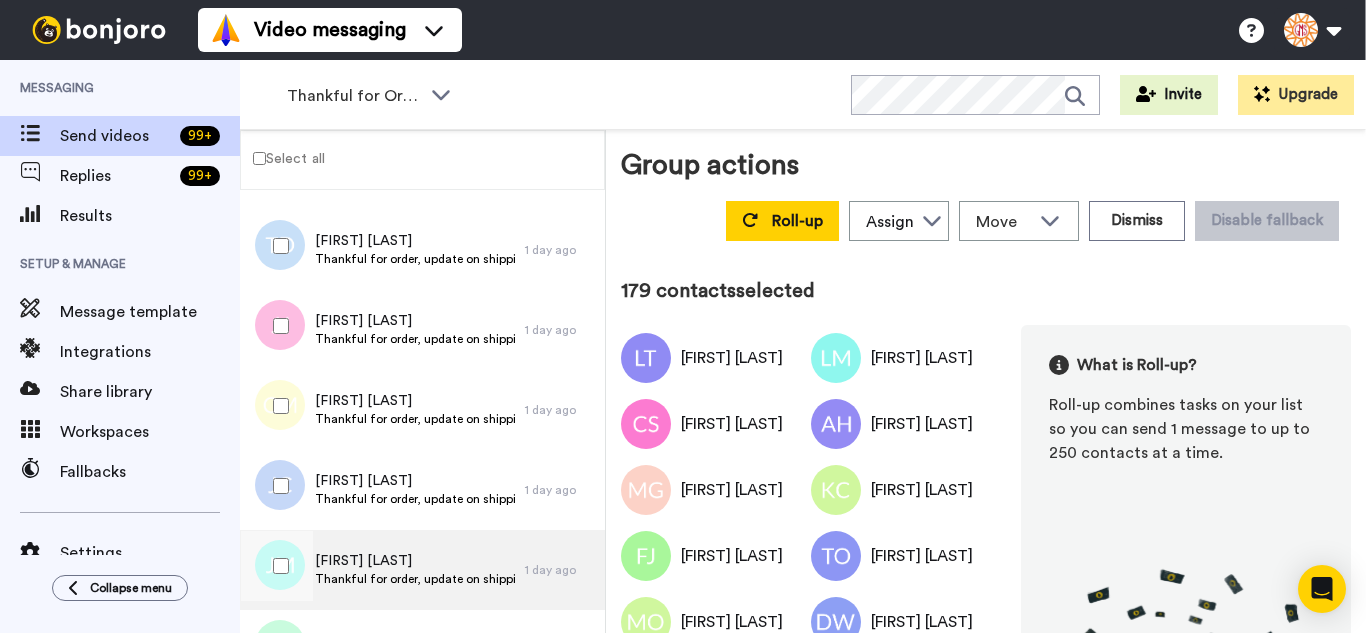 click at bounding box center (277, 566) 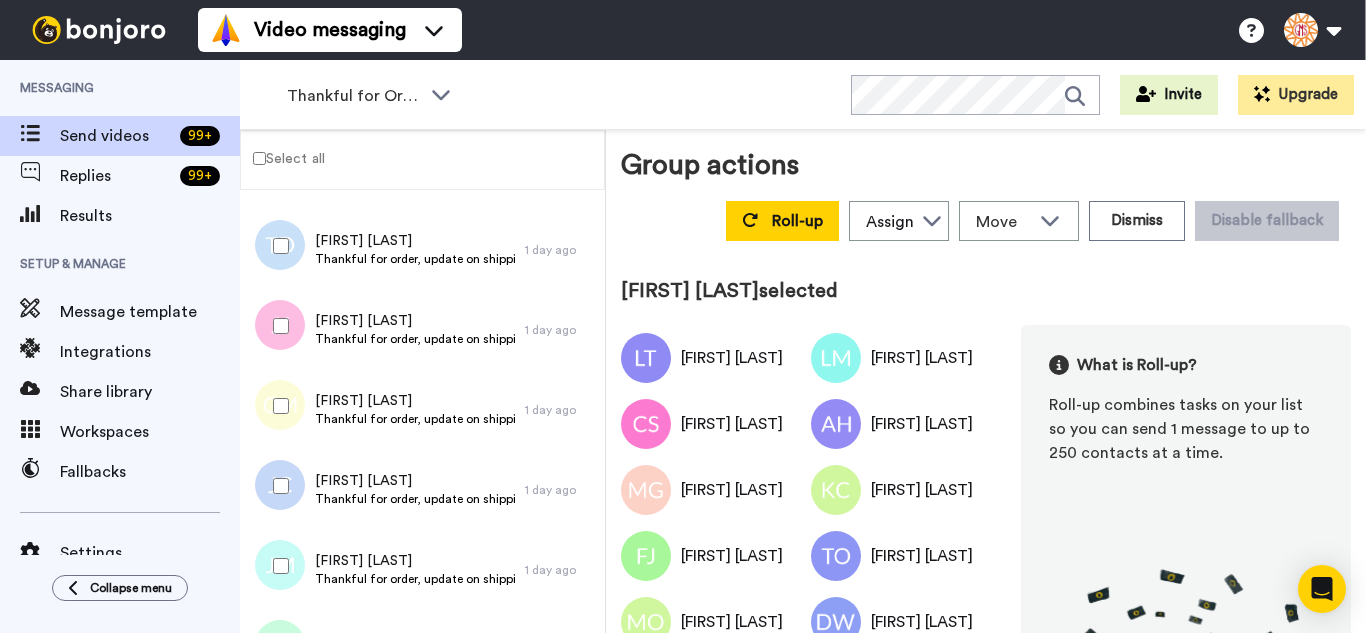 click at bounding box center (277, 646) 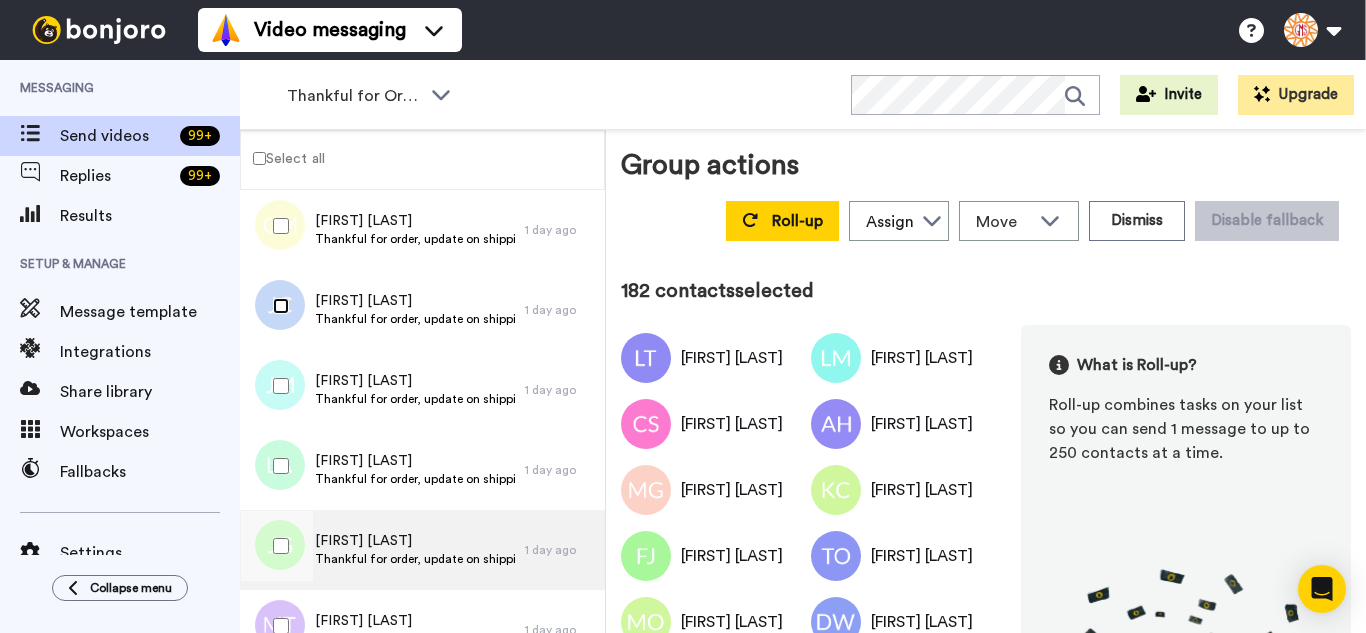 scroll, scrollTop: 14400, scrollLeft: 0, axis: vertical 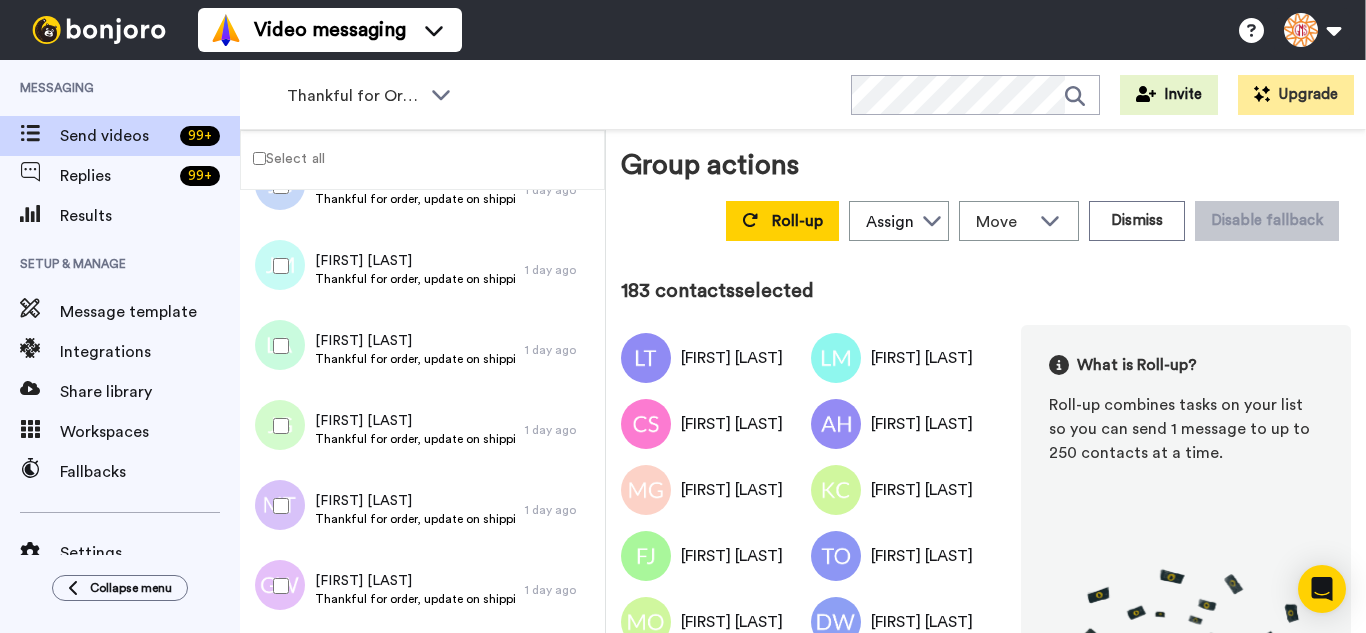 click at bounding box center (277, 506) 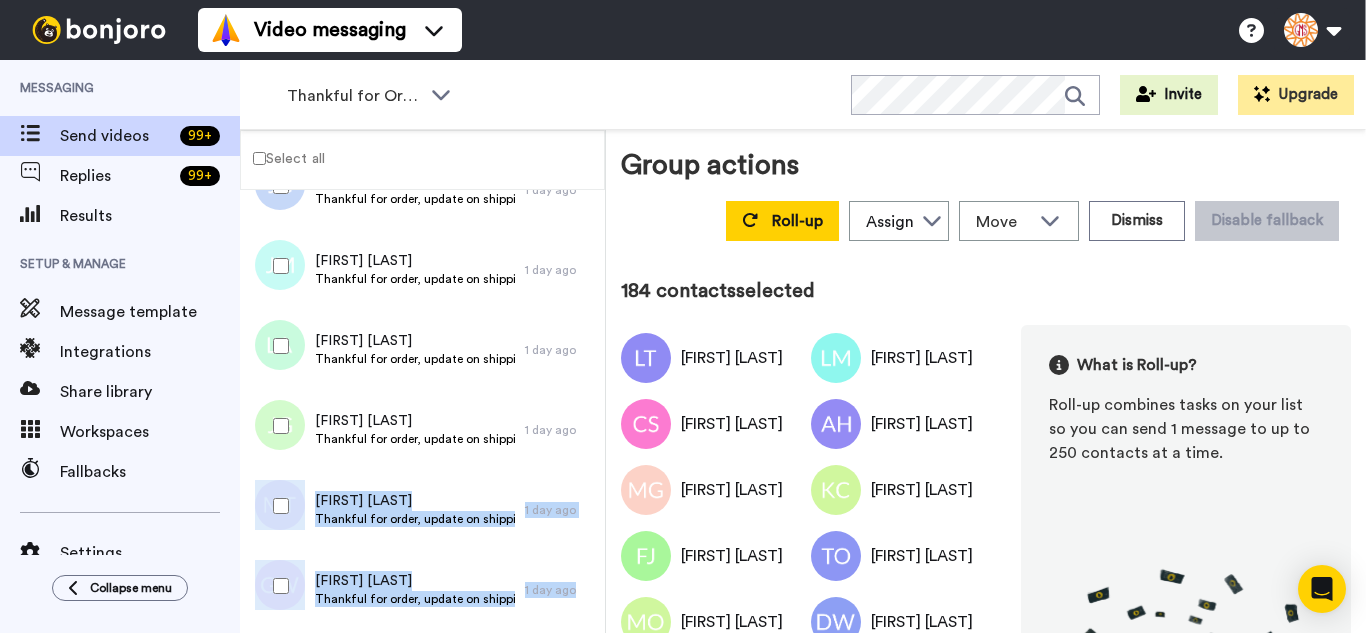 click on "August 1 Linda Toth Thankful for order, update on shipping. 3 days ago Lee Ann Mitchell Thankful for order, update on shipping. 3 days ago Connie Stroschein Thankful for order, update on shipping. 3 days ago Aprile Horne Thankful for order, update on shipping. 3 days ago Meia Gordon Thankful for order, update on shipping. 3 days ago Karen Chambers Thankful for order, update on shipping. 3 days ago Florence I Jurado Thankful for order, update on shipping. 3 days ago Tracy O'Neill Thankful for order, update on shipping. 3 days ago Maureen Ott Thankful for order, update on shipping. 3 days ago Deborah Weaver Thankful for order, update on shipping. 3 days ago Chelsea Hulstein Thankful for order, update on shipping. 3 days ago Jennifer Johnson Thankful for order, update on shipping. 3 days ago Melinda Gunning Thankful for order, update on shipping. 3 days ago Nancy York Thankful for order, update on shipping. 3 days ago Carmela Donohue Thankful for order, update on shipping. 3 days ago Debra Prather 3 days ago" at bounding box center (422, -6190) 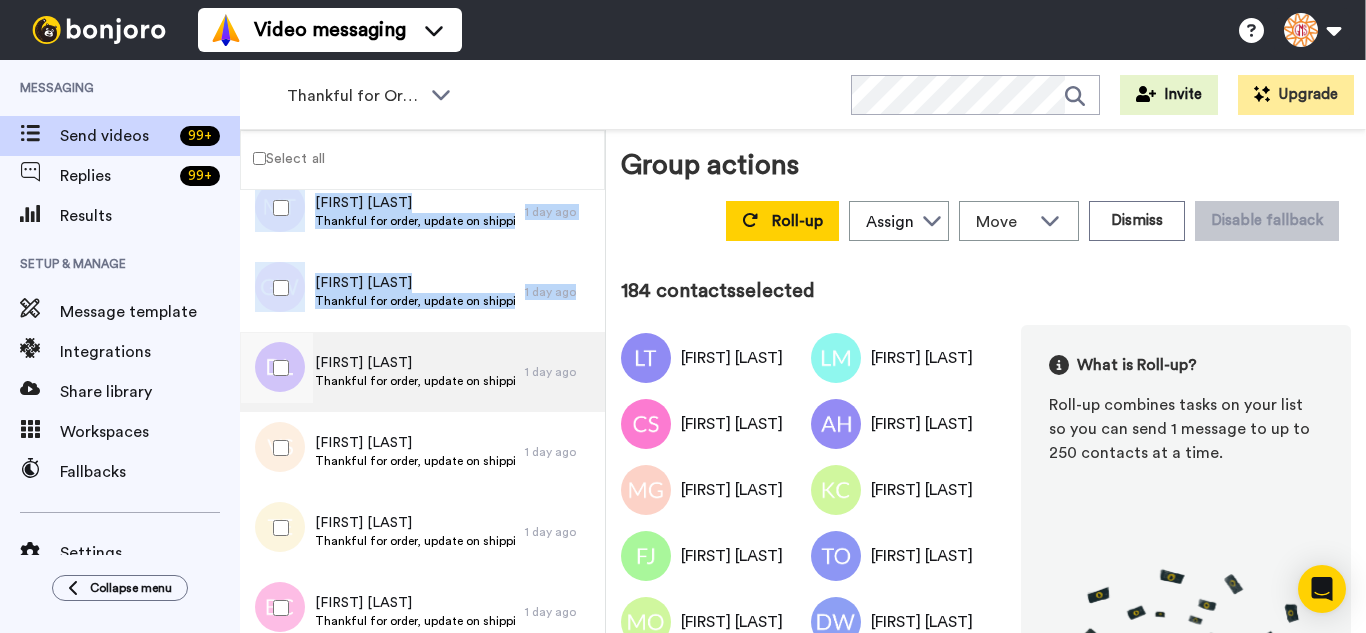 scroll, scrollTop: 14700, scrollLeft: 0, axis: vertical 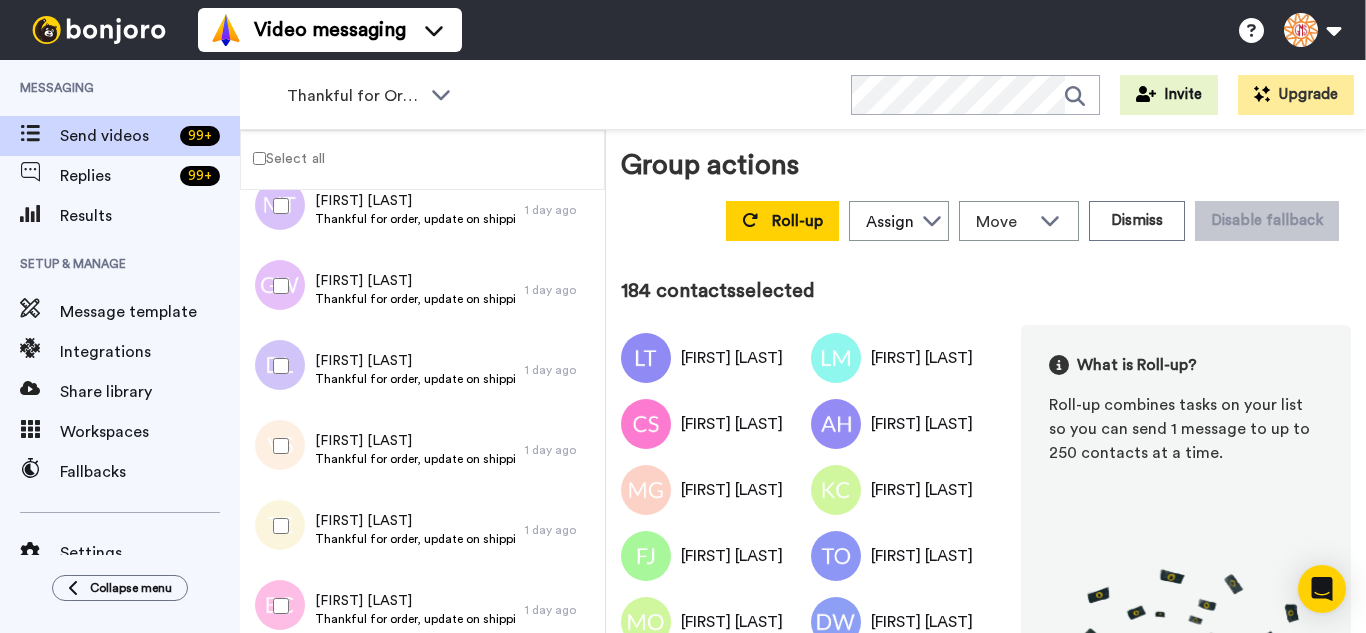 click at bounding box center [277, 286] 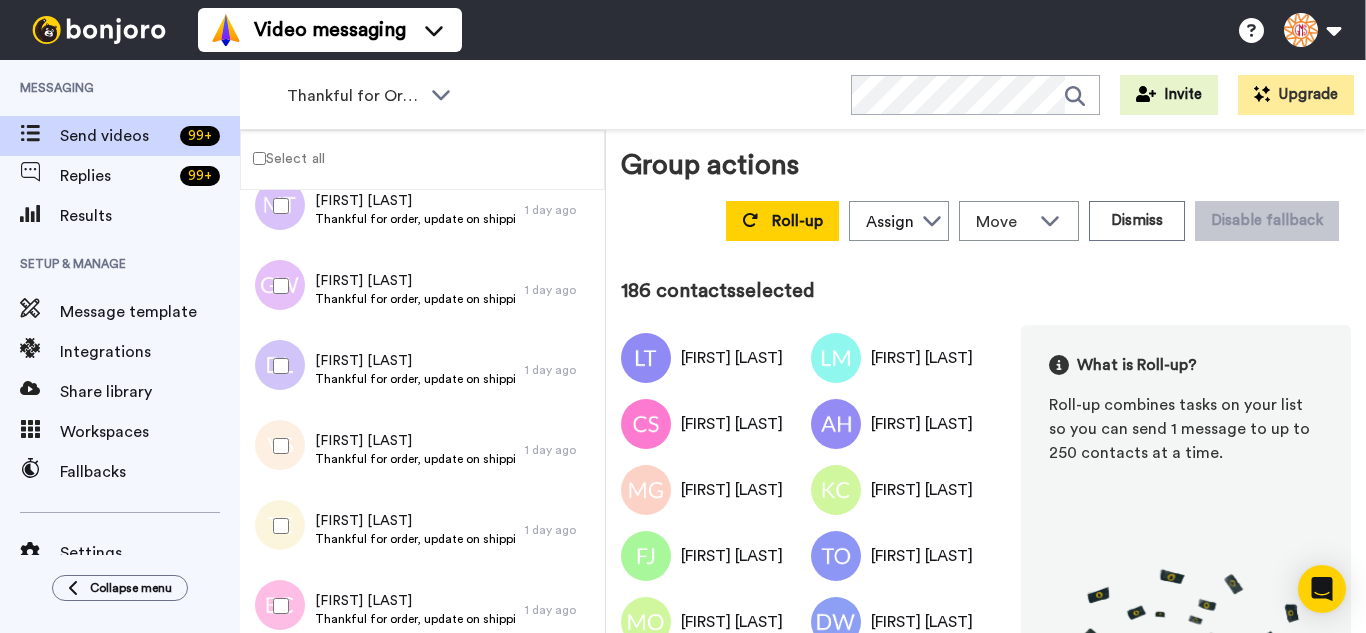 click at bounding box center [277, 446] 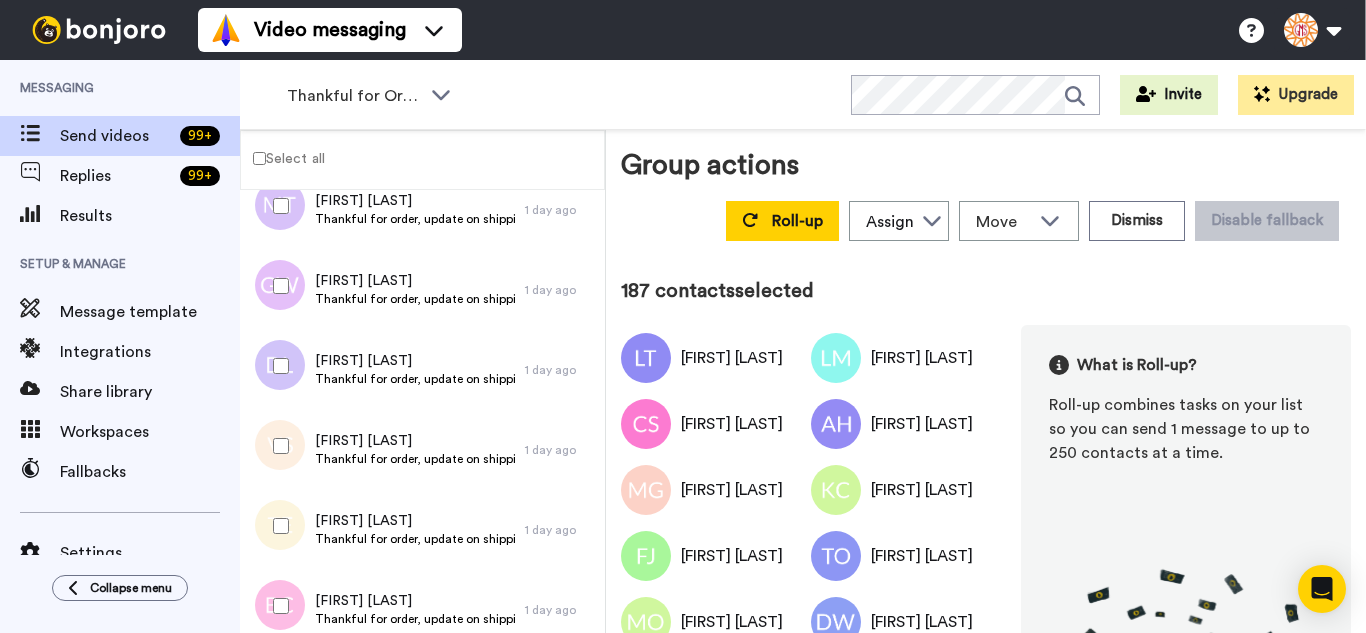 click at bounding box center [277, 526] 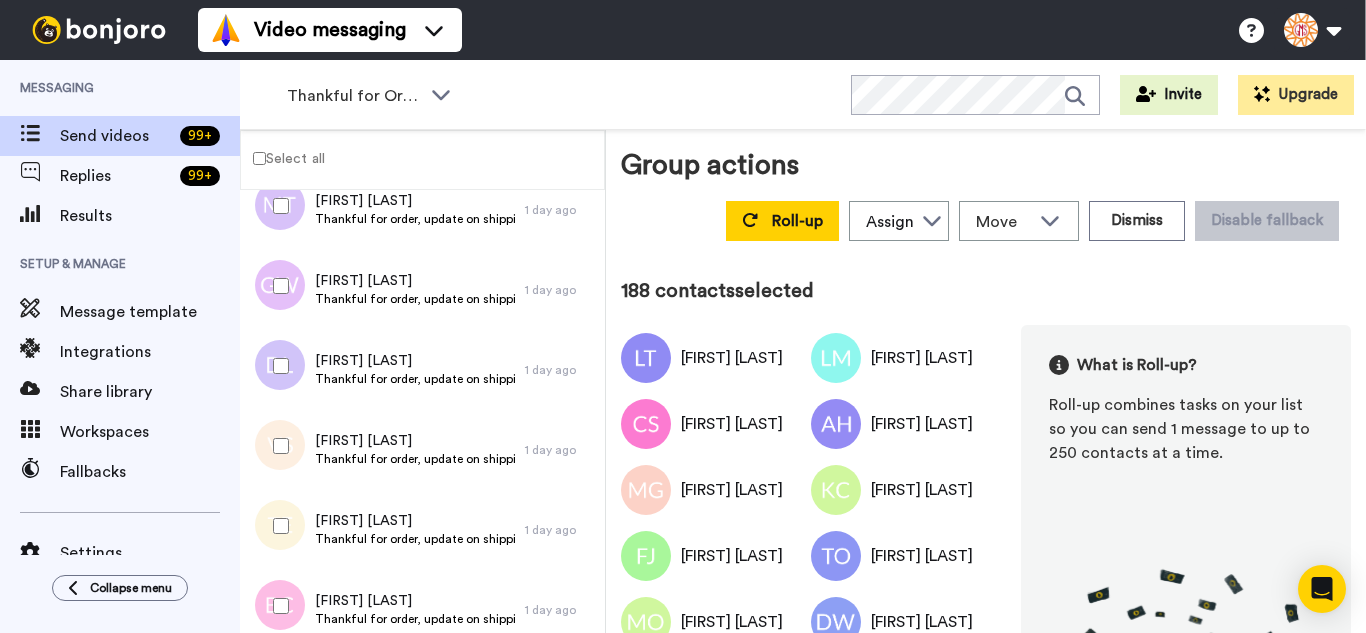 click at bounding box center (277, 606) 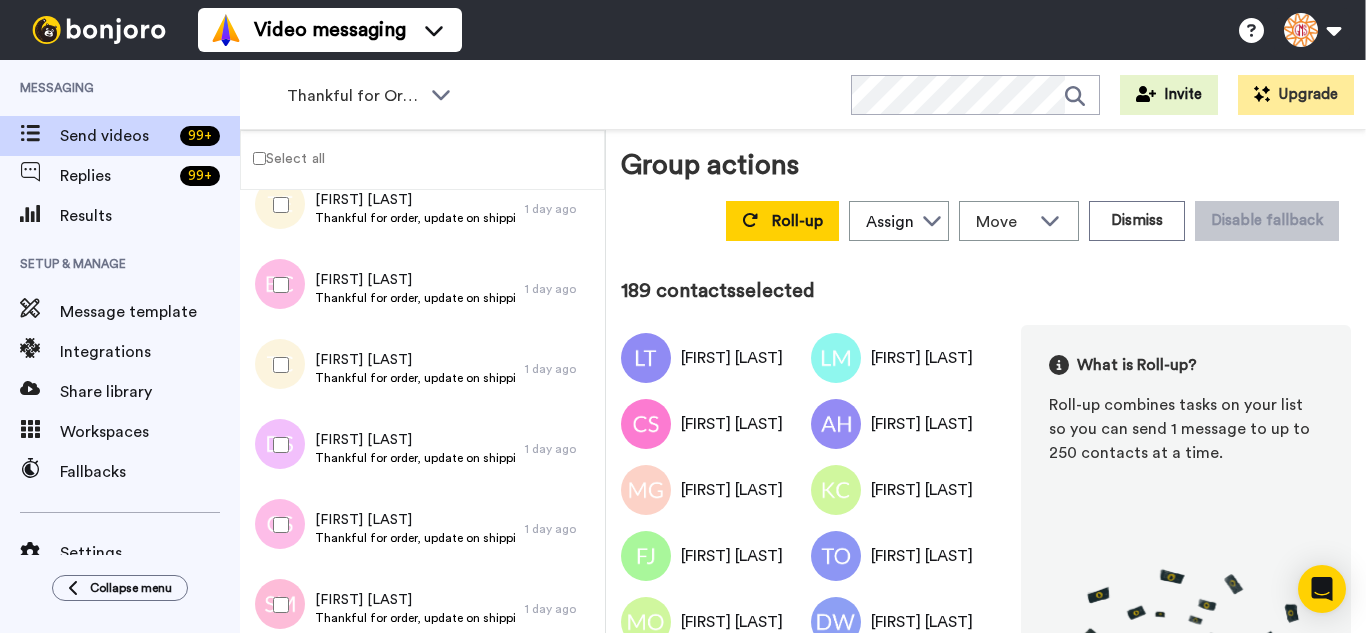 scroll, scrollTop: 15100, scrollLeft: 0, axis: vertical 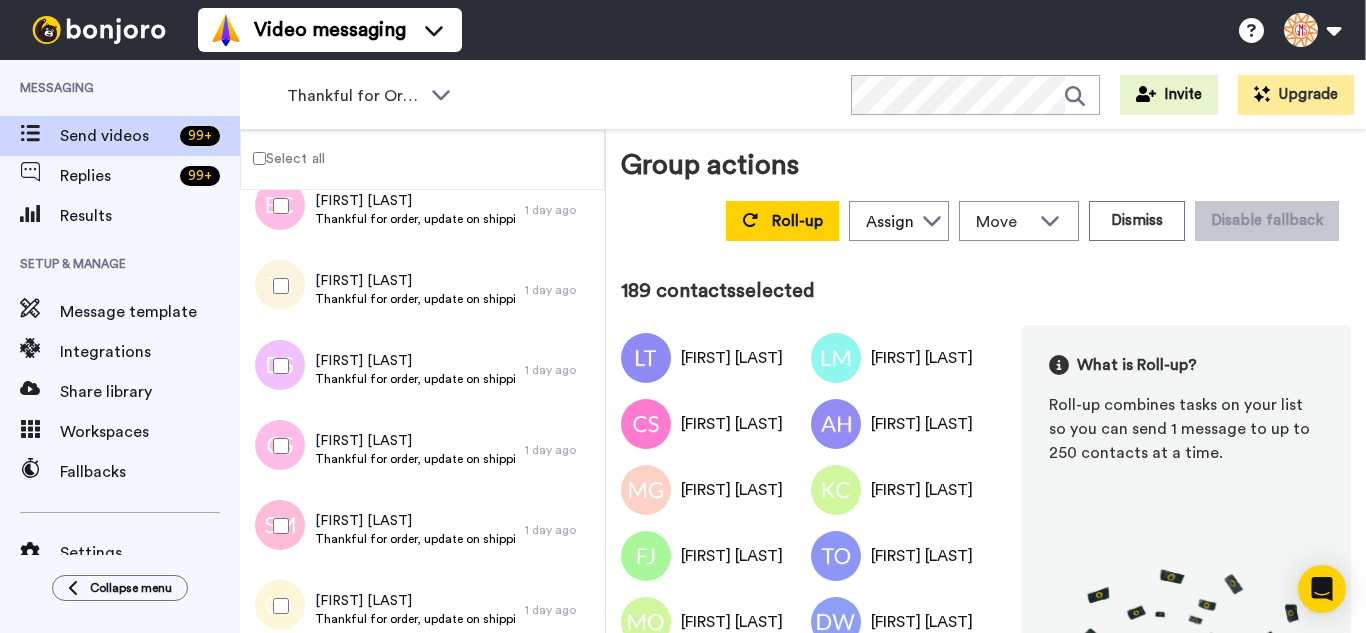 click at bounding box center [277, 286] 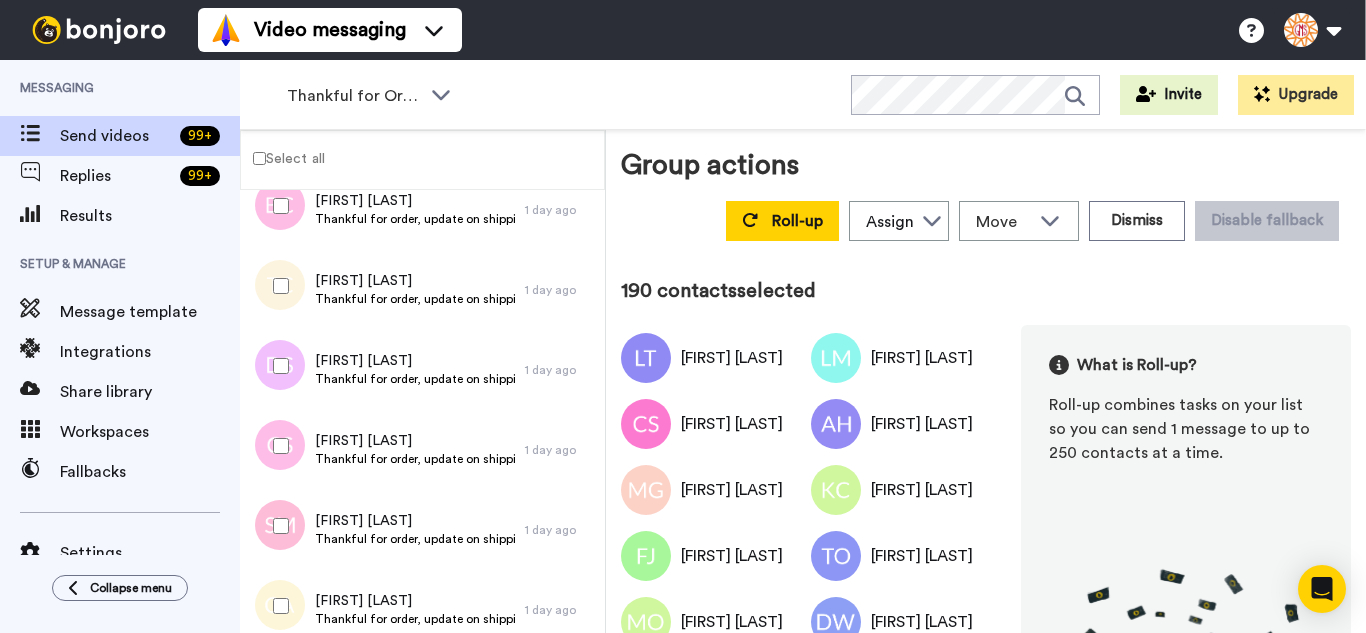 click at bounding box center [277, 366] 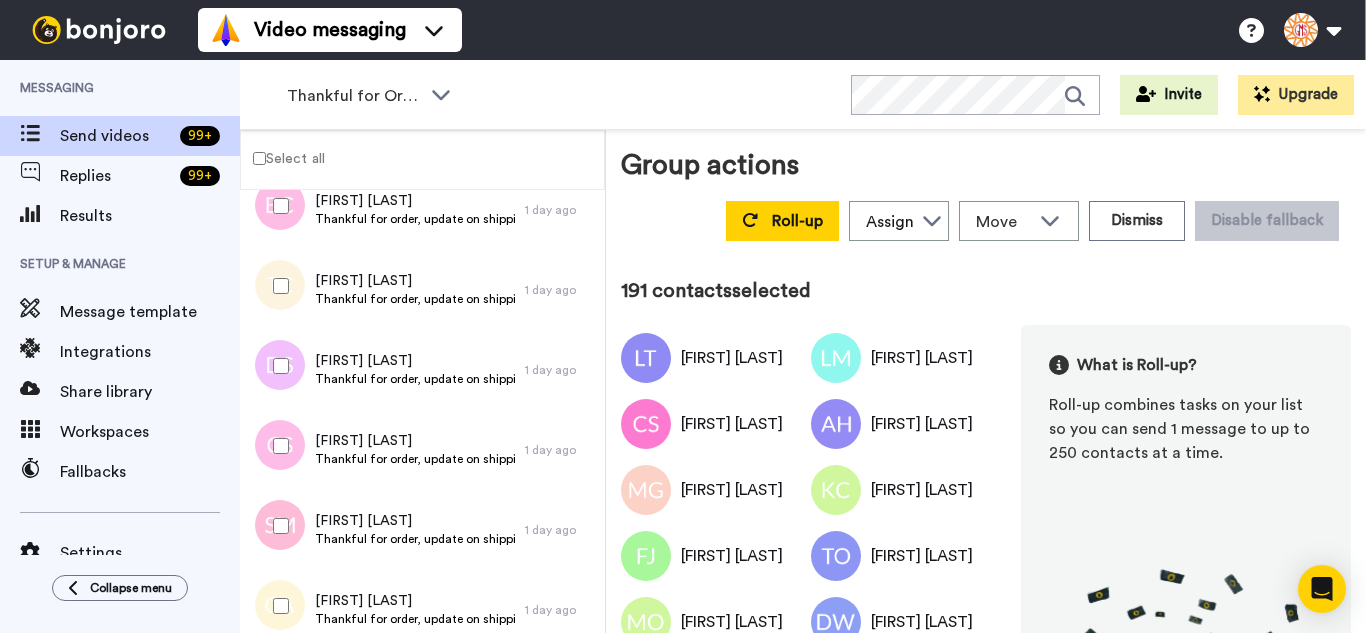click at bounding box center [277, 446] 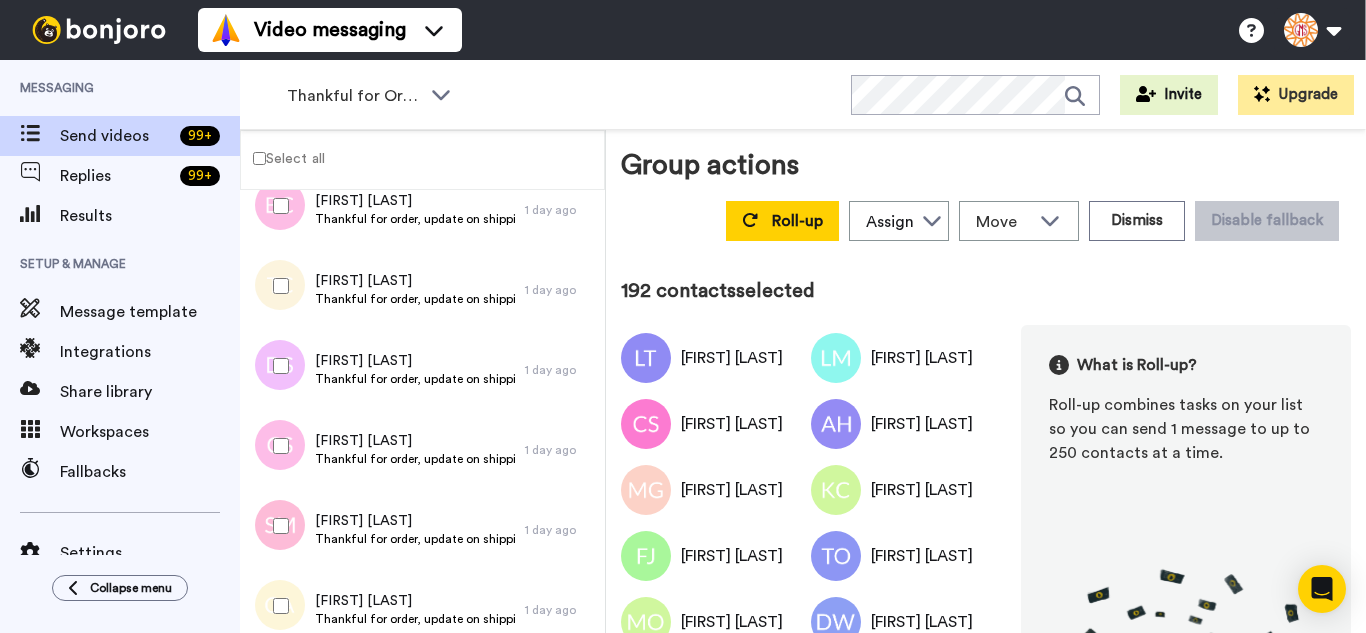 click at bounding box center [277, 526] 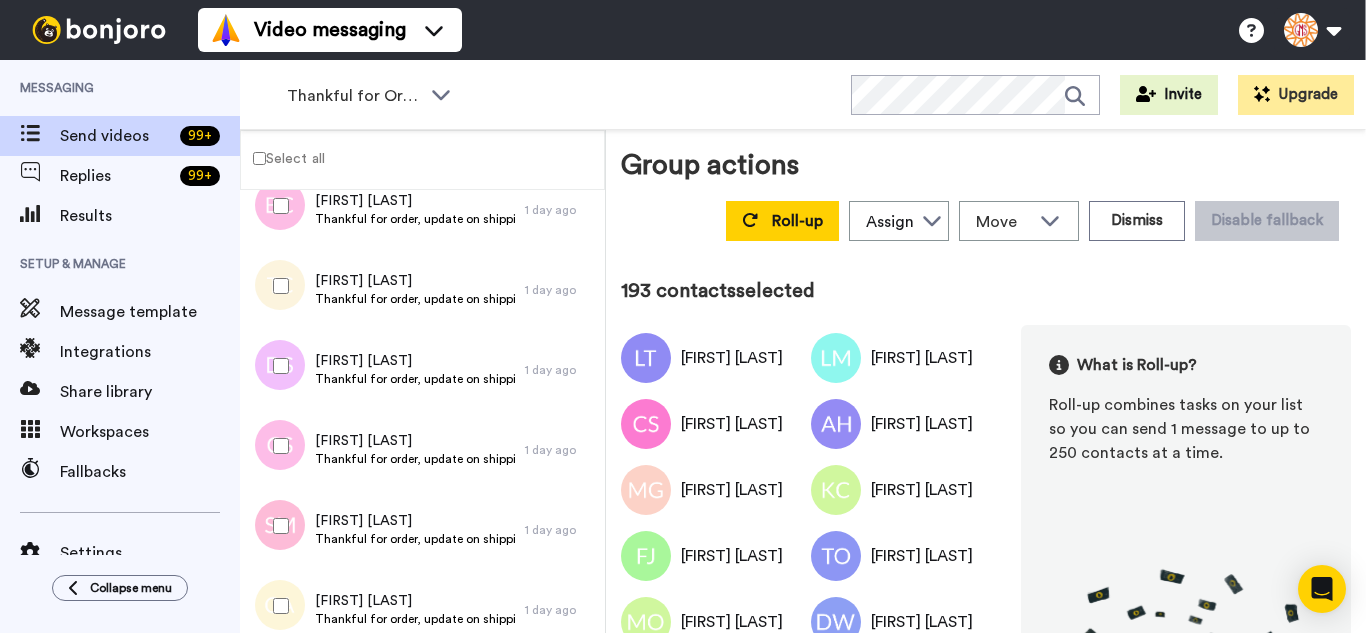 click at bounding box center (277, 606) 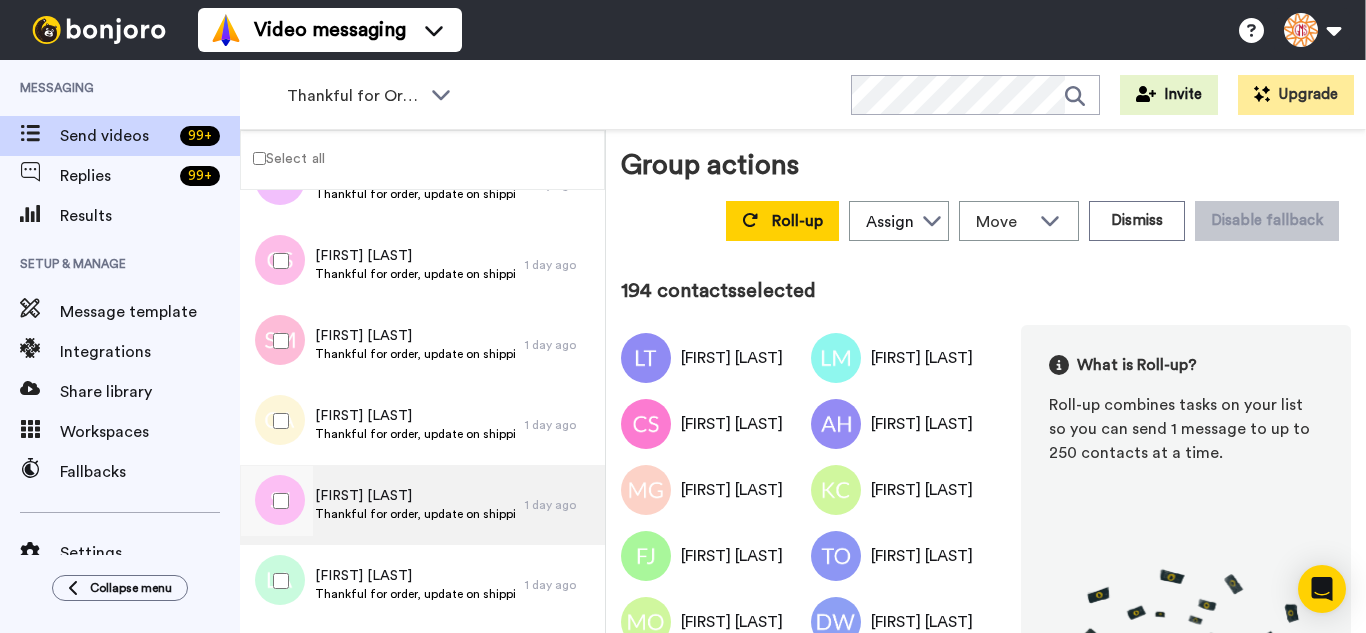 scroll, scrollTop: 15400, scrollLeft: 0, axis: vertical 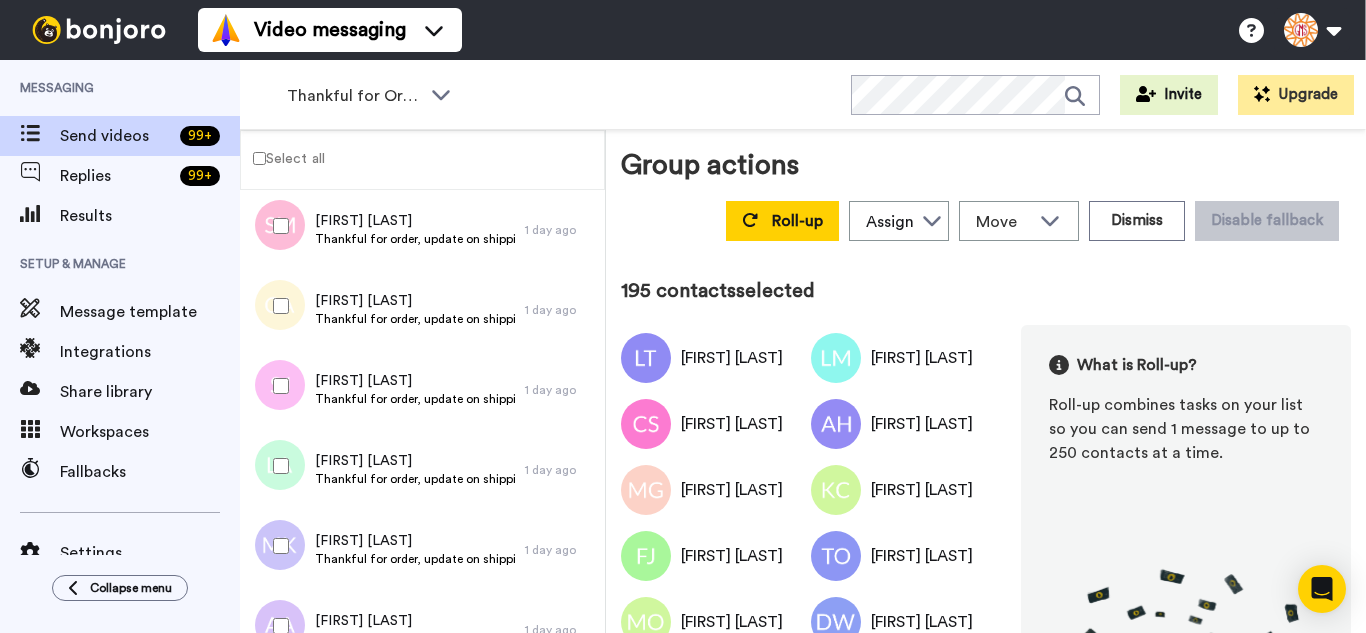 click at bounding box center (277, 466) 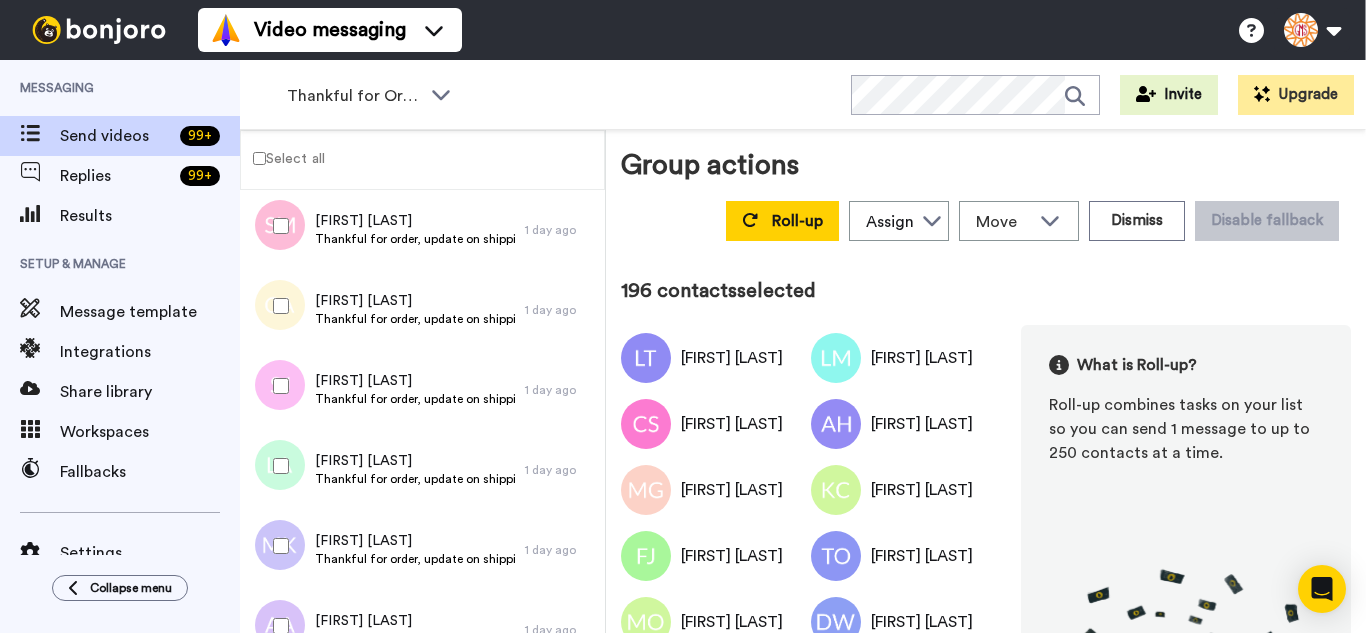 click at bounding box center [277, 546] 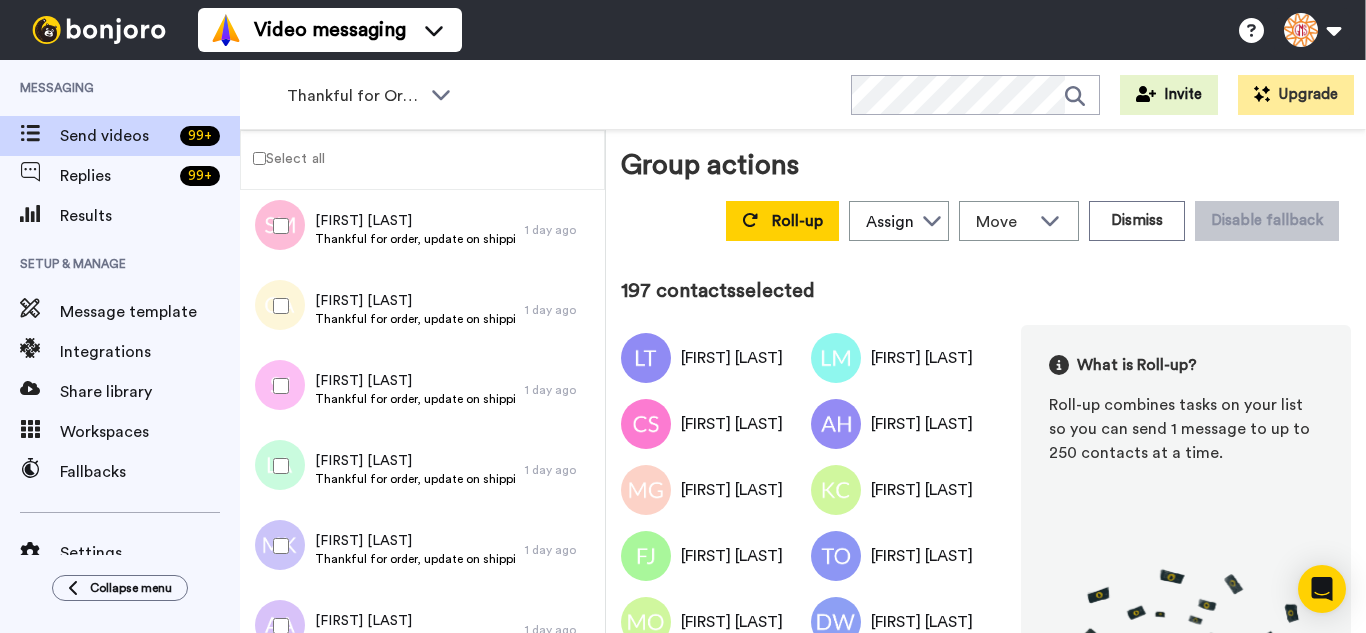 click at bounding box center (277, 626) 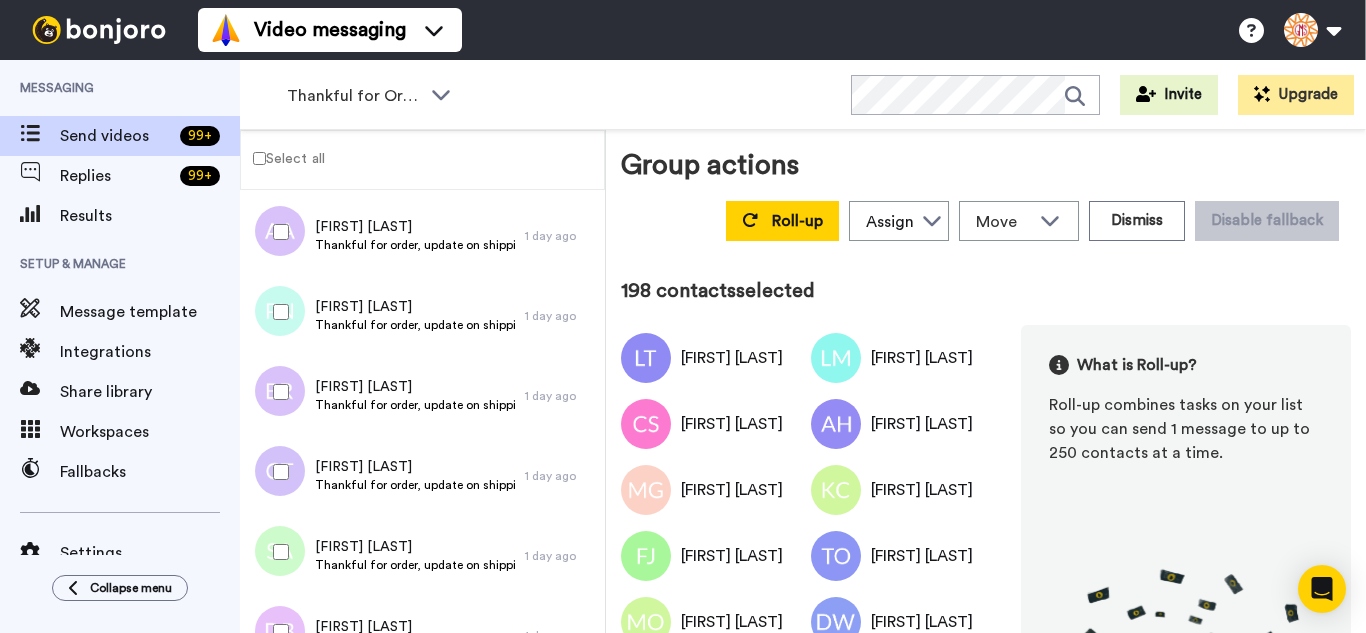 scroll, scrollTop: 15800, scrollLeft: 0, axis: vertical 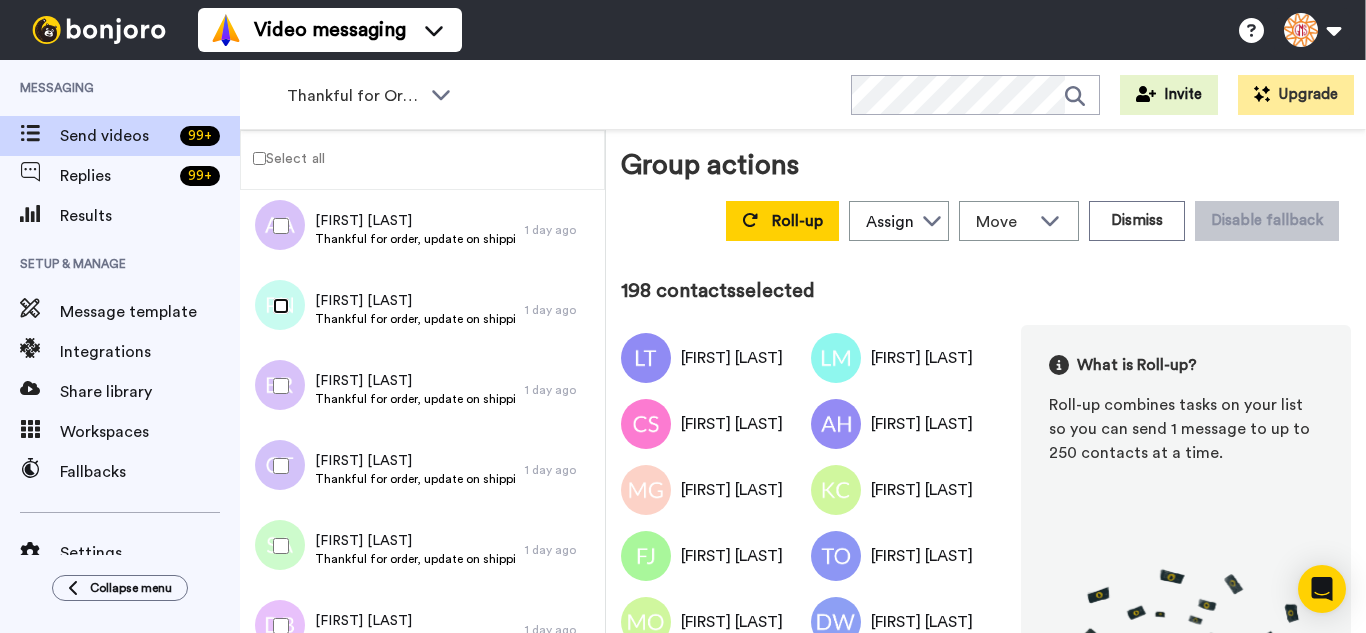 click at bounding box center (277, 306) 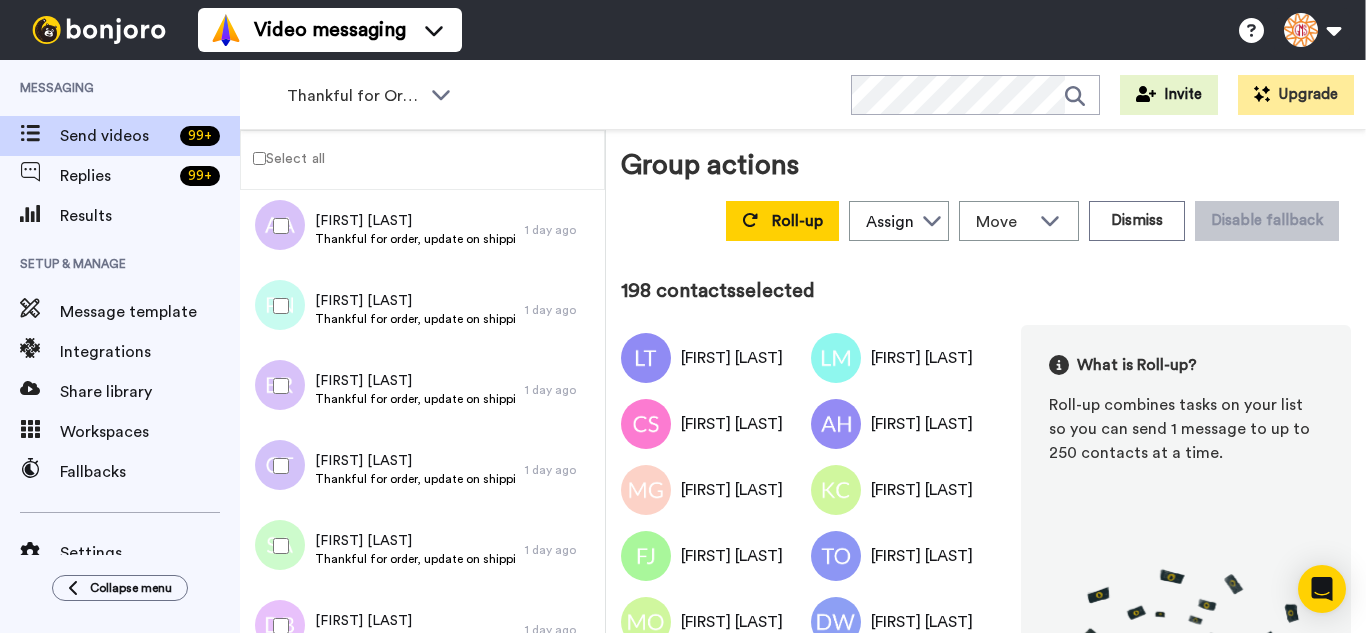 click at bounding box center (277, 386) 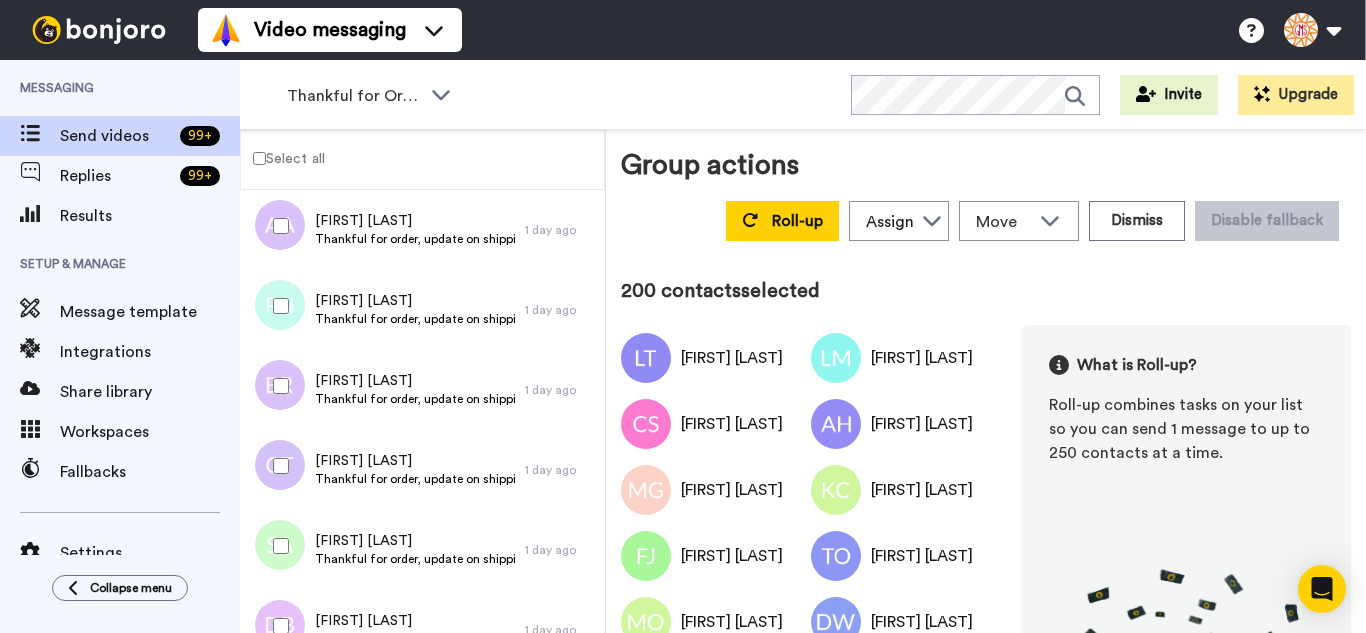 click at bounding box center [277, 466] 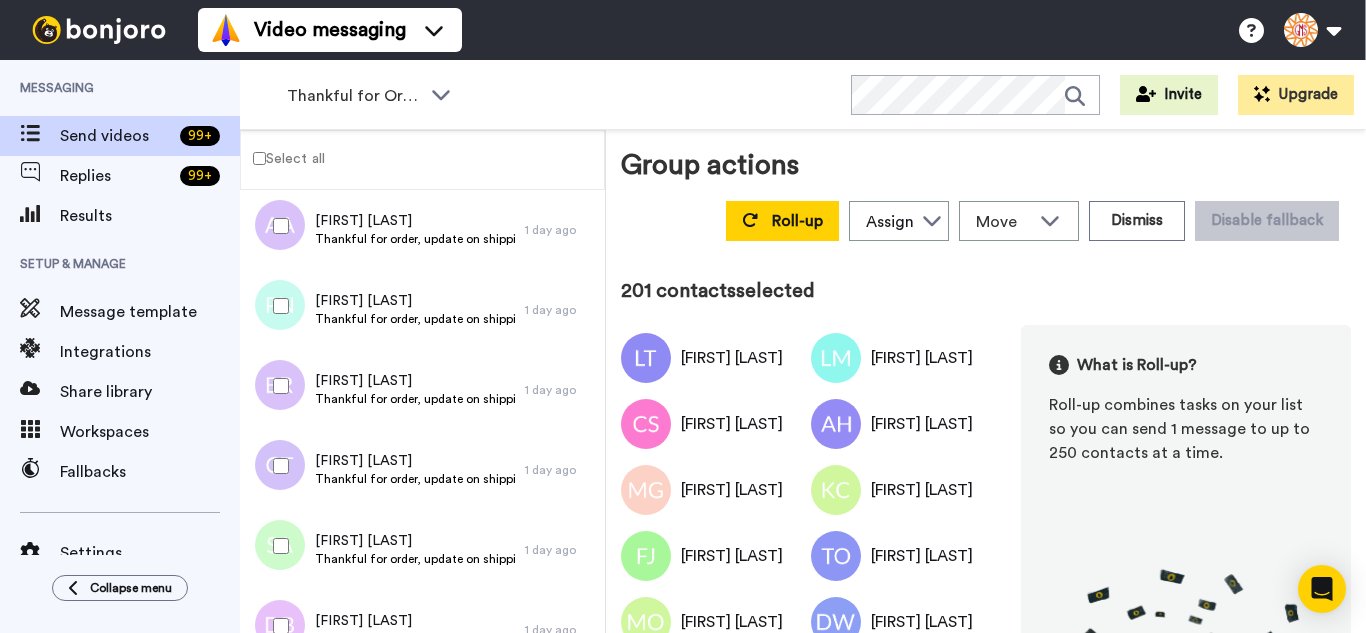 click at bounding box center (277, 546) 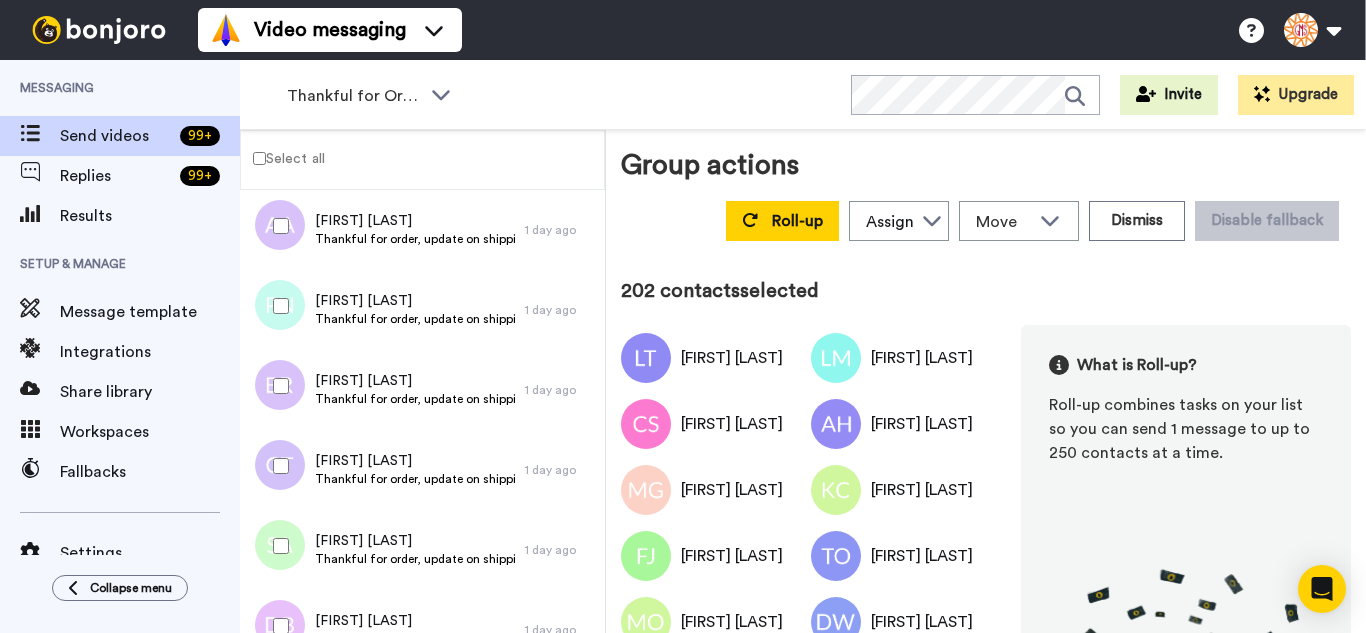 click at bounding box center [277, 626] 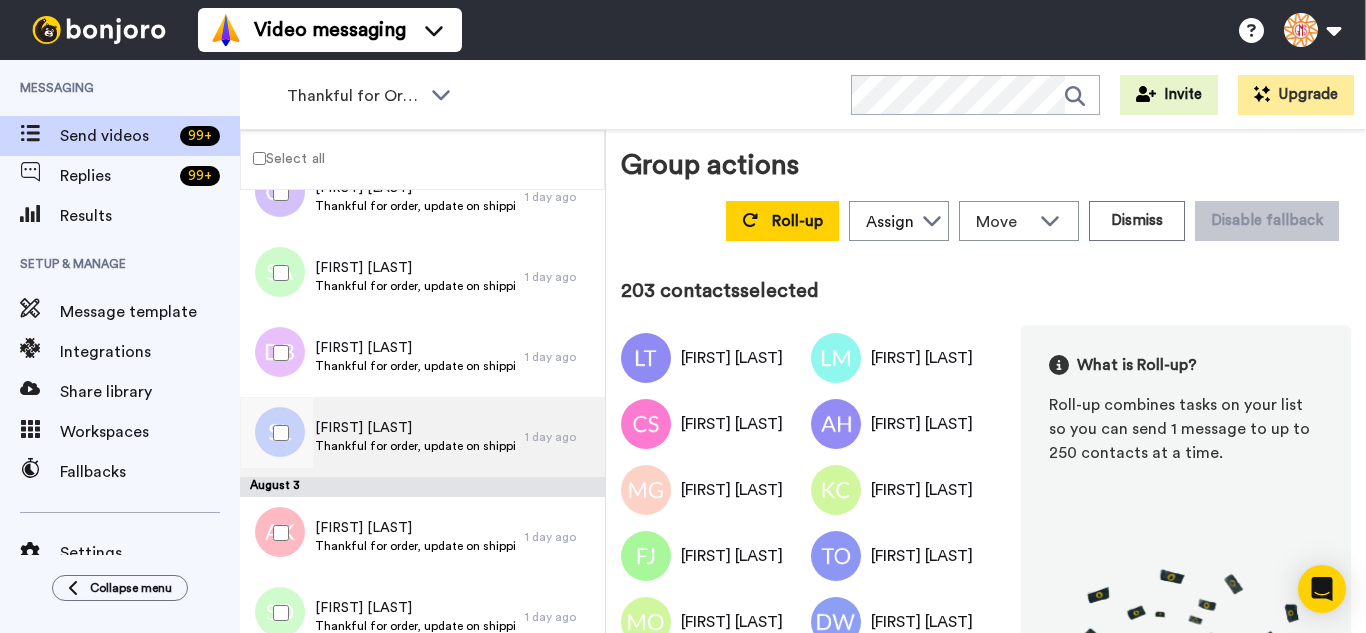 scroll, scrollTop: 16100, scrollLeft: 0, axis: vertical 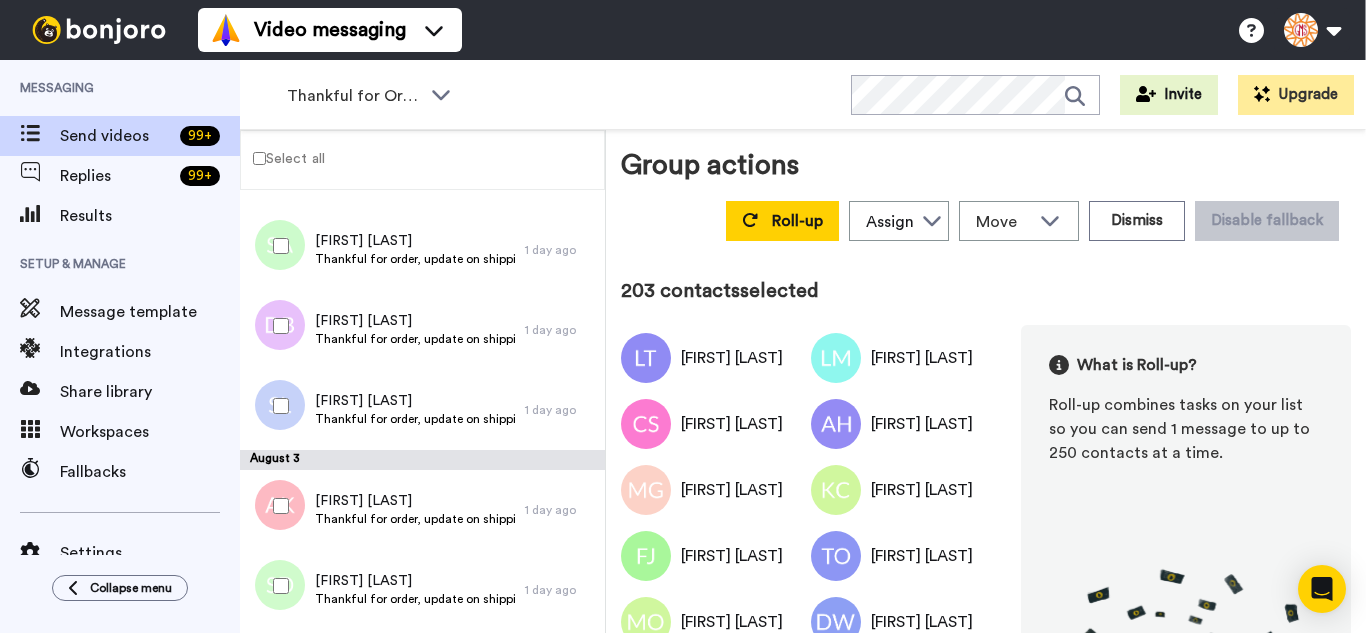 click at bounding box center (277, 406) 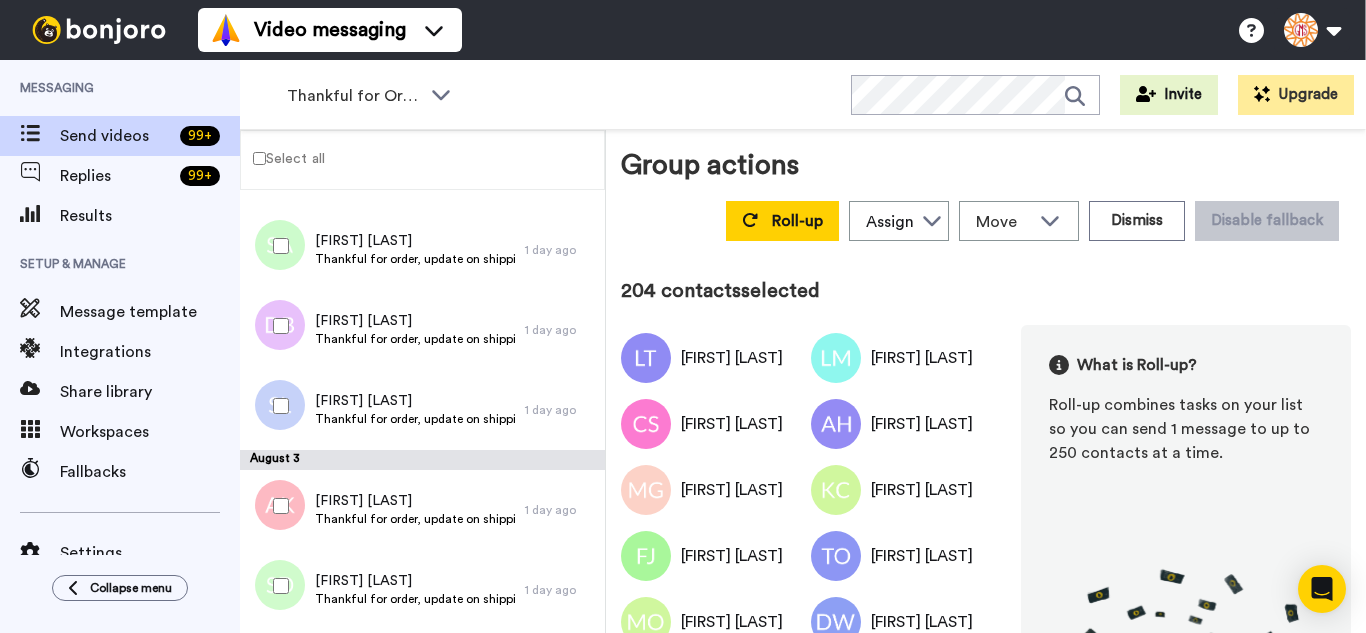 click at bounding box center [277, 506] 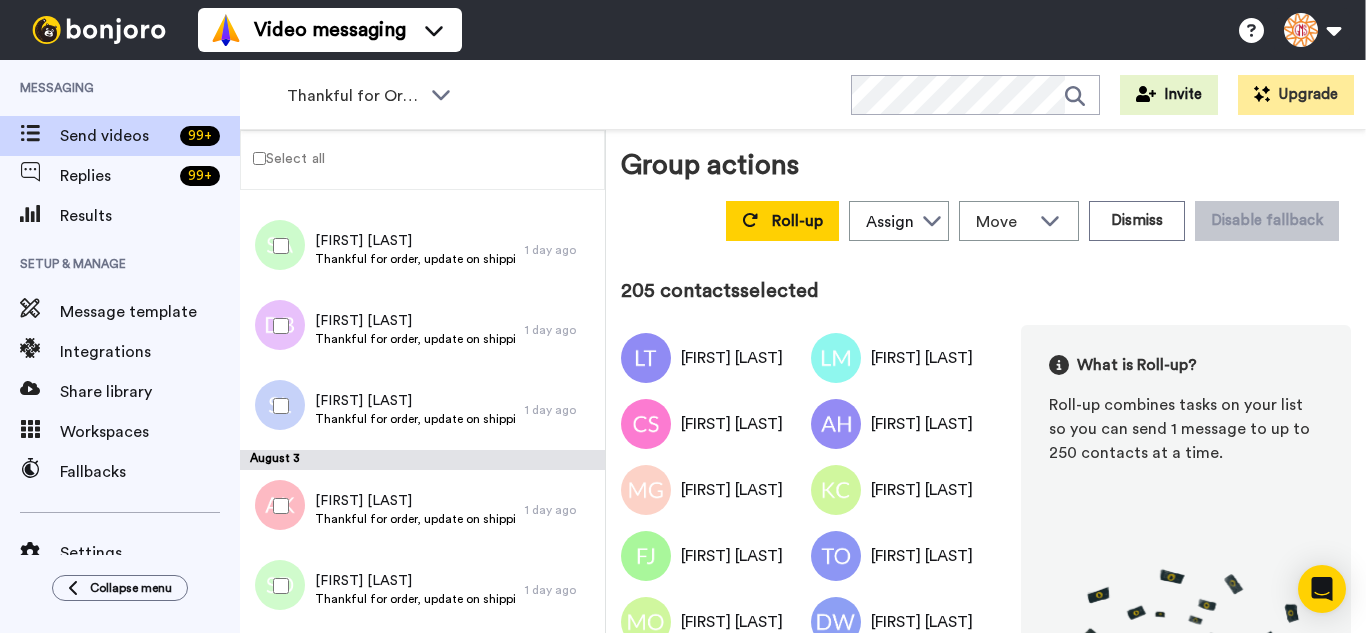 click at bounding box center [277, 586] 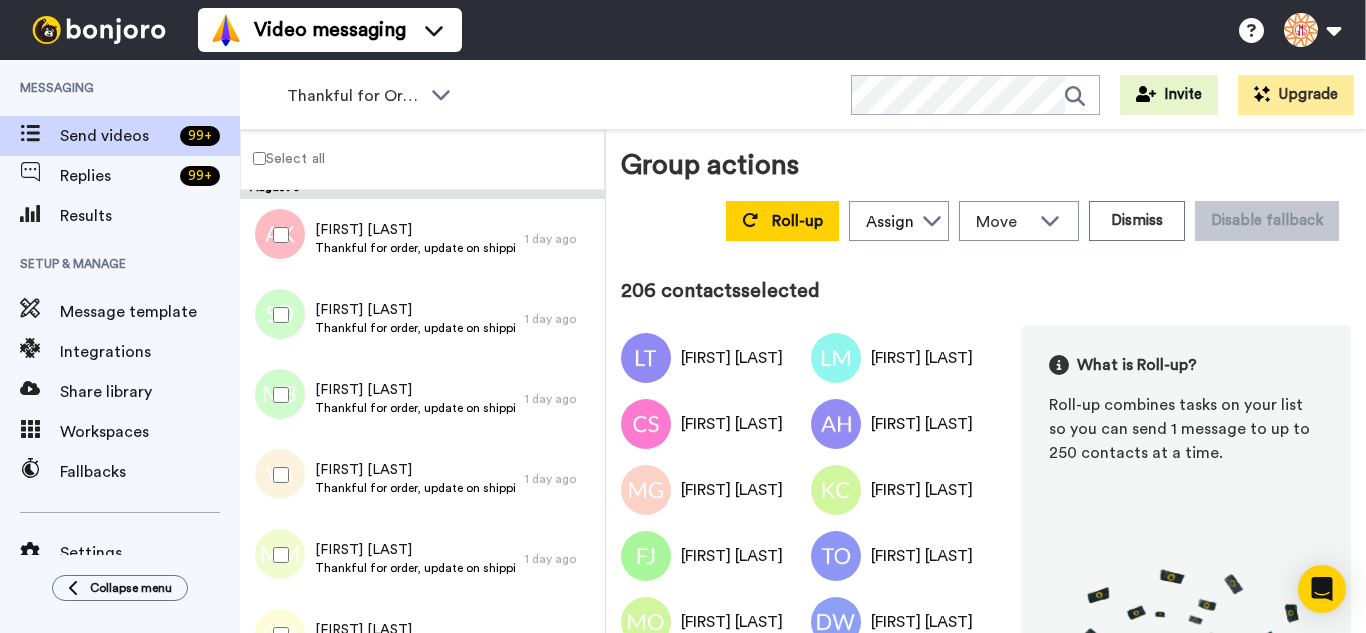 scroll, scrollTop: 16400, scrollLeft: 0, axis: vertical 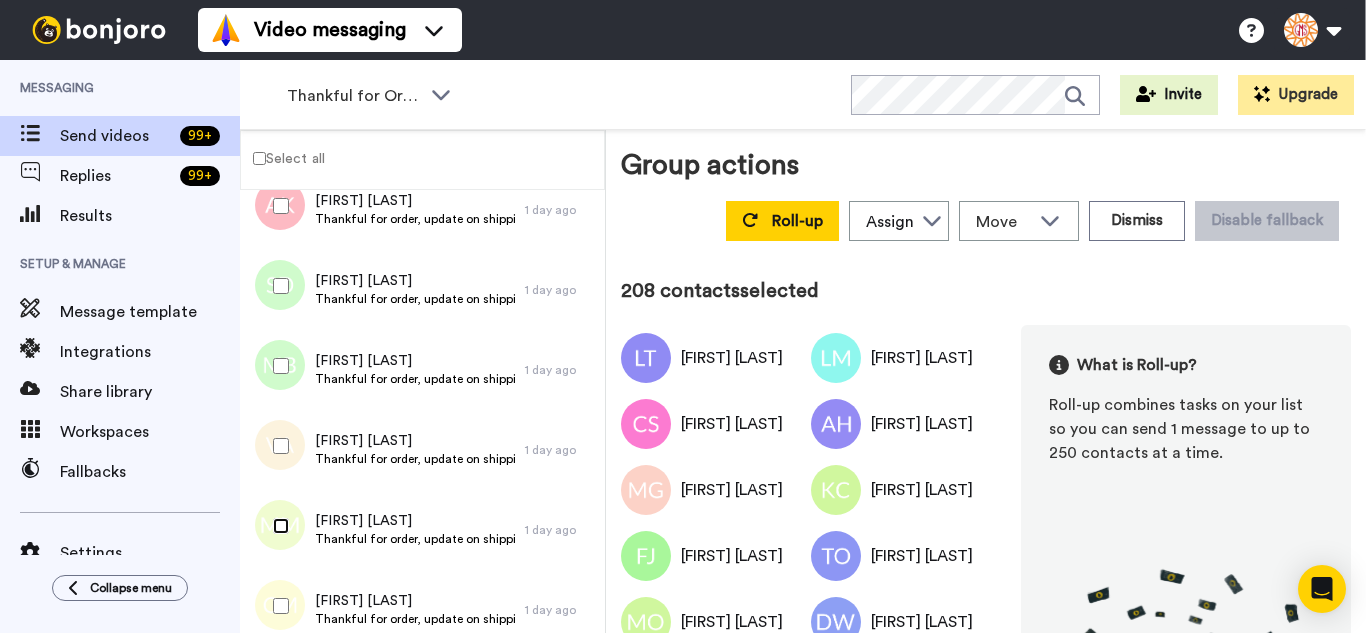 click at bounding box center (277, 526) 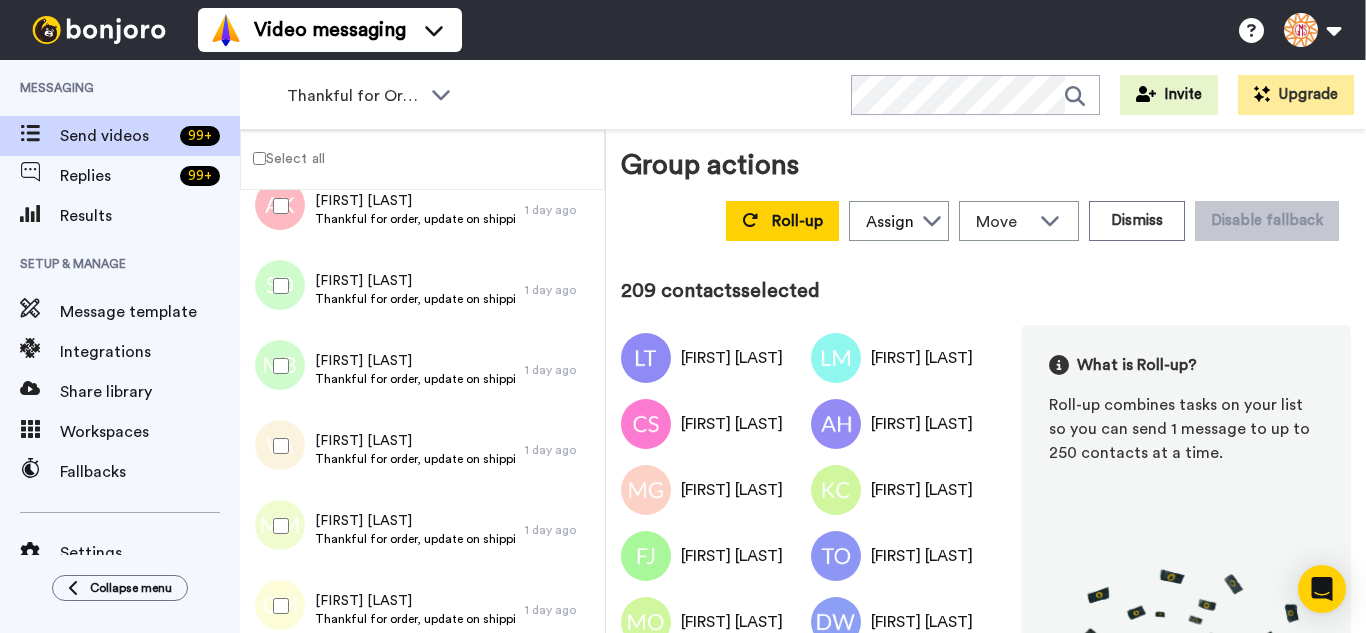 click at bounding box center (277, 606) 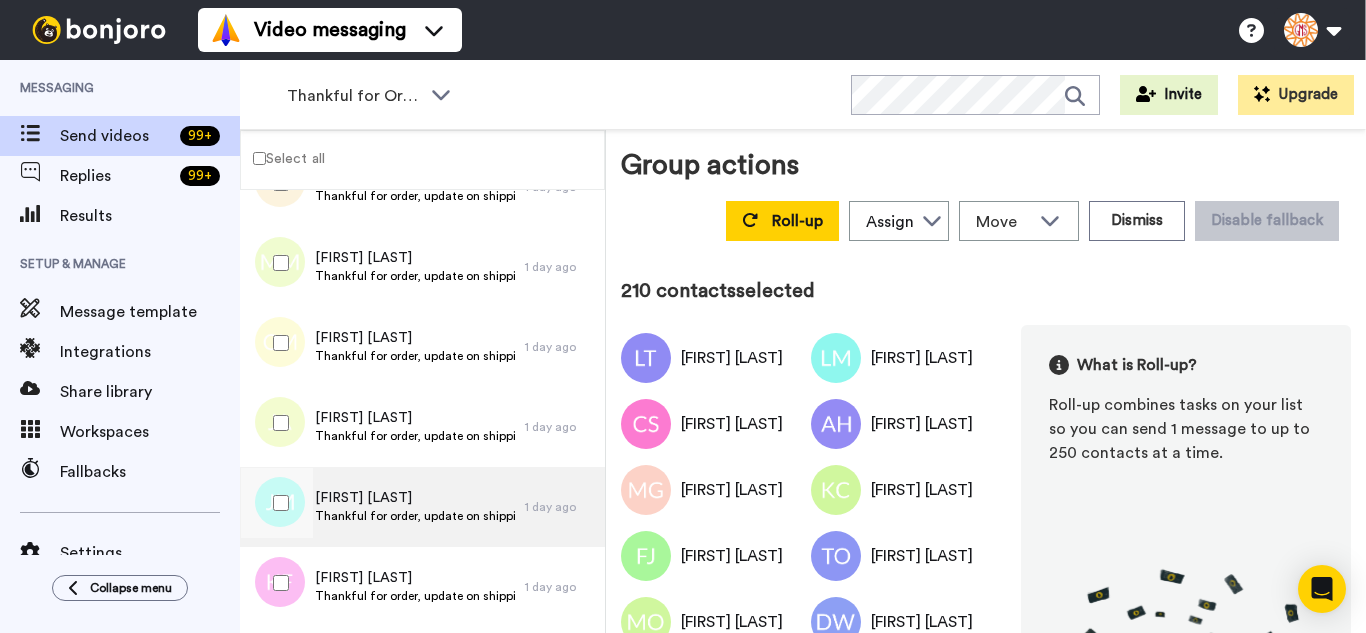 scroll, scrollTop: 16700, scrollLeft: 0, axis: vertical 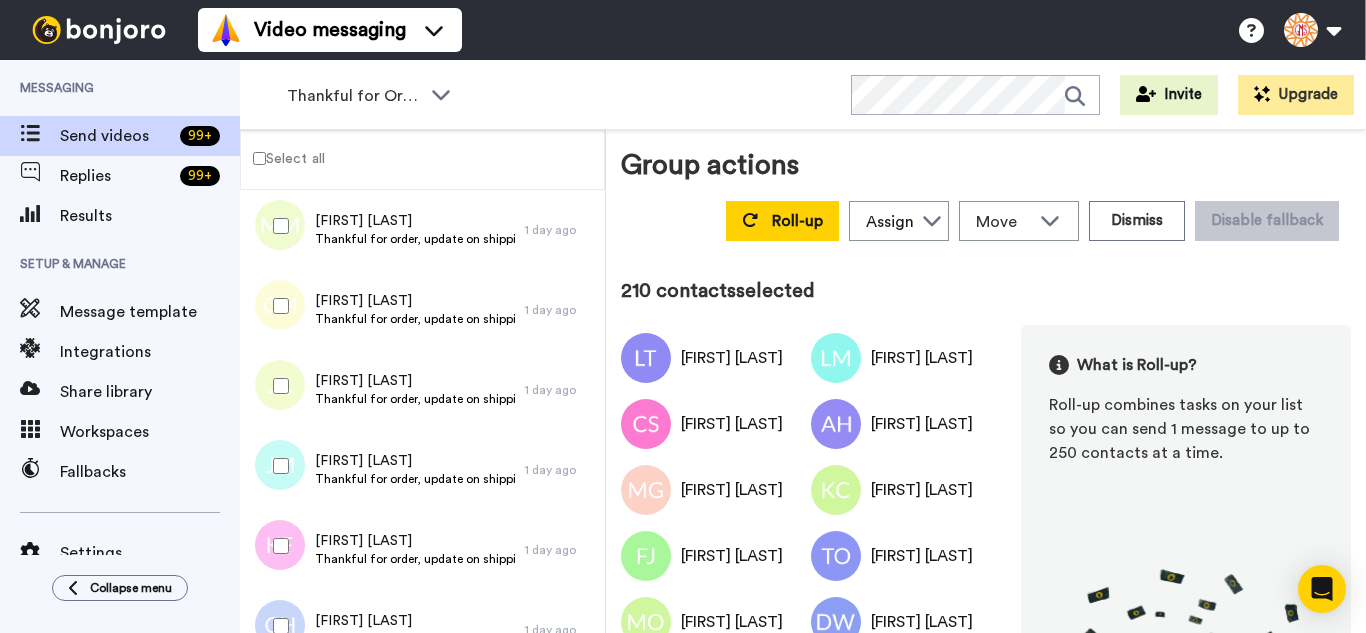 click at bounding box center [277, 386] 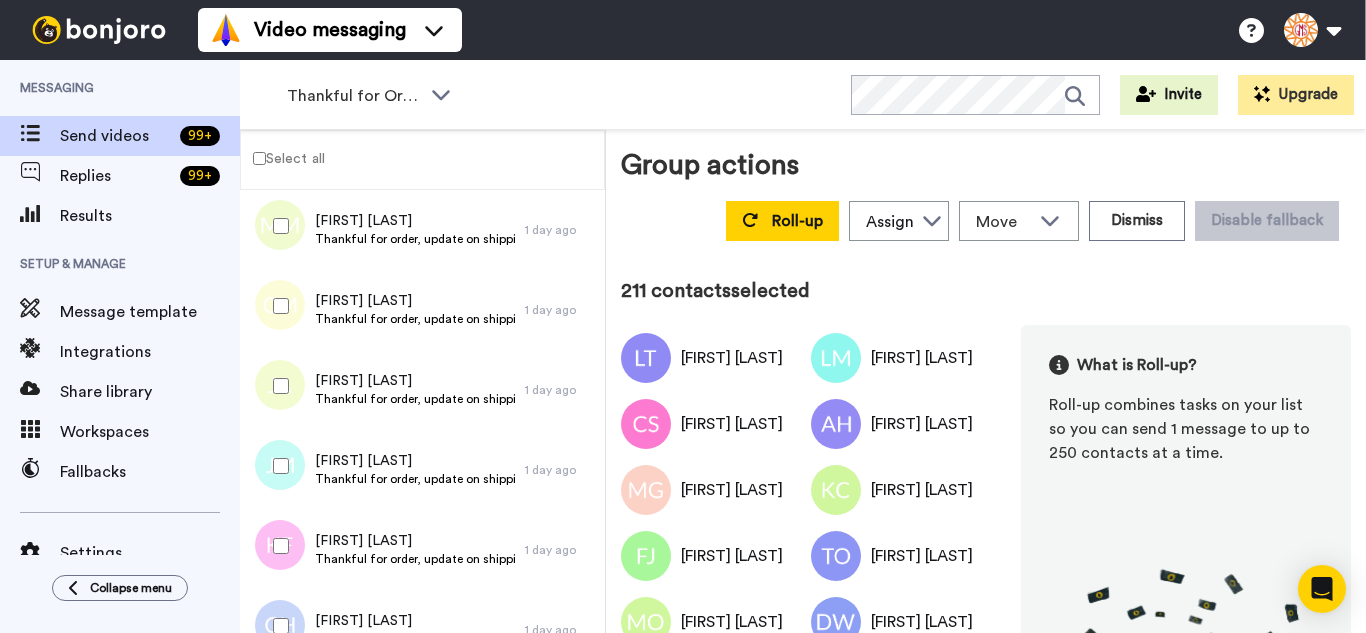 click at bounding box center [277, 466] 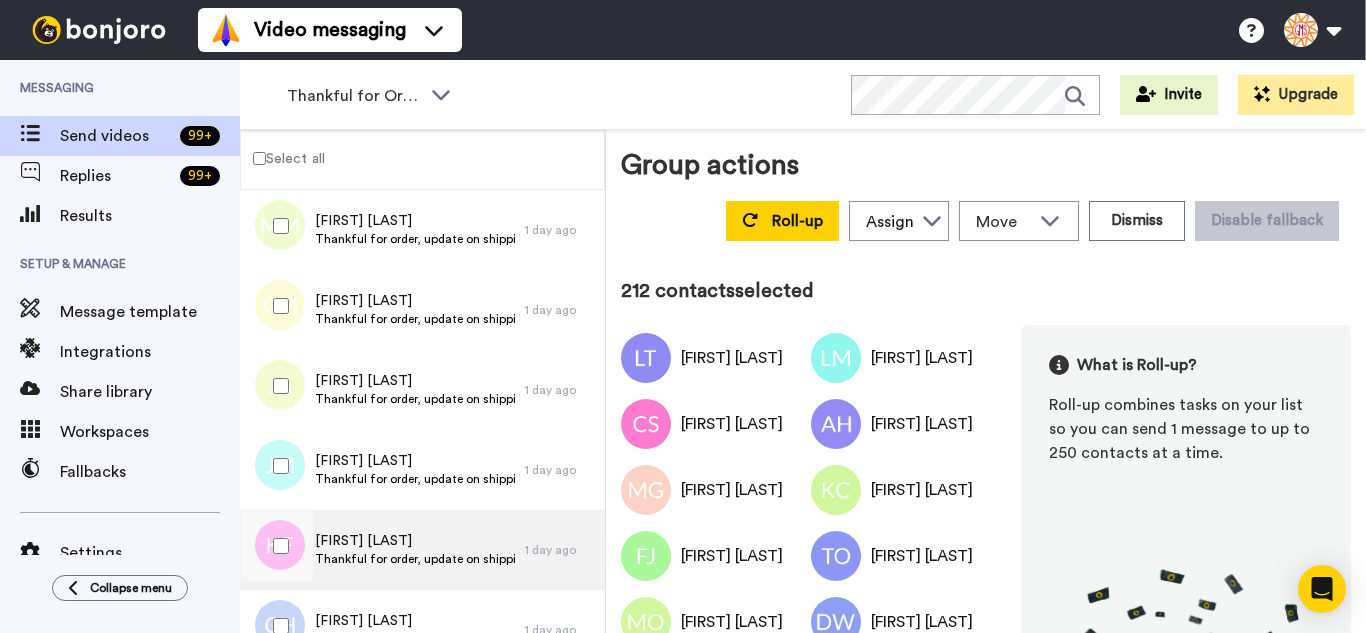click at bounding box center [277, 546] 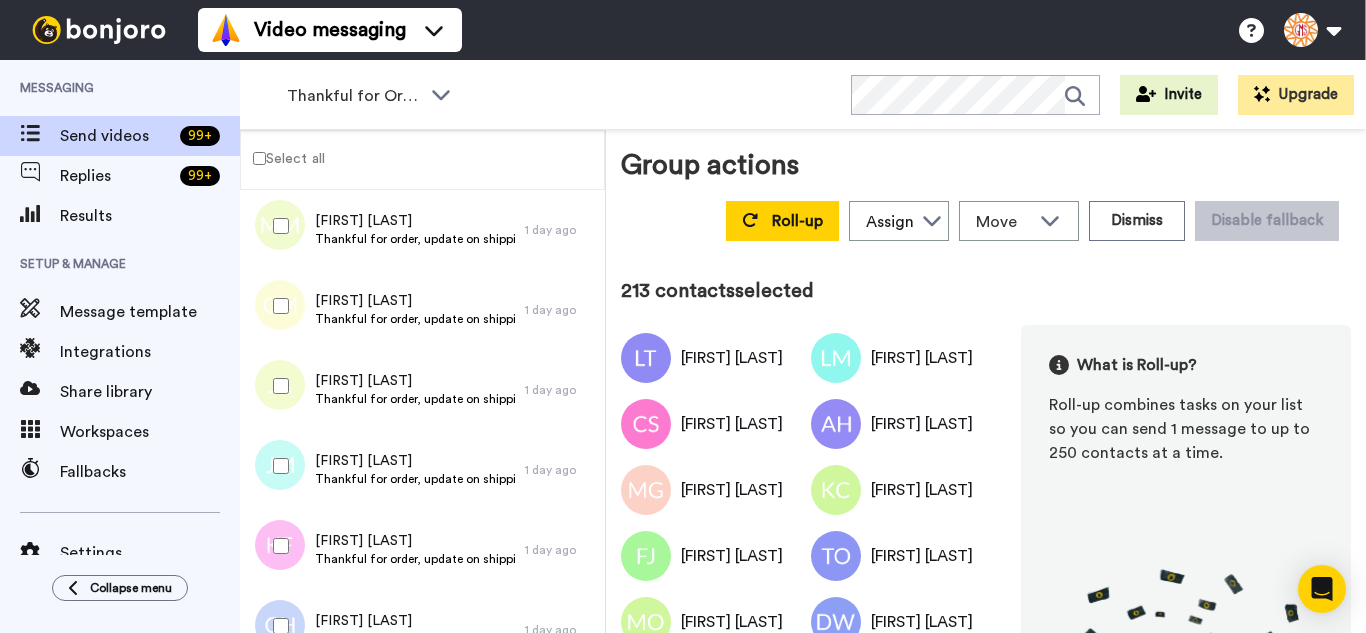 click at bounding box center (277, 626) 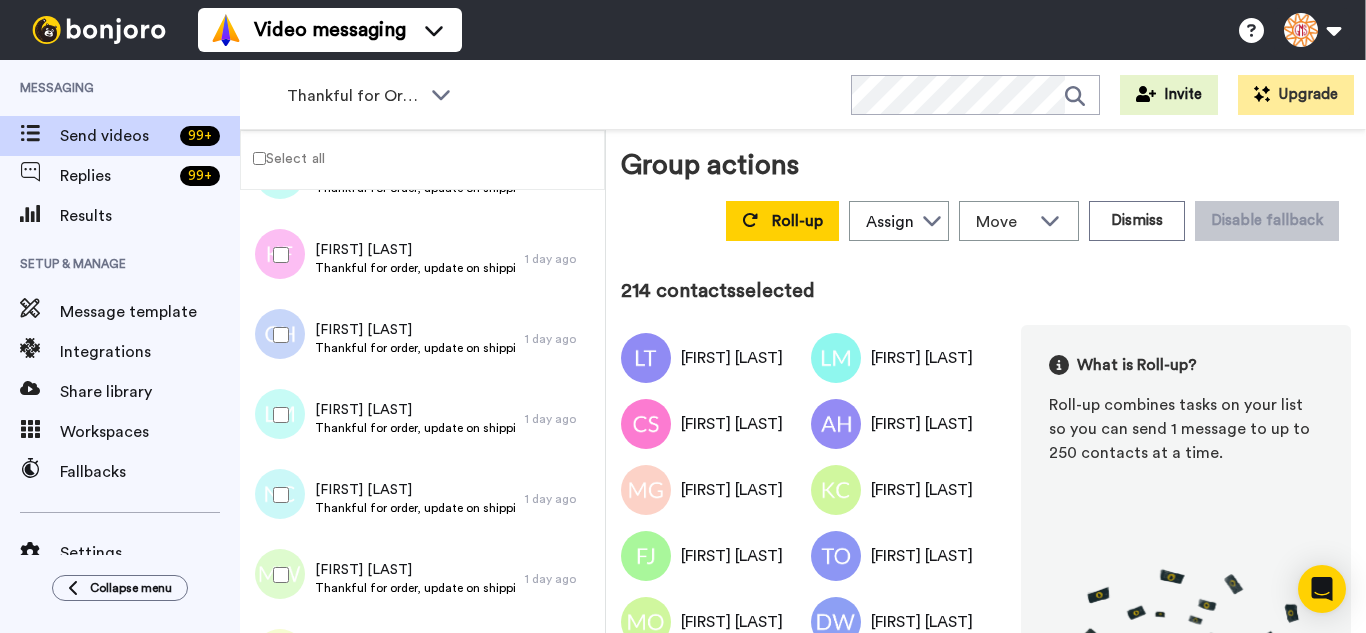 scroll, scrollTop: 17000, scrollLeft: 0, axis: vertical 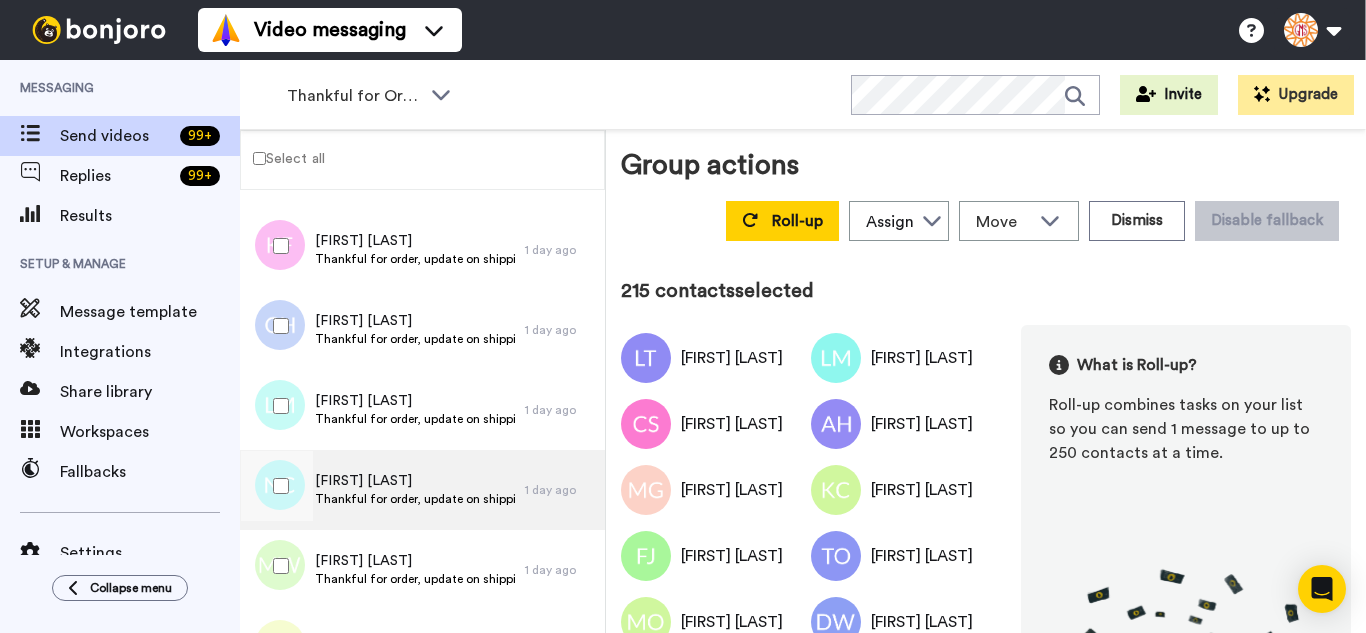 click at bounding box center [277, 486] 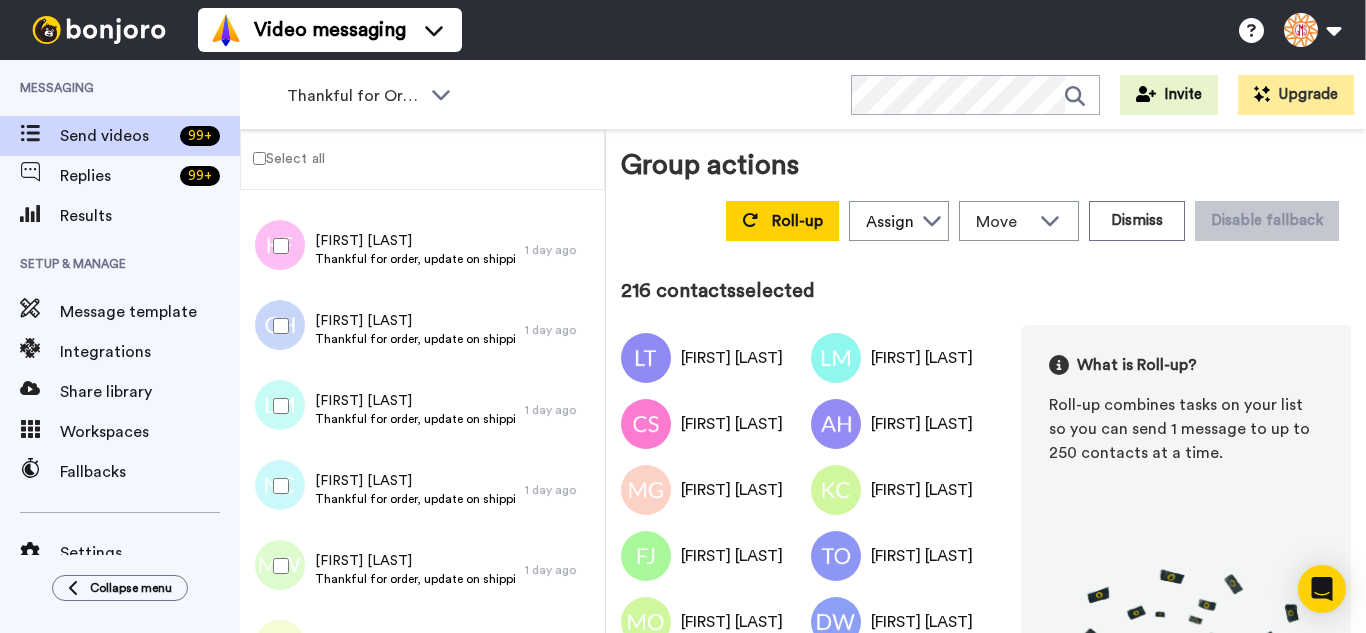 click at bounding box center [277, 566] 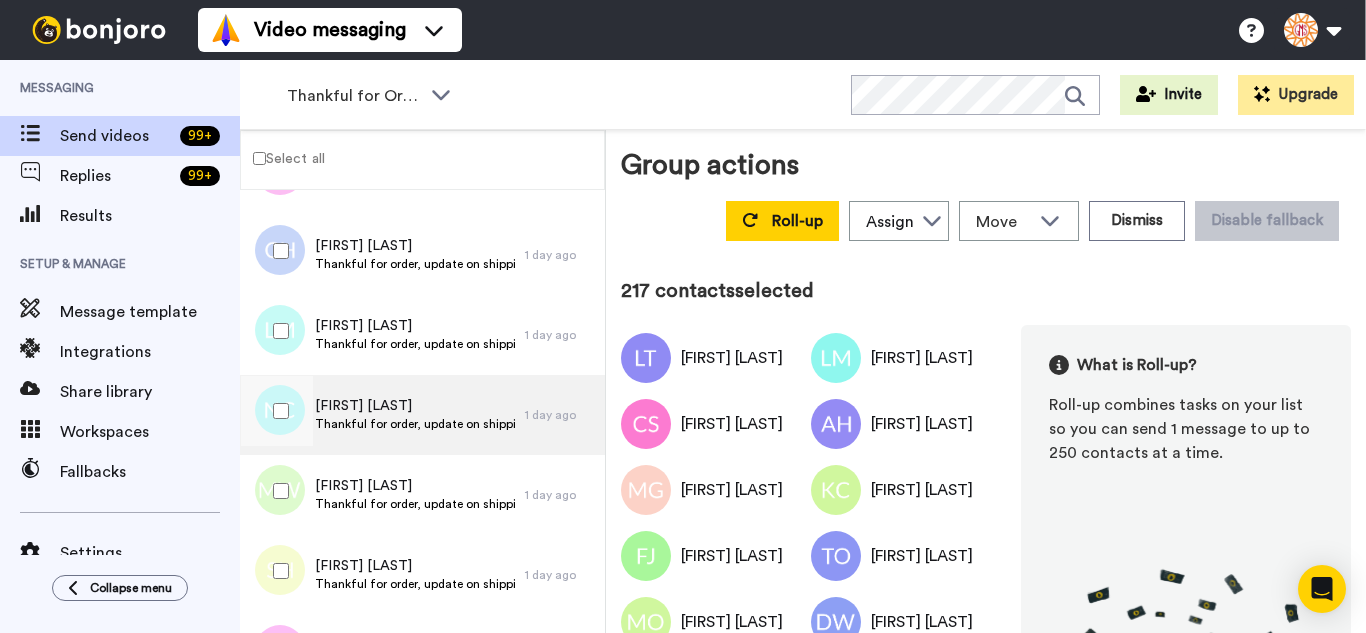scroll, scrollTop: 17200, scrollLeft: 0, axis: vertical 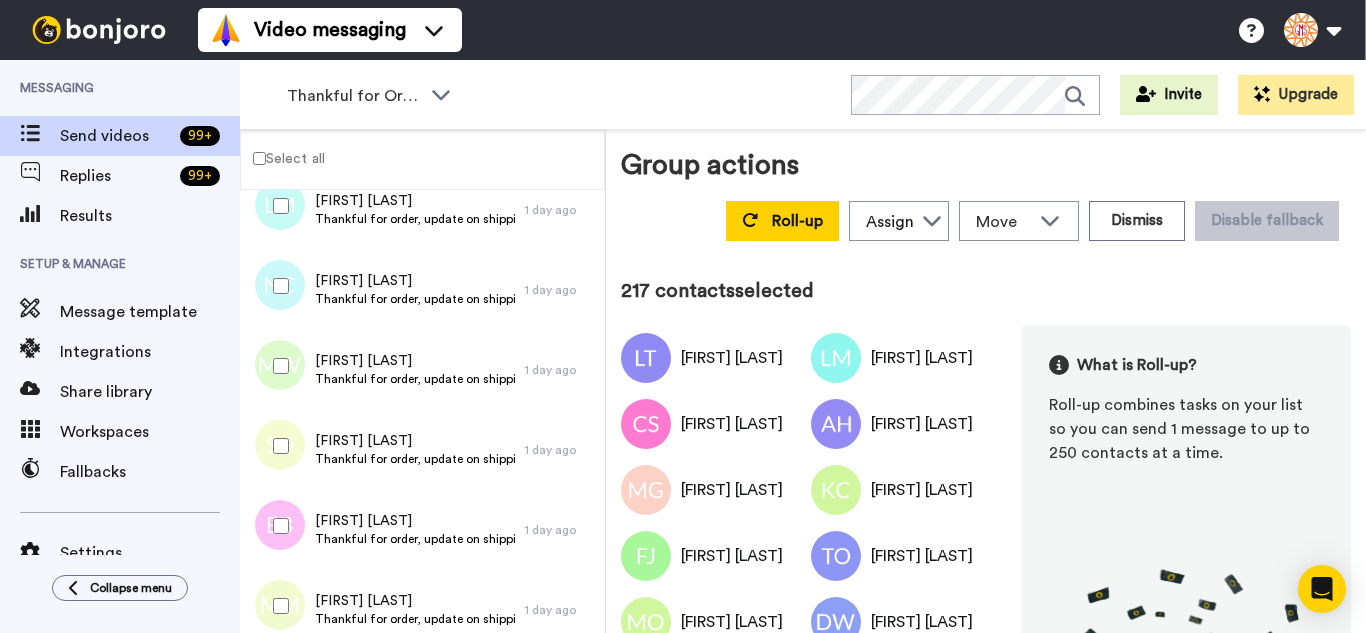 click at bounding box center [277, 446] 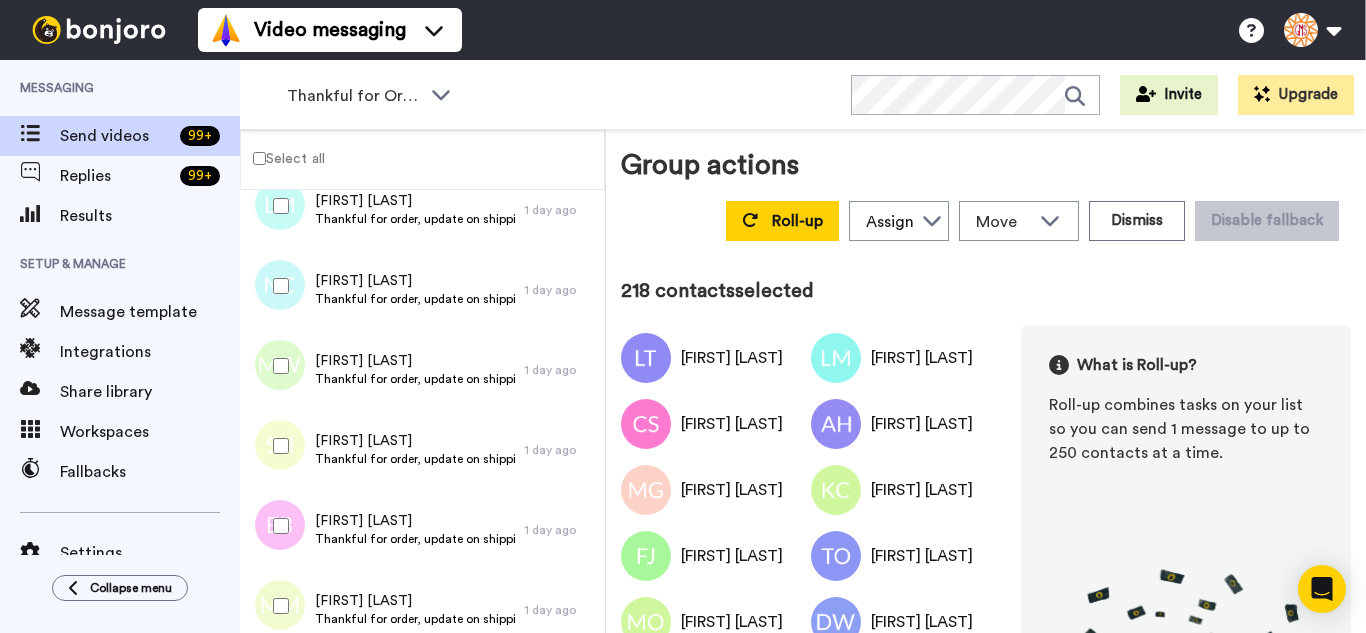 click at bounding box center [277, 606] 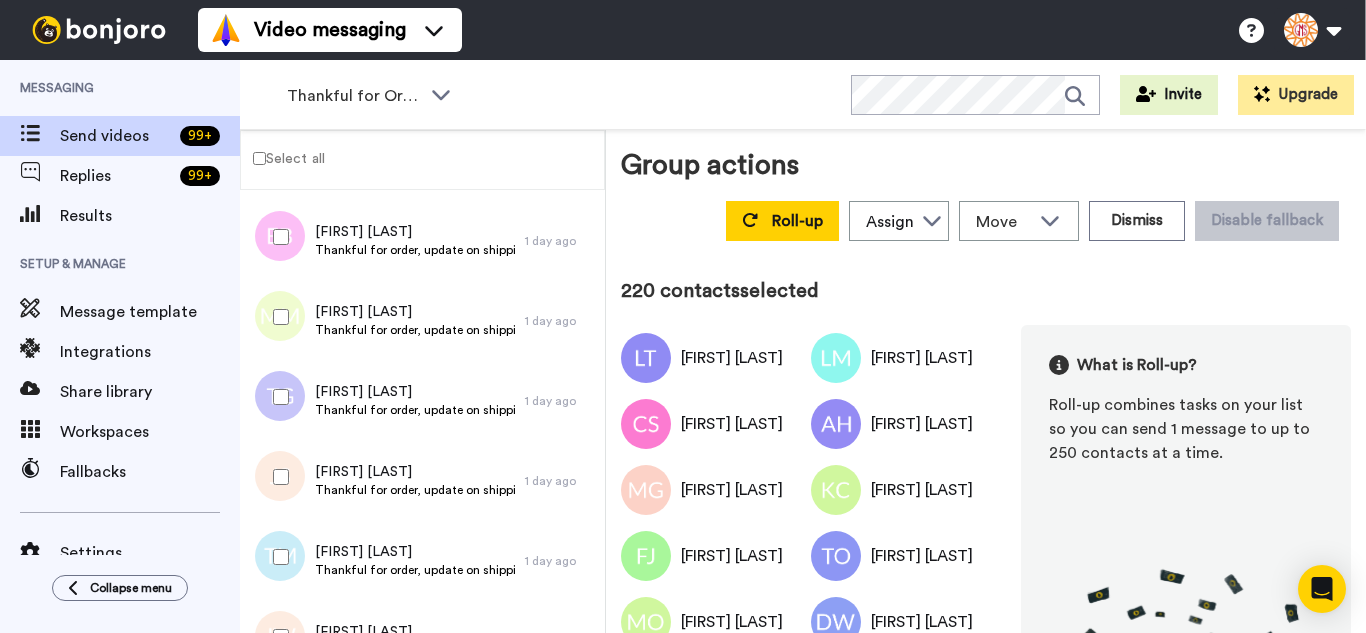scroll, scrollTop: 17500, scrollLeft: 0, axis: vertical 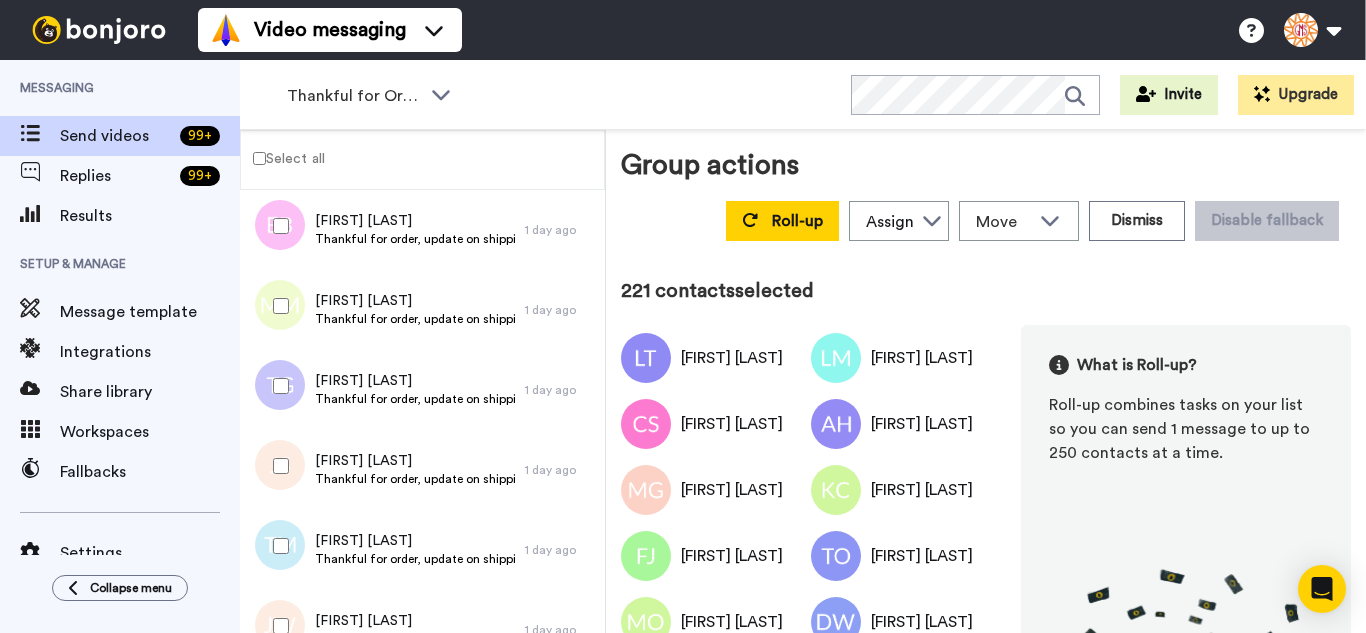 click at bounding box center (277, 466) 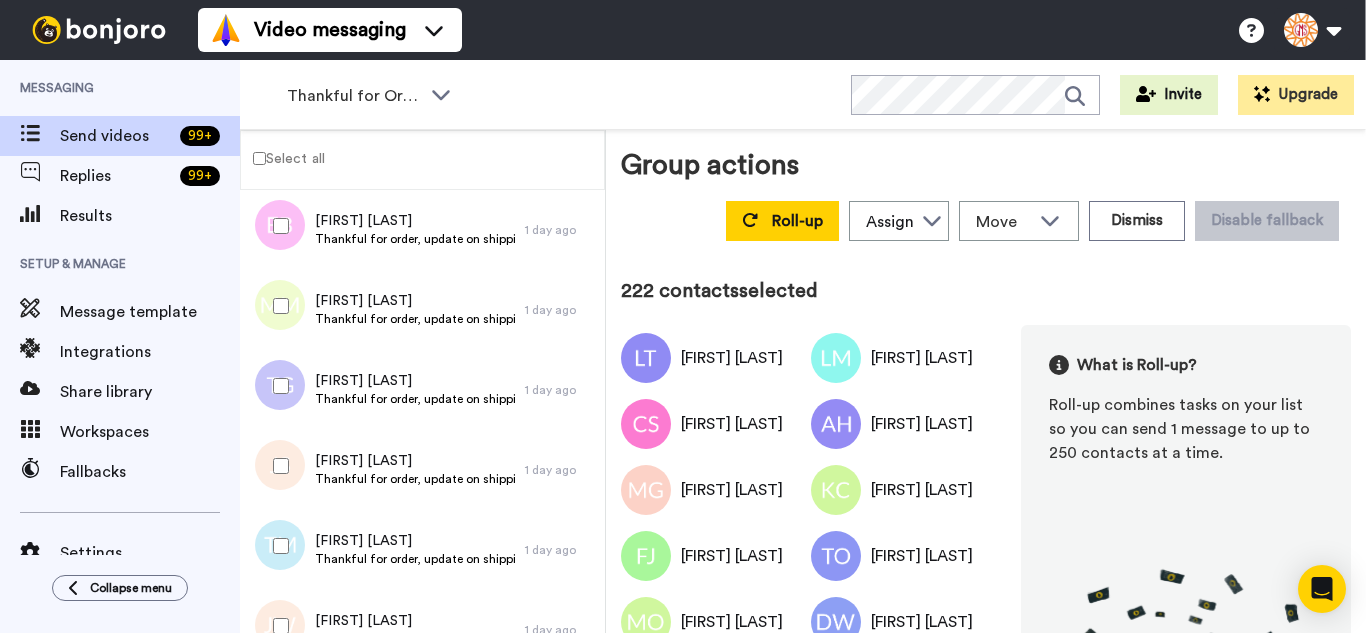 click at bounding box center (277, 546) 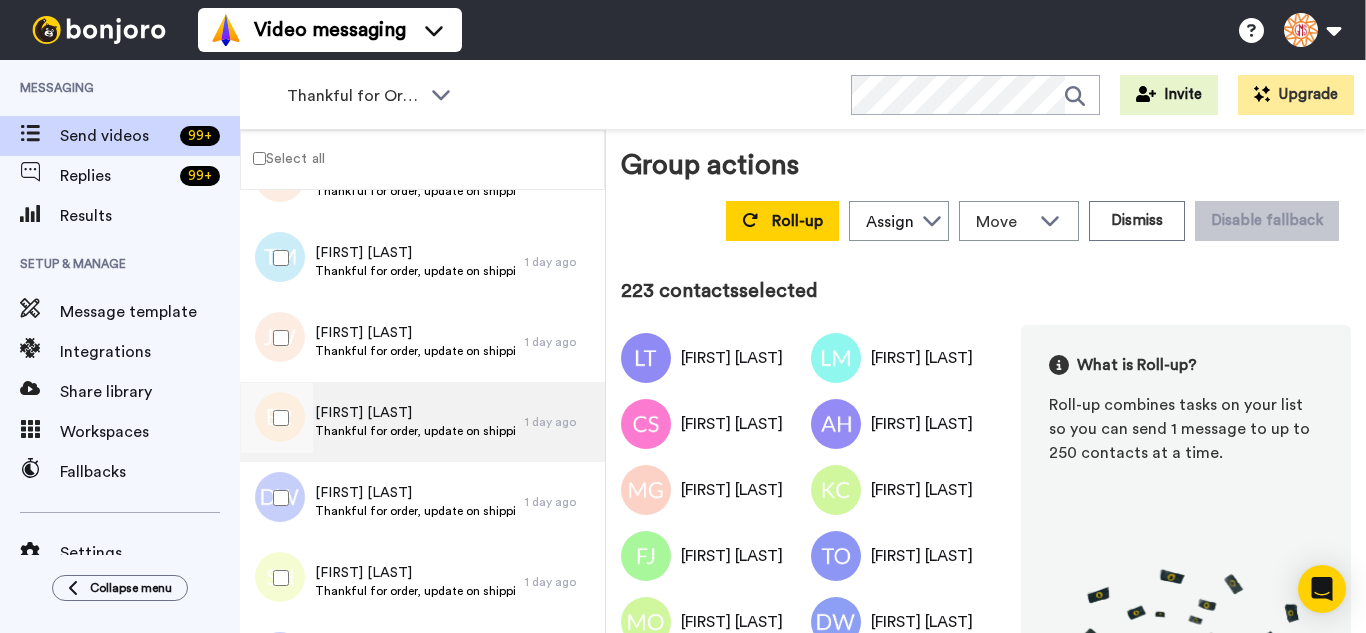 scroll, scrollTop: 17800, scrollLeft: 0, axis: vertical 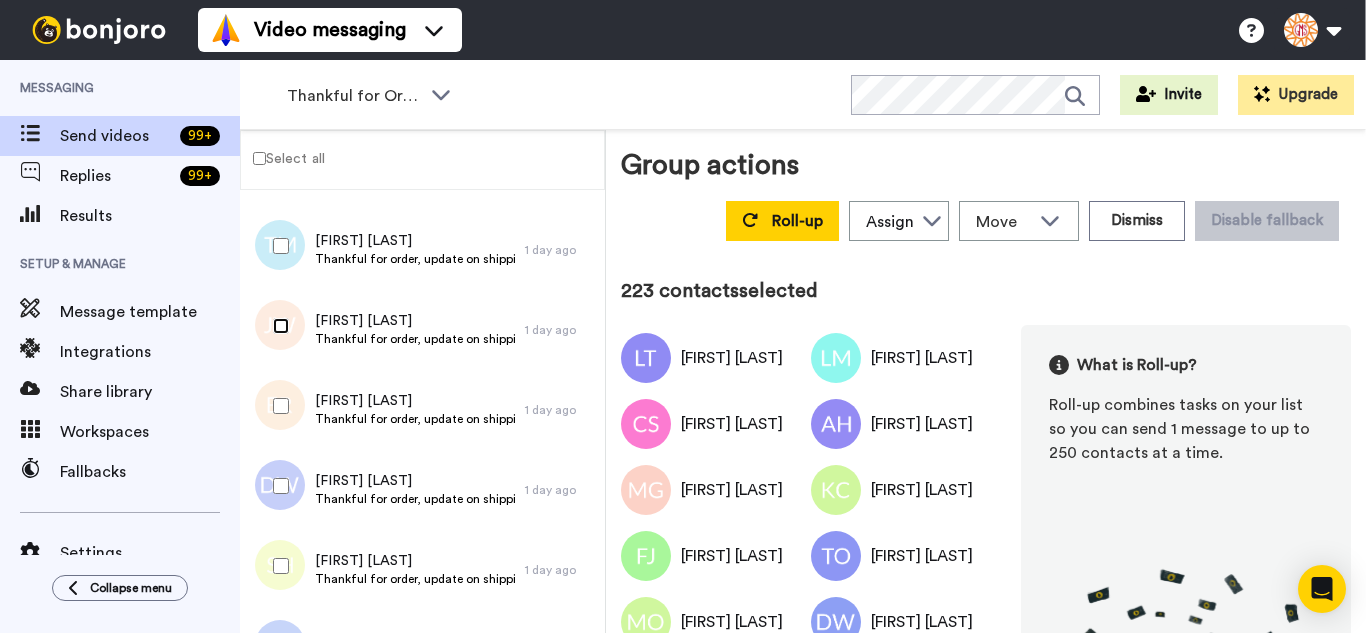 click at bounding box center (277, 326) 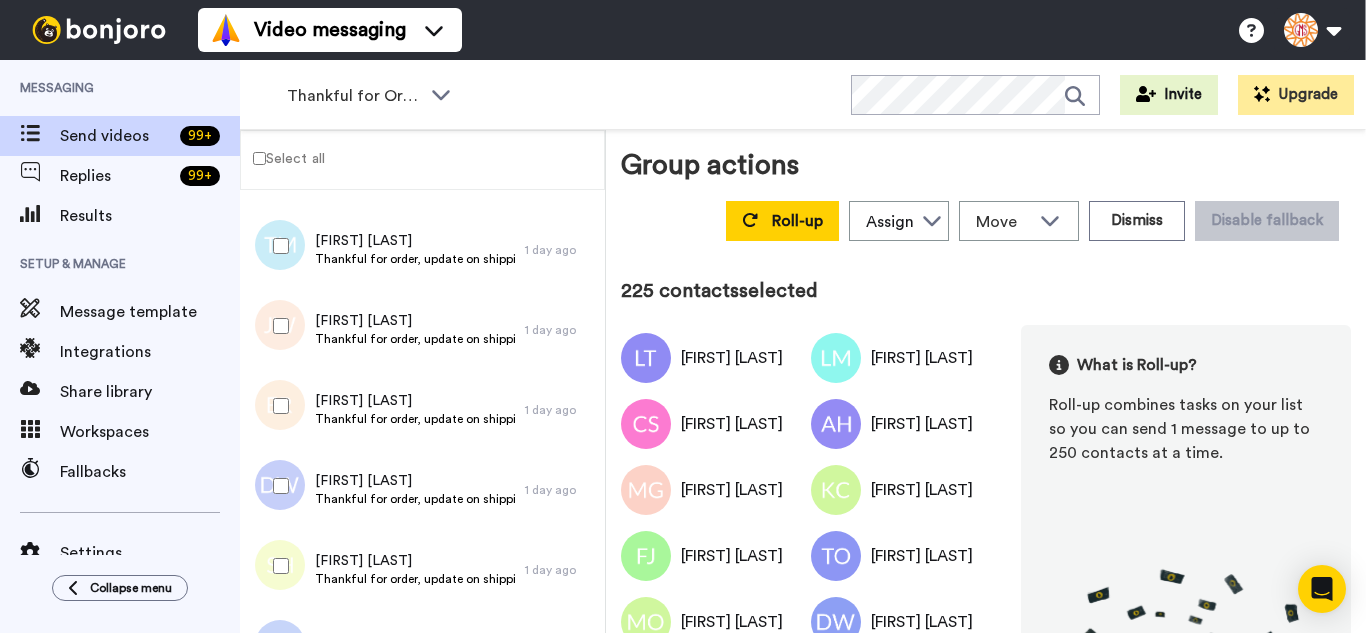 click at bounding box center [277, 486] 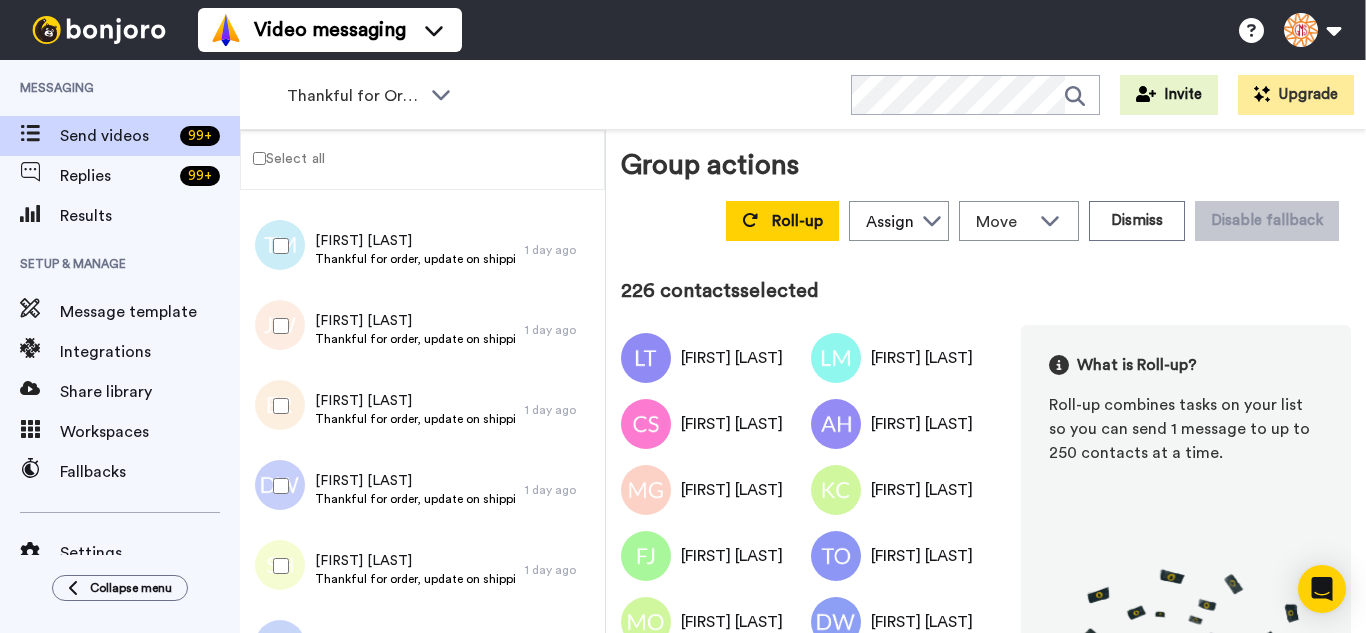 click at bounding box center [277, 566] 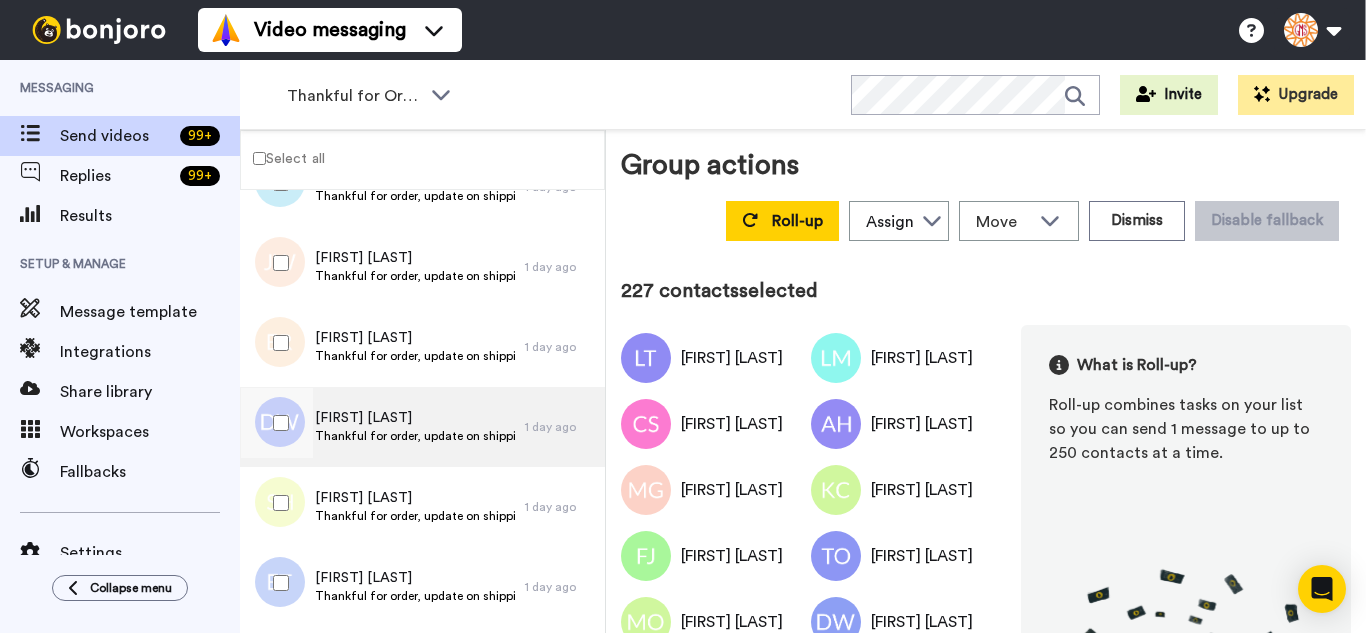 scroll, scrollTop: 18100, scrollLeft: 0, axis: vertical 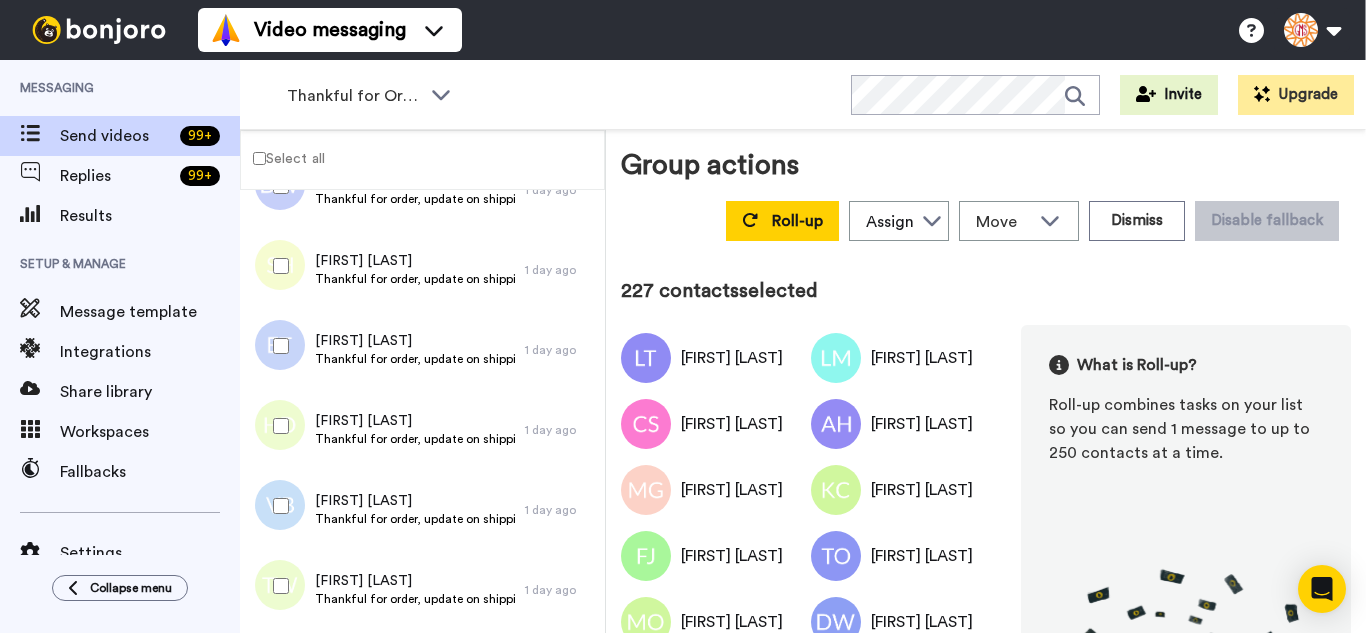 click at bounding box center (277, 346) 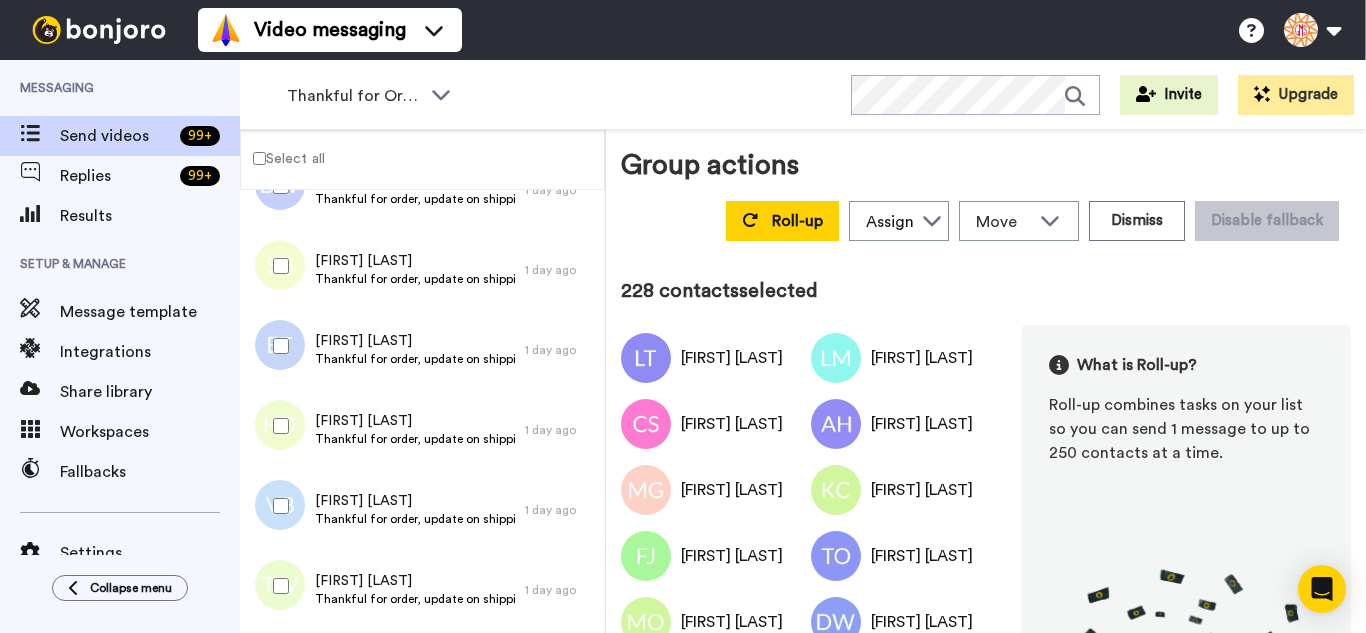 click at bounding box center [277, 426] 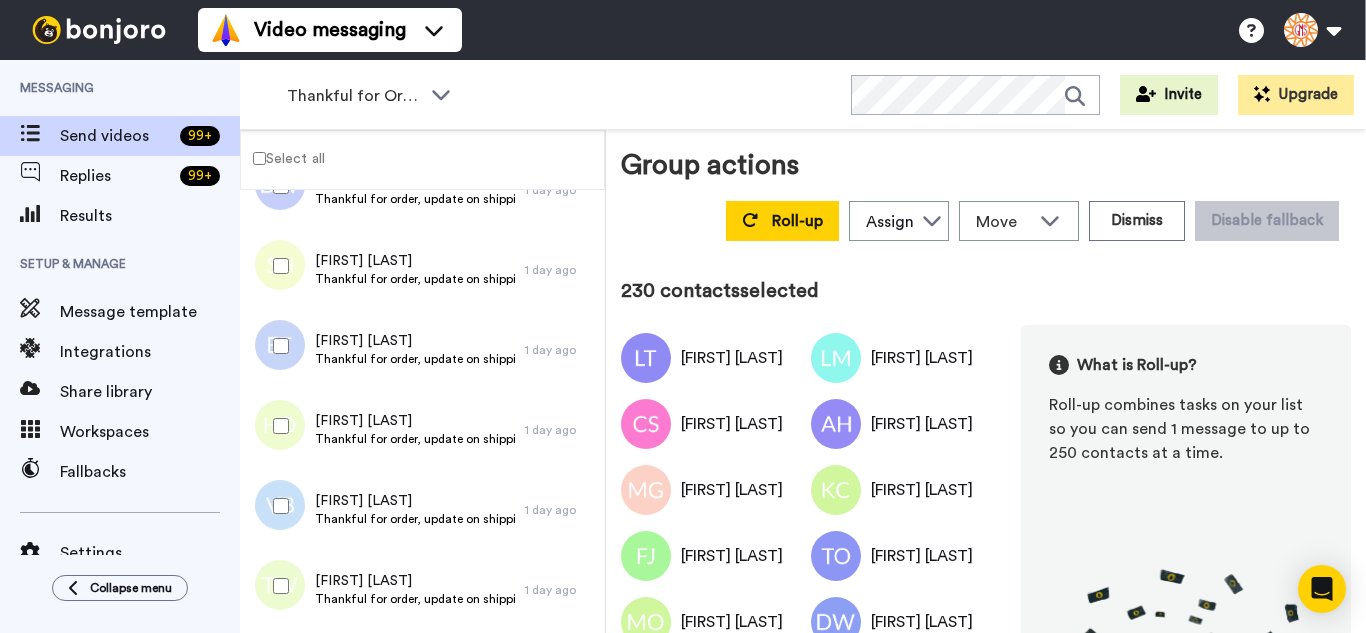 click at bounding box center (277, 586) 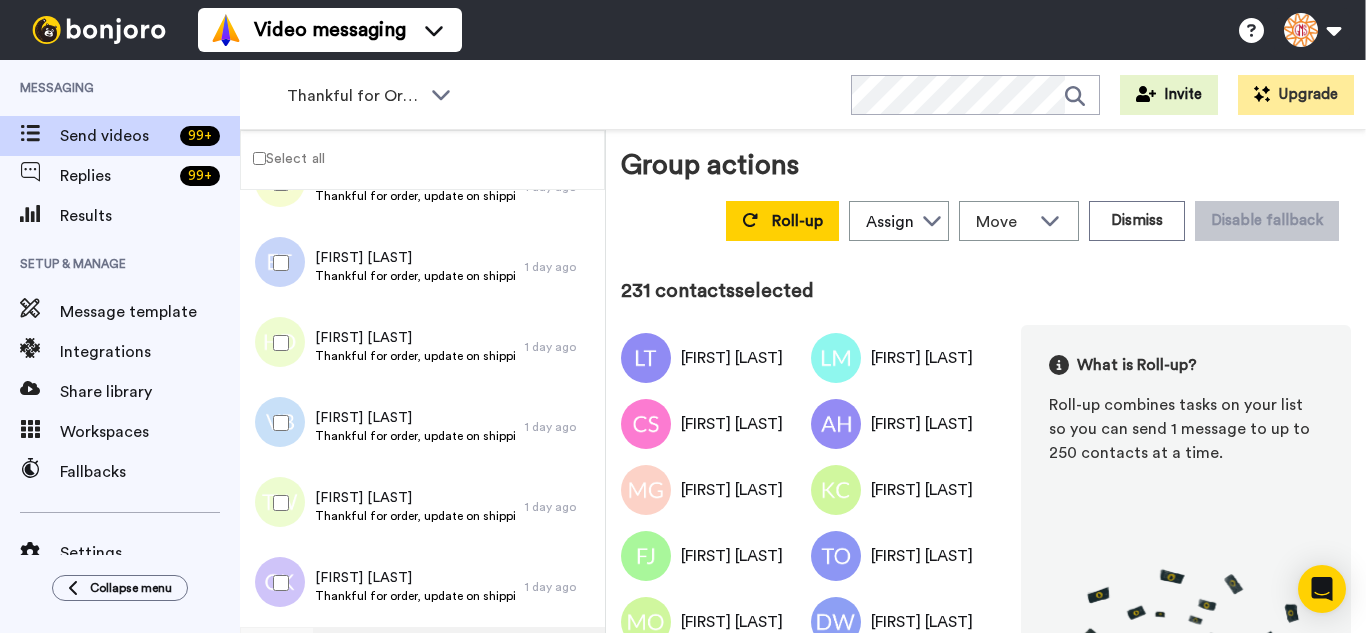scroll, scrollTop: 18400, scrollLeft: 0, axis: vertical 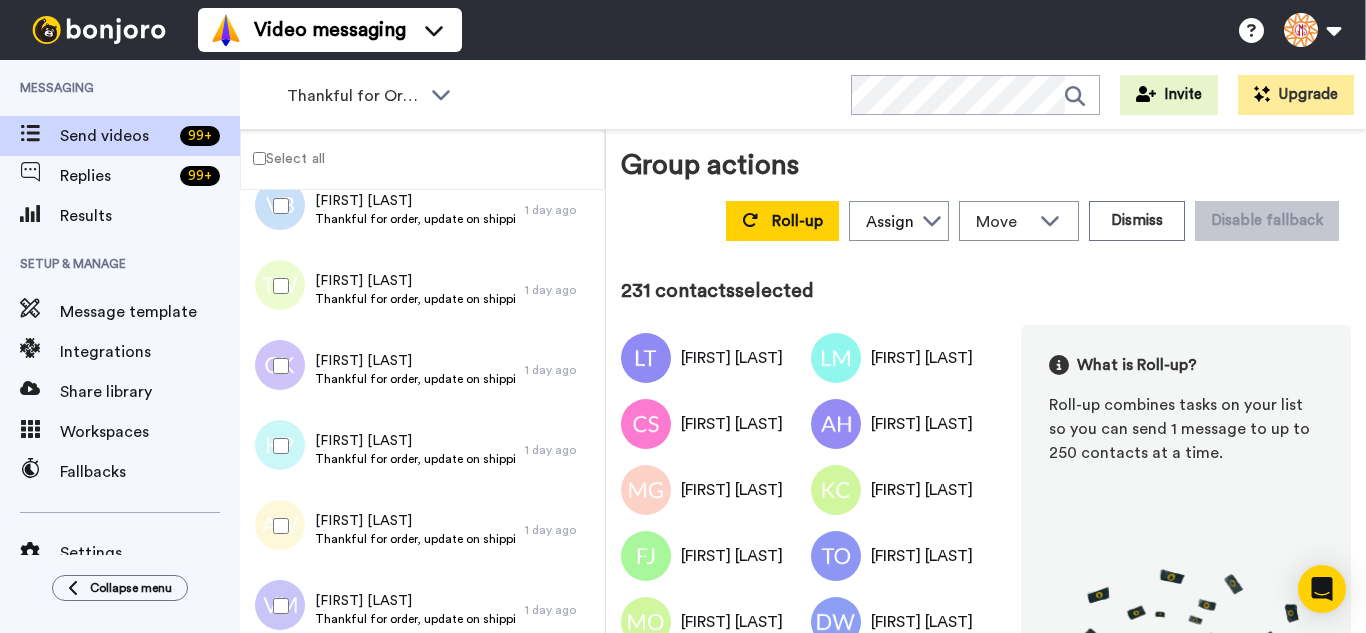 click at bounding box center (277, 366) 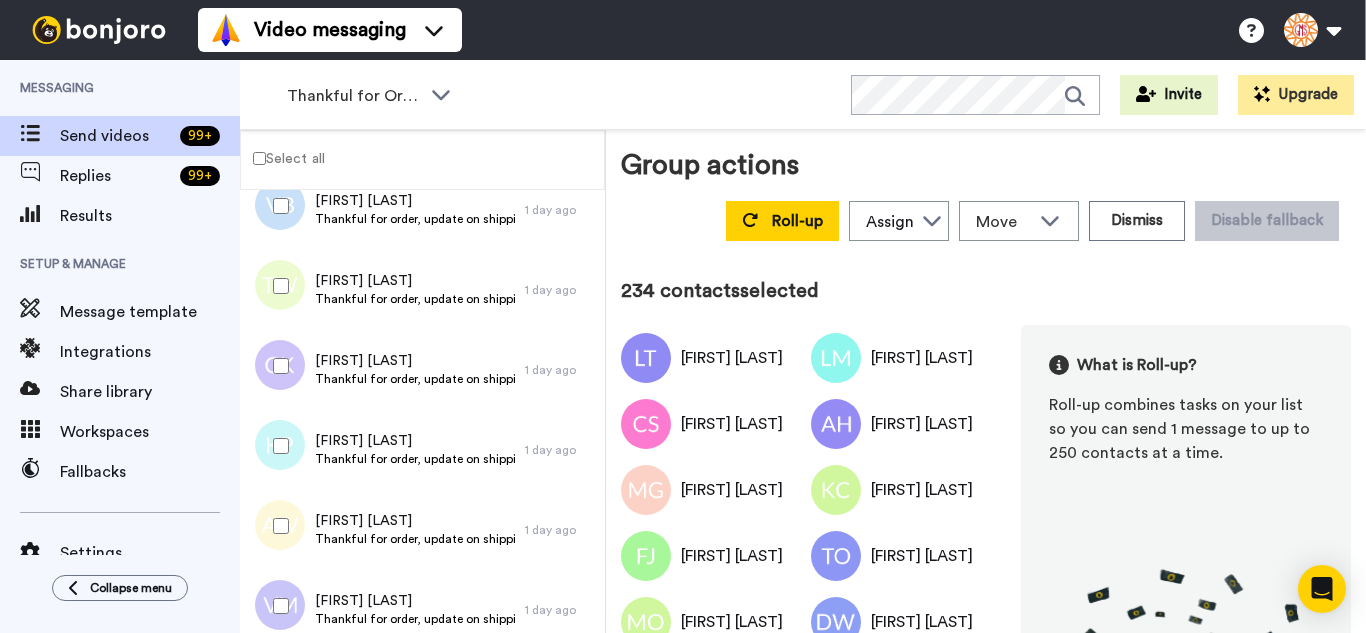 click at bounding box center [277, 606] 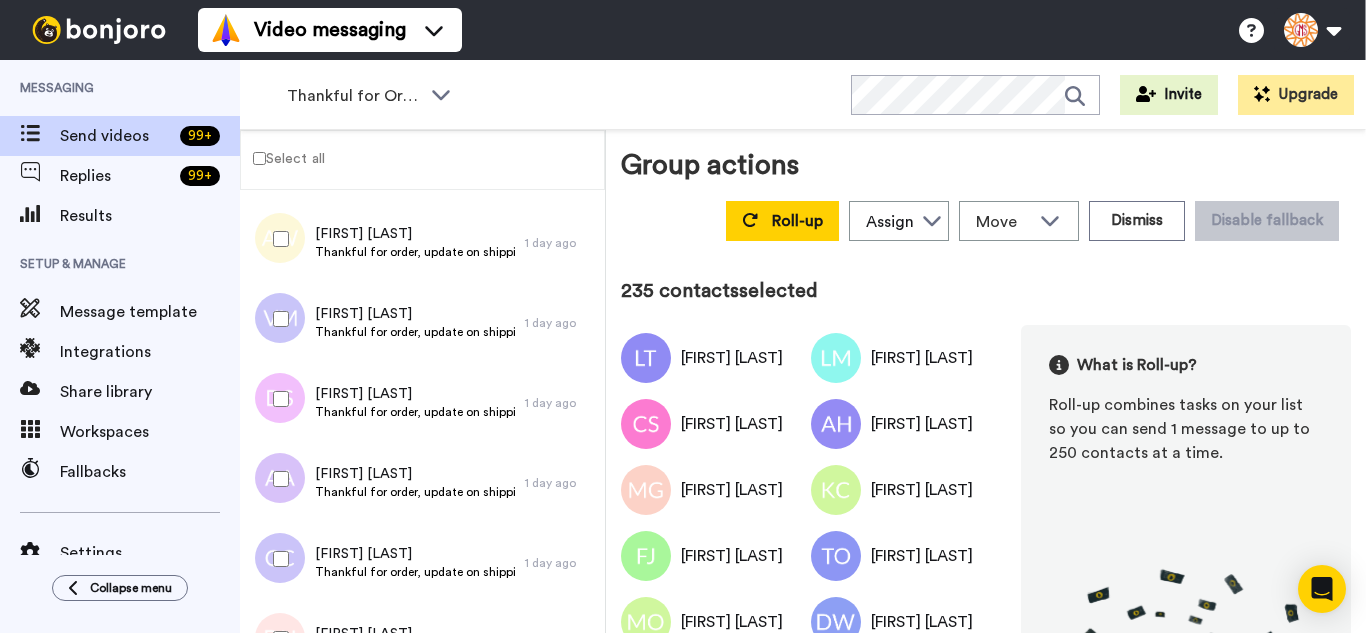 scroll, scrollTop: 18700, scrollLeft: 0, axis: vertical 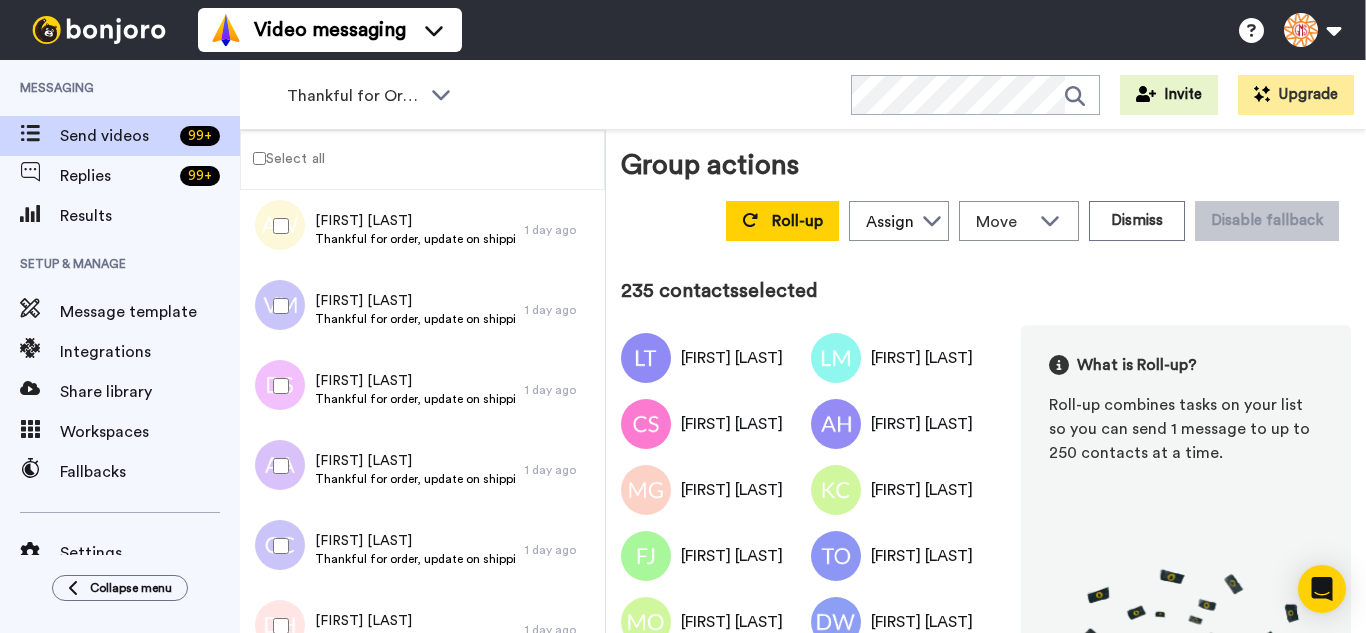 click at bounding box center [277, 386] 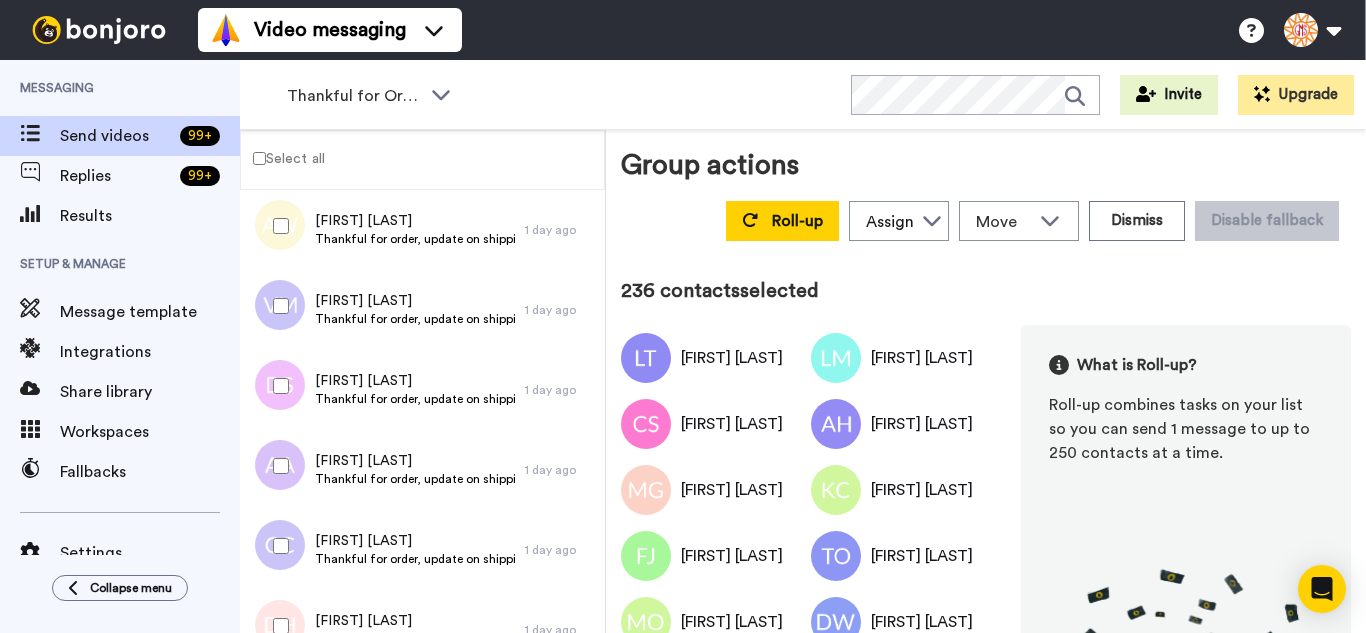 click at bounding box center [277, 546] 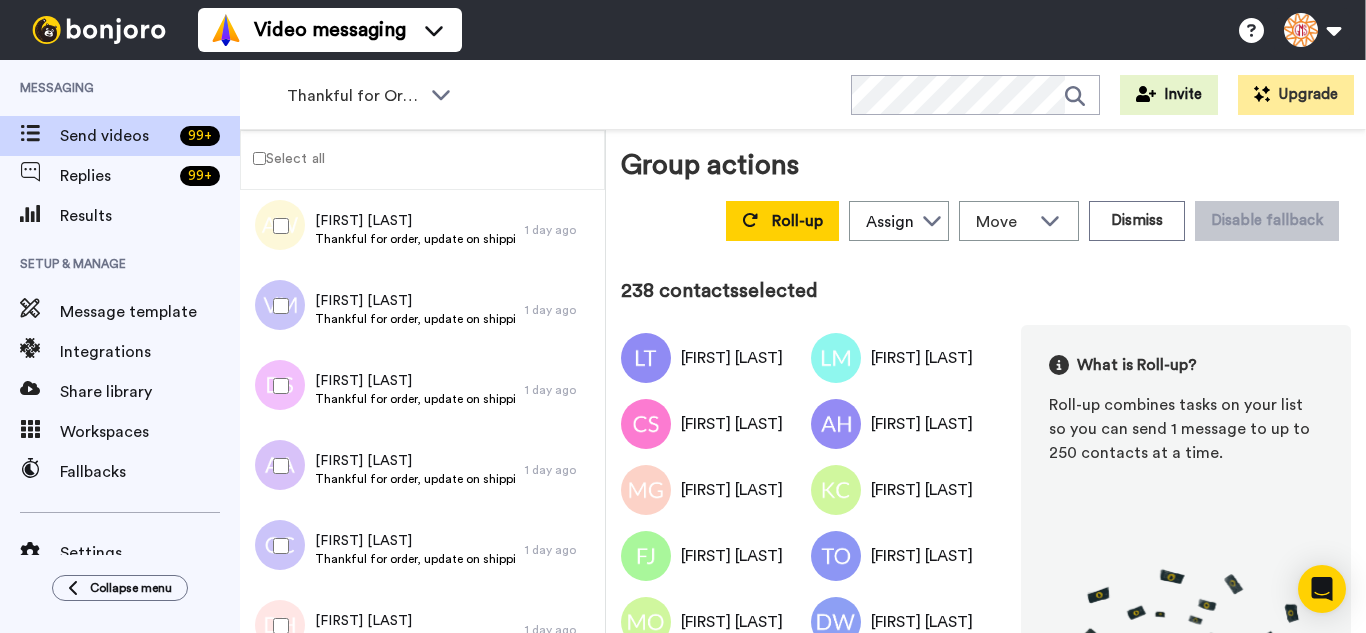 click at bounding box center (277, 626) 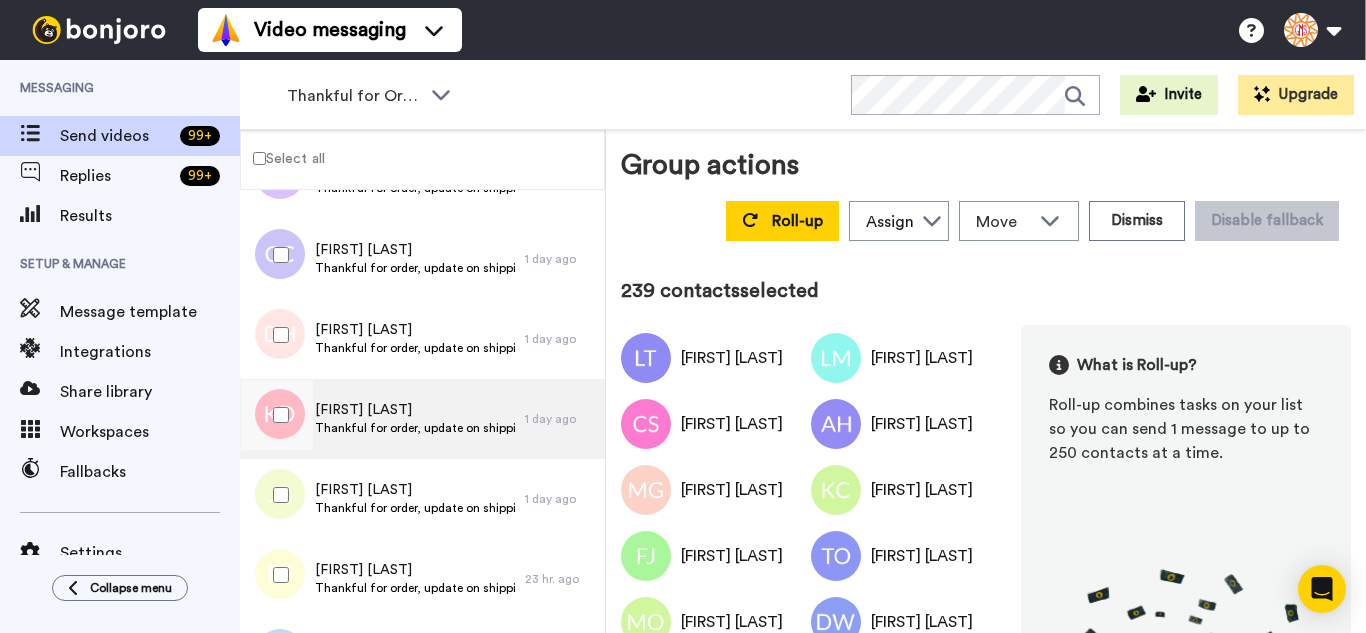 scroll, scrollTop: 19000, scrollLeft: 0, axis: vertical 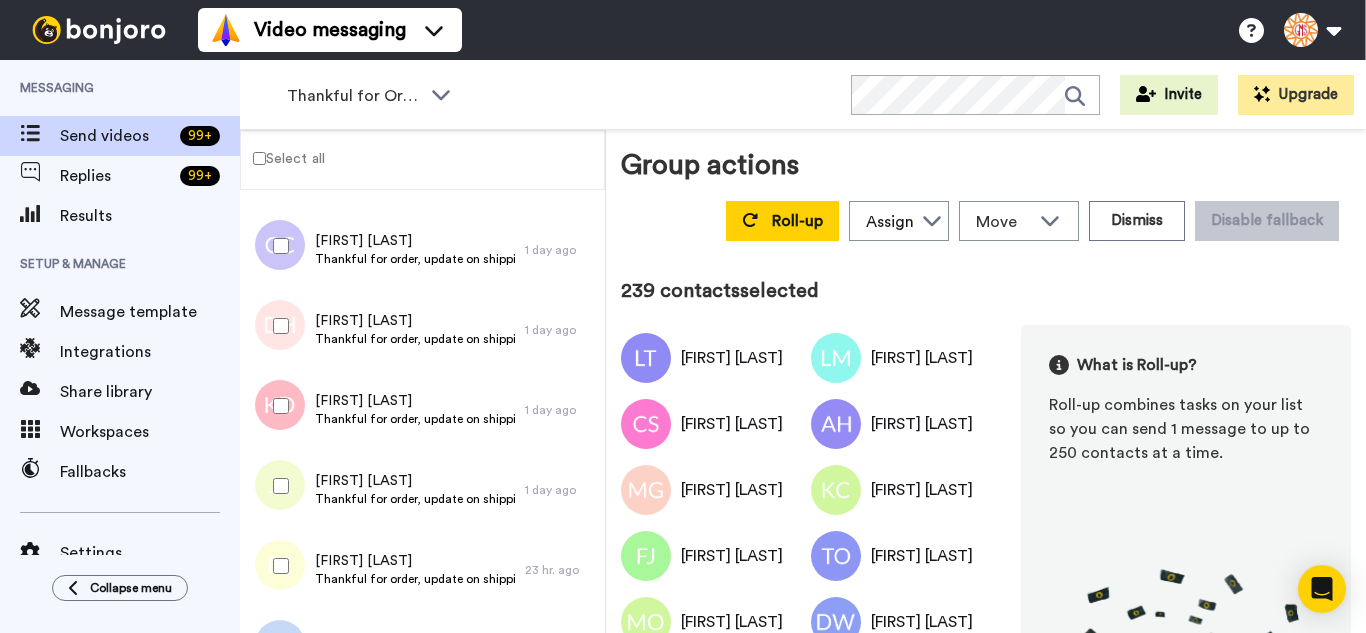 click at bounding box center [277, 406] 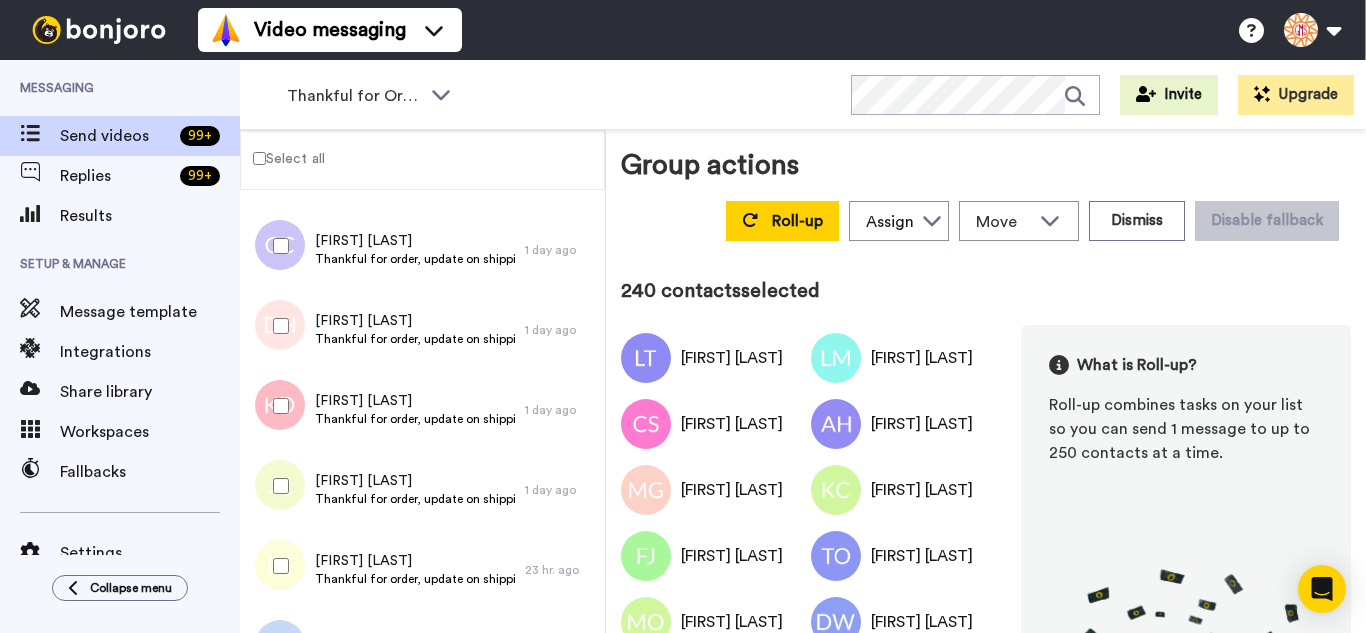 click at bounding box center (277, 486) 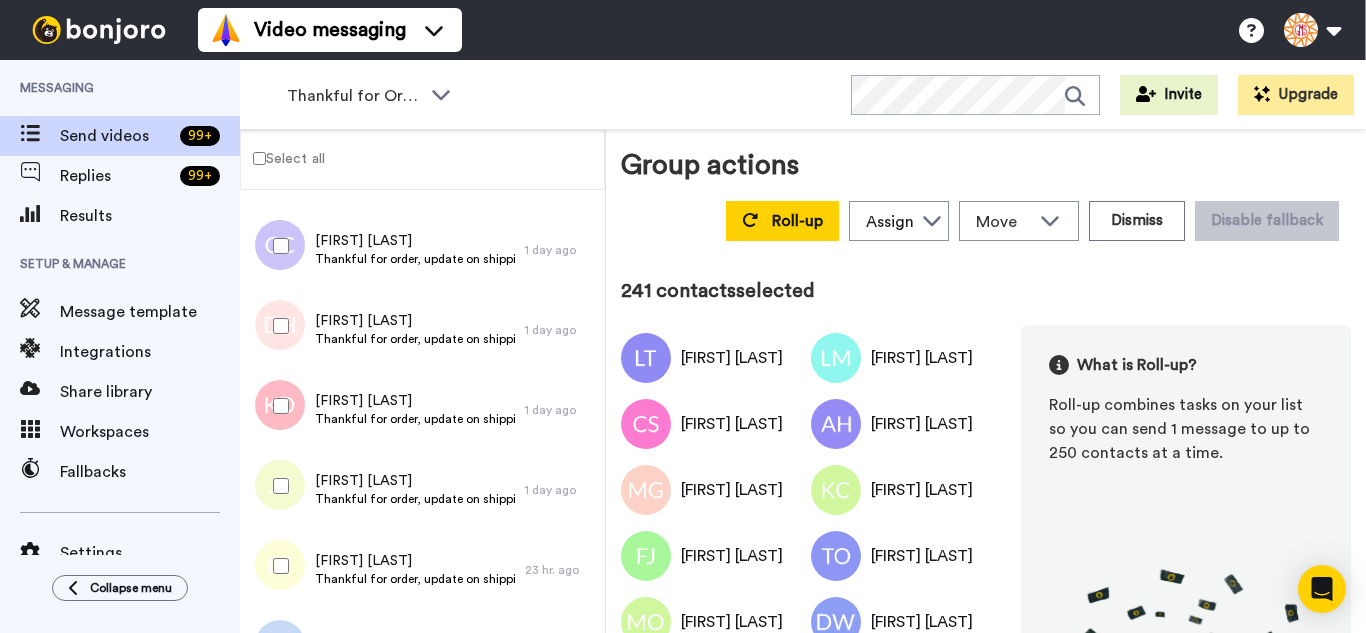 click at bounding box center (277, 566) 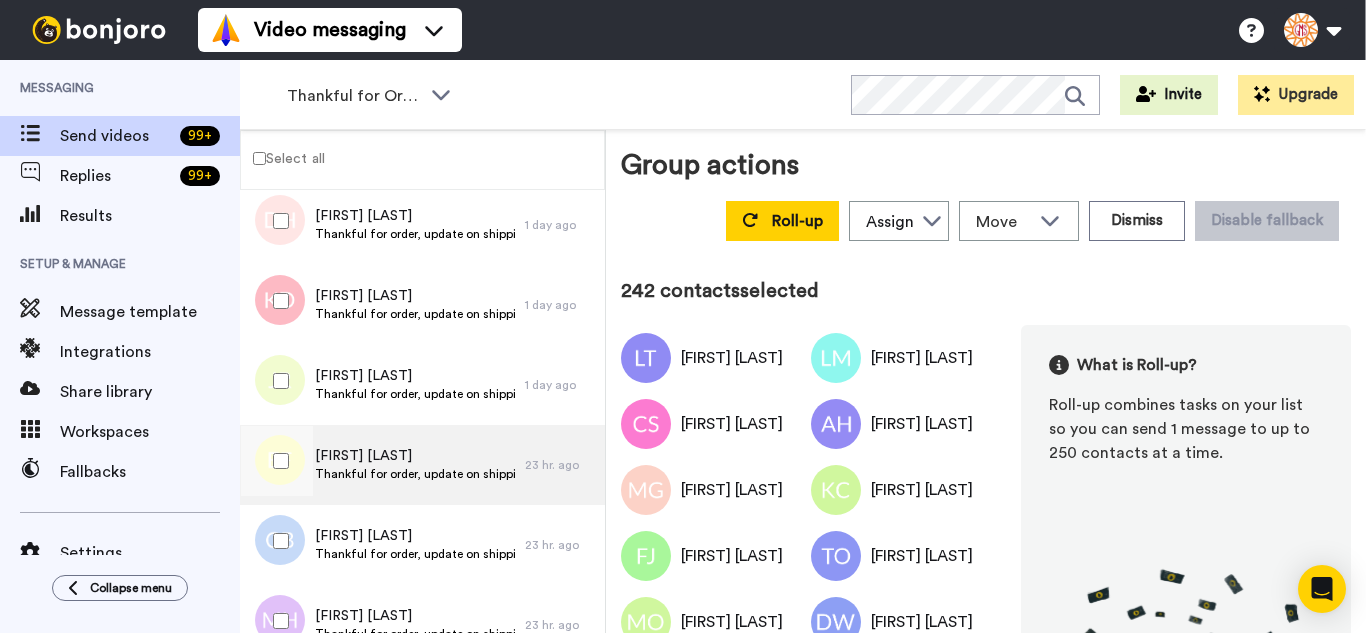 scroll, scrollTop: 19200, scrollLeft: 0, axis: vertical 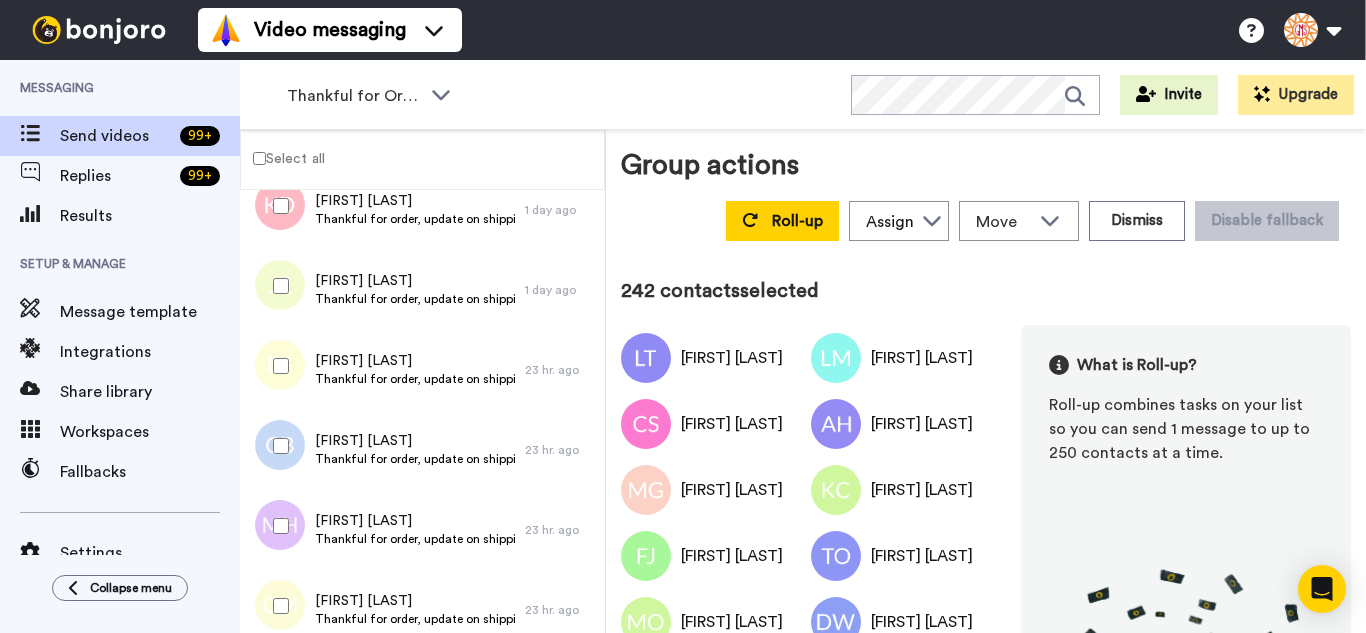 click at bounding box center (277, 446) 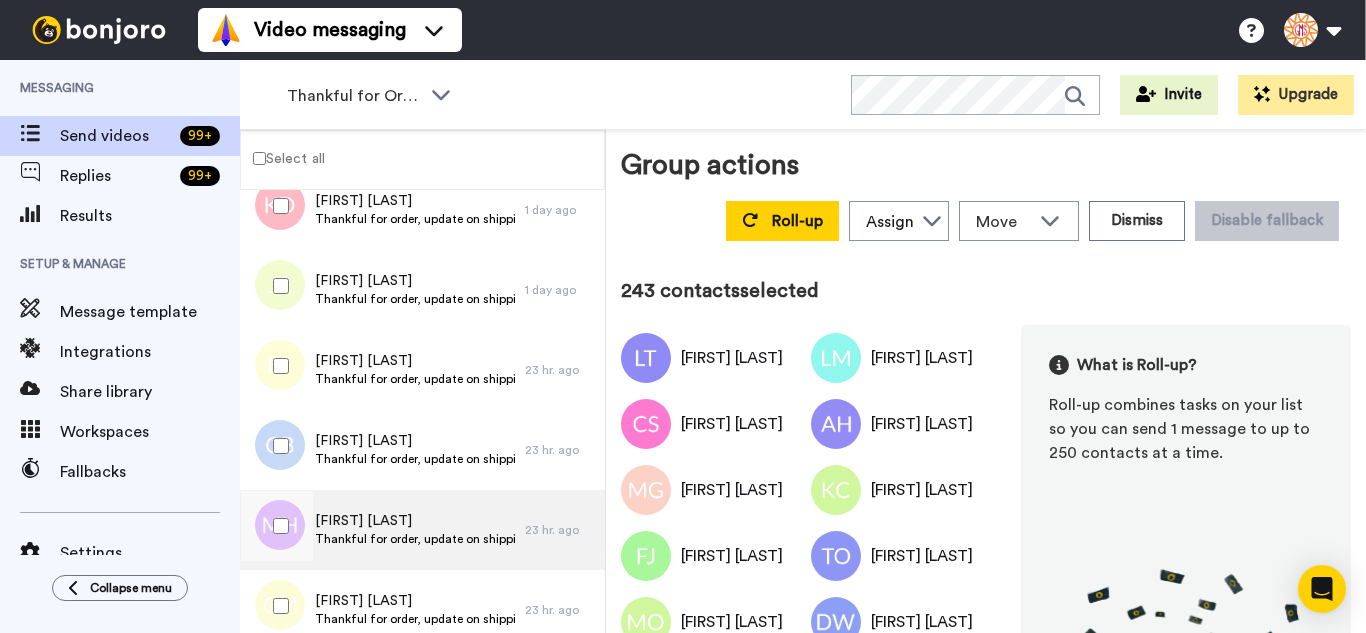 click at bounding box center (277, 526) 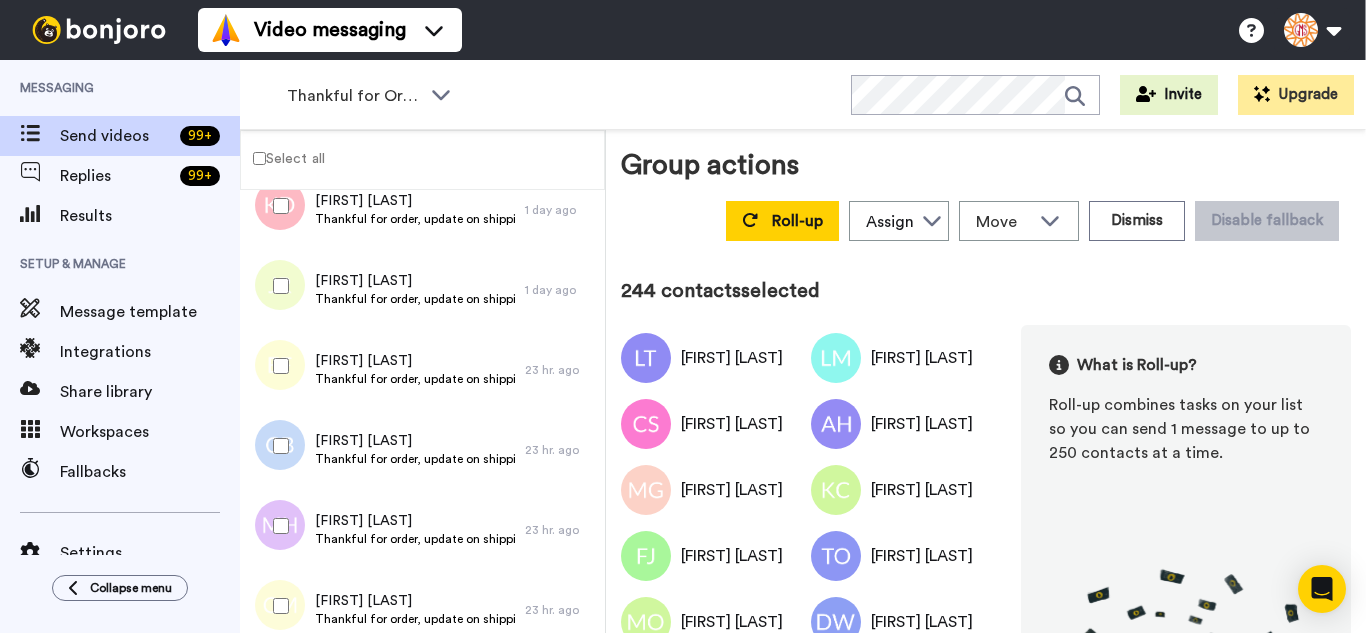 click at bounding box center [277, 606] 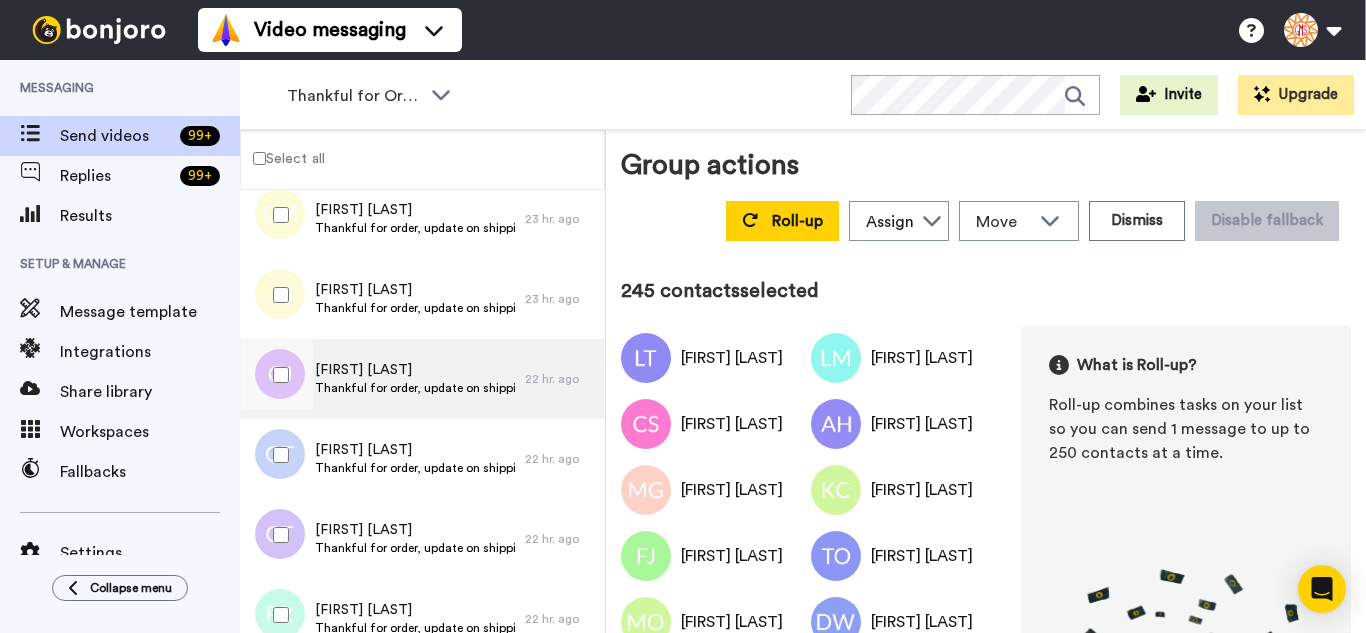 scroll, scrollTop: 19600, scrollLeft: 0, axis: vertical 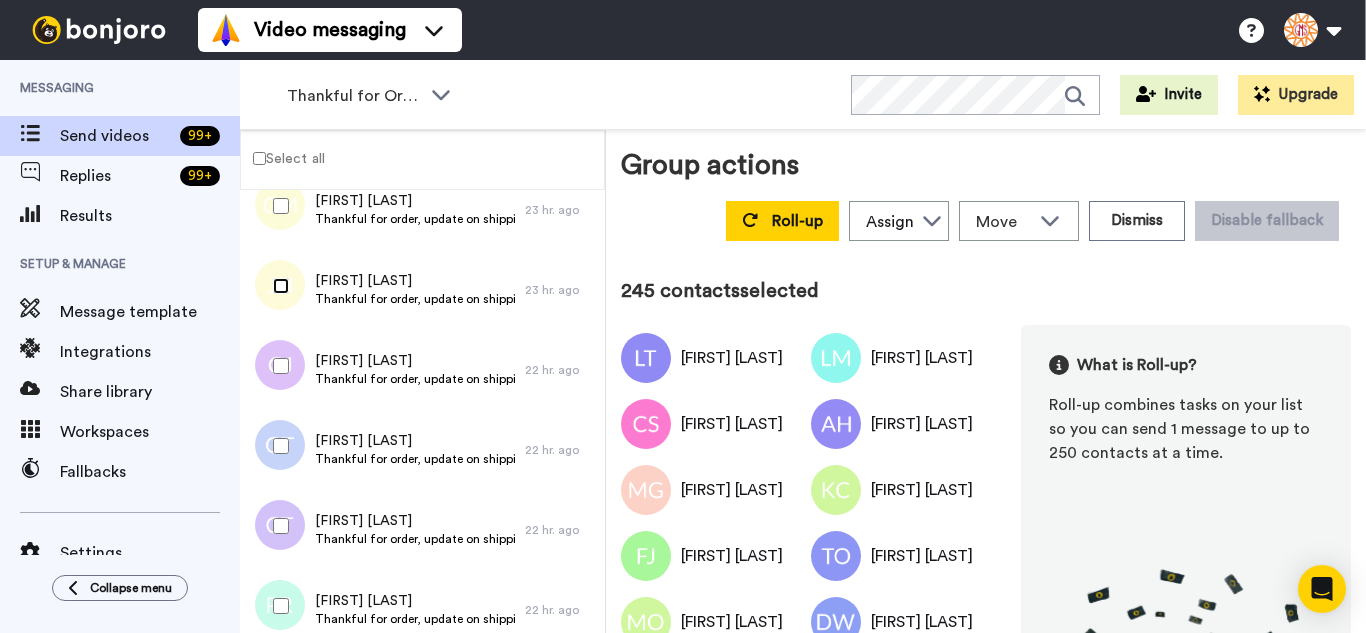 click at bounding box center [277, 286] 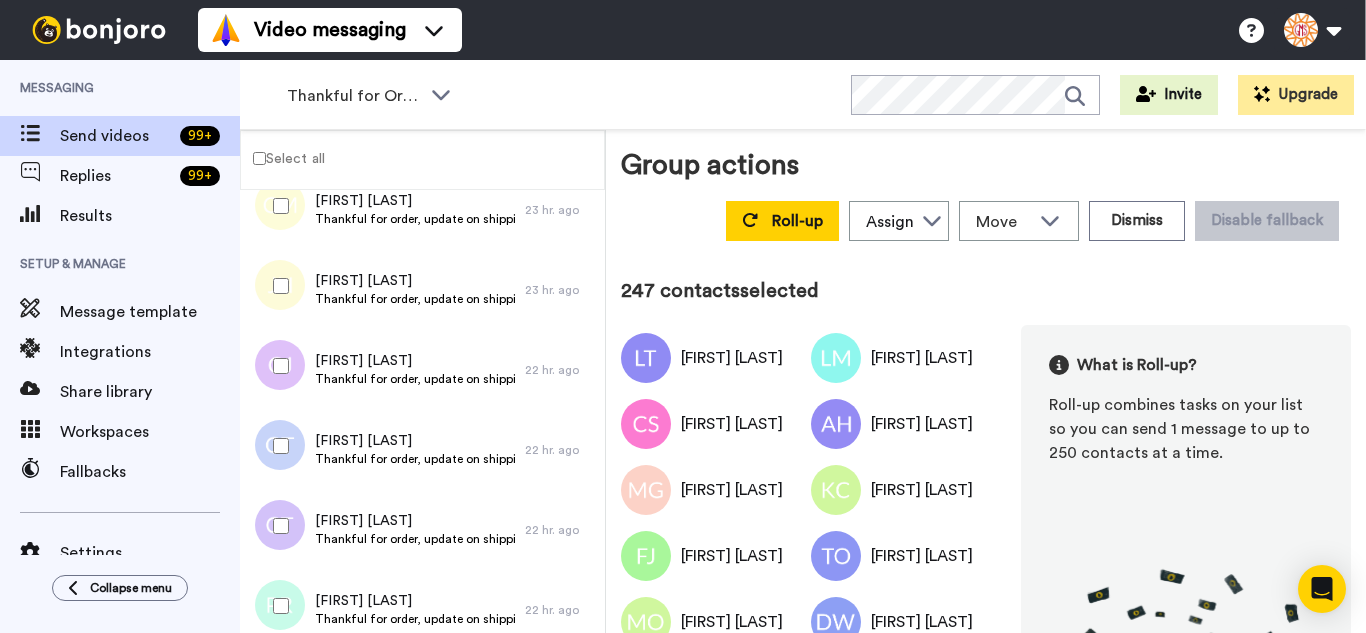 click at bounding box center (277, 446) 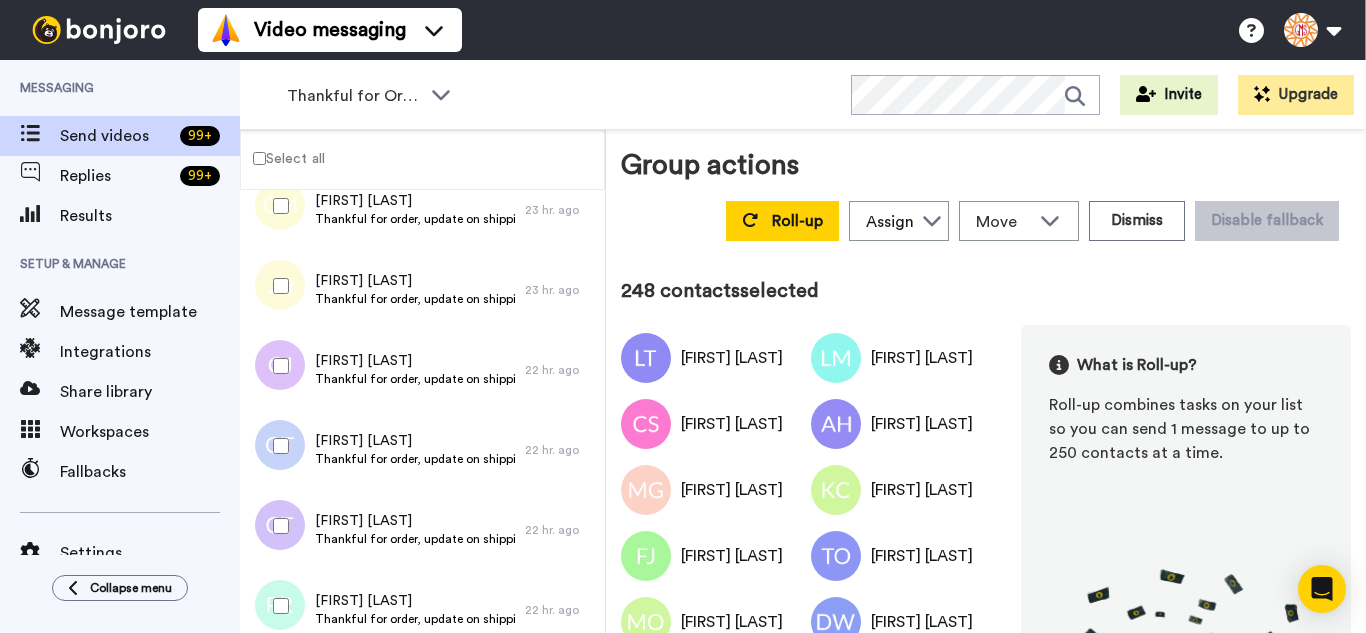 click at bounding box center (277, 526) 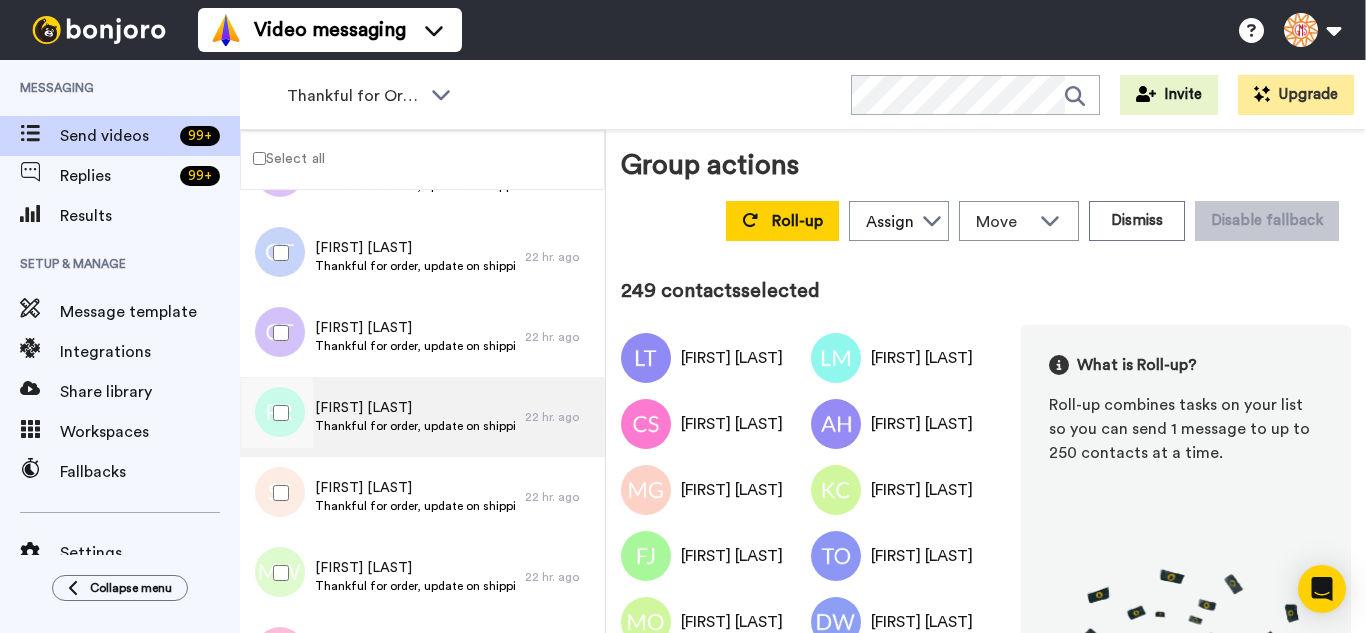 scroll, scrollTop: 19800, scrollLeft: 0, axis: vertical 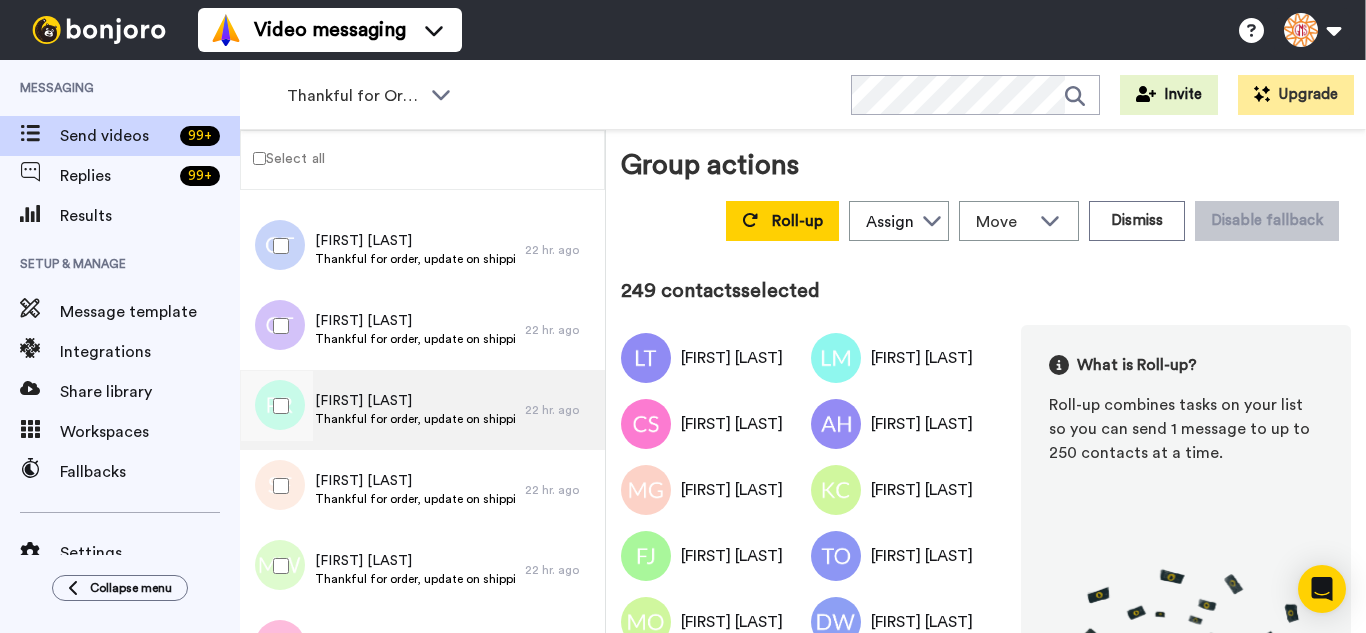 click at bounding box center [277, 406] 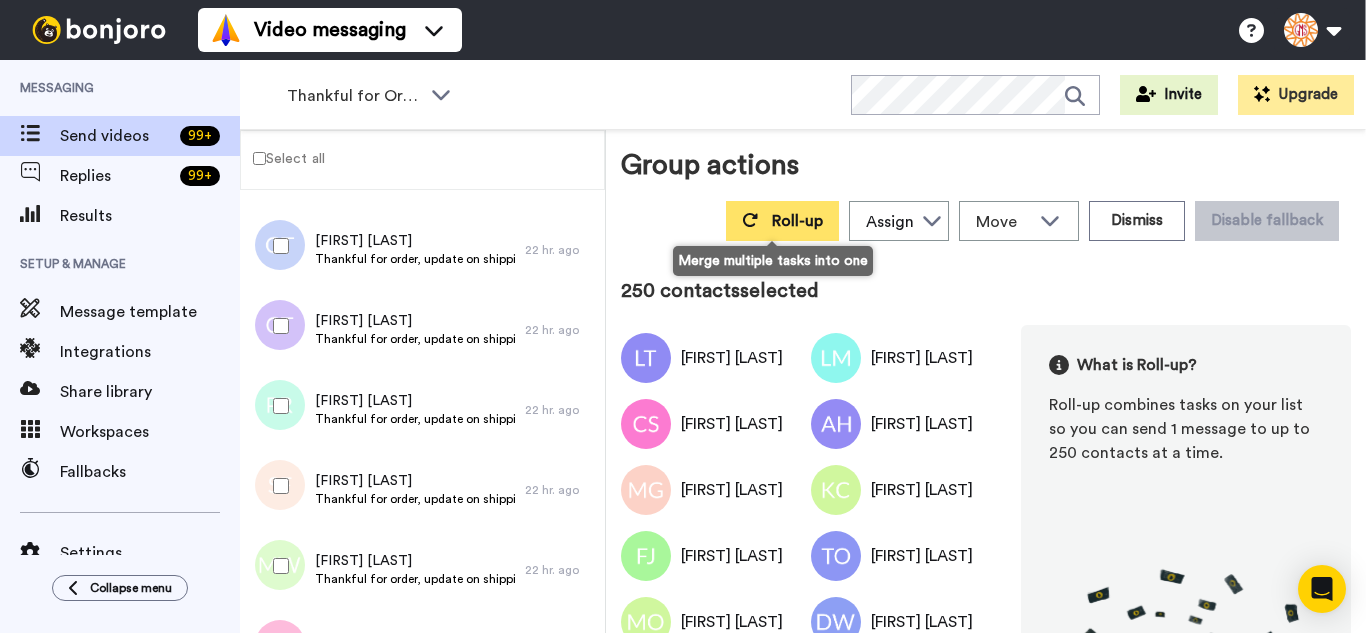 click on "Roll-up" at bounding box center [797, 221] 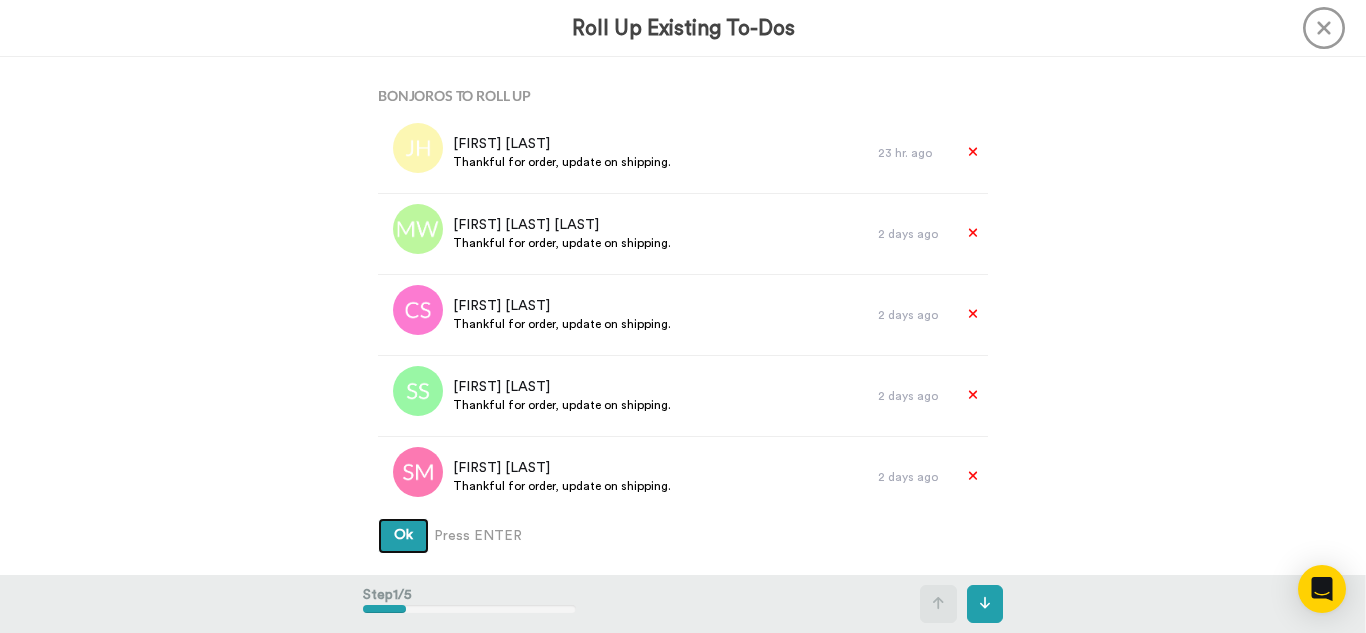 type 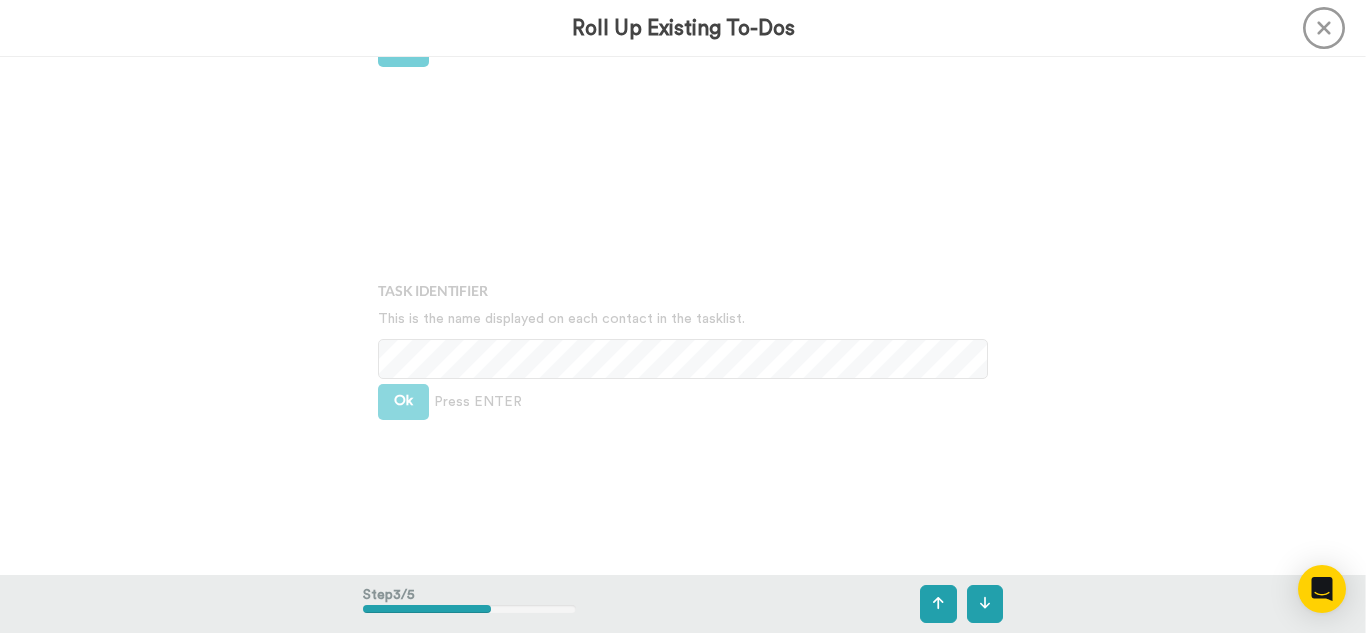 scroll, scrollTop: 1036, scrollLeft: 0, axis: vertical 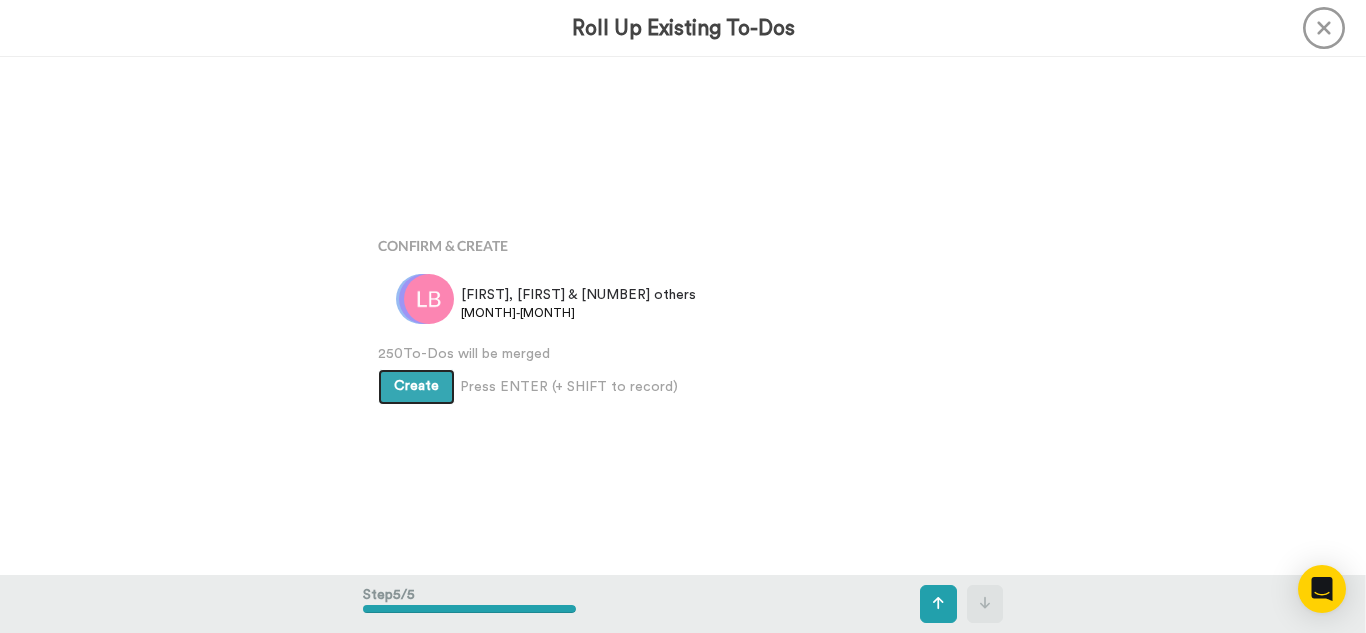 type 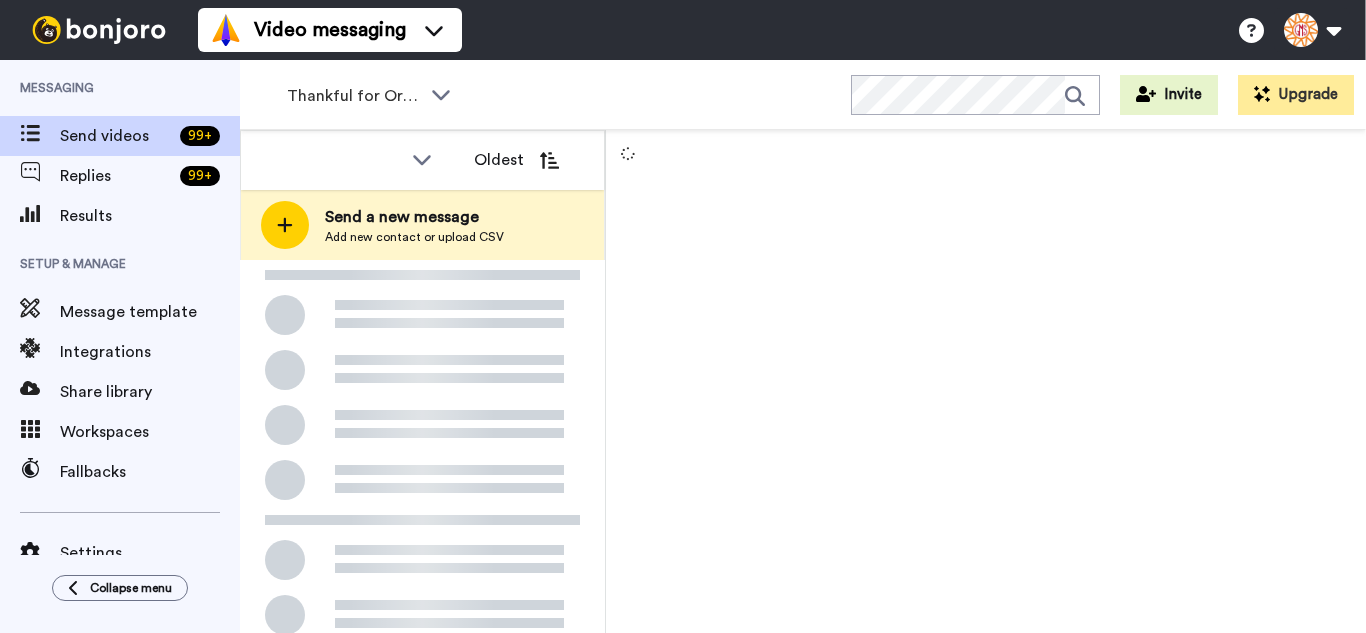 scroll, scrollTop: 0, scrollLeft: 0, axis: both 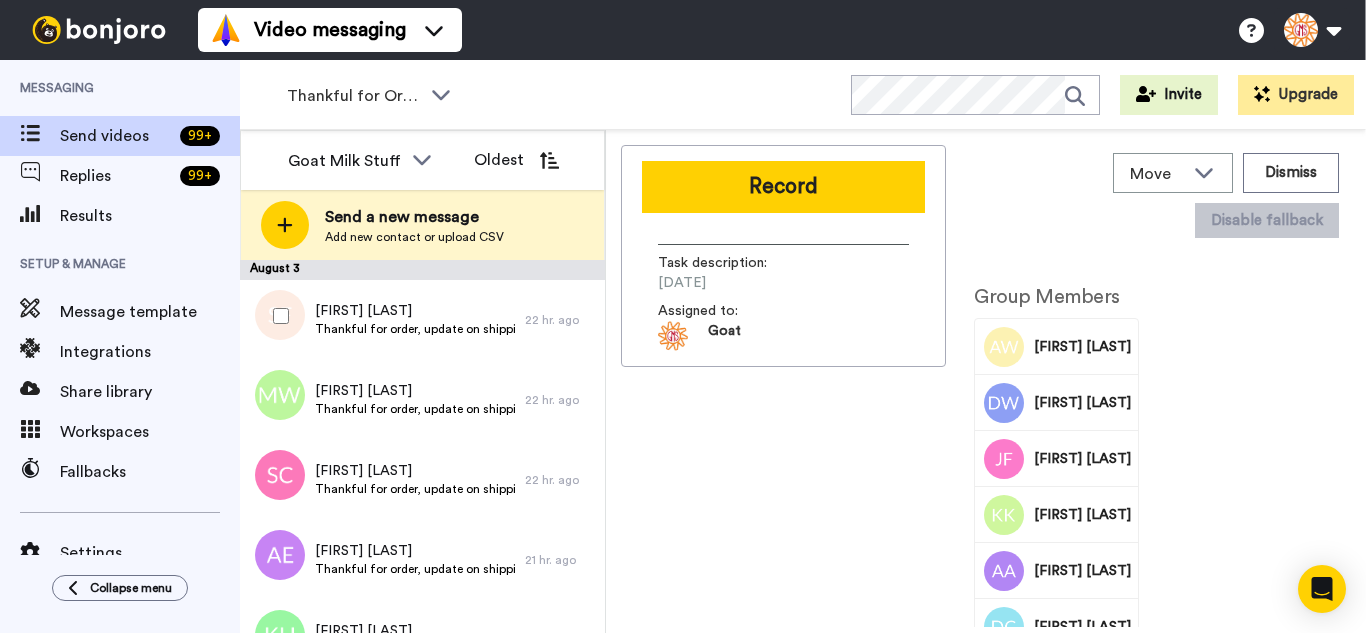 drag, startPoint x: 301, startPoint y: 326, endPoint x: 301, endPoint y: 349, distance: 23 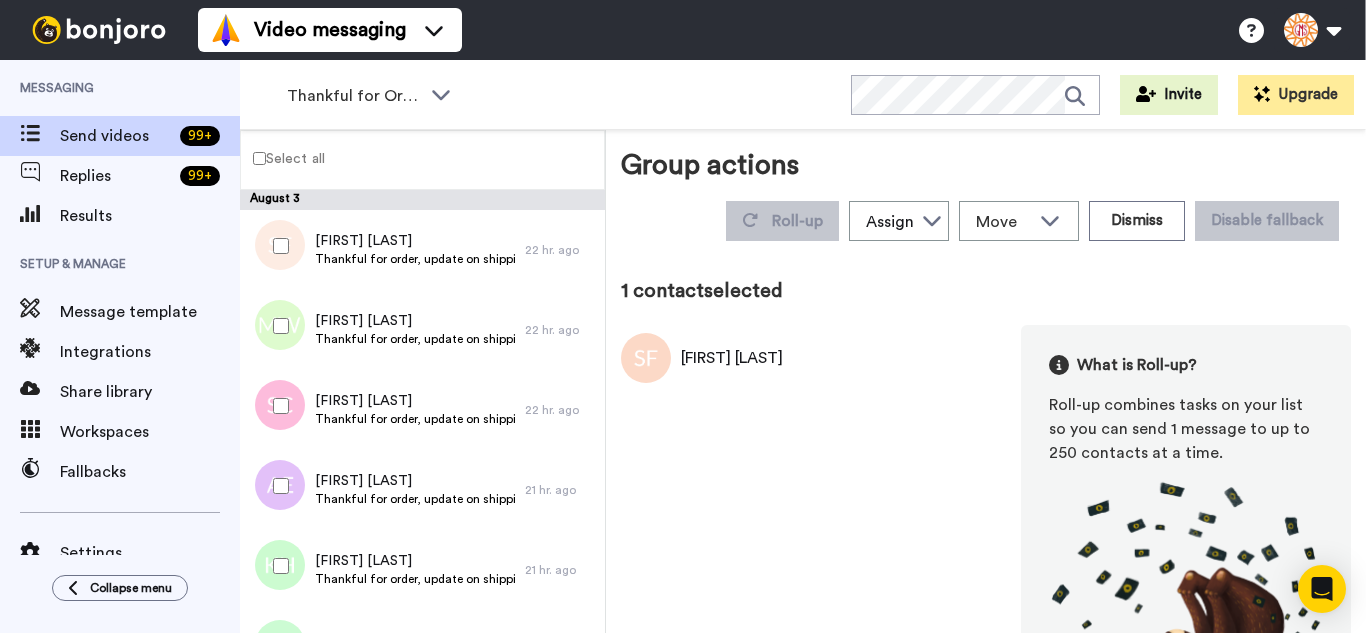 click at bounding box center [277, 326] 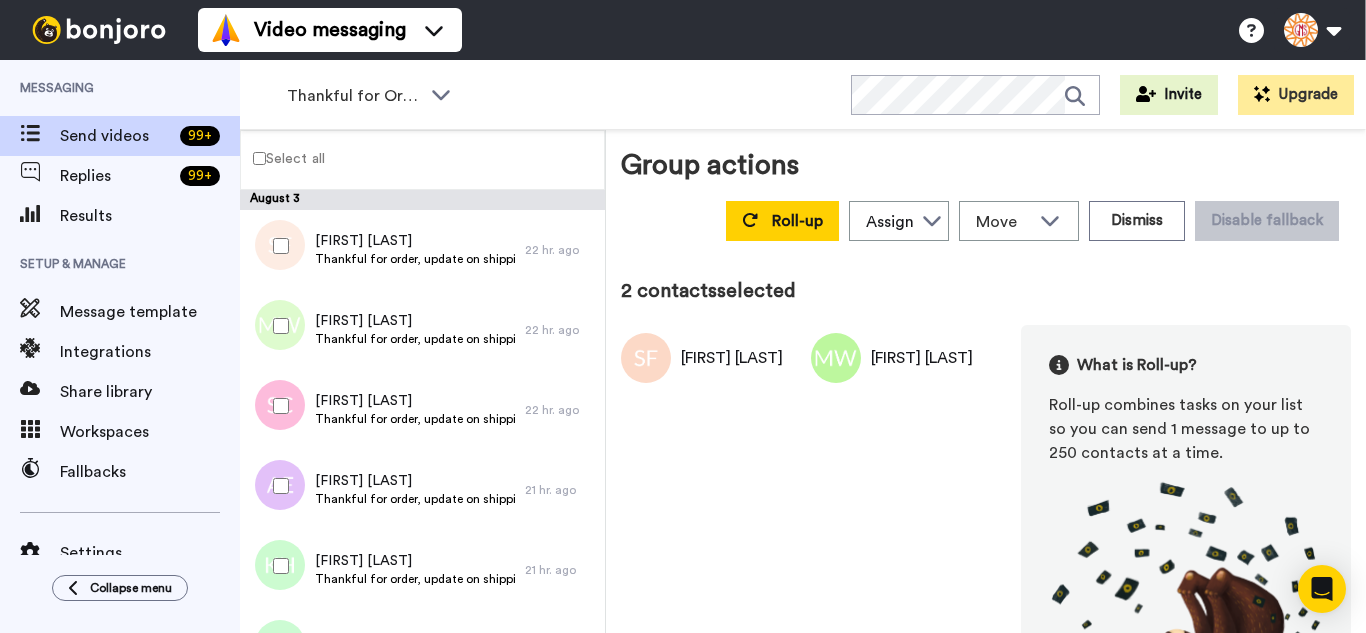 click at bounding box center [277, 406] 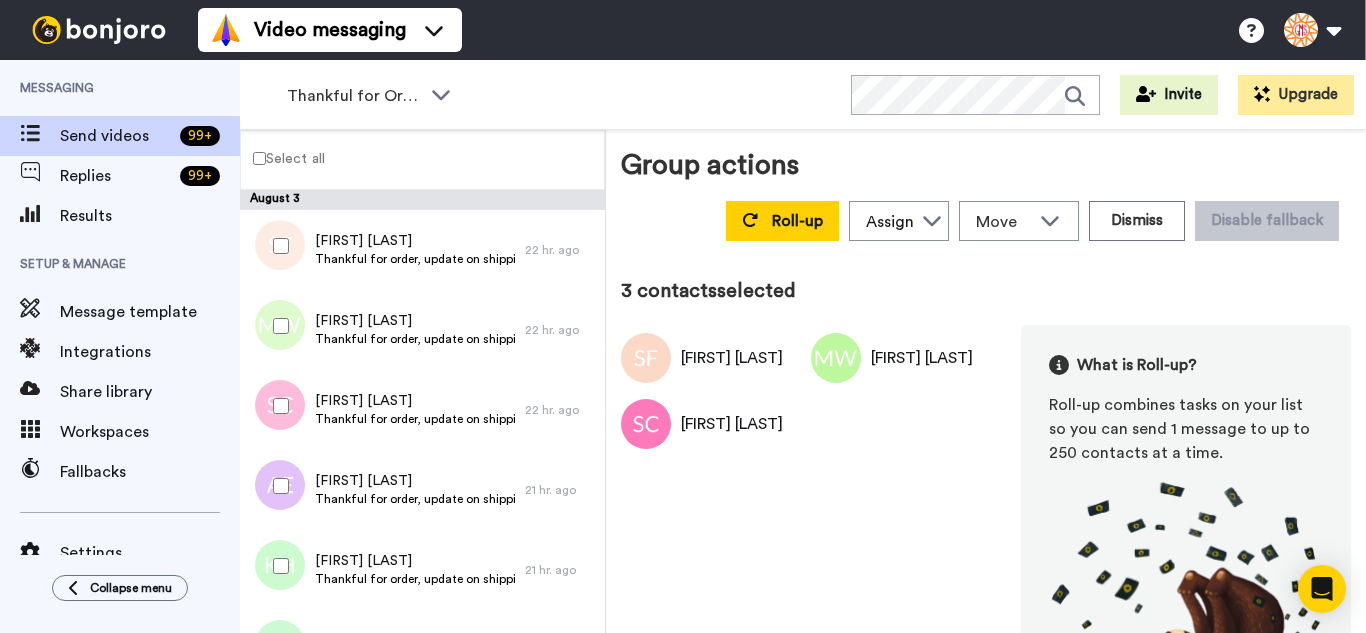 click at bounding box center (277, 486) 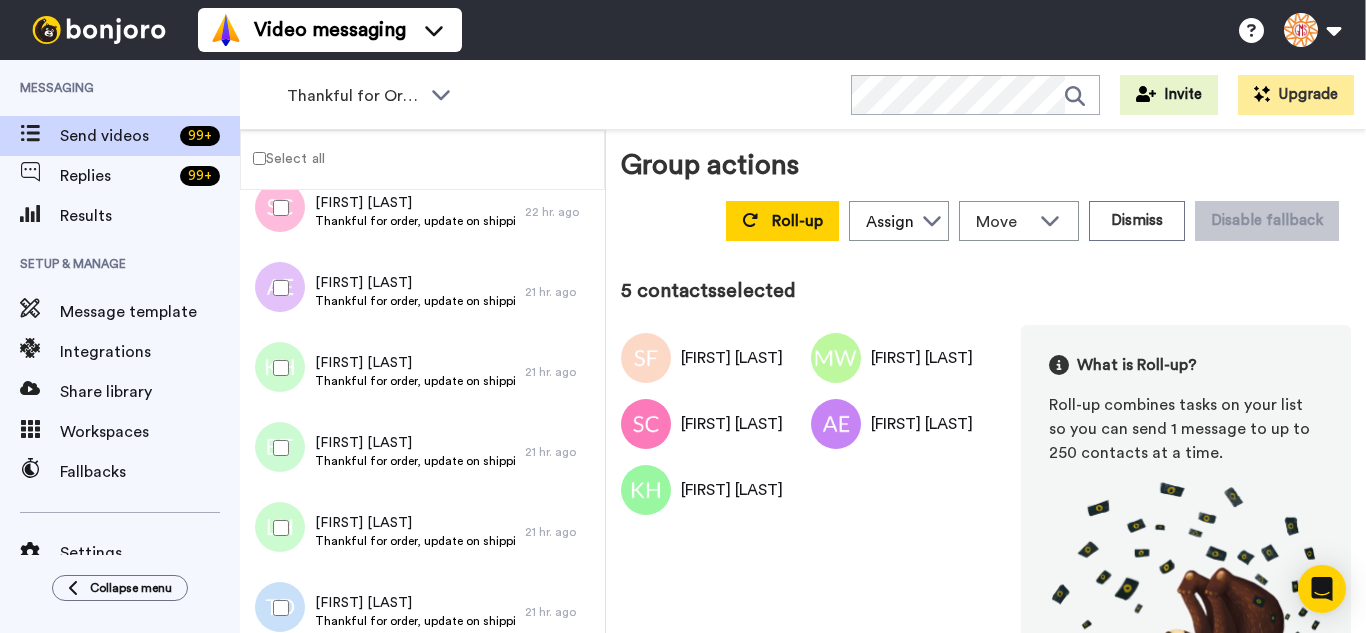 scroll, scrollTop: 300, scrollLeft: 0, axis: vertical 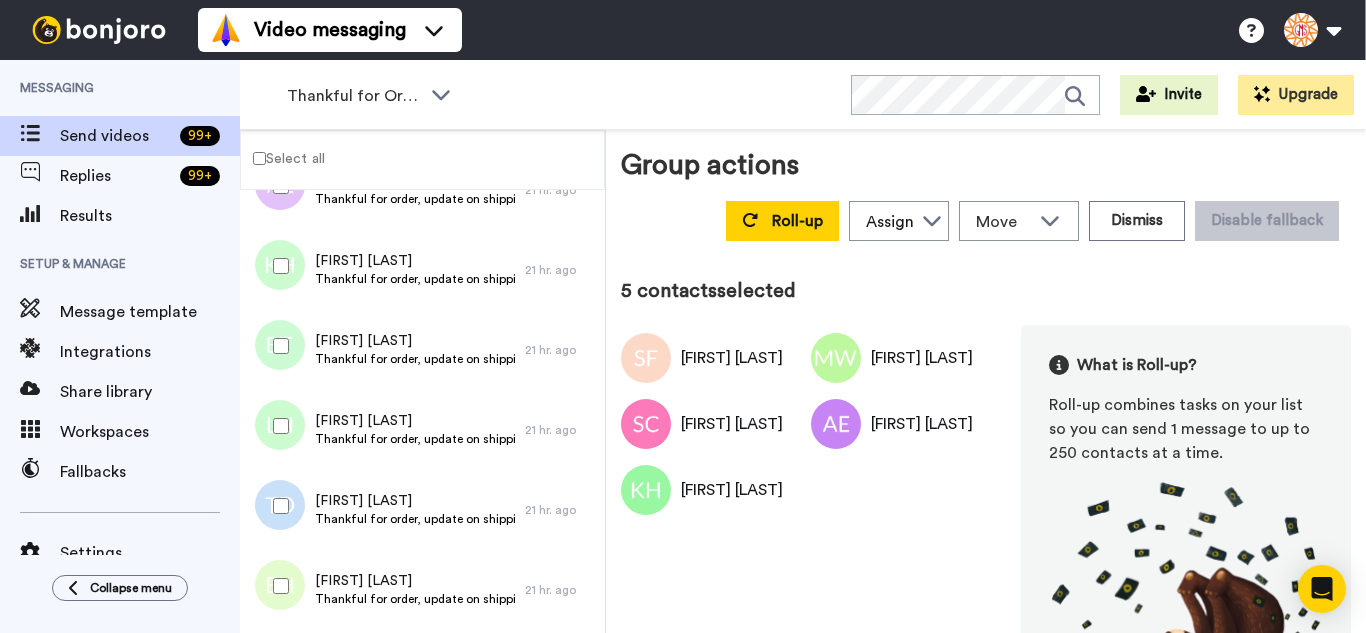 click at bounding box center (277, 346) 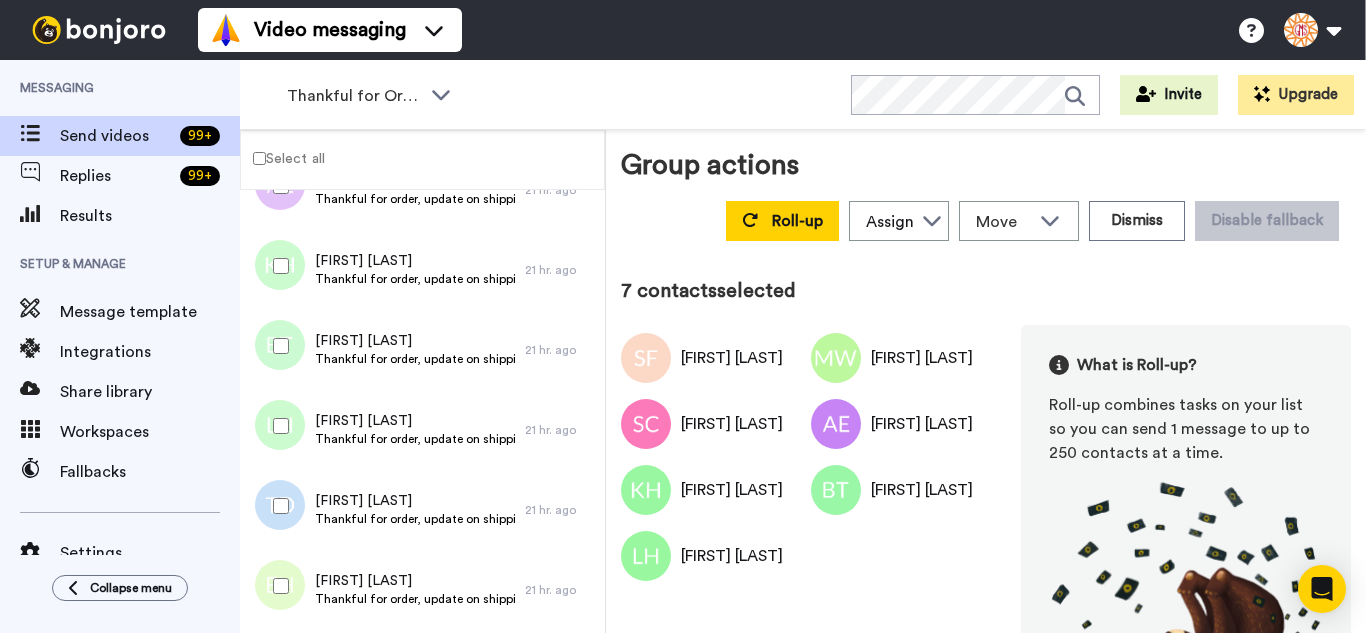 click at bounding box center [277, 506] 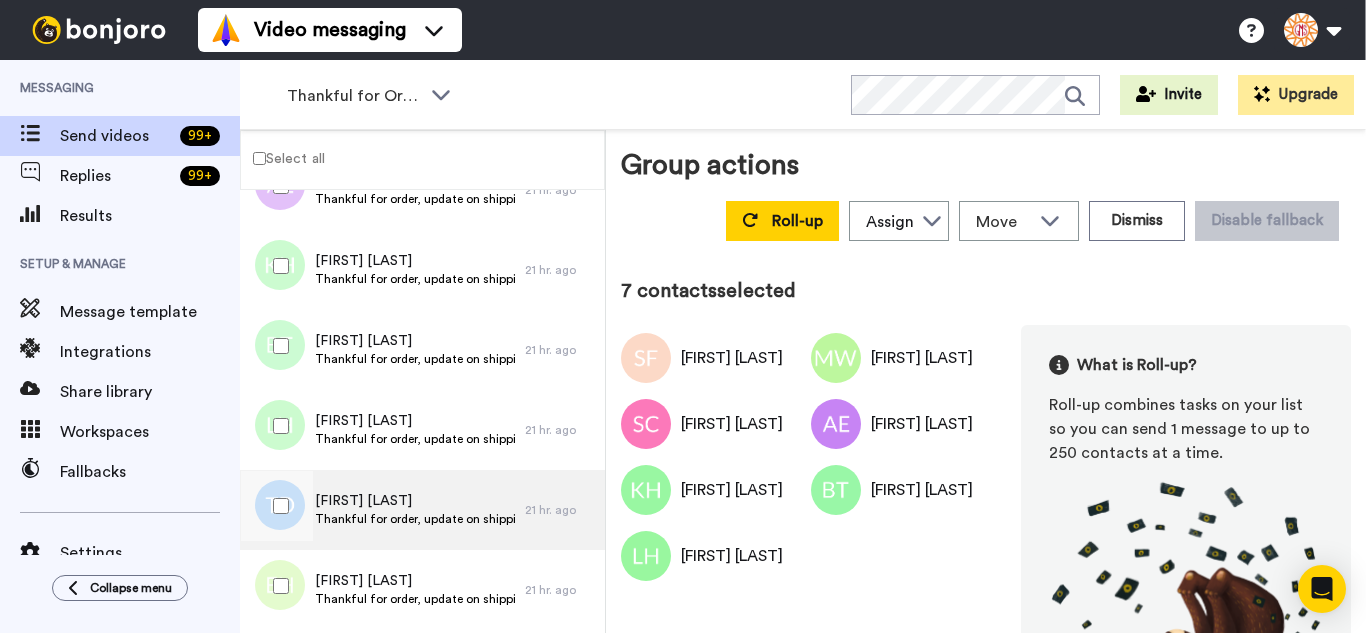 drag, startPoint x: 316, startPoint y: 588, endPoint x: 312, endPoint y: 546, distance: 42.190044 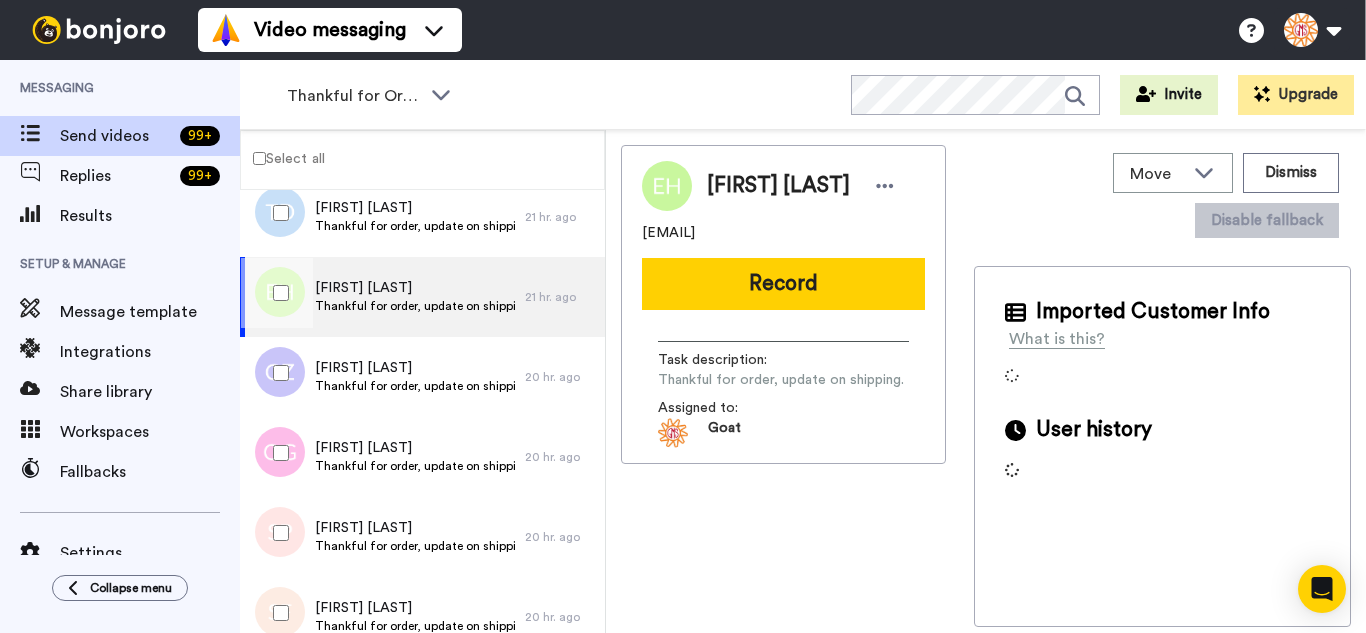 scroll, scrollTop: 600, scrollLeft: 0, axis: vertical 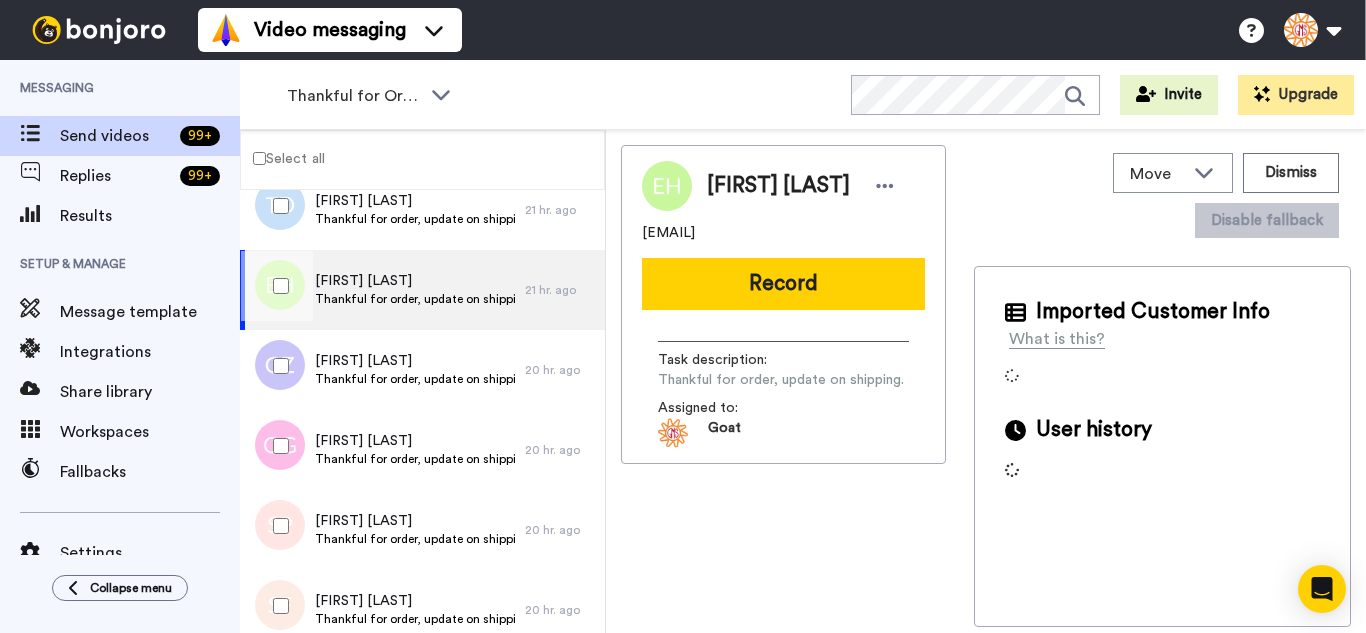 click at bounding box center [277, 286] 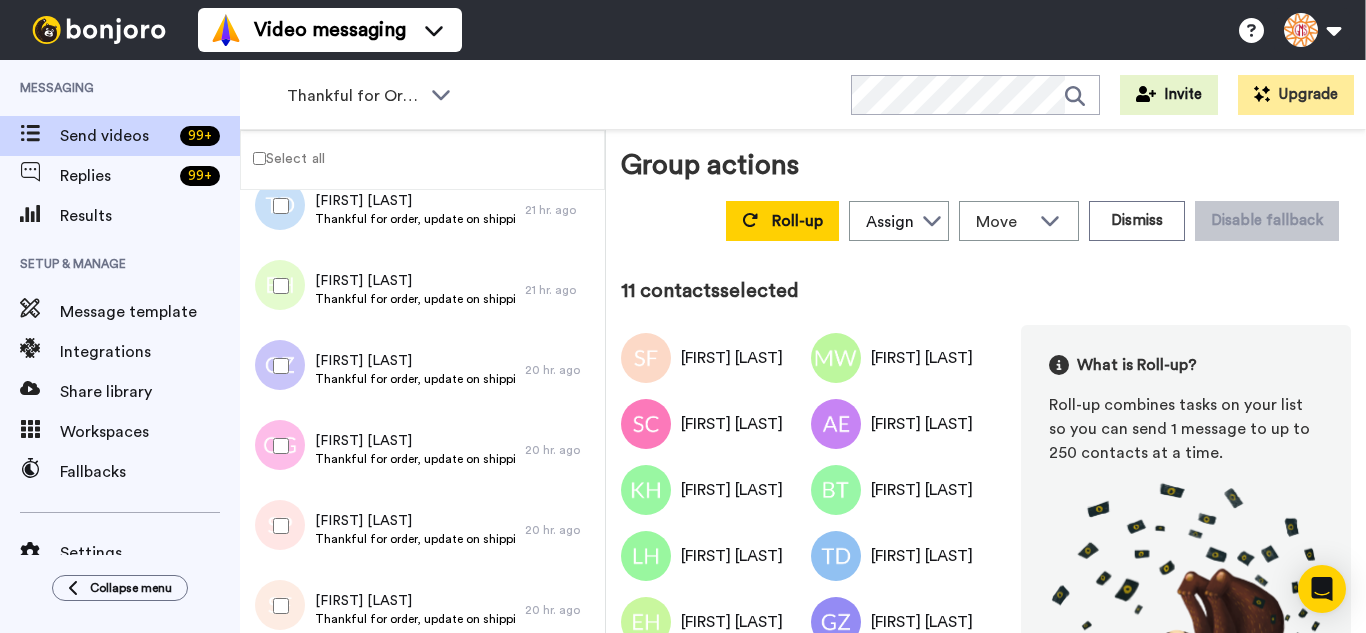 drag, startPoint x: 297, startPoint y: 508, endPoint x: 306, endPoint y: 603, distance: 95.42536 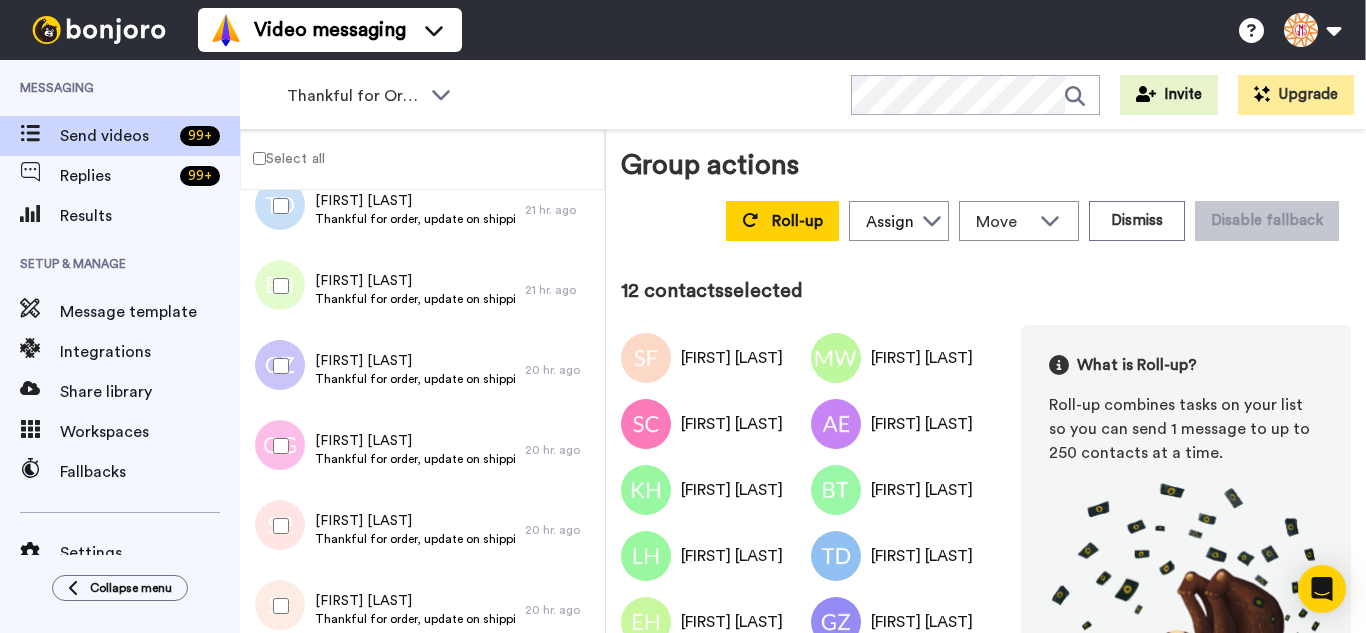 click at bounding box center [277, 606] 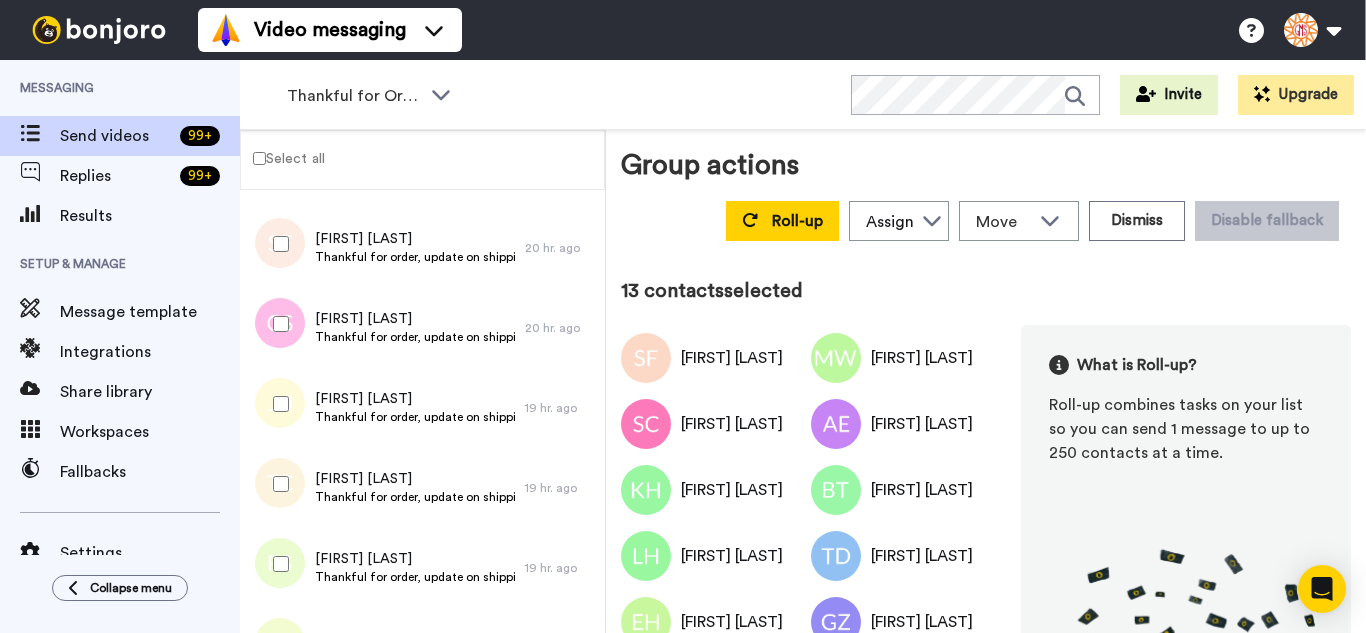 scroll, scrollTop: 1000, scrollLeft: 0, axis: vertical 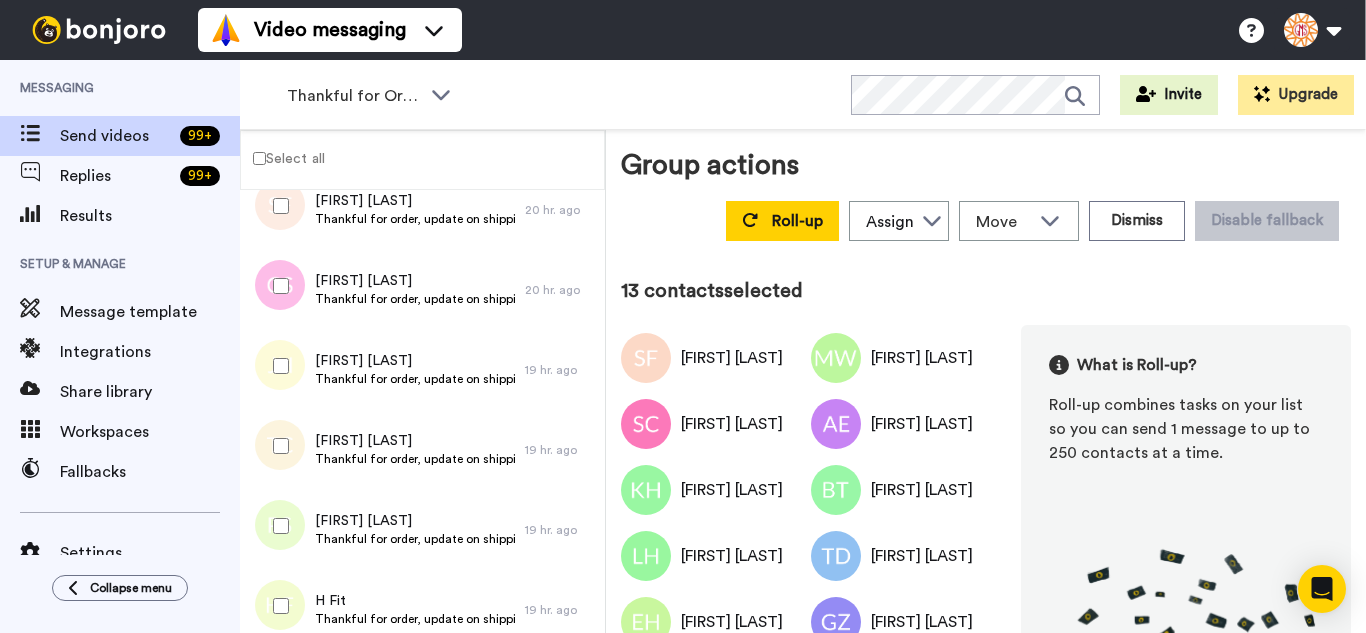 drag, startPoint x: 274, startPoint y: 304, endPoint x: 282, endPoint y: 356, distance: 52.611786 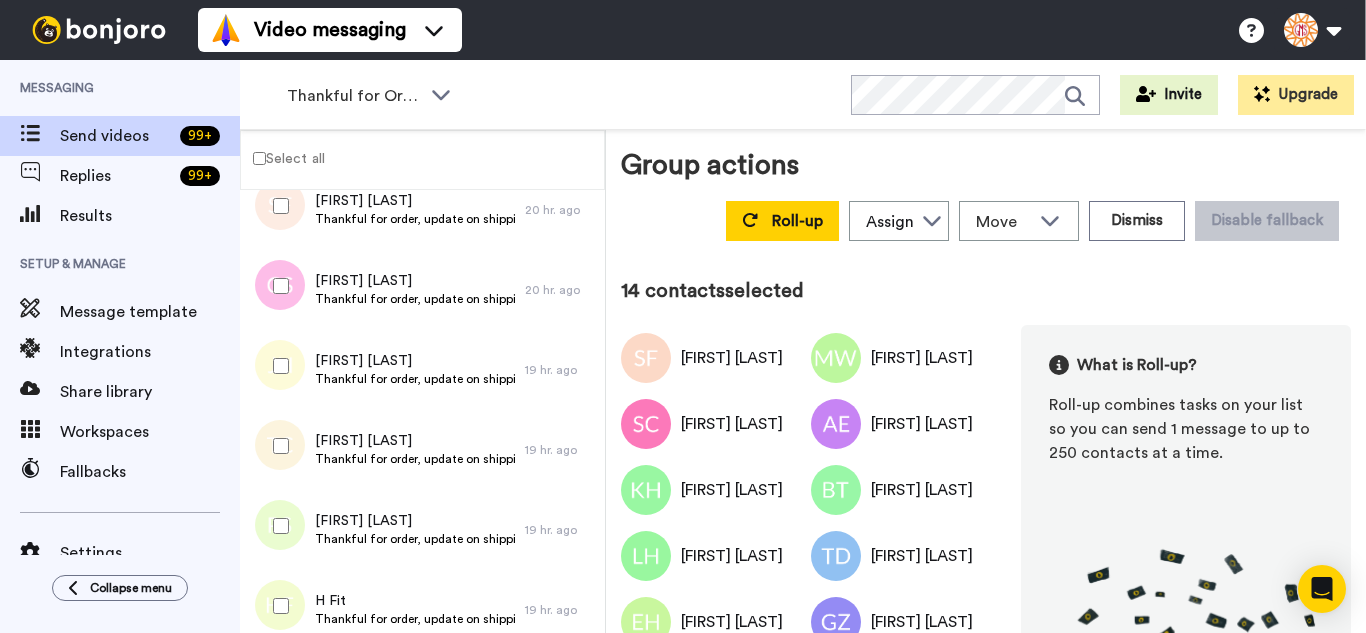 click at bounding box center [277, 446] 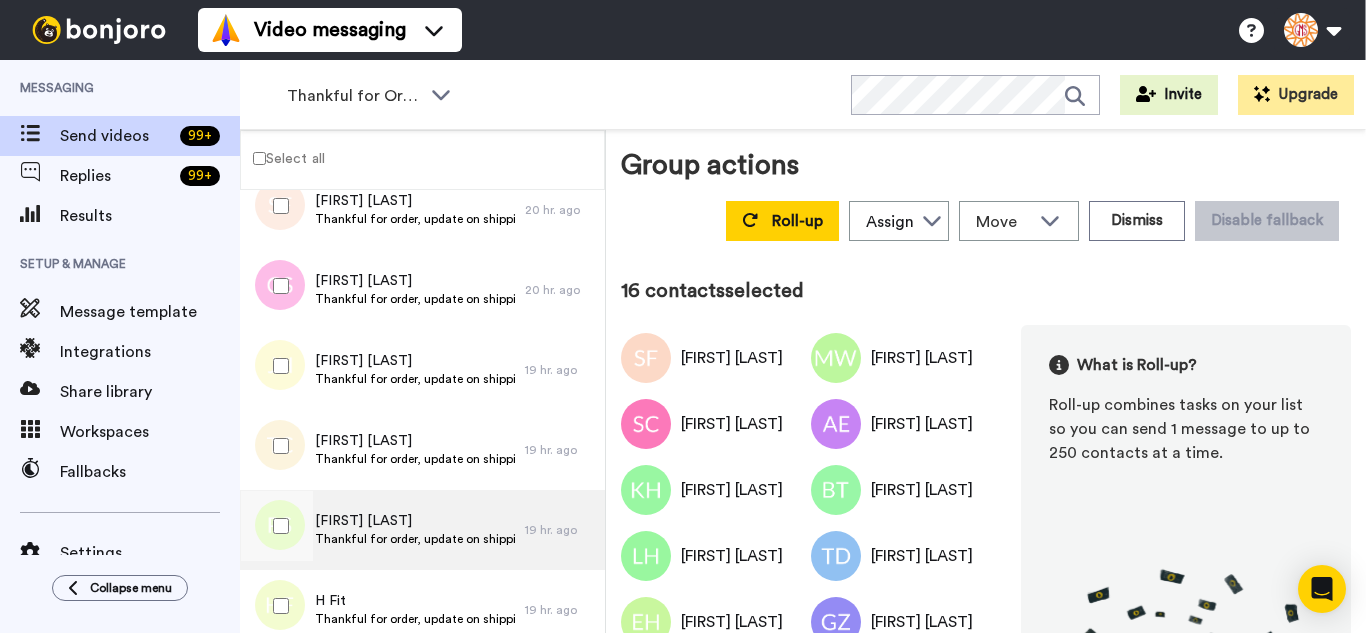 drag, startPoint x: 285, startPoint y: 511, endPoint x: 291, endPoint y: 564, distance: 53.338543 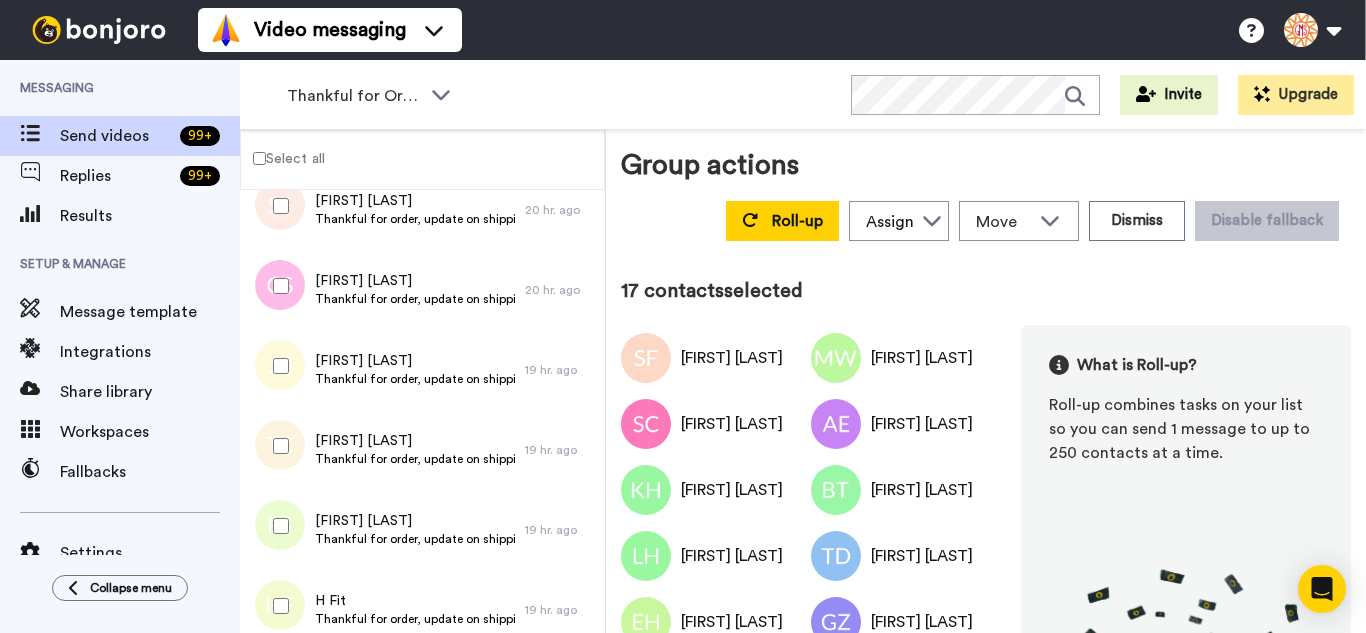 click at bounding box center (277, 606) 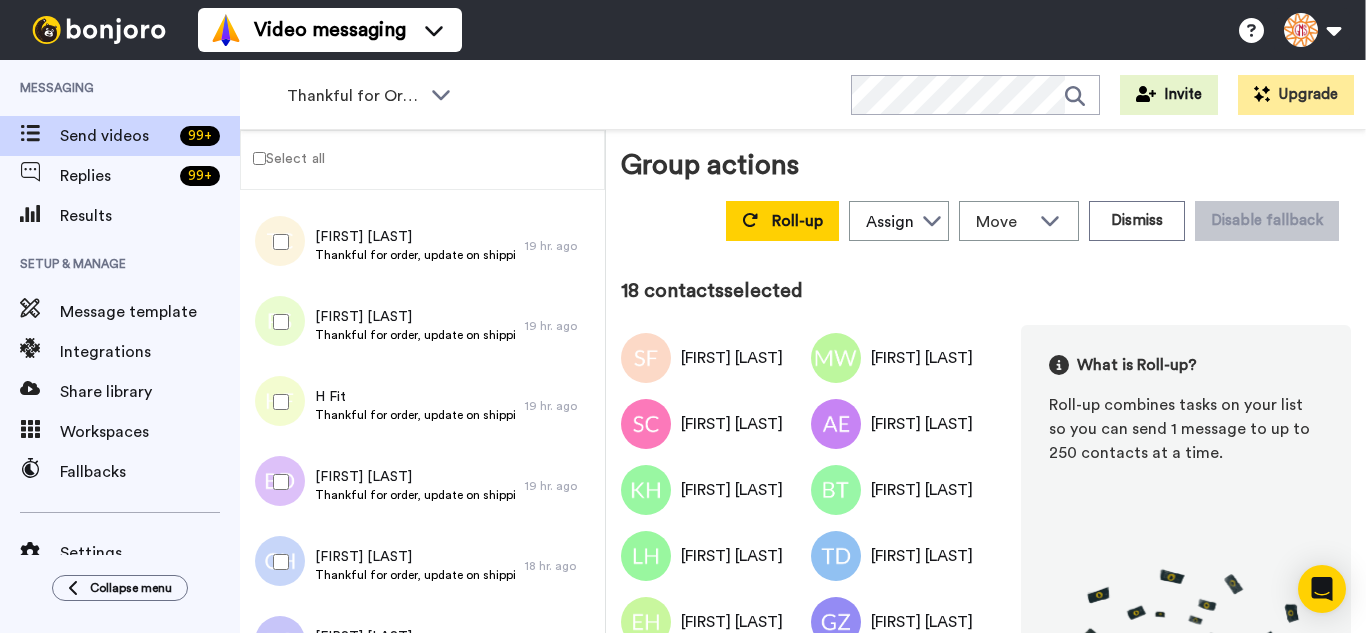 scroll, scrollTop: 1300, scrollLeft: 0, axis: vertical 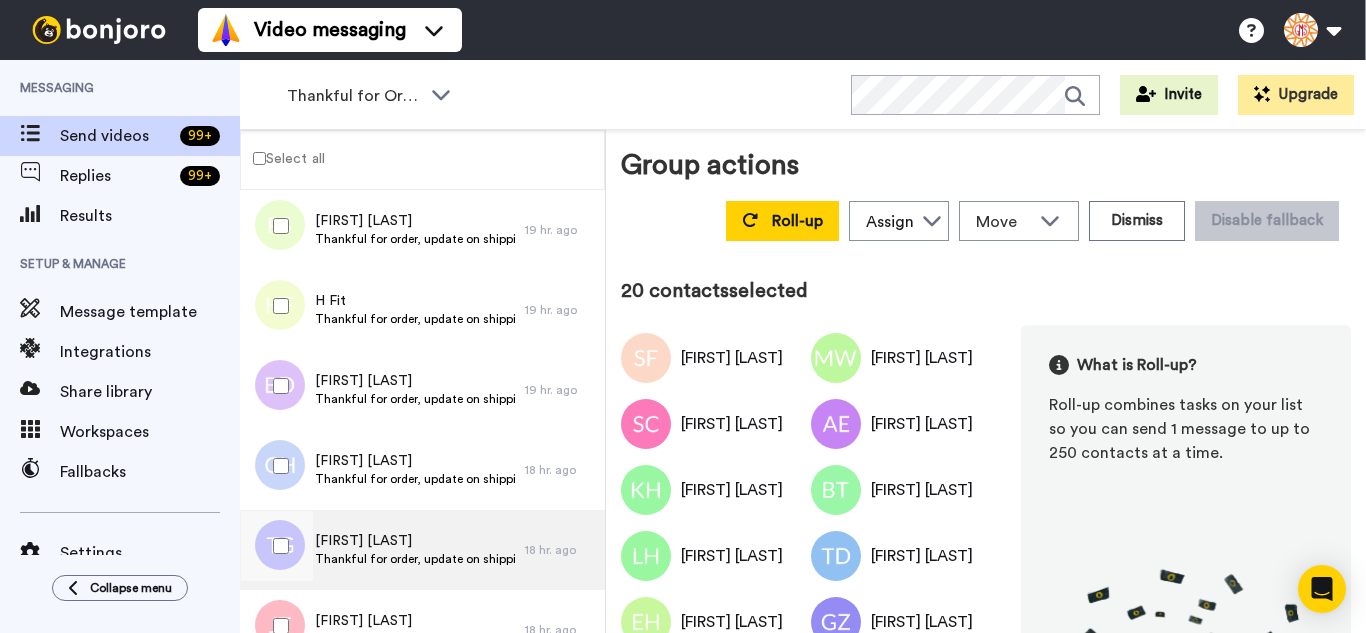 drag, startPoint x: 298, startPoint y: 536, endPoint x: 291, endPoint y: 589, distance: 53.460266 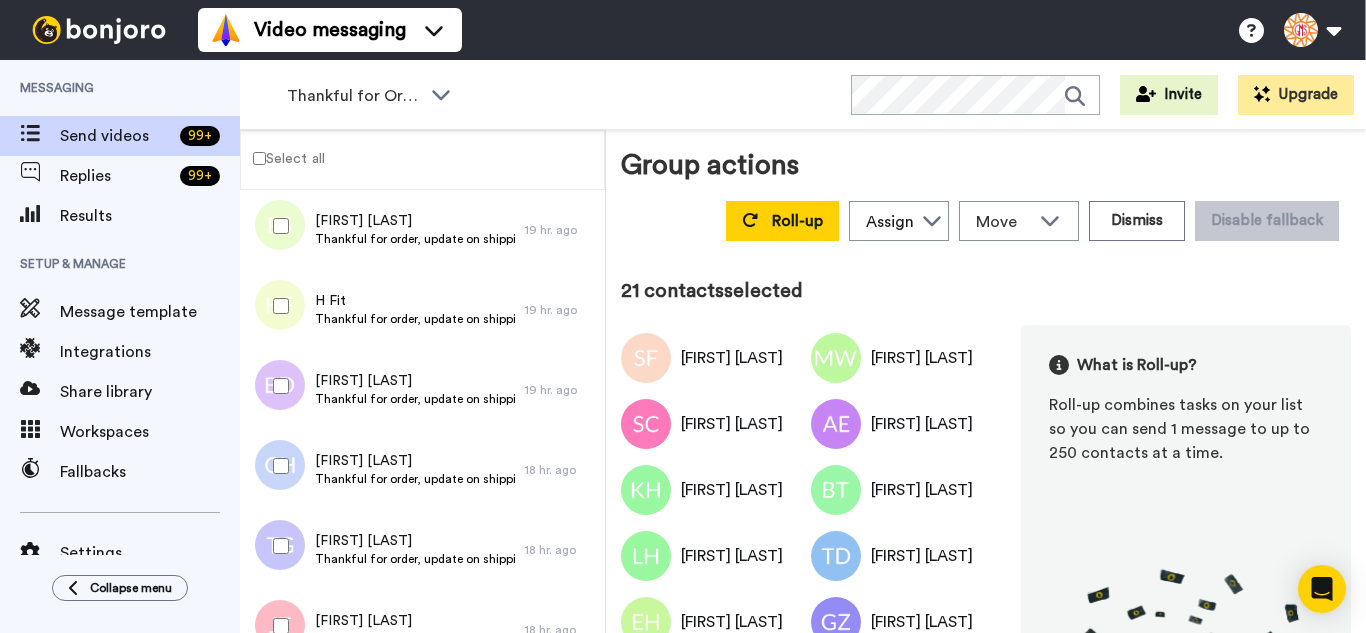 click at bounding box center (277, 626) 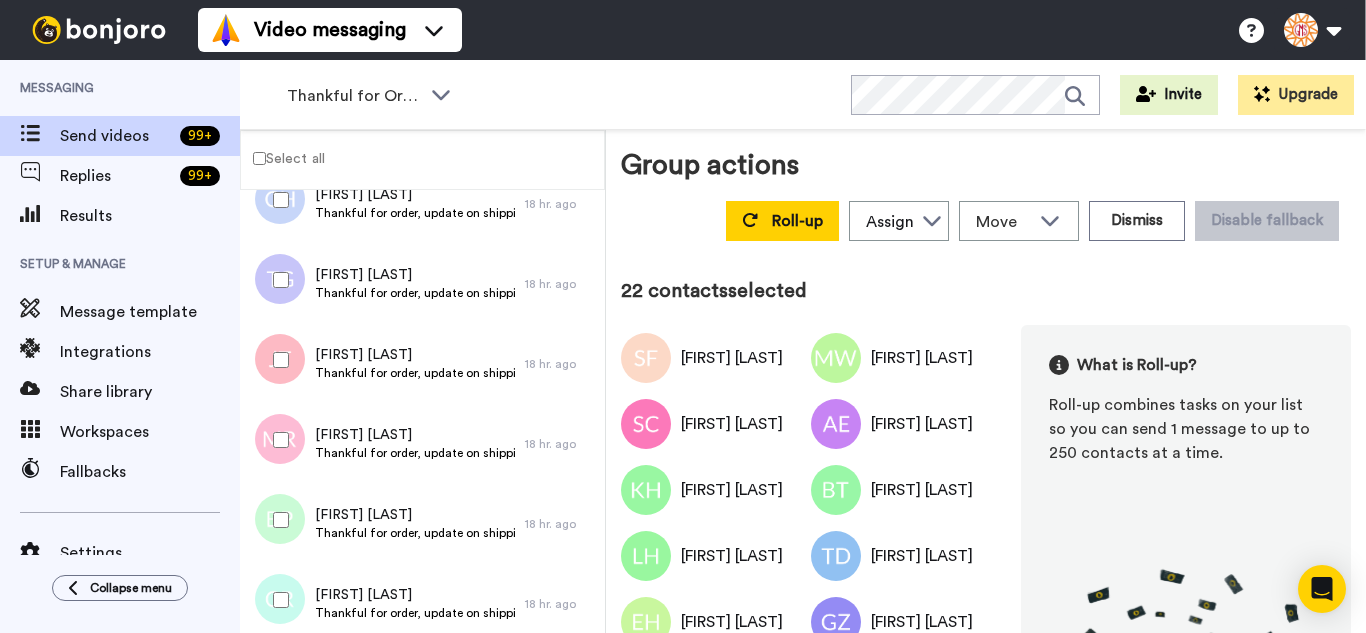 scroll, scrollTop: 1577, scrollLeft: 0, axis: vertical 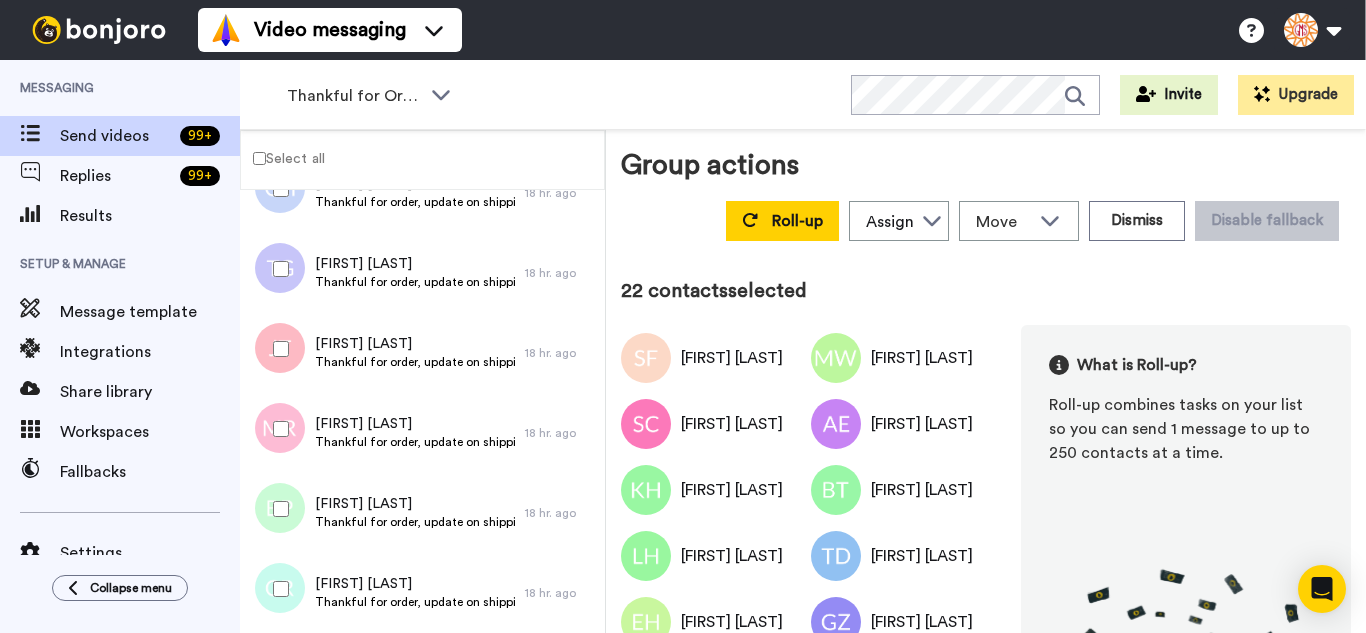drag, startPoint x: 302, startPoint y: 439, endPoint x: 299, endPoint y: 491, distance: 52.086468 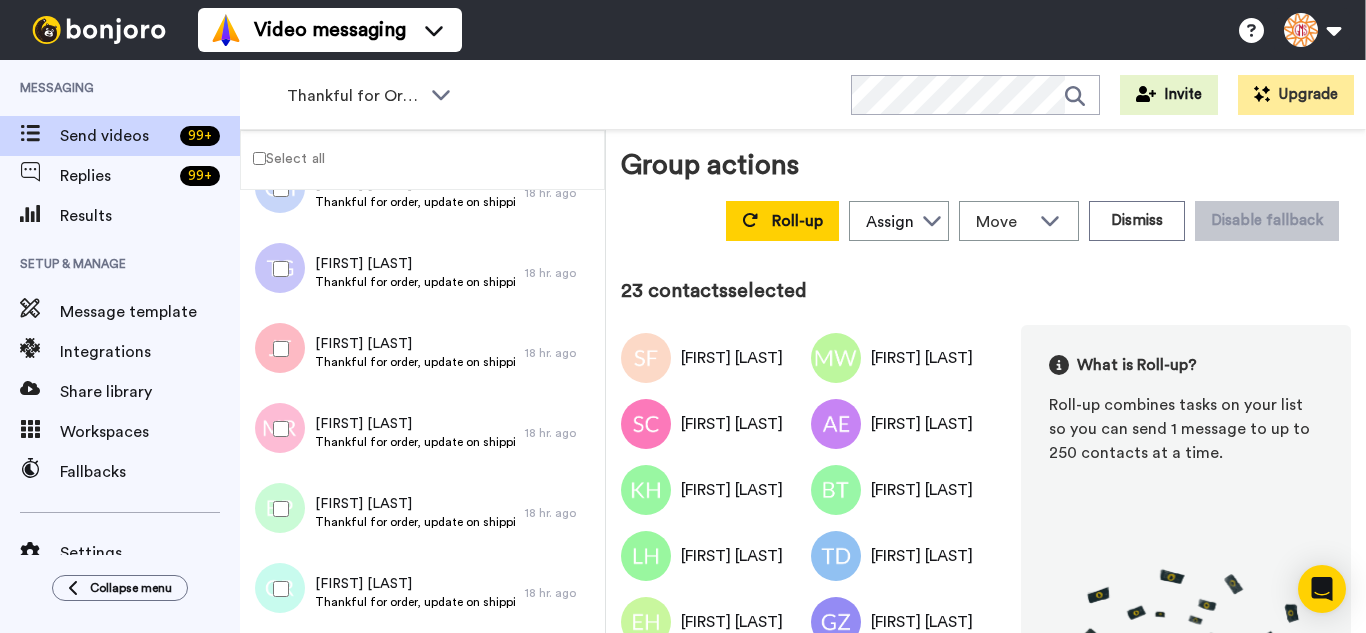 click at bounding box center [277, 509] 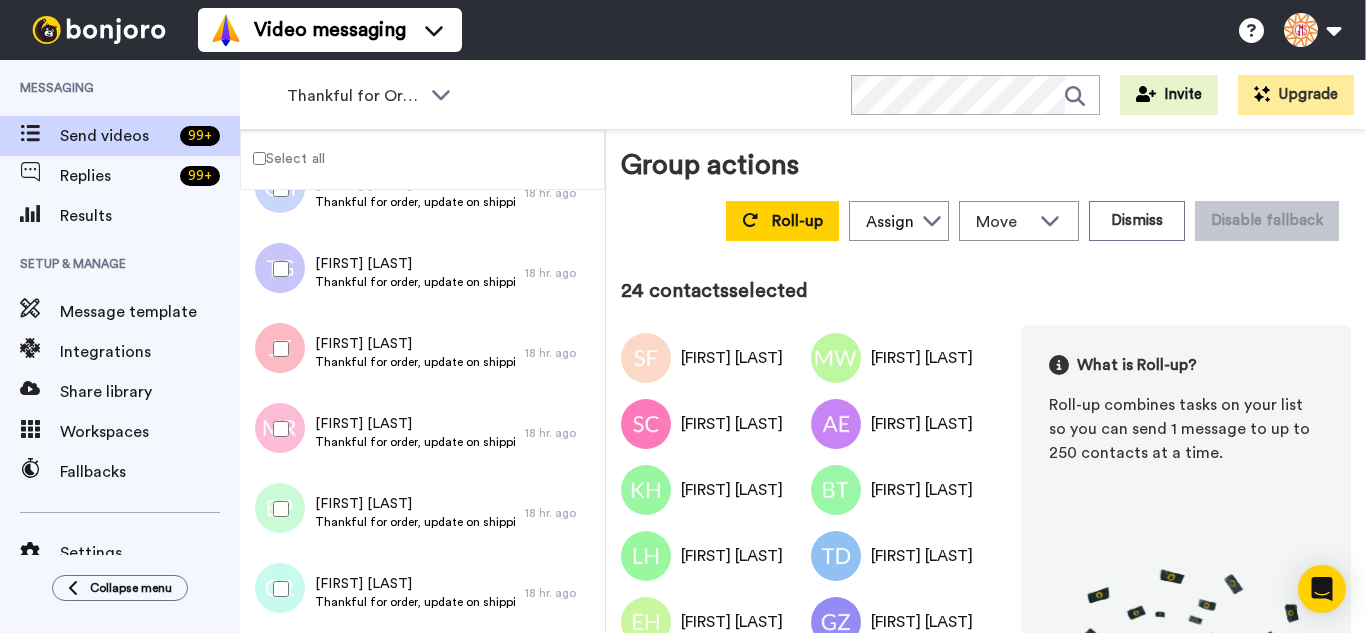 click at bounding box center (277, 589) 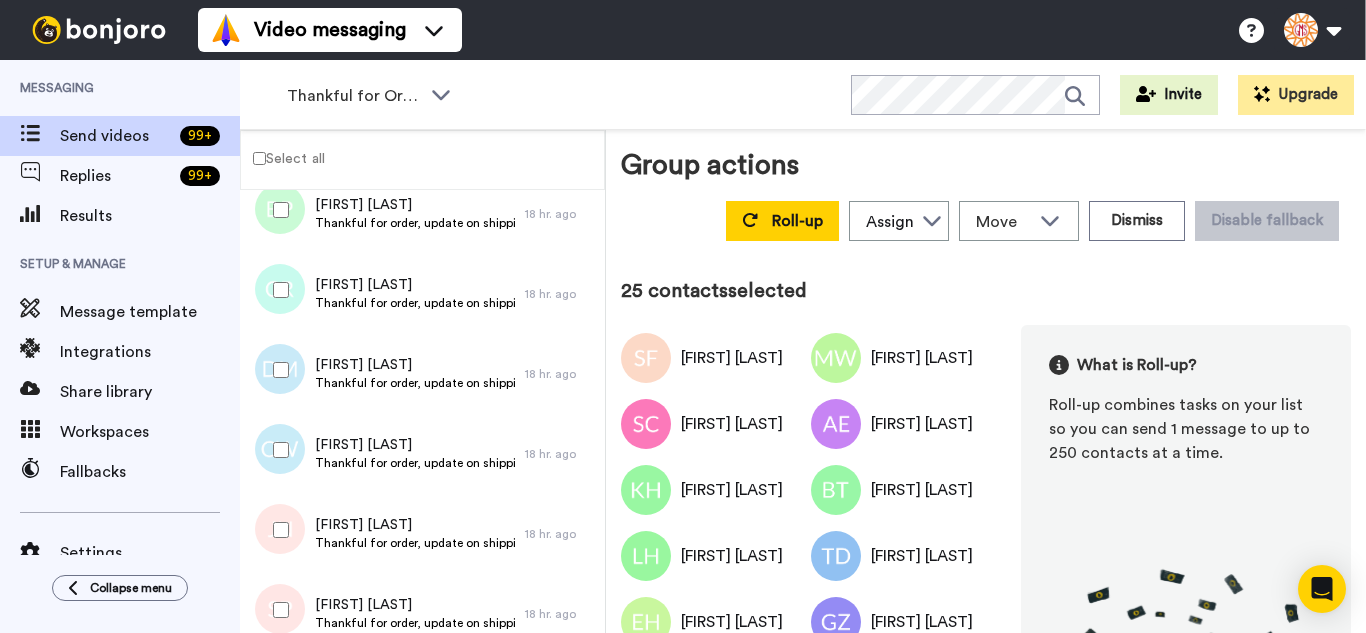 scroll, scrollTop: 1877, scrollLeft: 0, axis: vertical 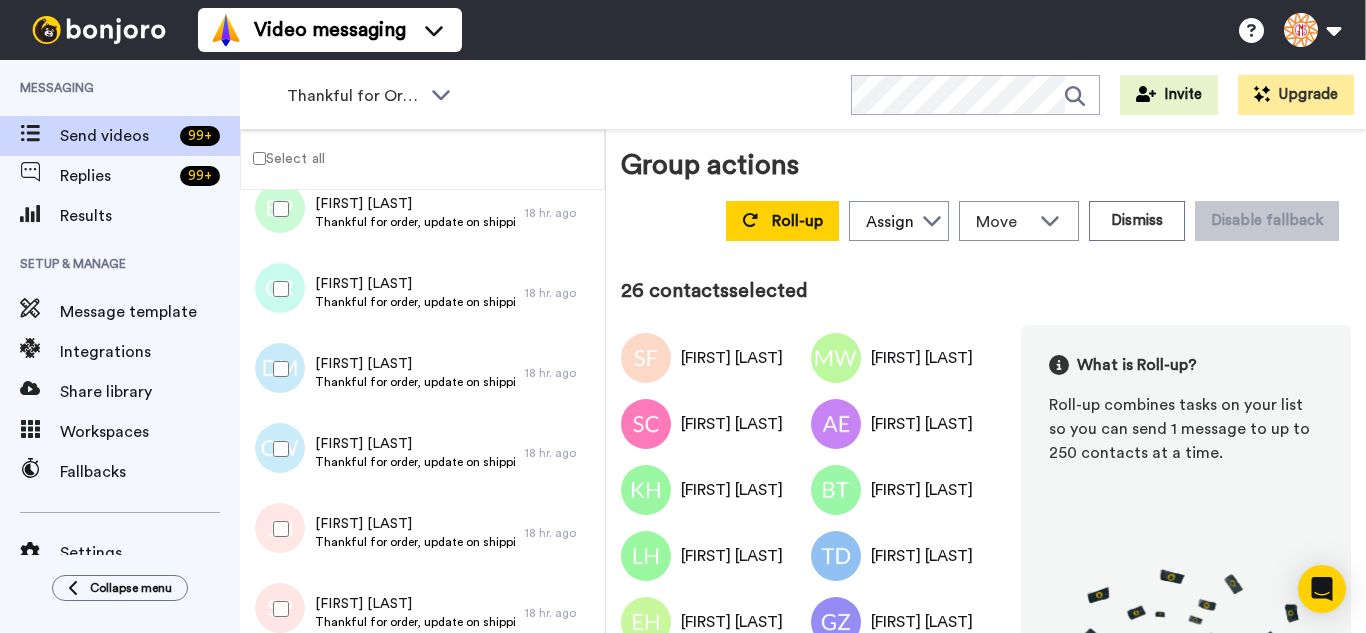 drag, startPoint x: 279, startPoint y: 437, endPoint x: 289, endPoint y: 509, distance: 72.691124 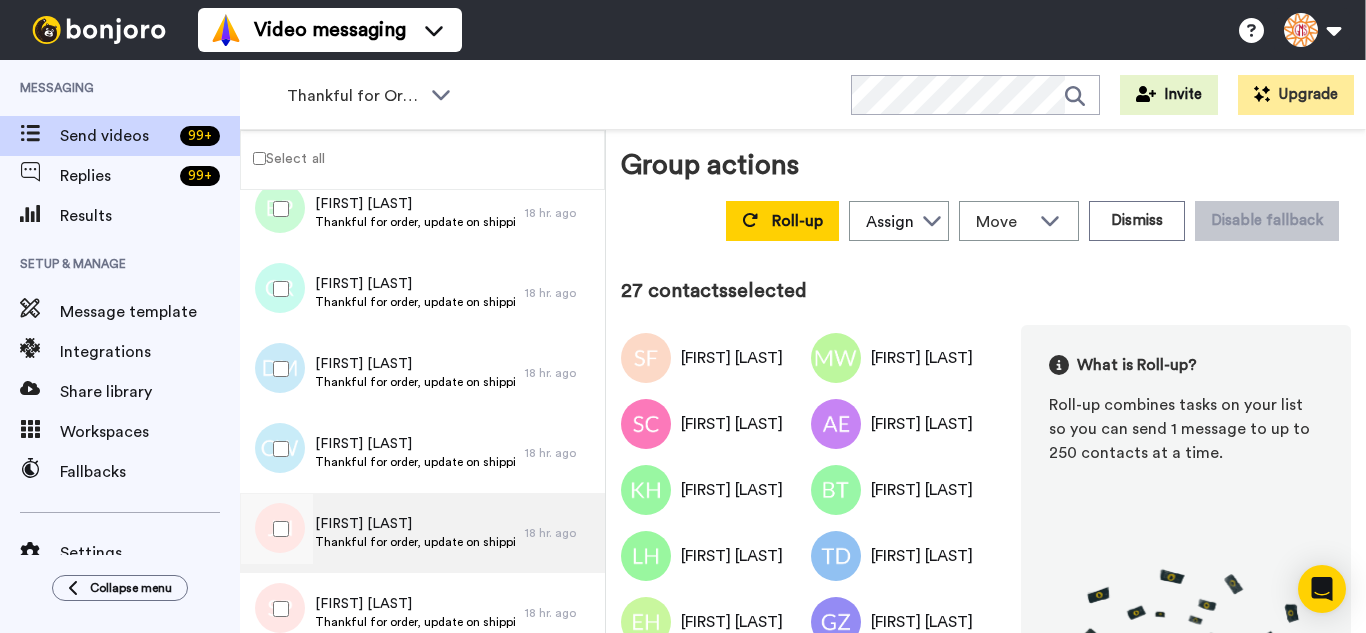 click at bounding box center (277, 529) 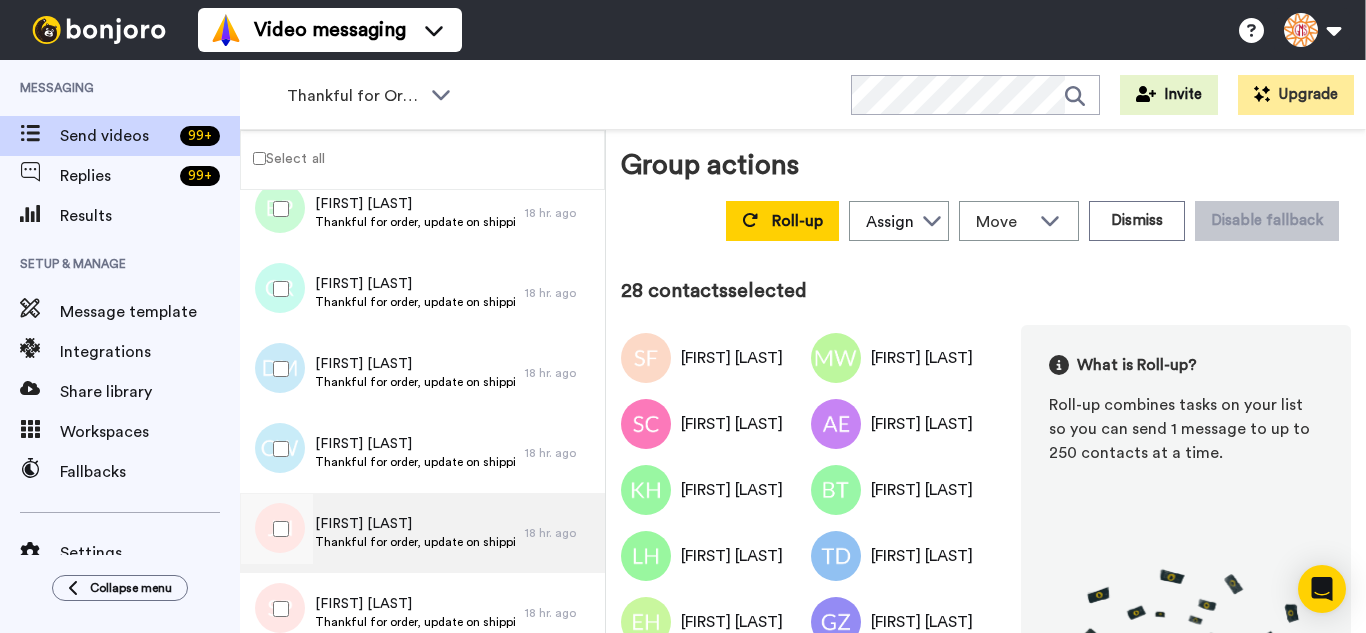 drag, startPoint x: 301, startPoint y: 588, endPoint x: 319, endPoint y: 531, distance: 59.77458 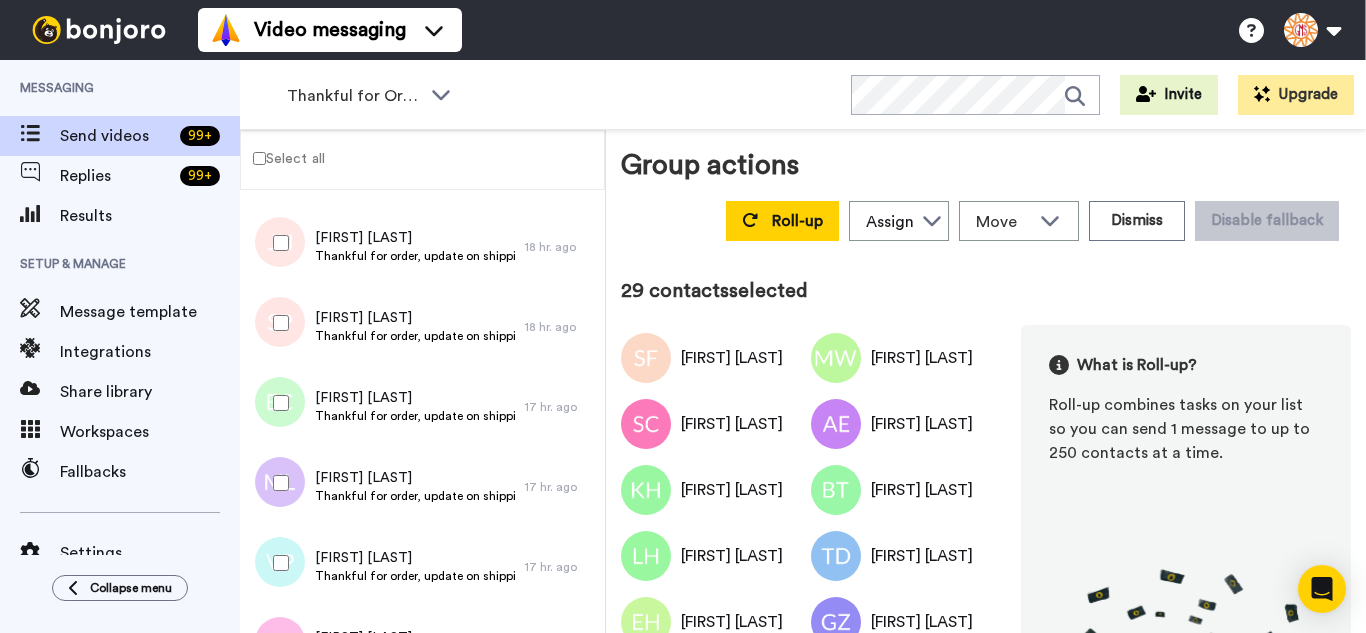 scroll, scrollTop: 2177, scrollLeft: 0, axis: vertical 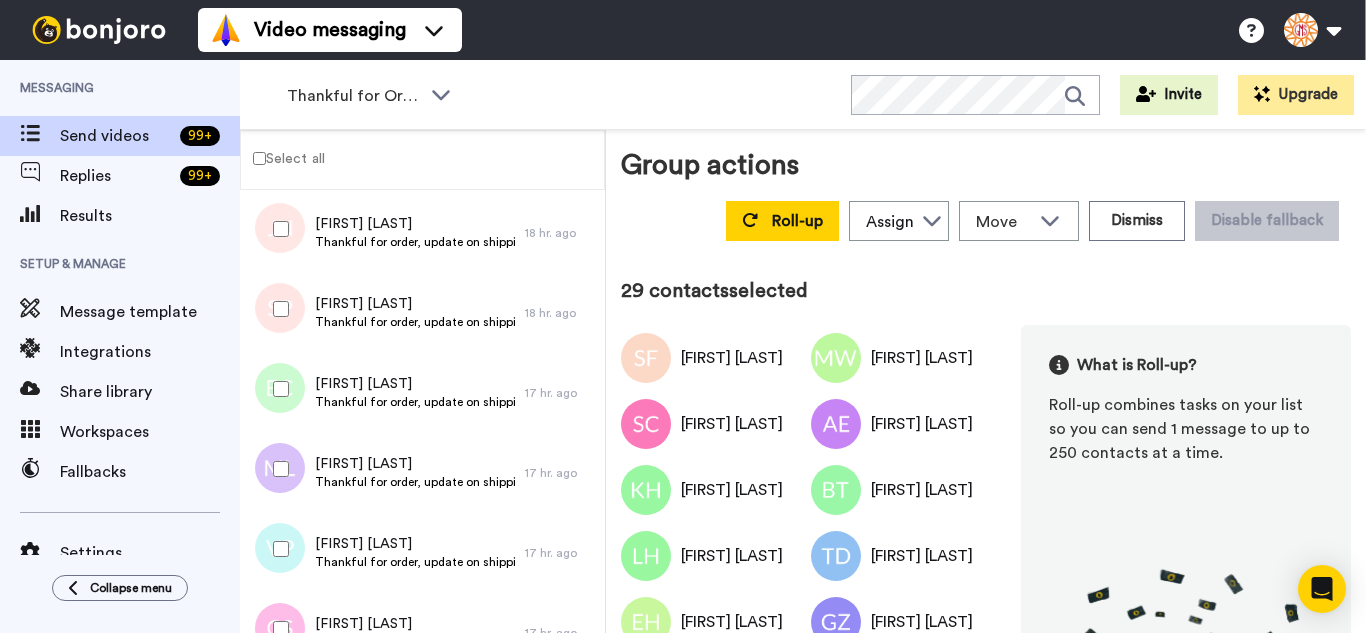 drag, startPoint x: 282, startPoint y: 374, endPoint x: 284, endPoint y: 443, distance: 69.02898 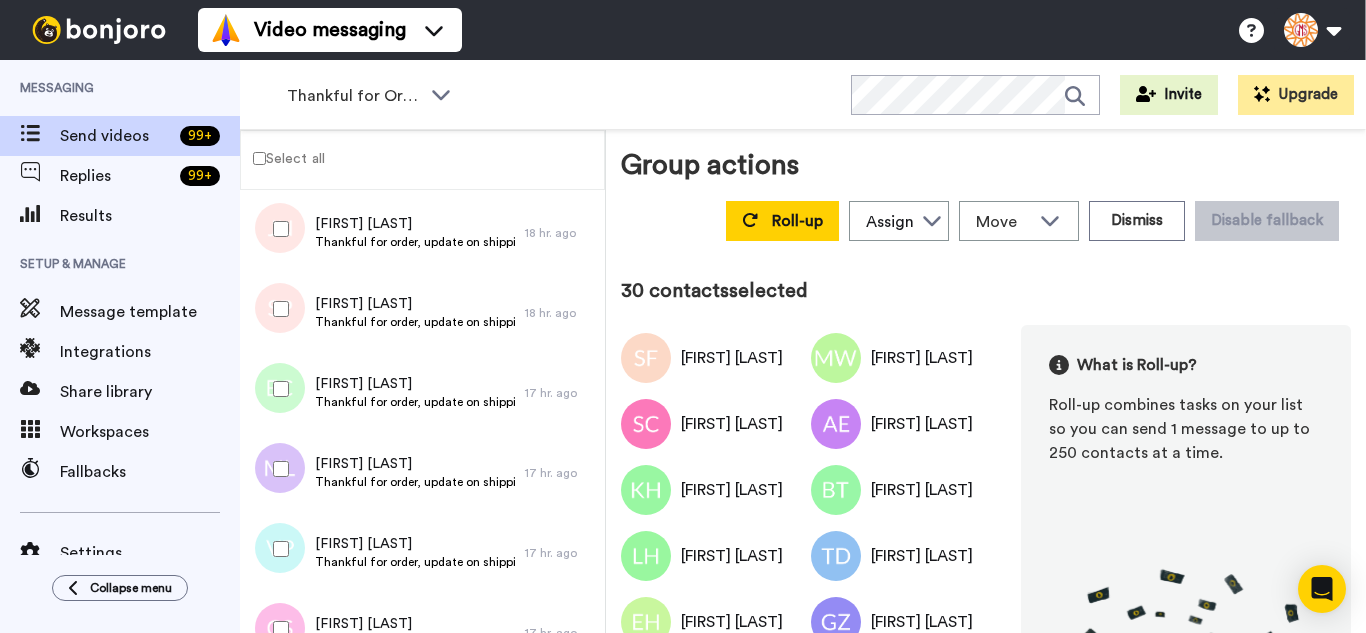 drag, startPoint x: 284, startPoint y: 443, endPoint x: 285, endPoint y: 501, distance: 58.00862 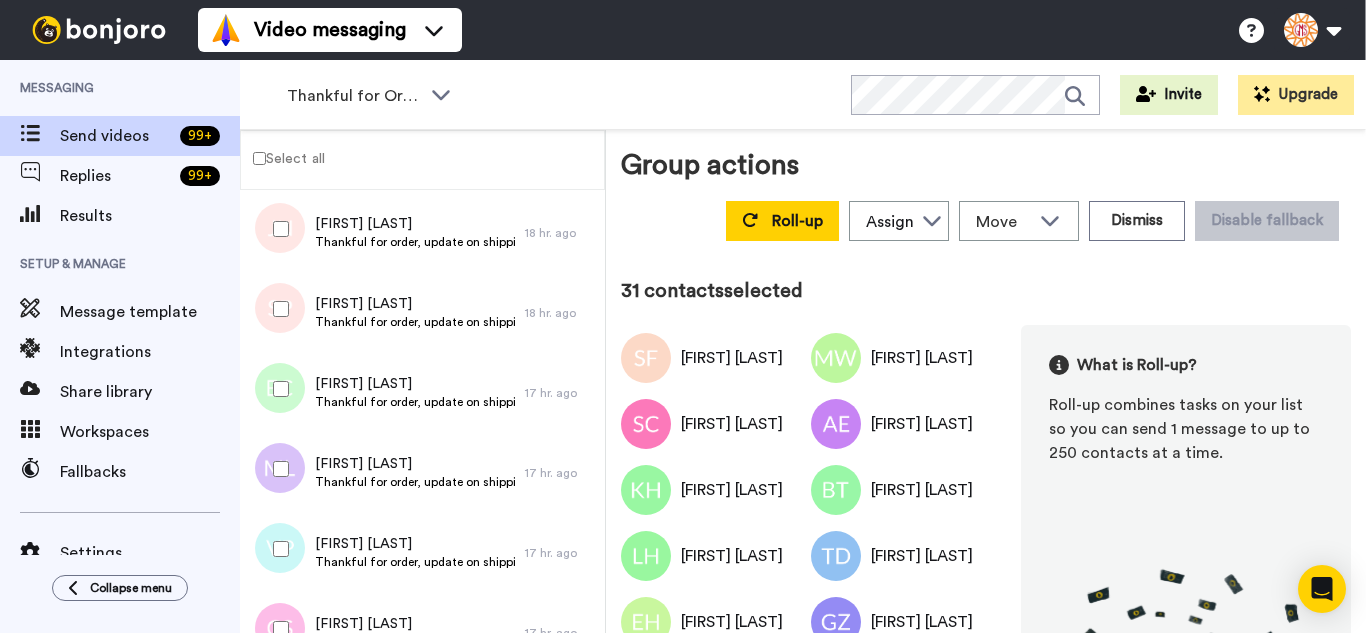 drag, startPoint x: 288, startPoint y: 528, endPoint x: 295, endPoint y: 583, distance: 55.443665 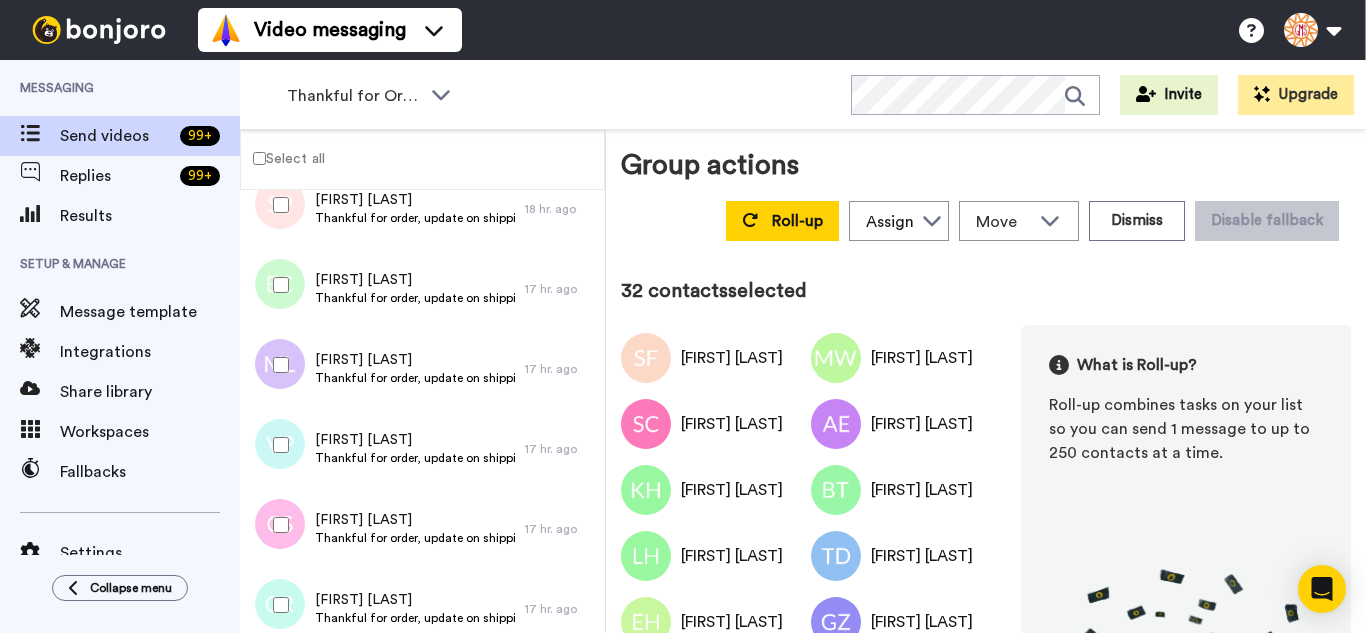 scroll, scrollTop: 2477, scrollLeft: 0, axis: vertical 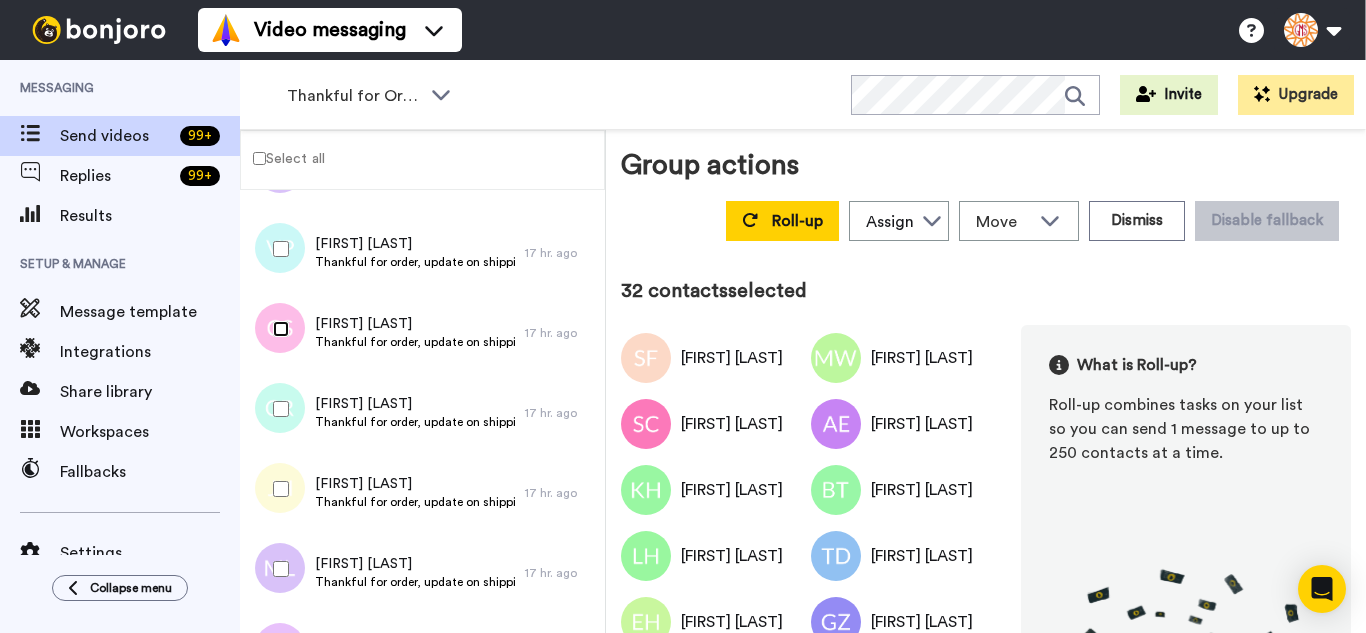 click at bounding box center (277, 329) 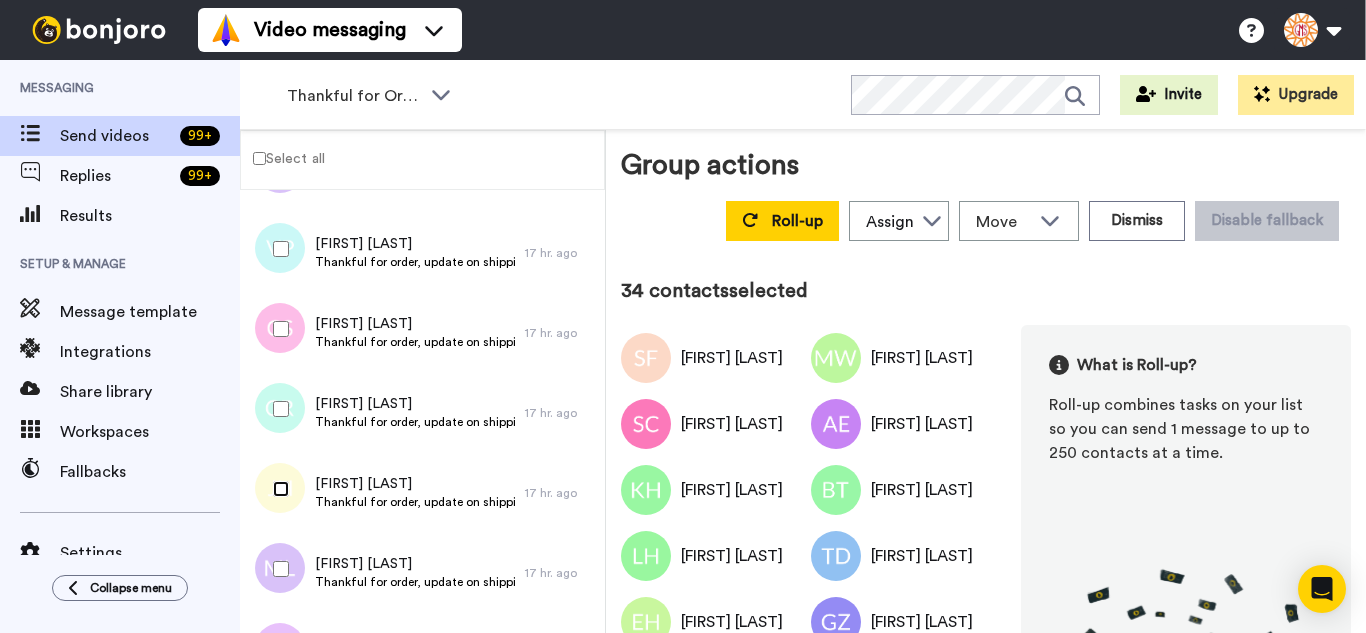 click at bounding box center (277, 489) 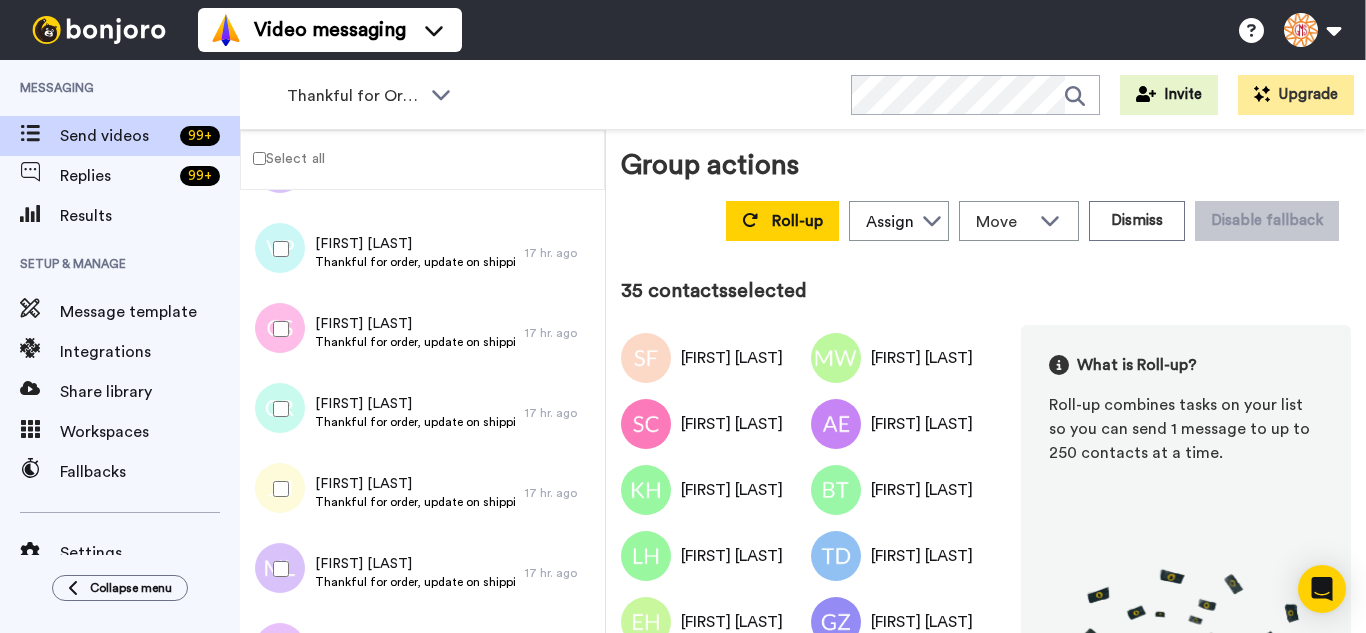 click at bounding box center (277, 569) 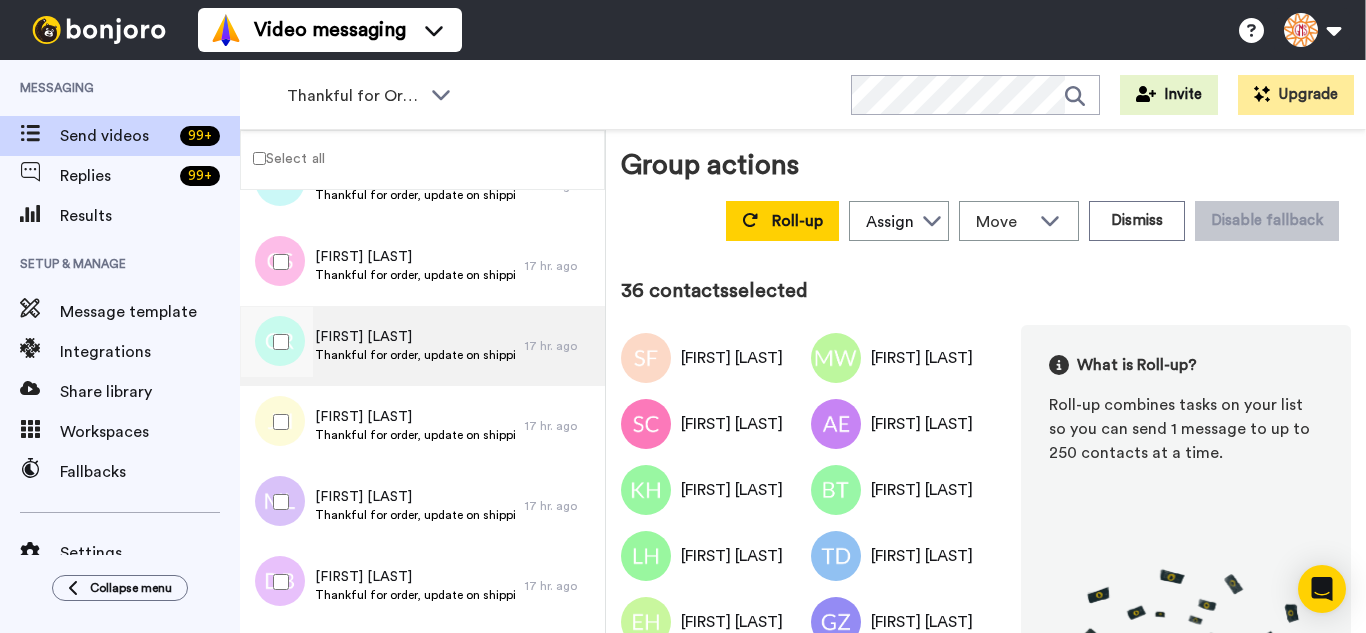 scroll, scrollTop: 2777, scrollLeft: 0, axis: vertical 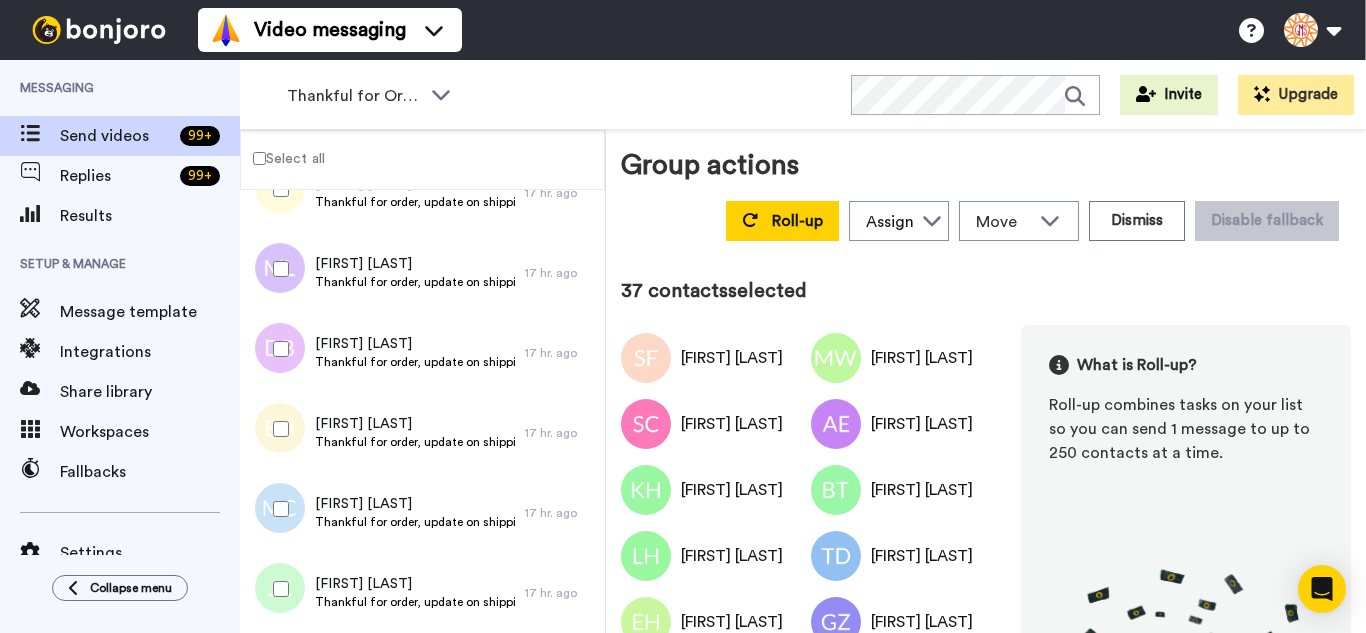 click at bounding box center (277, 429) 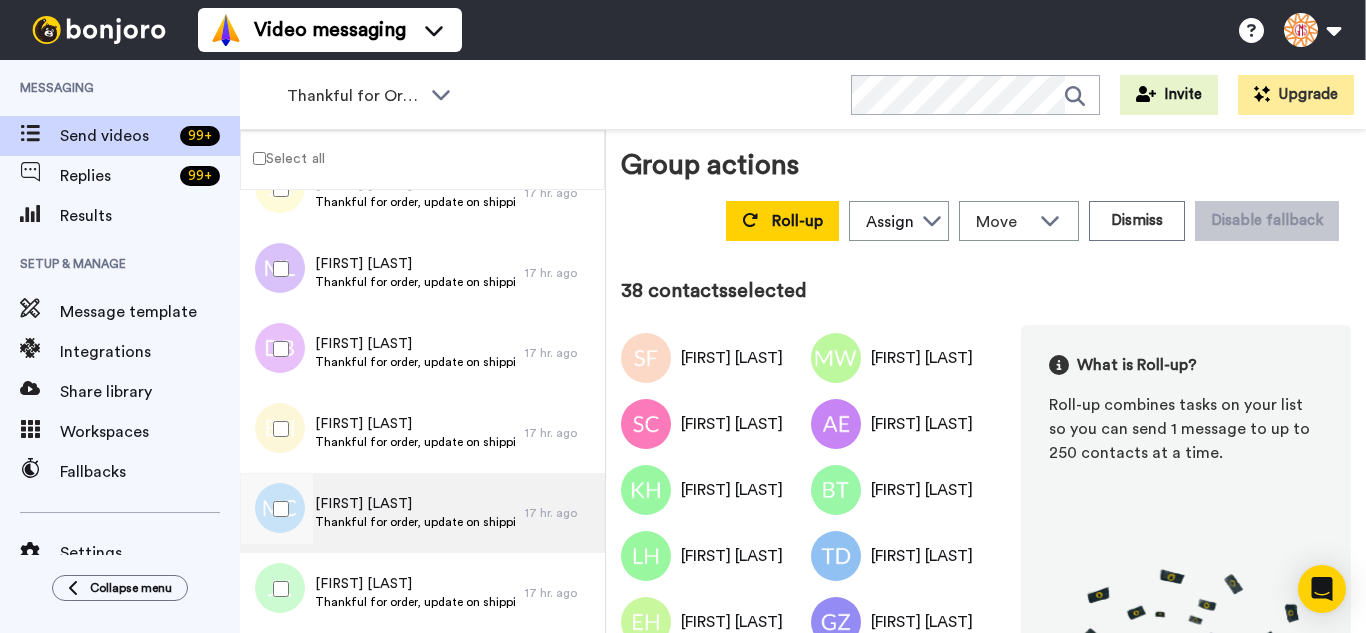 drag, startPoint x: 268, startPoint y: 497, endPoint x: 281, endPoint y: 549, distance: 53.600372 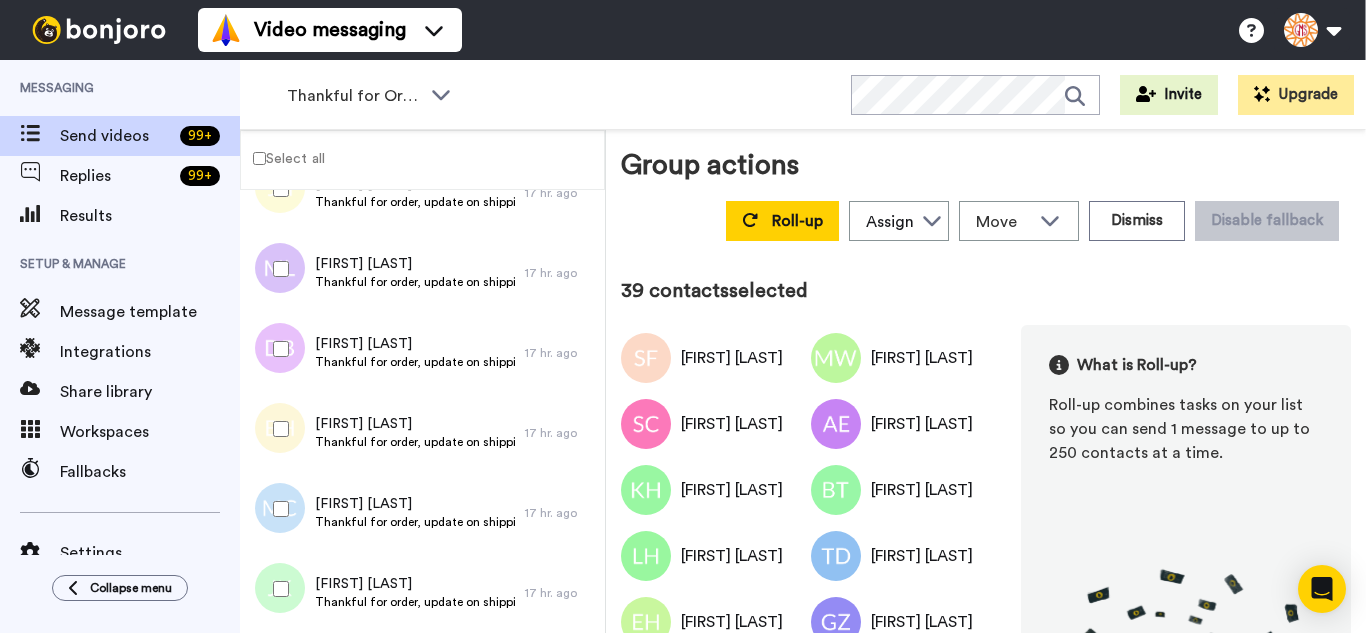 click at bounding box center (277, 589) 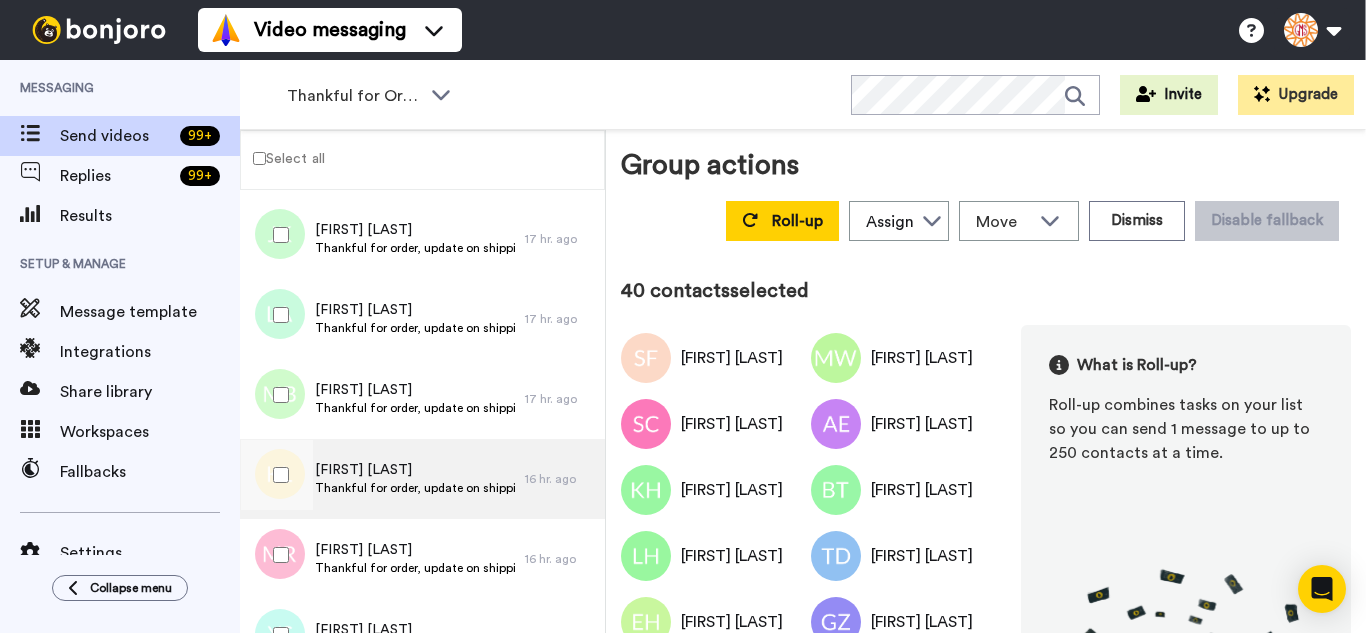 scroll, scrollTop: 3177, scrollLeft: 0, axis: vertical 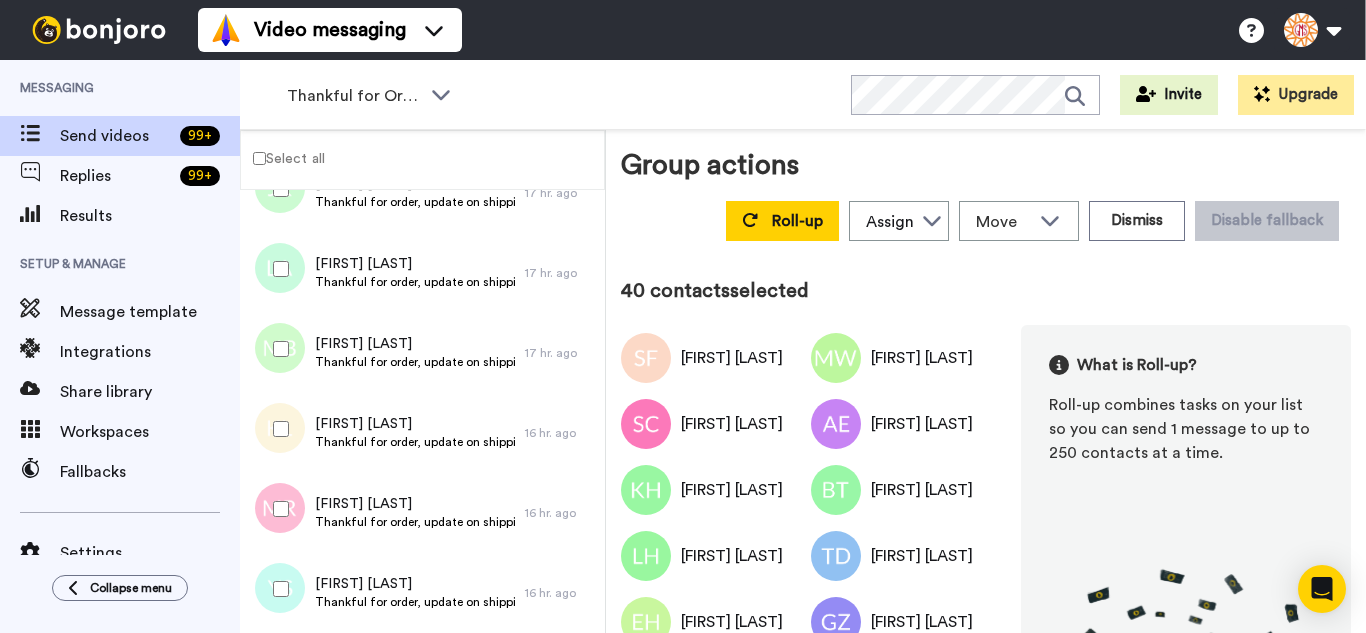 click at bounding box center [277, 269] 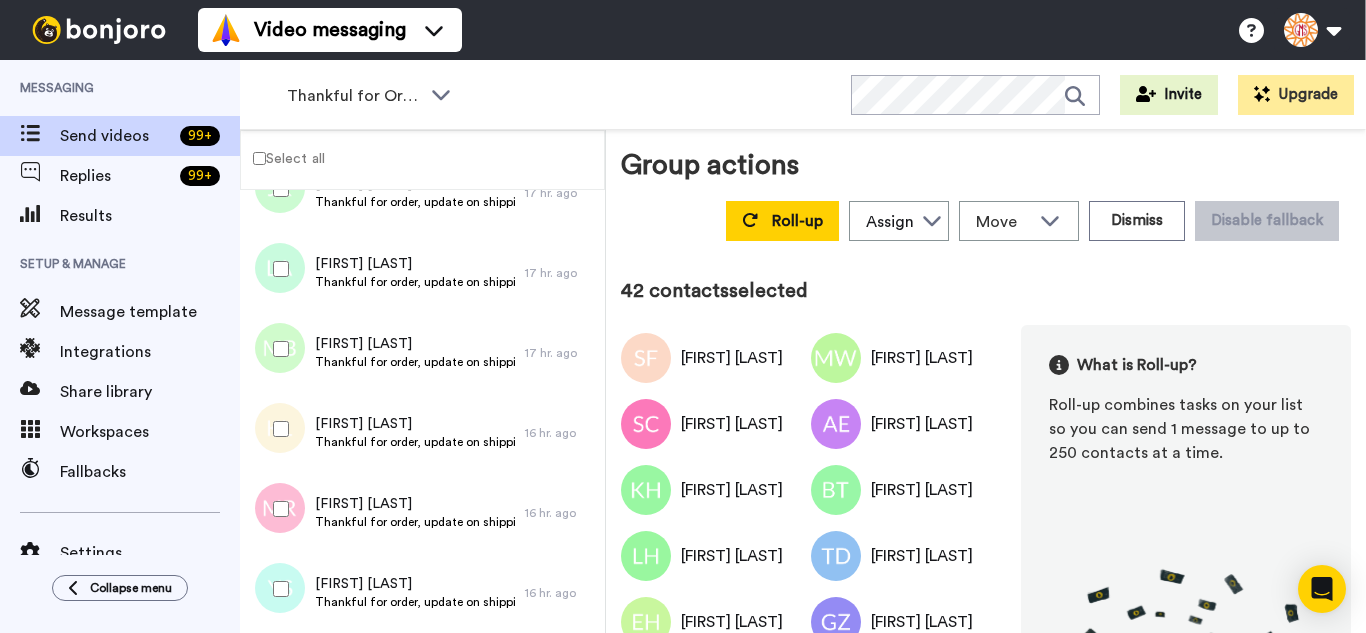 drag, startPoint x: 291, startPoint y: 427, endPoint x: 287, endPoint y: 493, distance: 66.1211 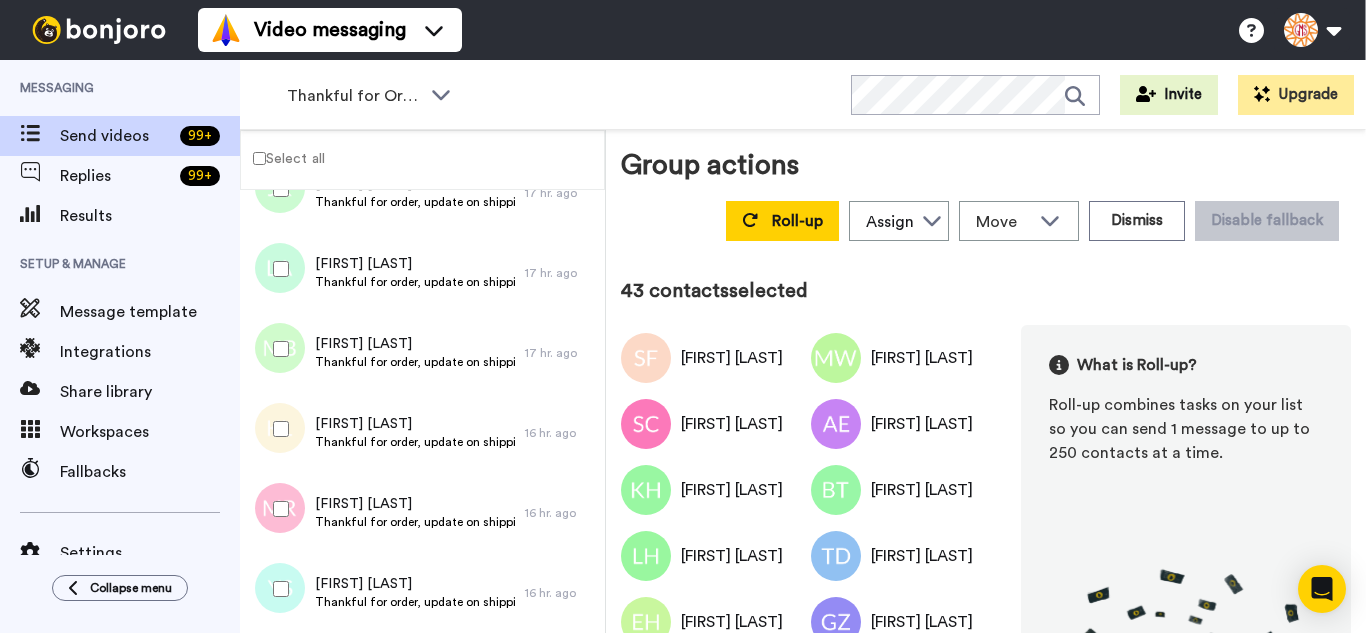 drag, startPoint x: 286, startPoint y: 494, endPoint x: 287, endPoint y: 524, distance: 30.016663 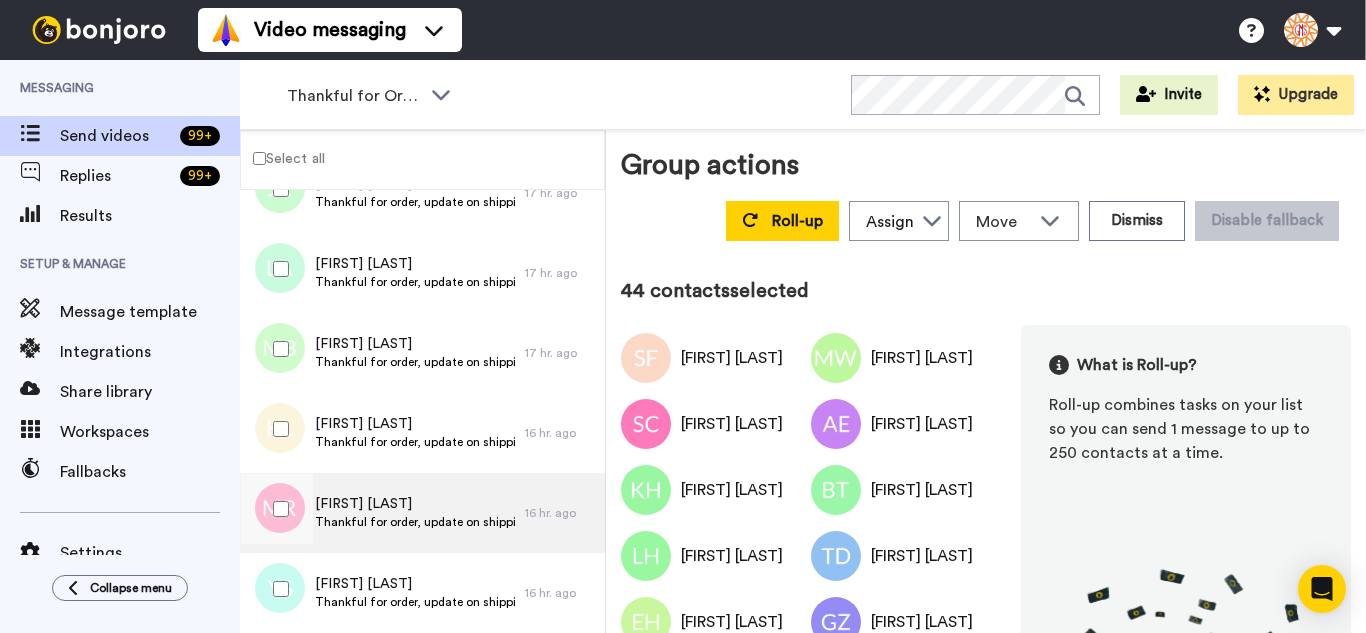 drag, startPoint x: 293, startPoint y: 569, endPoint x: 325, endPoint y: 524, distance: 55.21775 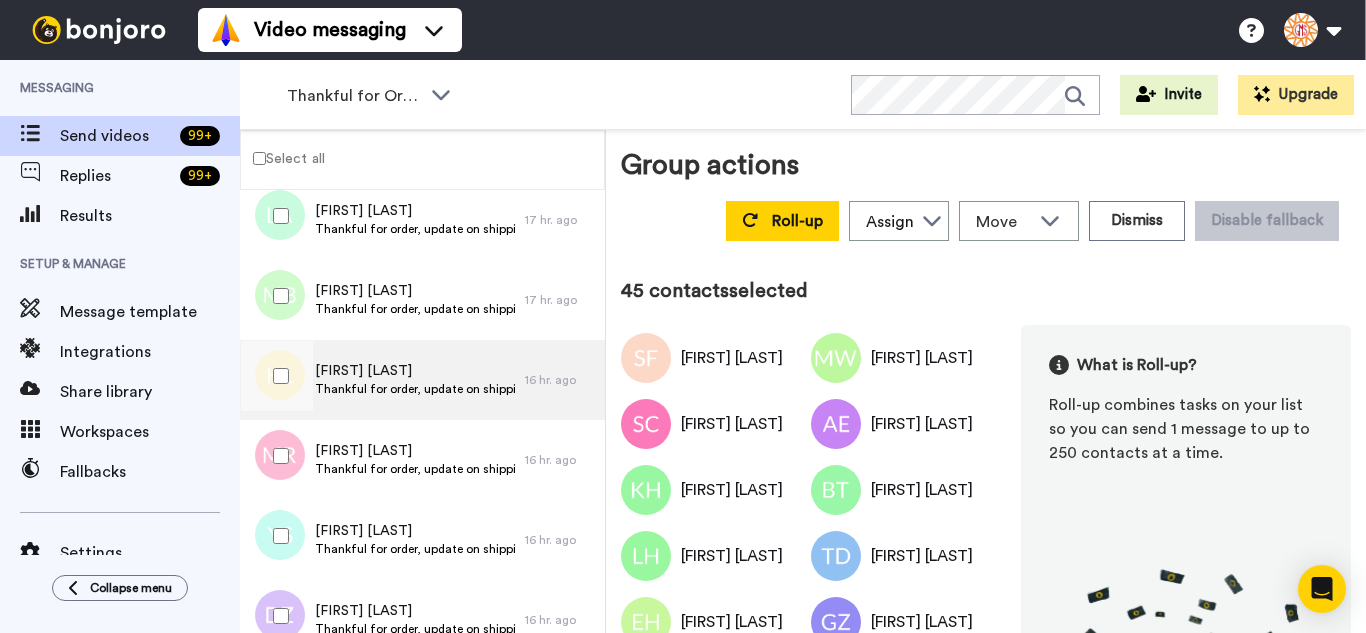 scroll, scrollTop: 3477, scrollLeft: 0, axis: vertical 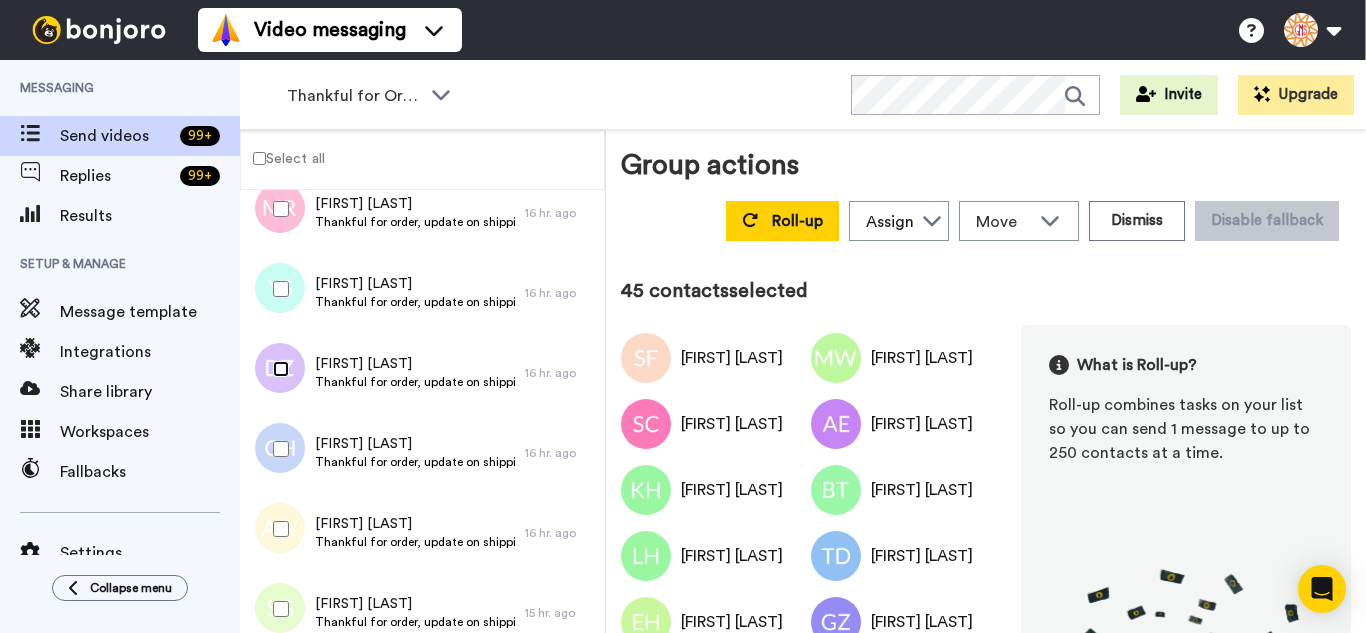 click at bounding box center (277, 369) 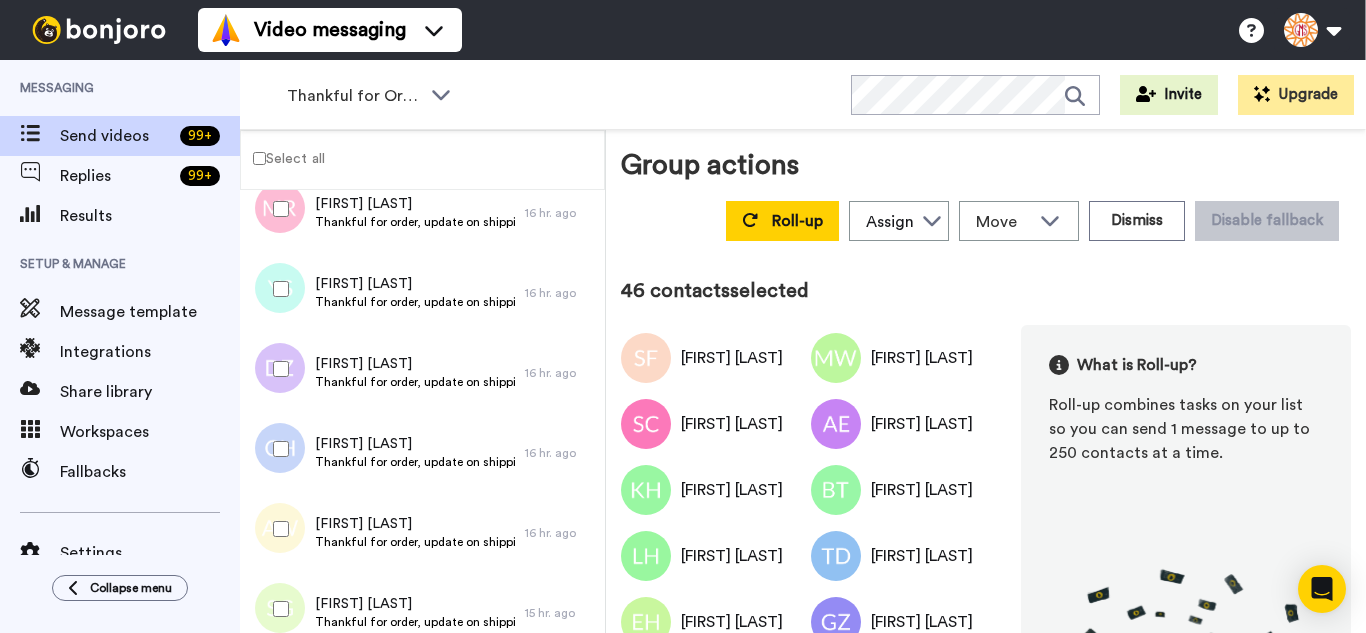 click at bounding box center (277, 529) 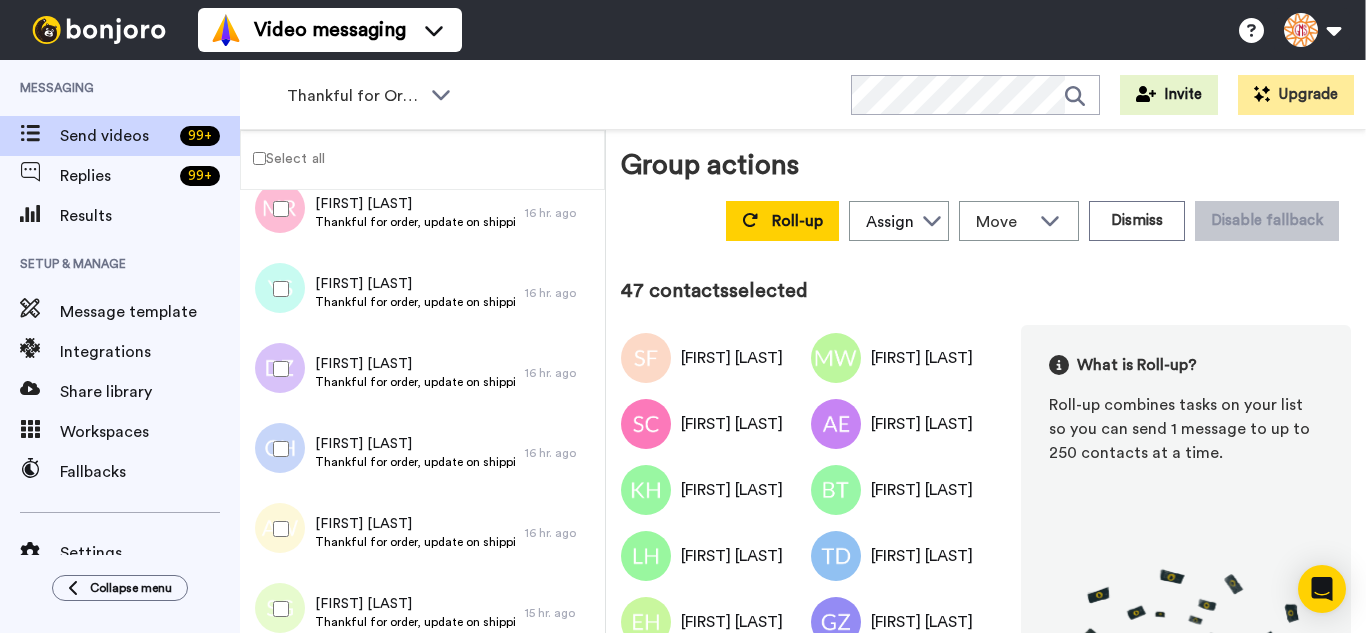 click at bounding box center (277, 609) 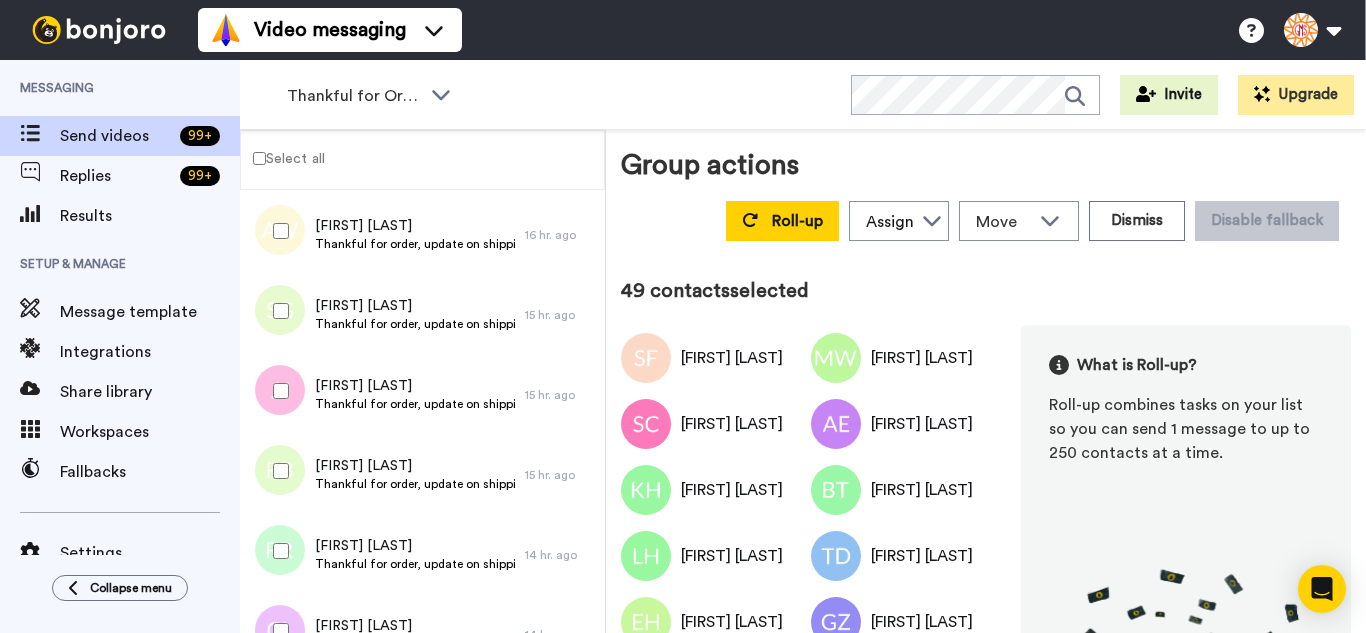 scroll, scrollTop: 3877, scrollLeft: 0, axis: vertical 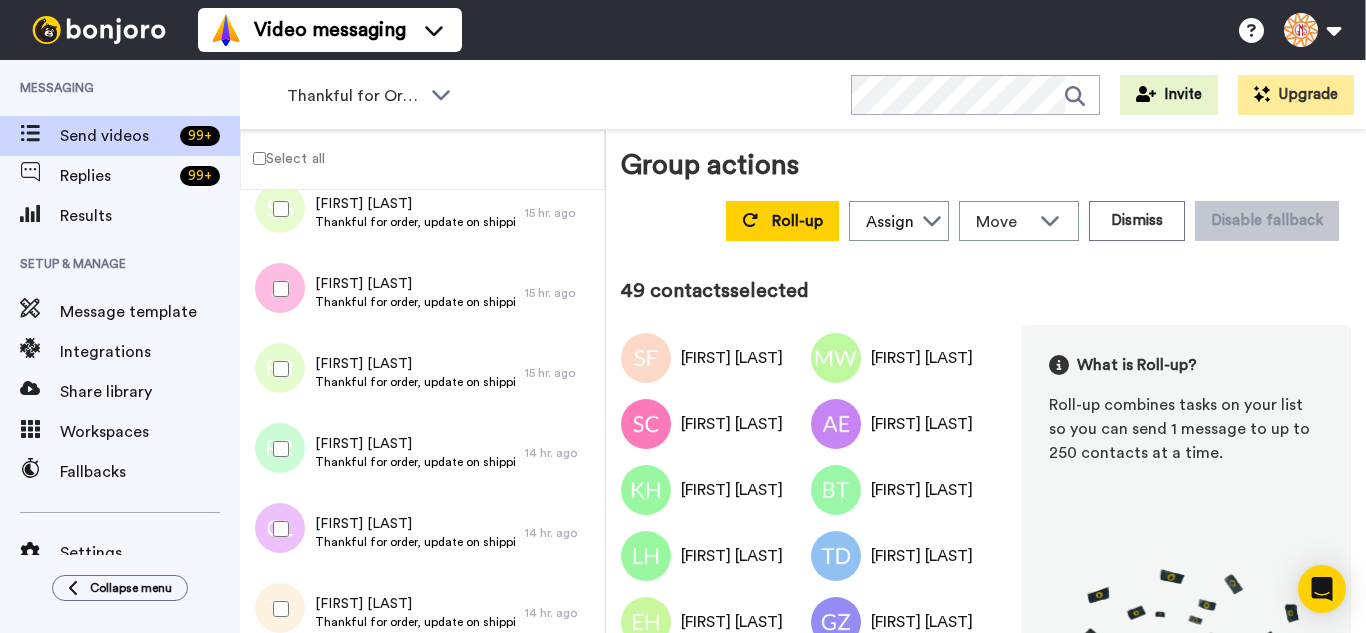 drag, startPoint x: 273, startPoint y: 299, endPoint x: 280, endPoint y: 382, distance: 83.294655 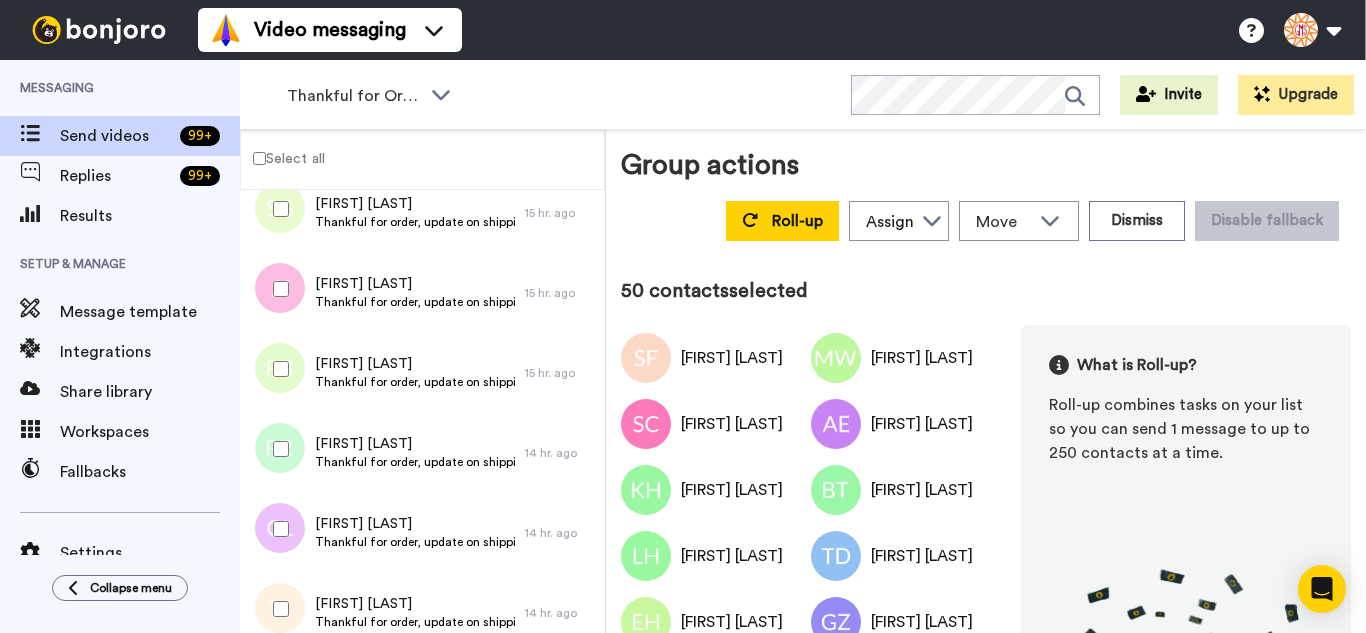 click at bounding box center (277, 369) 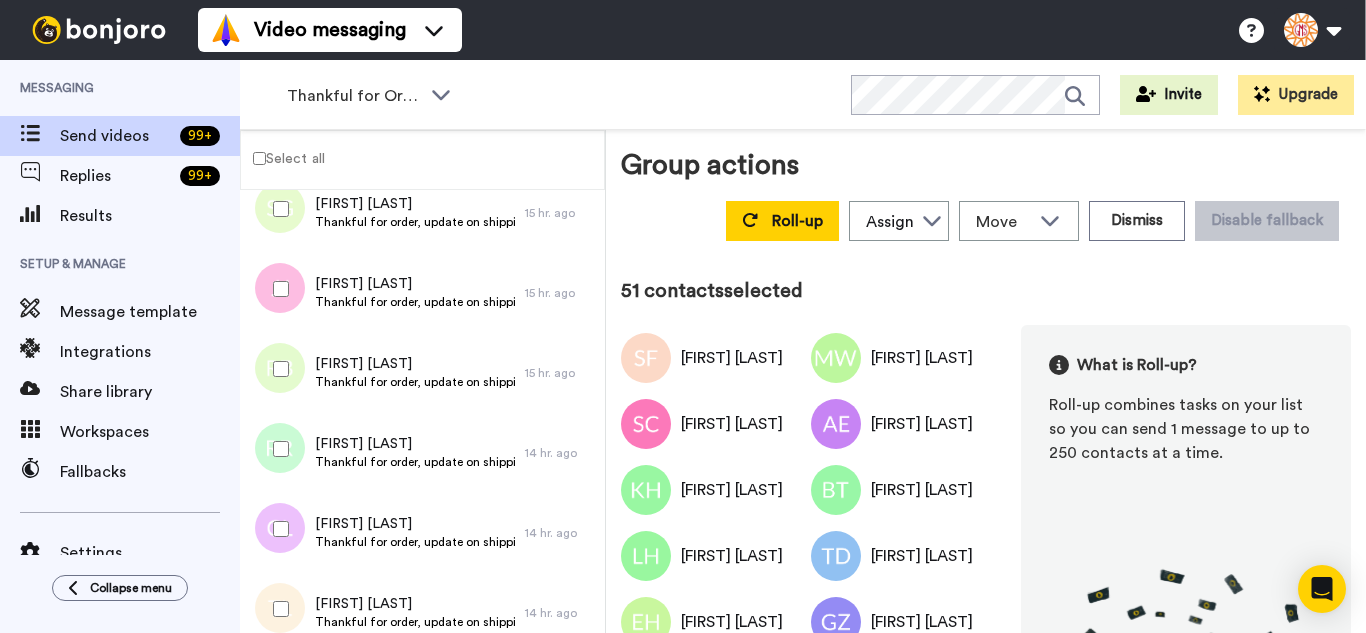drag, startPoint x: 278, startPoint y: 431, endPoint x: 292, endPoint y: 529, distance: 98.99495 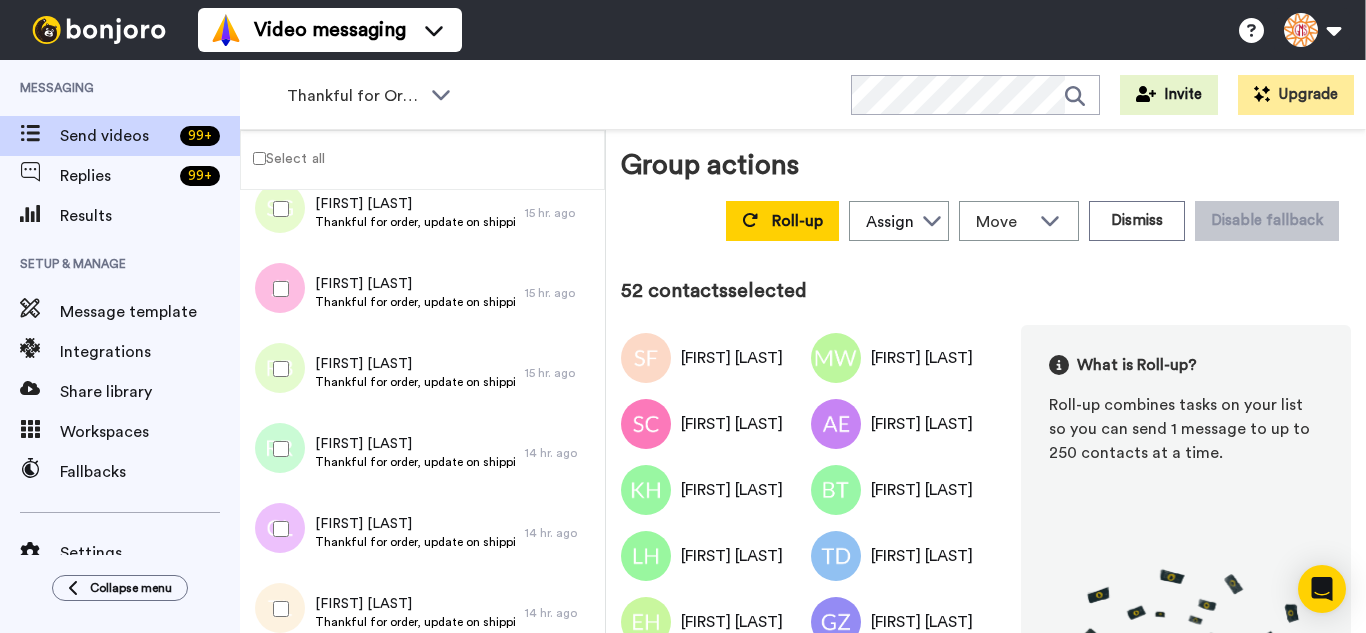 drag, startPoint x: 292, startPoint y: 530, endPoint x: 305, endPoint y: 592, distance: 63.348244 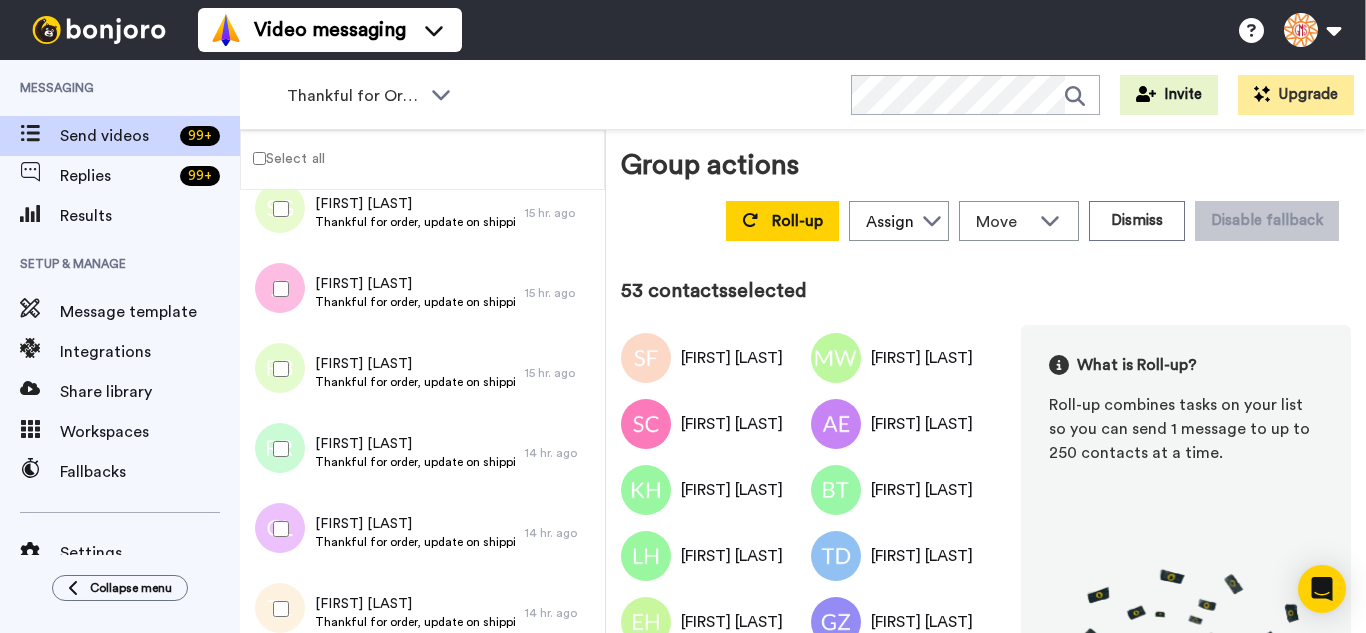 click at bounding box center [277, 609] 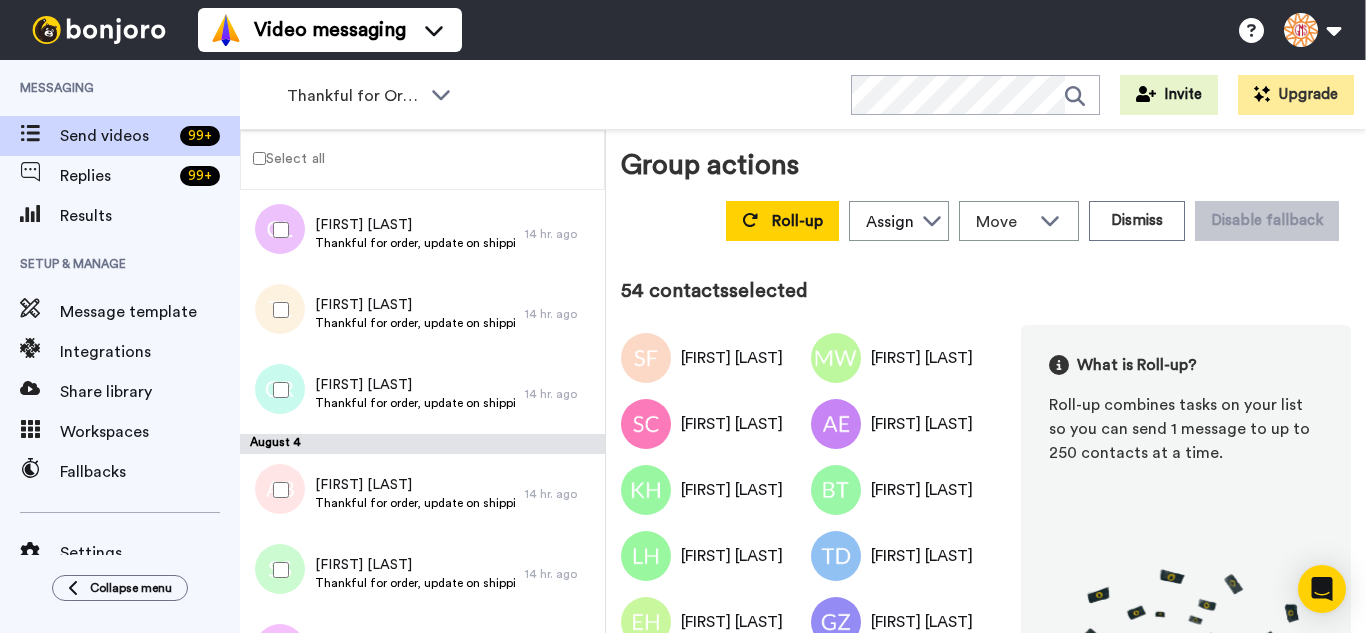 scroll, scrollTop: 4177, scrollLeft: 0, axis: vertical 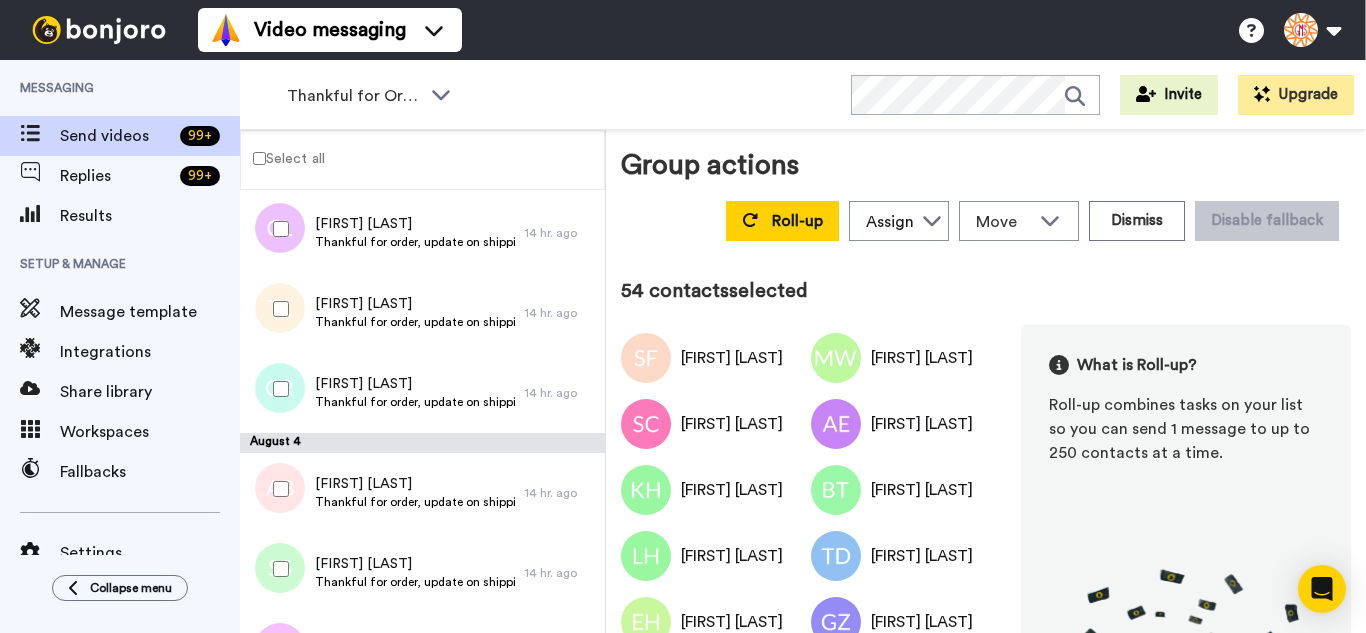 click at bounding box center [277, 389] 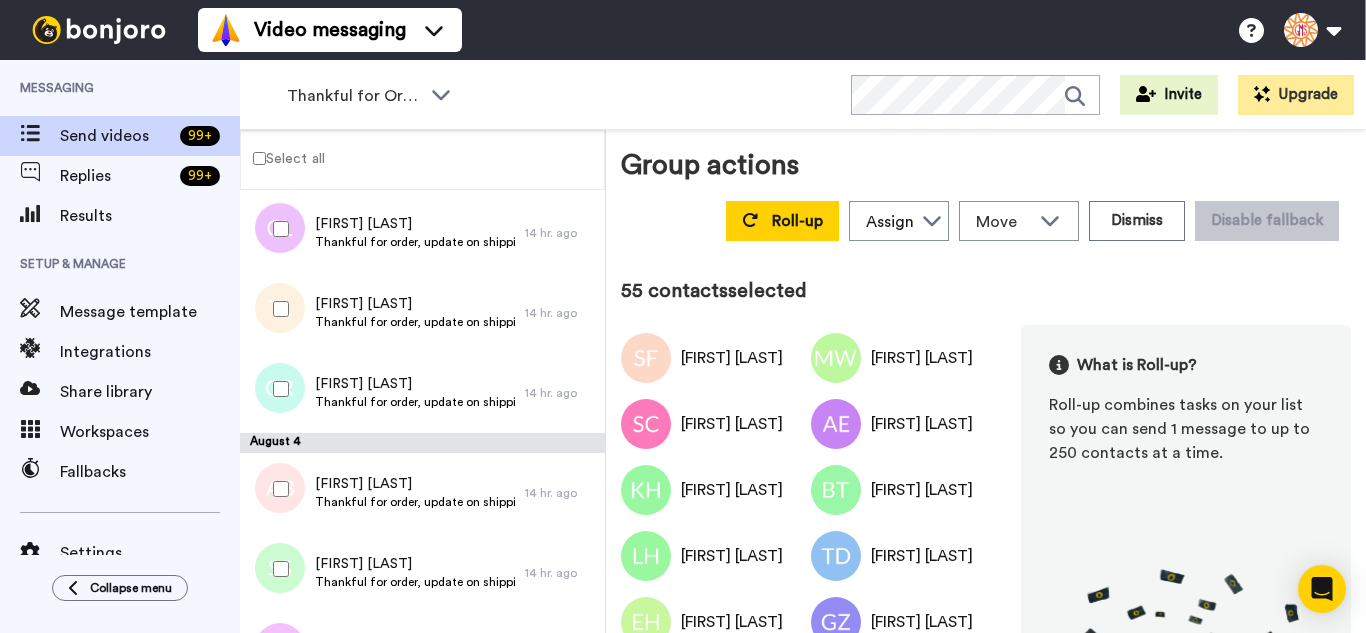 drag, startPoint x: 298, startPoint y: 488, endPoint x: 298, endPoint y: 555, distance: 67 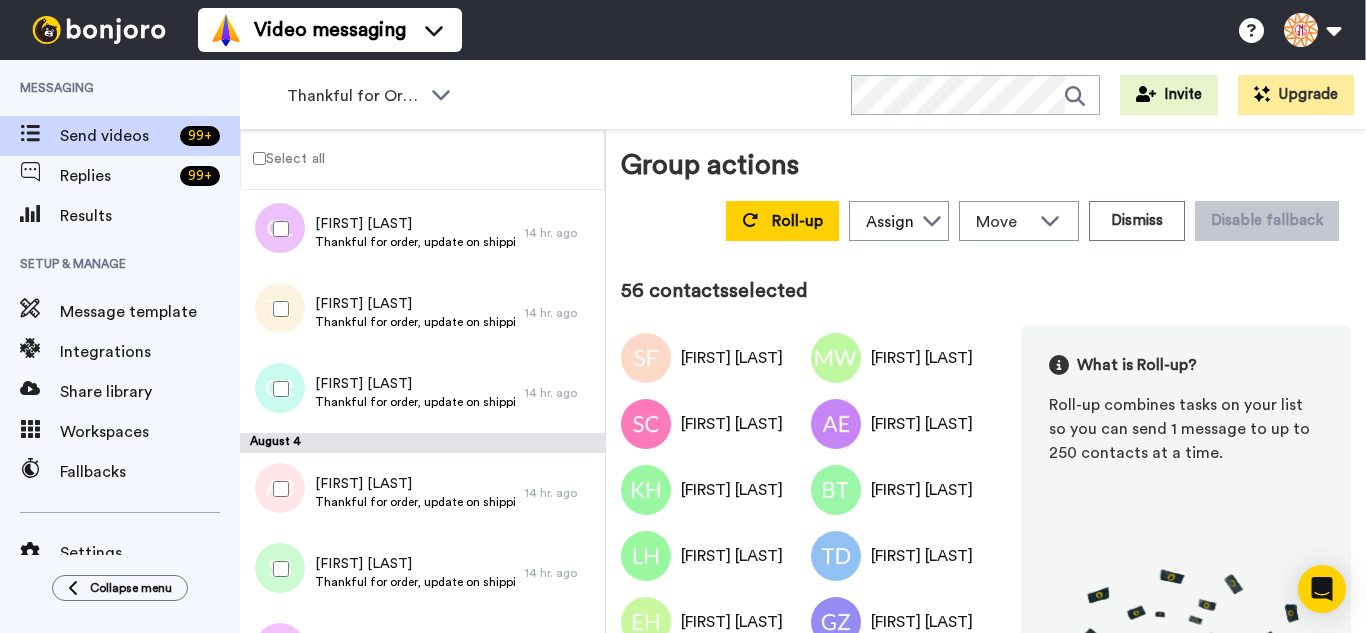 click at bounding box center [277, 569] 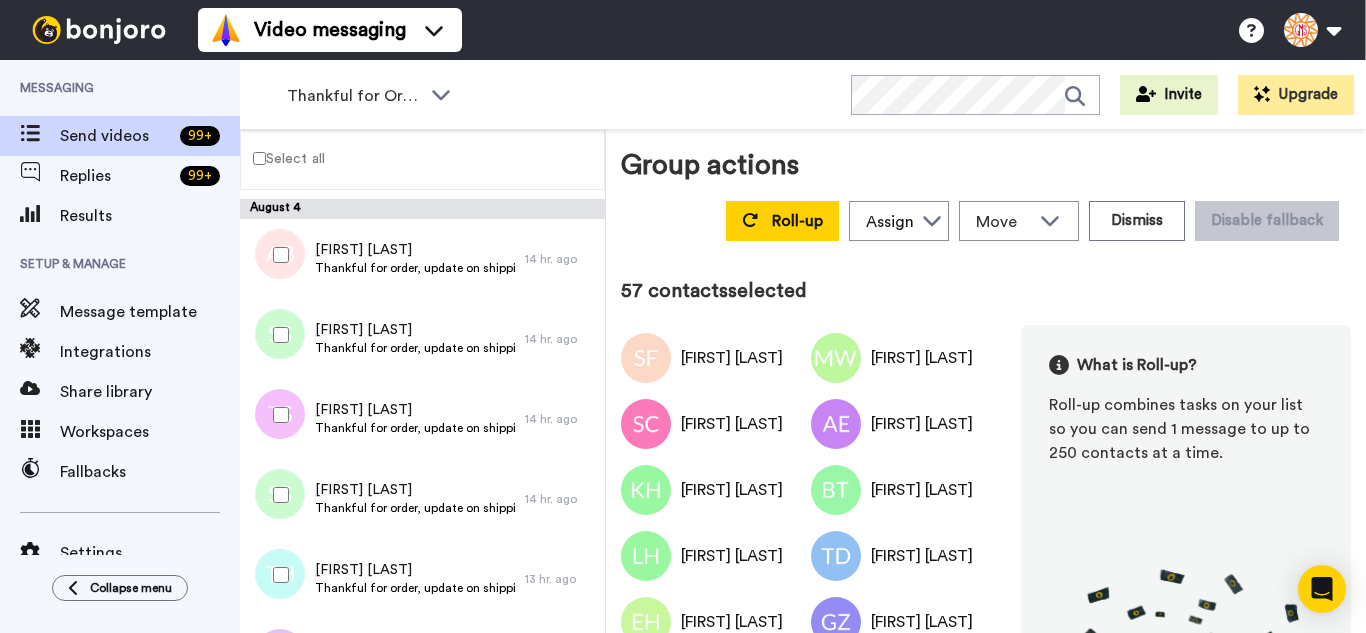 scroll, scrollTop: 4477, scrollLeft: 0, axis: vertical 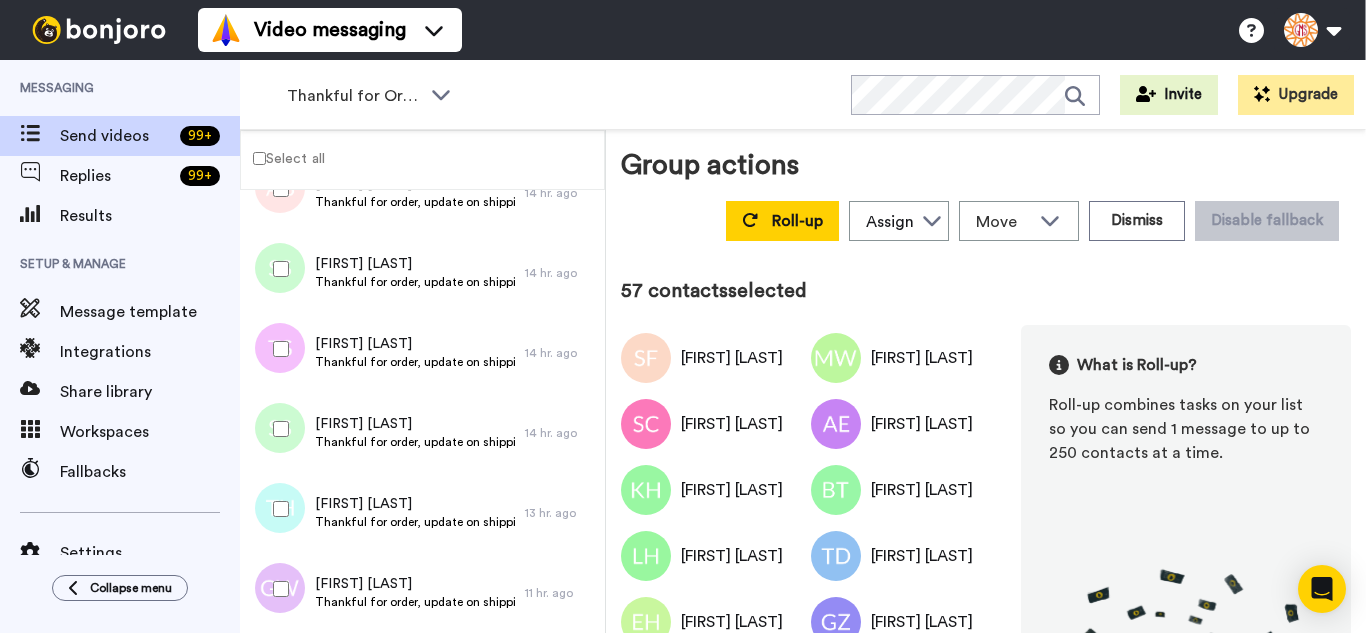 drag, startPoint x: 265, startPoint y: 359, endPoint x: 281, endPoint y: 418, distance: 61.13101 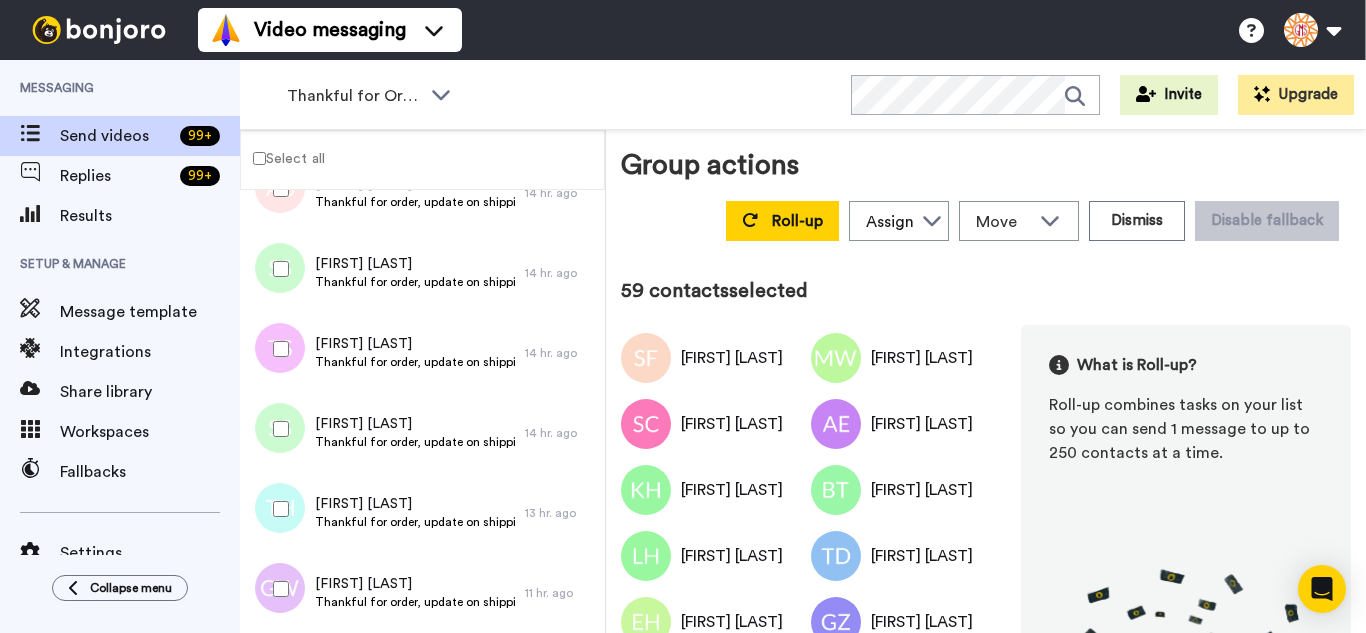 drag, startPoint x: 291, startPoint y: 498, endPoint x: 291, endPoint y: 579, distance: 81 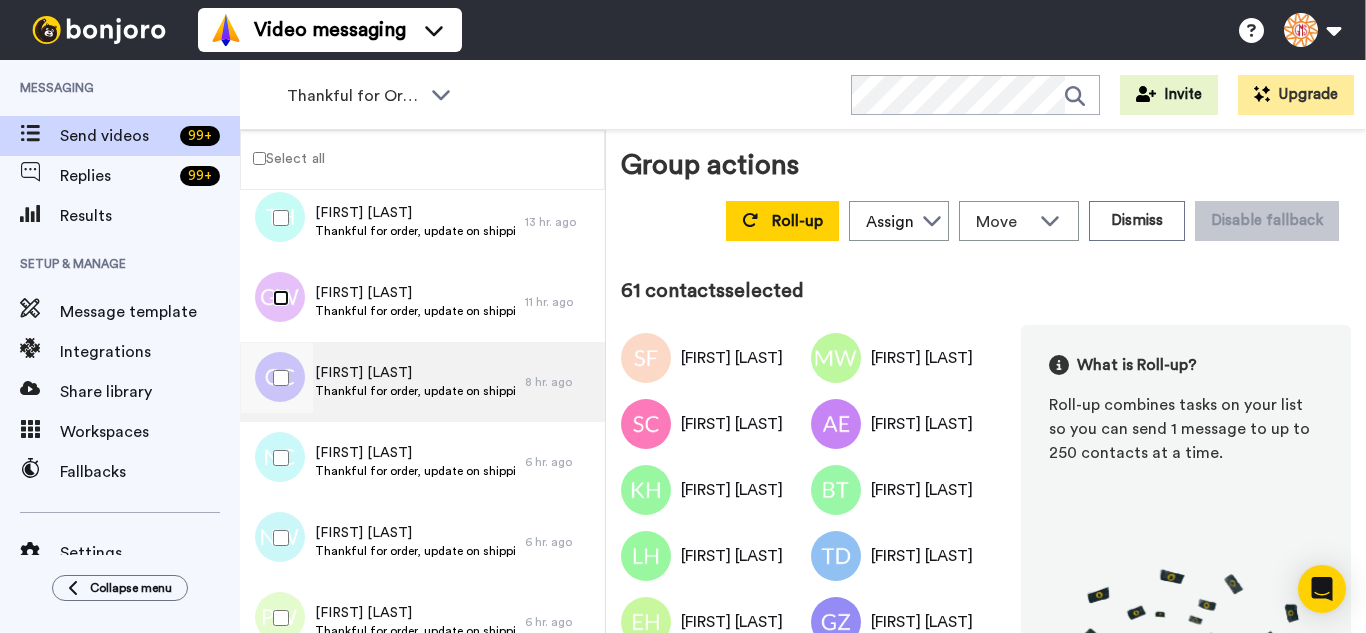scroll, scrollTop: 4777, scrollLeft: 0, axis: vertical 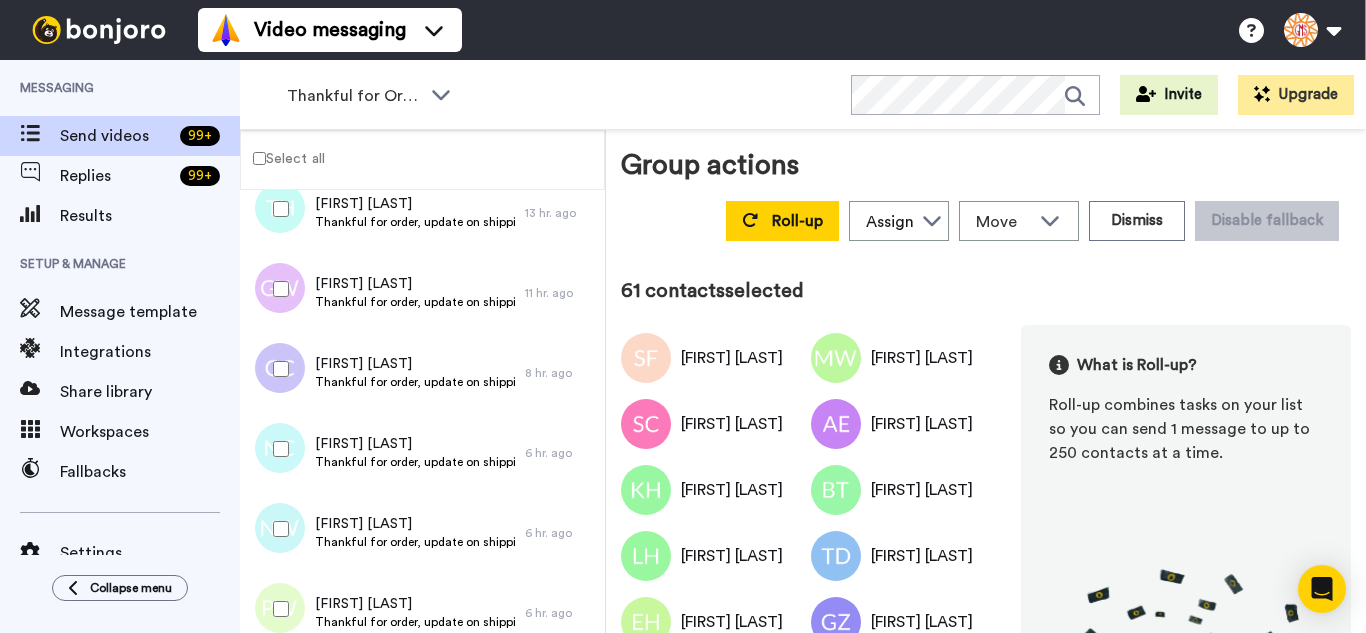 drag, startPoint x: 269, startPoint y: 355, endPoint x: 280, endPoint y: 399, distance: 45.35416 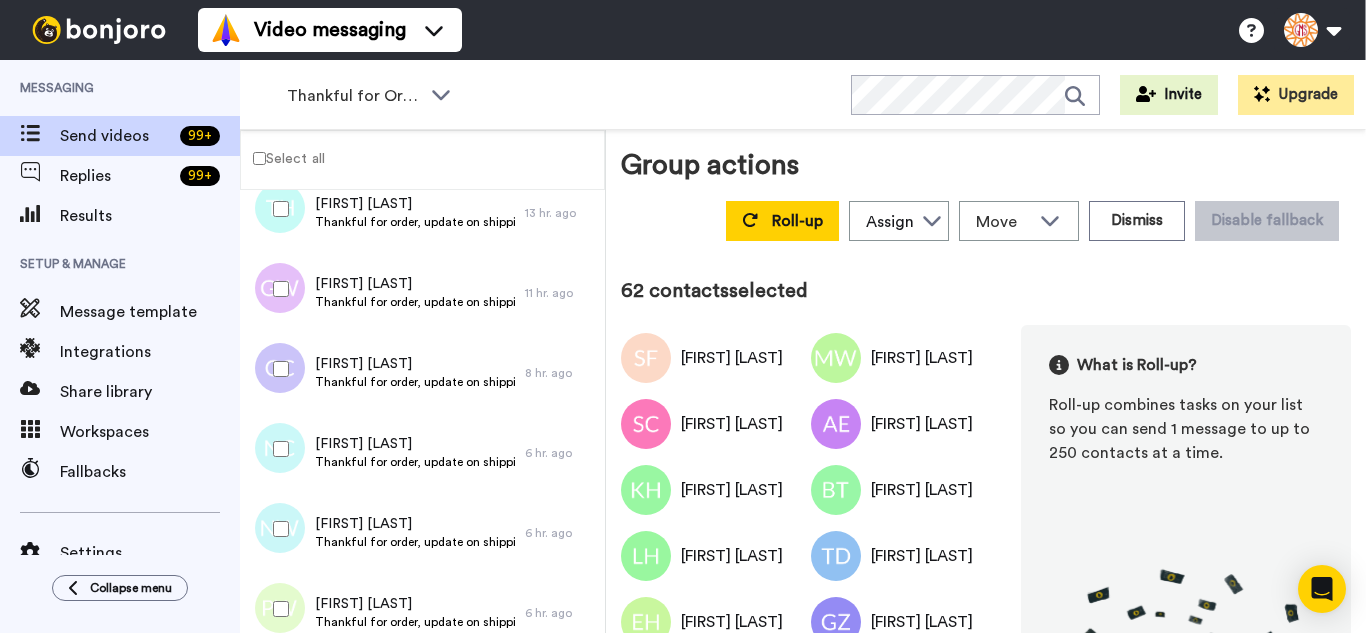 click at bounding box center (277, 449) 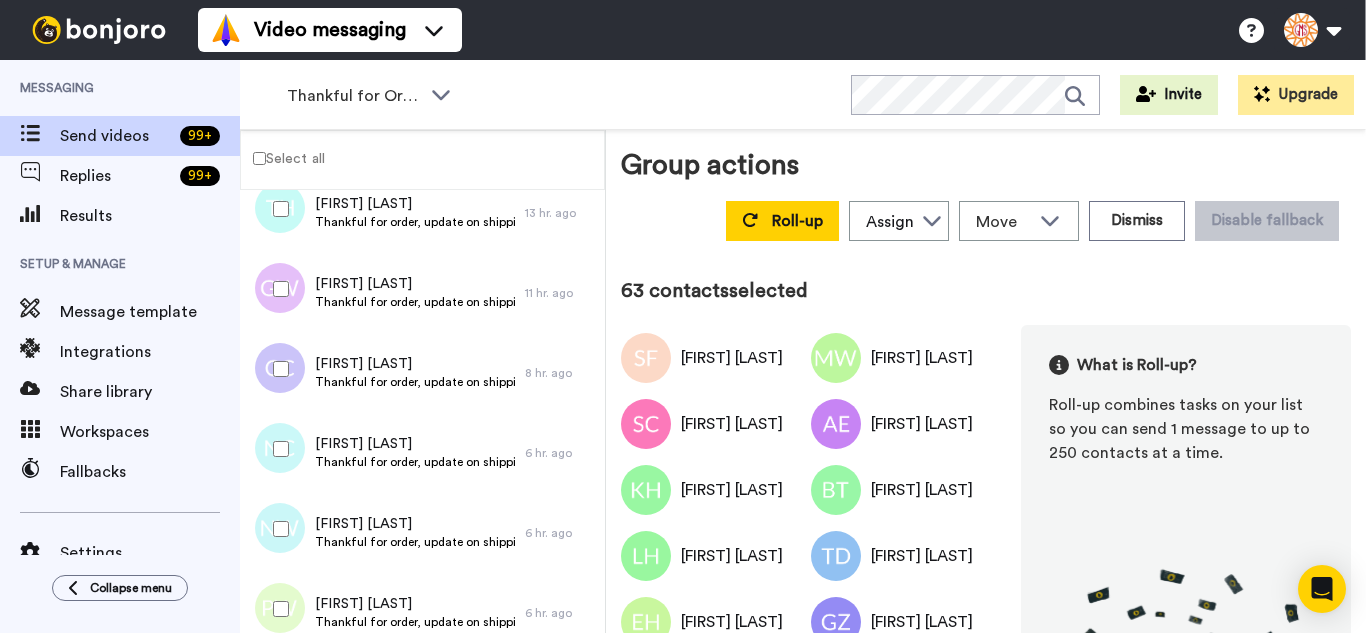 click at bounding box center (277, 529) 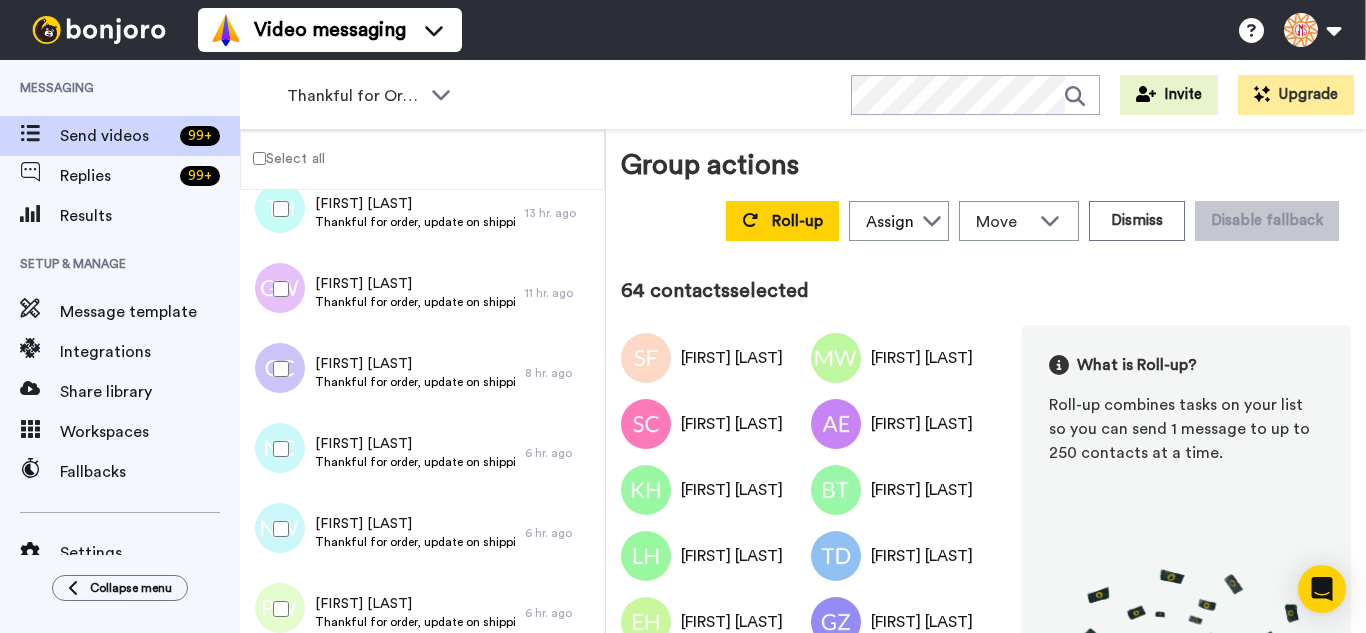 click at bounding box center [277, 609] 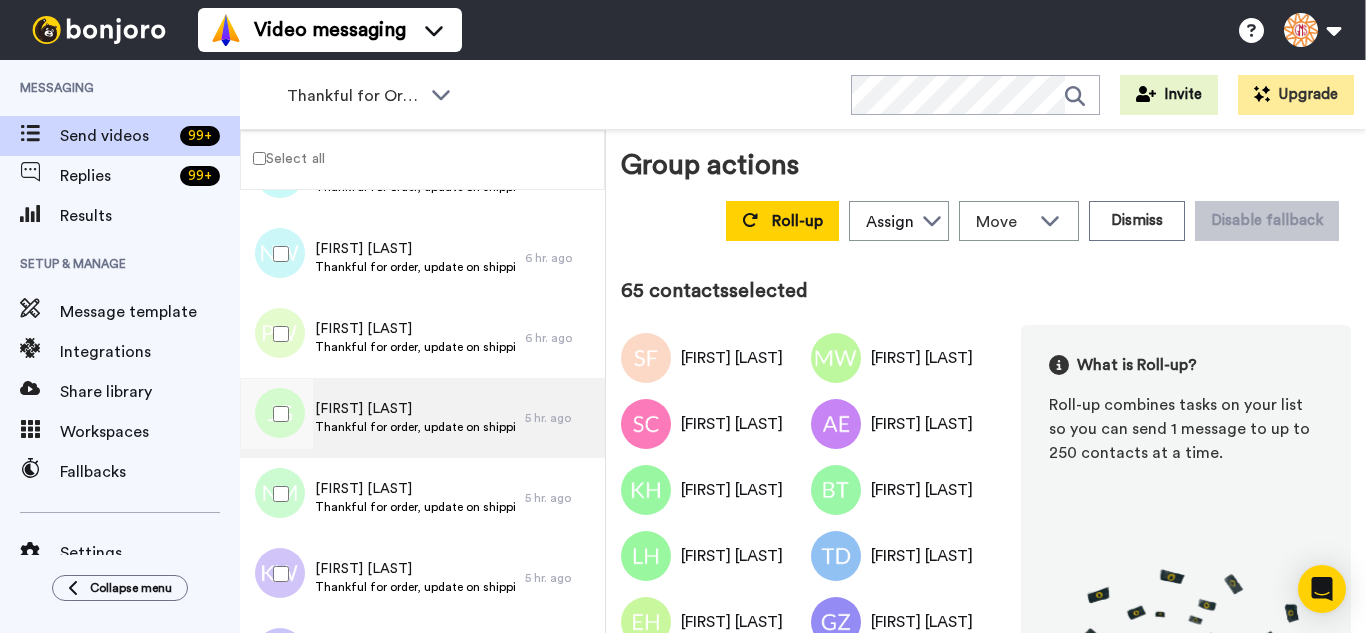 scroll, scrollTop: 5077, scrollLeft: 0, axis: vertical 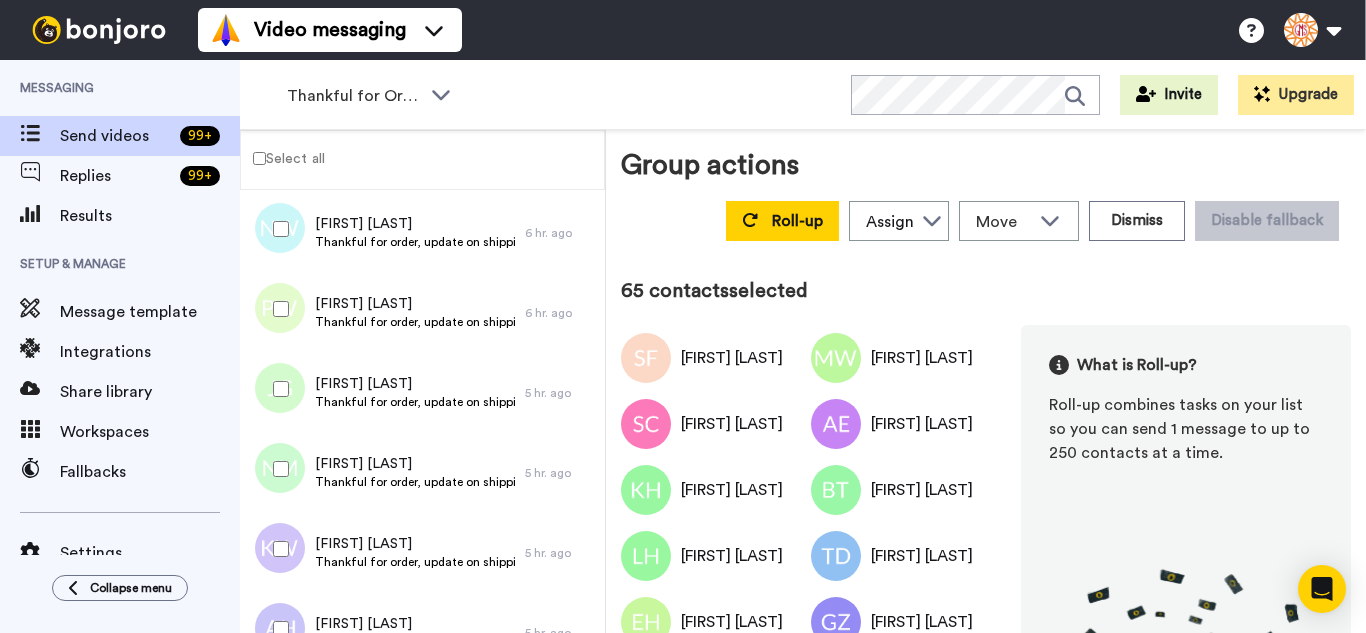 click at bounding box center (277, 389) 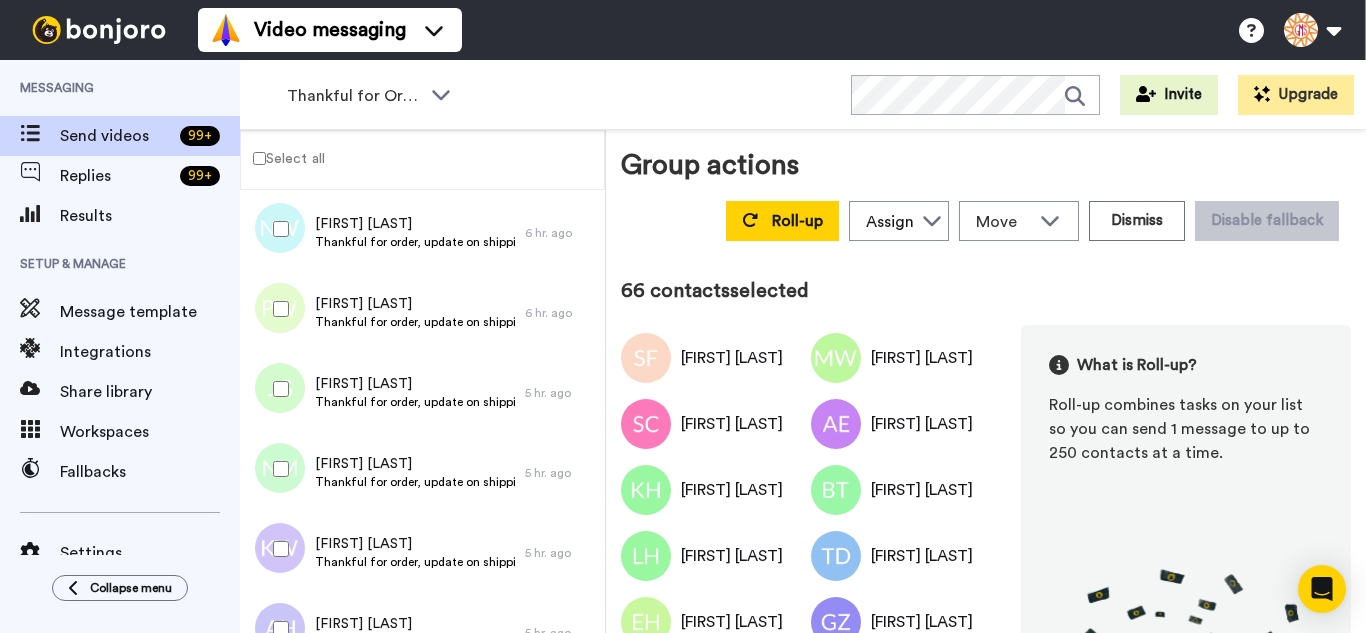 click at bounding box center (277, 469) 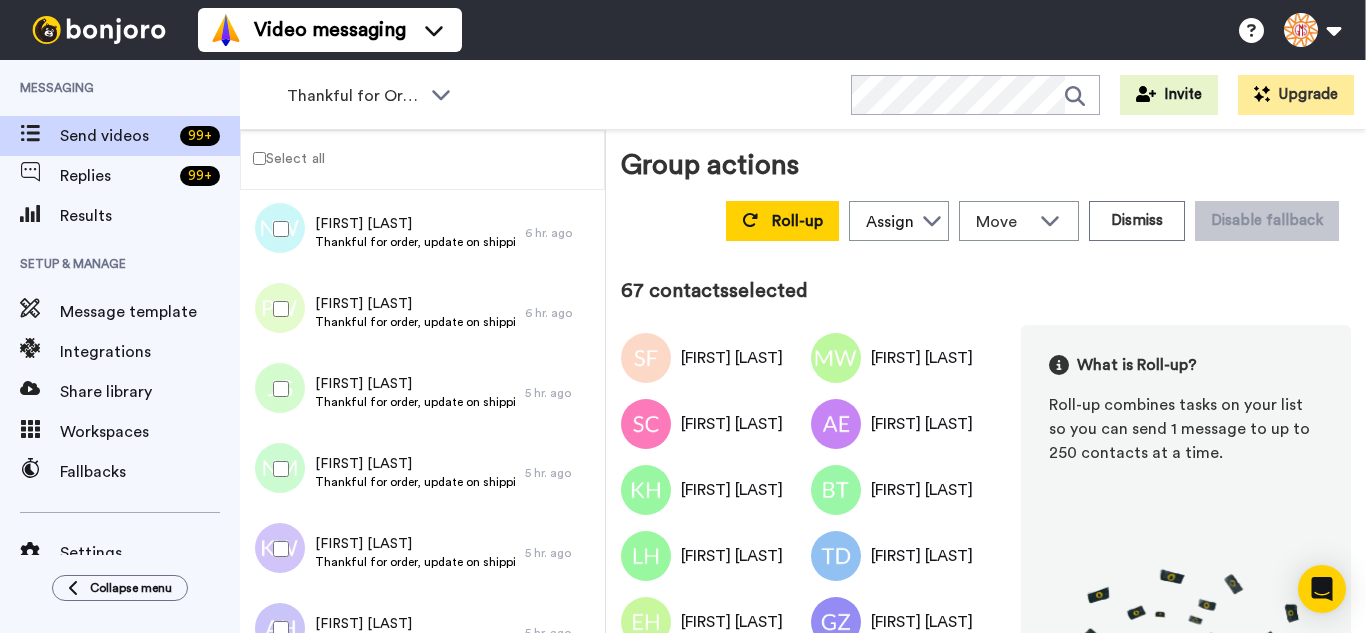 click at bounding box center [277, 549] 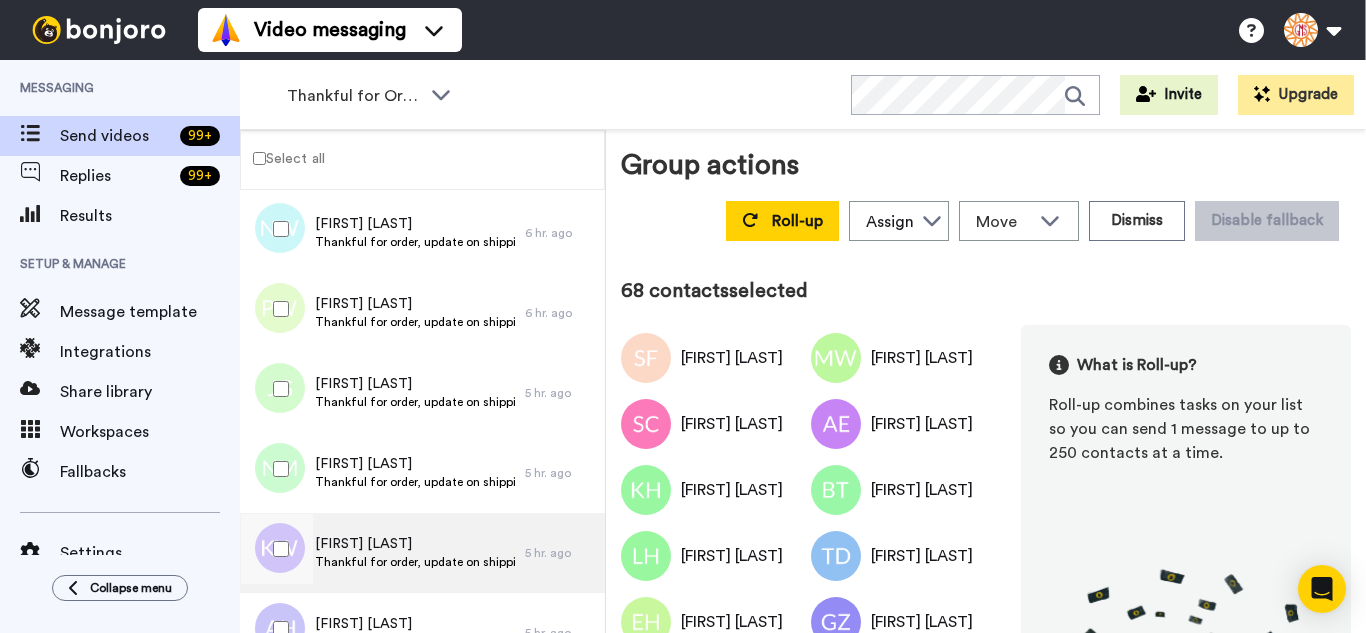 click at bounding box center (275, 553) 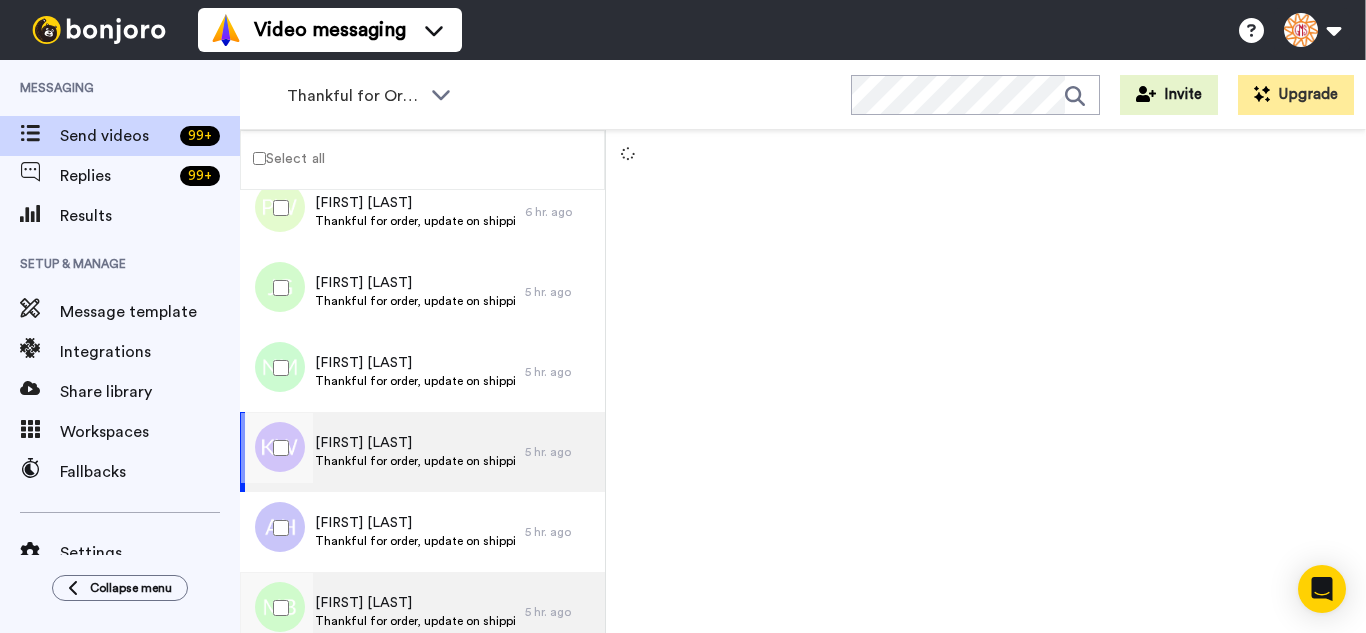 scroll, scrollTop: 5377, scrollLeft: 0, axis: vertical 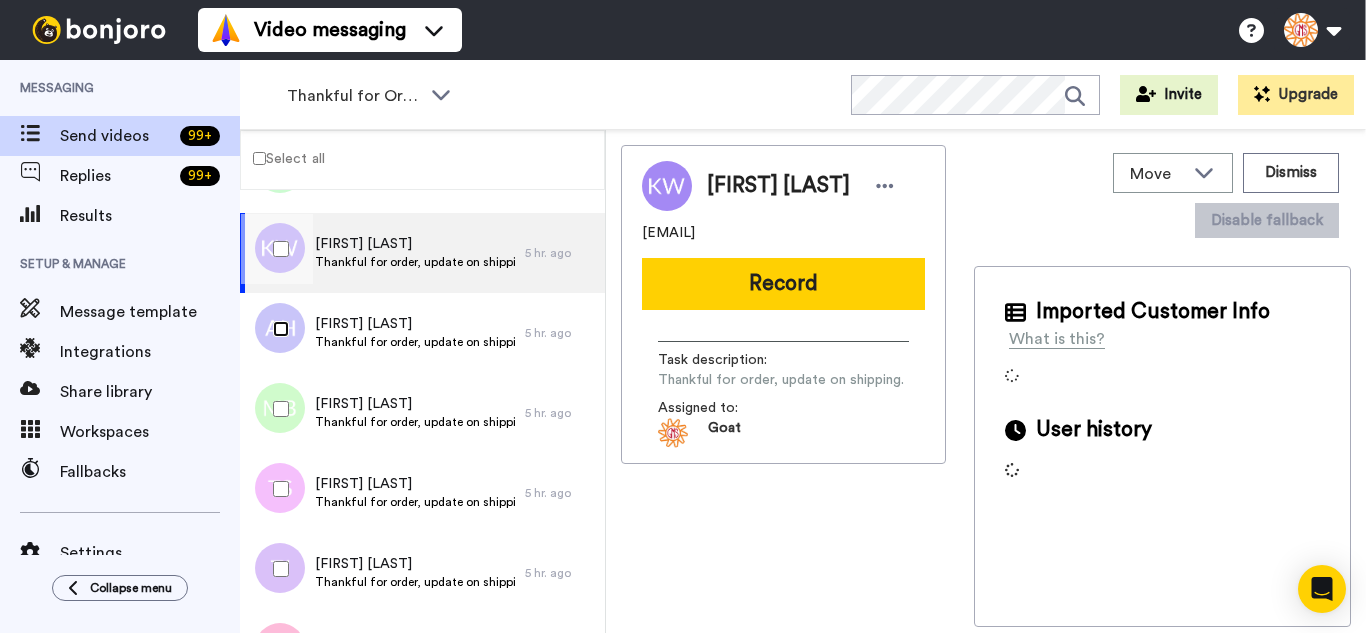 click at bounding box center [277, 329] 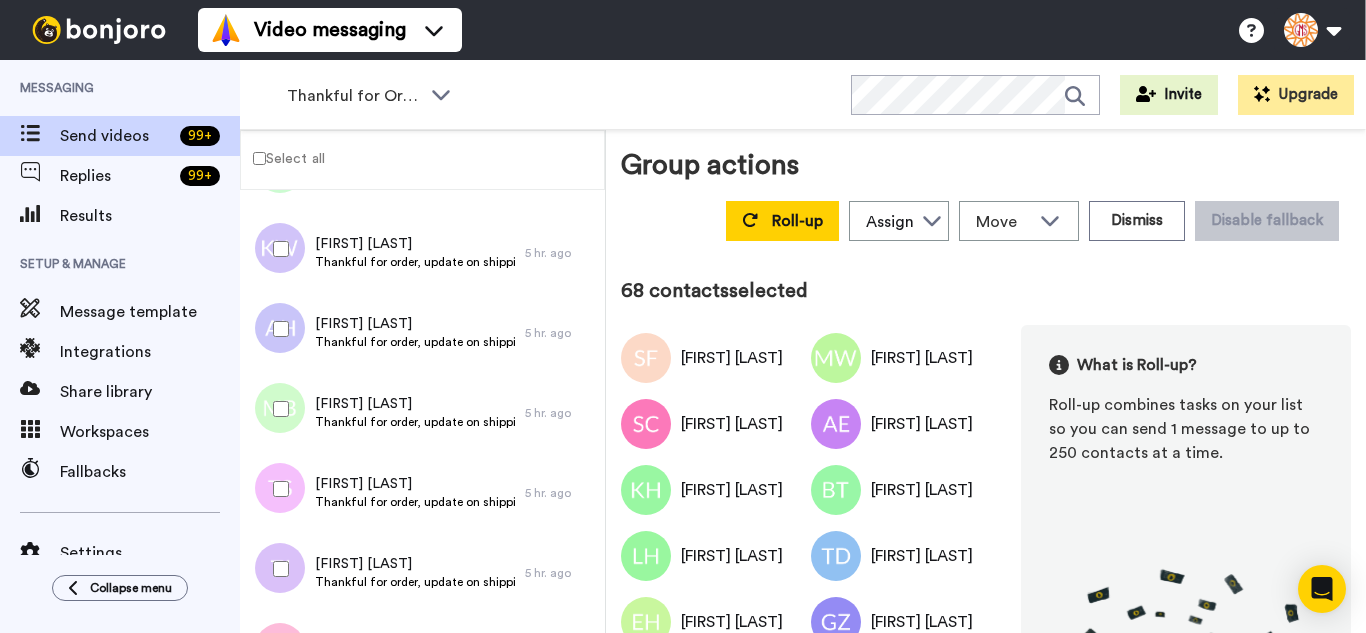 click at bounding box center [277, 409] 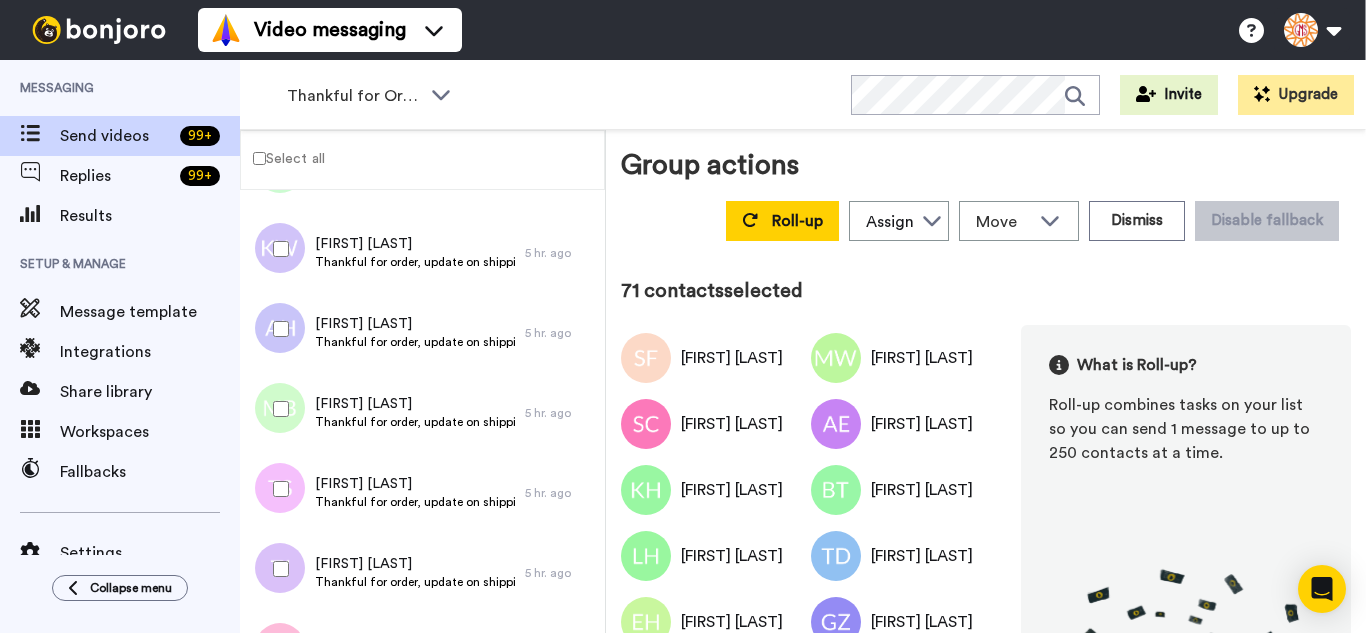 click at bounding box center (277, 569) 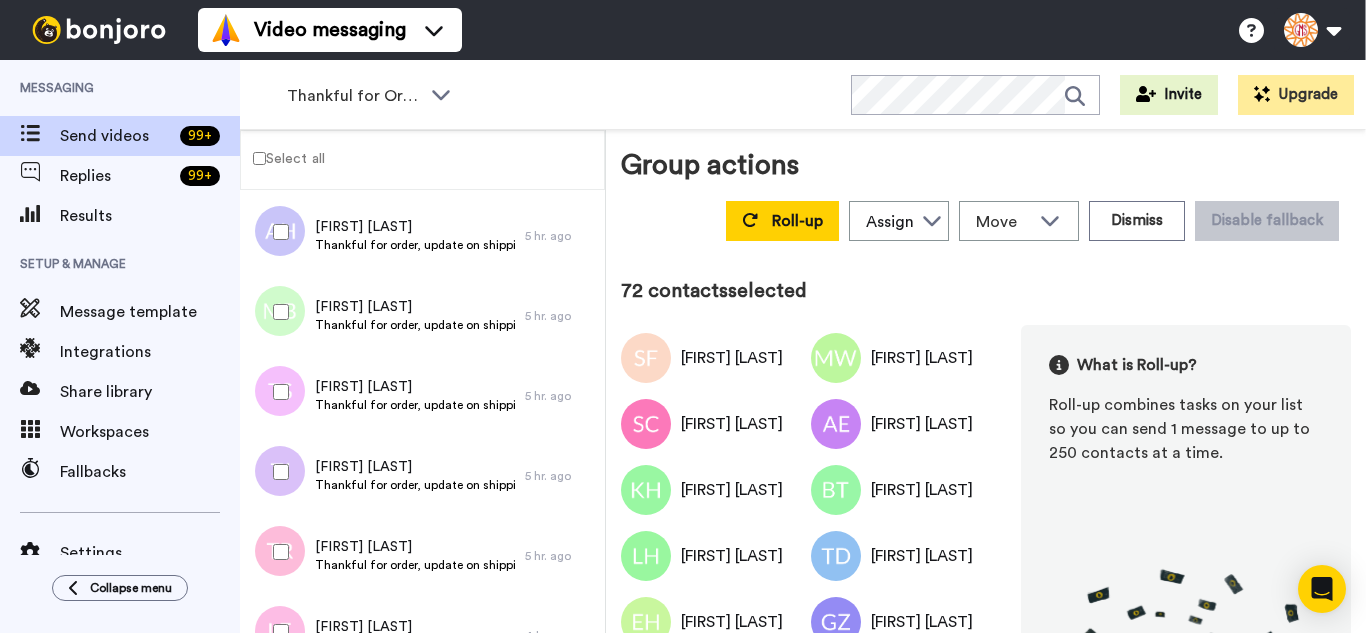 scroll, scrollTop: 5677, scrollLeft: 0, axis: vertical 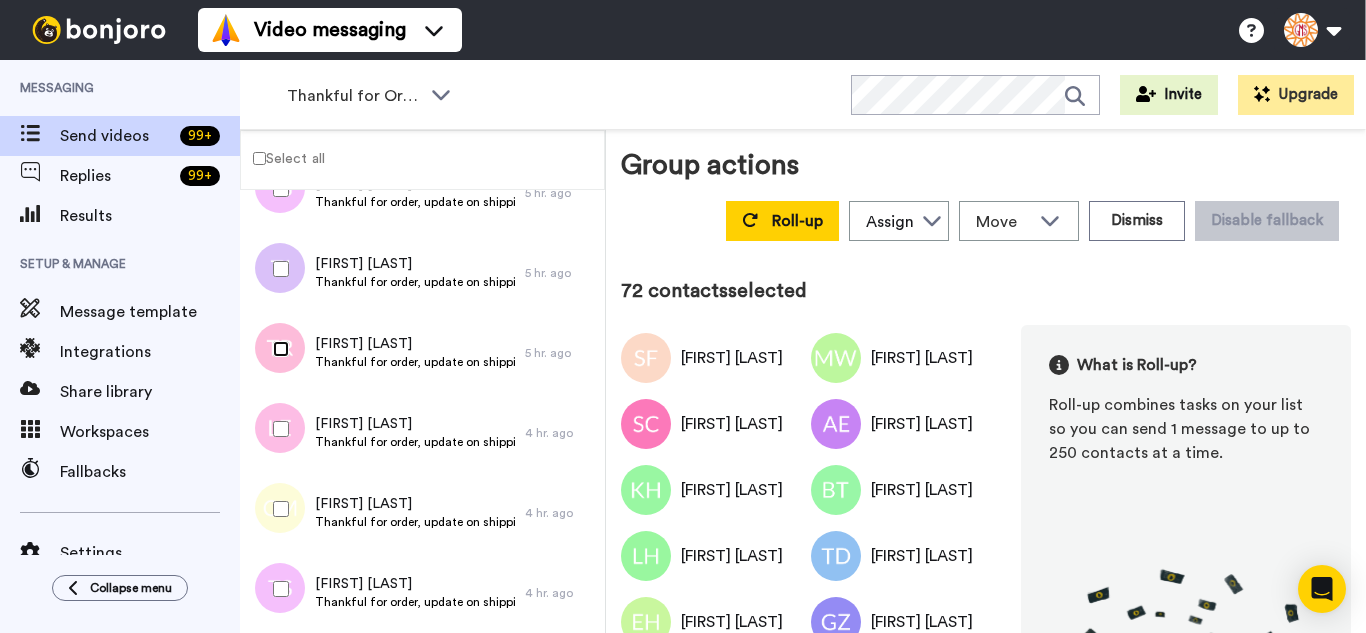 click at bounding box center (277, 349) 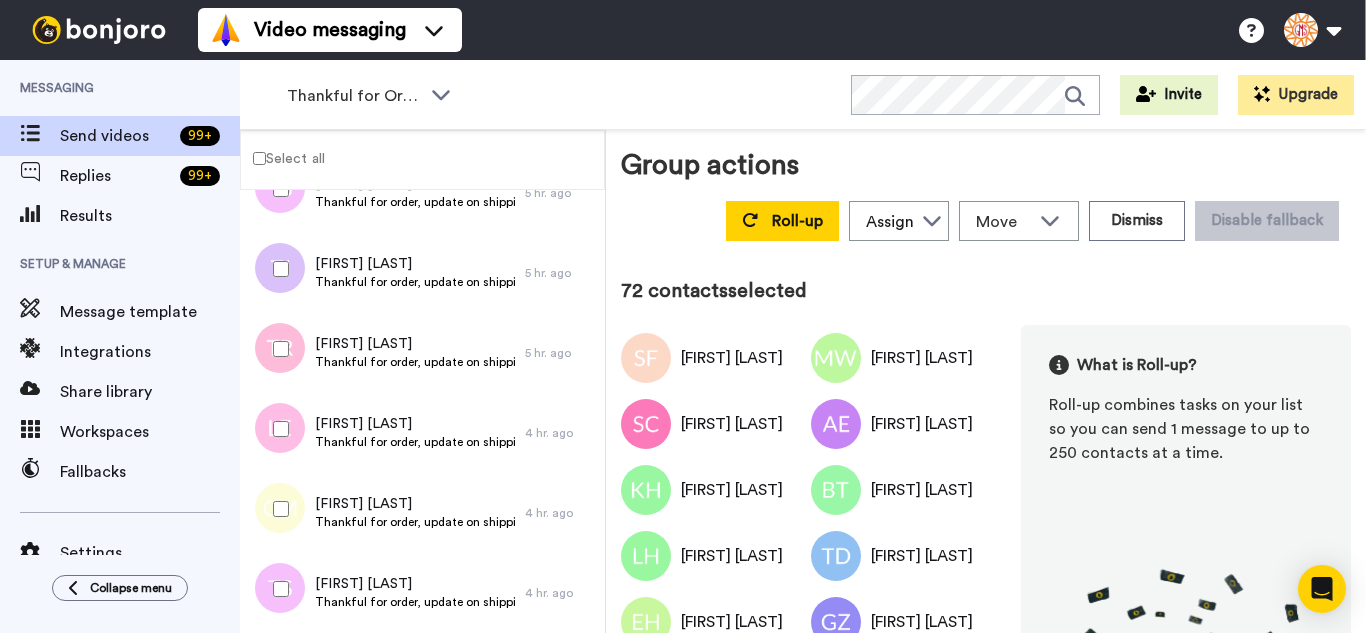 click at bounding box center [277, 429] 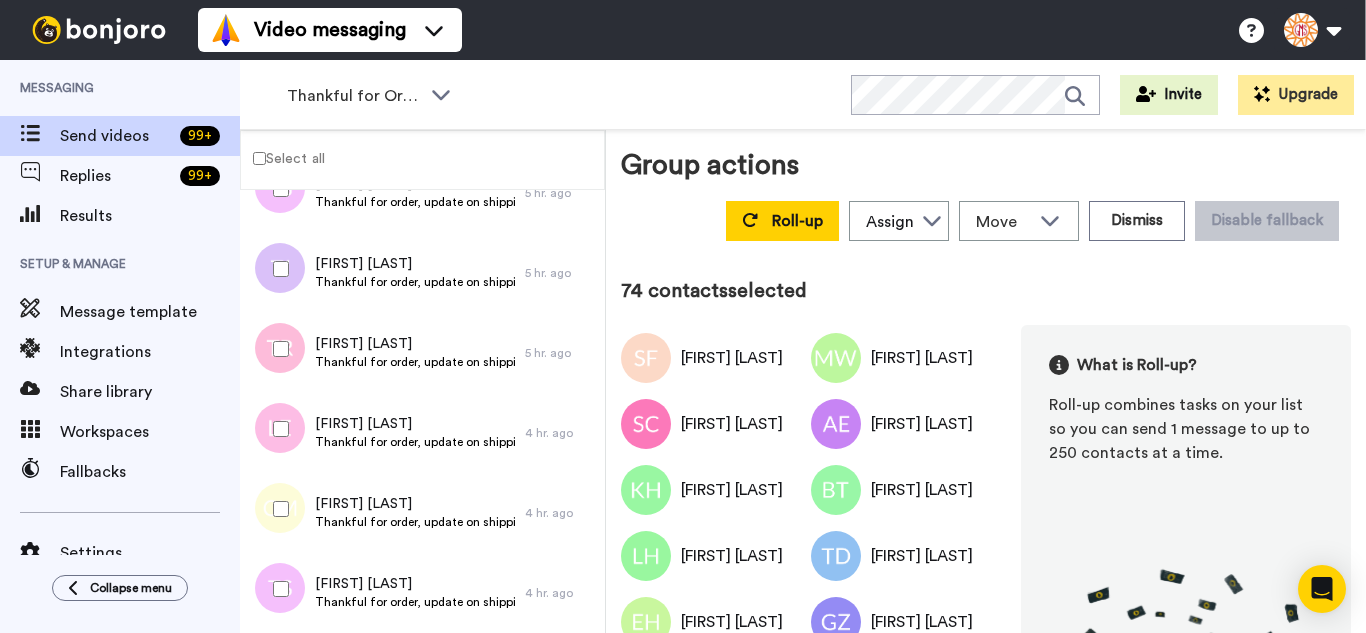 drag, startPoint x: 278, startPoint y: 531, endPoint x: 285, endPoint y: 579, distance: 48.507732 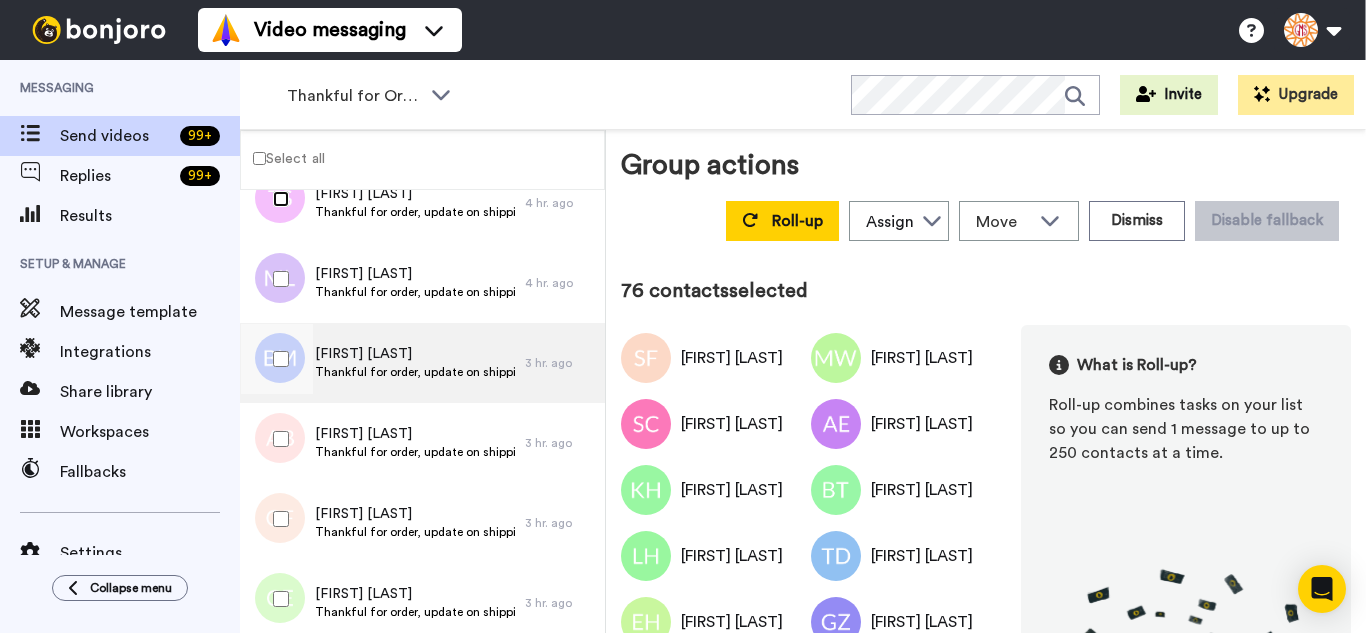 scroll, scrollTop: 6077, scrollLeft: 0, axis: vertical 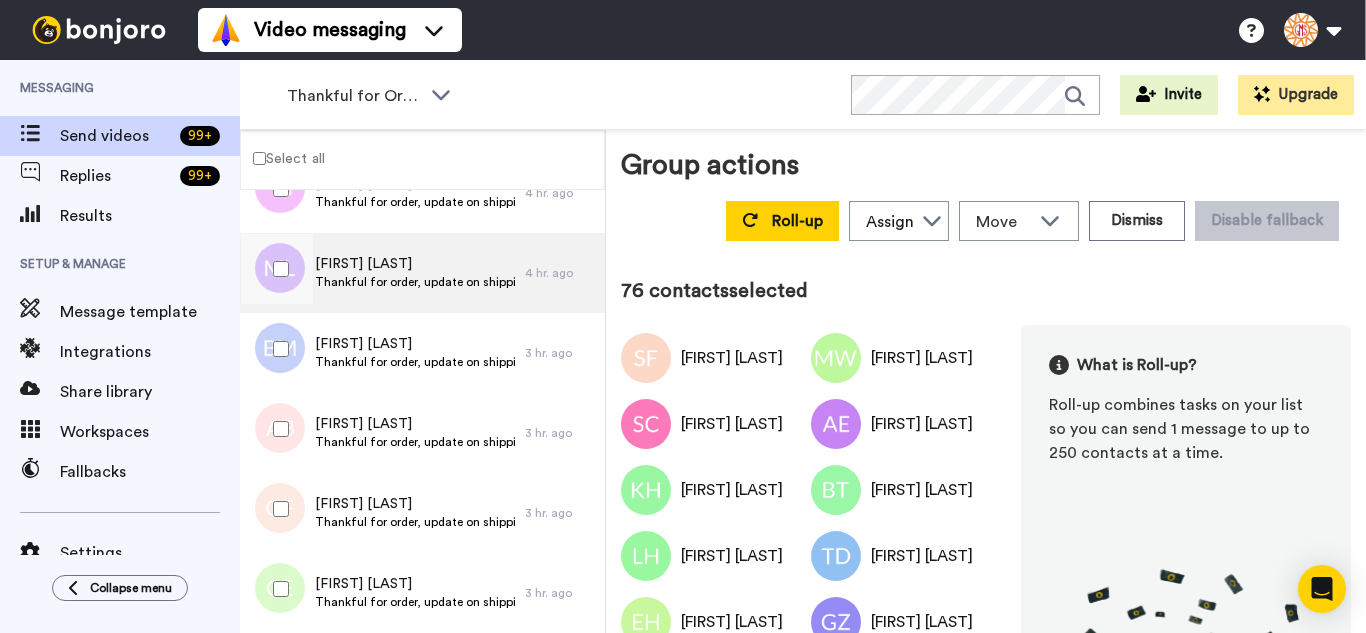 drag, startPoint x: 266, startPoint y: 270, endPoint x: 274, endPoint y: 309, distance: 39.812057 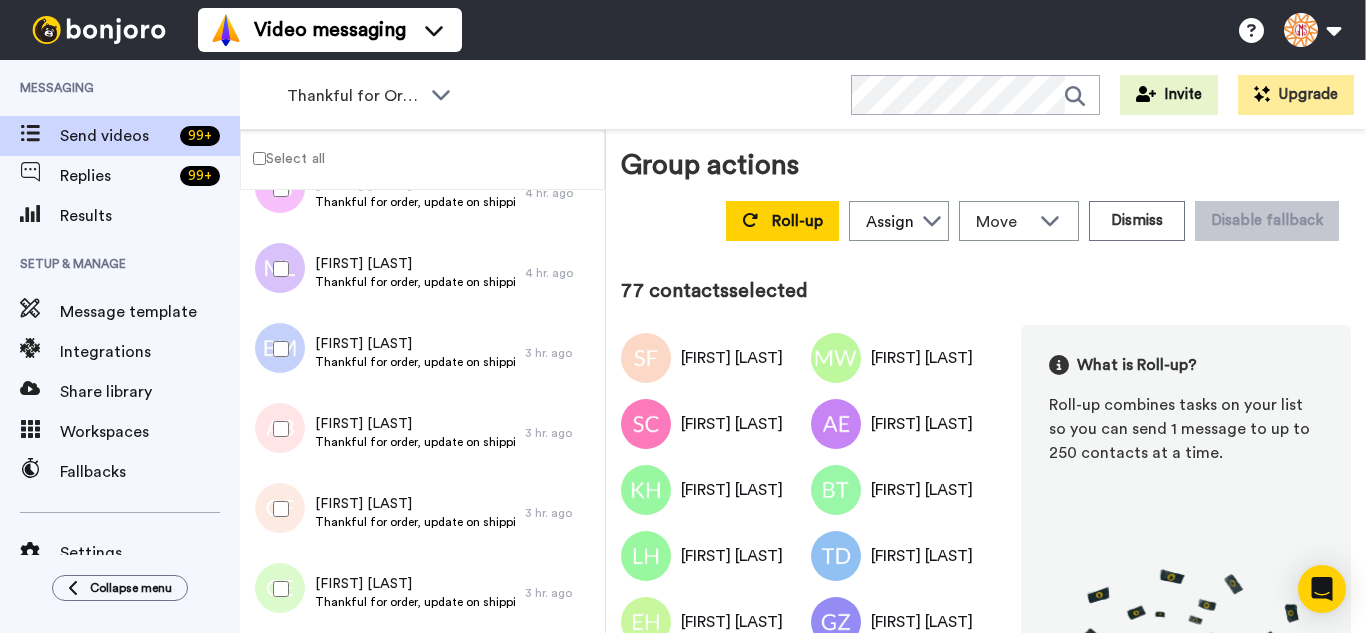 click at bounding box center [277, 349] 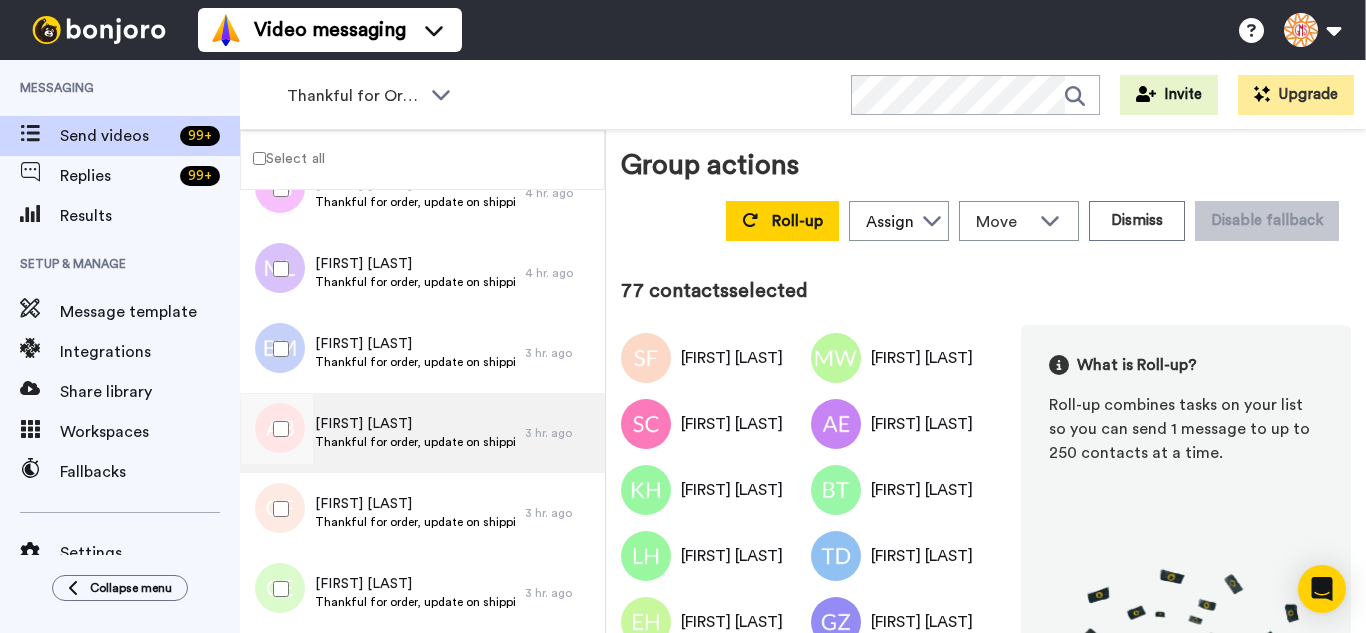 click at bounding box center (277, 429) 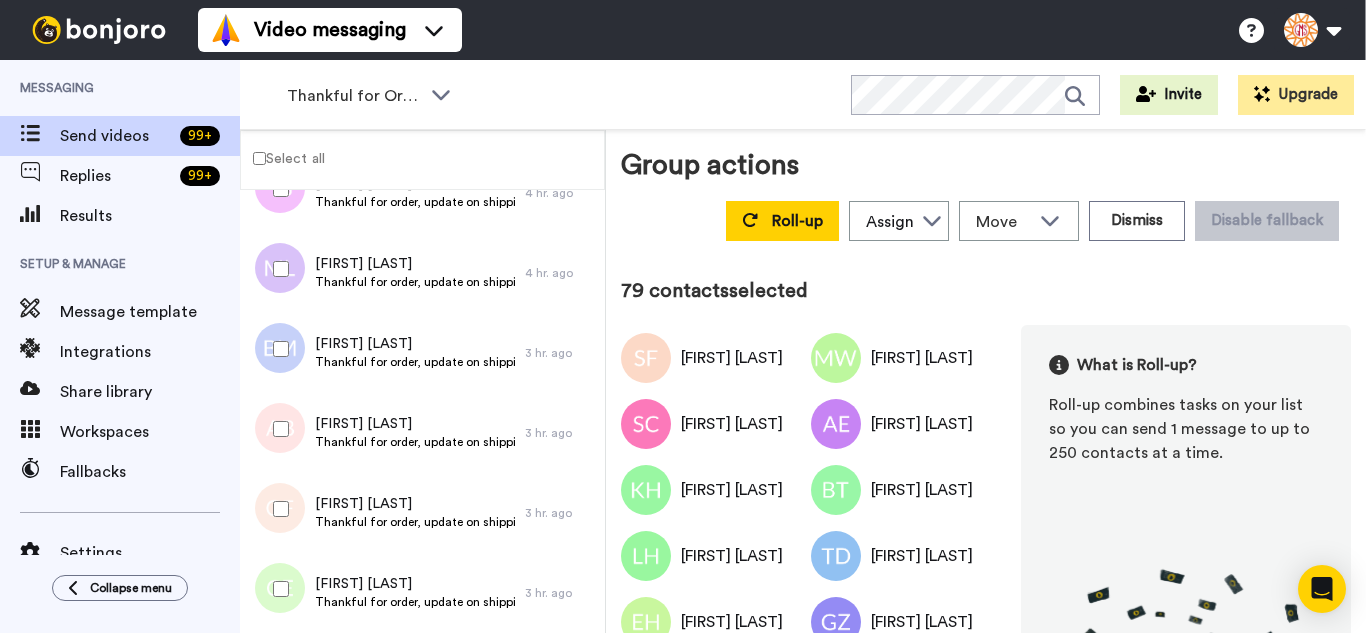 click at bounding box center [277, 509] 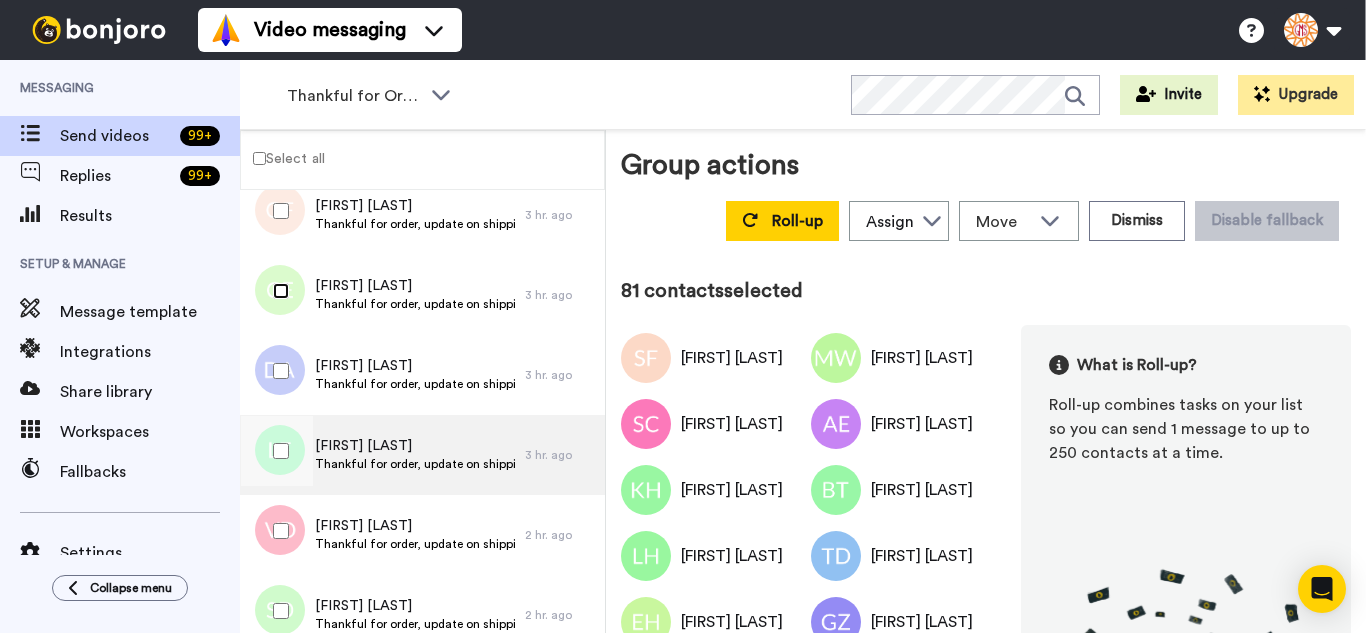 scroll, scrollTop: 6377, scrollLeft: 0, axis: vertical 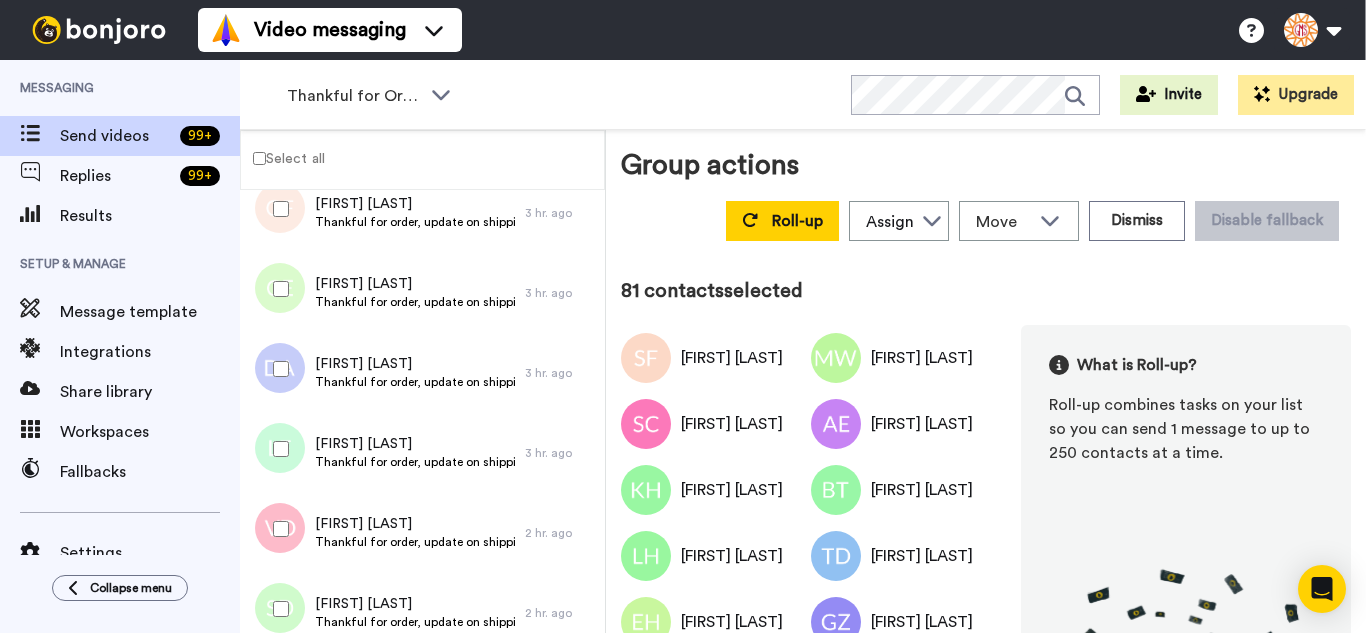 drag, startPoint x: 283, startPoint y: 381, endPoint x: 292, endPoint y: 437, distance: 56.718605 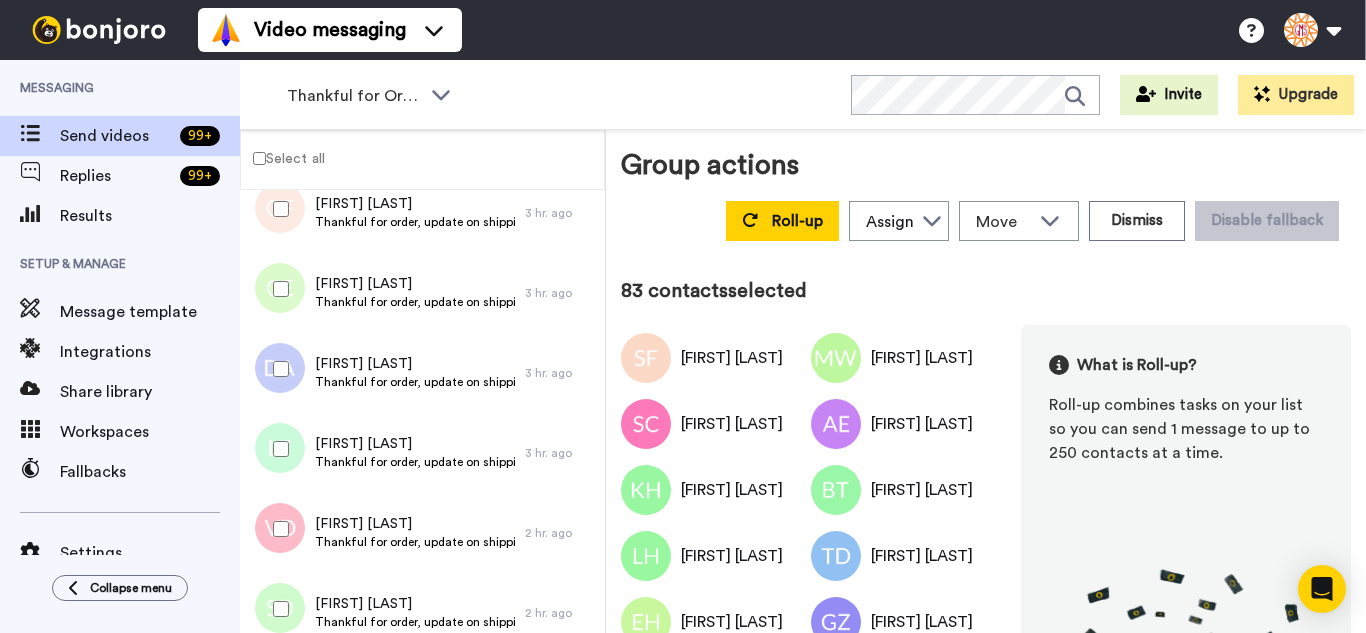 click at bounding box center (277, 529) 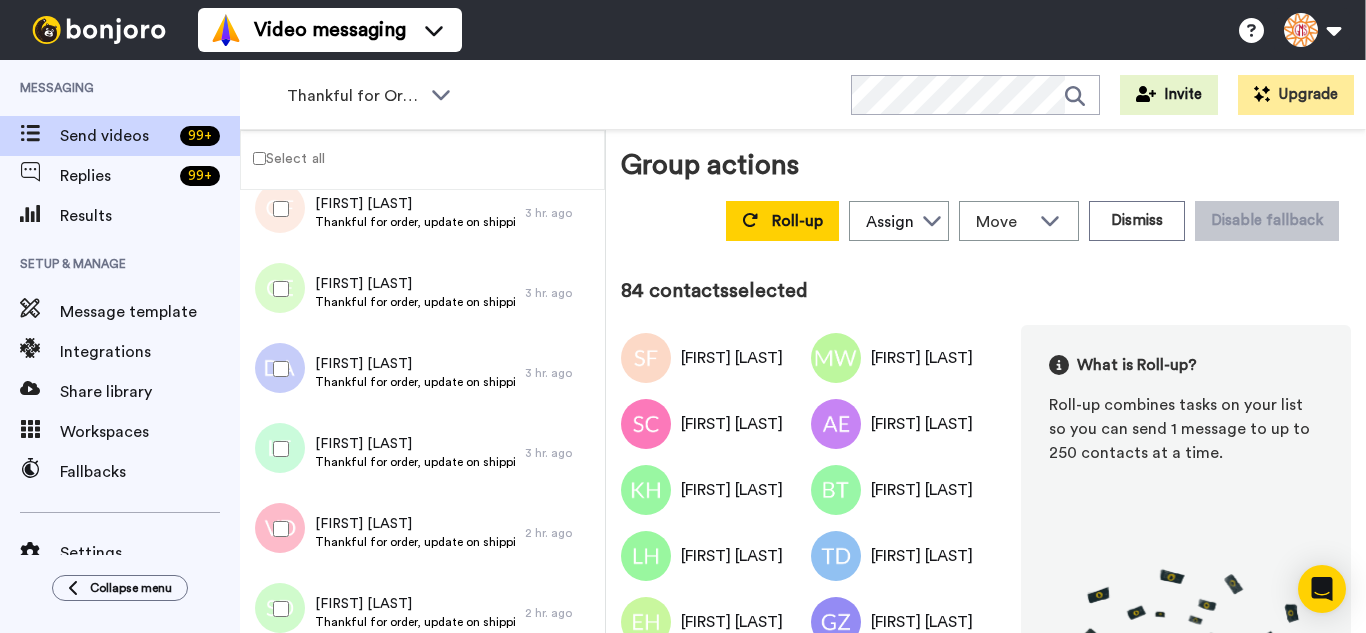 click at bounding box center (277, 609) 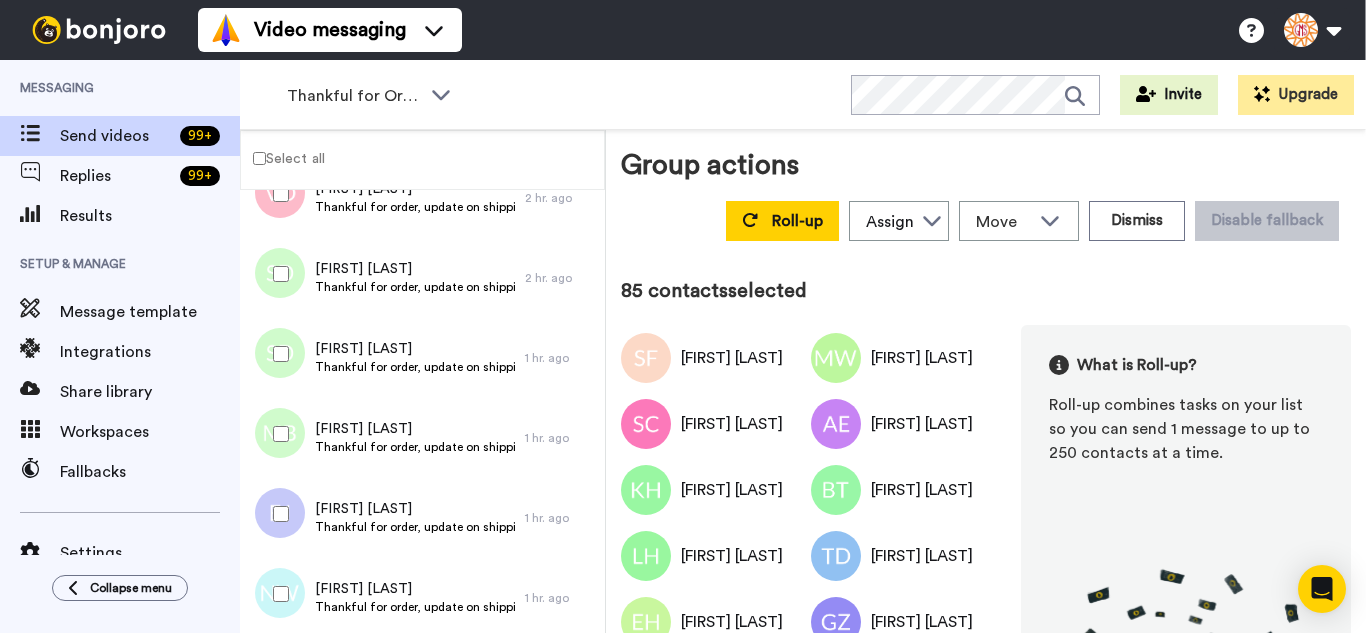 scroll, scrollTop: 6777, scrollLeft: 0, axis: vertical 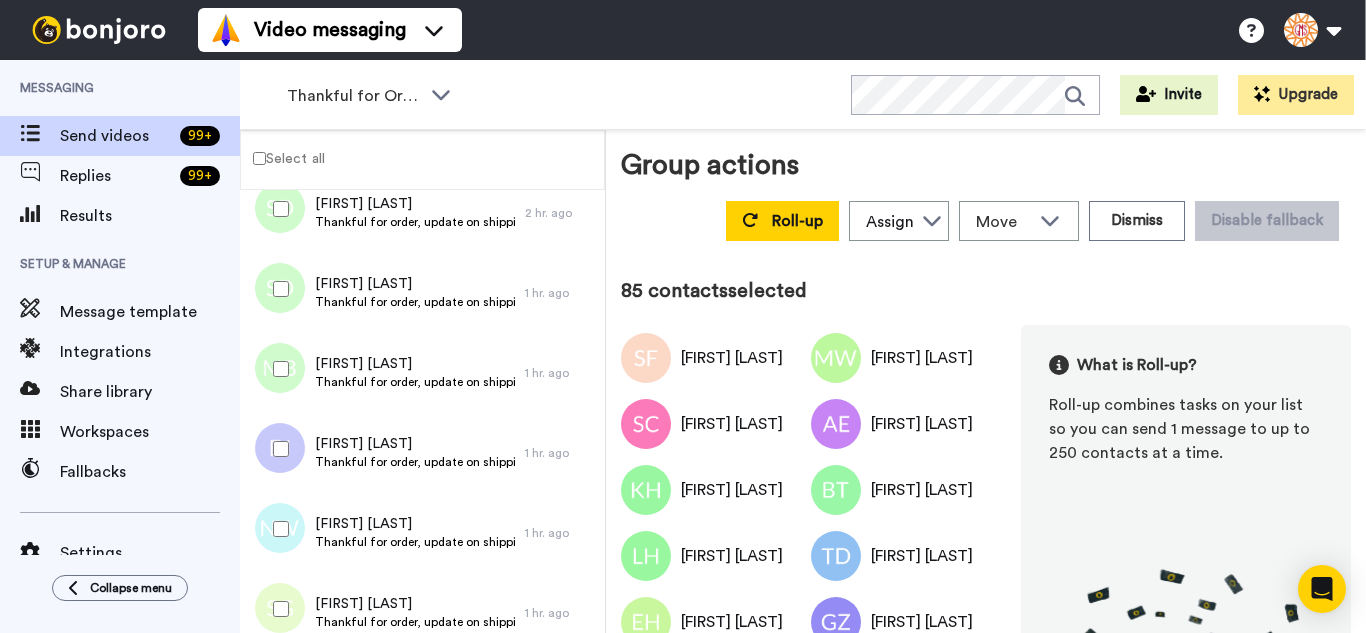 drag, startPoint x: 274, startPoint y: 299, endPoint x: 279, endPoint y: 379, distance: 80.1561 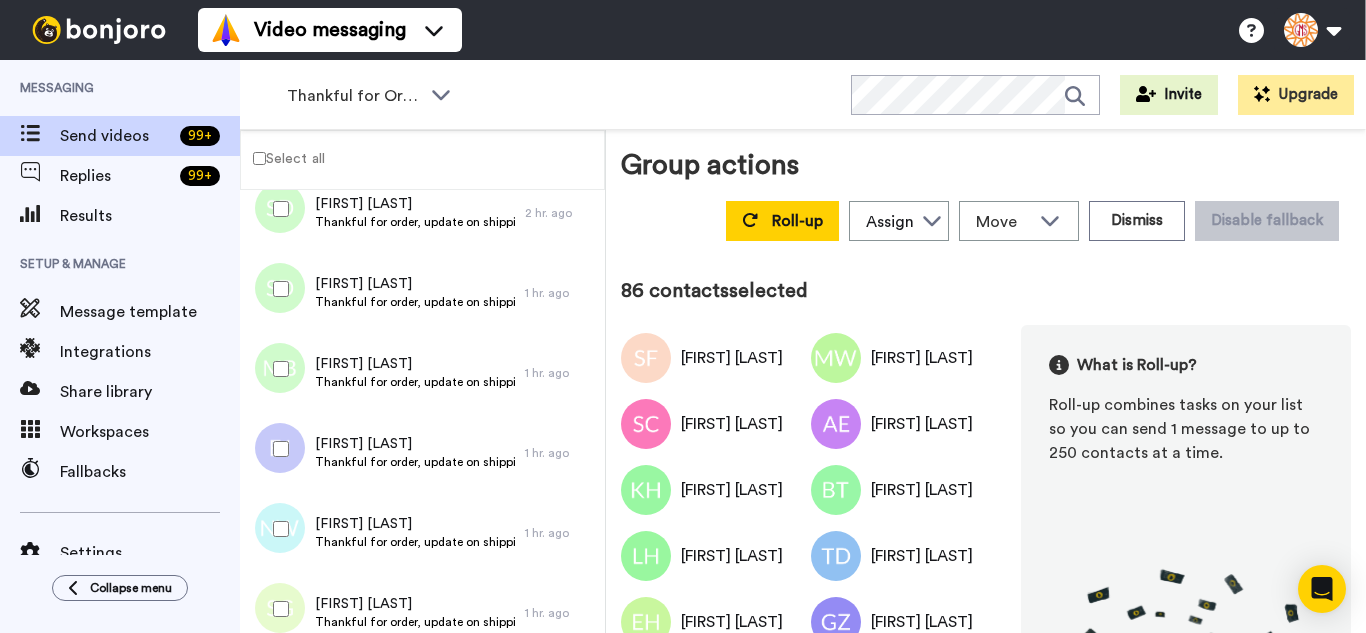 drag, startPoint x: 279, startPoint y: 383, endPoint x: 288, endPoint y: 438, distance: 55.7315 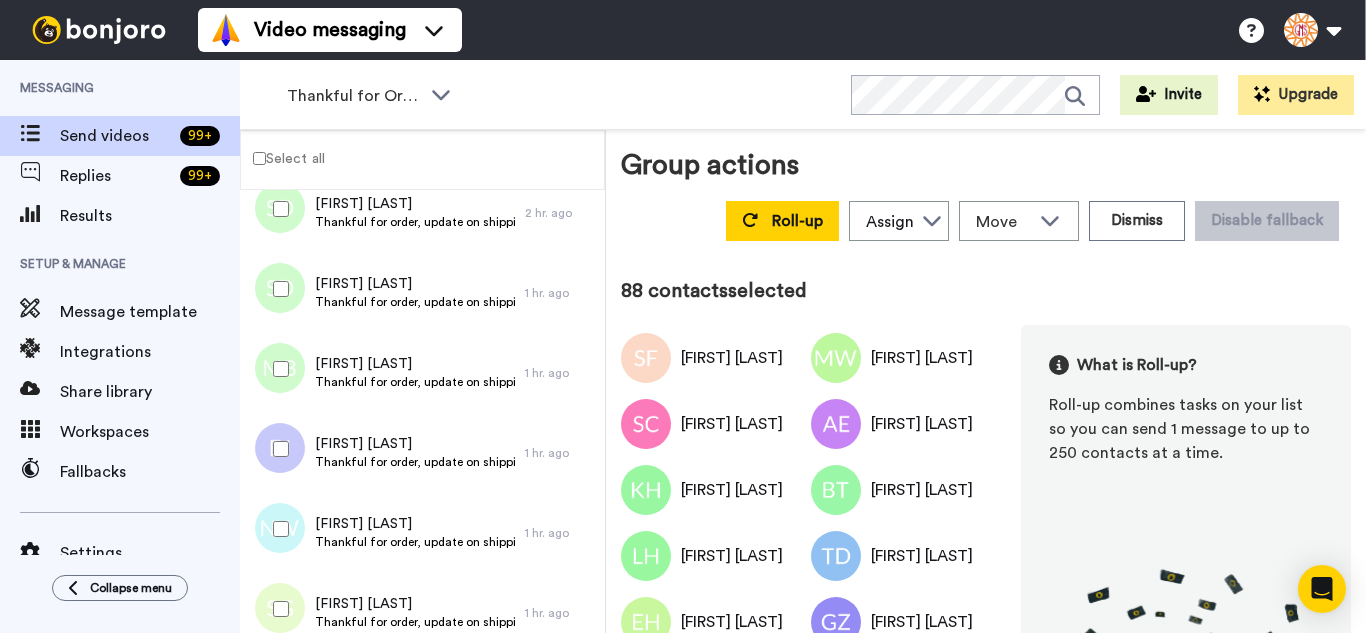 click at bounding box center [277, 529] 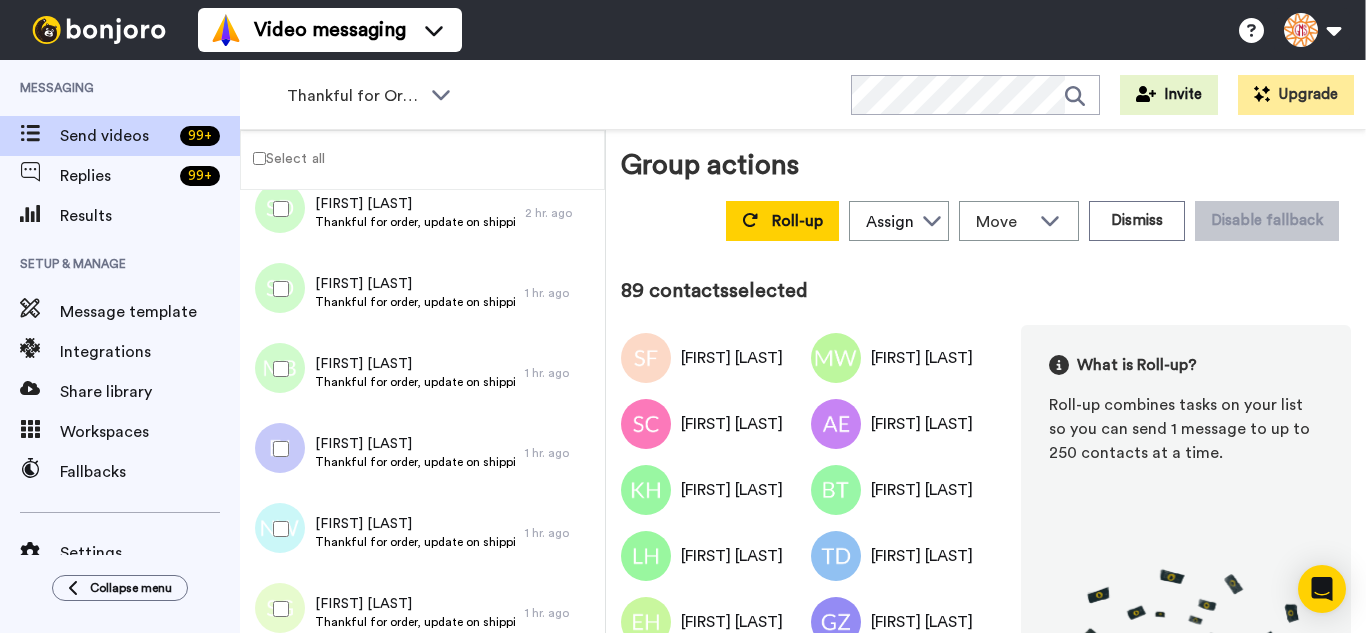 drag, startPoint x: 284, startPoint y: 566, endPoint x: 289, endPoint y: 555, distance: 12.083046 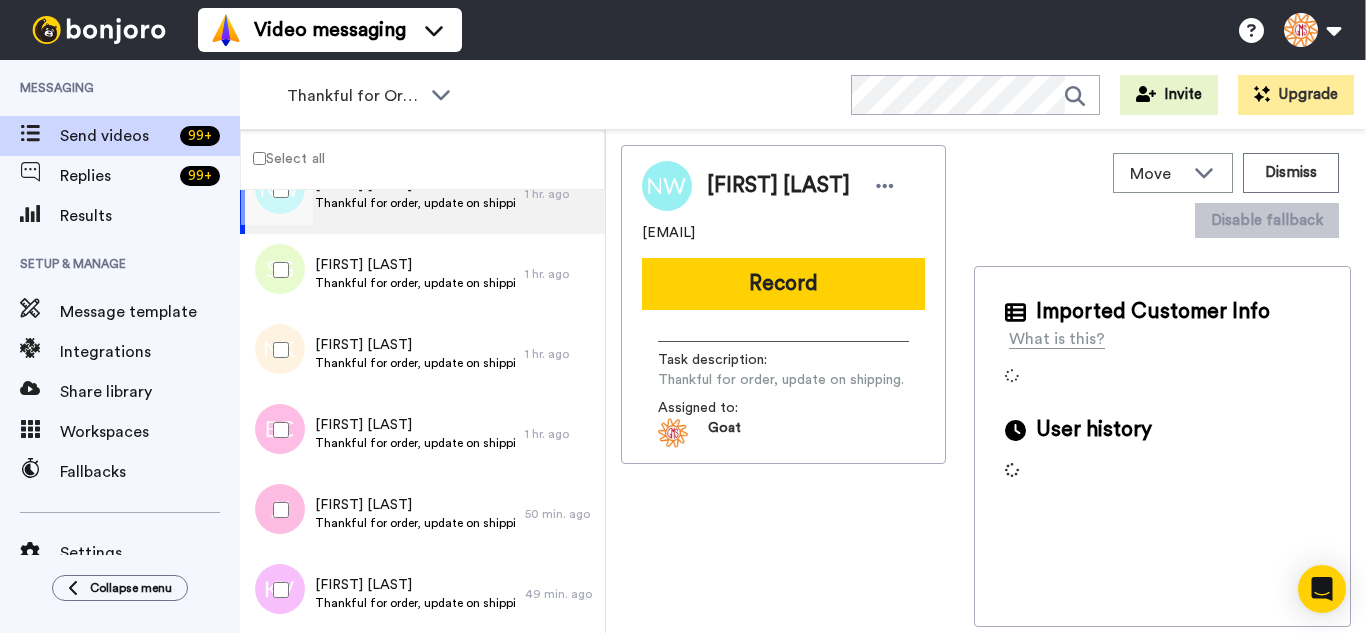 scroll, scrollTop: 7177, scrollLeft: 0, axis: vertical 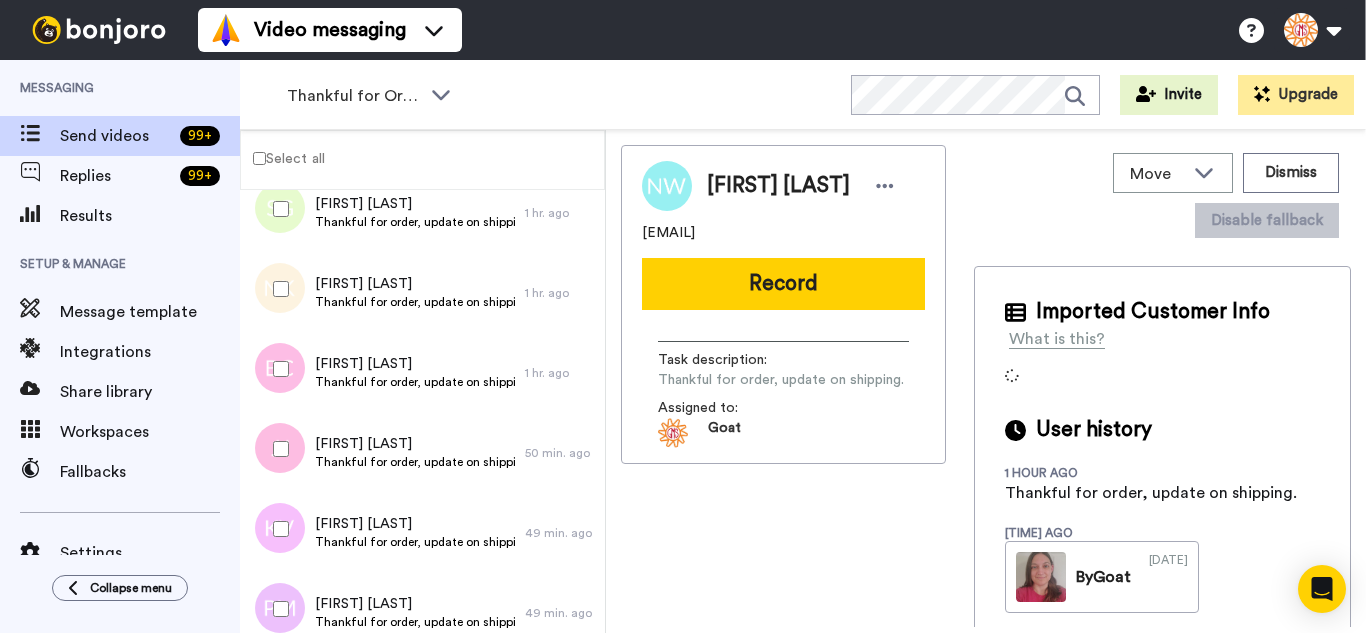 drag 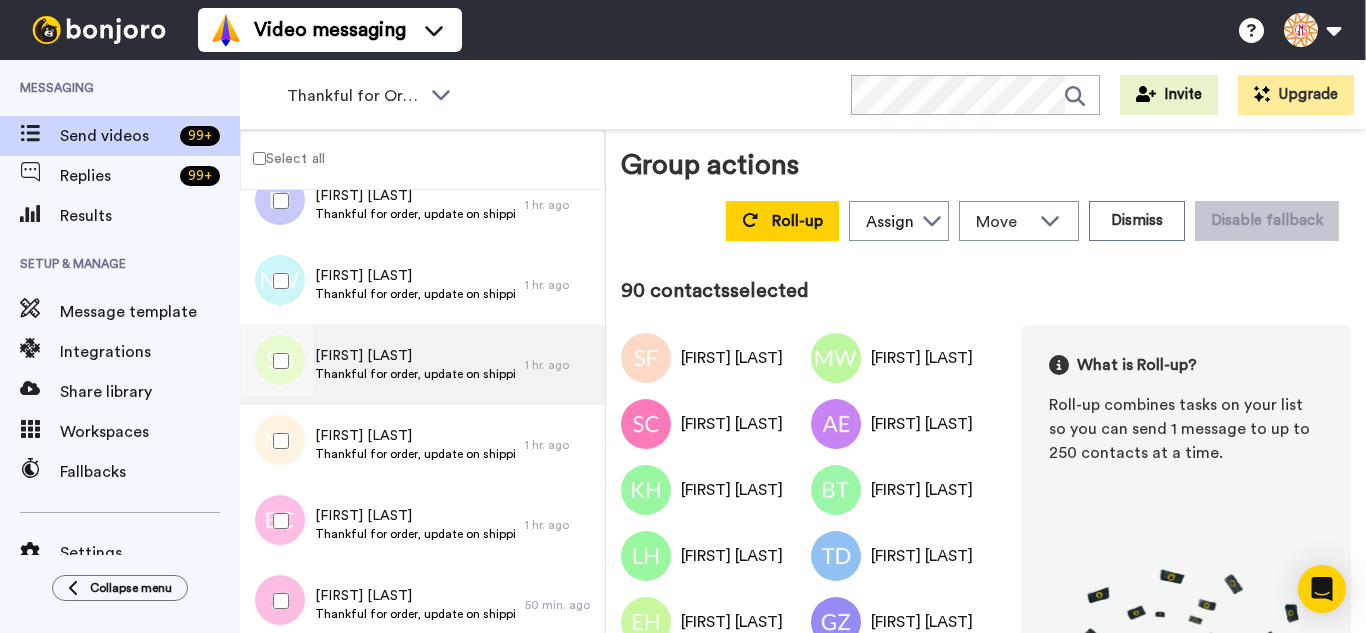scroll, scrollTop: 6977, scrollLeft: 0, axis: vertical 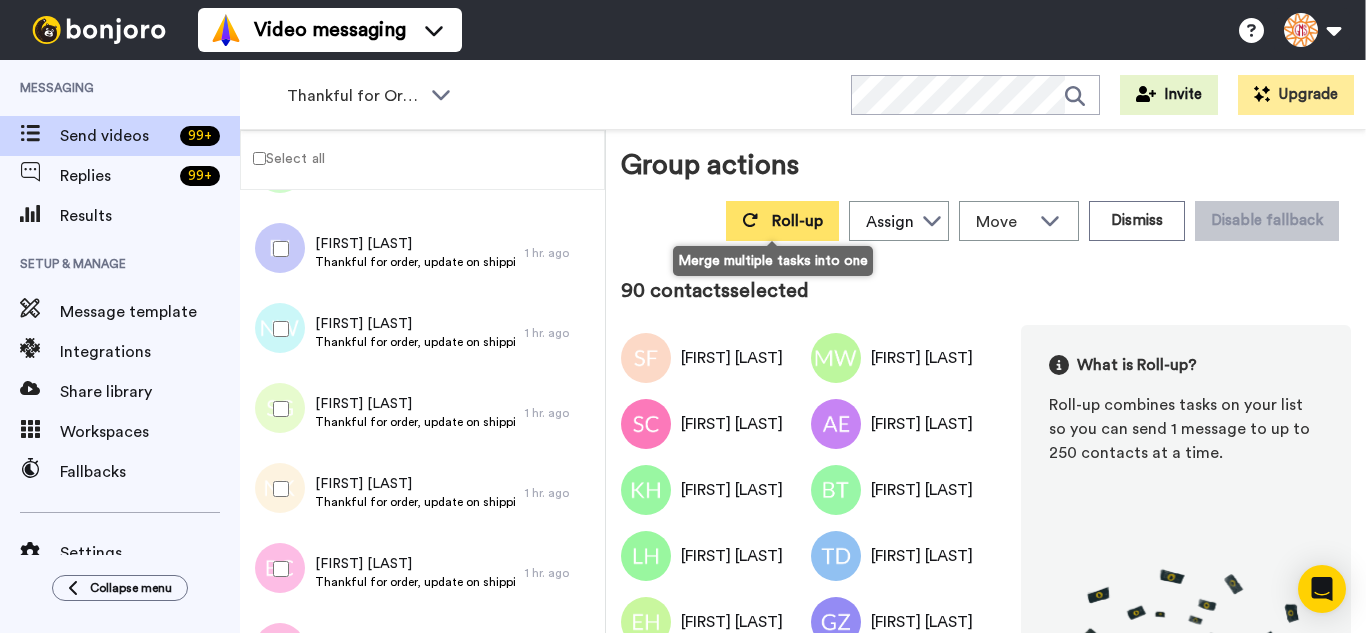 click on "Roll-up" at bounding box center [797, 221] 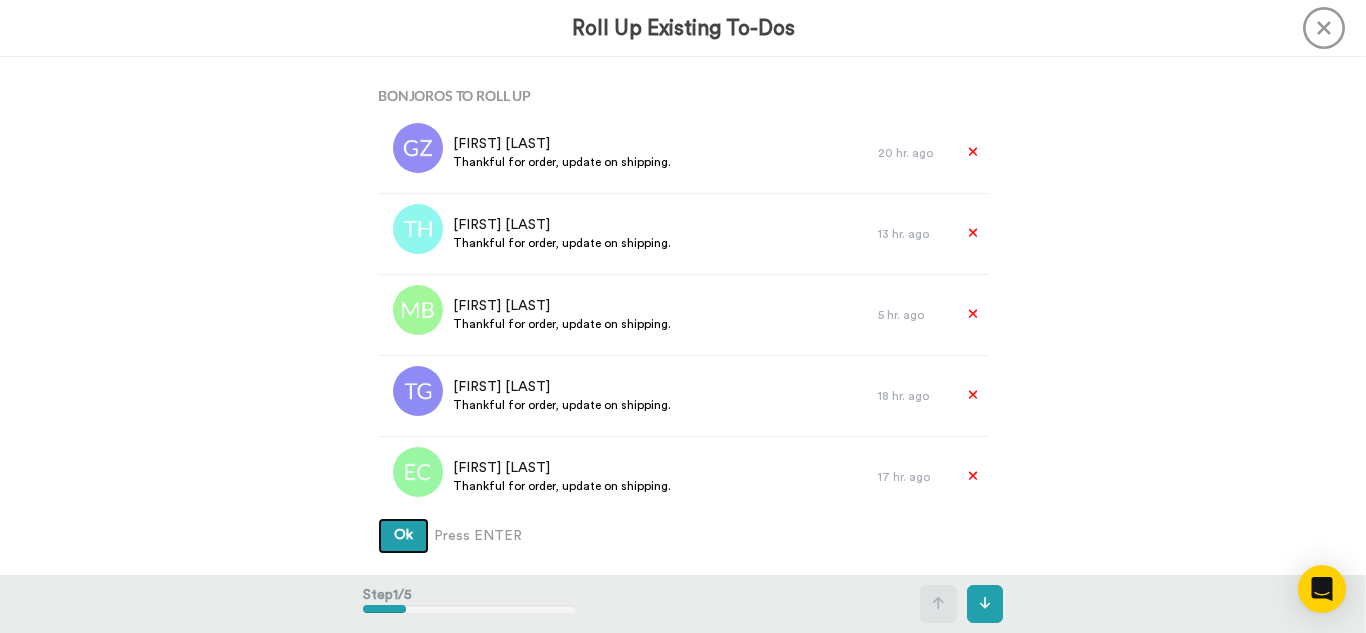 type 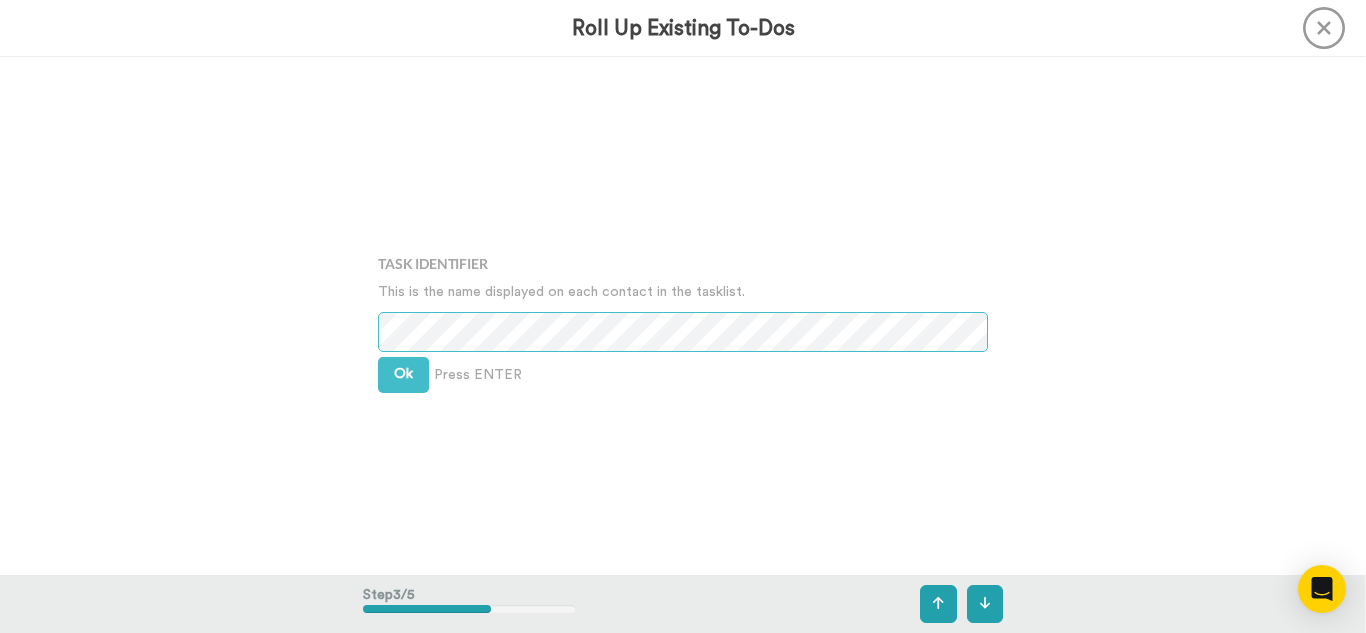 scroll, scrollTop: 1036, scrollLeft: 0, axis: vertical 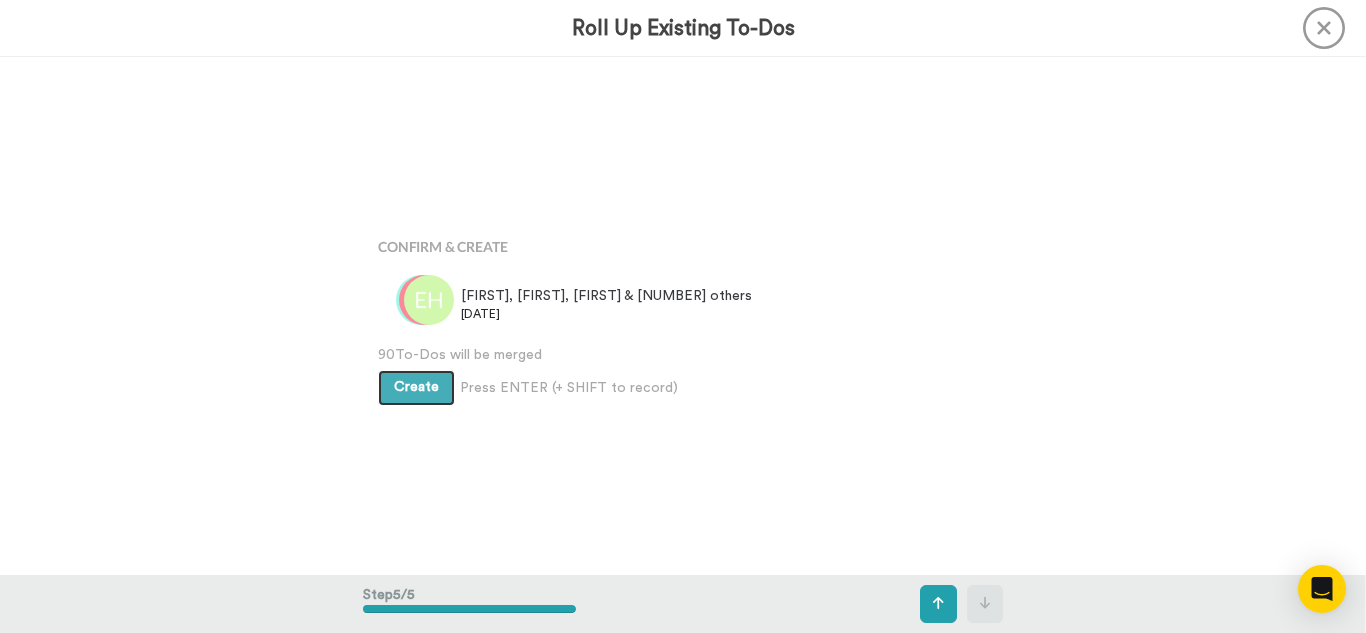 type 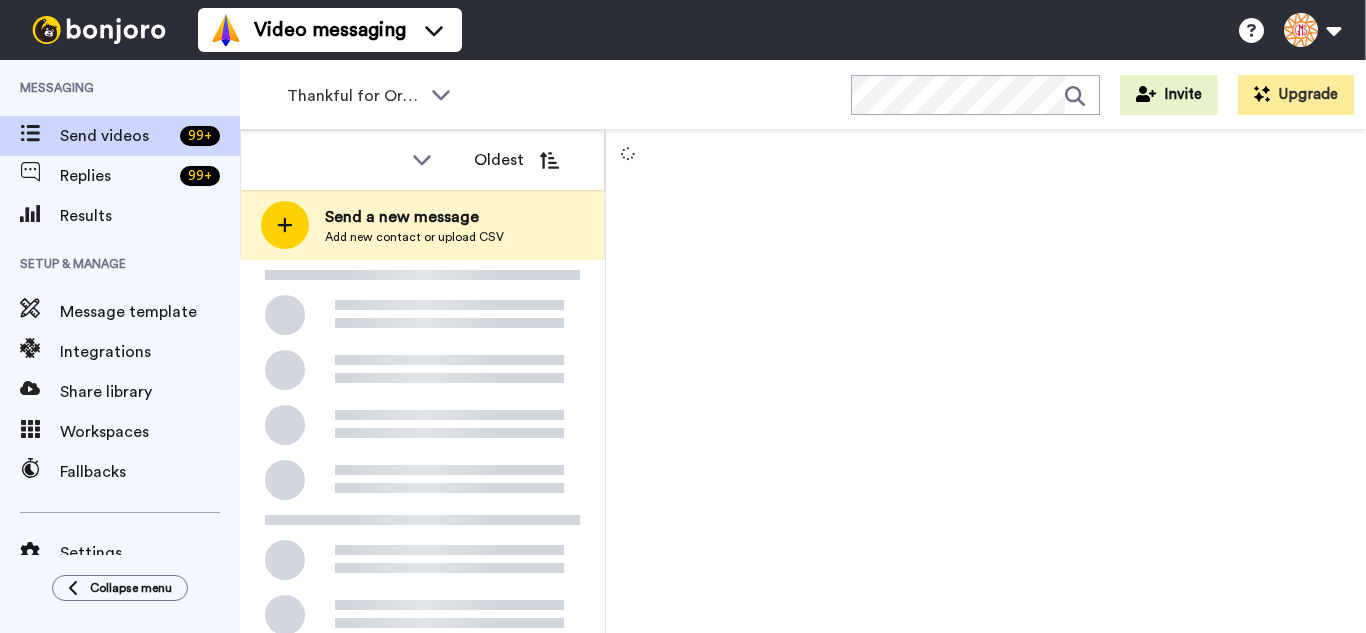 scroll, scrollTop: 0, scrollLeft: 0, axis: both 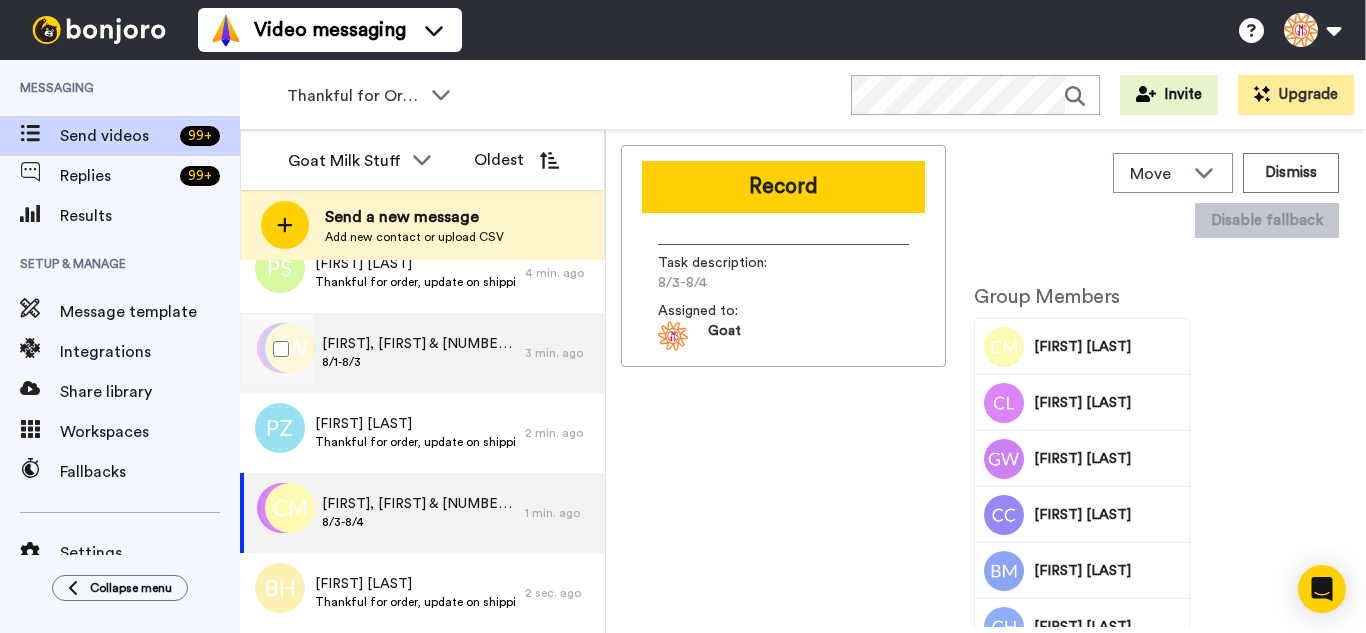 click on "Ardis, David & 248 others 8/1-8/3" at bounding box center [382, 353] 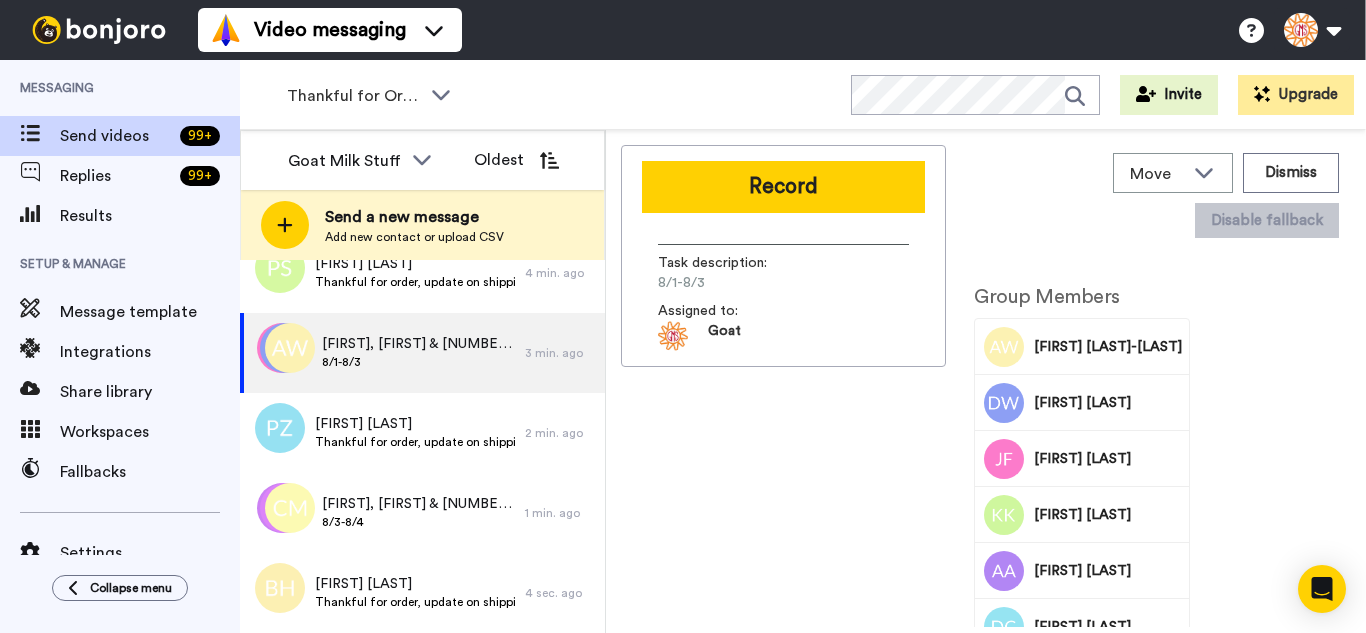 click on "Record" at bounding box center [783, 187] 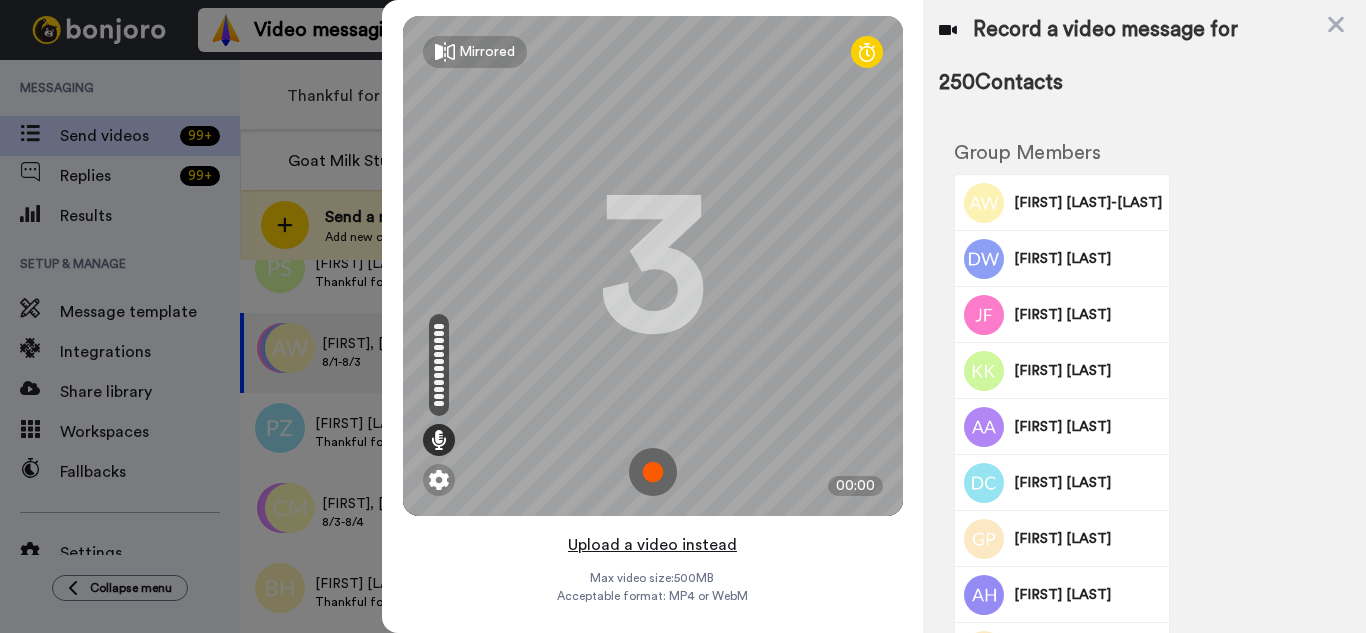 click on "Upload a video instead" at bounding box center (652, 545) 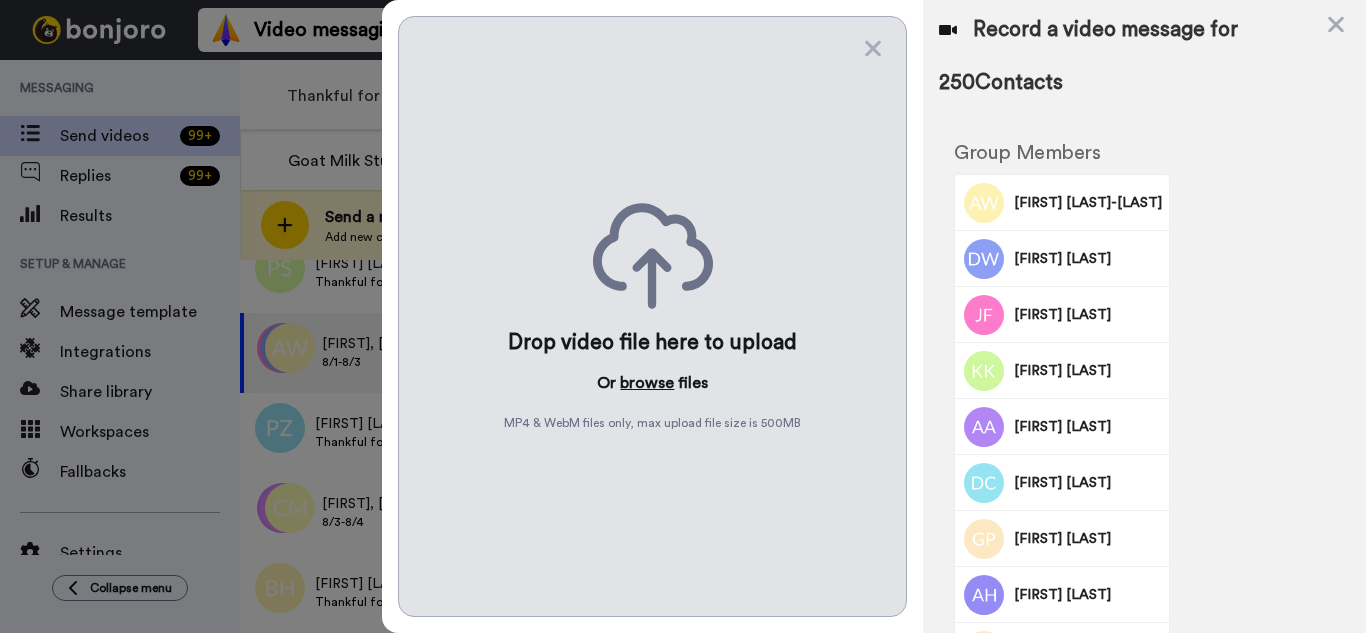click on "browse" at bounding box center [647, 383] 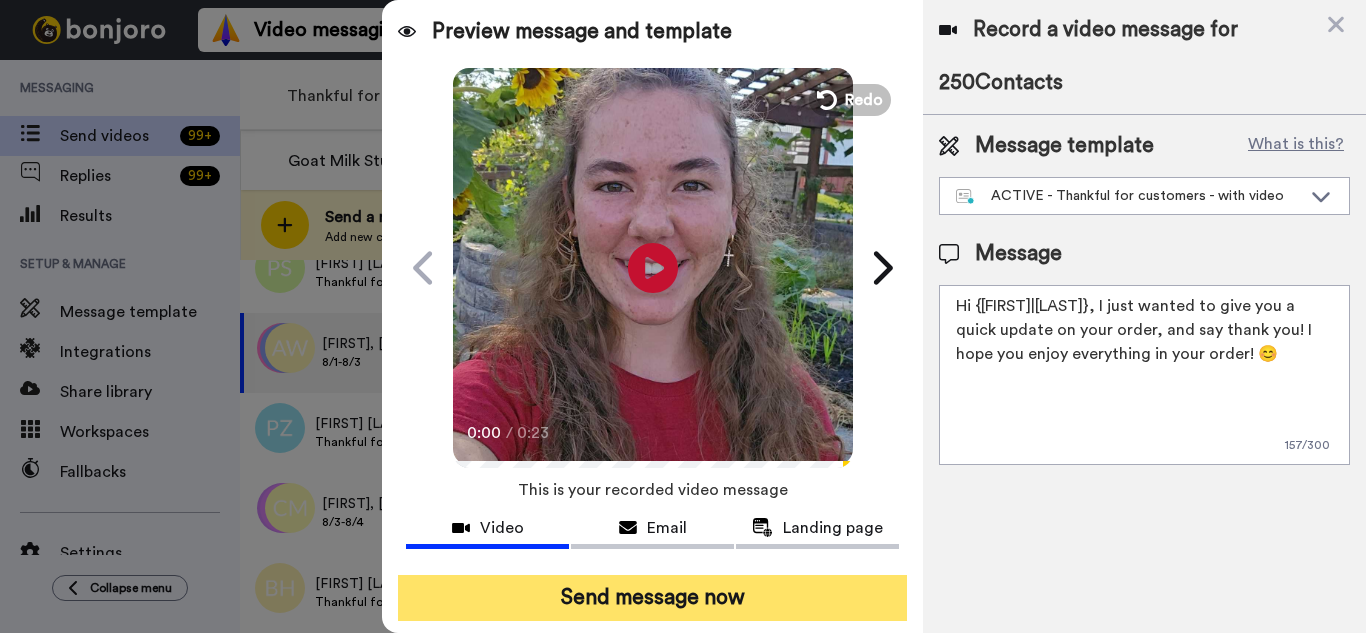 click on "Send message now" at bounding box center (652, 598) 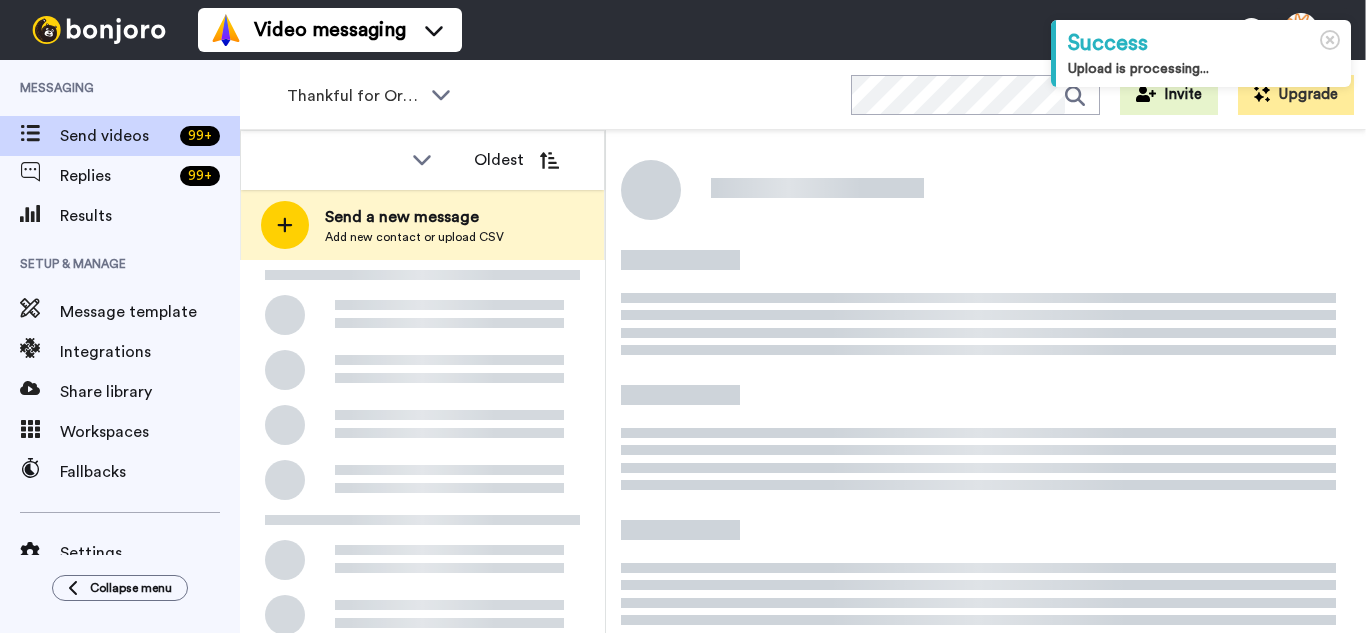 scroll, scrollTop: 0, scrollLeft: 0, axis: both 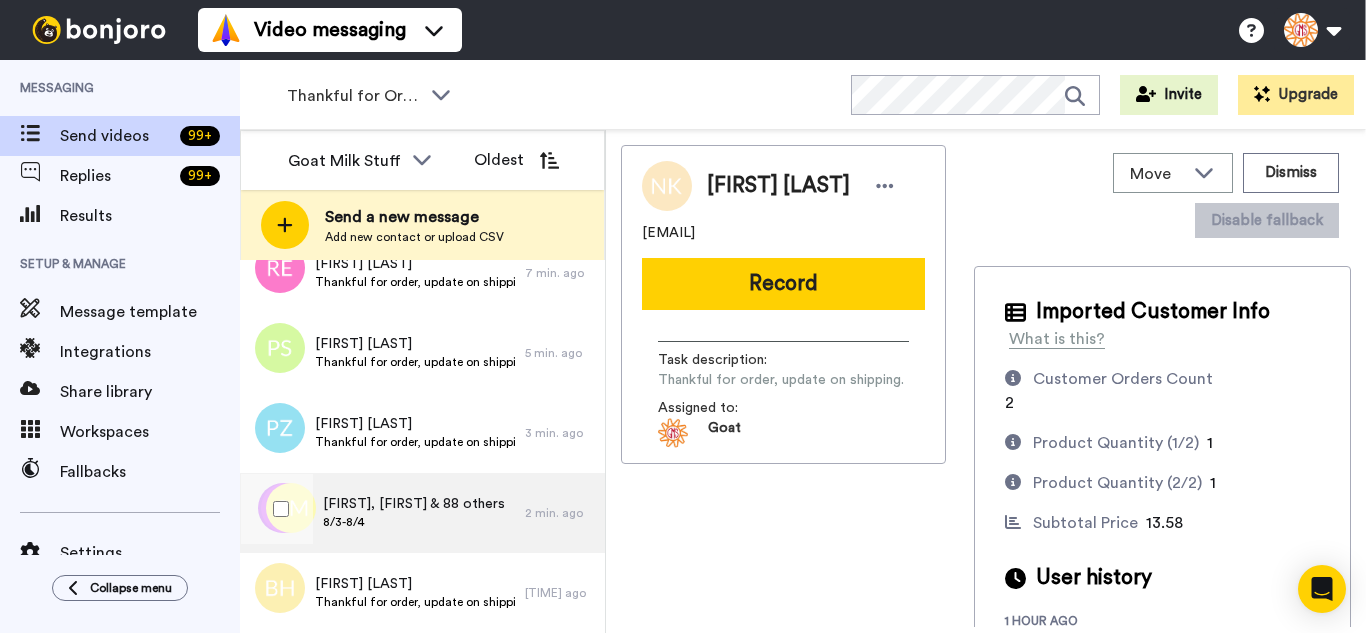 click on "[FIRST], [FIRST] & 88 others" at bounding box center [414, 504] 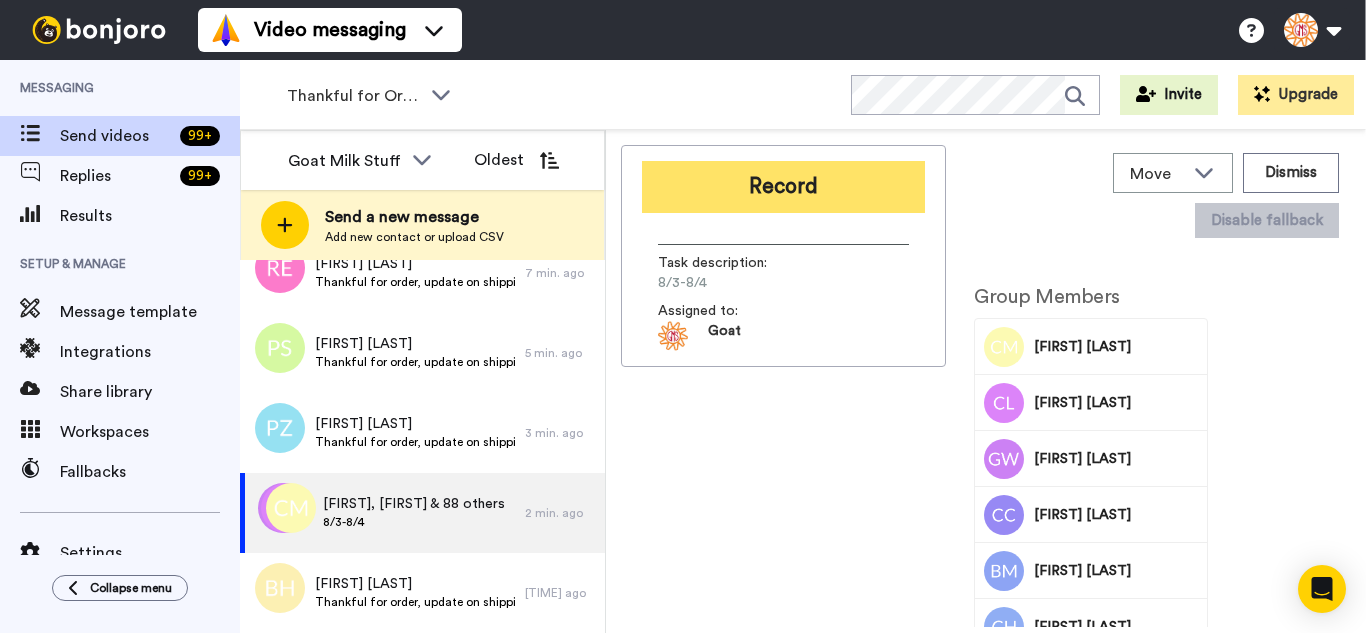 click on "Record" at bounding box center [783, 187] 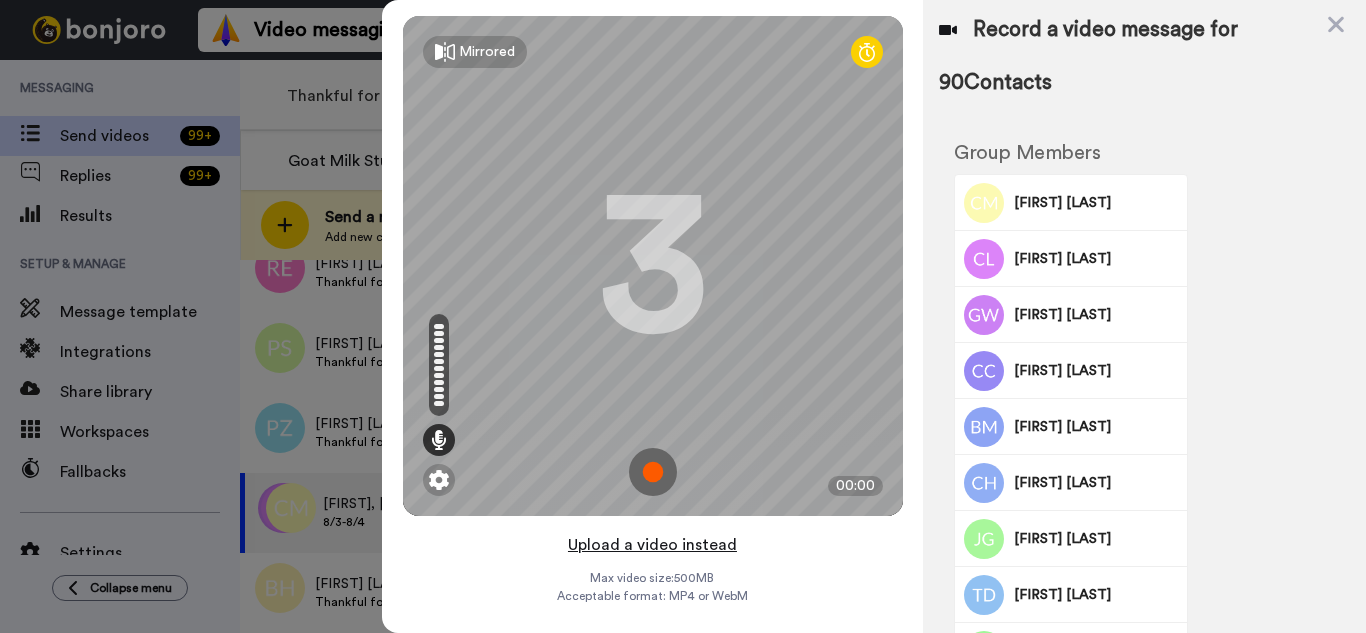 click on "Upload a video instead" at bounding box center [652, 545] 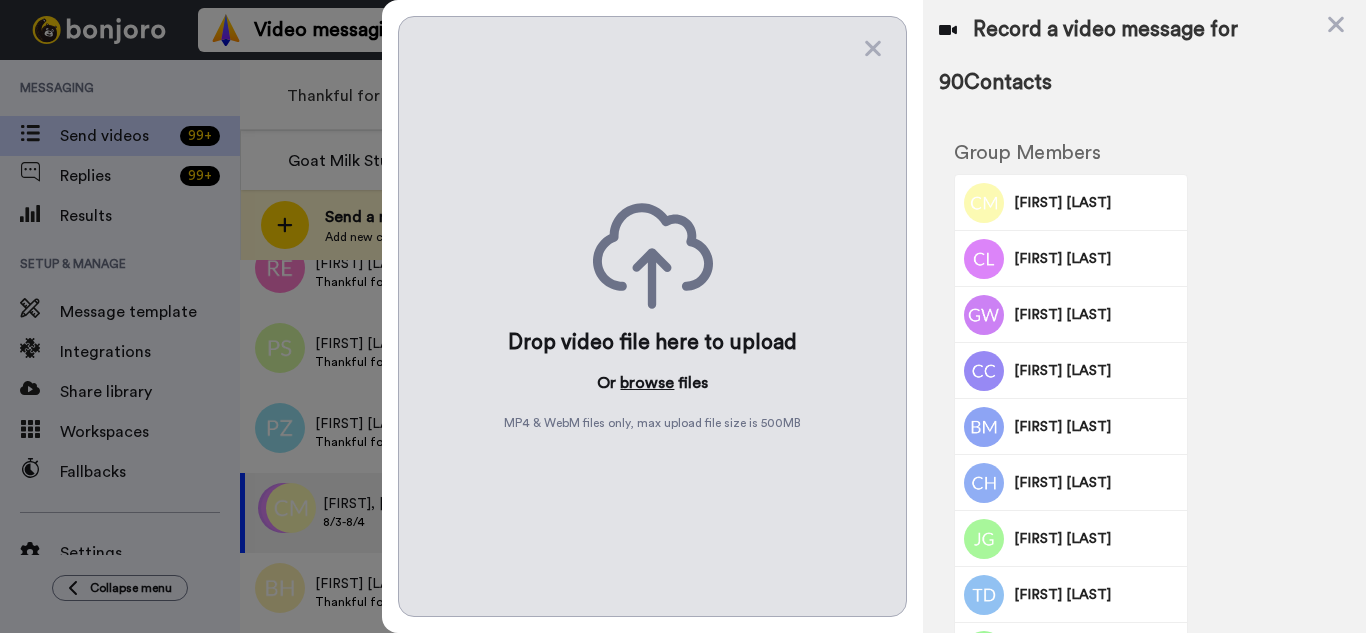click on "browse" at bounding box center [647, 383] 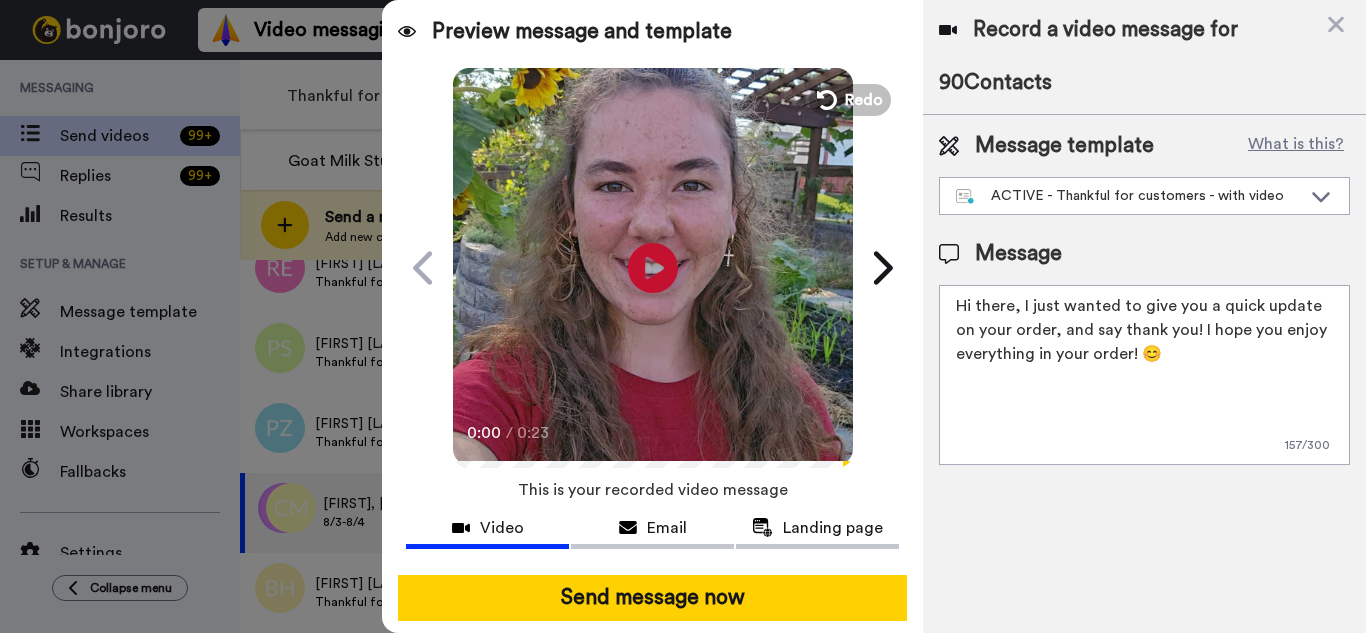 click on "Send message now" at bounding box center (652, 598) 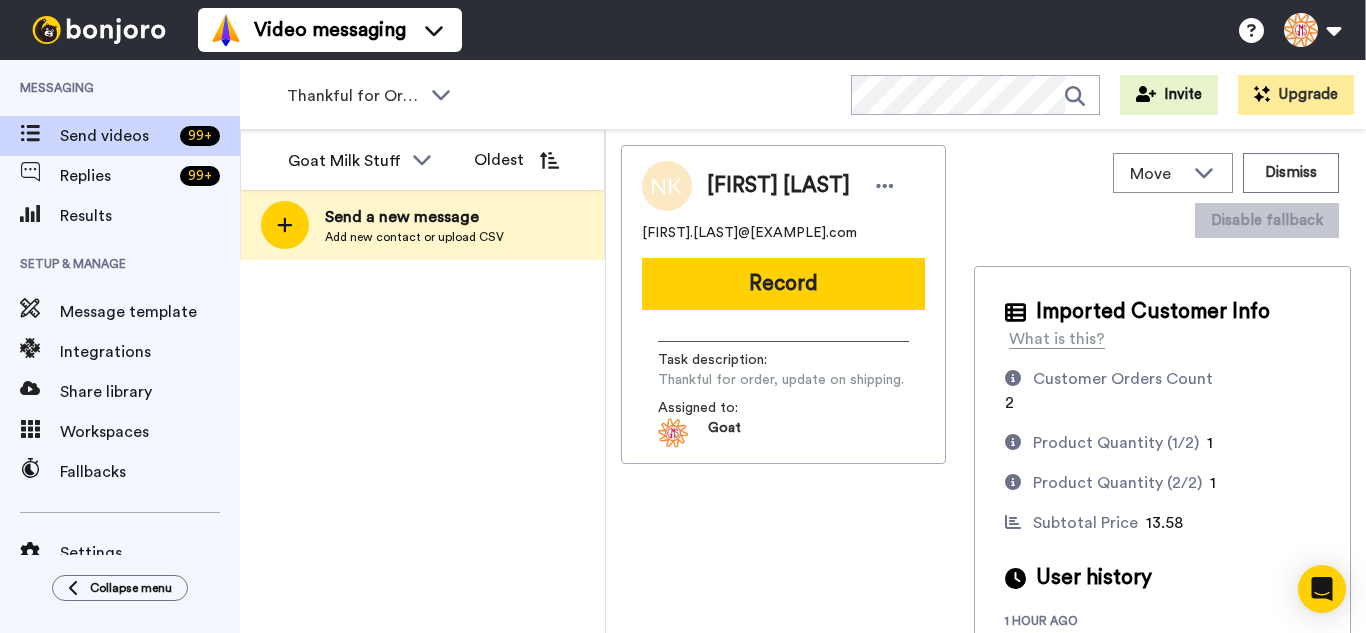 scroll, scrollTop: 0, scrollLeft: 0, axis: both 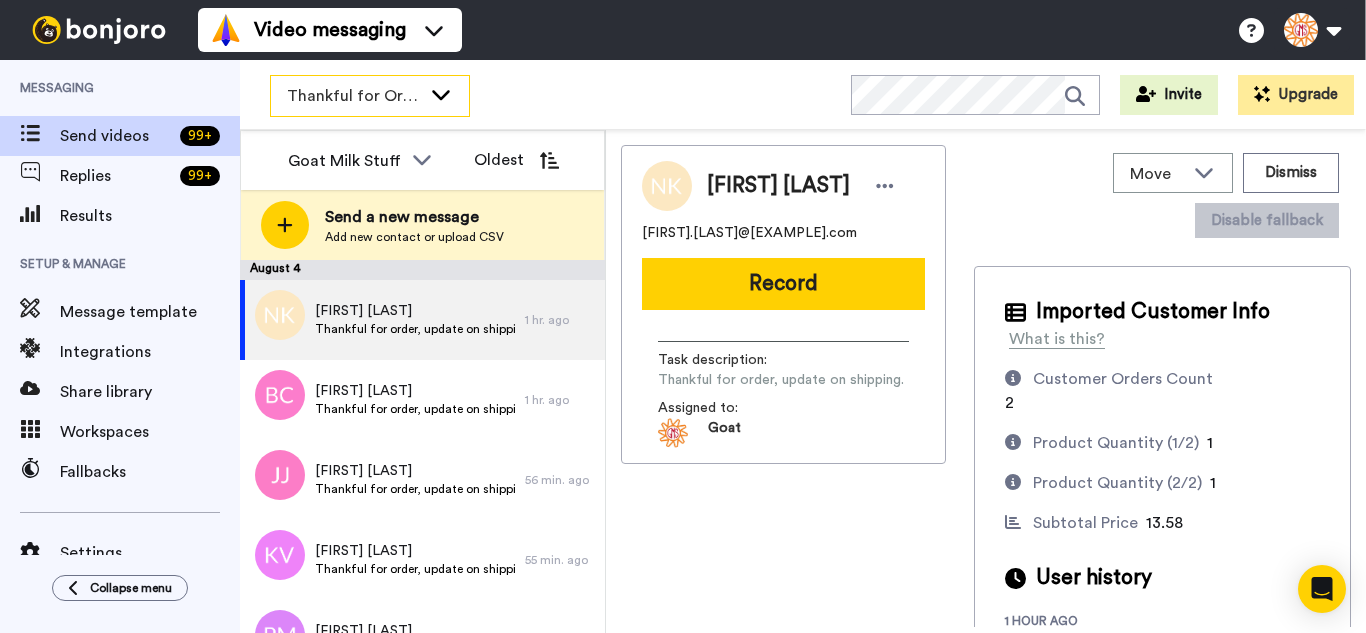 click on "Thankful for Orders" at bounding box center (354, 96) 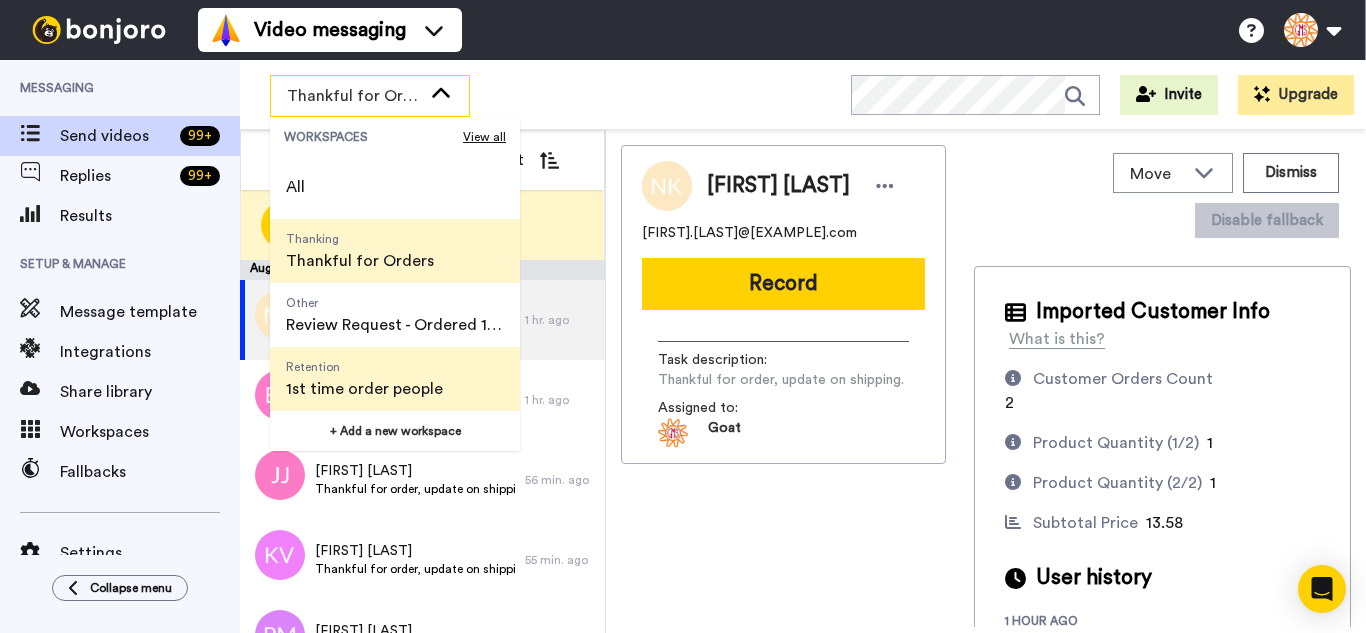click on "Retention" at bounding box center [364, 367] 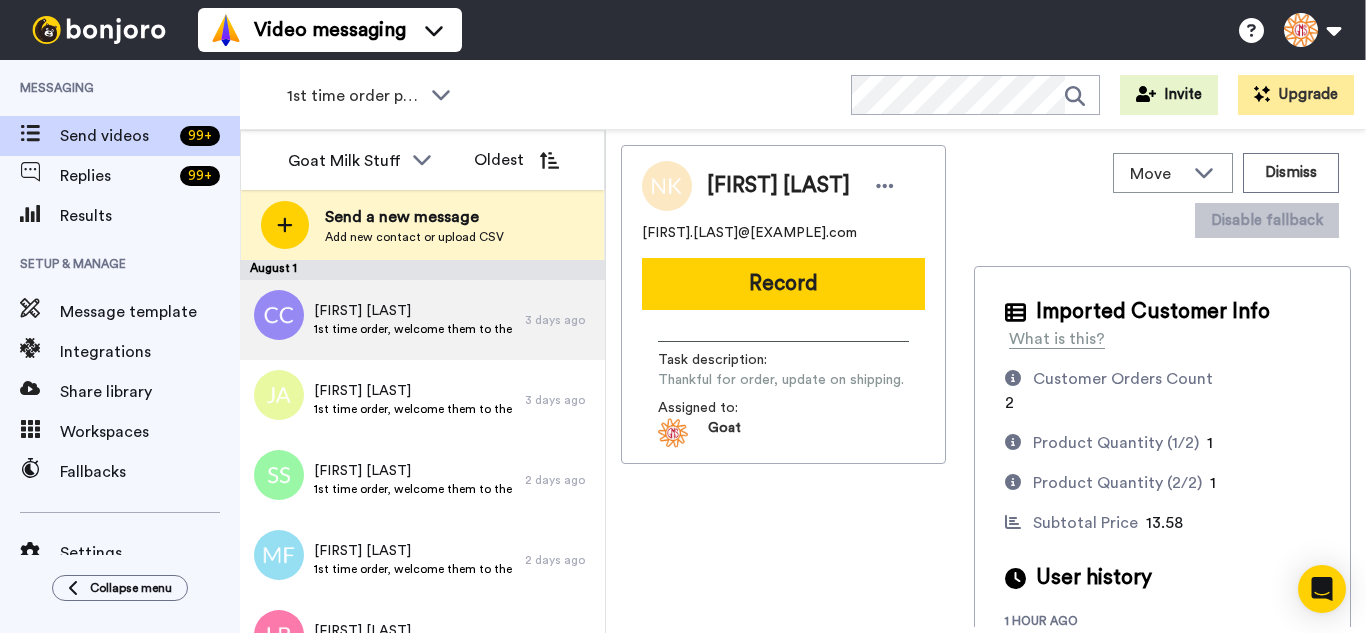 click at bounding box center [279, 315] 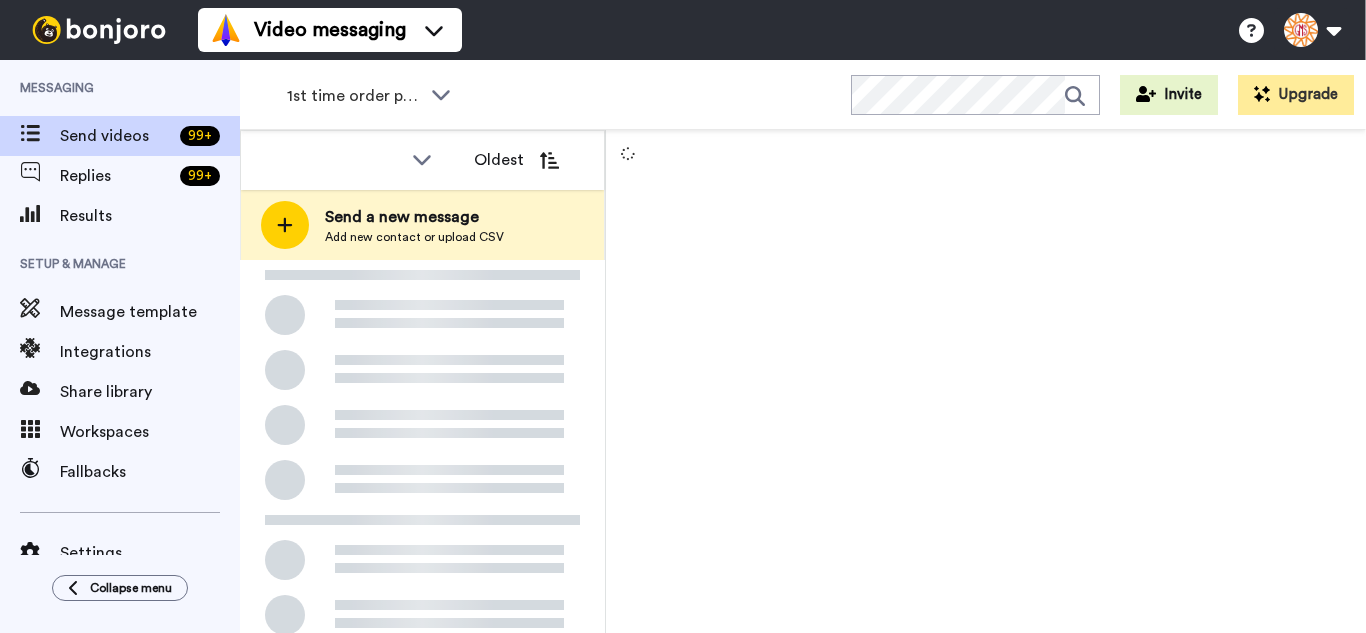 scroll, scrollTop: 0, scrollLeft: 0, axis: both 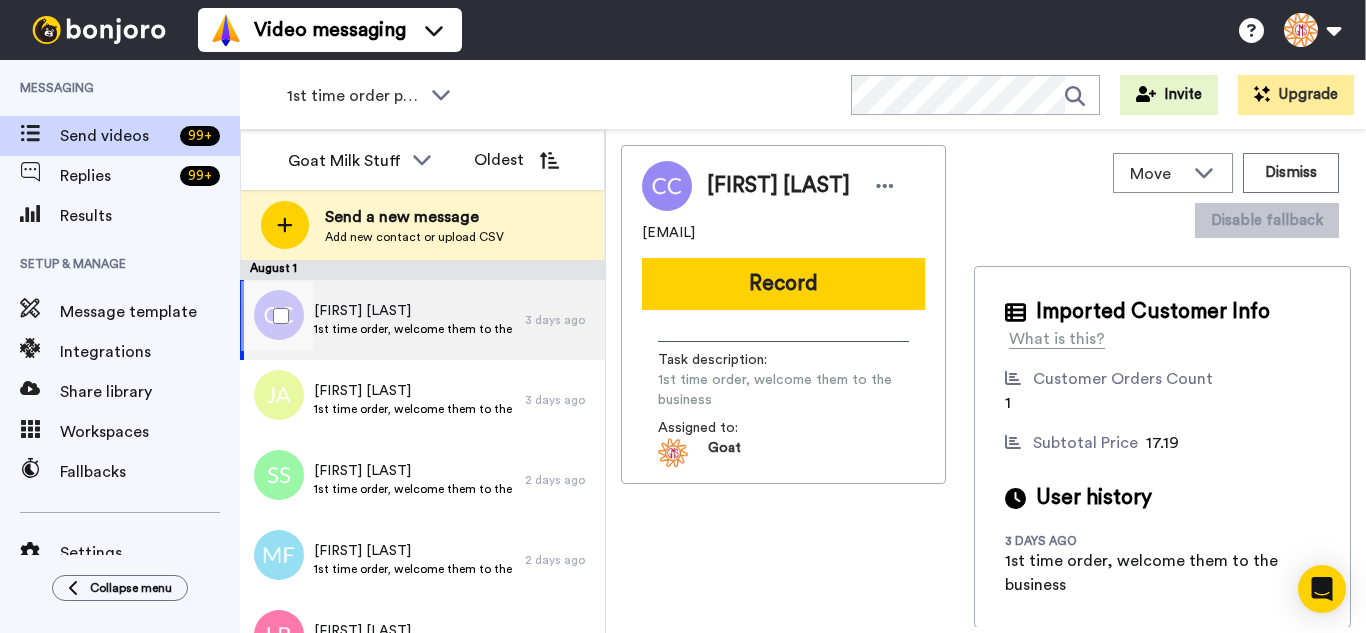 click at bounding box center (277, 316) 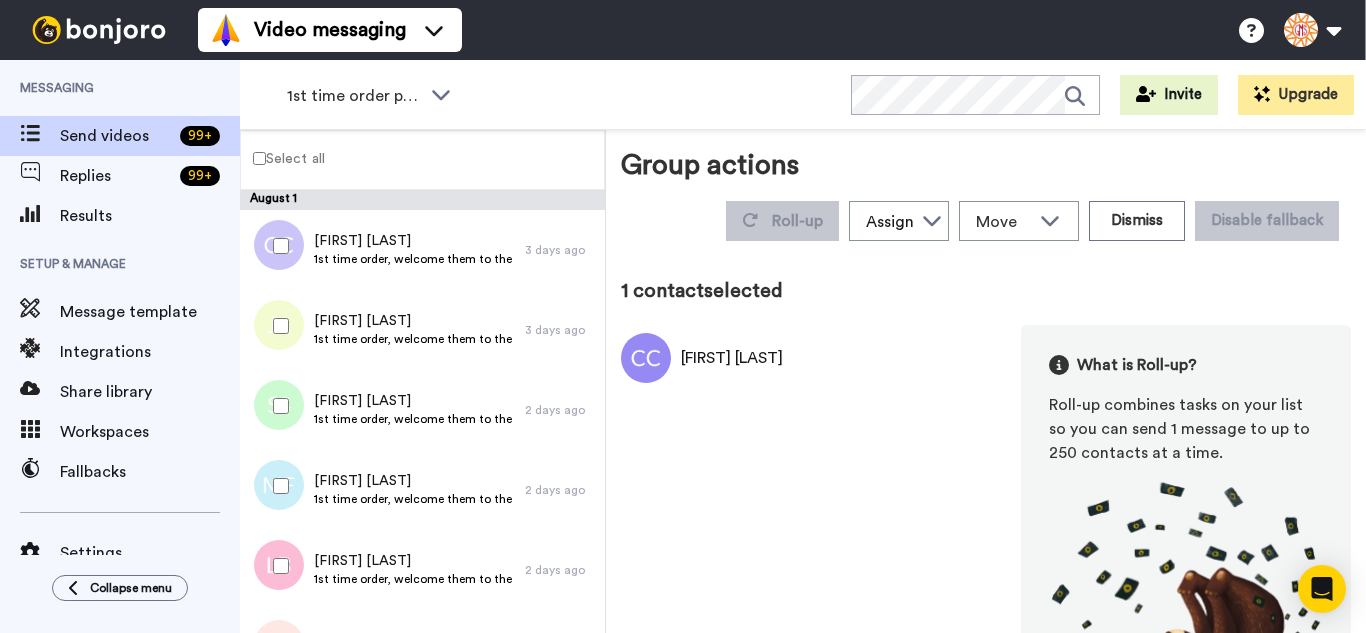 click at bounding box center (277, 326) 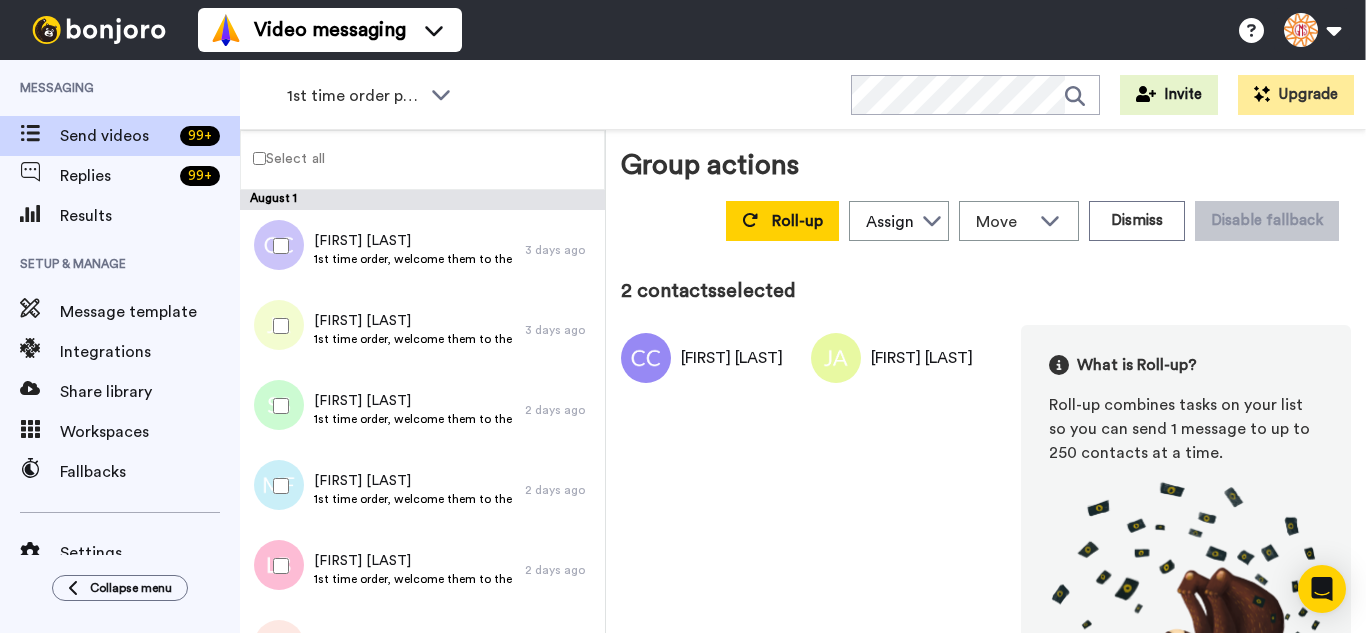 click at bounding box center (277, 406) 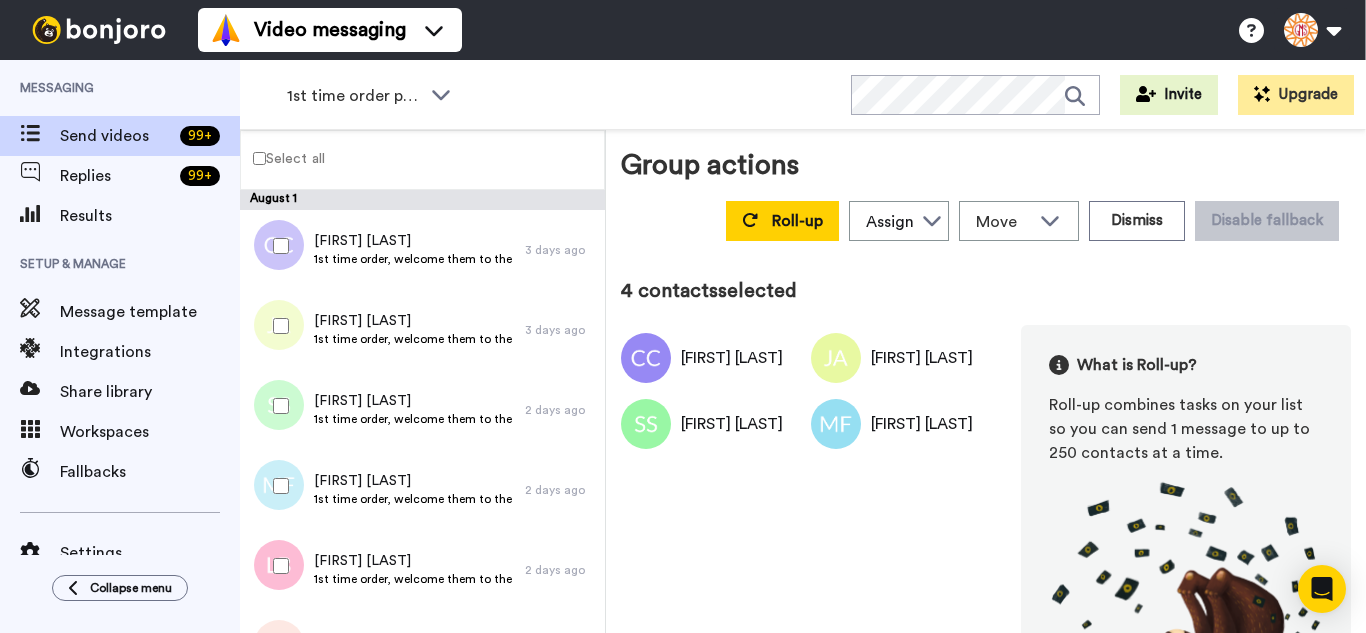 drag, startPoint x: 297, startPoint y: 585, endPoint x: 298, endPoint y: 486, distance: 99.00505 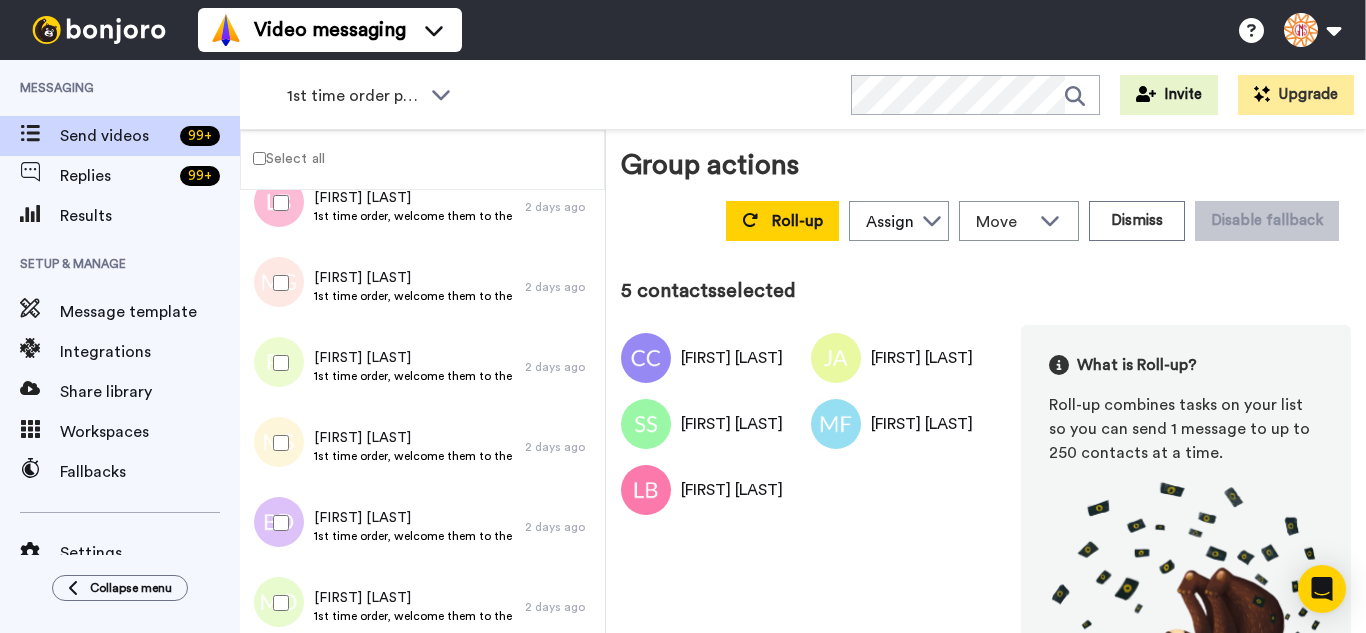 scroll, scrollTop: 300, scrollLeft: 0, axis: vertical 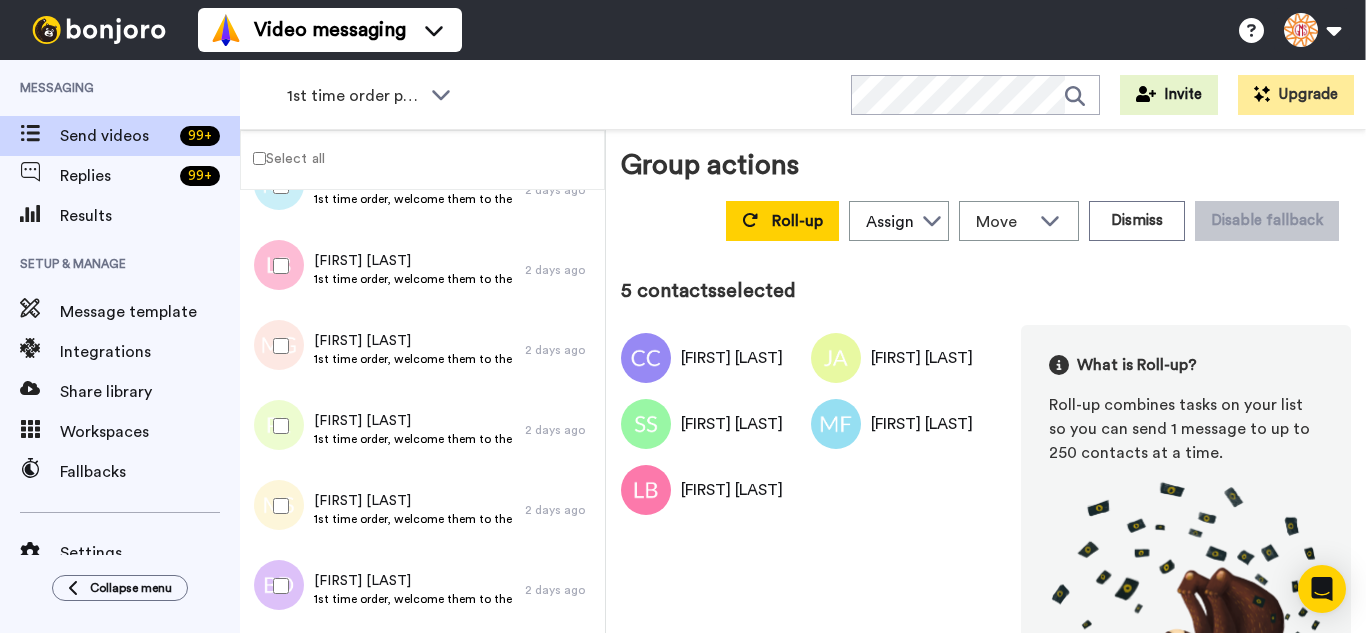 click at bounding box center (277, 346) 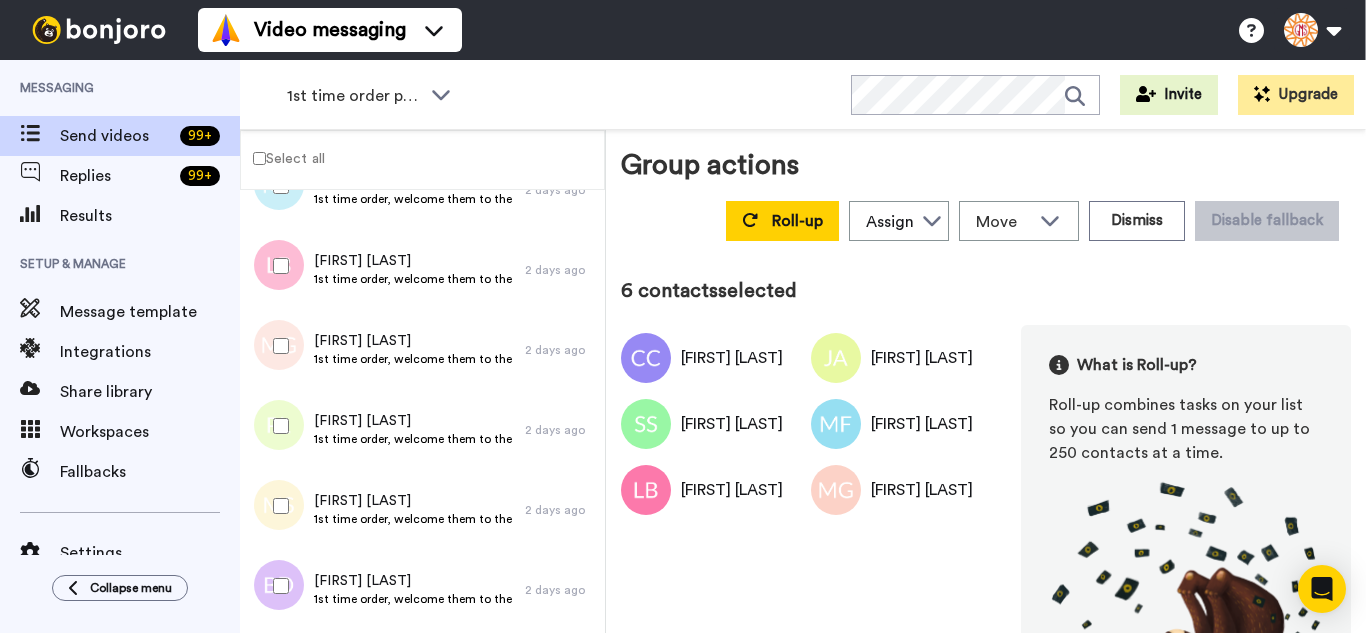 drag, startPoint x: 279, startPoint y: 416, endPoint x: 289, endPoint y: 498, distance: 82.607506 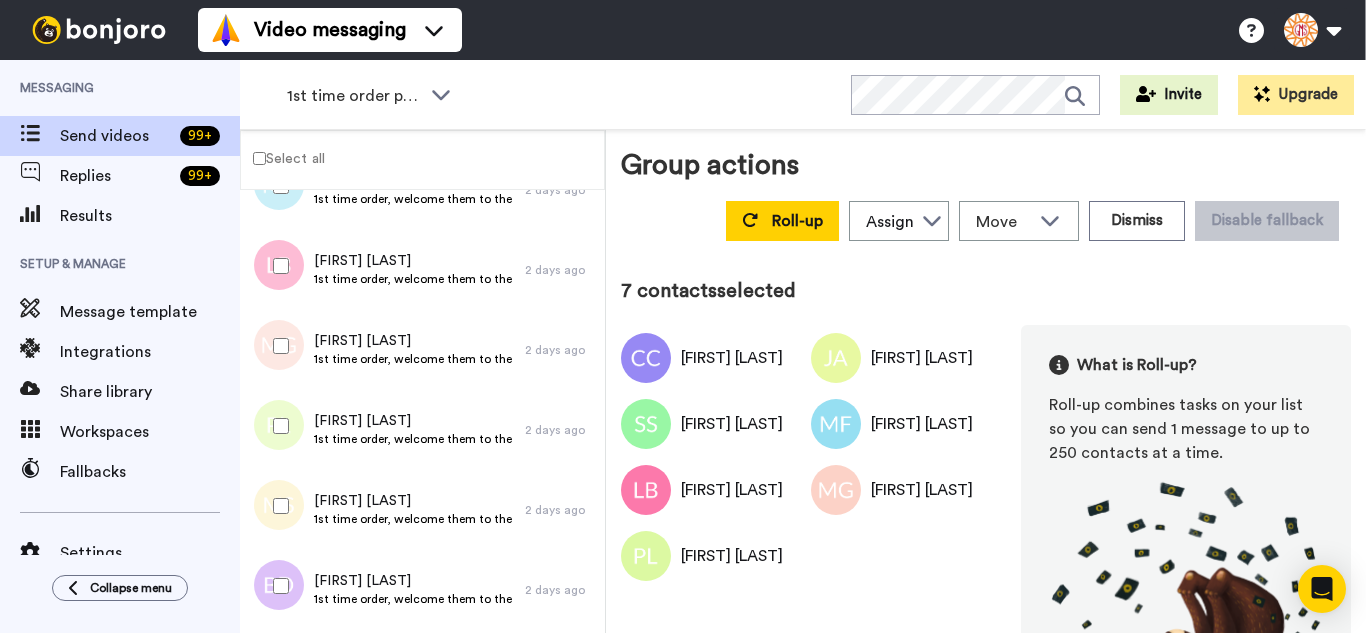 click at bounding box center [277, 506] 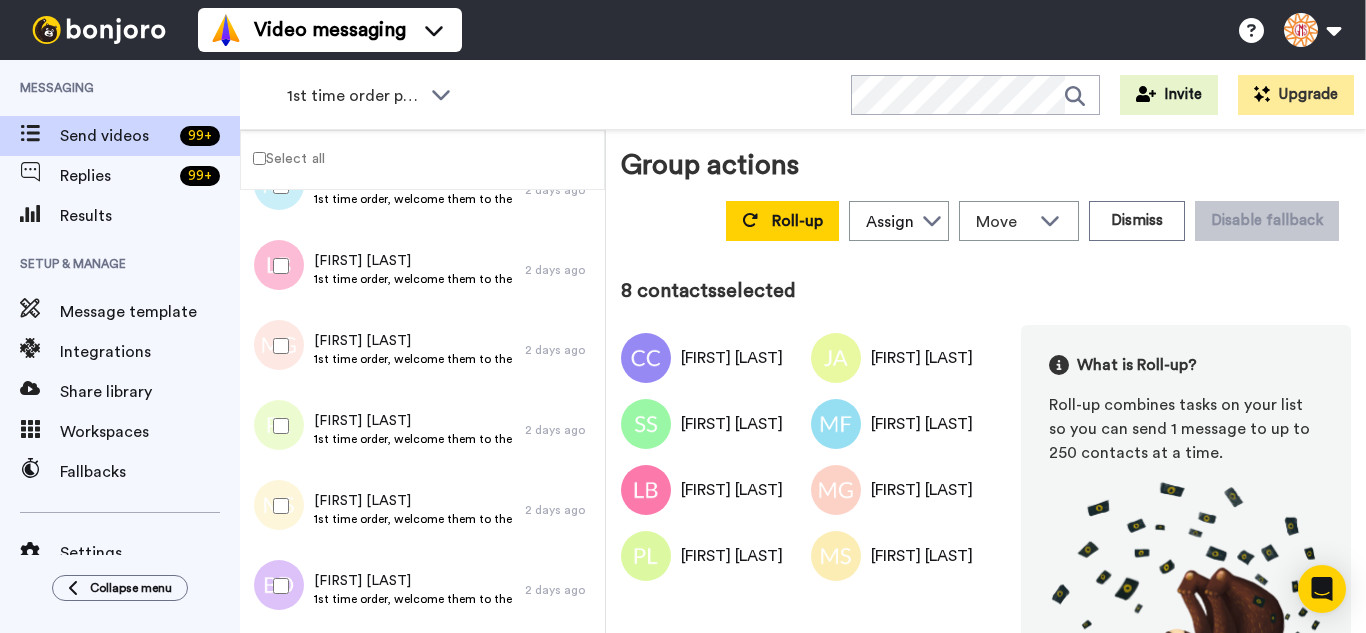drag, startPoint x: 305, startPoint y: 567, endPoint x: 305, endPoint y: 536, distance: 31 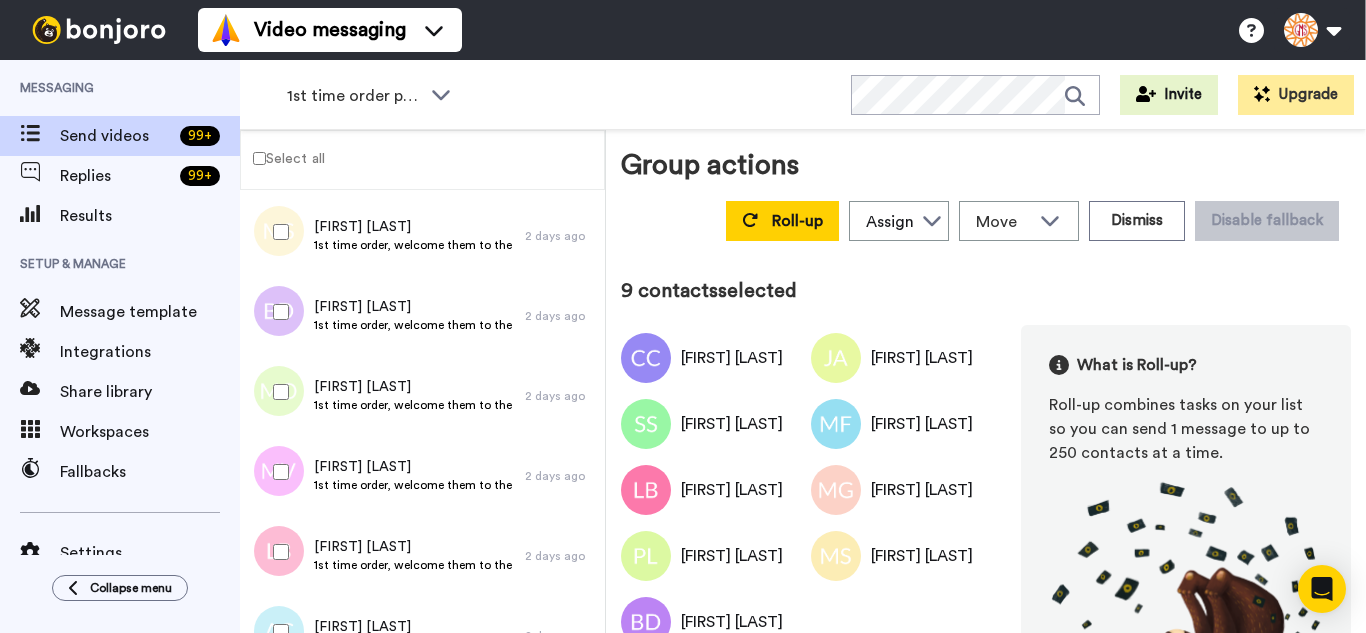 scroll, scrollTop: 600, scrollLeft: 0, axis: vertical 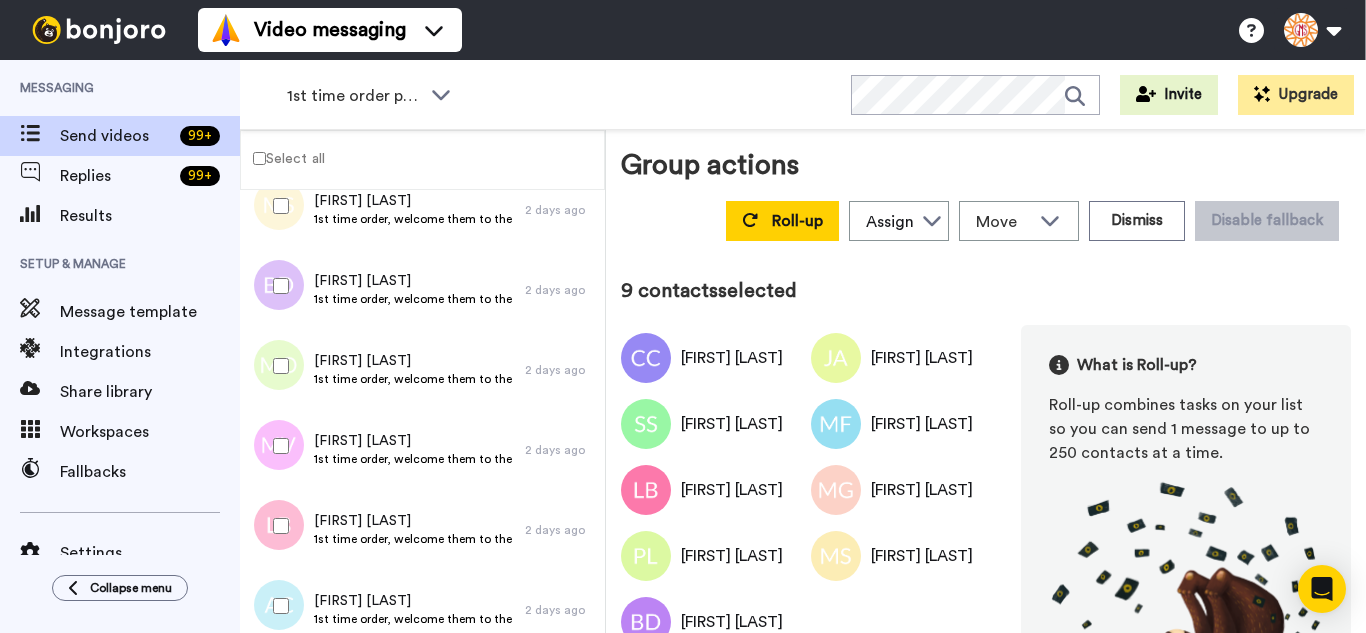 click at bounding box center (277, 446) 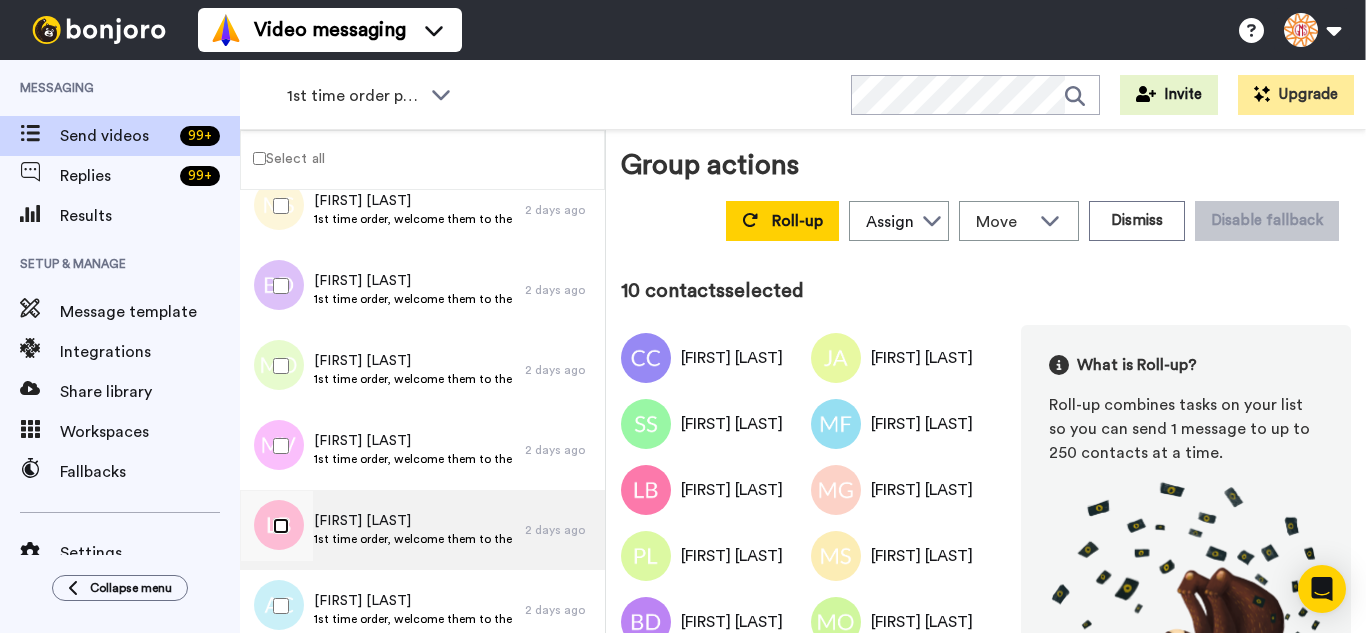 click at bounding box center [277, 526] 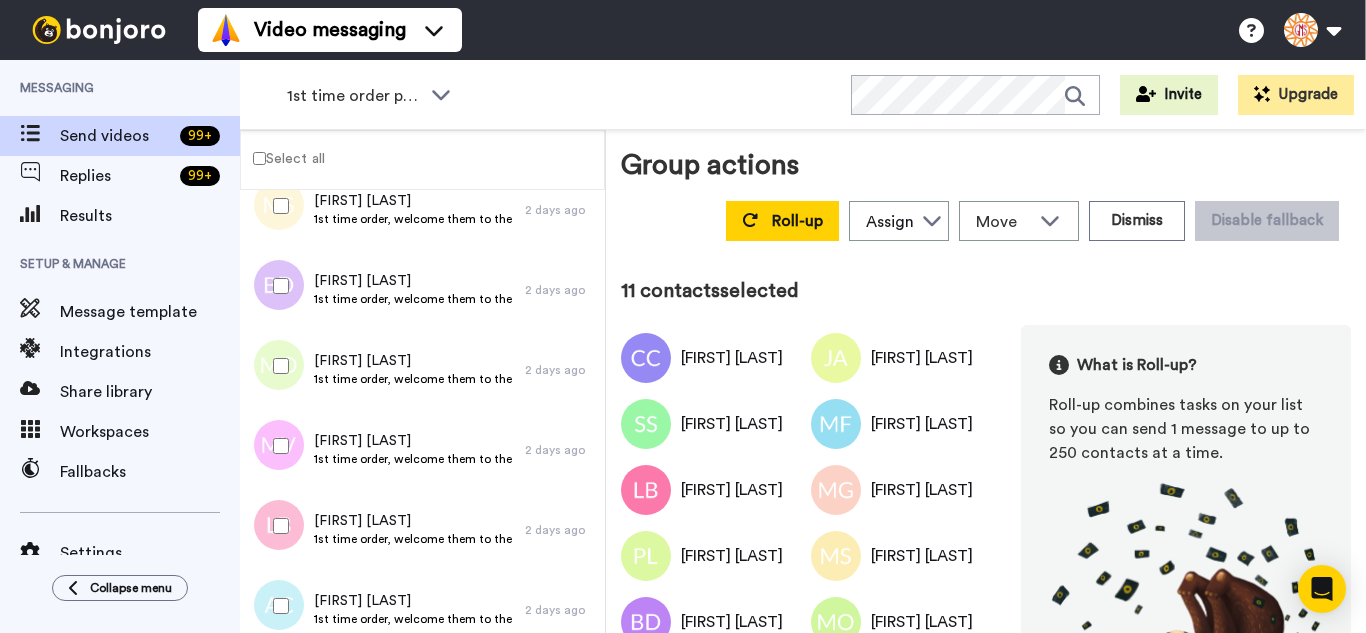 click at bounding box center (277, 606) 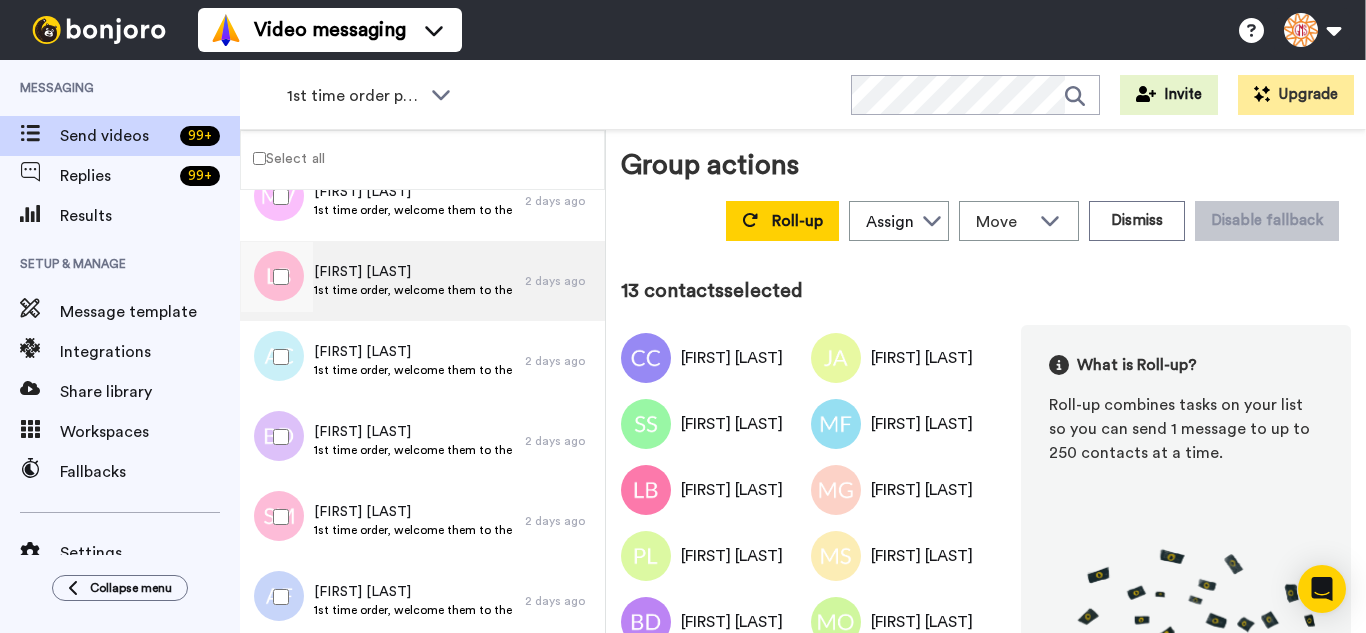 scroll, scrollTop: 900, scrollLeft: 0, axis: vertical 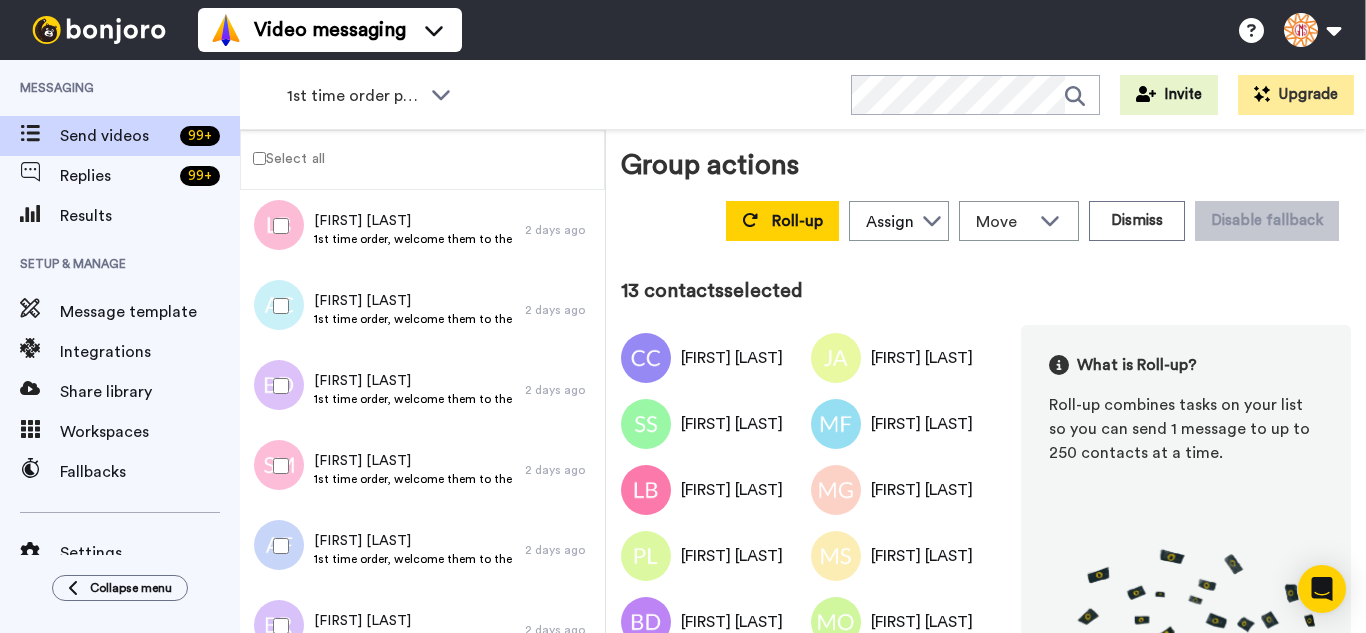 click at bounding box center [277, 386] 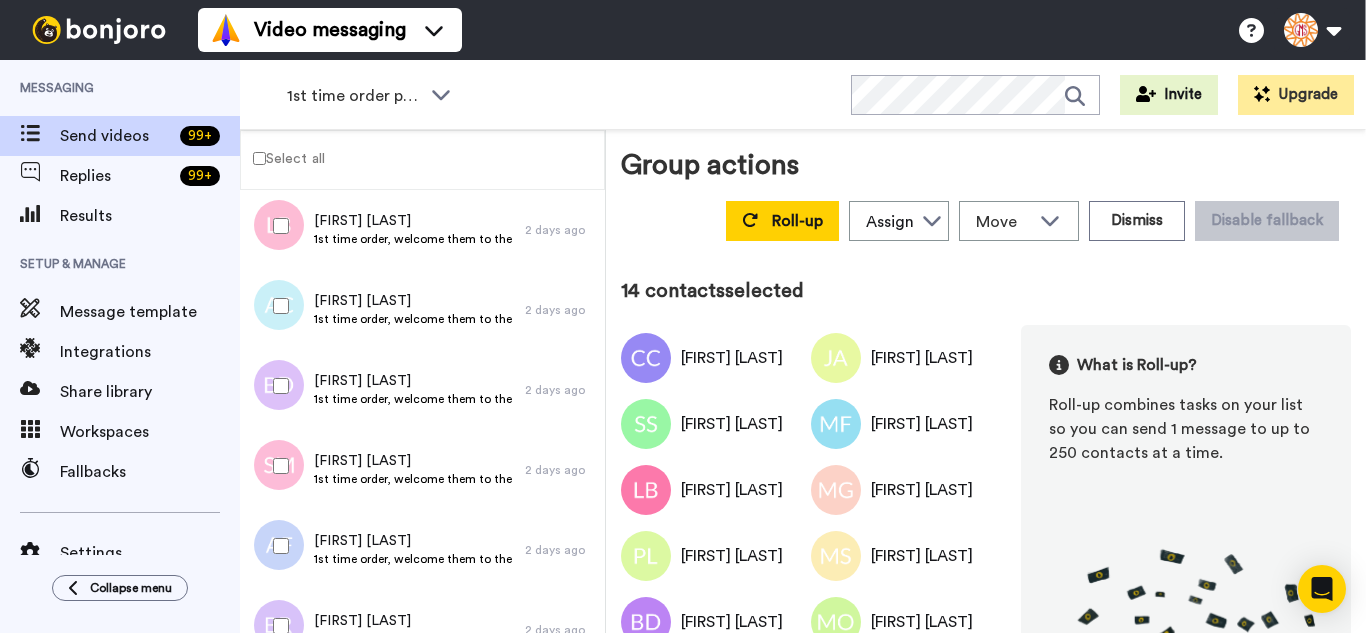 click at bounding box center [277, 466] 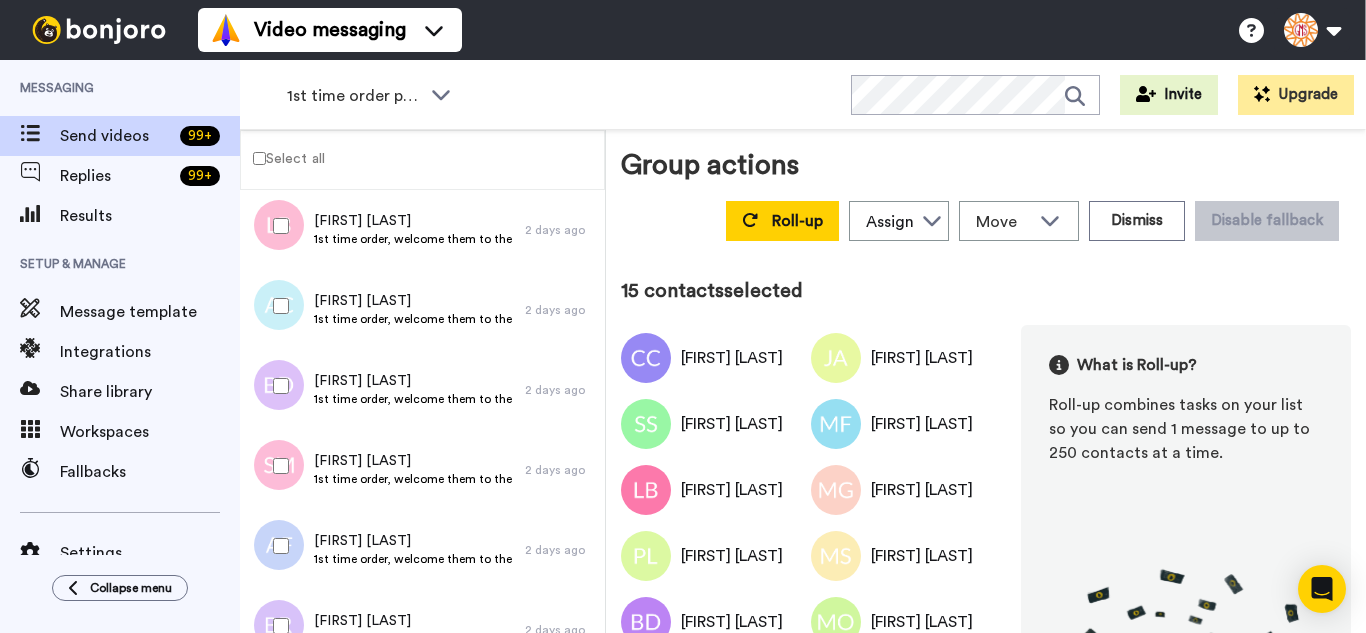 drag, startPoint x: 304, startPoint y: 536, endPoint x: 302, endPoint y: 603, distance: 67.02985 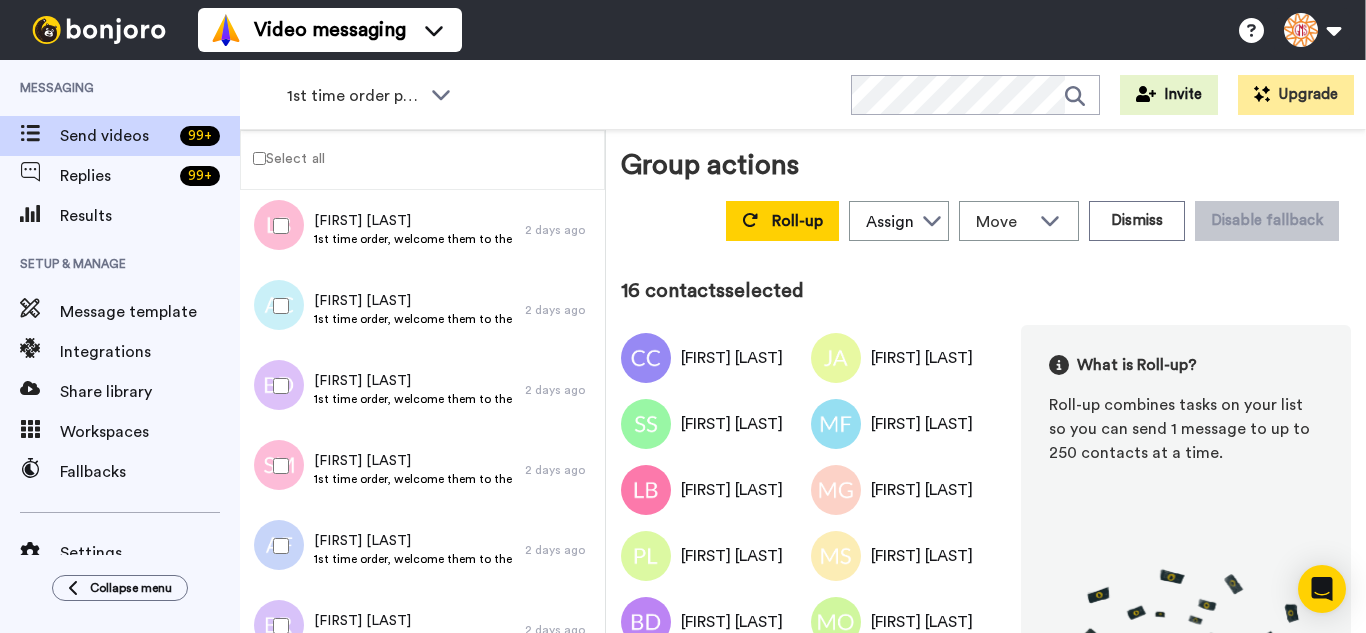 click at bounding box center [277, 626] 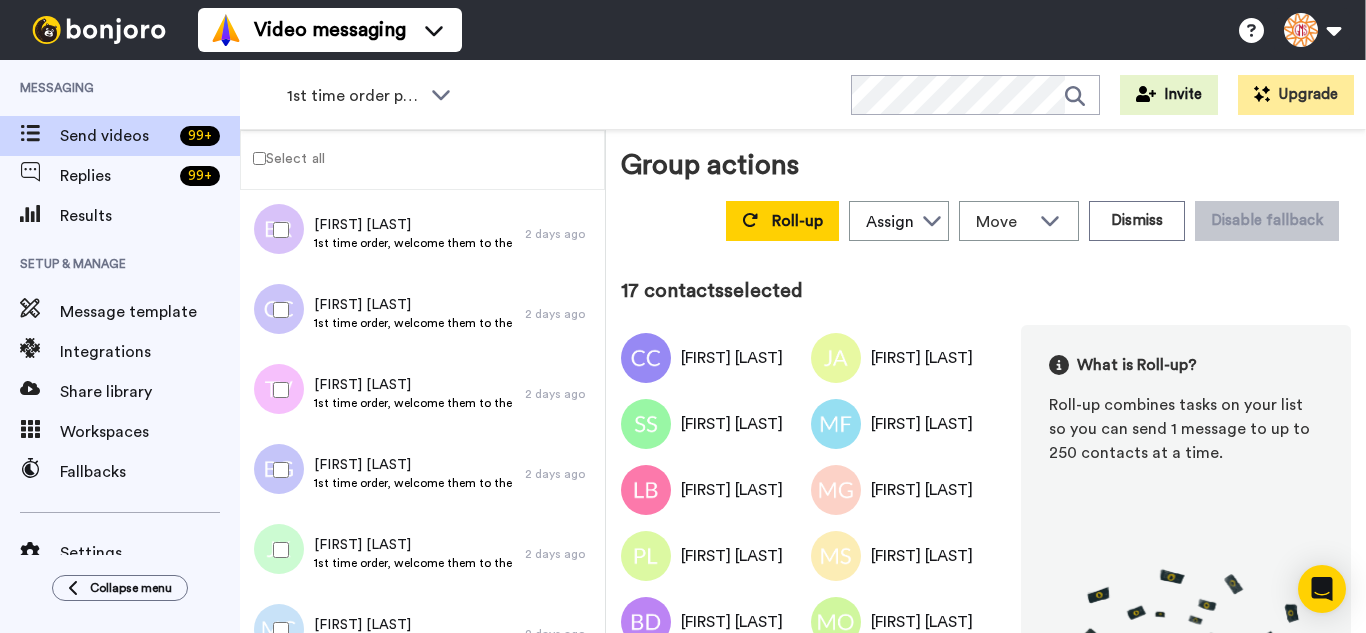 scroll, scrollTop: 1300, scrollLeft: 0, axis: vertical 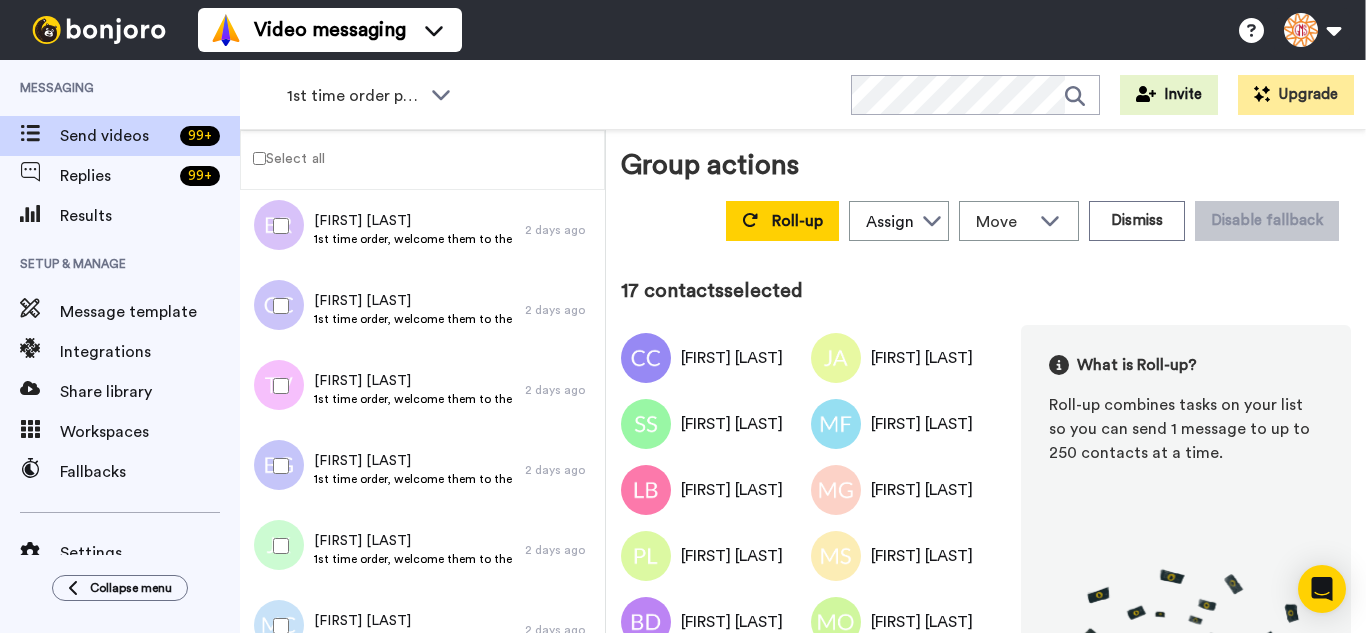 click at bounding box center (277, 306) 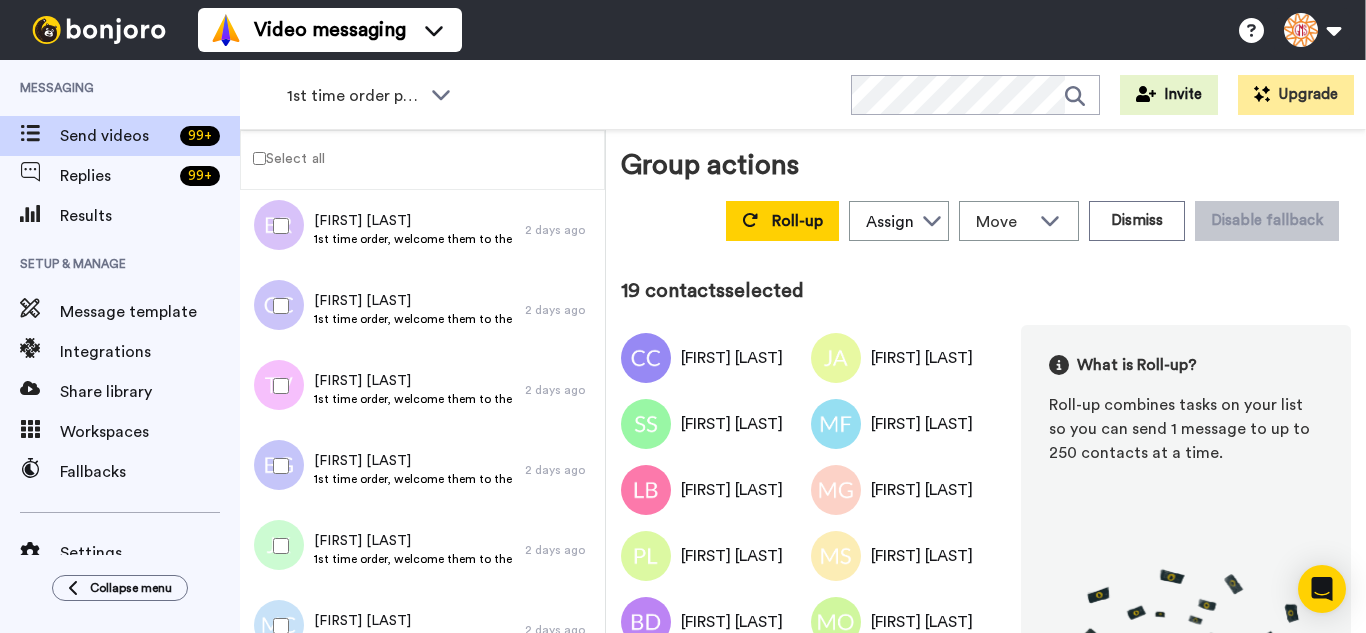 drag, startPoint x: 279, startPoint y: 450, endPoint x: 289, endPoint y: 546, distance: 96.519424 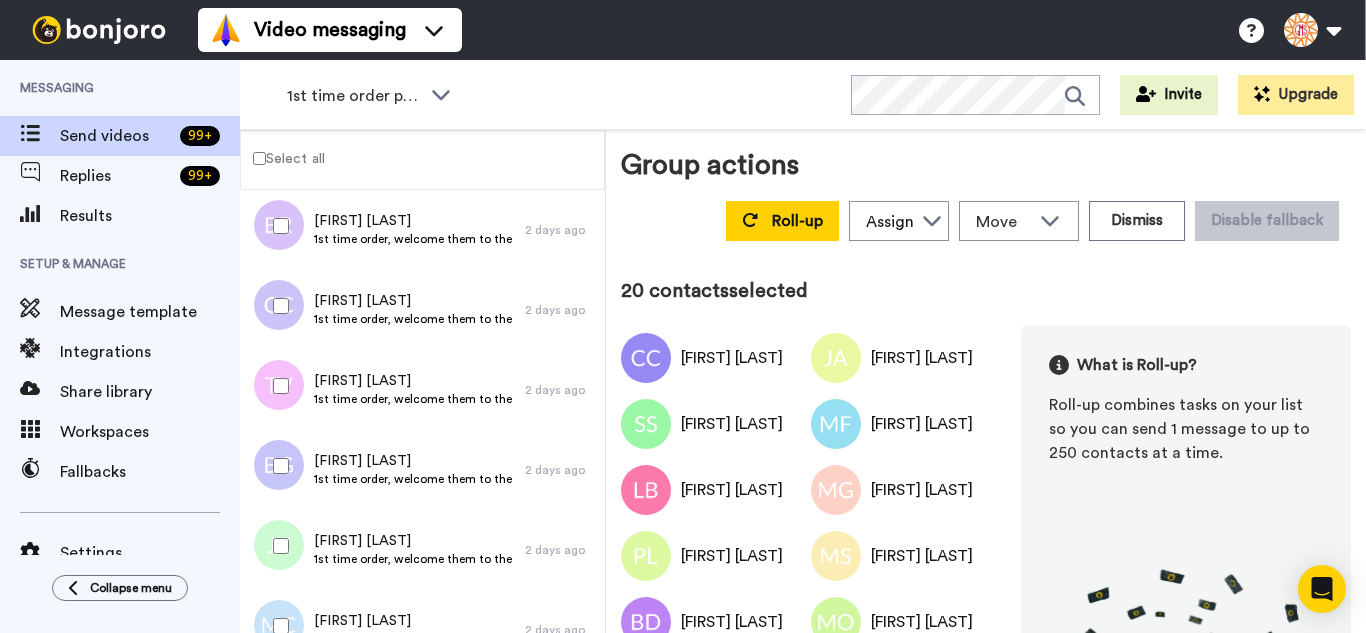 click at bounding box center (277, 546) 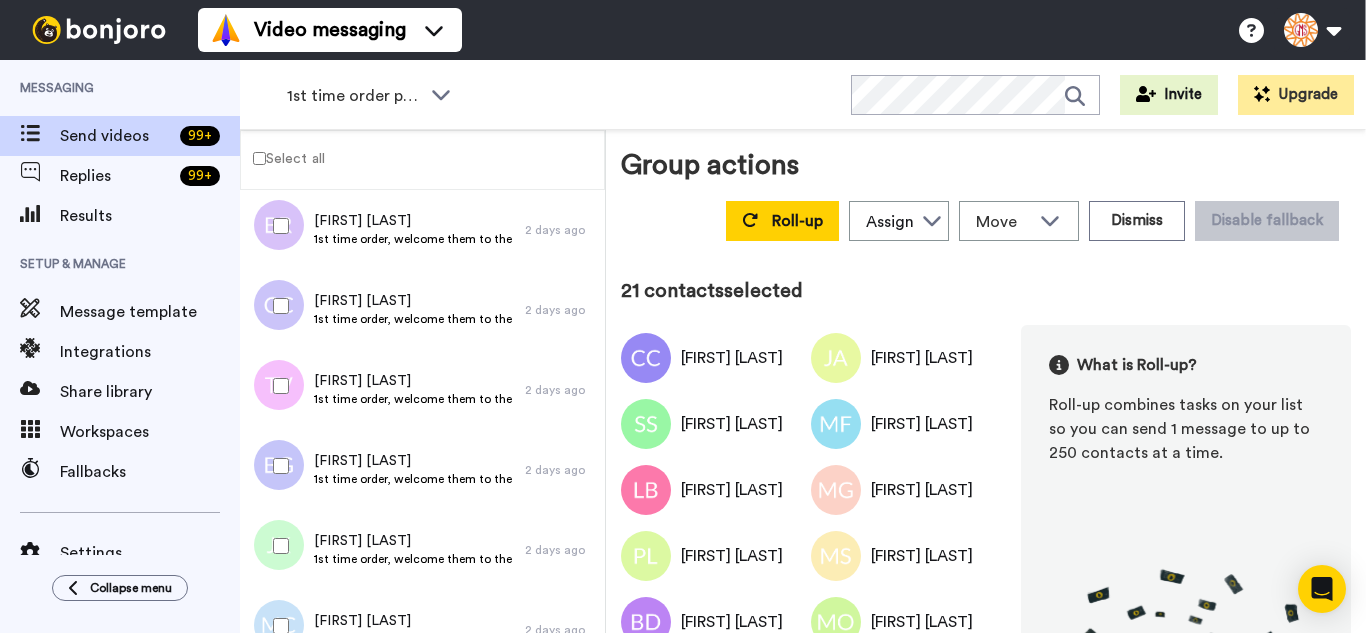 click at bounding box center (277, 626) 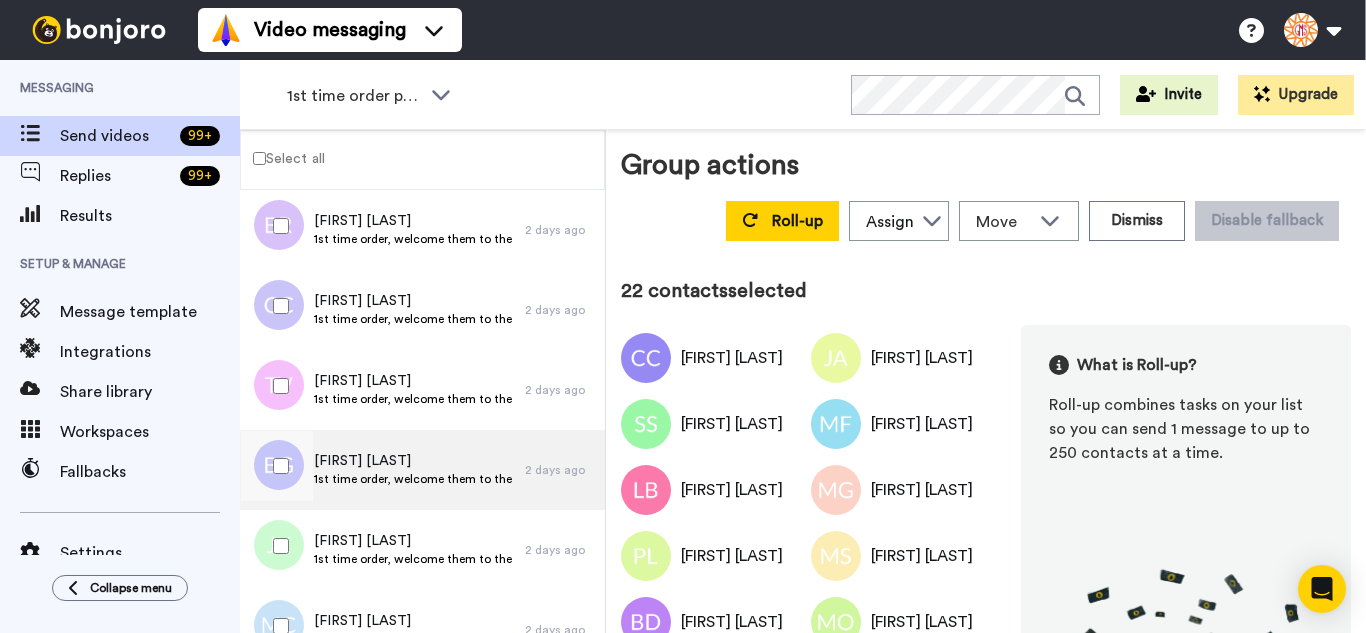 scroll, scrollTop: 1577, scrollLeft: 0, axis: vertical 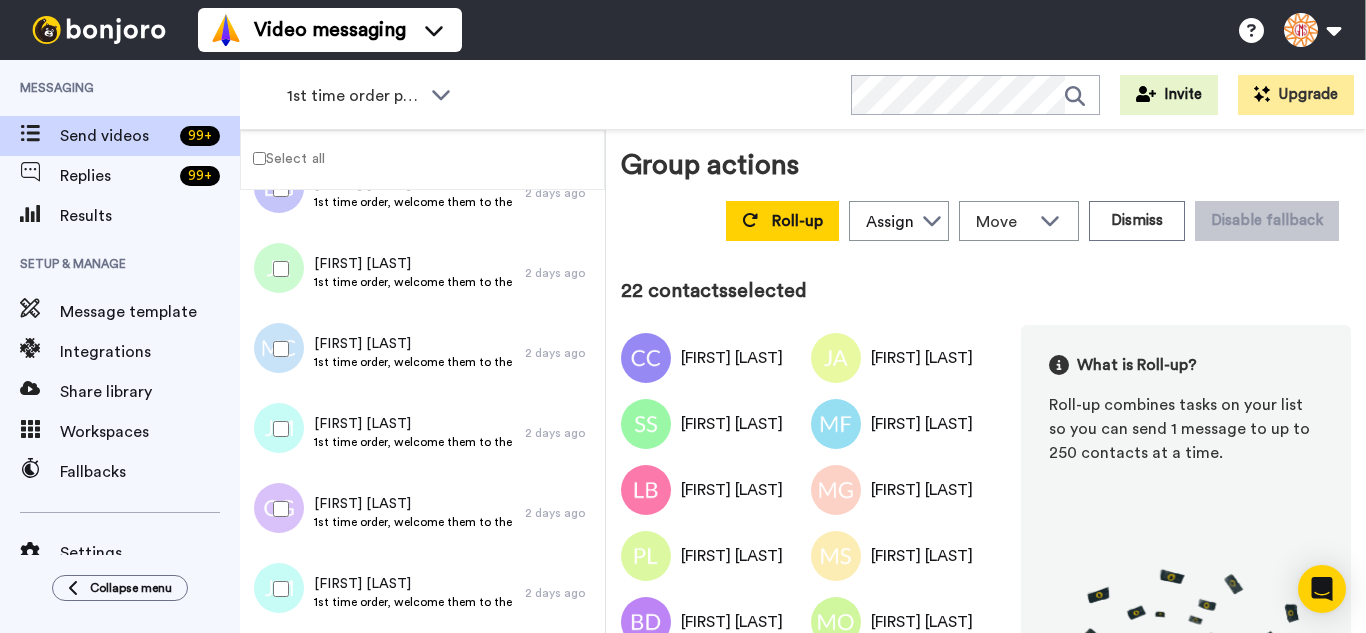 drag, startPoint x: 265, startPoint y: 404, endPoint x: 288, endPoint y: 517, distance: 115.316956 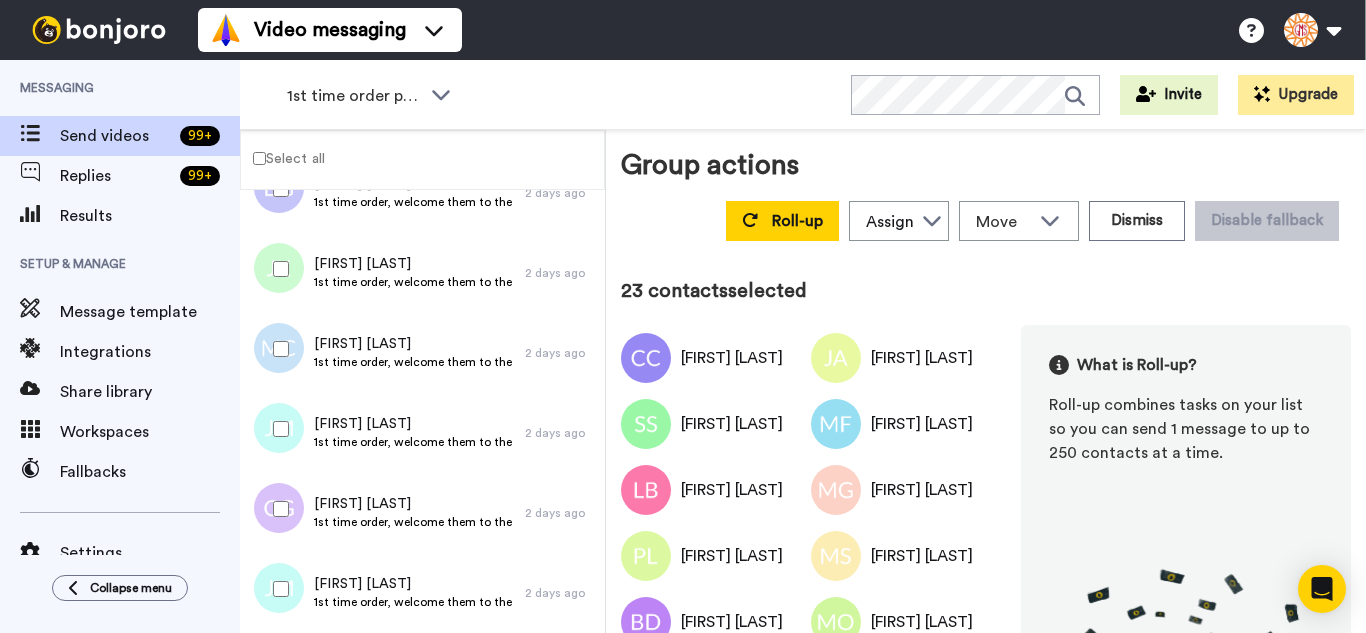 drag, startPoint x: 288, startPoint y: 517, endPoint x: 278, endPoint y: 567, distance: 50.990196 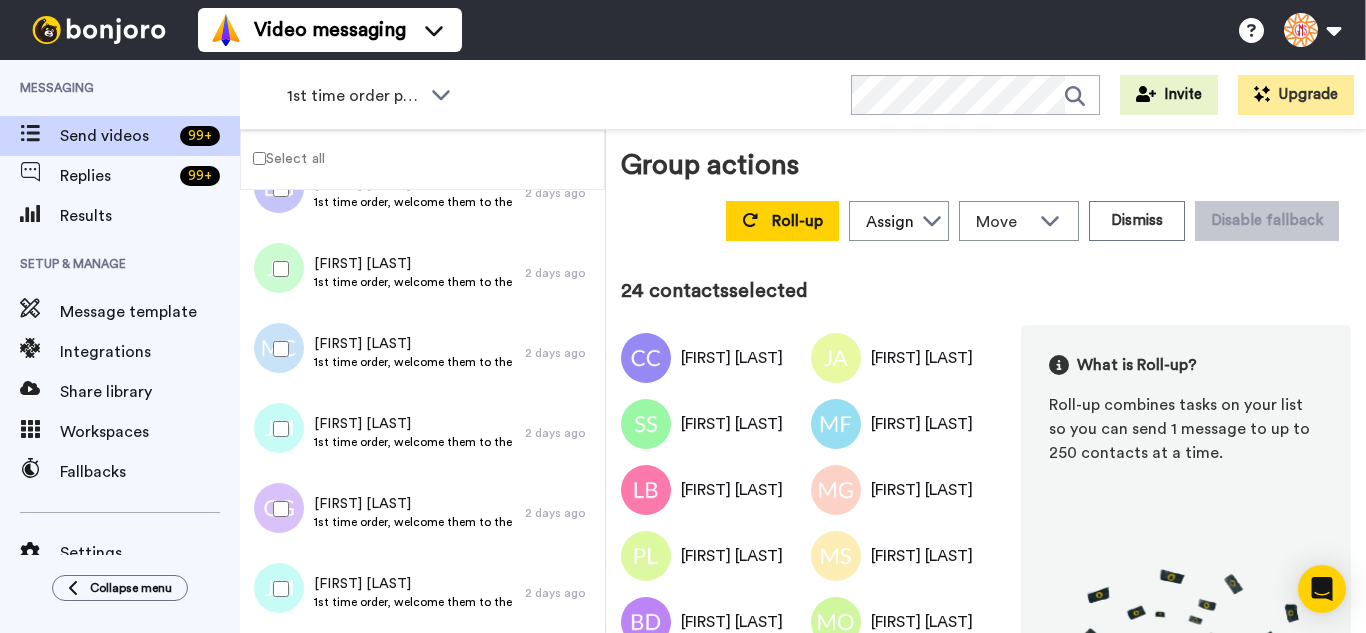 drag, startPoint x: 272, startPoint y: 581, endPoint x: 281, endPoint y: 531, distance: 50.803543 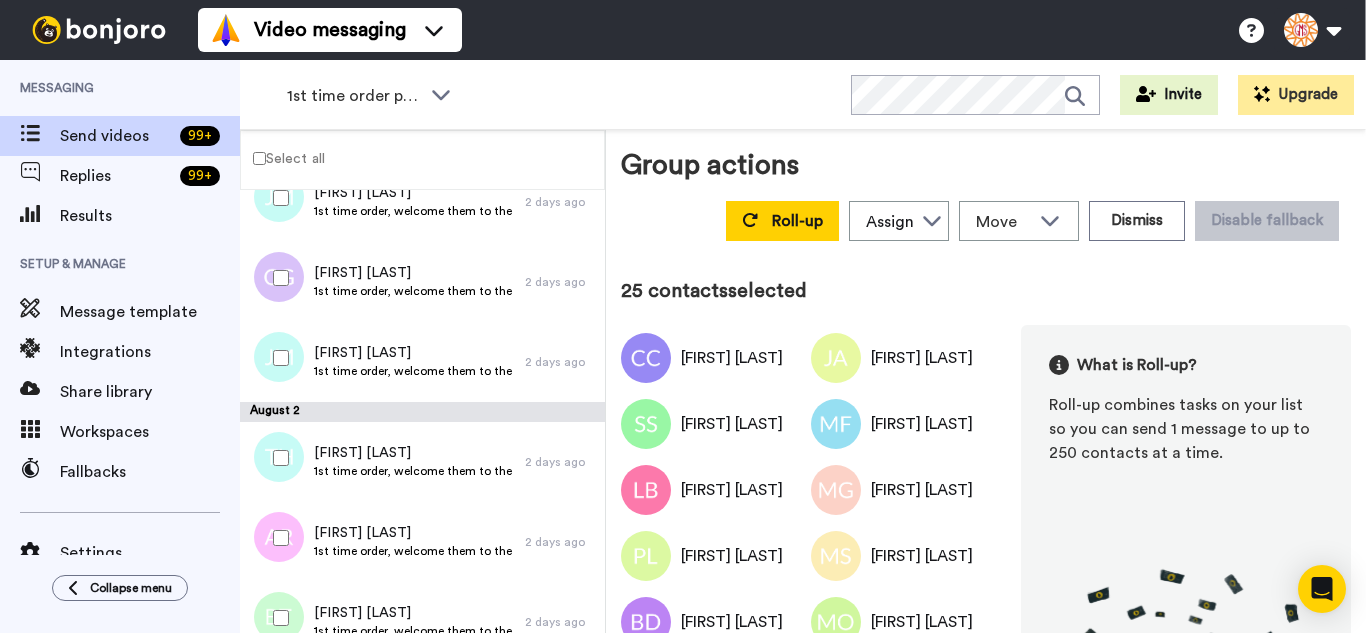 scroll, scrollTop: 1877, scrollLeft: 0, axis: vertical 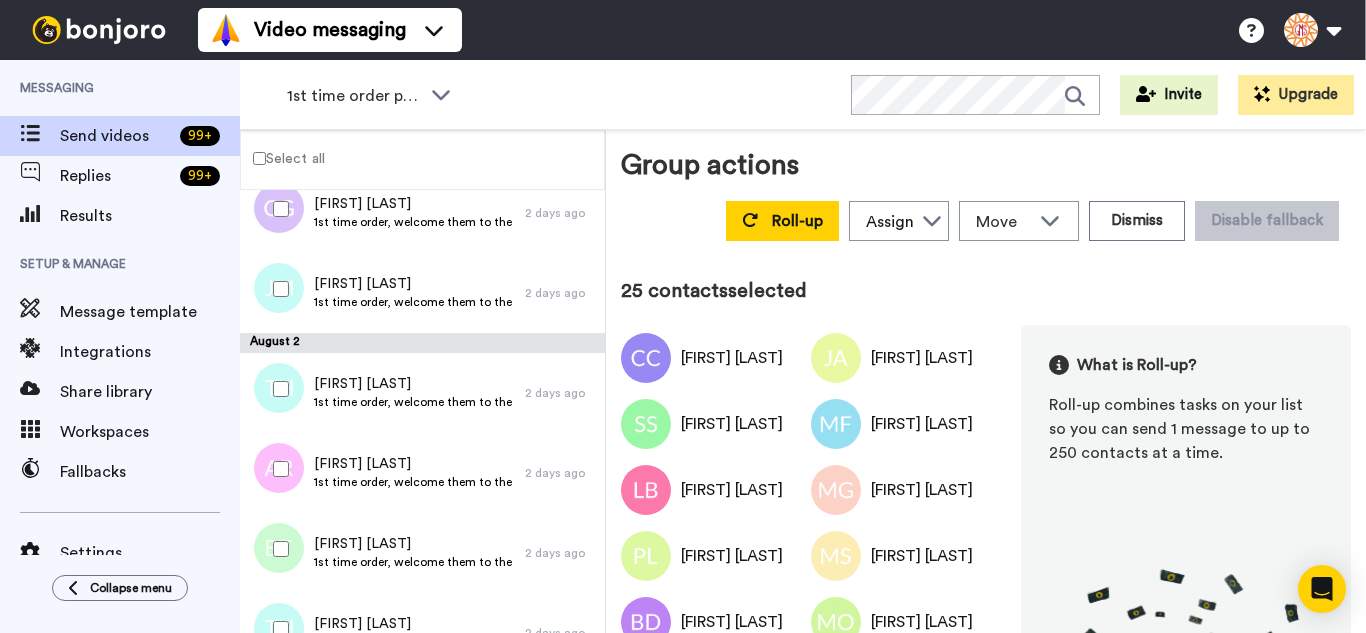 click at bounding box center [277, 469] 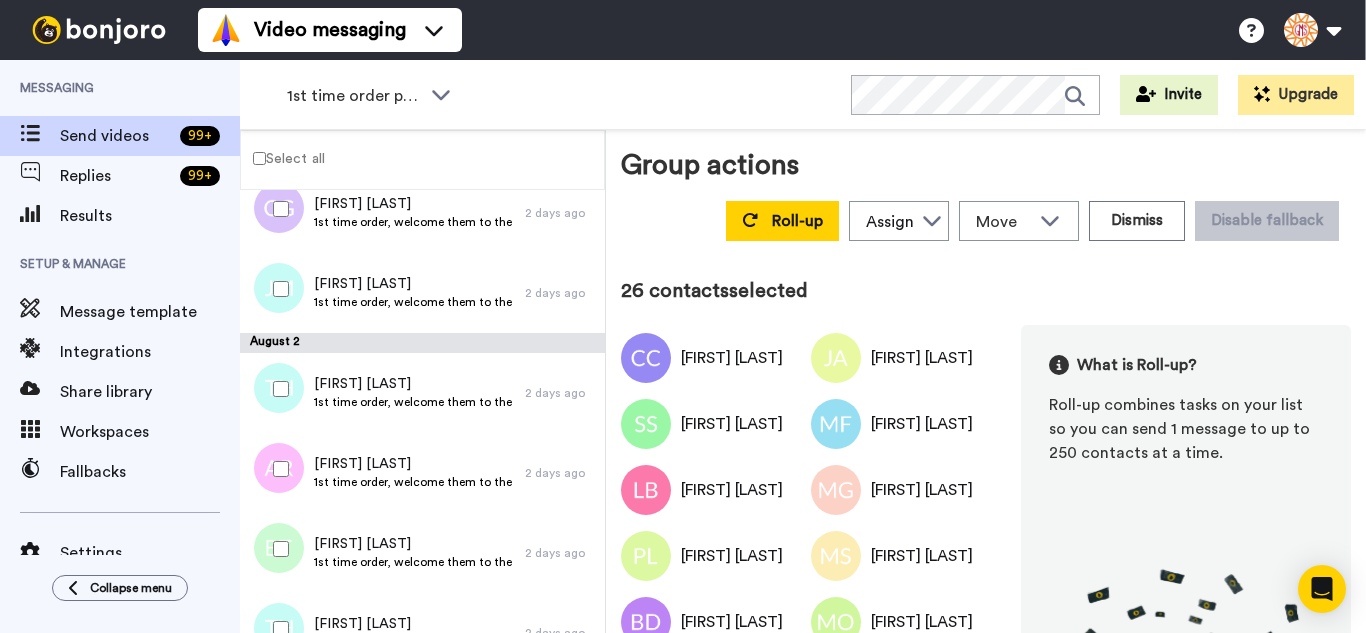 click at bounding box center (277, 549) 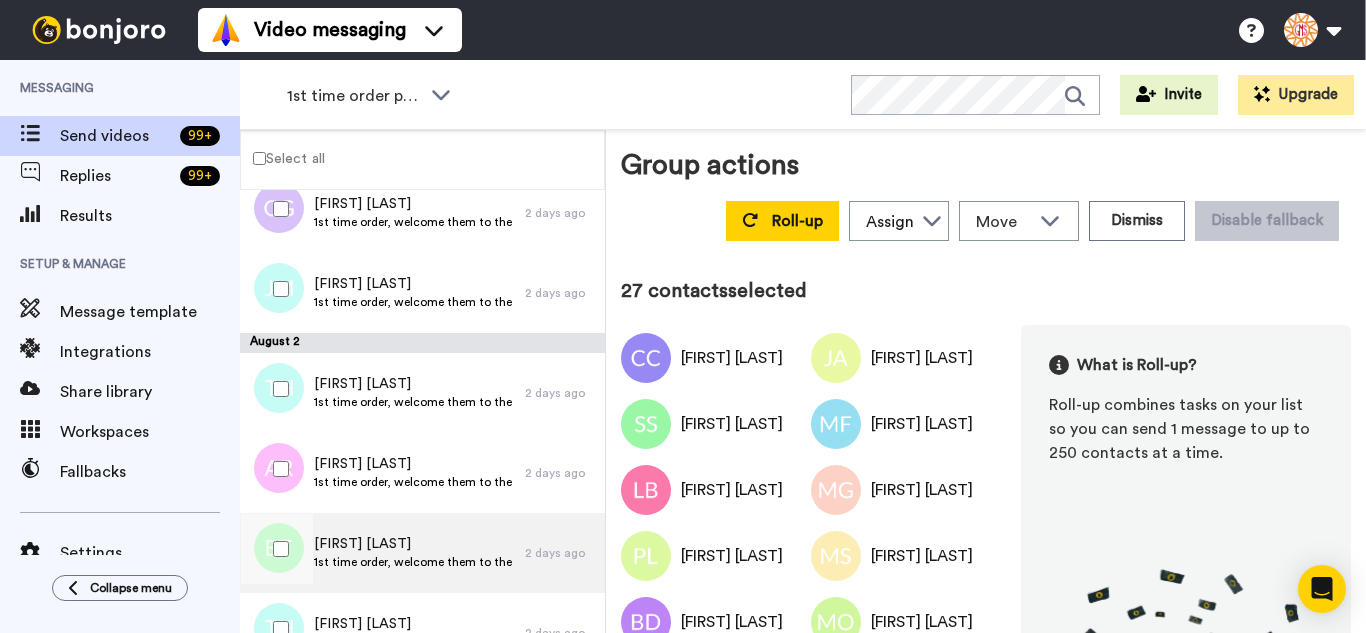 click at bounding box center [274, 553] 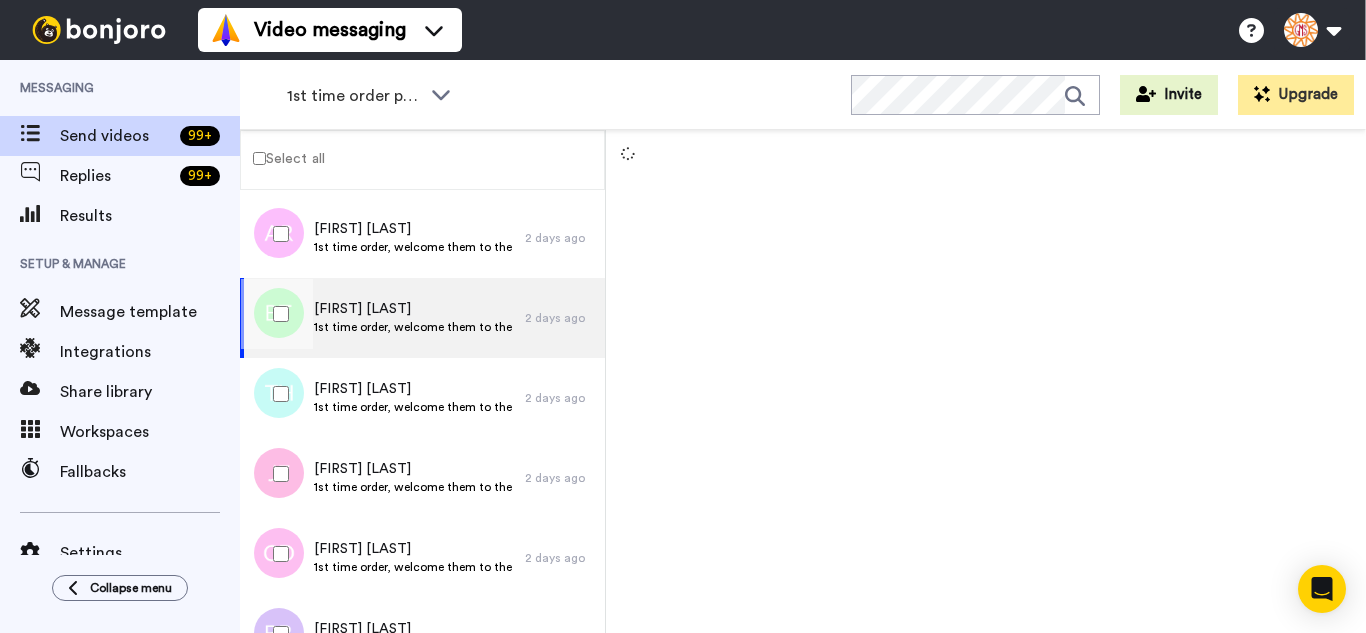 scroll, scrollTop: 2177, scrollLeft: 0, axis: vertical 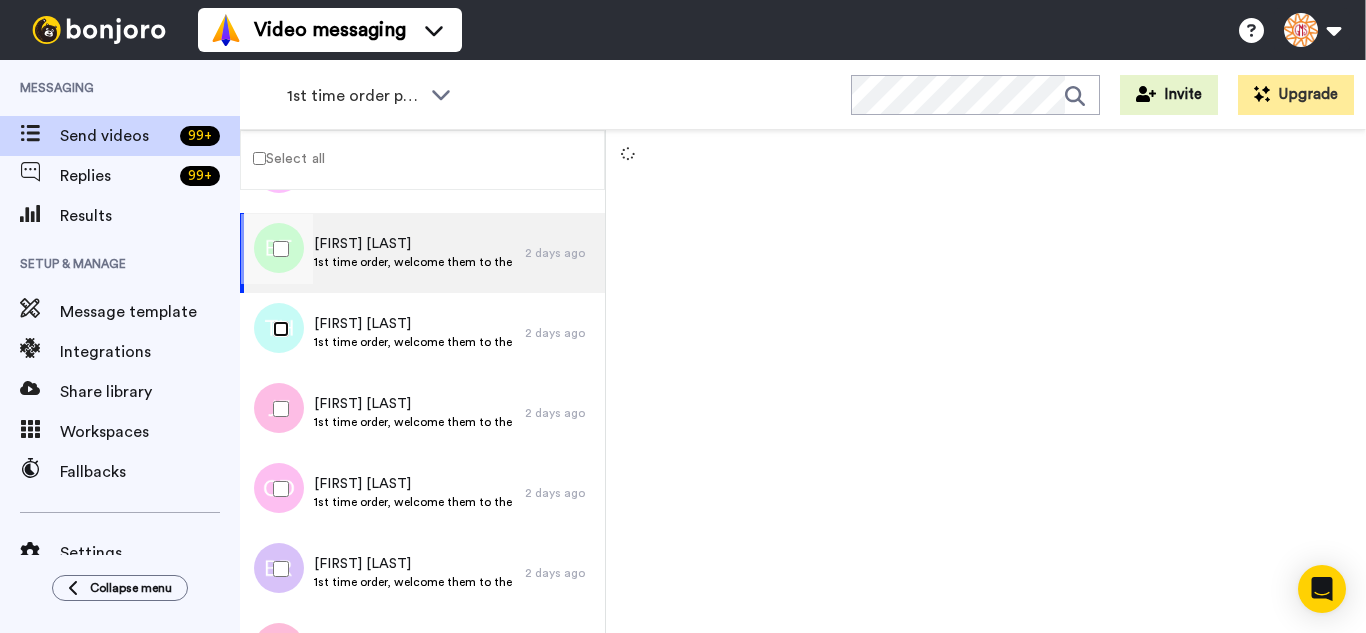 click at bounding box center [277, 329] 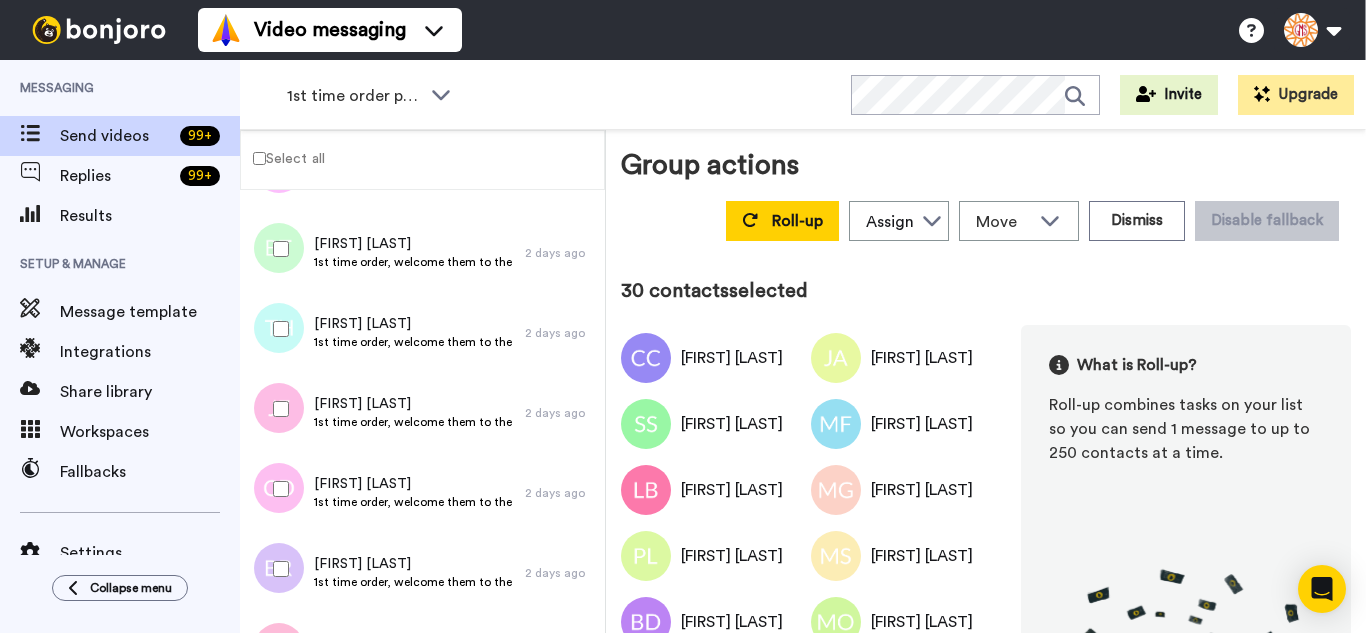 drag, startPoint x: 287, startPoint y: 455, endPoint x: 288, endPoint y: 523, distance: 68.007355 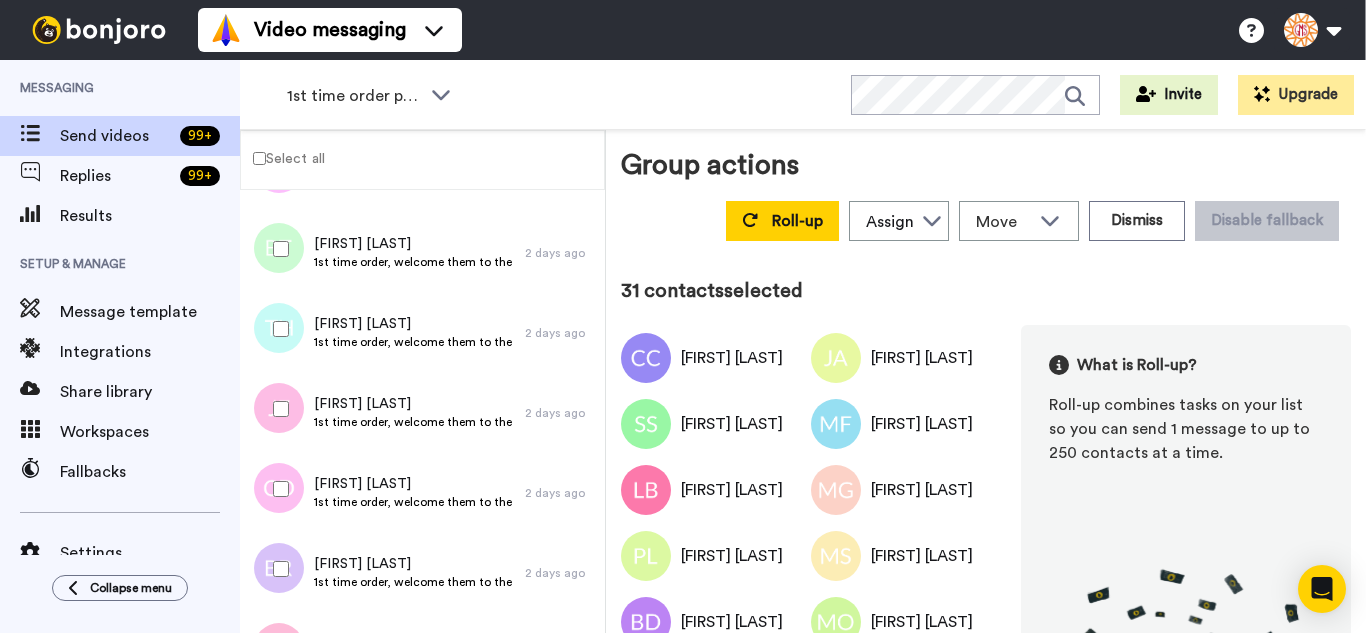 drag, startPoint x: 287, startPoint y: 535, endPoint x: 295, endPoint y: 569, distance: 34.928497 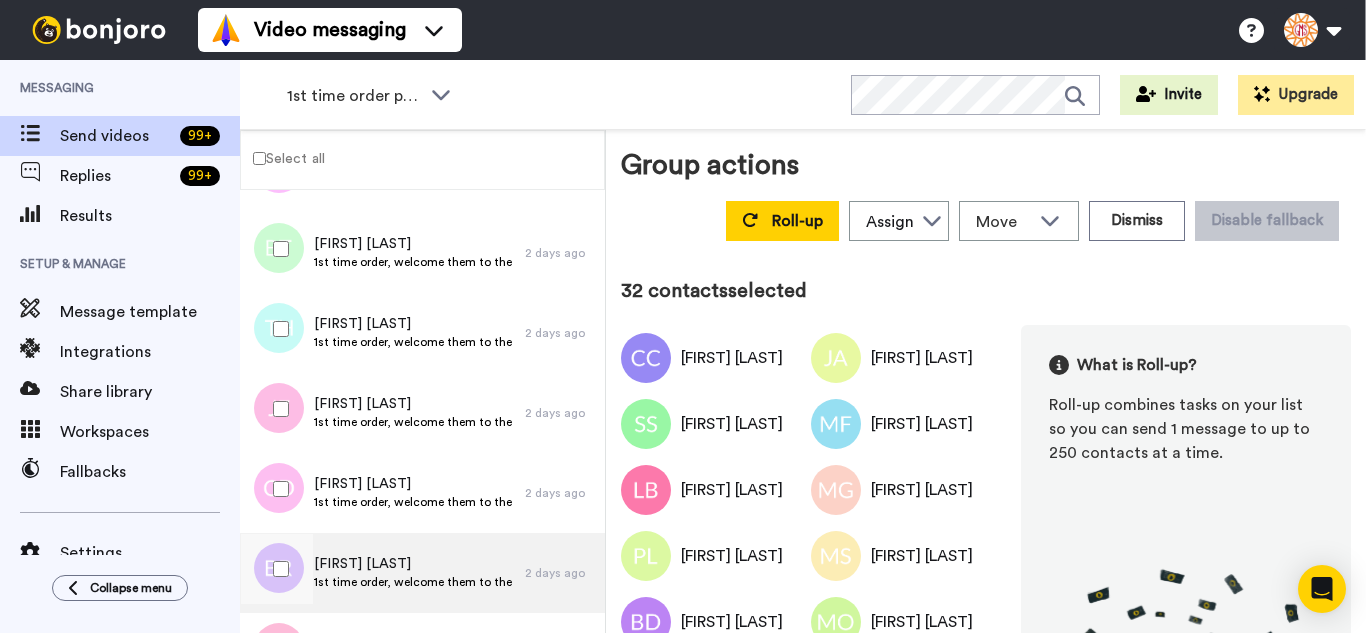 click at bounding box center [274, 573] 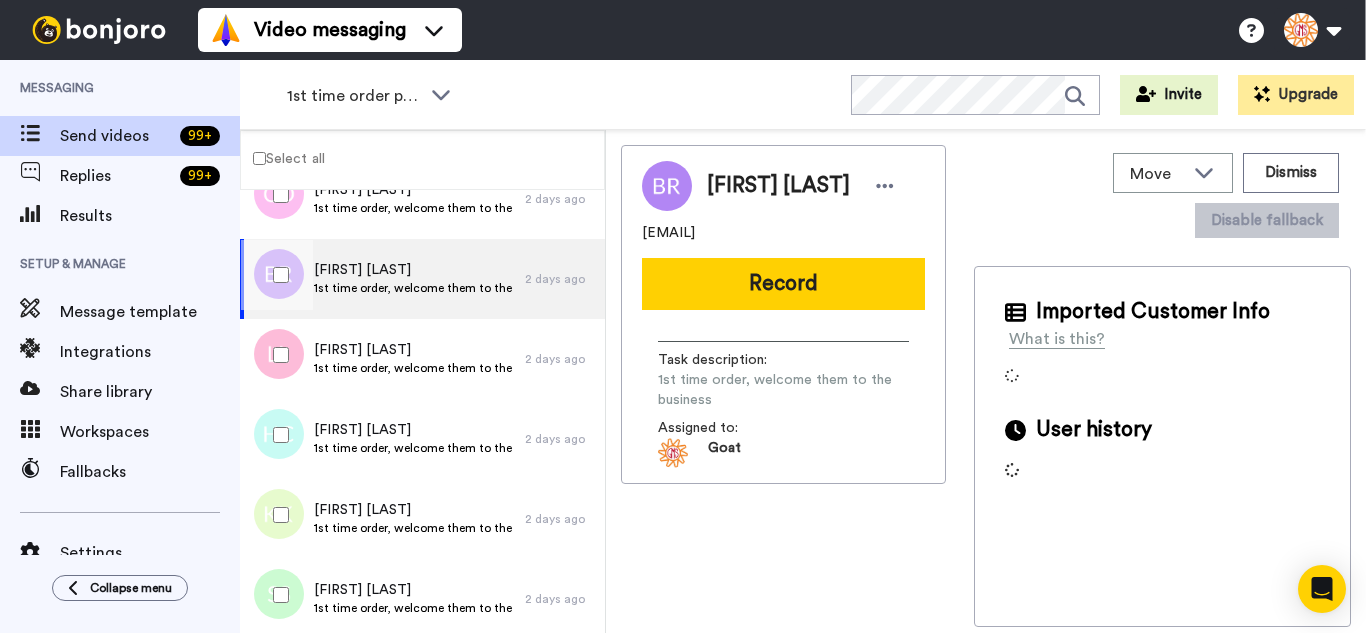 scroll, scrollTop: 2477, scrollLeft: 0, axis: vertical 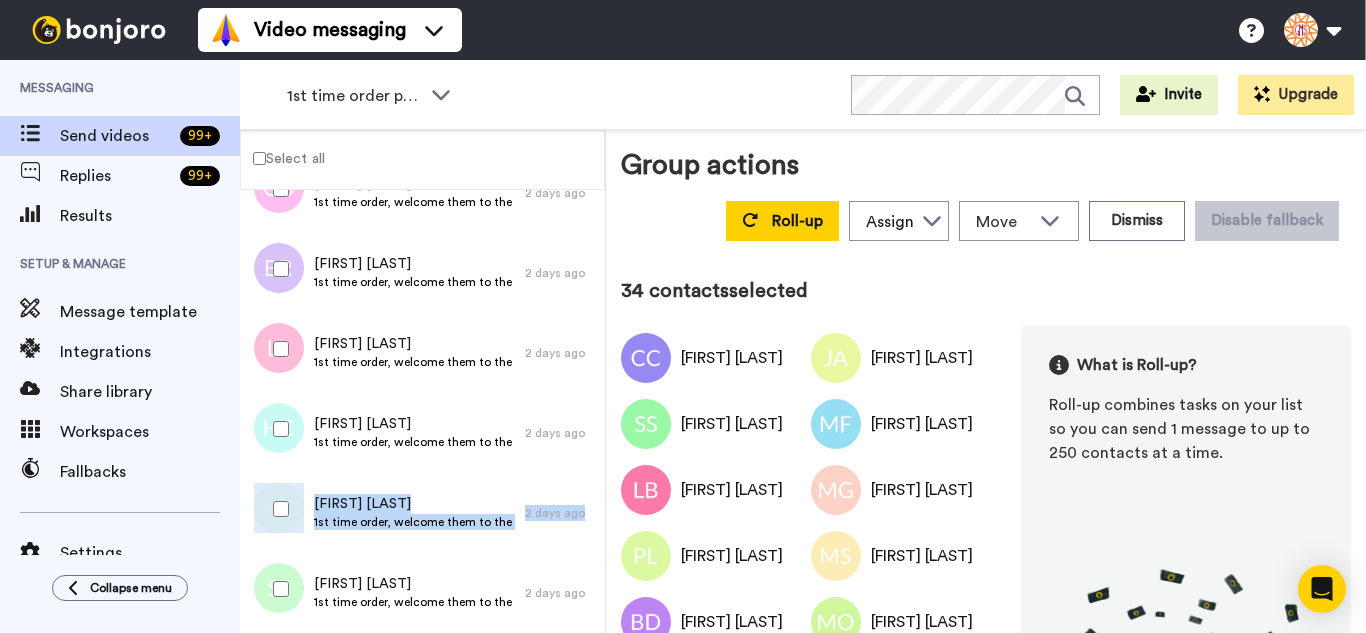 click on "Kathy Kenton 1st time order, welcome them to the business 2 days ago" at bounding box center [422, 513] 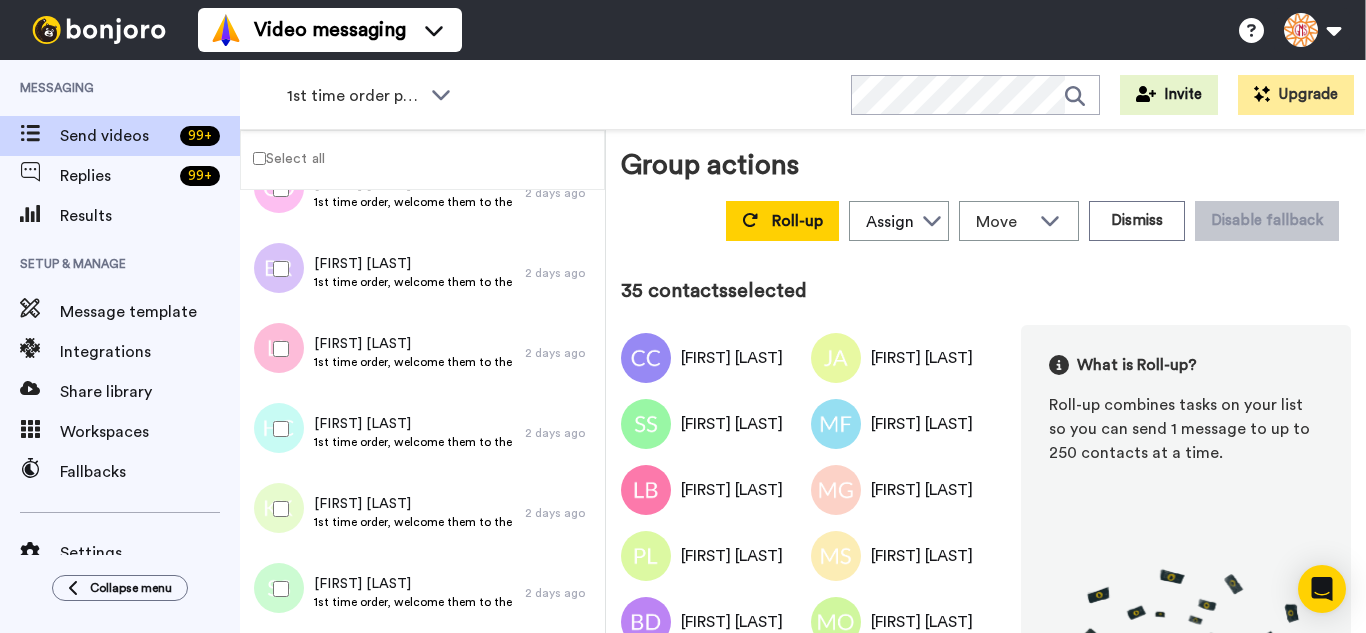 click at bounding box center (277, 509) 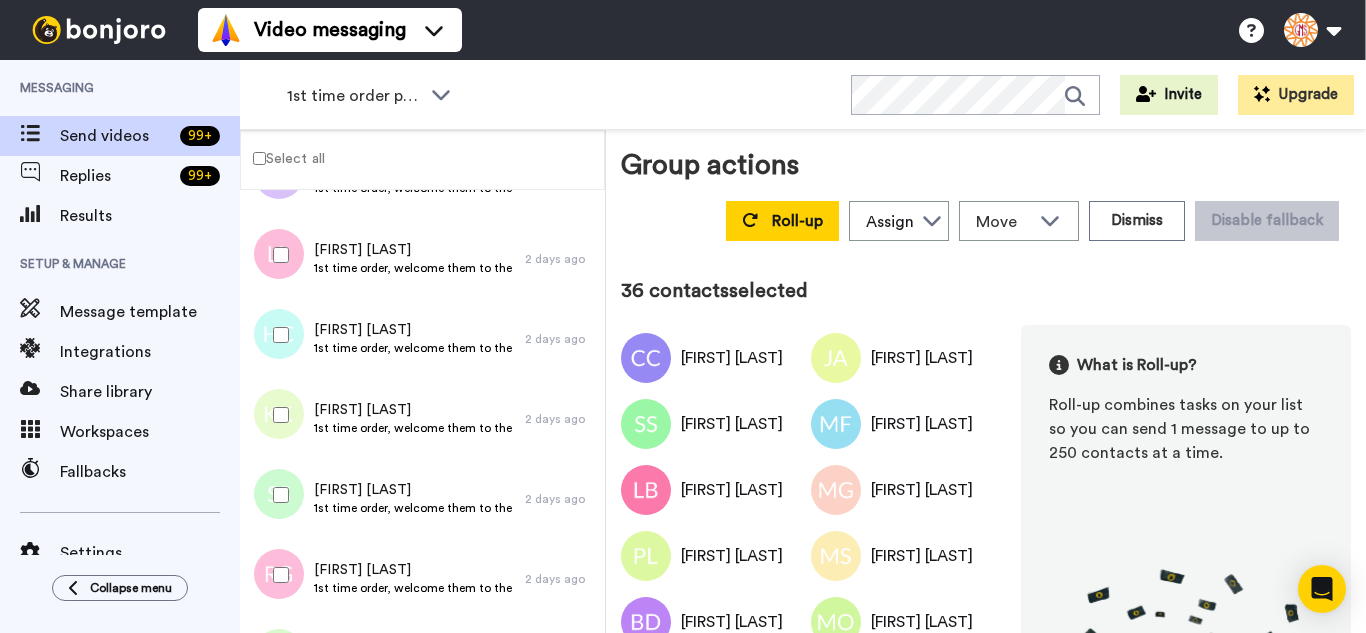 scroll, scrollTop: 2877, scrollLeft: 0, axis: vertical 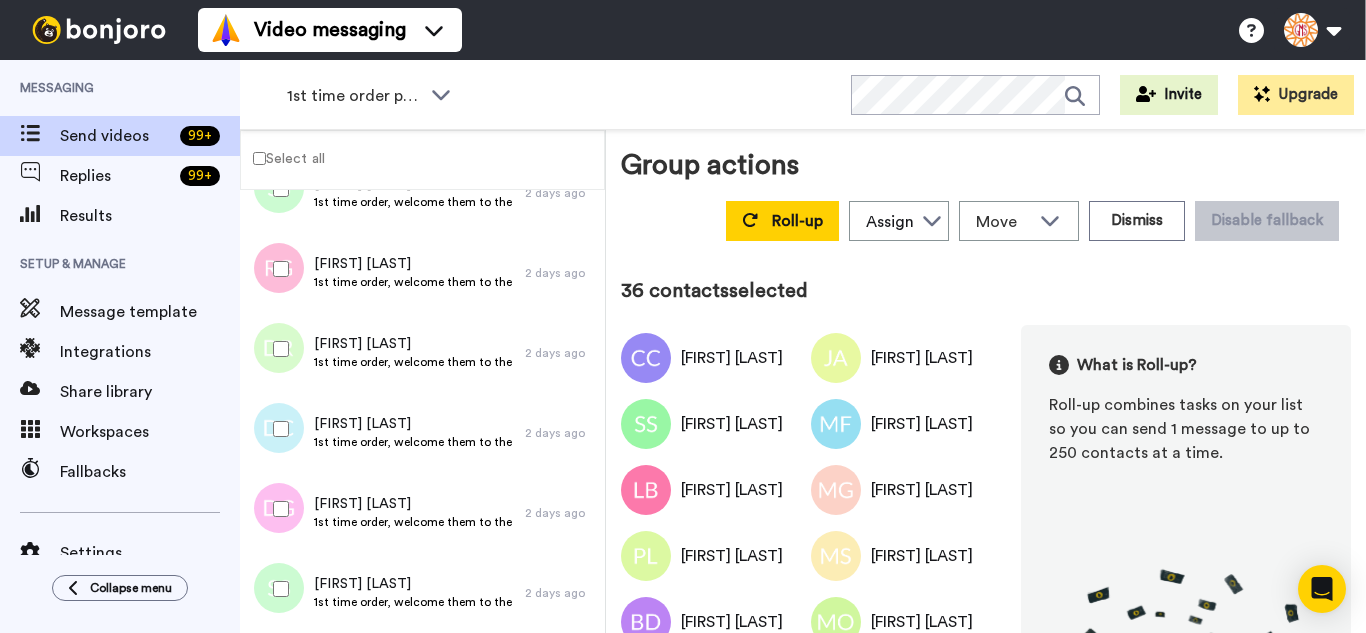 drag, startPoint x: 265, startPoint y: 275, endPoint x: 282, endPoint y: 332, distance: 59.48109 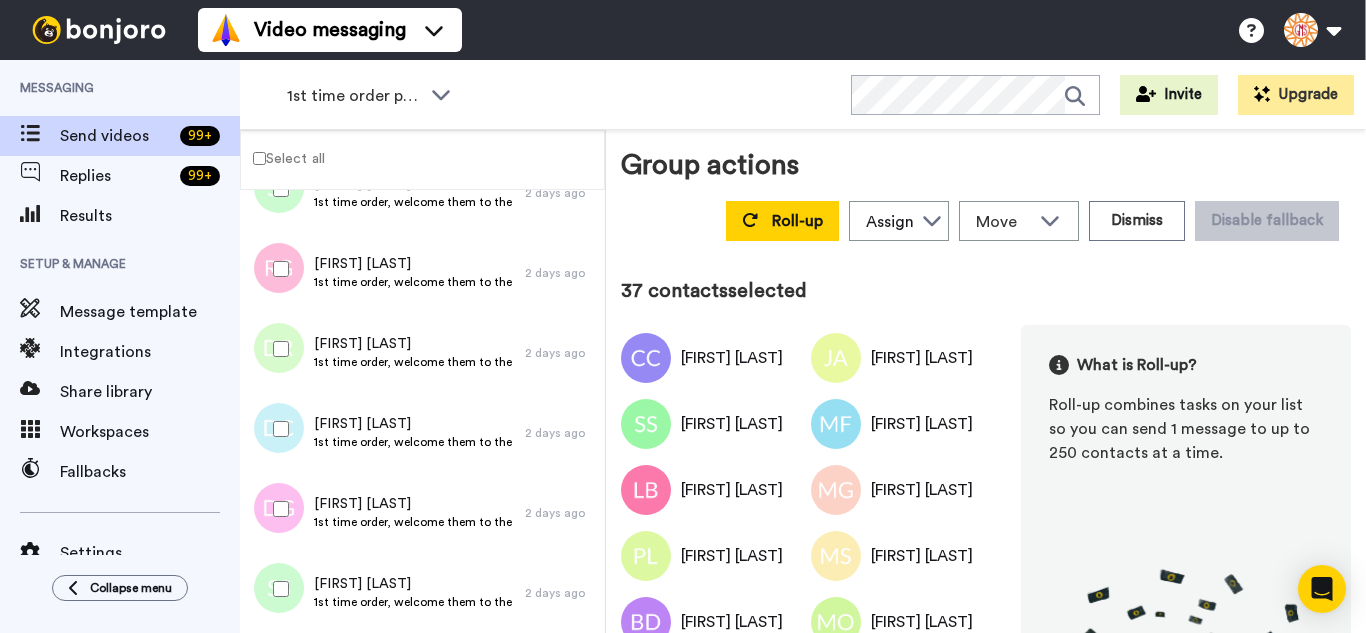 click at bounding box center [277, 349] 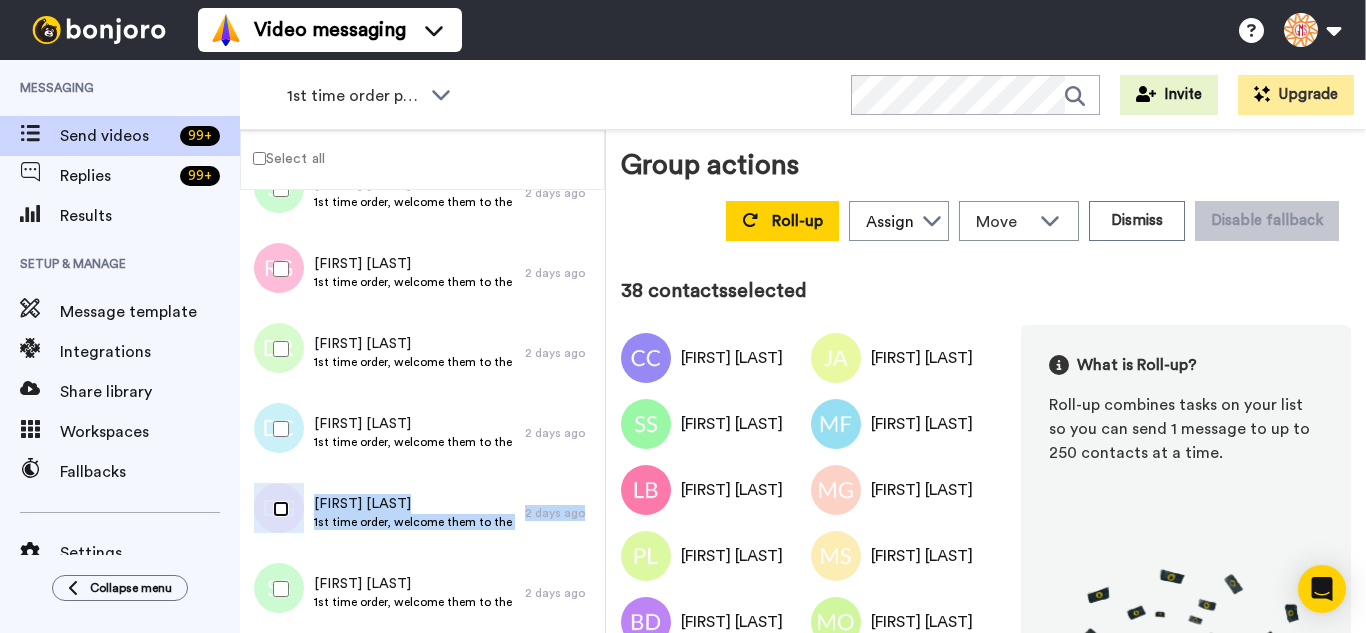 click at bounding box center [277, 509] 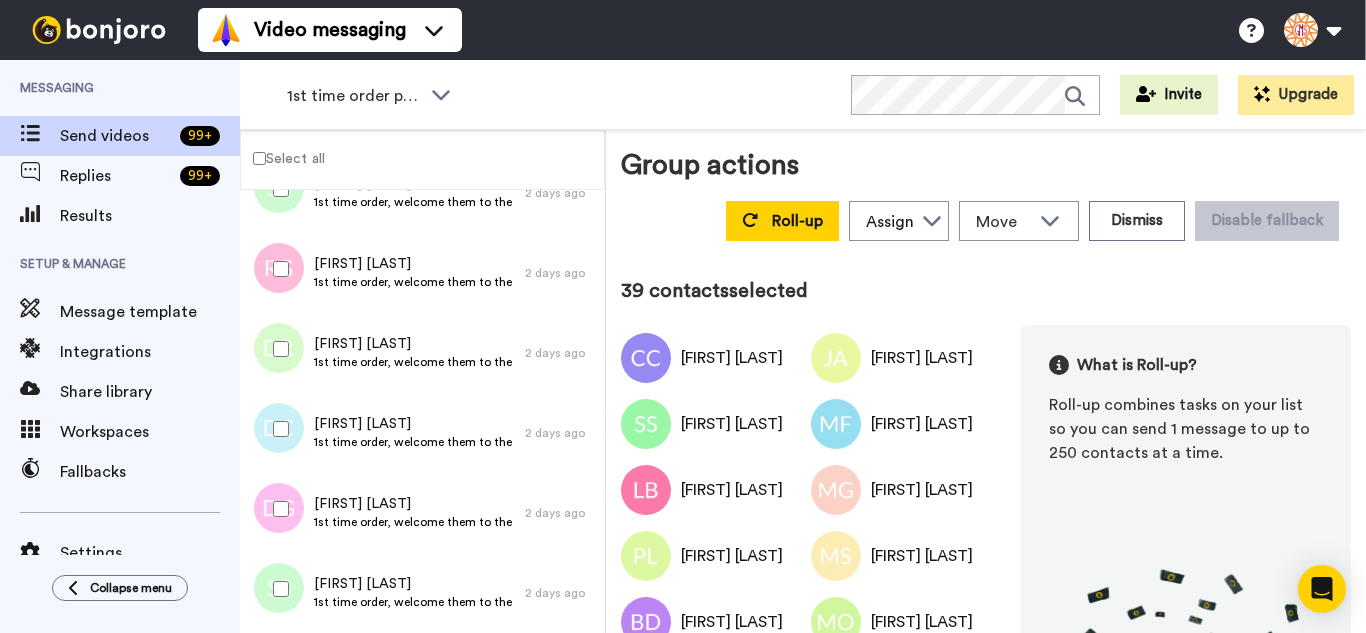 click at bounding box center (277, 589) 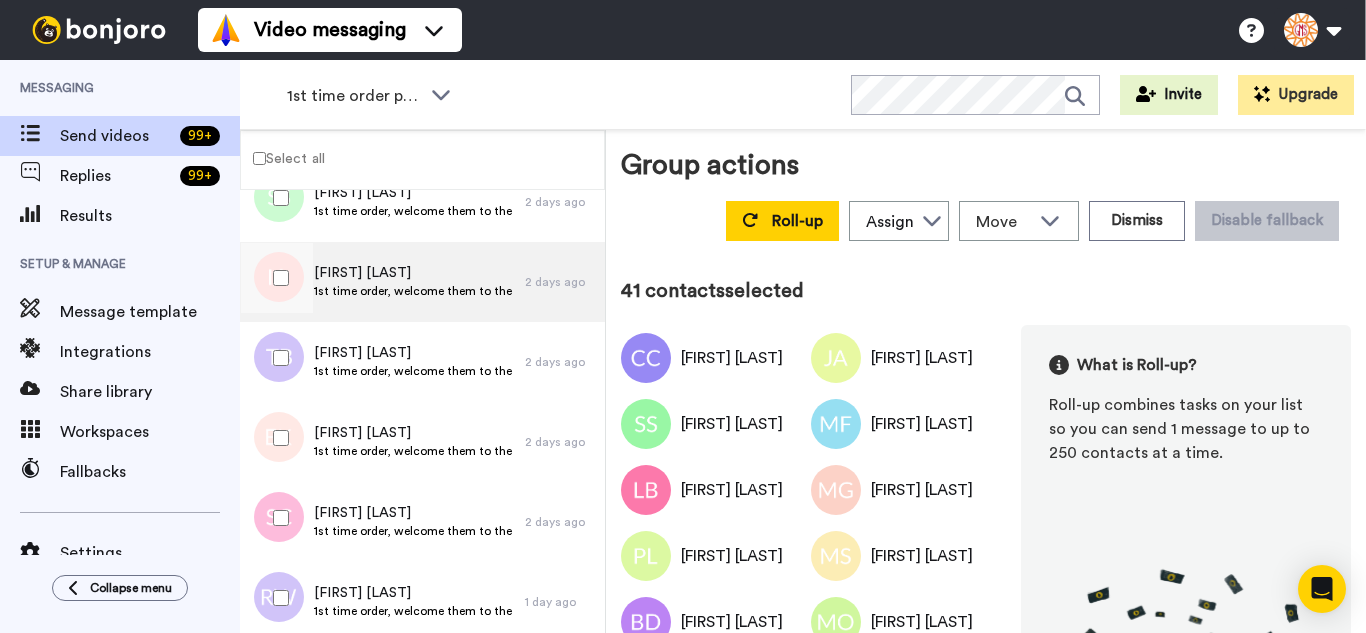 scroll, scrollTop: 3277, scrollLeft: 0, axis: vertical 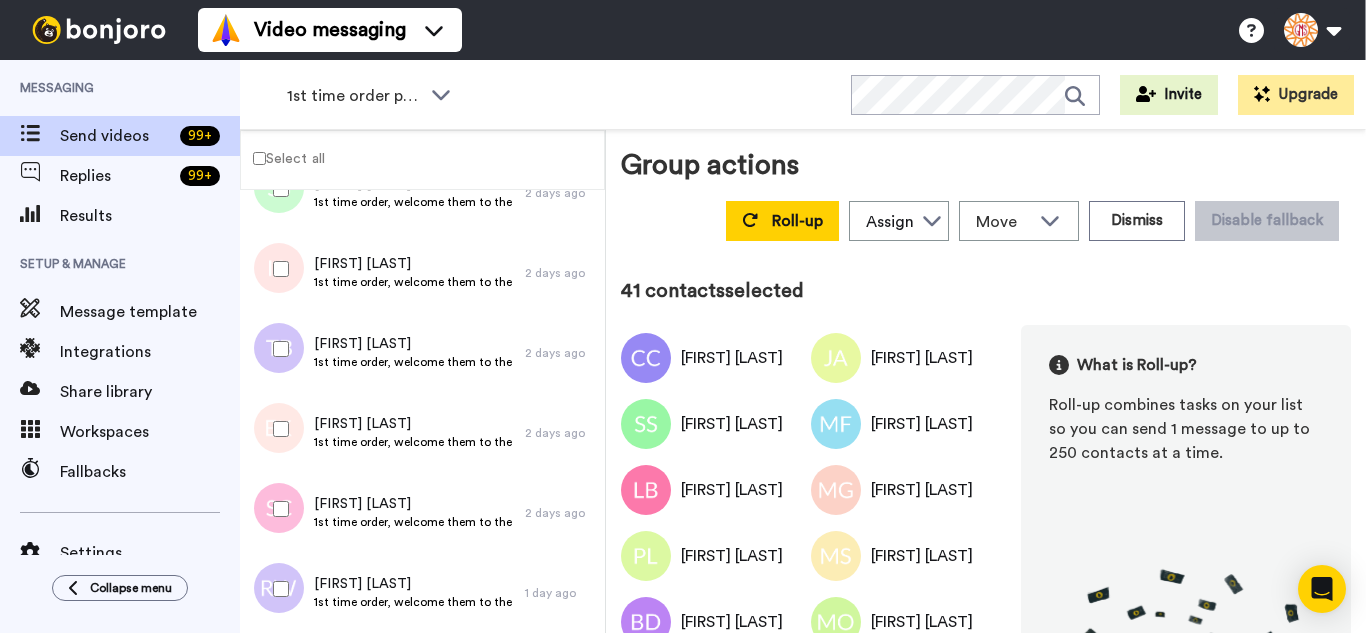 drag, startPoint x: 259, startPoint y: 269, endPoint x: 267, endPoint y: 282, distance: 15.264338 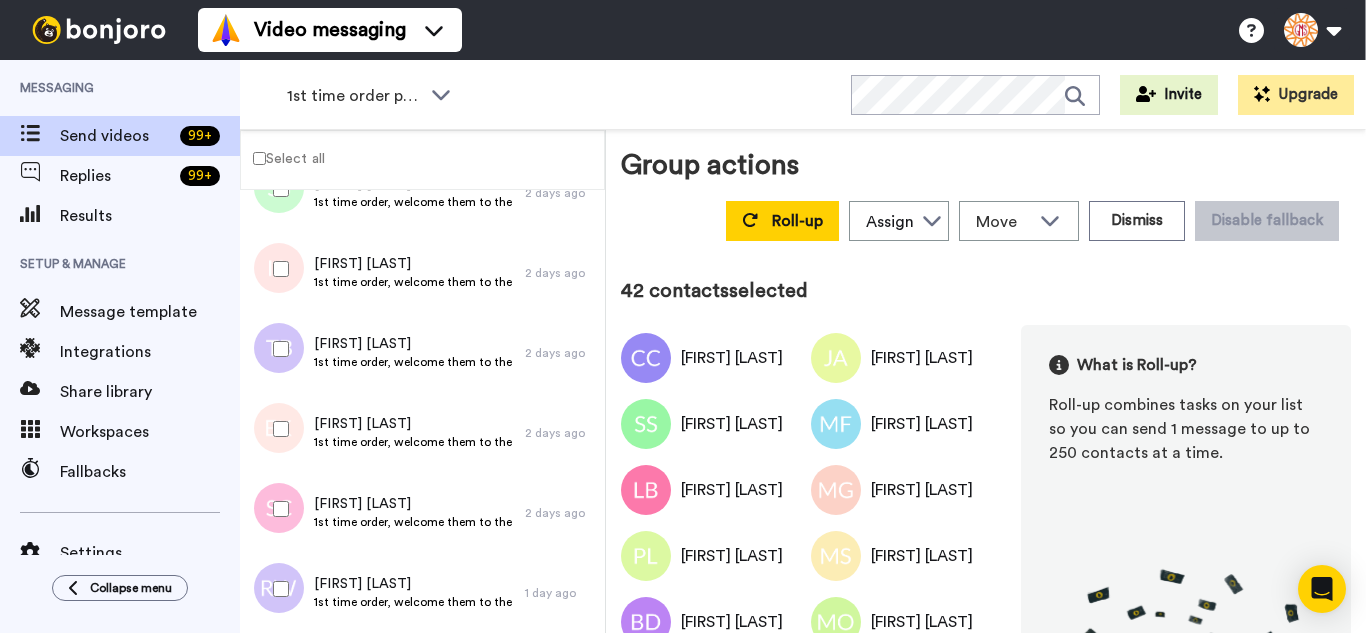 click at bounding box center (277, 349) 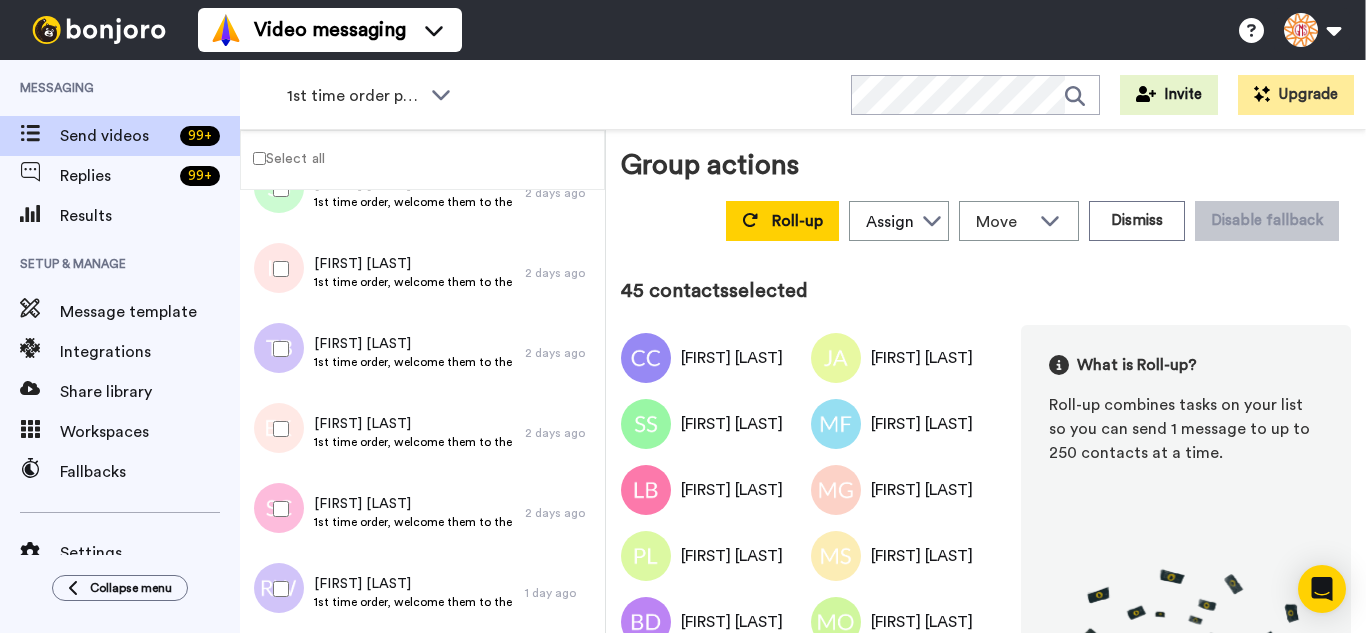 click at bounding box center [277, 589] 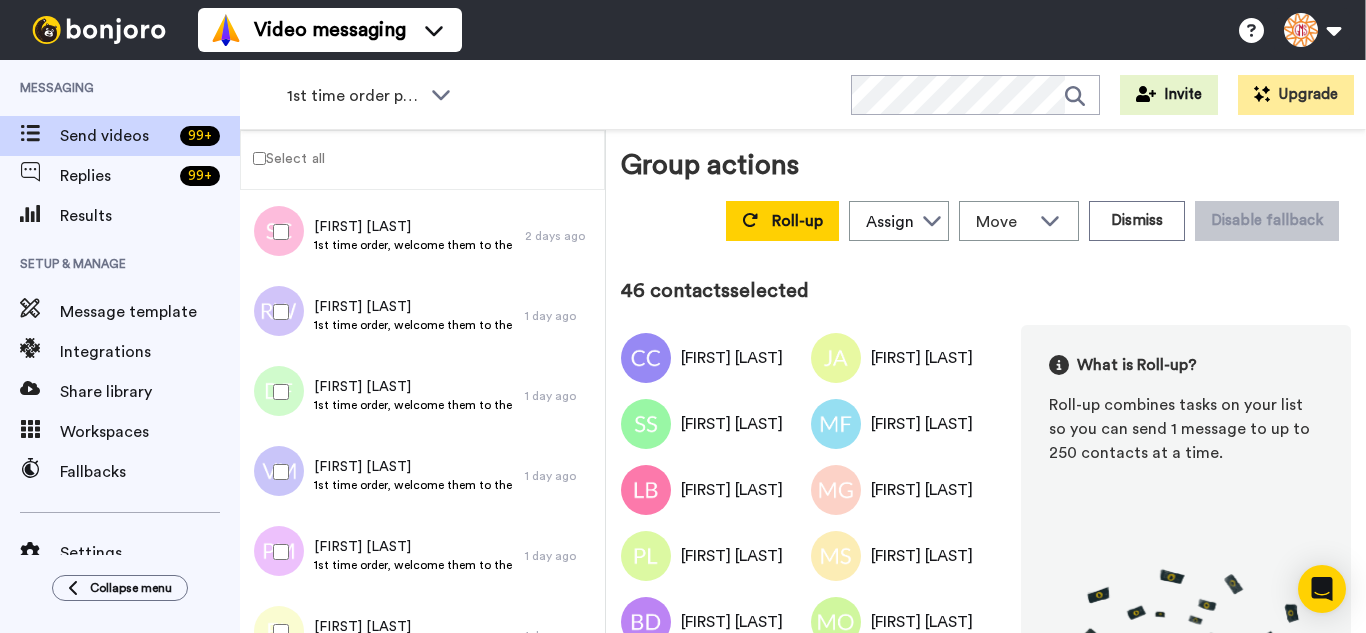scroll, scrollTop: 3597, scrollLeft: 0, axis: vertical 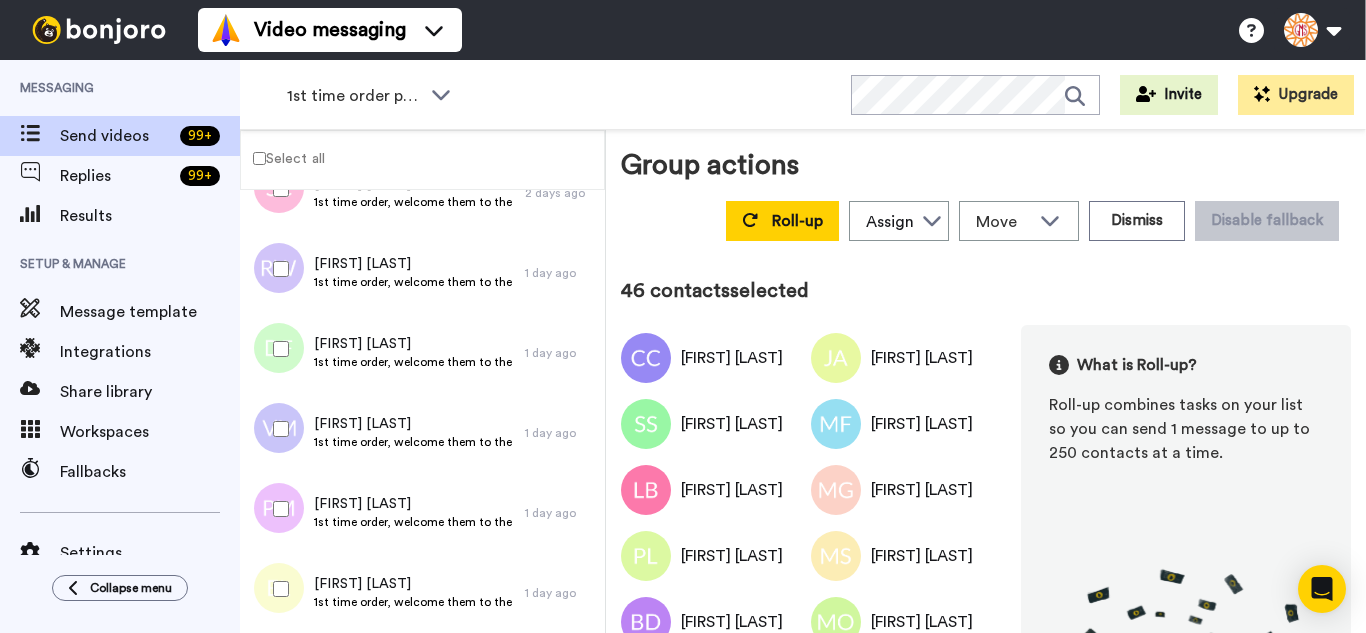 drag, startPoint x: 271, startPoint y: 339, endPoint x: 281, endPoint y: 420, distance: 81.61495 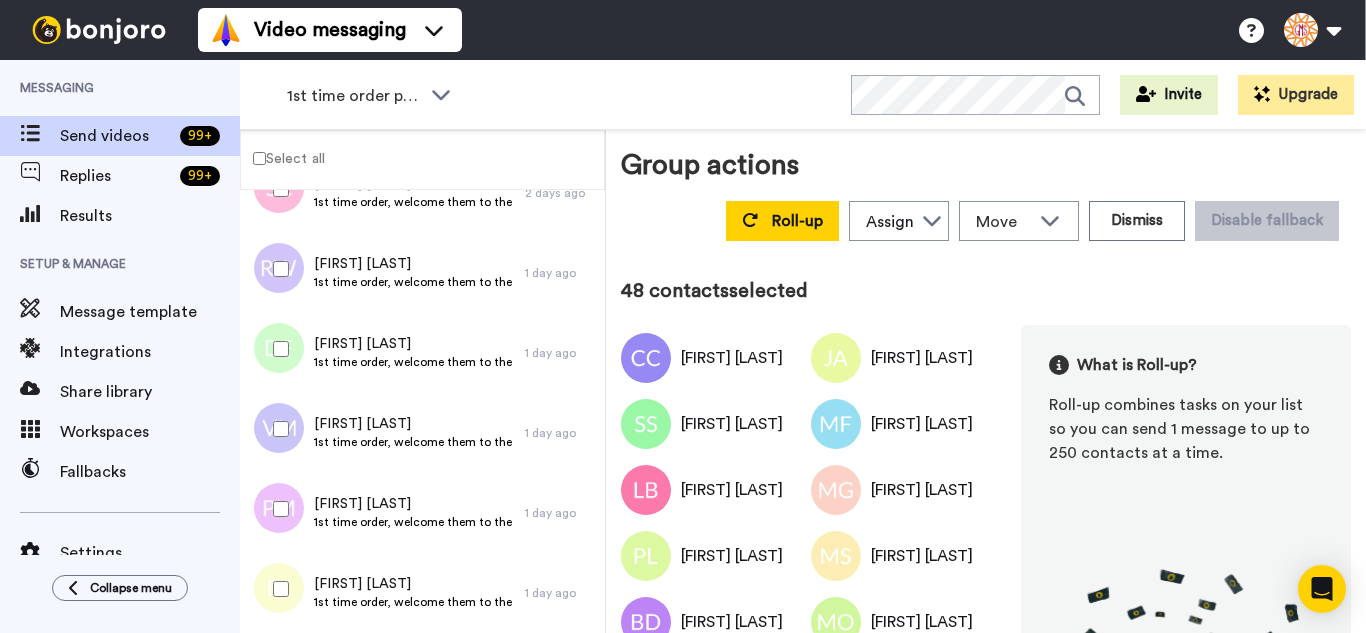 drag, startPoint x: 280, startPoint y: 492, endPoint x: 290, endPoint y: 574, distance: 82.607506 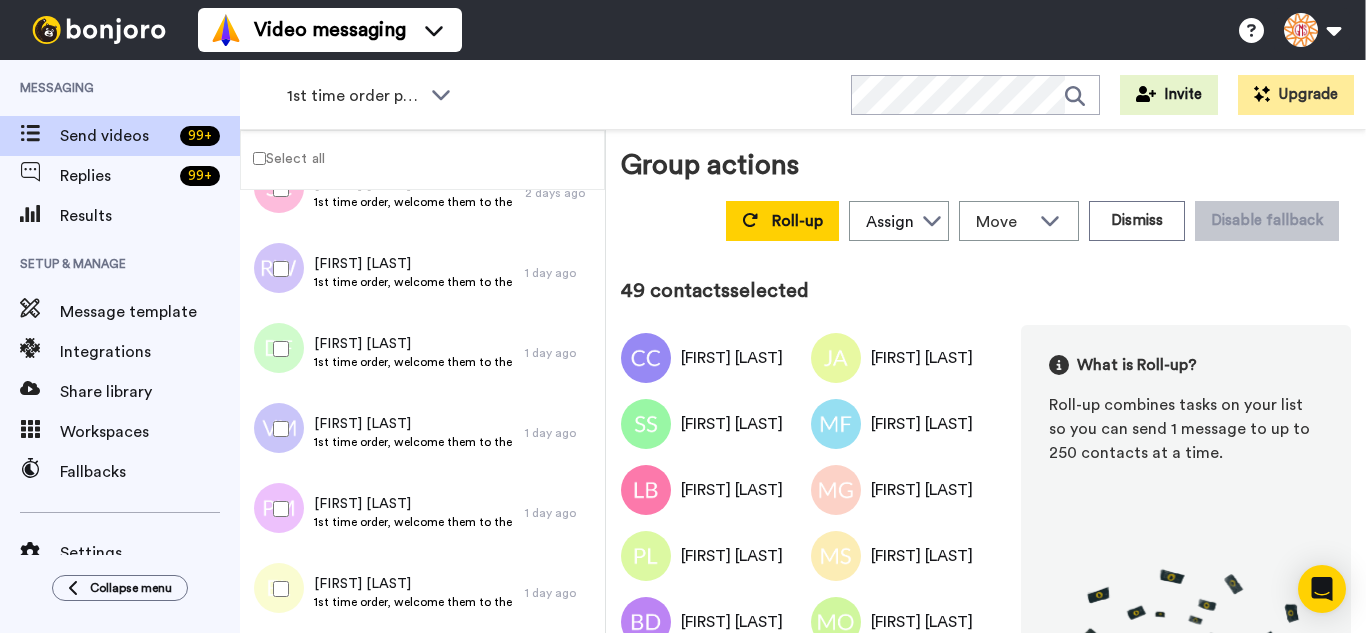 click at bounding box center (277, 589) 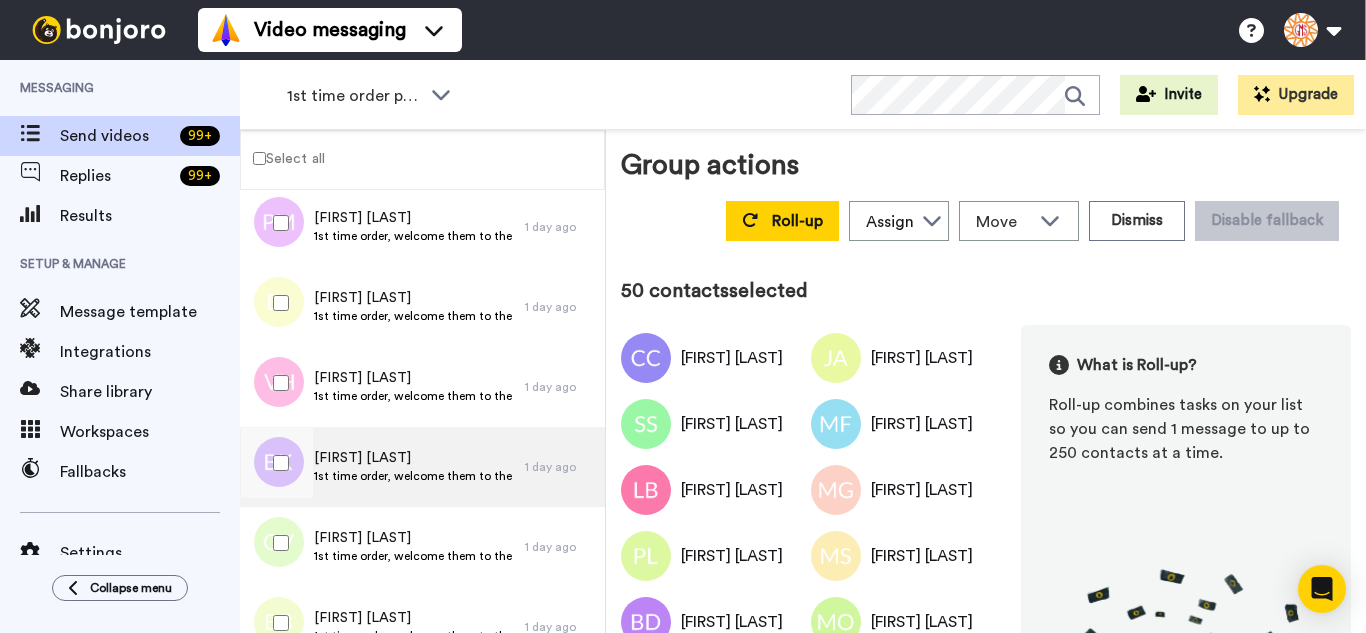 scroll, scrollTop: 3997, scrollLeft: 0, axis: vertical 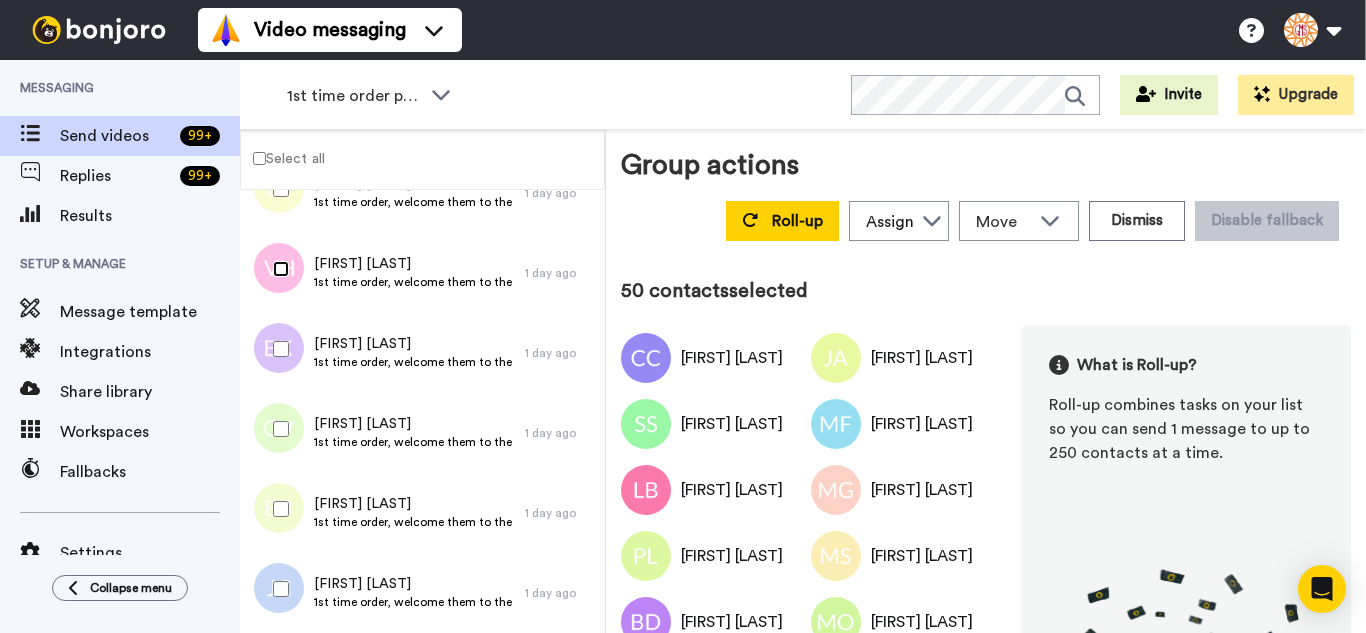click at bounding box center [277, 269] 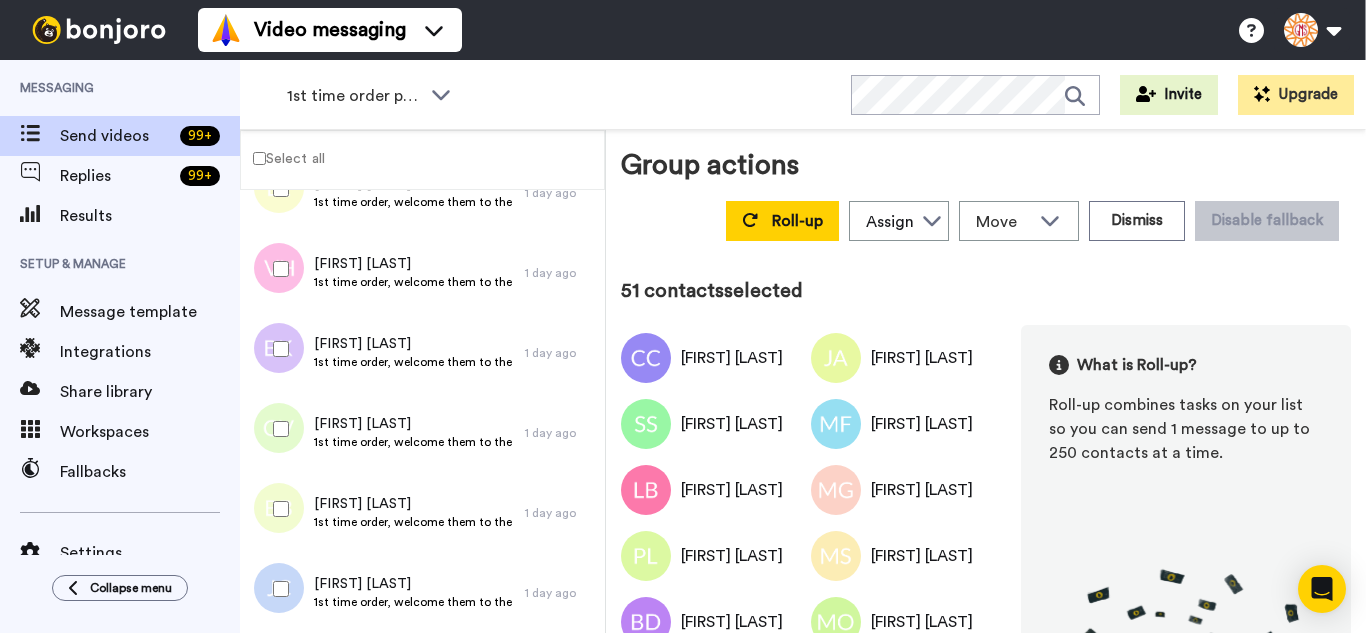 click at bounding box center [277, 349] 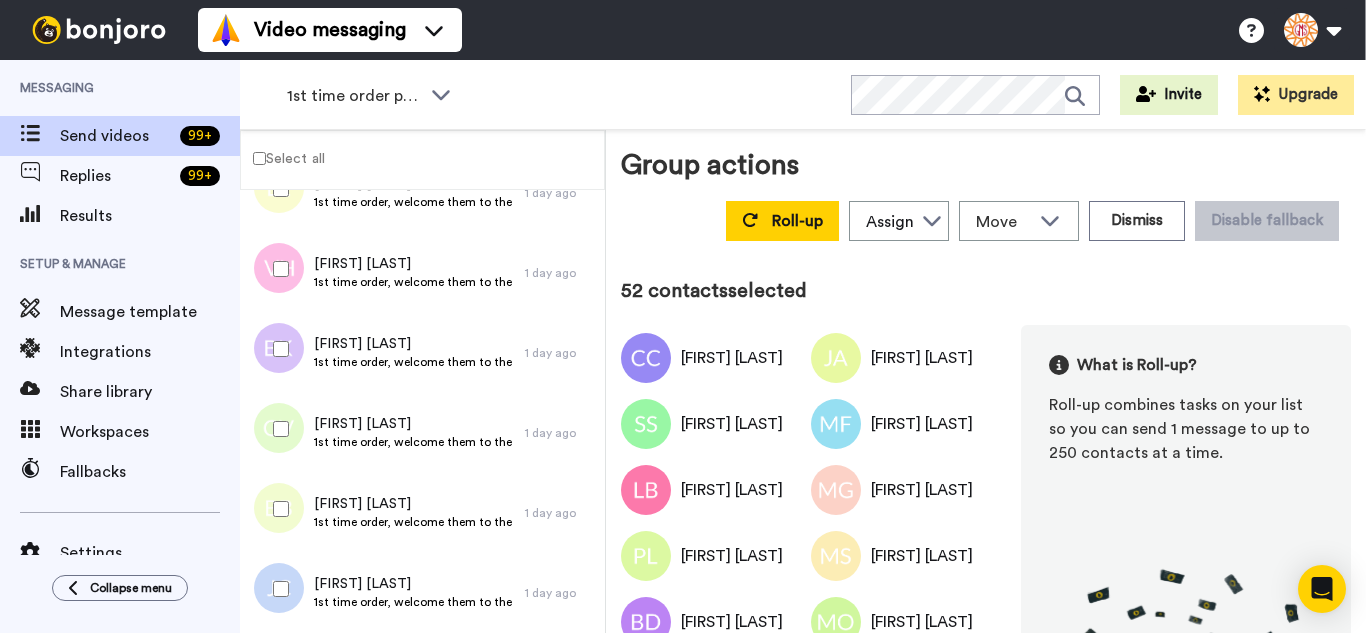 click at bounding box center (277, 429) 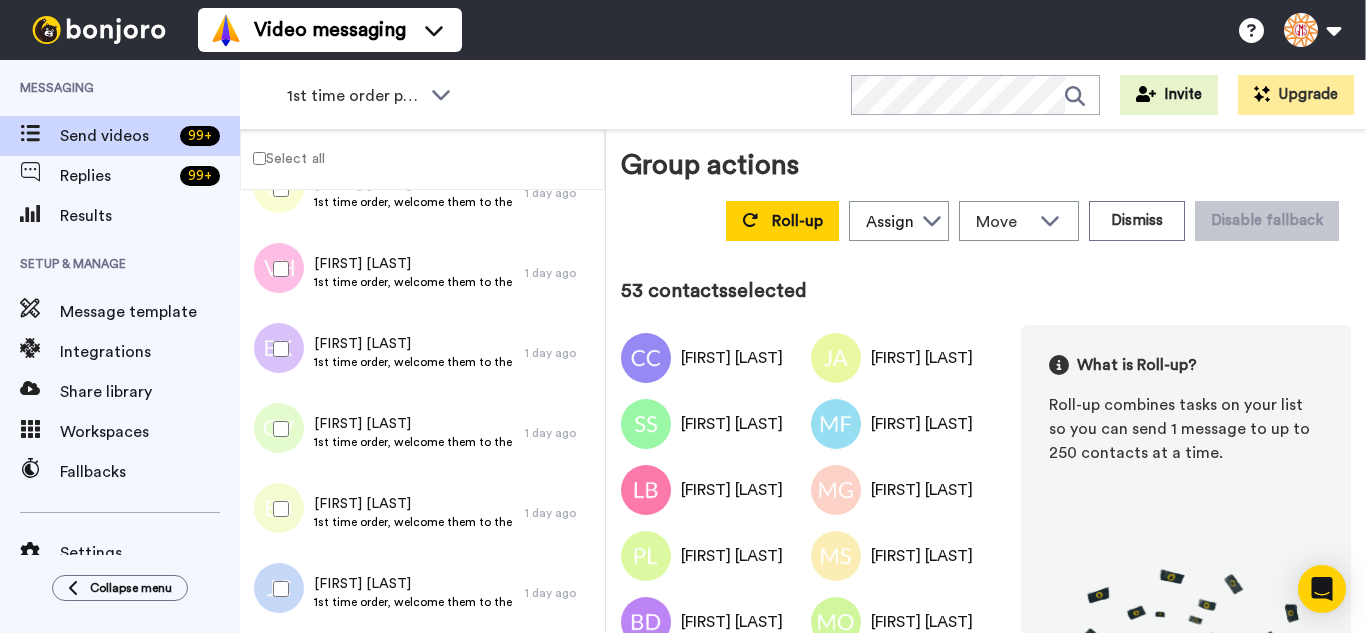 drag, startPoint x: 268, startPoint y: 503, endPoint x: 290, endPoint y: 583, distance: 82.96987 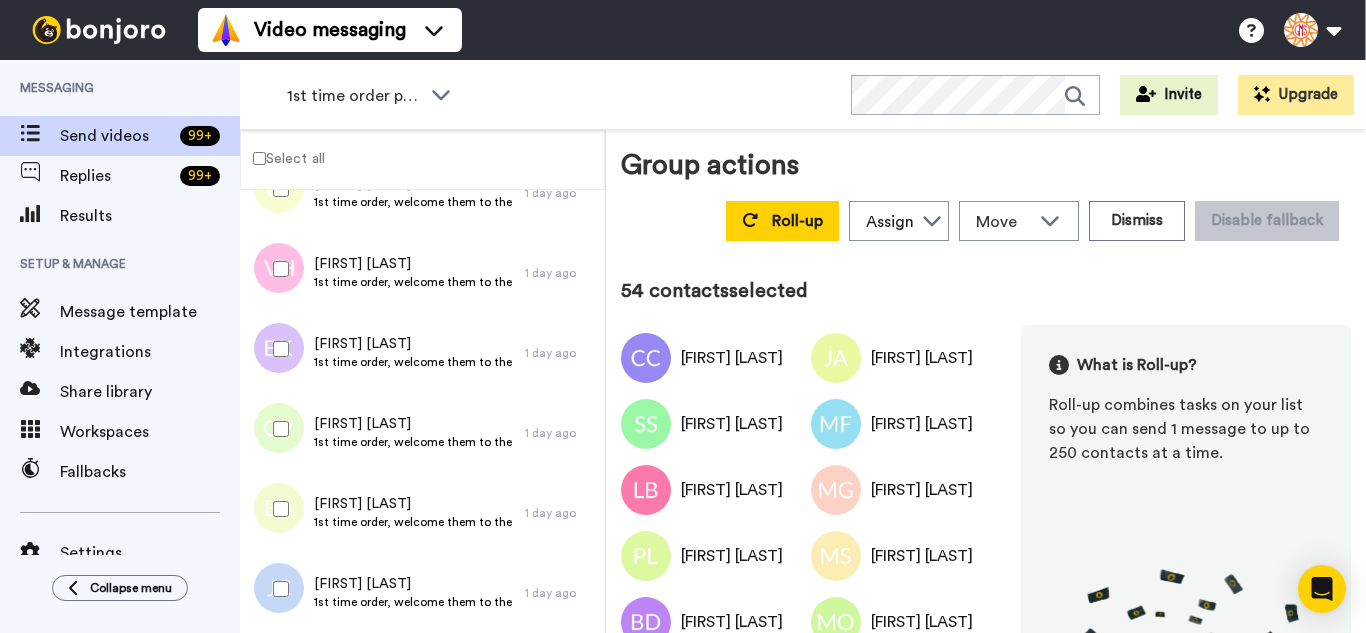 click at bounding box center [277, 589] 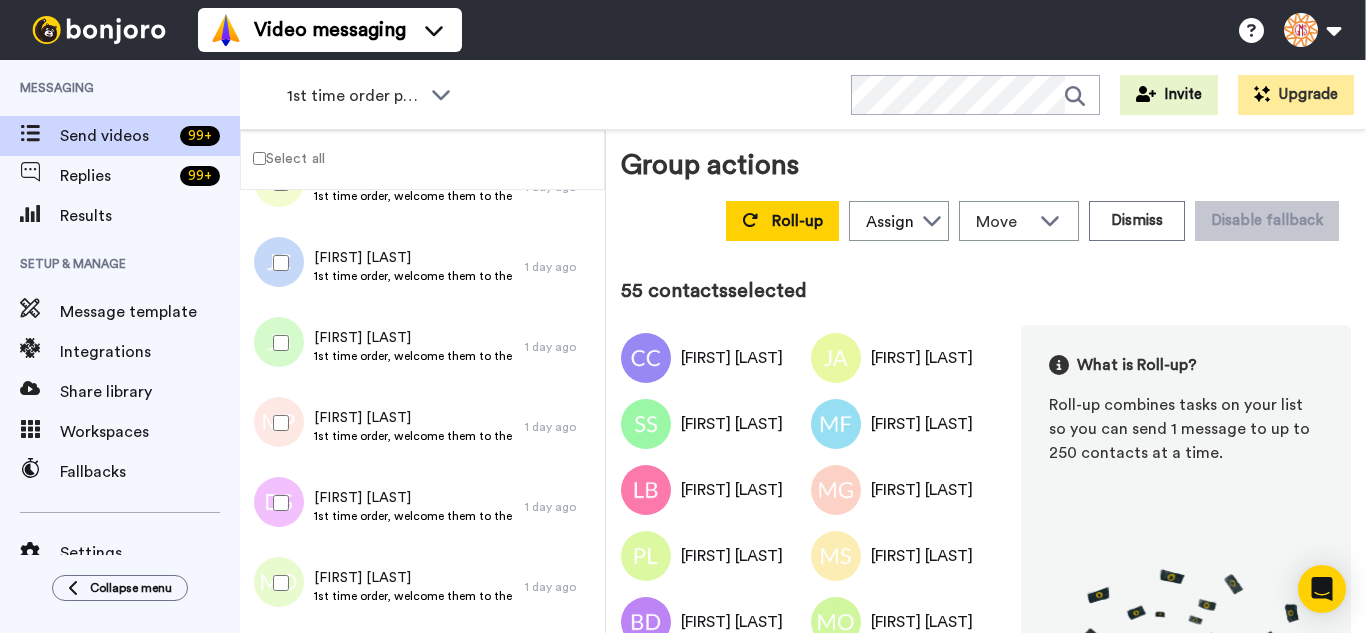 scroll, scrollTop: 4397, scrollLeft: 0, axis: vertical 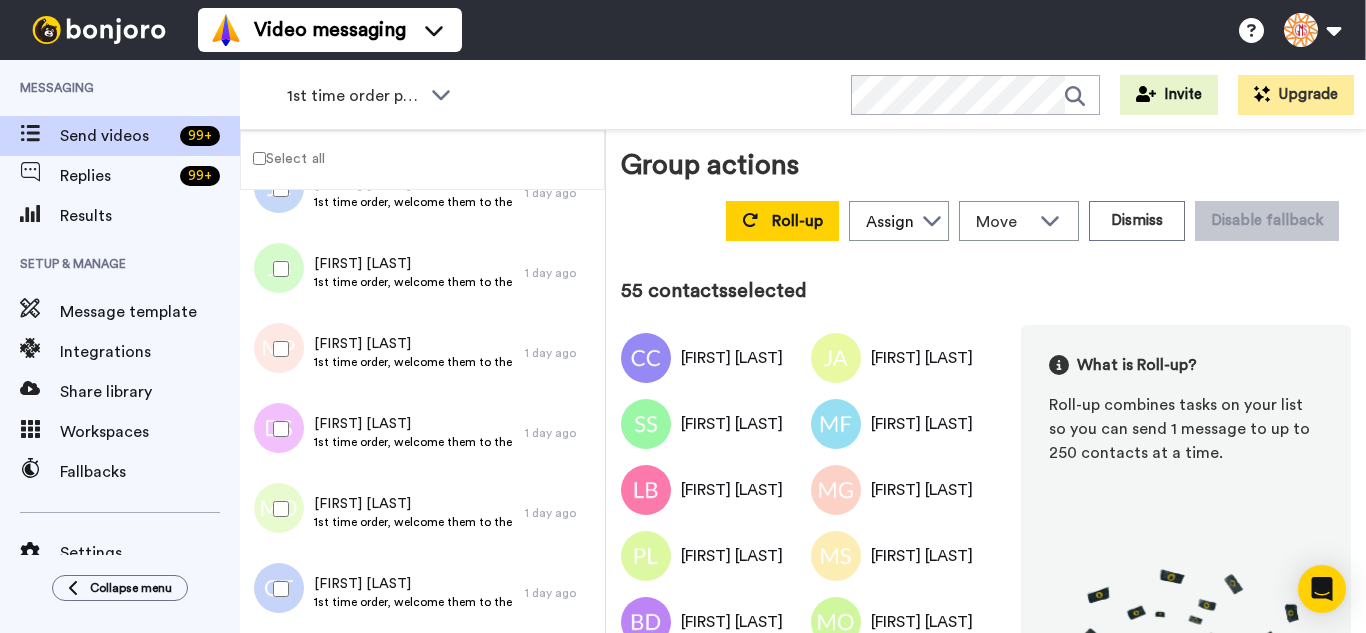 click at bounding box center (277, 269) 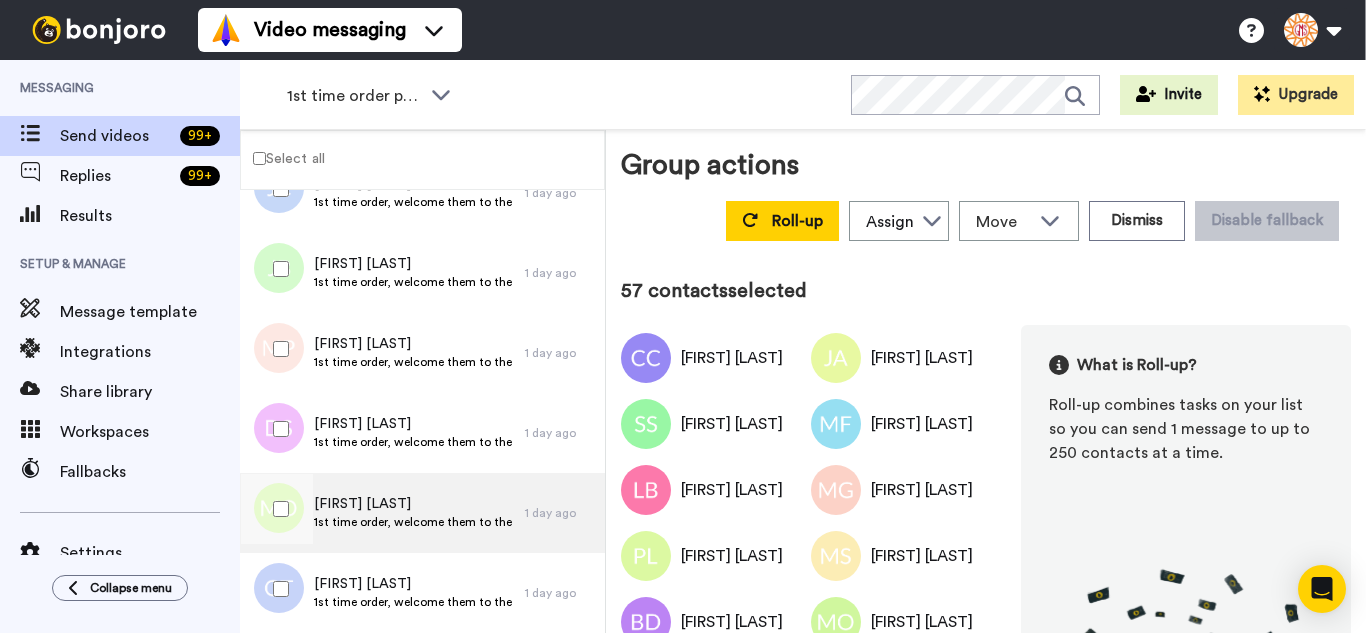 drag, startPoint x: 290, startPoint y: 412, endPoint x: 313, endPoint y: 492, distance: 83.240616 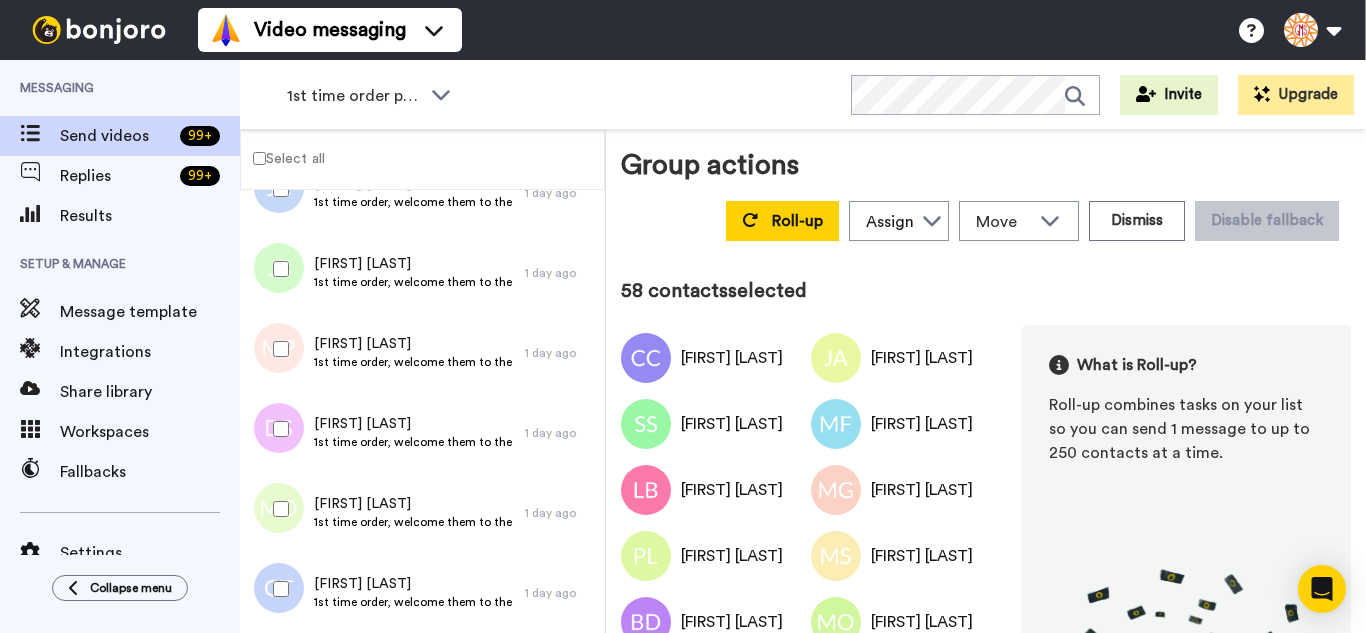 drag, startPoint x: 314, startPoint y: 508, endPoint x: 291, endPoint y: 585, distance: 80.36168 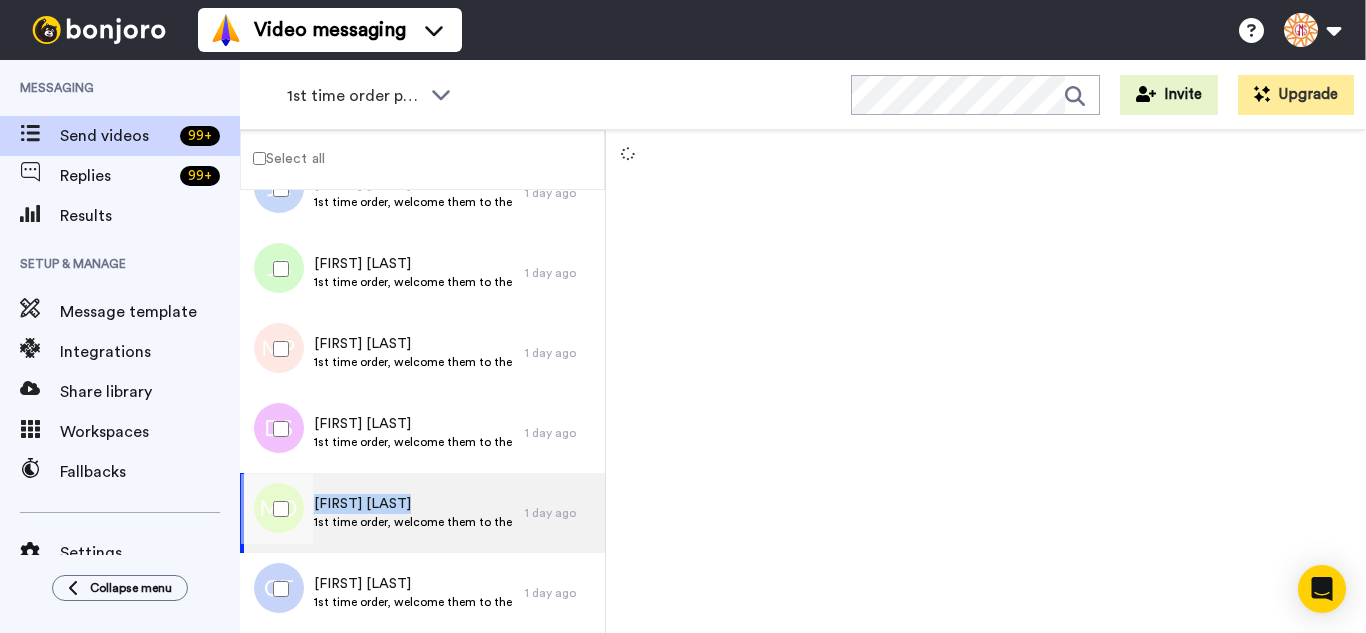 drag, startPoint x: 263, startPoint y: 503, endPoint x: 281, endPoint y: 578, distance: 77.12976 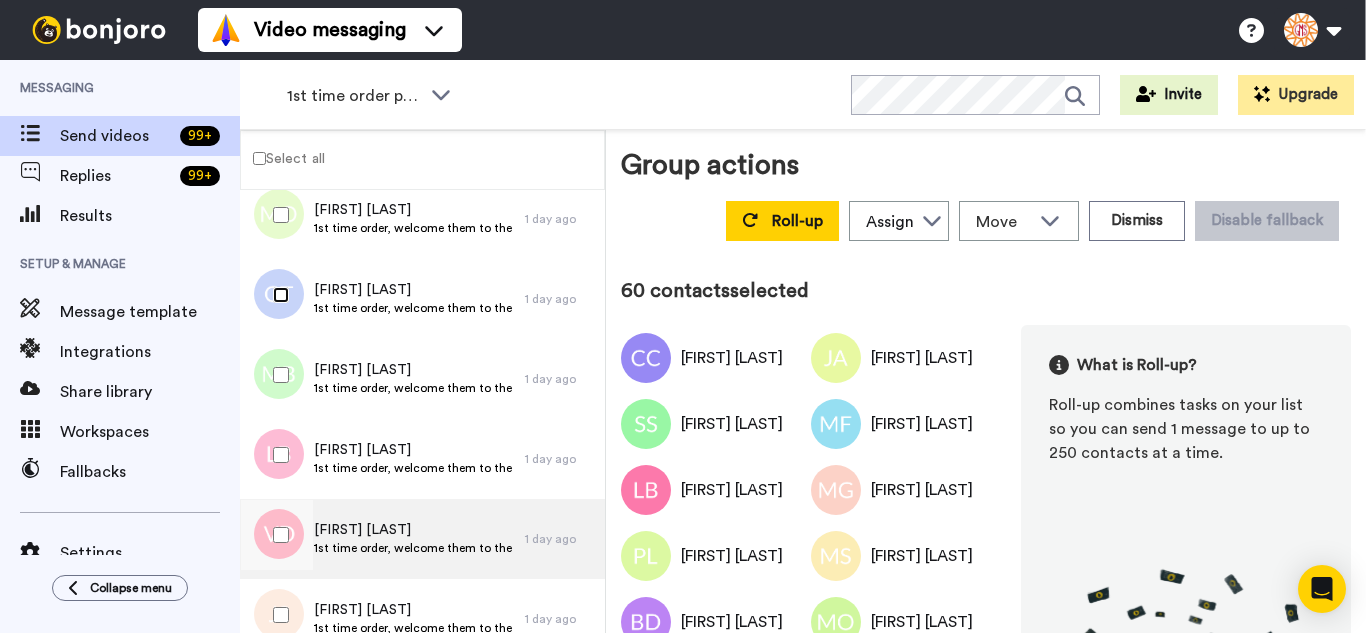 scroll, scrollTop: 4797, scrollLeft: 0, axis: vertical 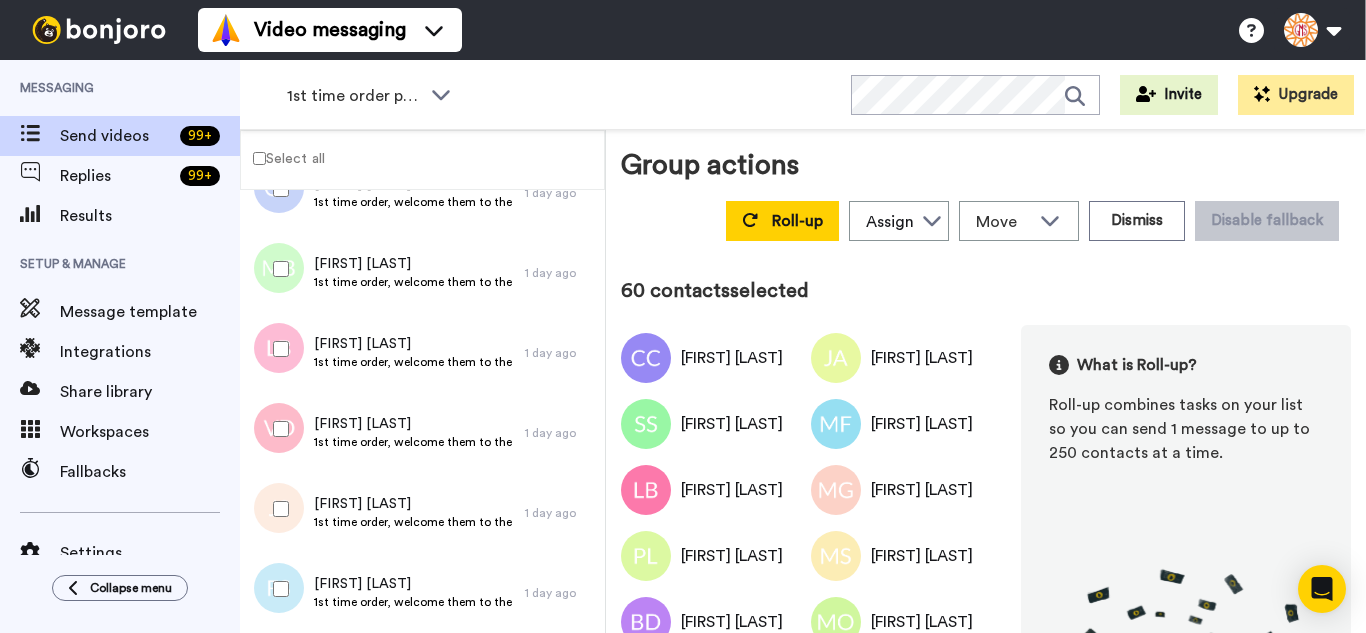 click at bounding box center [277, 269] 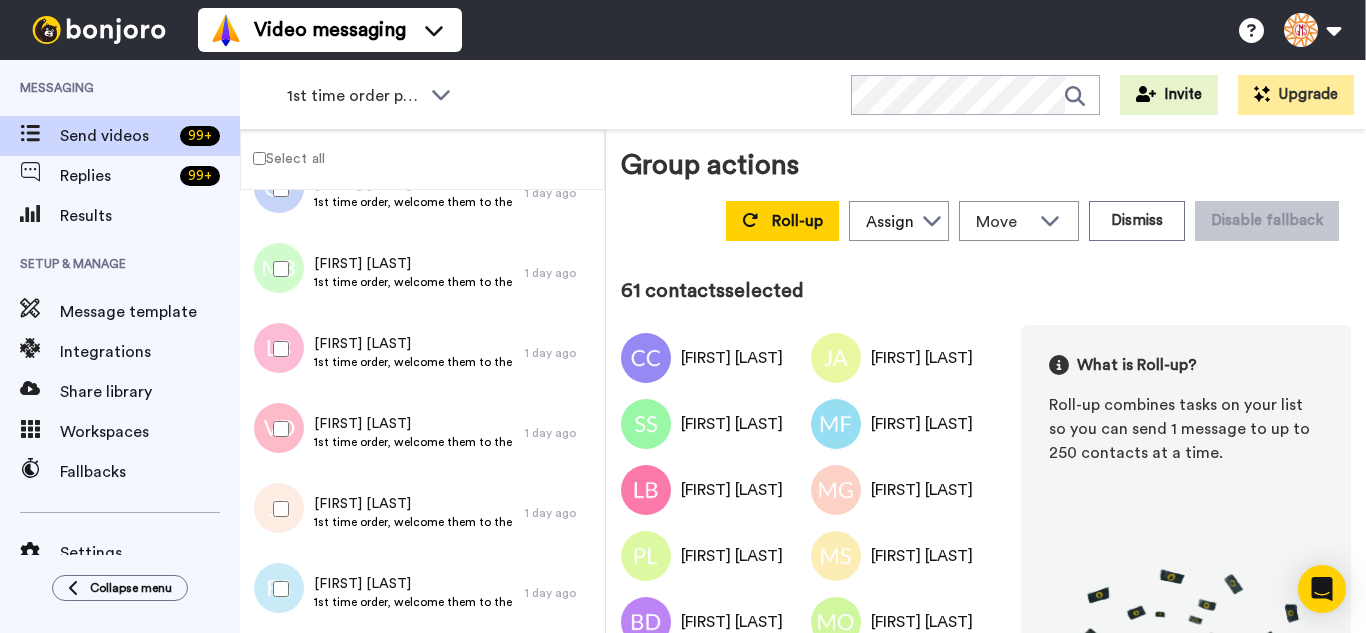 click at bounding box center (277, 349) 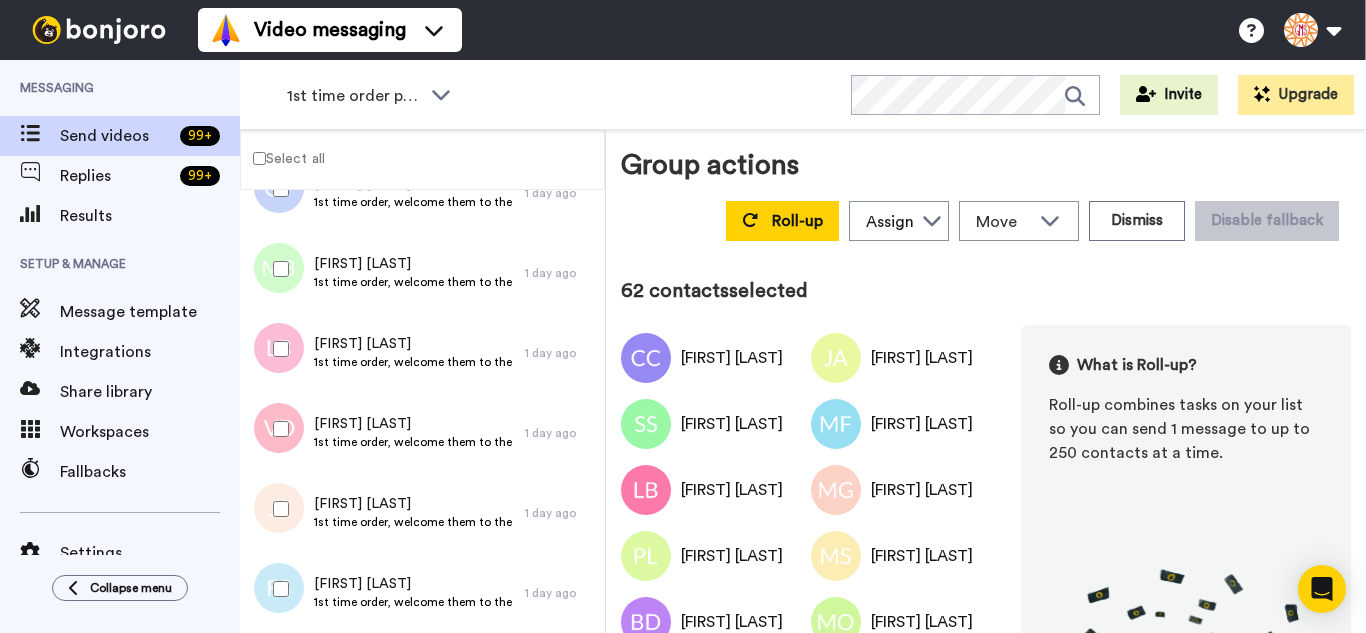 drag, startPoint x: 293, startPoint y: 422, endPoint x: 292, endPoint y: 453, distance: 31.016125 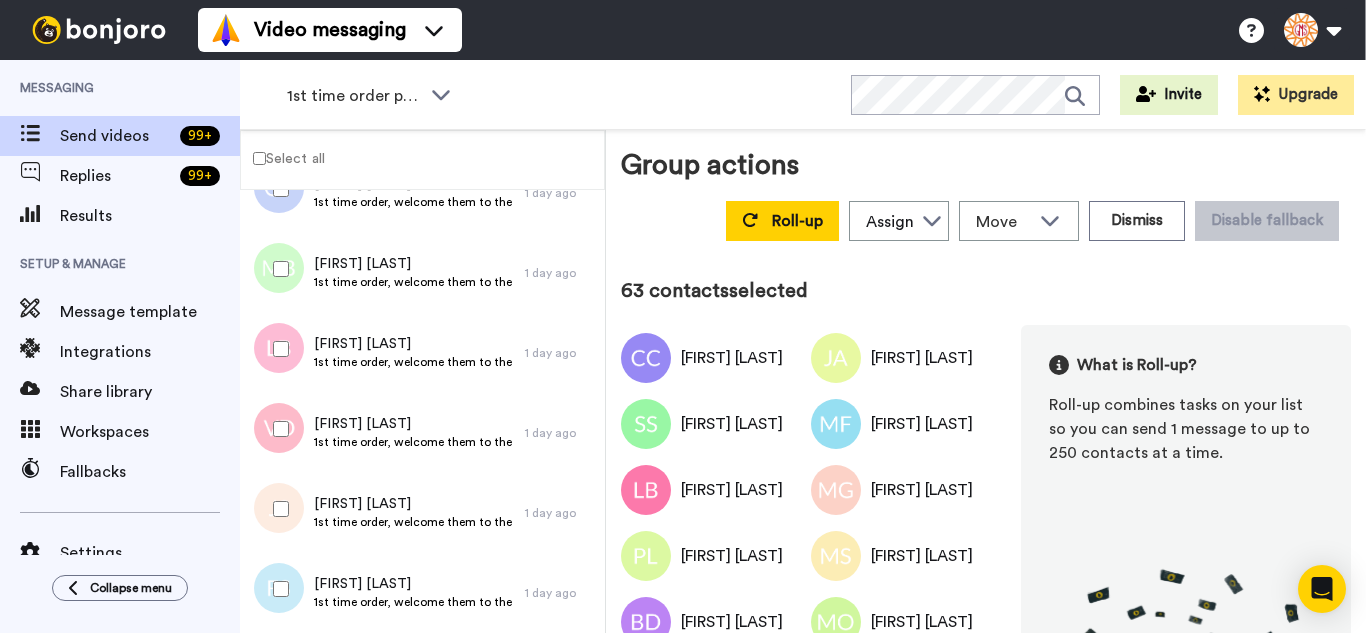 click at bounding box center (277, 509) 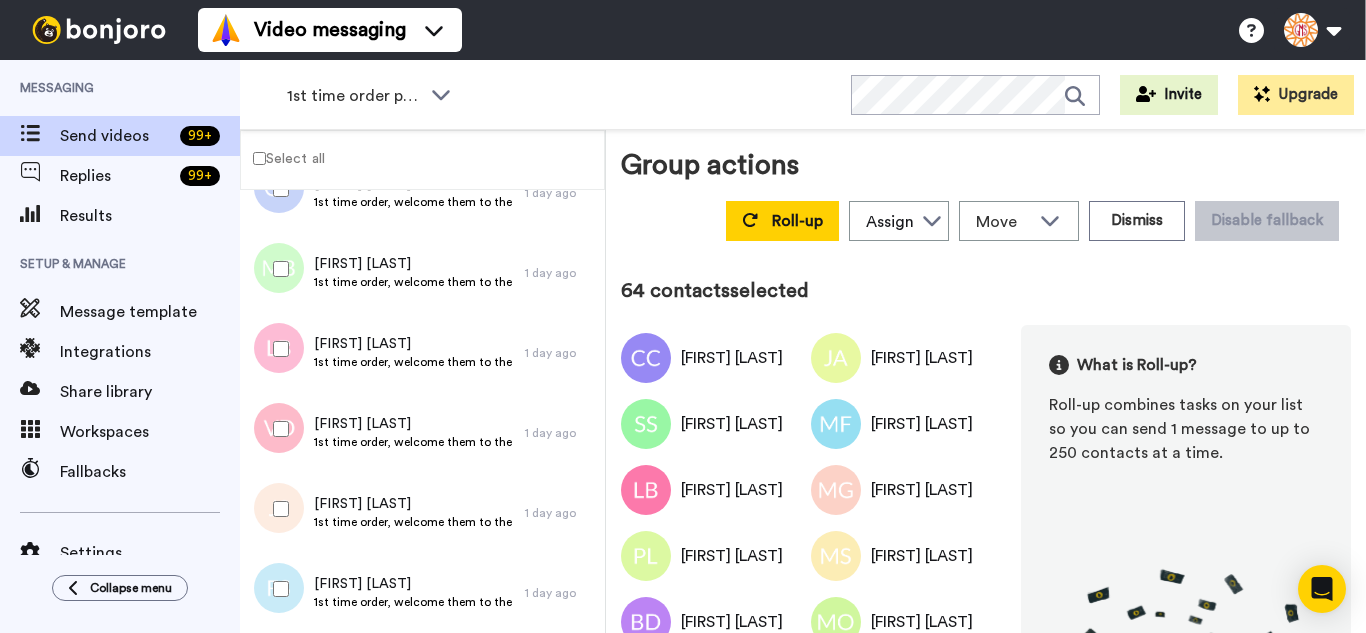 click at bounding box center (277, 589) 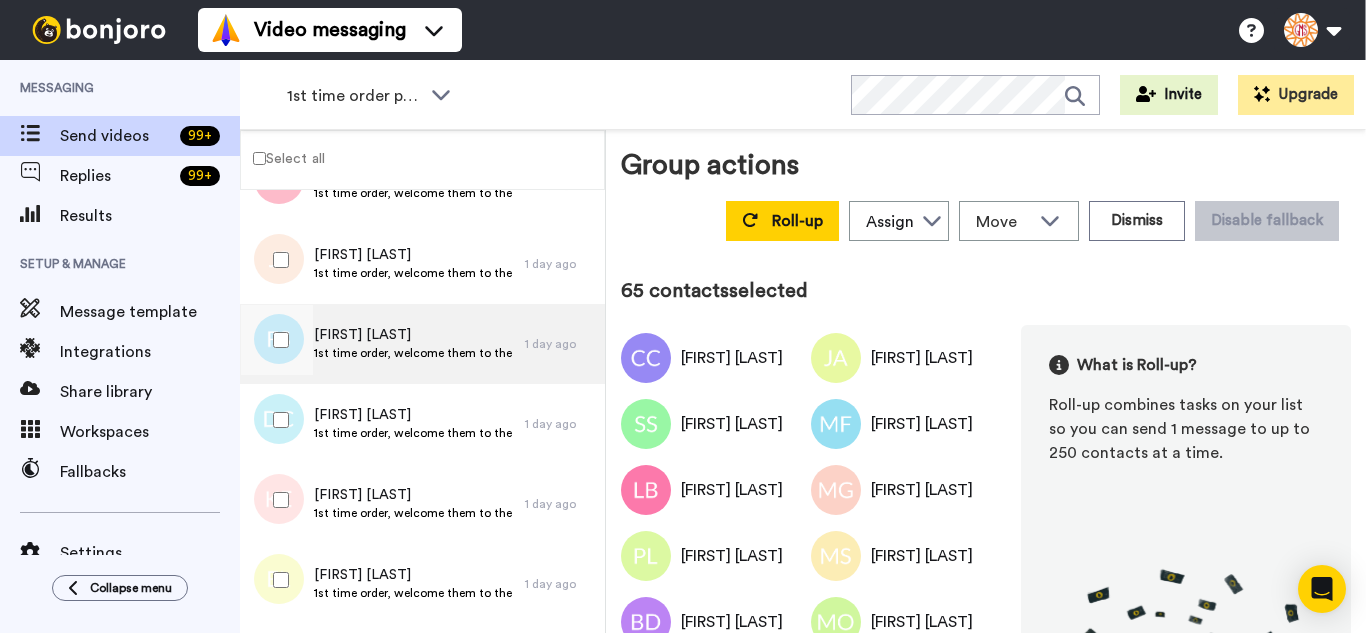 scroll, scrollTop: 5097, scrollLeft: 0, axis: vertical 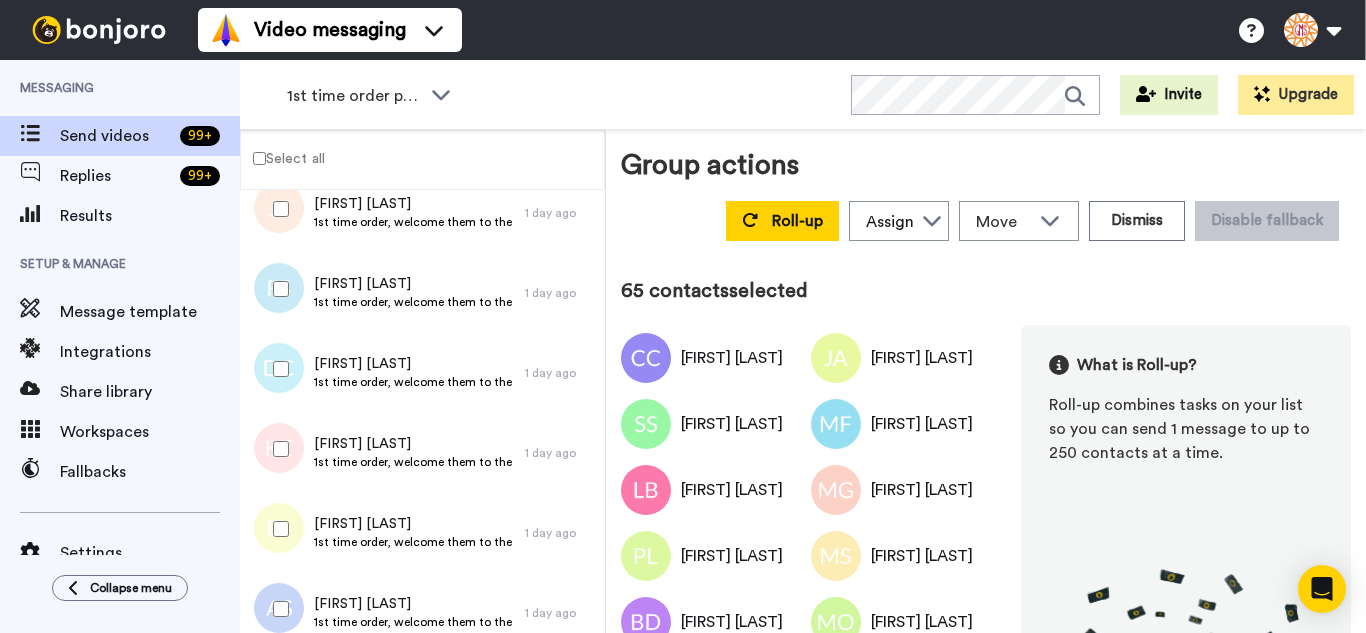 drag, startPoint x: 264, startPoint y: 359, endPoint x: 270, endPoint y: 381, distance: 22.803509 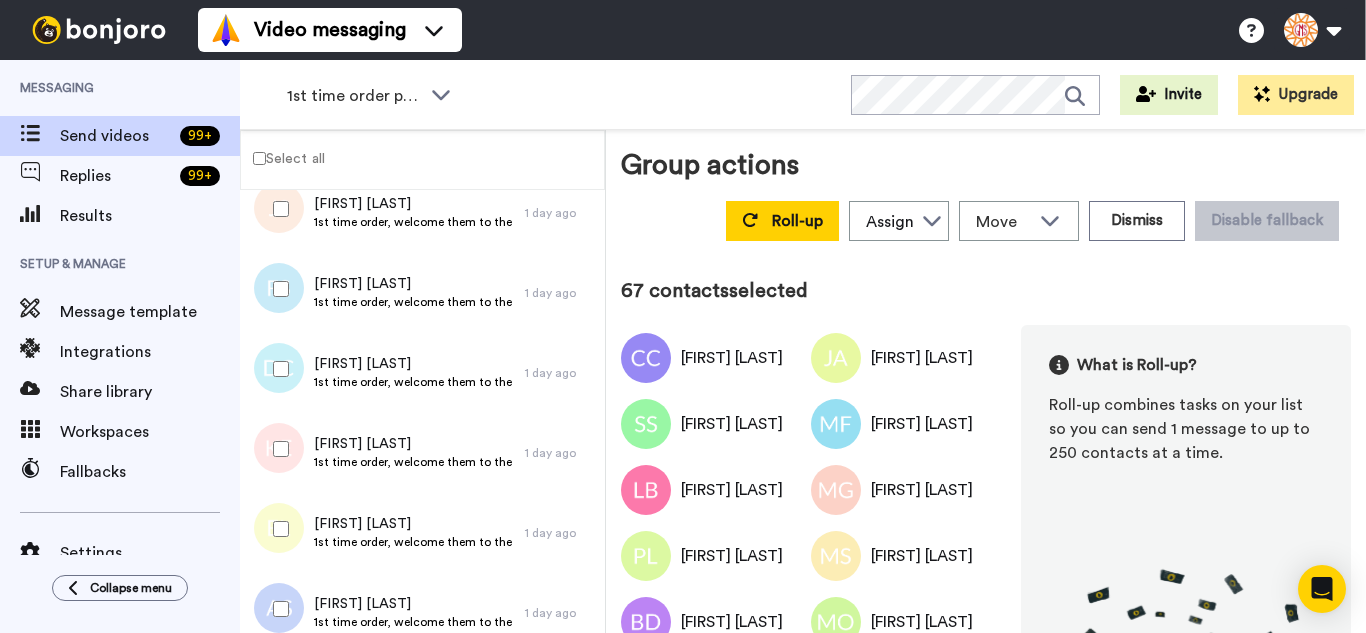 drag, startPoint x: 290, startPoint y: 521, endPoint x: 298, endPoint y: 580, distance: 59.5399 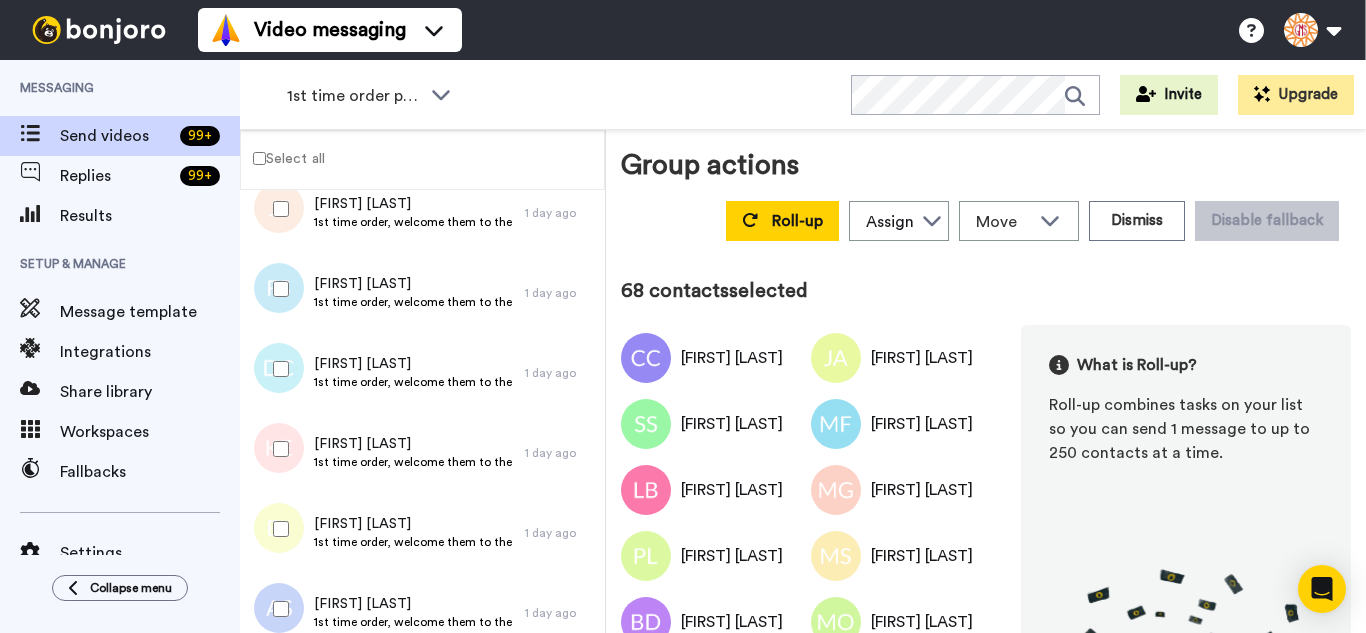 click at bounding box center [277, 609] 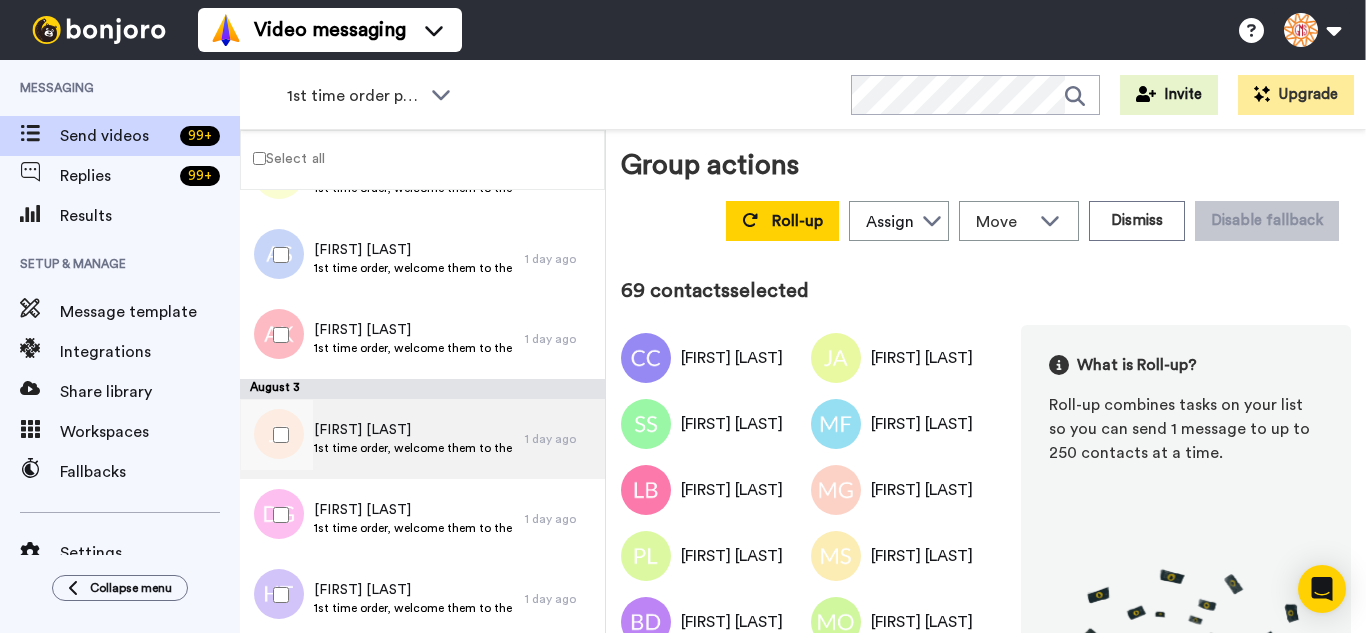 scroll, scrollTop: 5497, scrollLeft: 0, axis: vertical 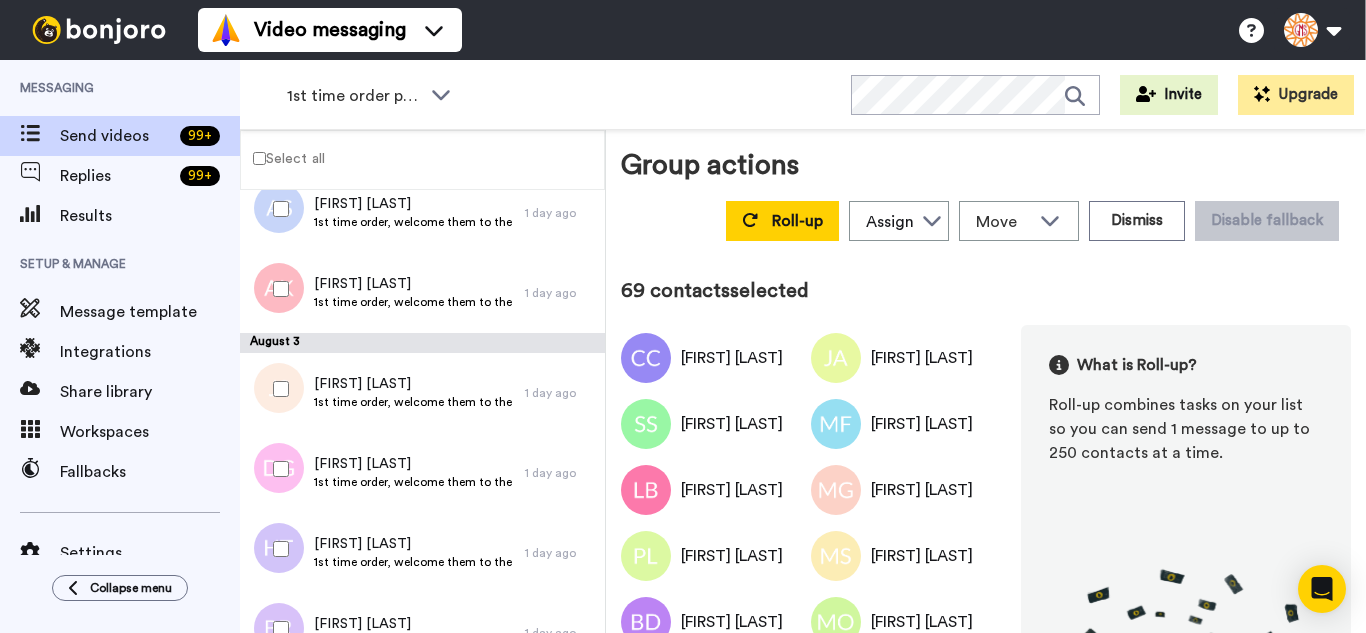 click at bounding box center [277, 289] 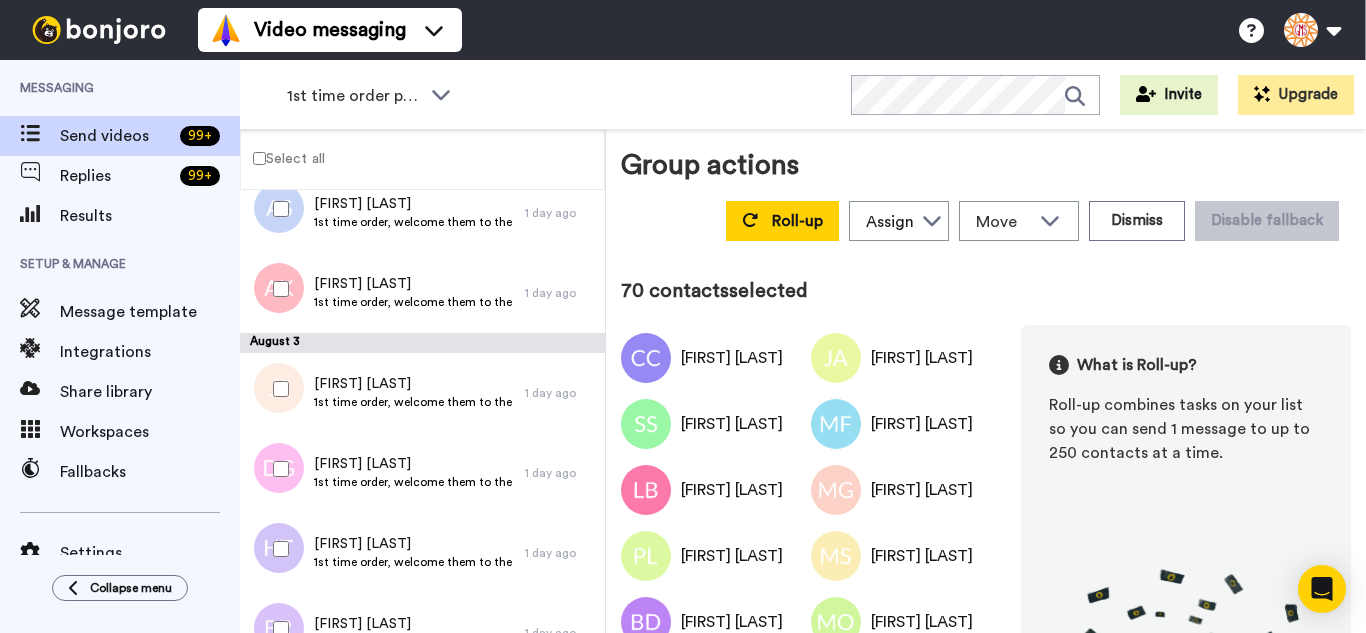 click at bounding box center [277, 389] 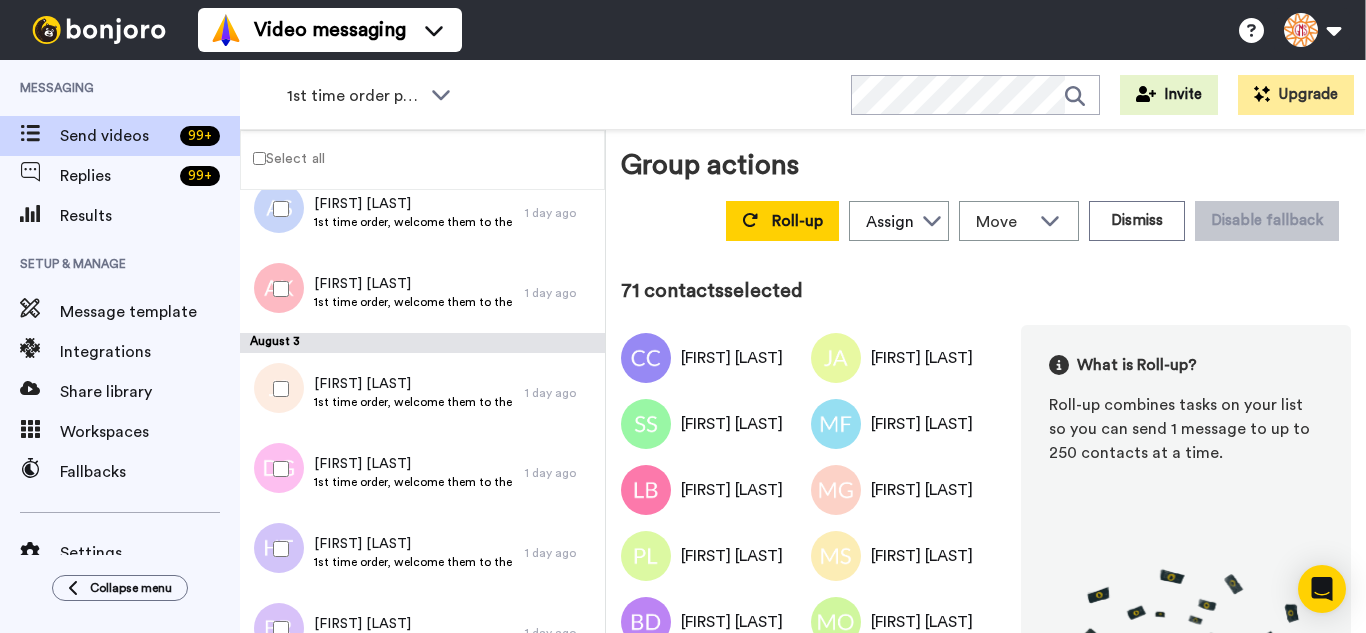 drag, startPoint x: 294, startPoint y: 477, endPoint x: 296, endPoint y: 515, distance: 38.052597 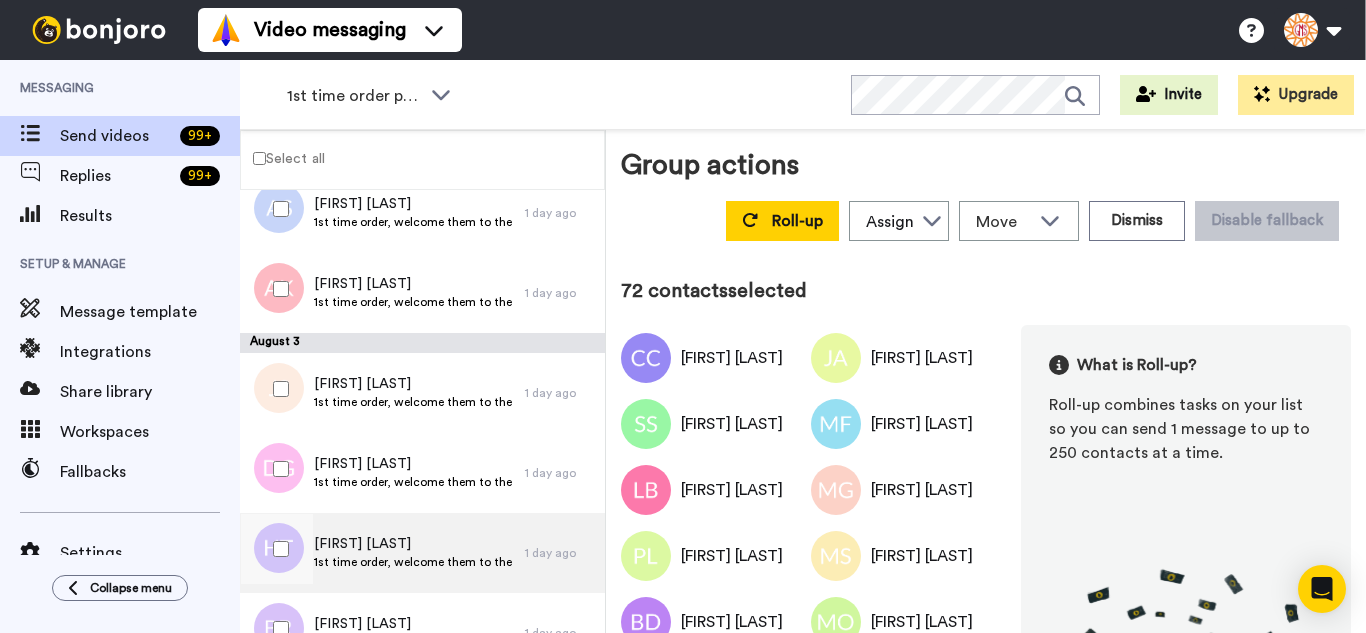 click at bounding box center [277, 549] 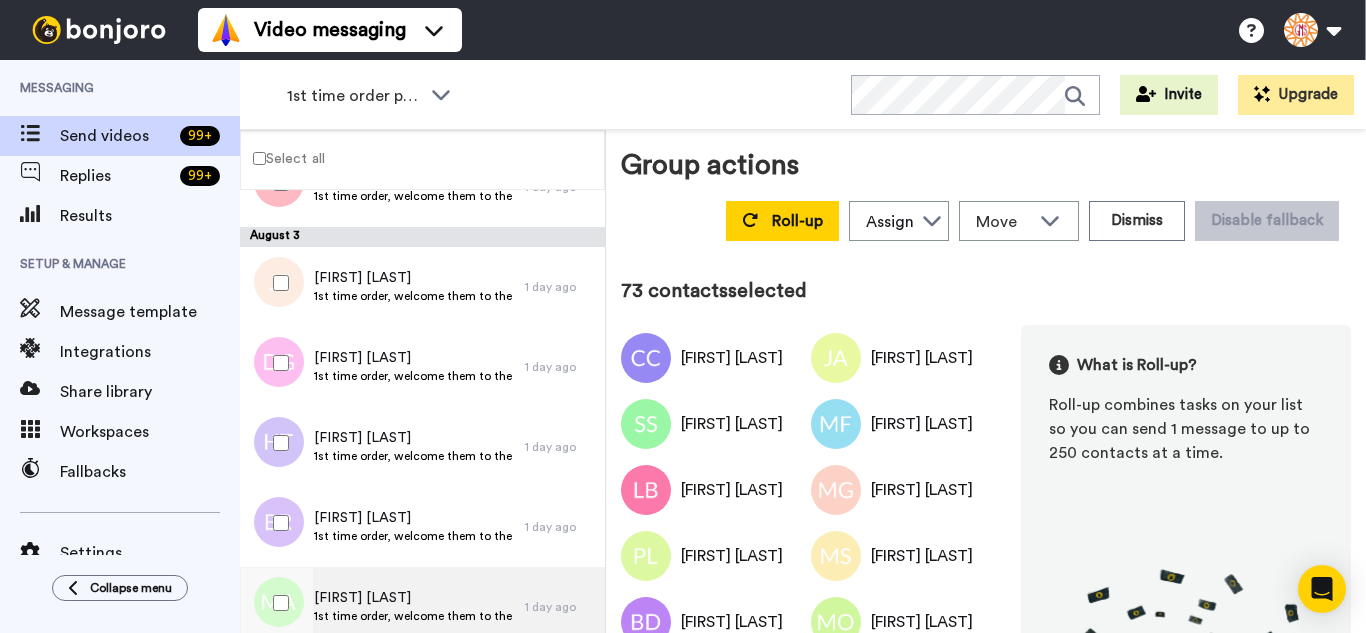 scroll, scrollTop: 5797, scrollLeft: 0, axis: vertical 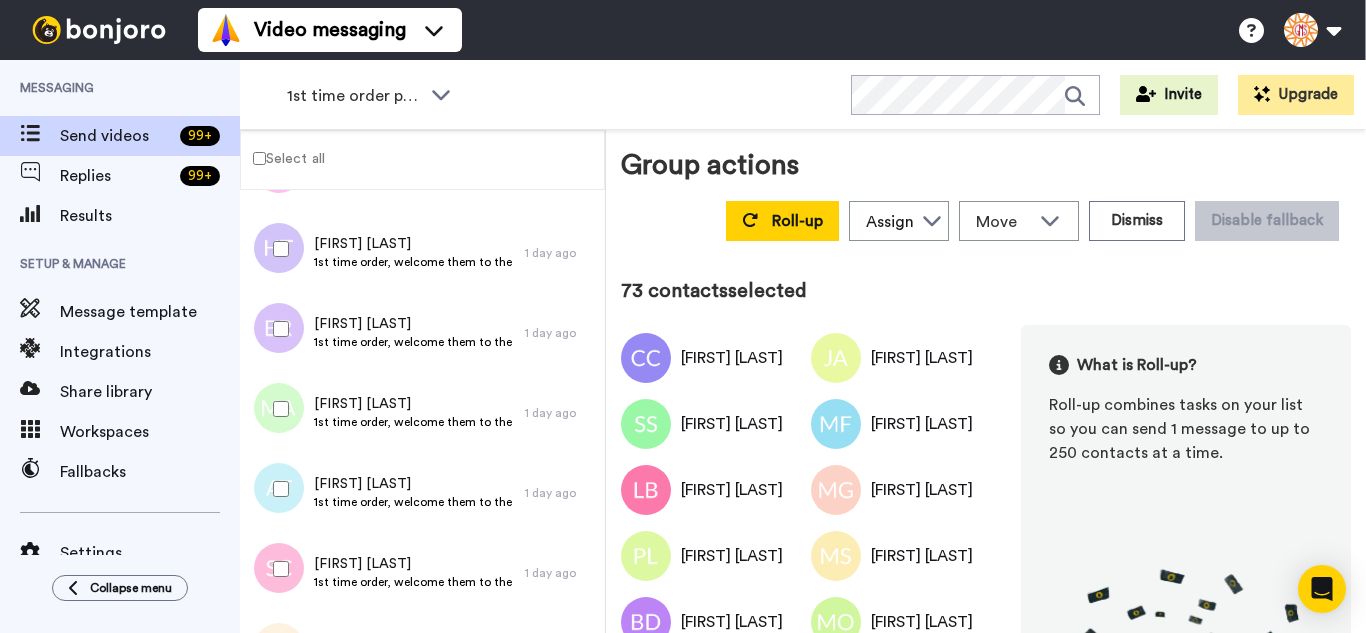 drag, startPoint x: 293, startPoint y: 349, endPoint x: 286, endPoint y: 380, distance: 31.780497 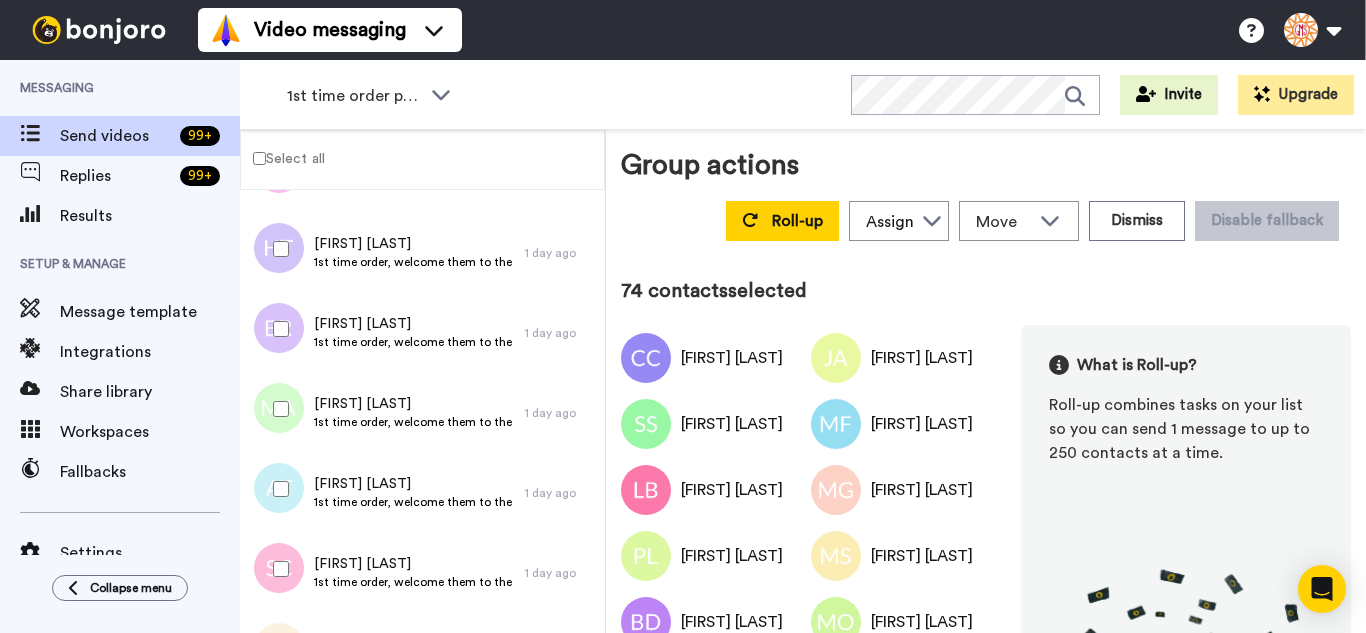 drag, startPoint x: 282, startPoint y: 425, endPoint x: 292, endPoint y: 484, distance: 59.841457 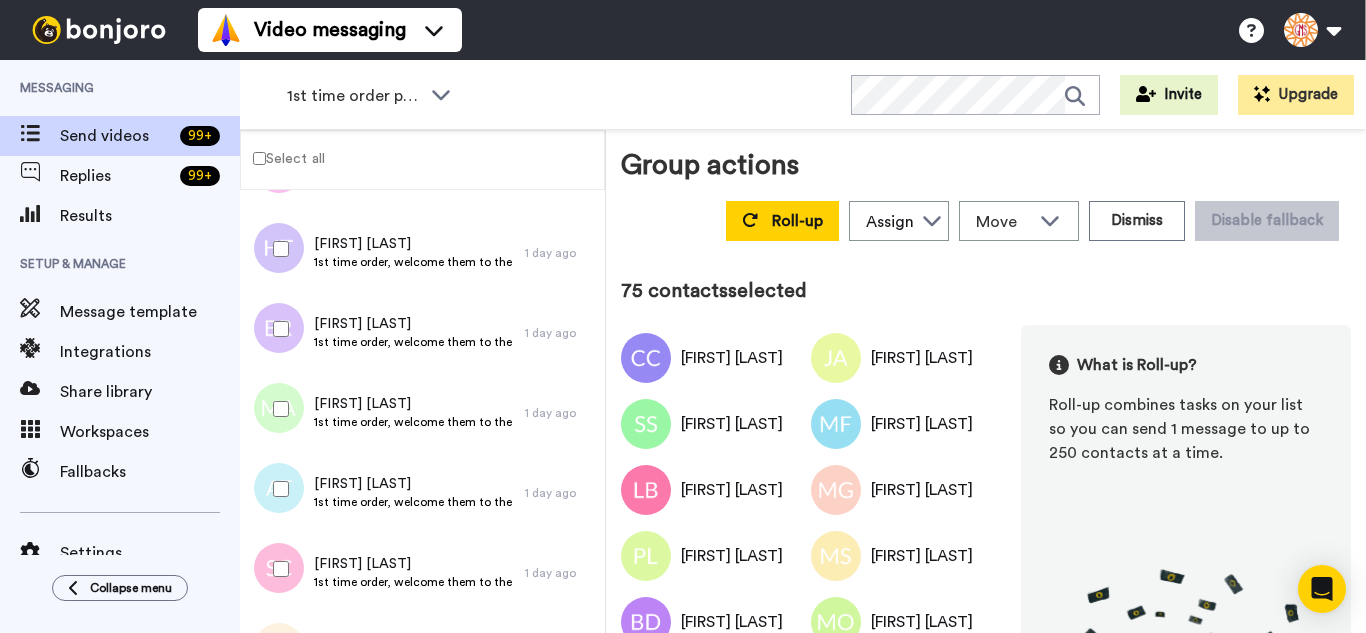 click at bounding box center (277, 489) 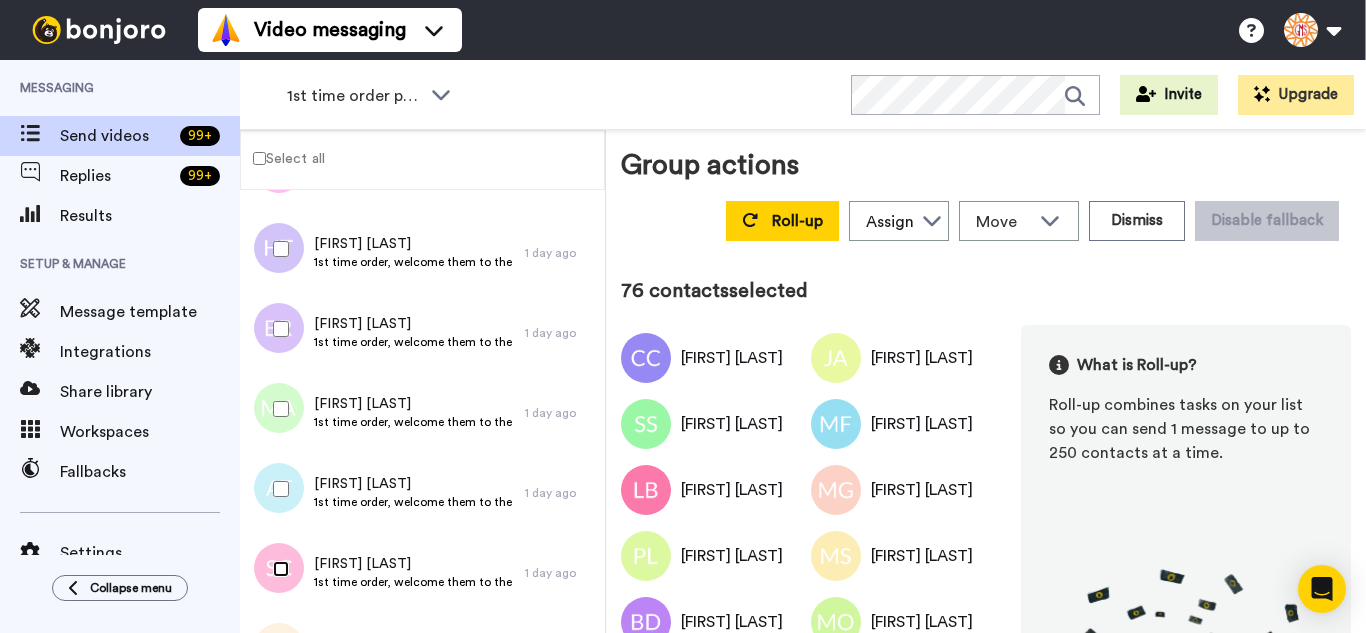 click at bounding box center [277, 569] 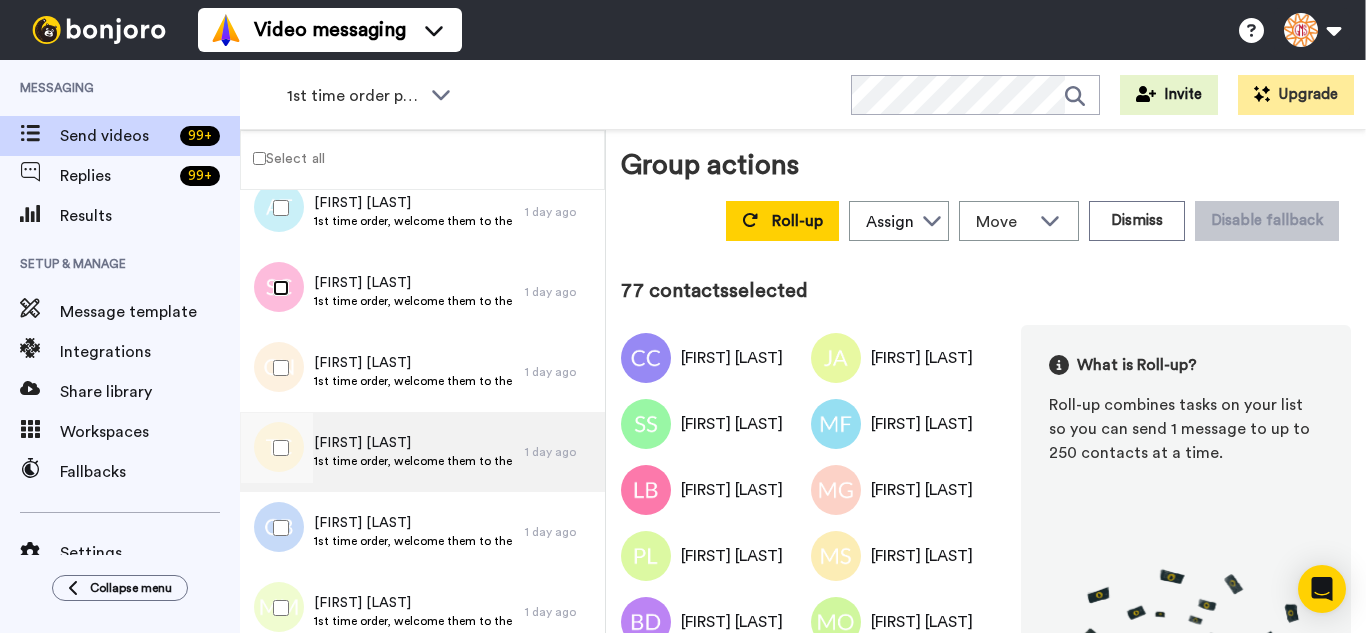 scroll, scrollTop: 6097, scrollLeft: 0, axis: vertical 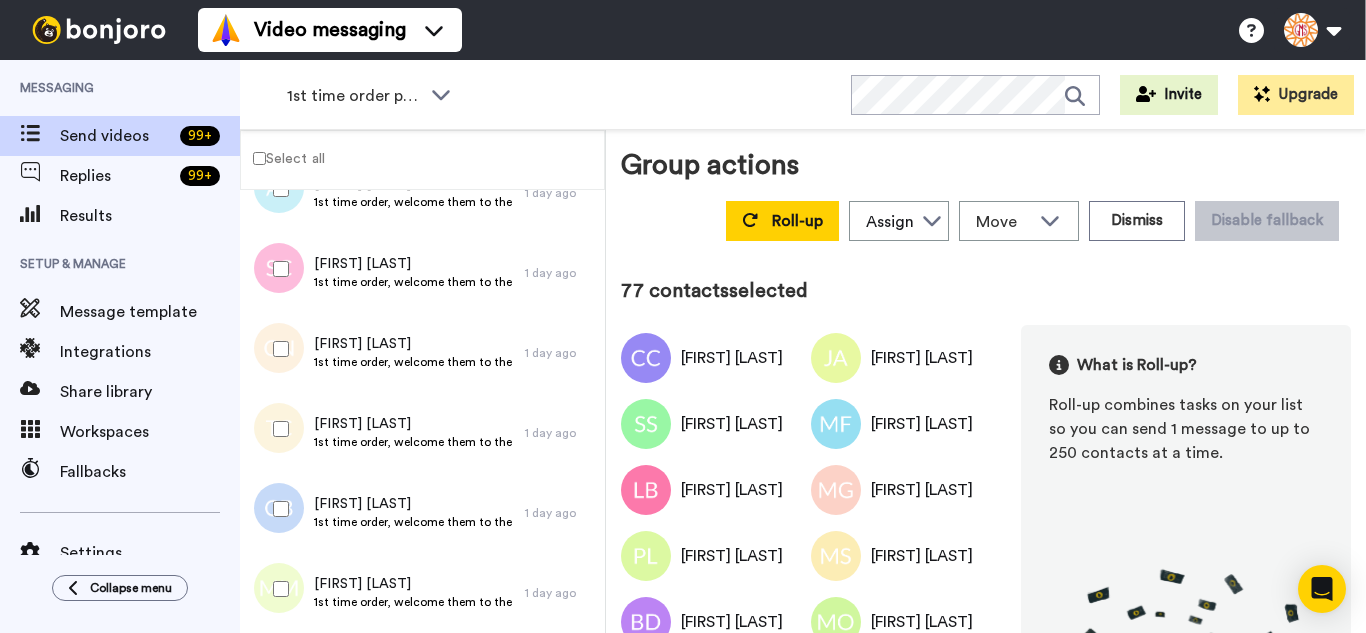 drag, startPoint x: 269, startPoint y: 347, endPoint x: 267, endPoint y: 419, distance: 72.02777 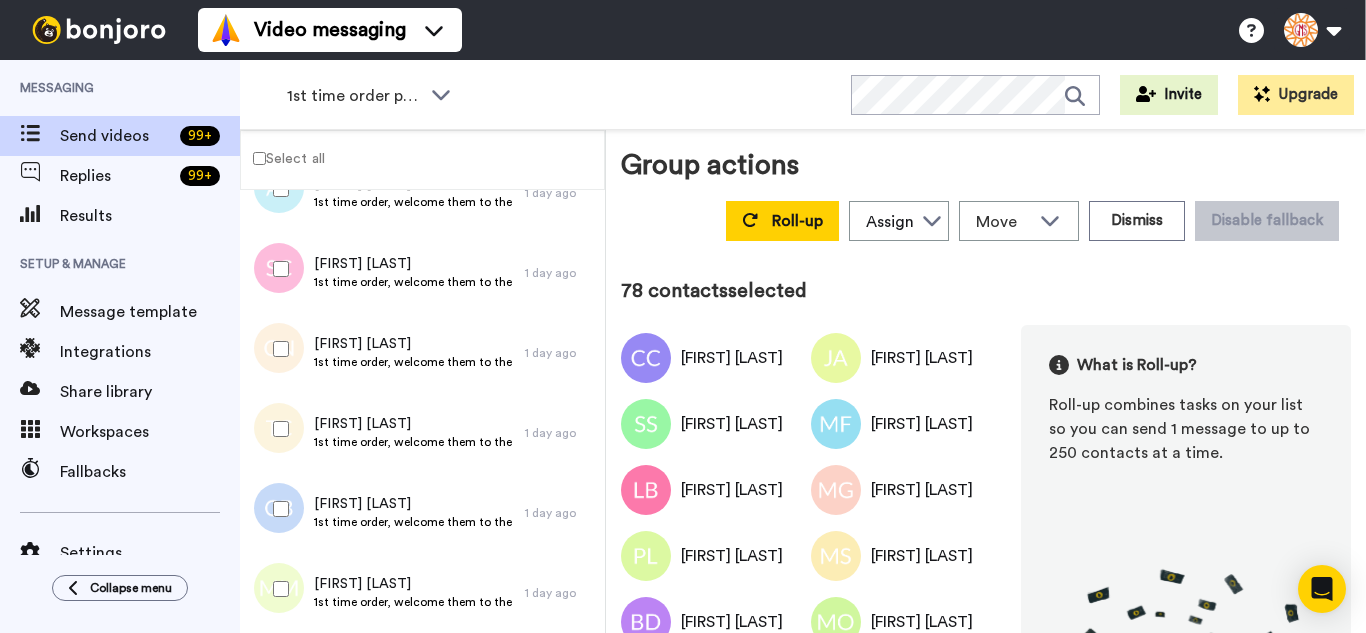 click at bounding box center (277, 429) 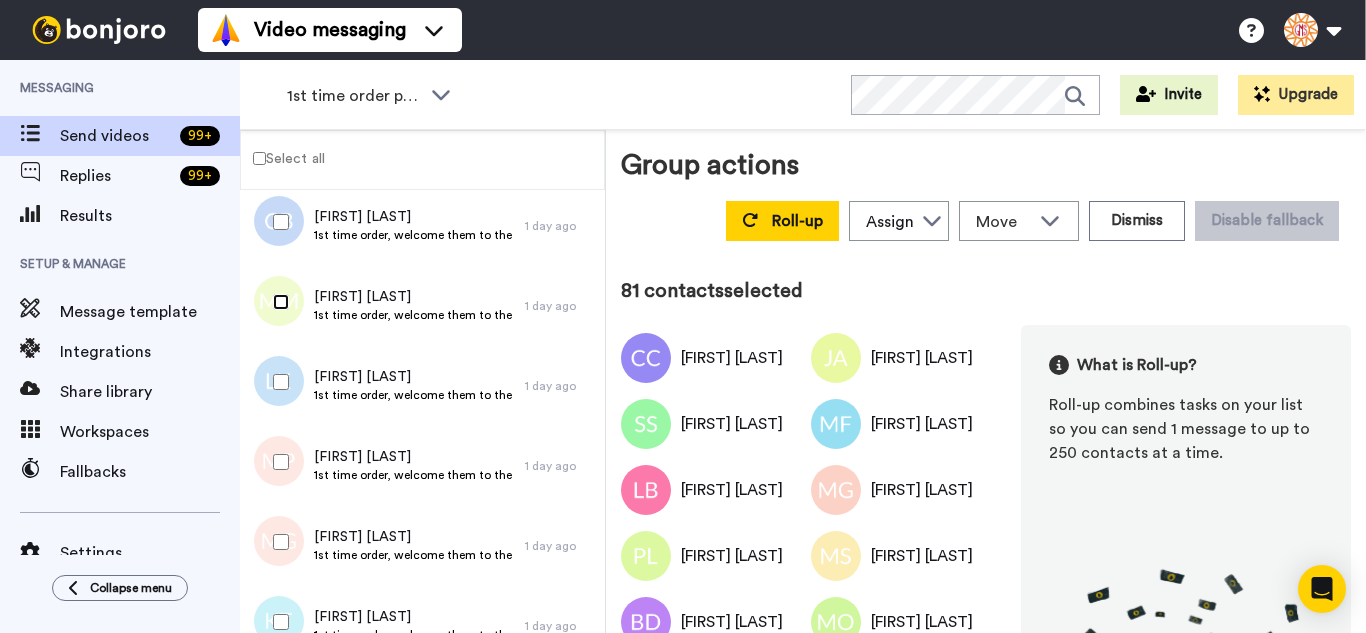 scroll, scrollTop: 6397, scrollLeft: 0, axis: vertical 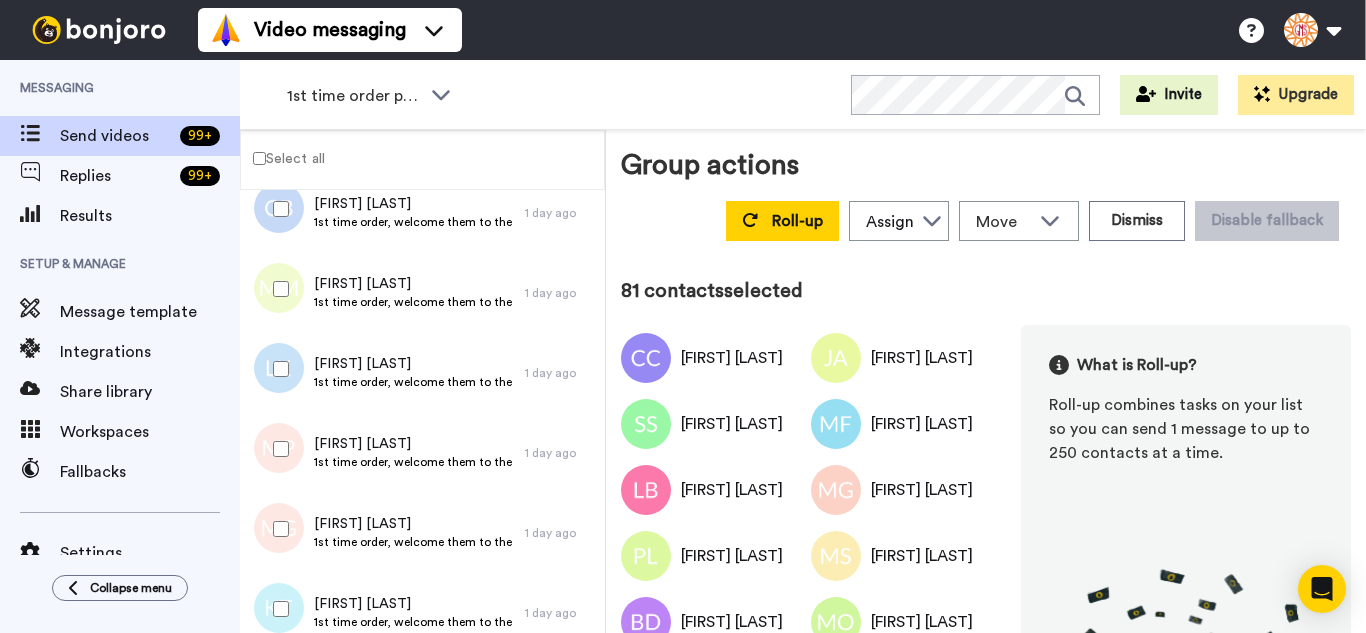 click at bounding box center (277, 369) 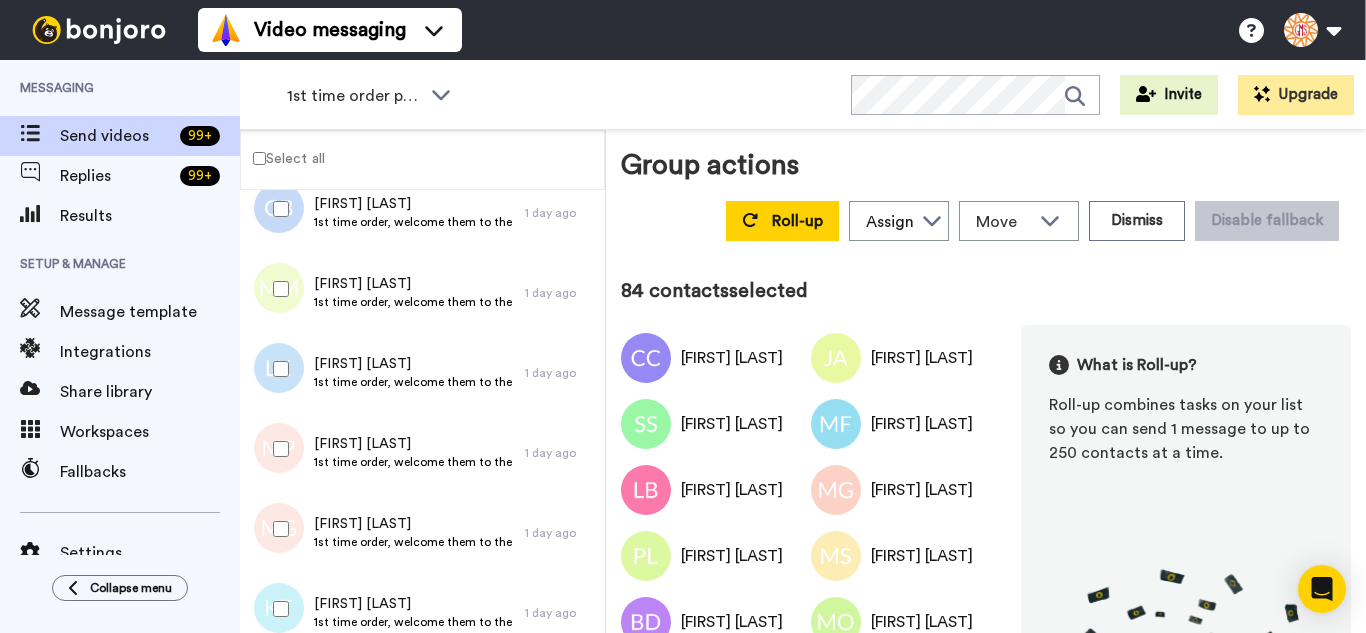 click at bounding box center (277, 609) 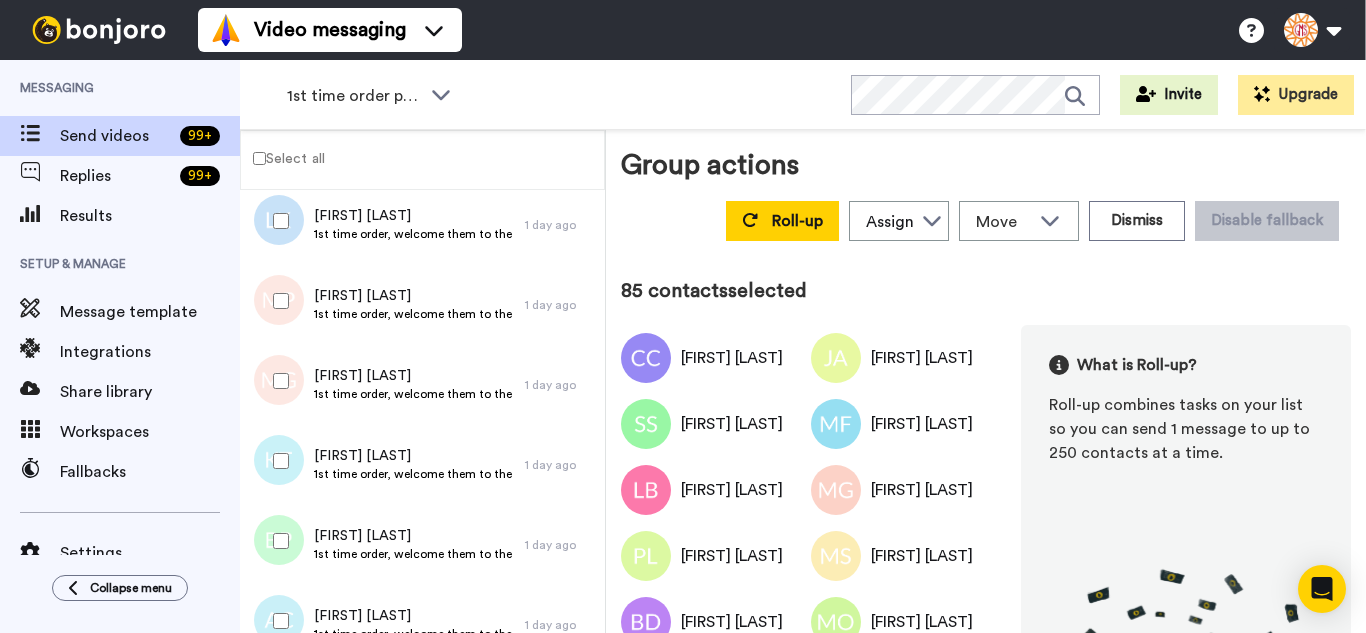 scroll, scrollTop: 6697, scrollLeft: 0, axis: vertical 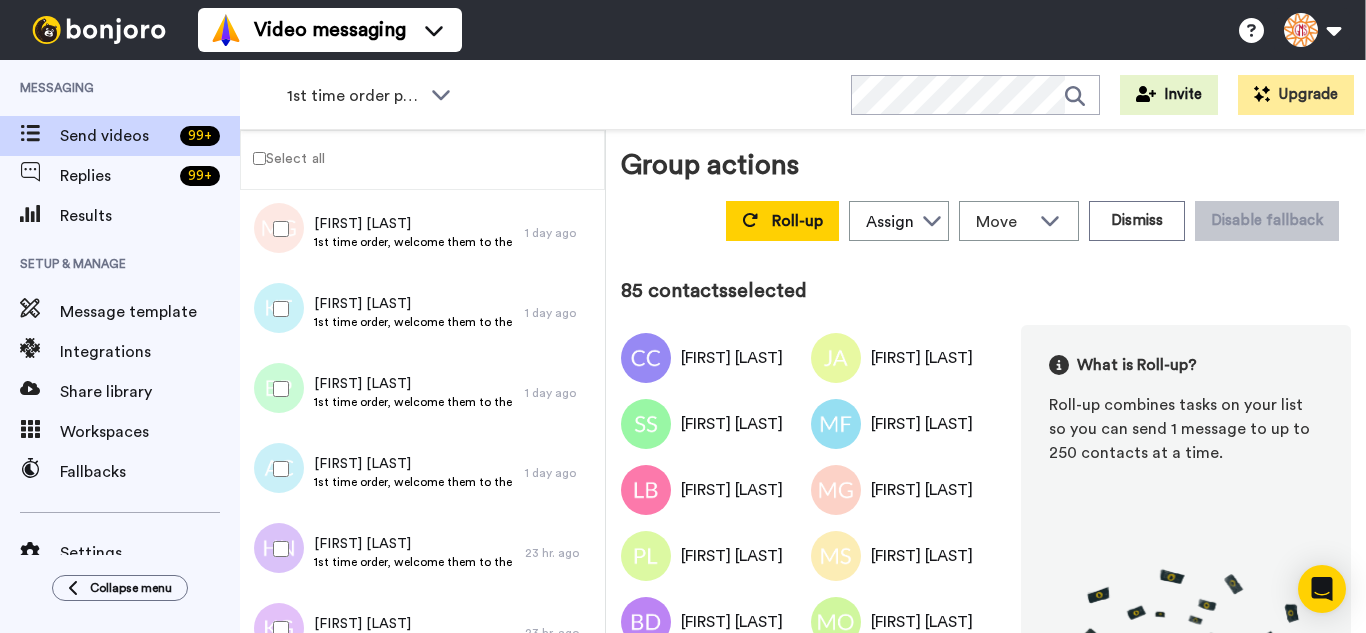 drag, startPoint x: 277, startPoint y: 364, endPoint x: 282, endPoint y: 421, distance: 57.21888 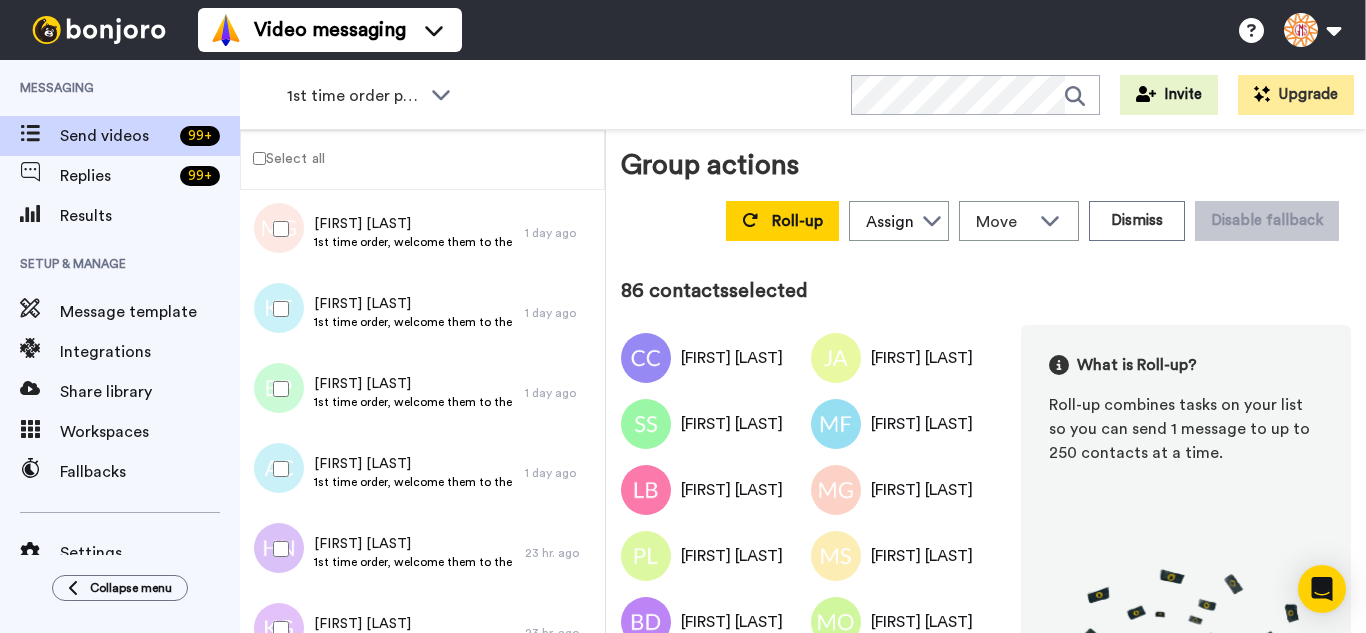 click at bounding box center (277, 549) 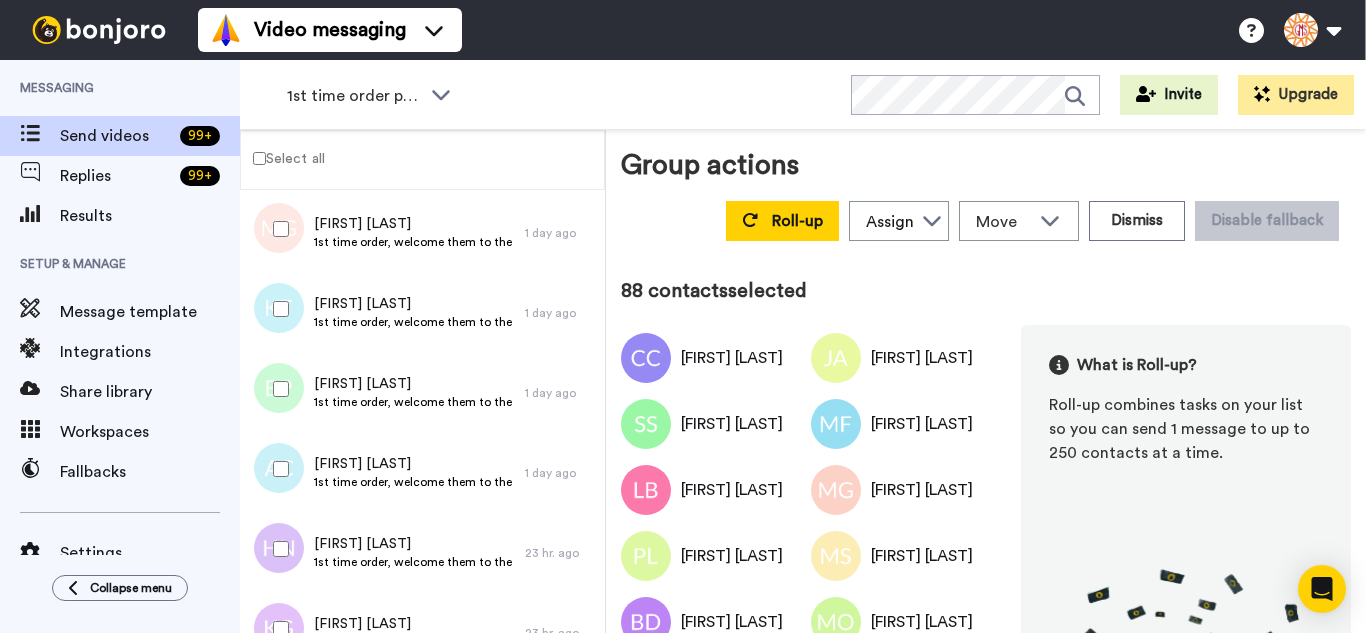 click at bounding box center (277, 629) 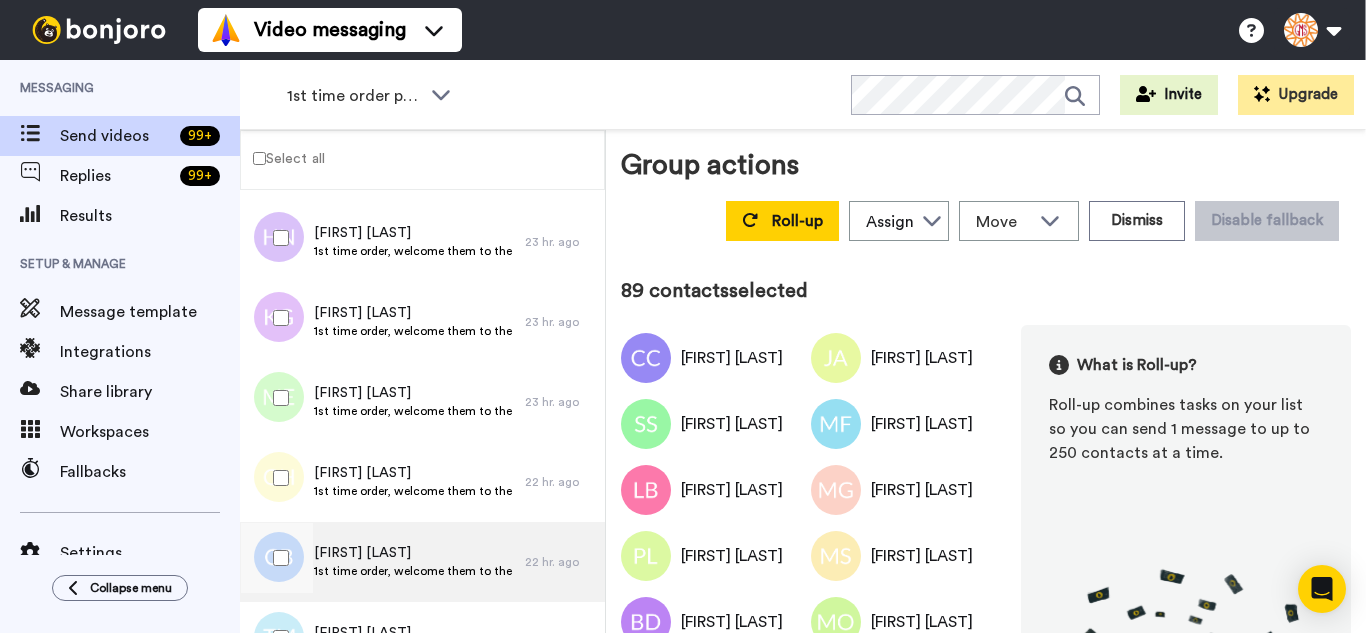 scroll, scrollTop: 7097, scrollLeft: 0, axis: vertical 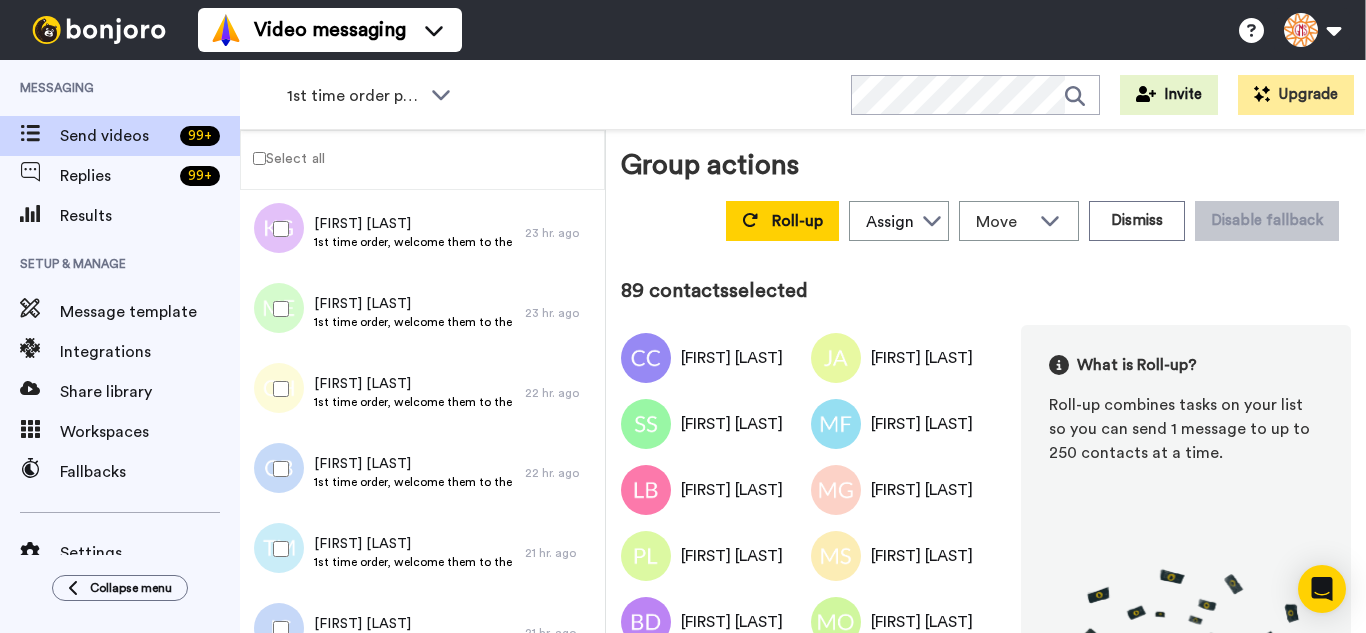 drag, startPoint x: 282, startPoint y: 318, endPoint x: 282, endPoint y: 365, distance: 47 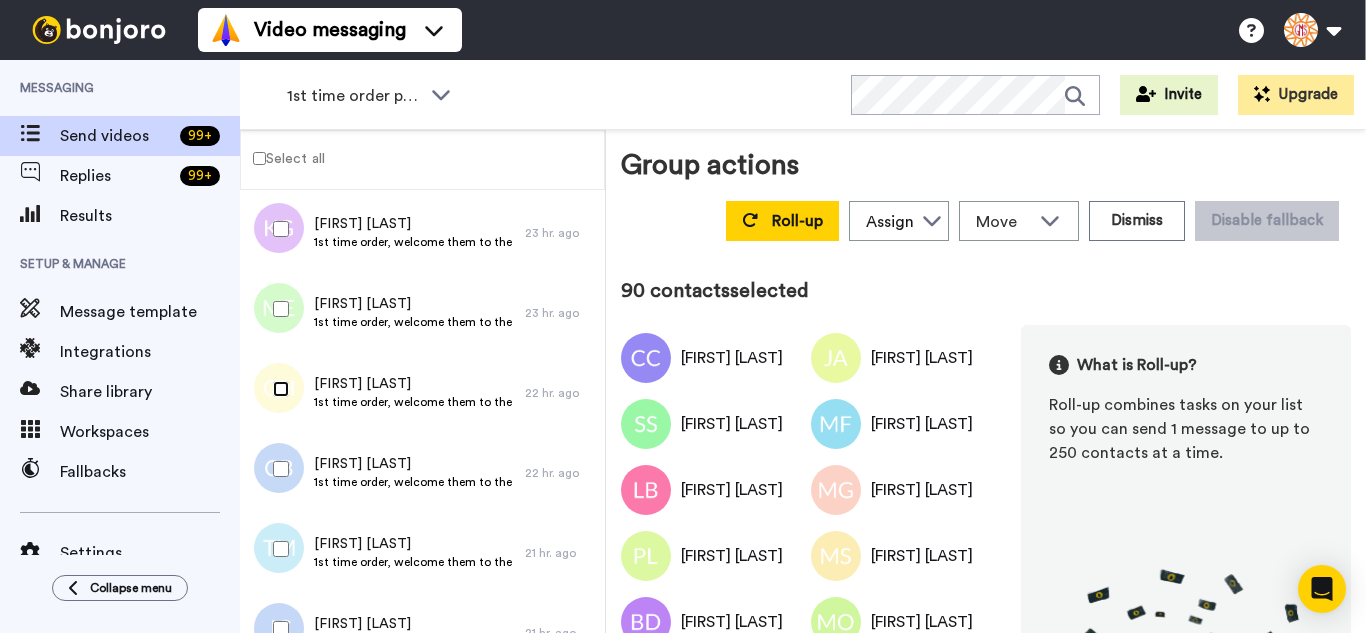 click at bounding box center (277, 389) 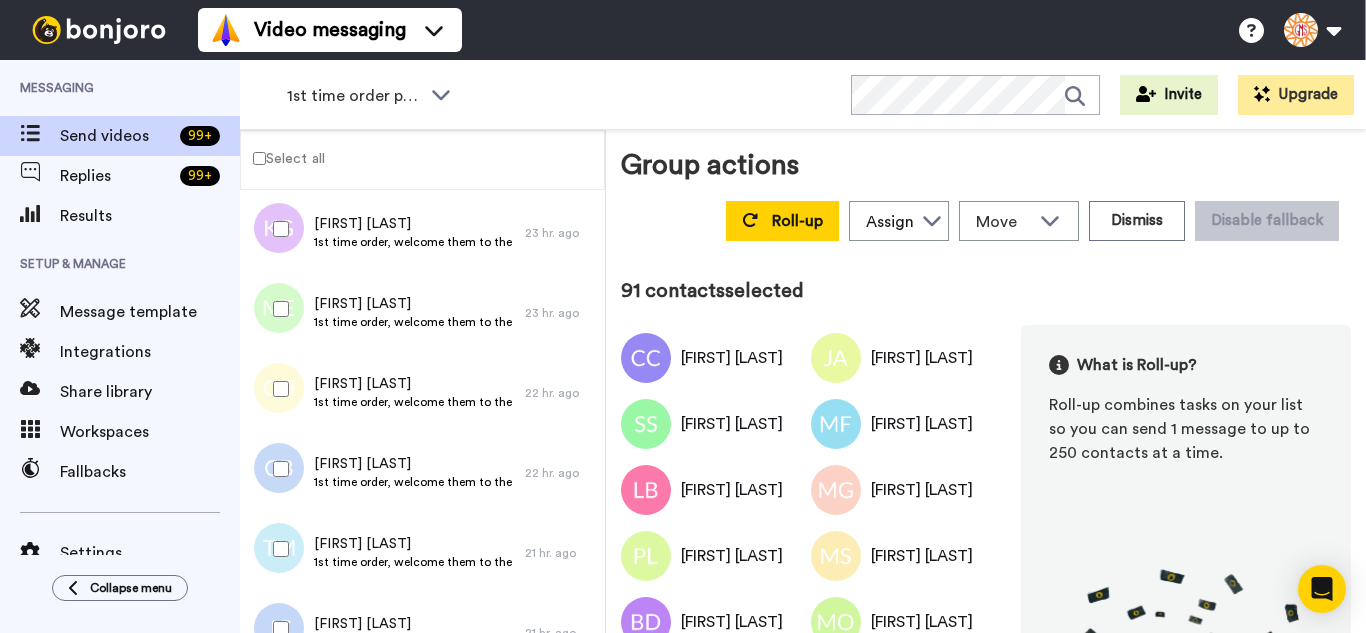 drag, startPoint x: 285, startPoint y: 478, endPoint x: 276, endPoint y: 520, distance: 42.953465 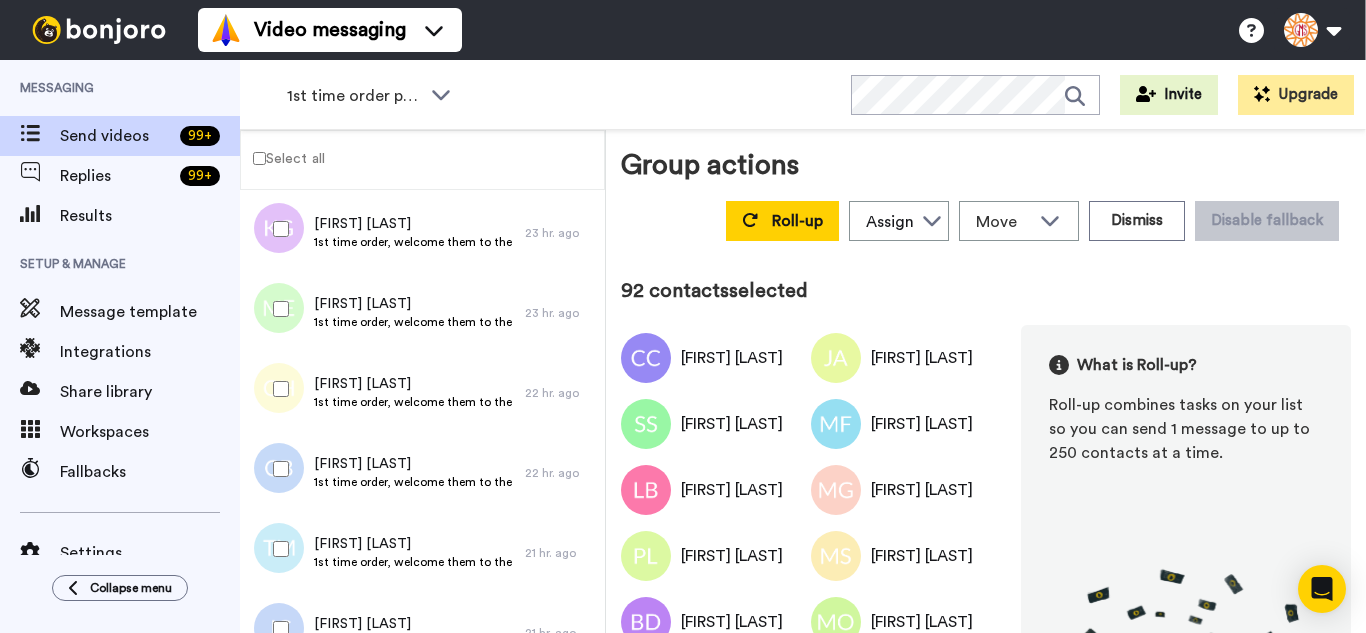 click at bounding box center [277, 549] 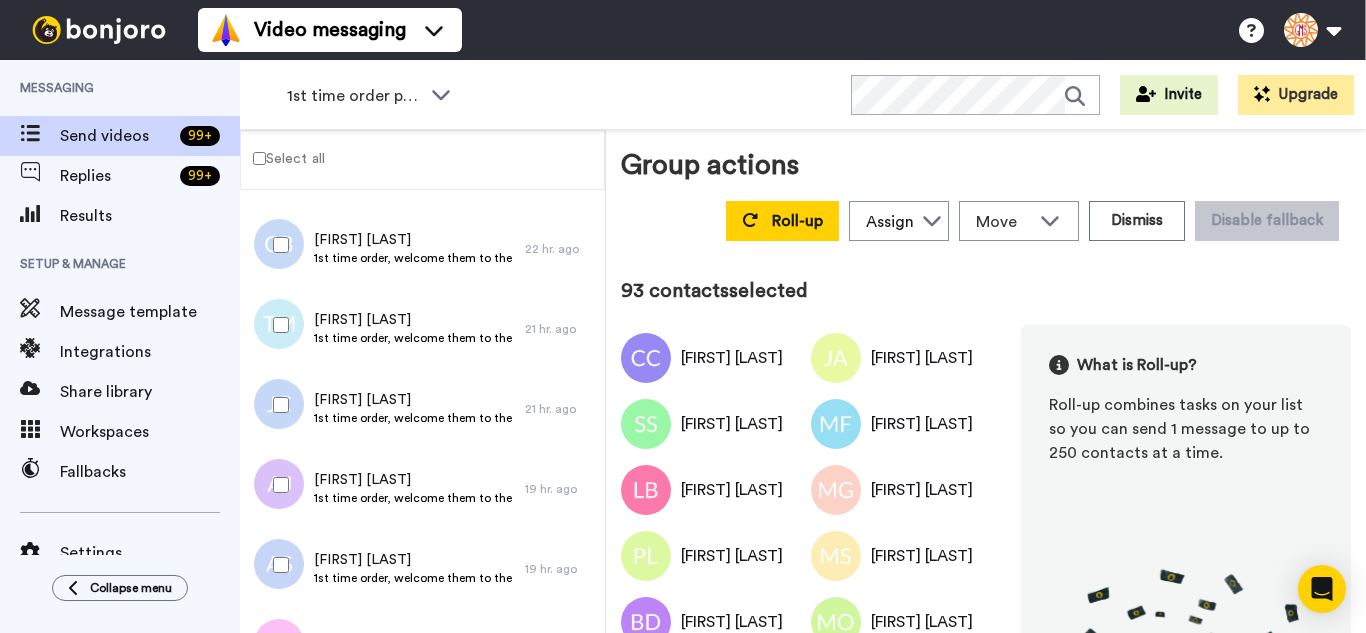 scroll, scrollTop: 7397, scrollLeft: 0, axis: vertical 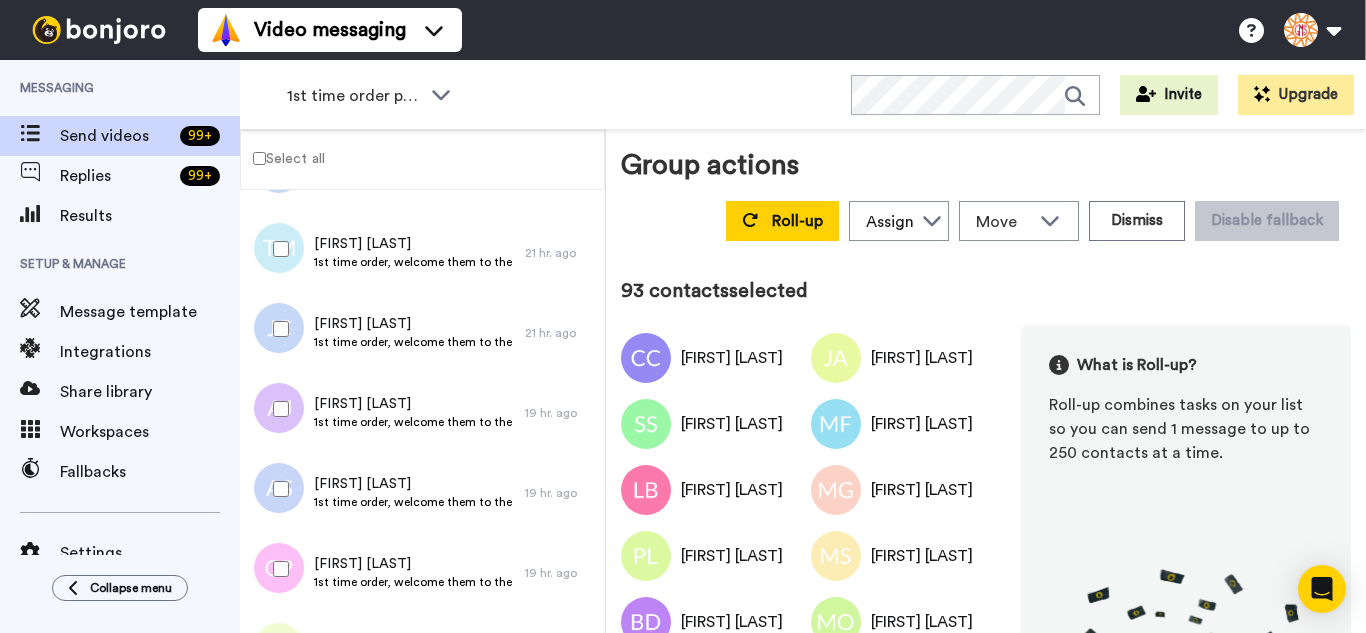 drag 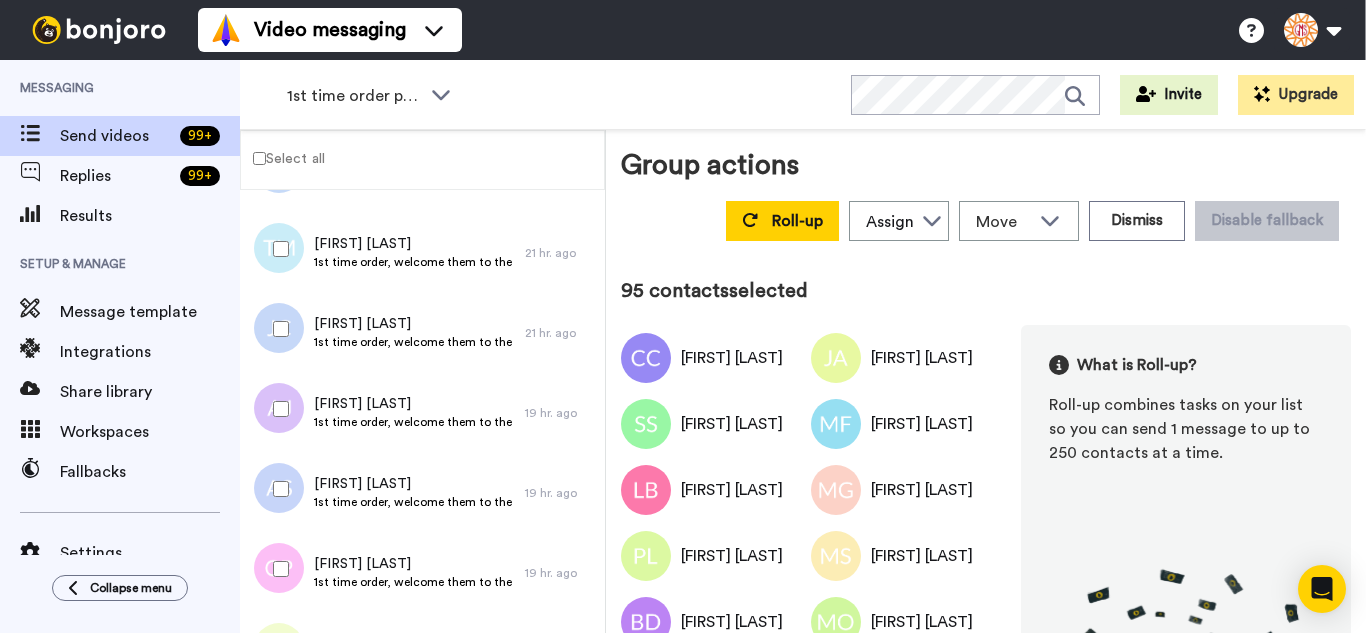 click at bounding box center (277, 569) 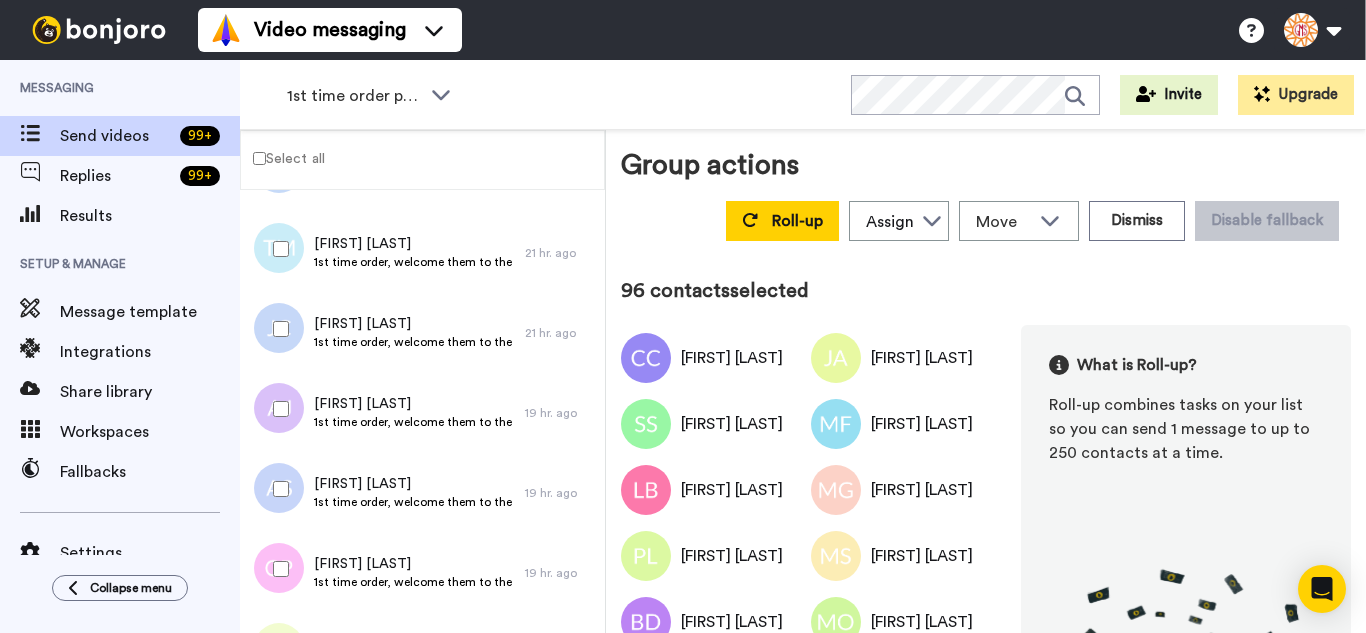click on "August 1 Christine Calloway 1st time order, welcome them to the business 3 days ago Jamie Allen 1st time order, welcome them to the business 3 days ago Shaianna Stewart 1st time order, welcome them to the business 2 days ago Mildred Foschini 1st time order, welcome them to the business 2 days ago Latisha Brown 1st time order, welcome them to the business 2 days ago Maggie Glidewell 1st time order, welcome them to the business 2 days ago Paul Lawnduski 1st time order, welcome them to the business 2 days ago Marilyn Silvius 1st time order, welcome them to the business 2 days ago Barbara Doers 1st time order, welcome them to the business 2 days ago Martina Orozco 1st time order, welcome them to the business 2 days ago Melody Vona 1st time order, welcome them to the business 2 days ago Lottie Bond 1st time order, welcome them to the business 2 days ago Antoinette Crowell 1st time order, welcome them to the business 2 days ago Bel-Colore Diane Moore 1st time order, welcome them to the business 2 days ago August 2" at bounding box center [422, -2167] 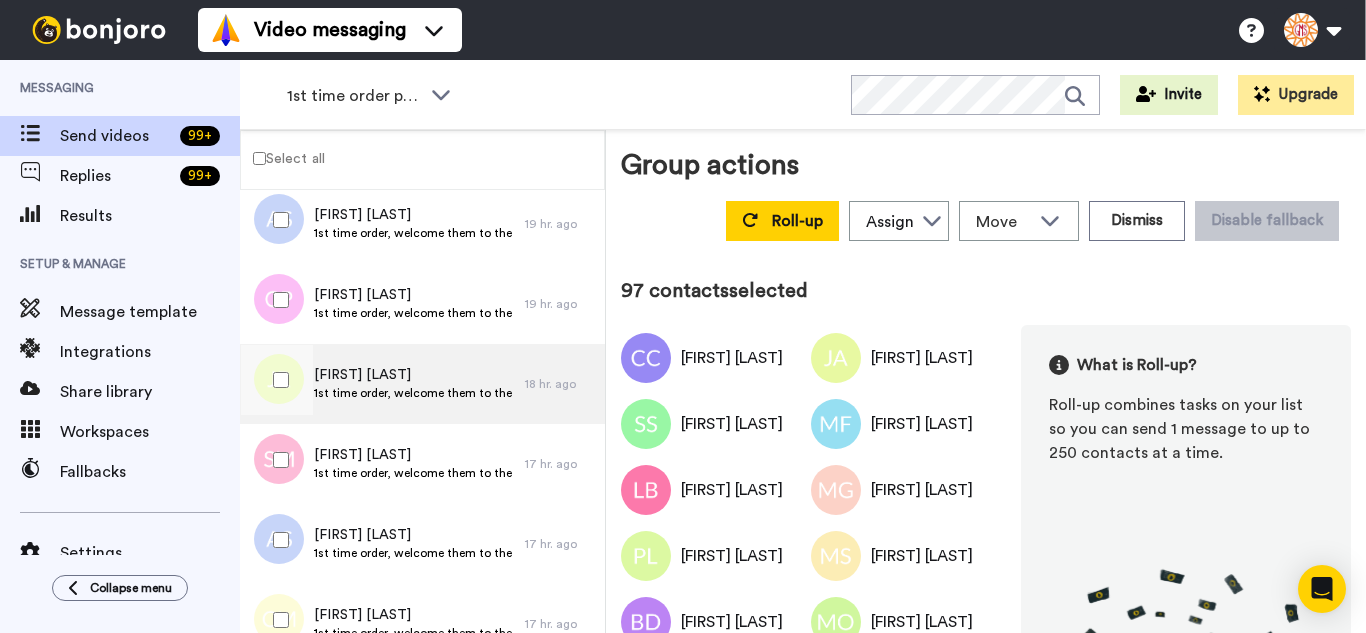 scroll, scrollTop: 7697, scrollLeft: 0, axis: vertical 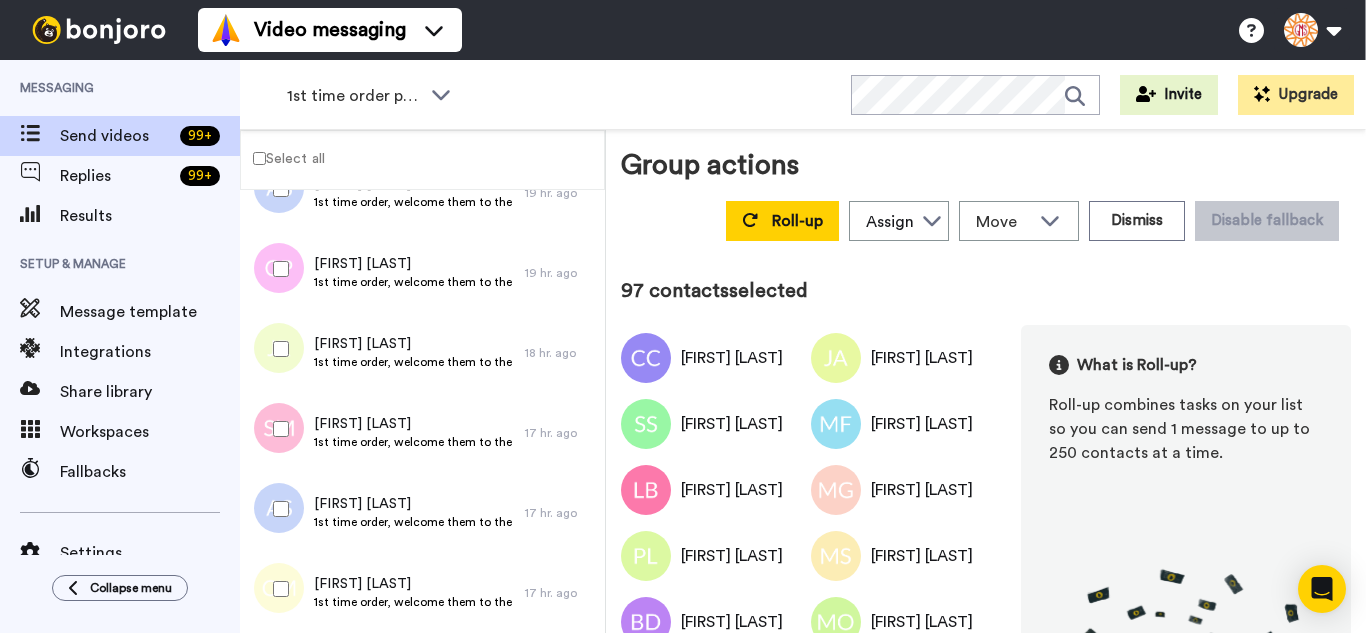 click at bounding box center (277, 349) 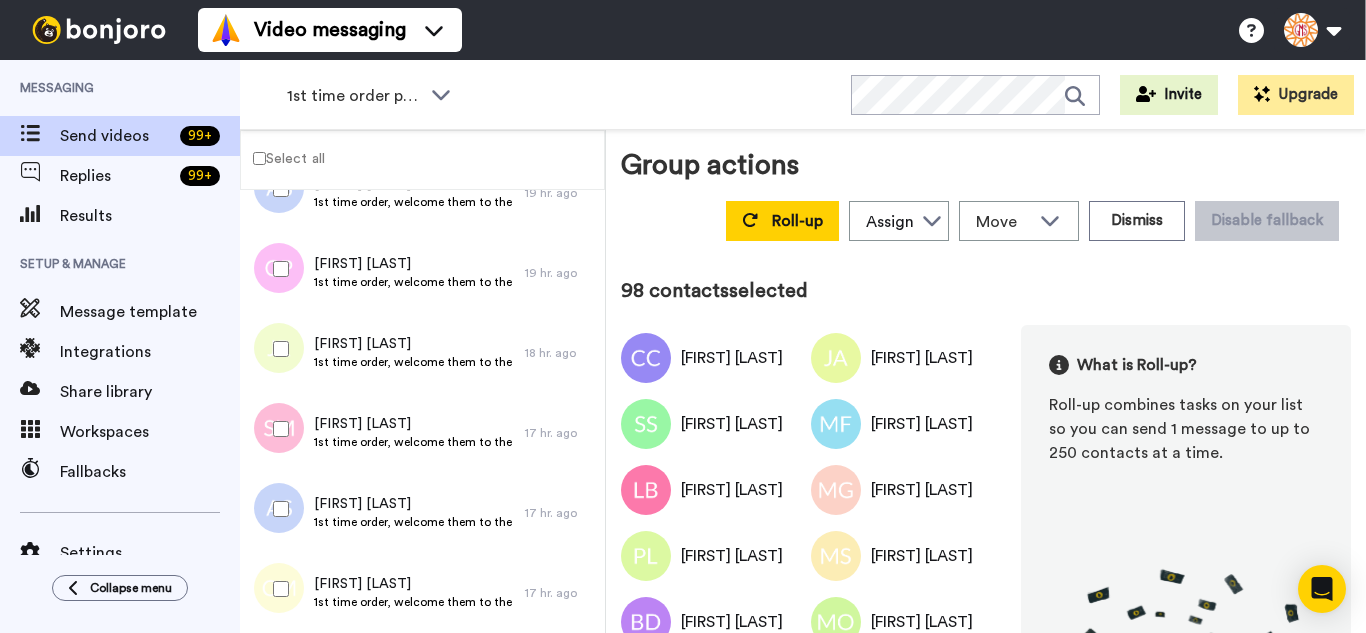 click at bounding box center [277, 429] 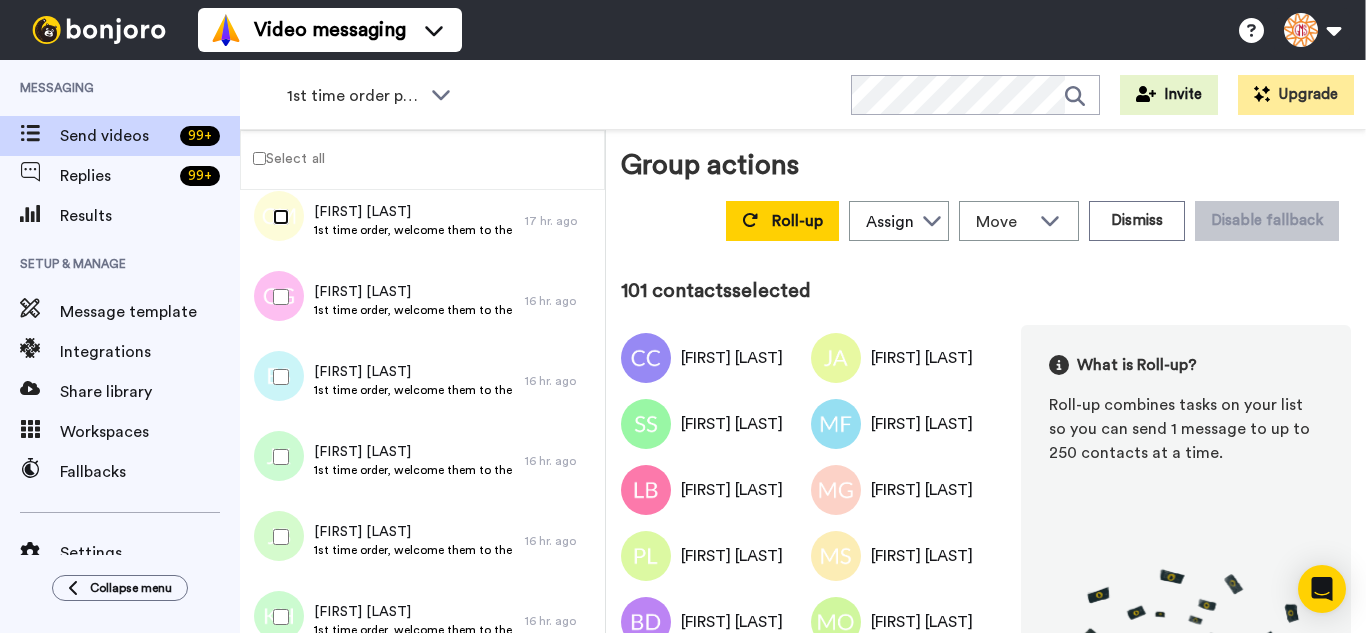 scroll, scrollTop: 8097, scrollLeft: 0, axis: vertical 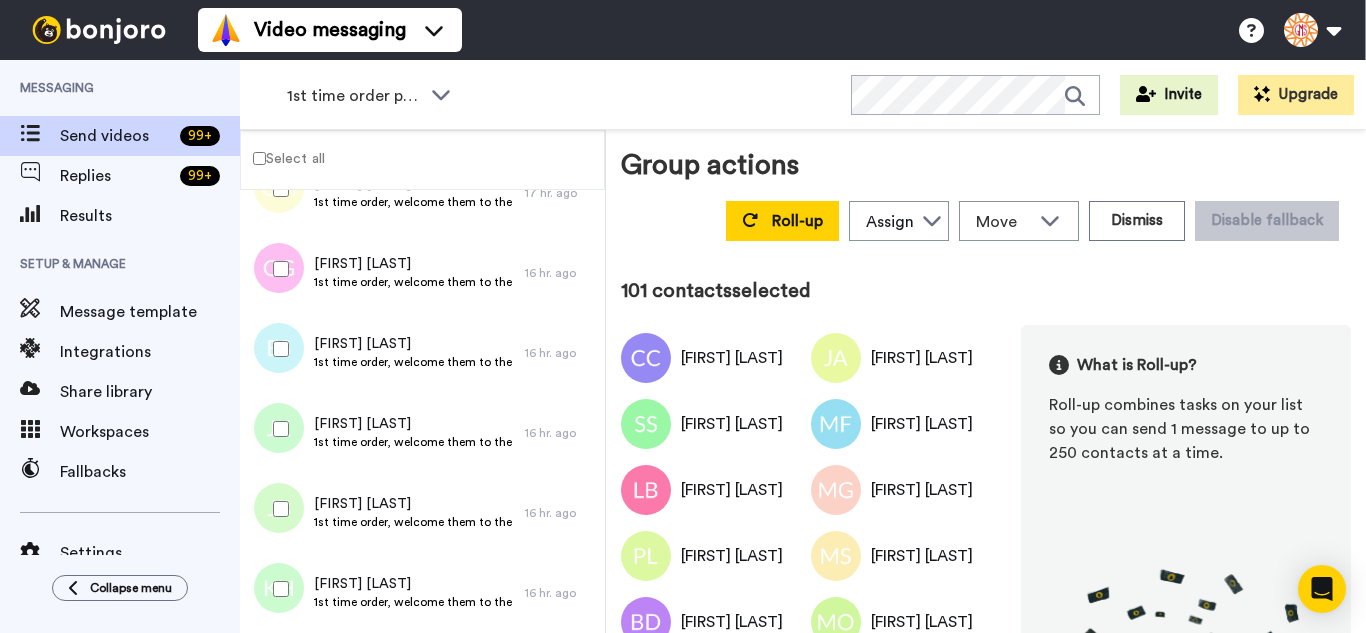 click at bounding box center [277, 269] 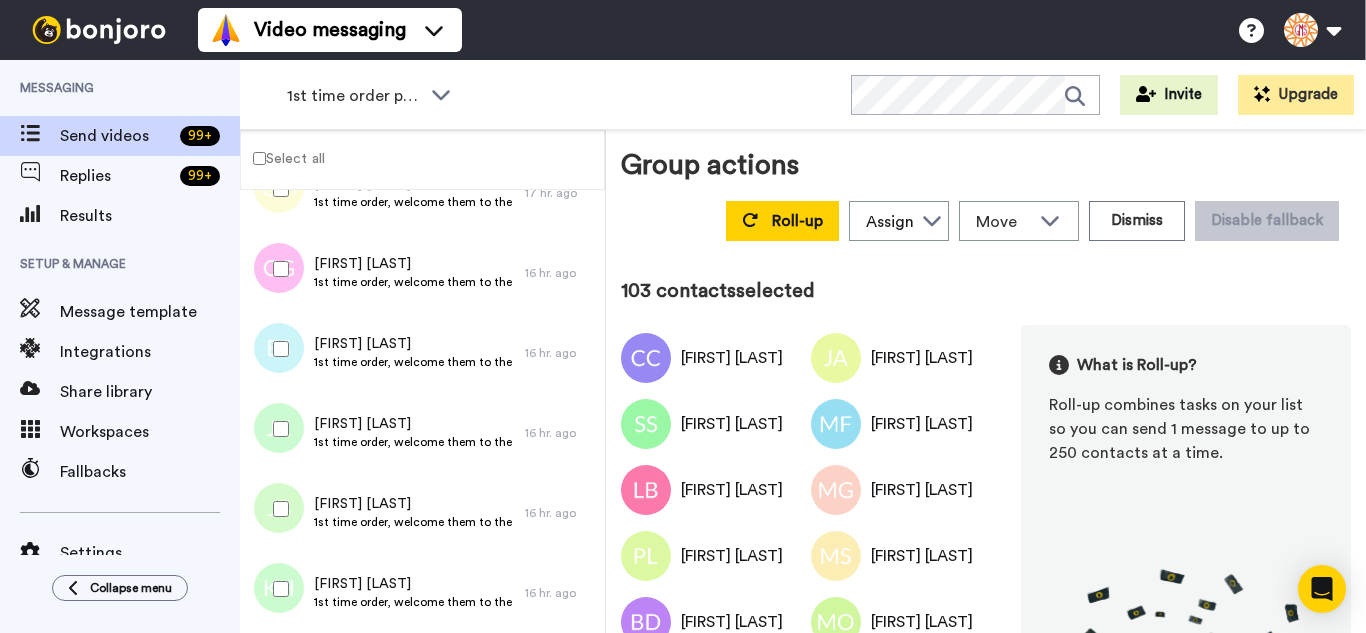 click at bounding box center [277, 429] 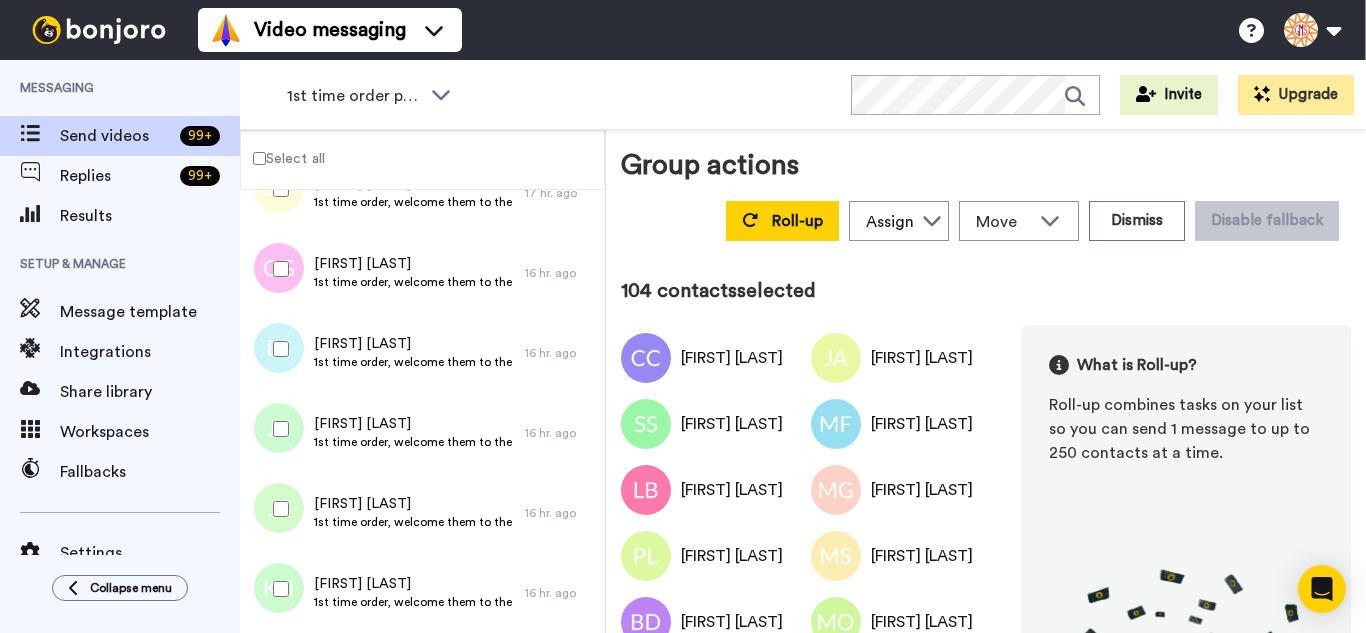 click at bounding box center [277, 509] 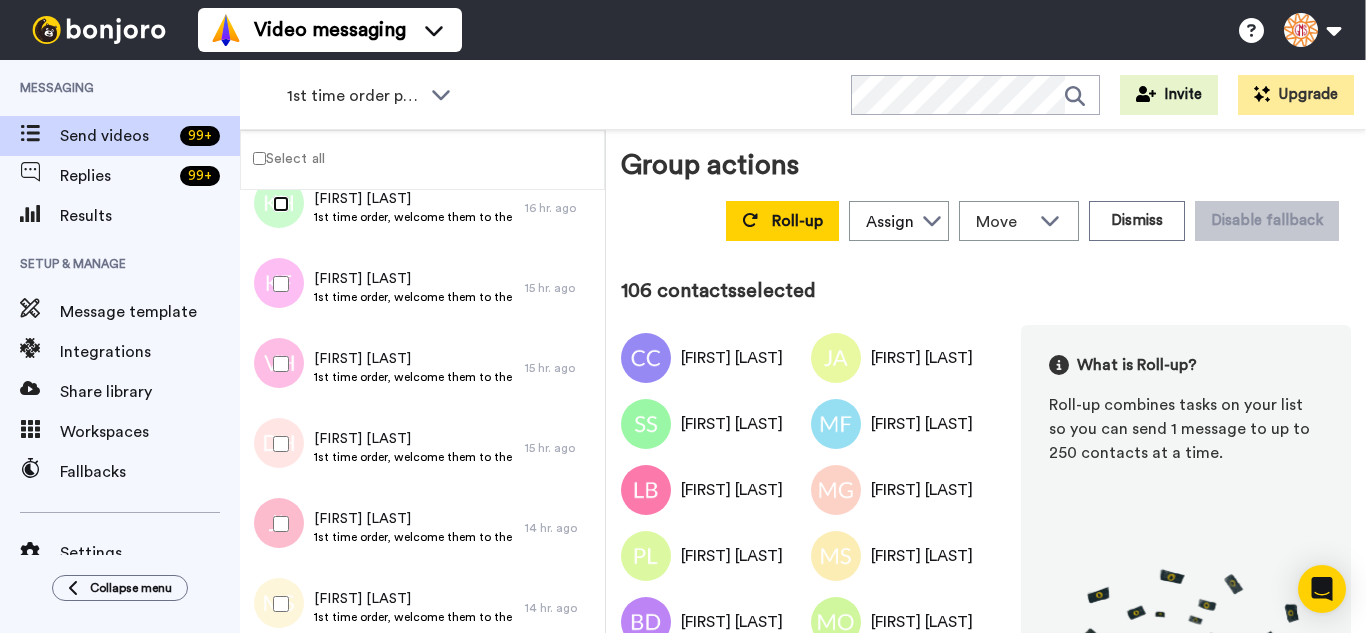 scroll, scrollTop: 8497, scrollLeft: 0, axis: vertical 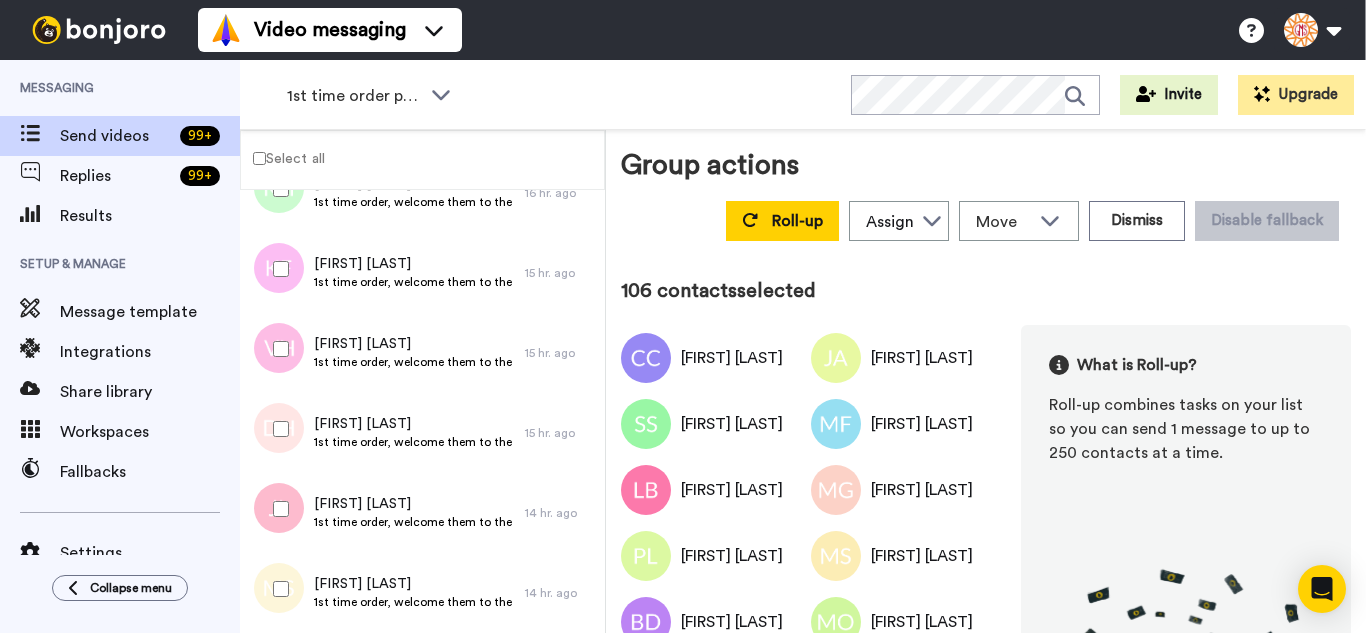 click at bounding box center (277, 269) 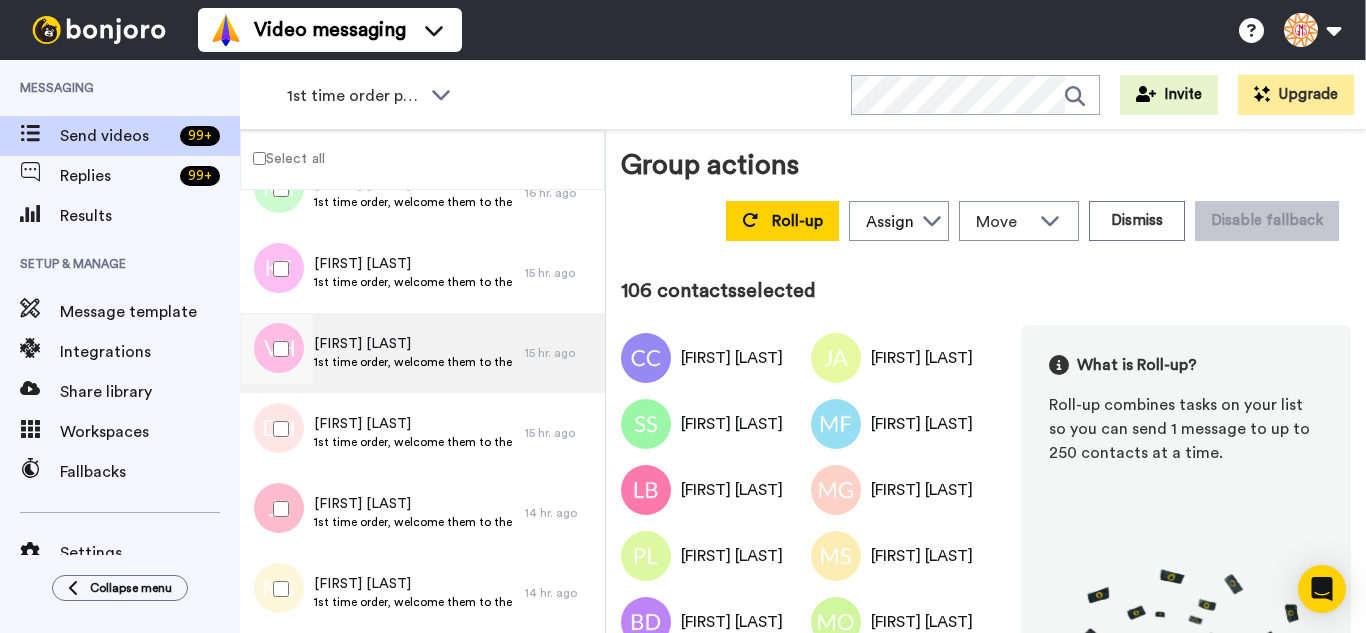 click at bounding box center [277, 349] 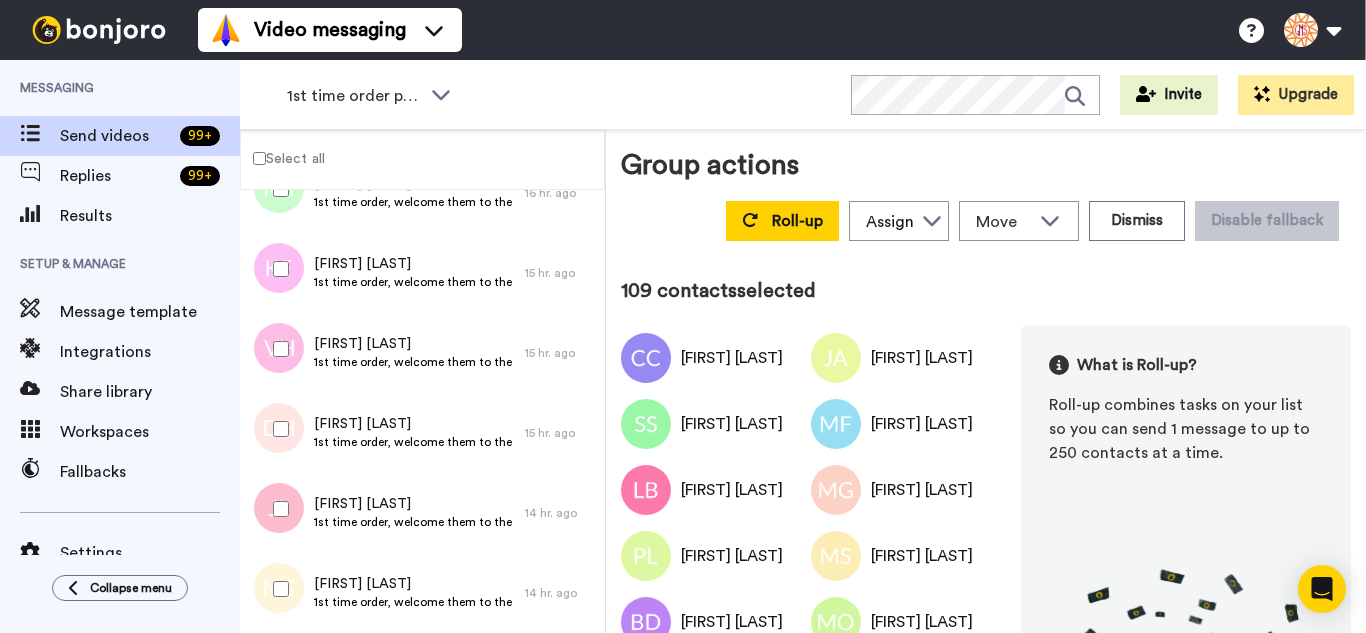 click at bounding box center (277, 509) 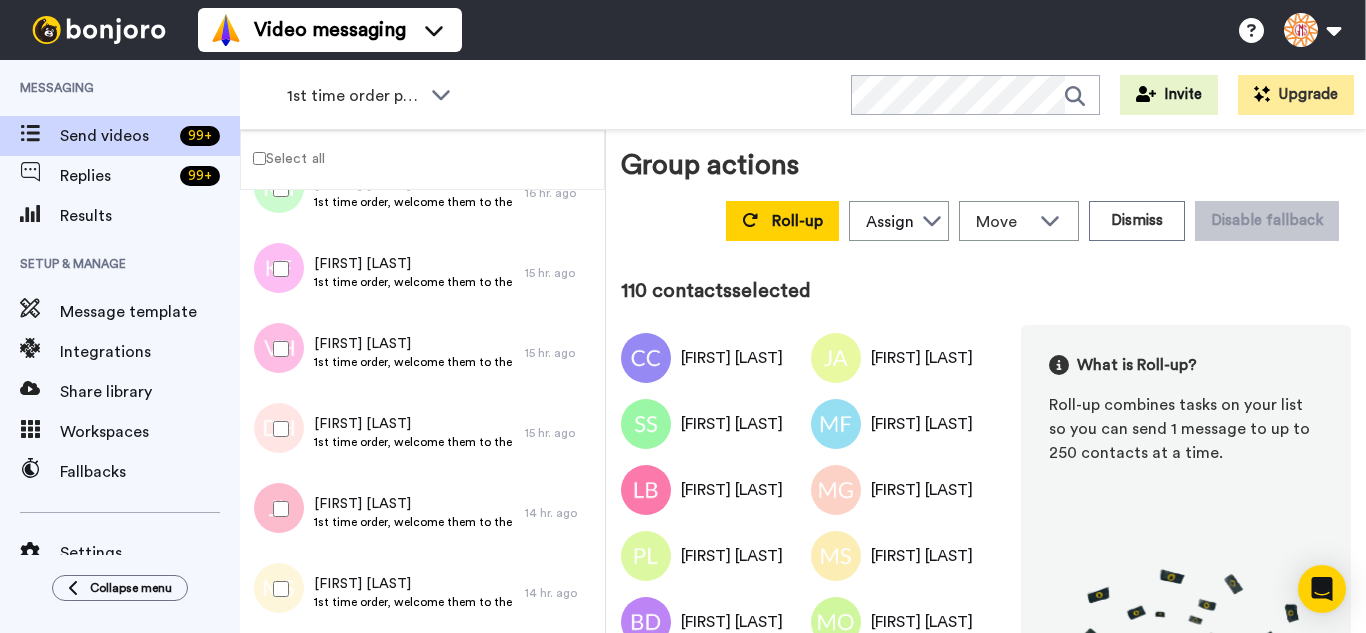 click at bounding box center (277, 589) 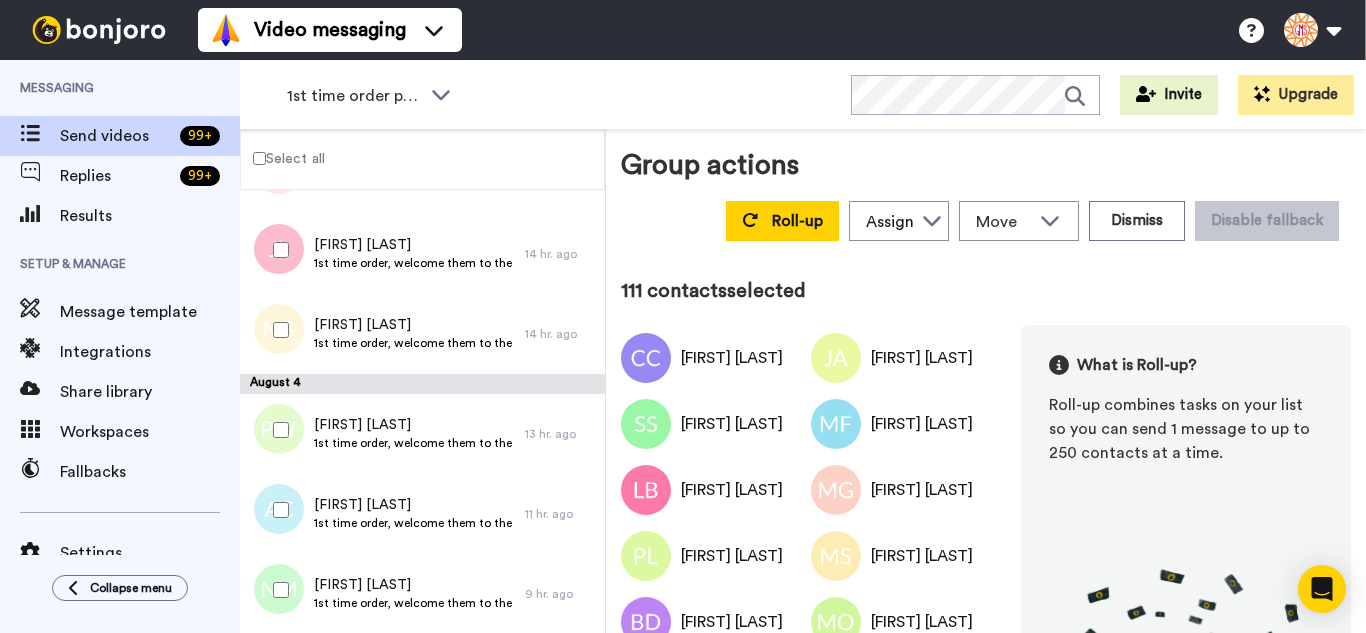 scroll, scrollTop: 8797, scrollLeft: 0, axis: vertical 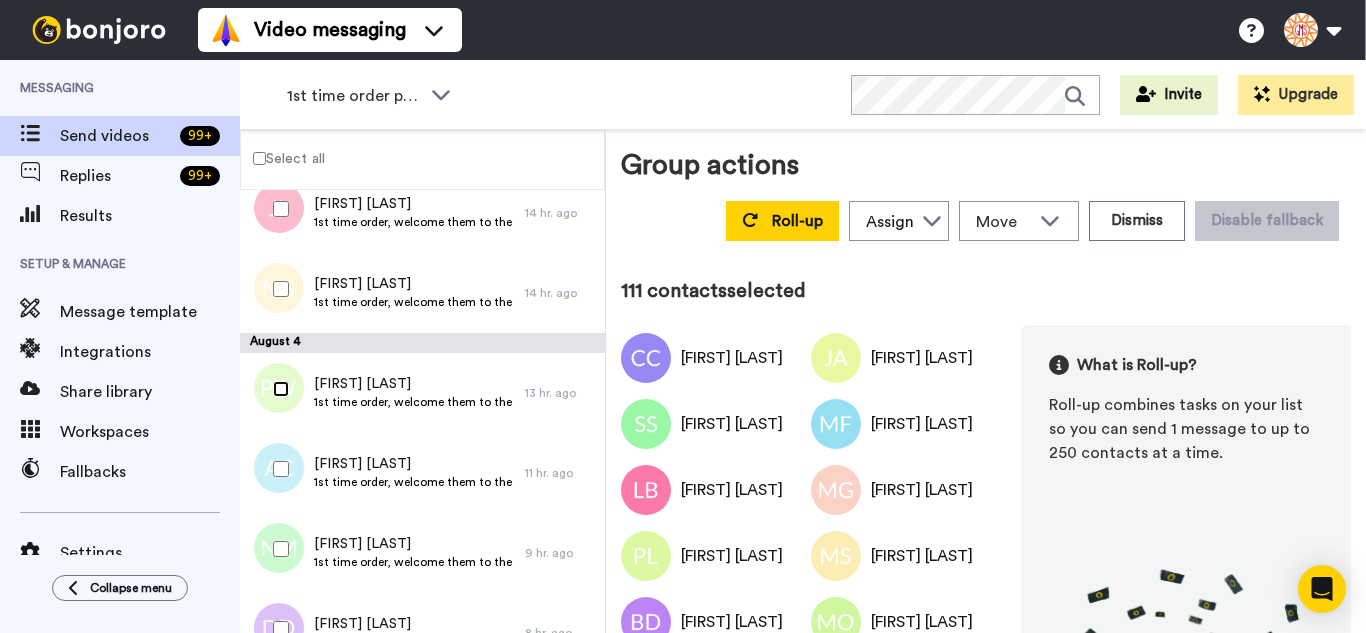 click at bounding box center (277, 389) 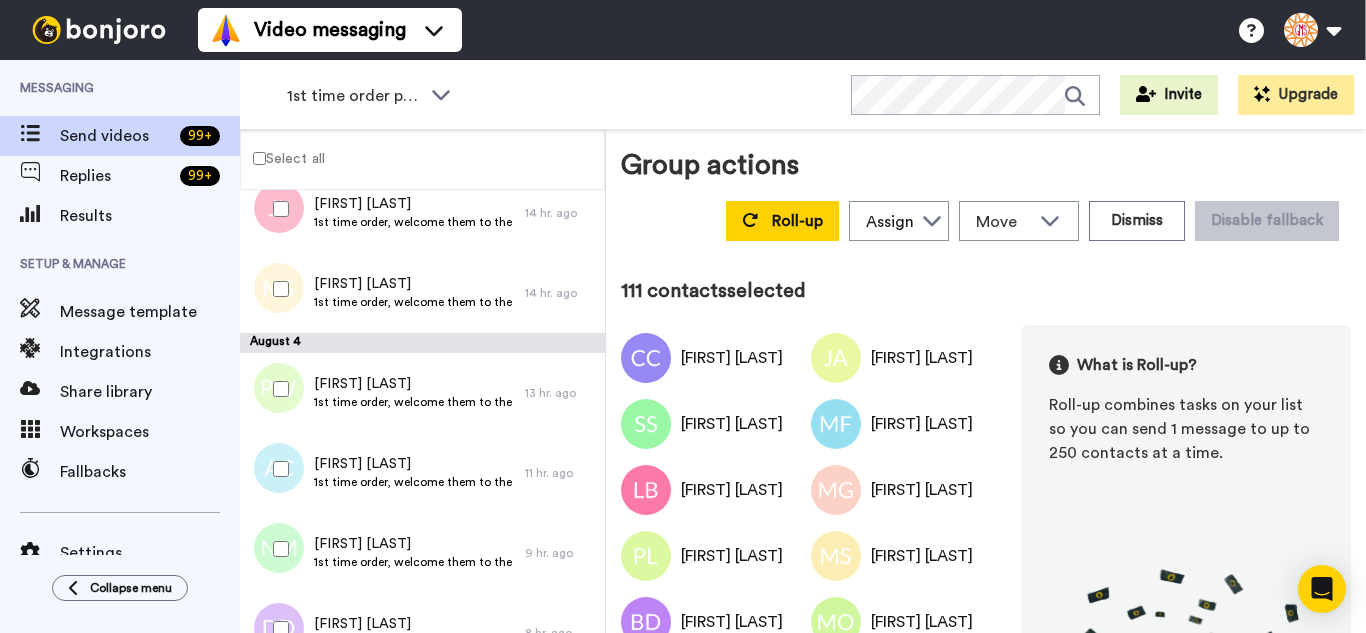 click at bounding box center (277, 469) 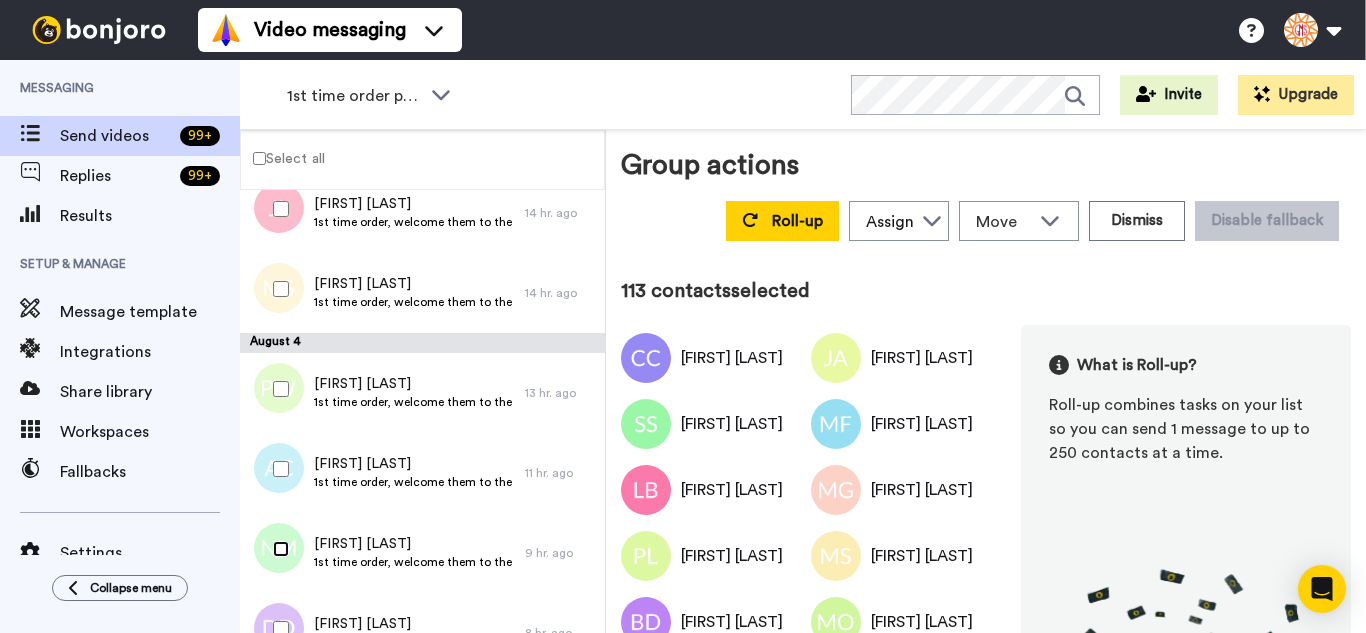 click at bounding box center [277, 549] 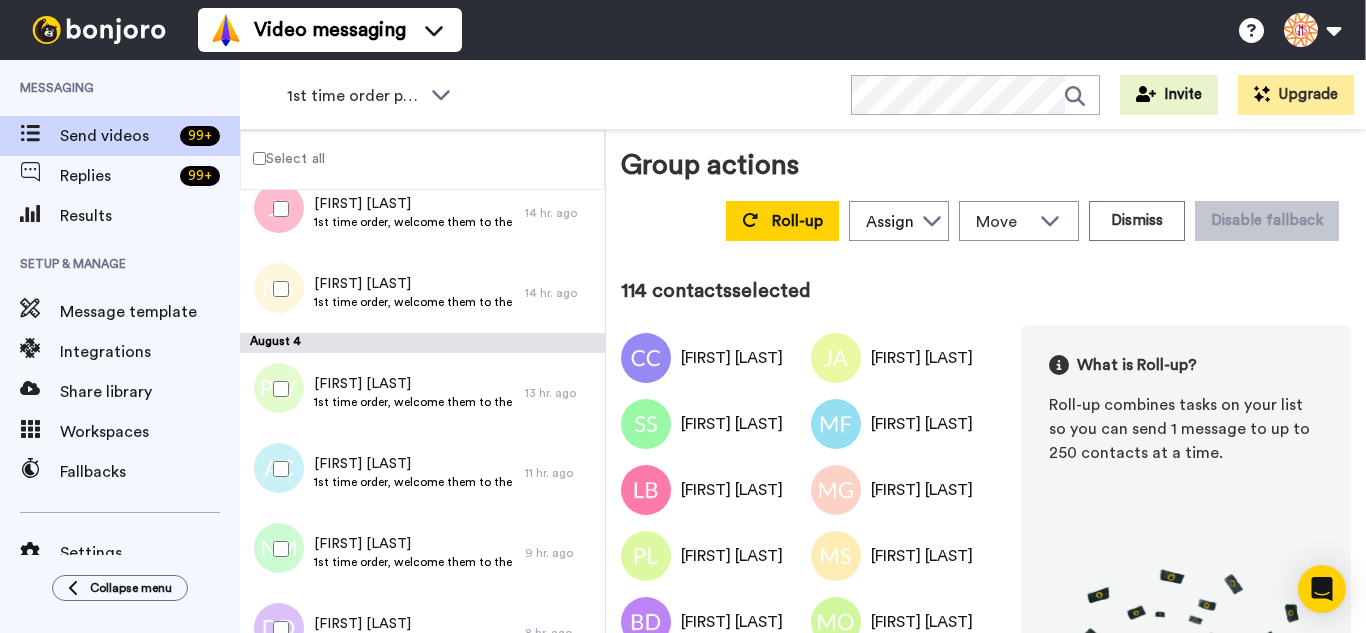 click at bounding box center [277, 629] 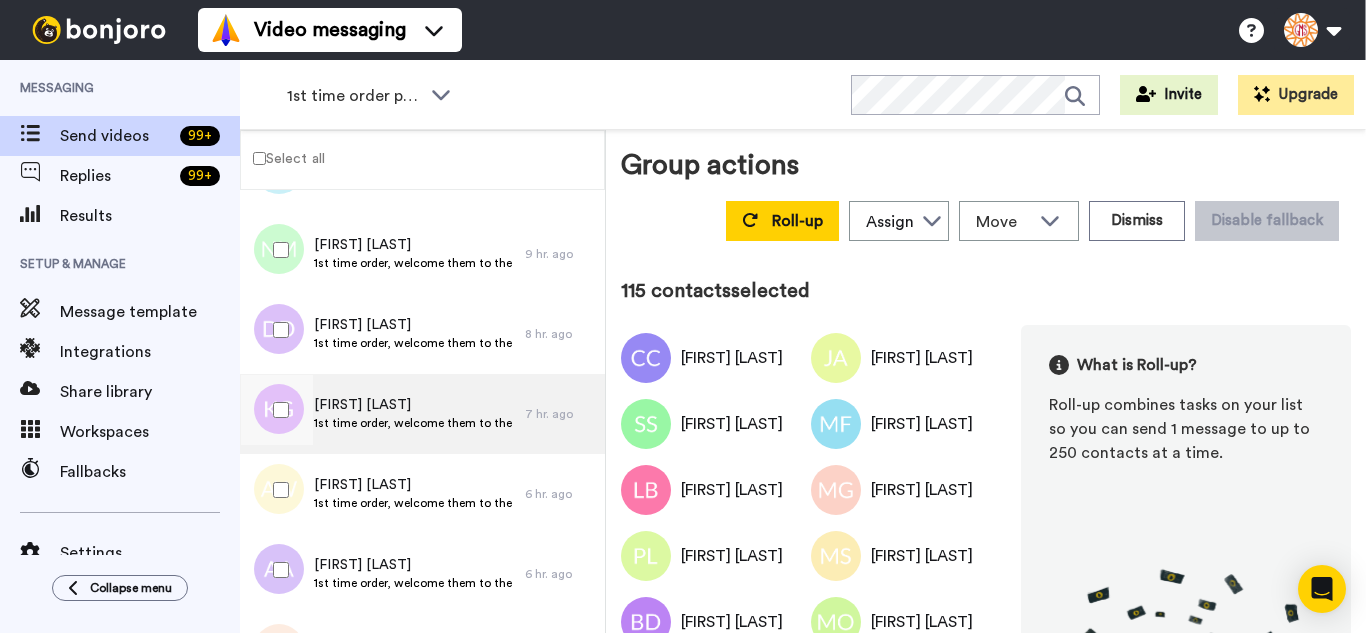 scroll, scrollTop: 9097, scrollLeft: 0, axis: vertical 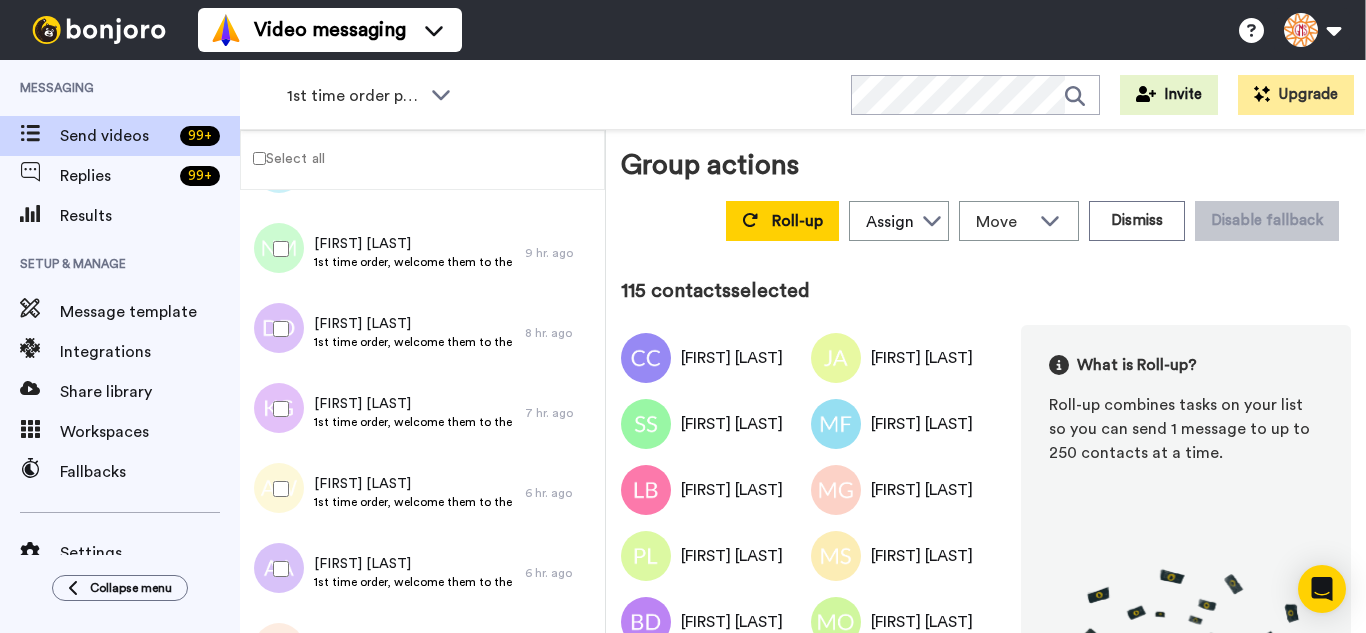 click at bounding box center (277, 409) 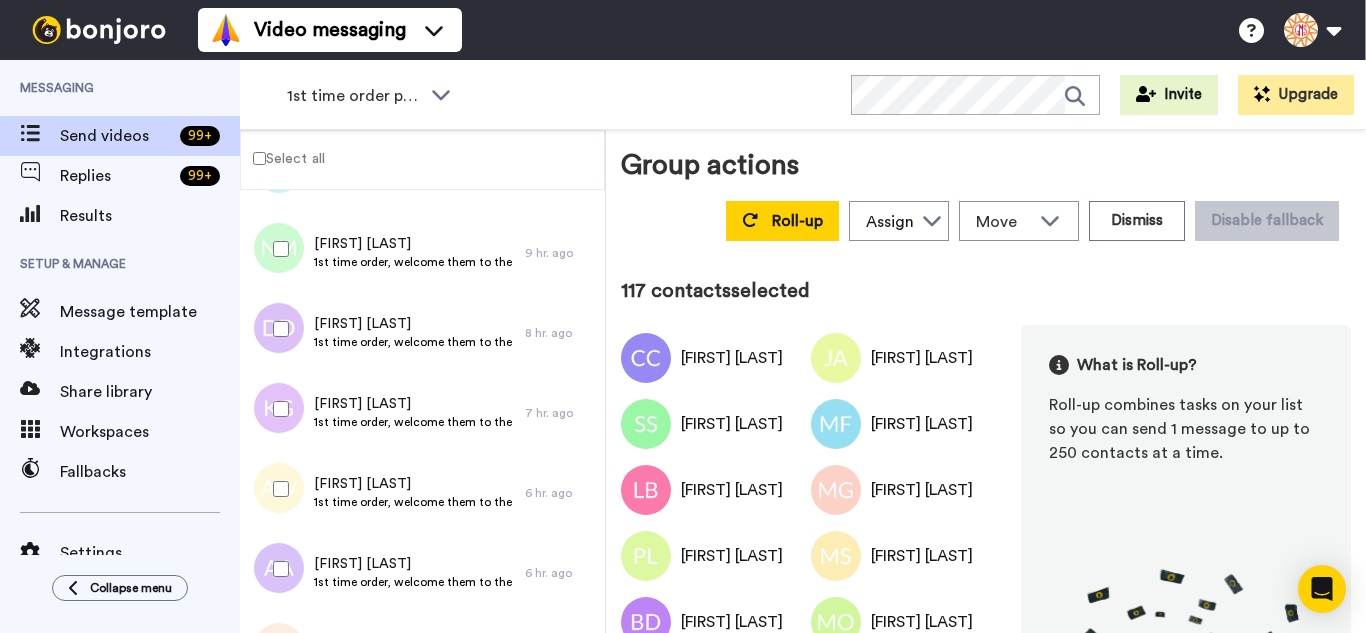 click at bounding box center [277, 569] 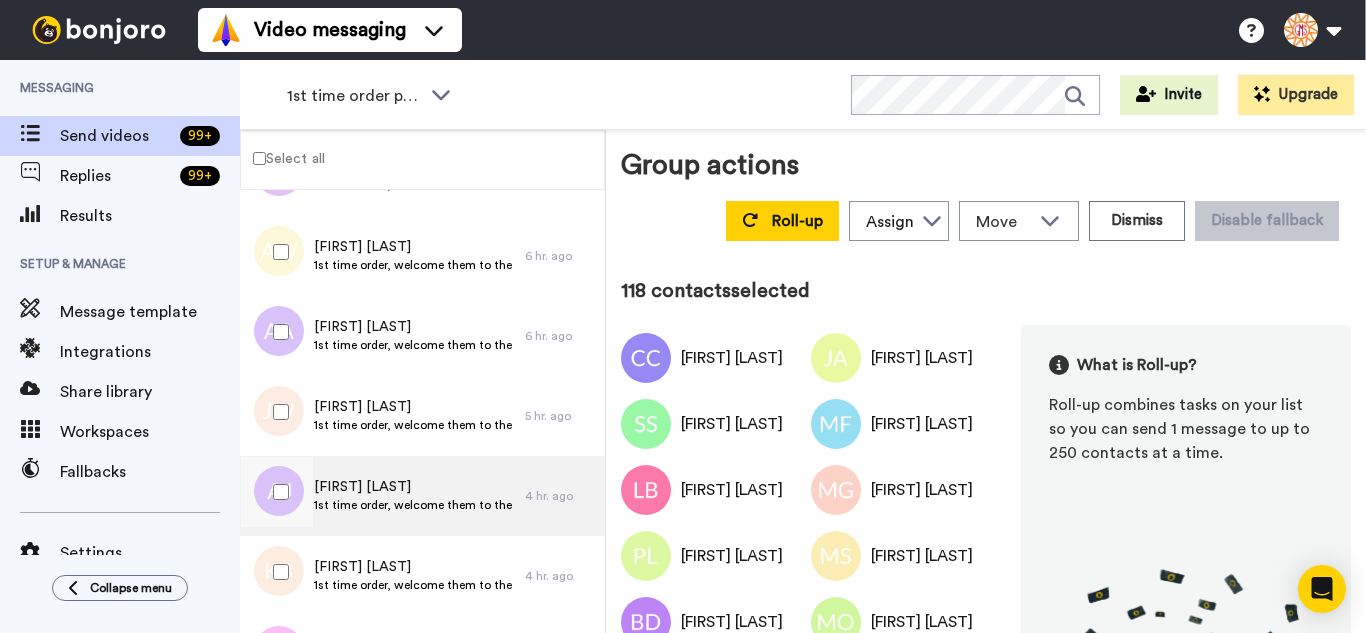 scroll, scrollTop: 9397, scrollLeft: 0, axis: vertical 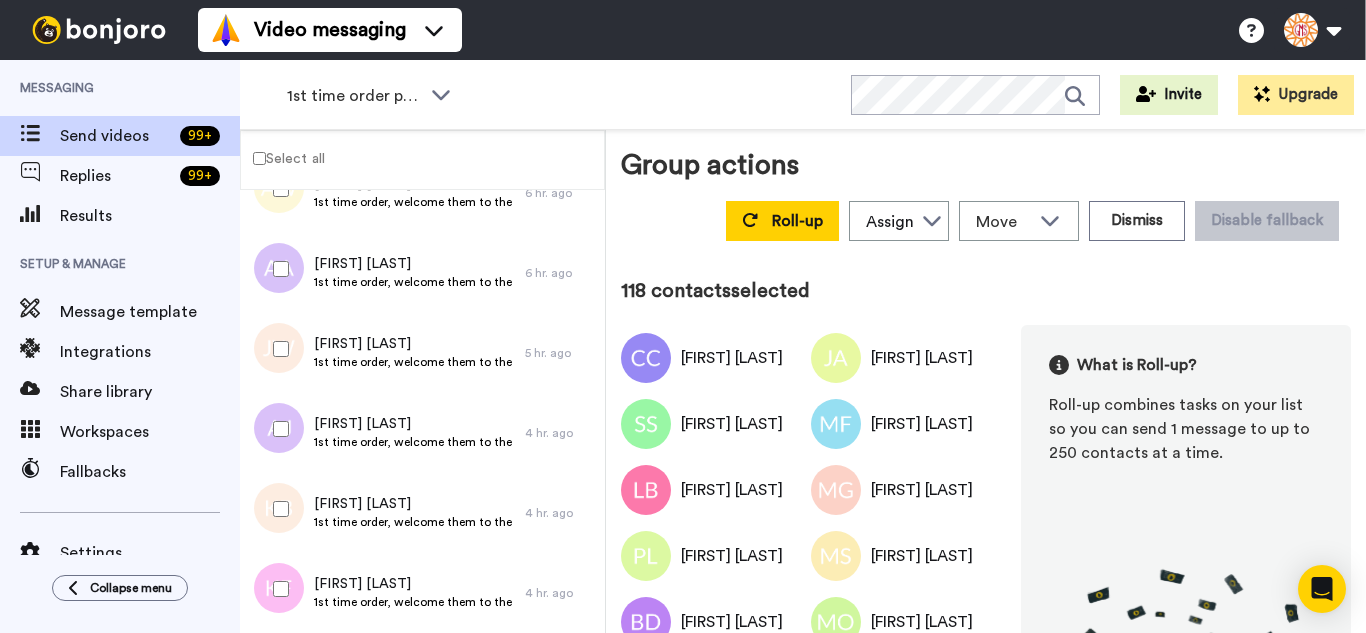 click at bounding box center [277, 349] 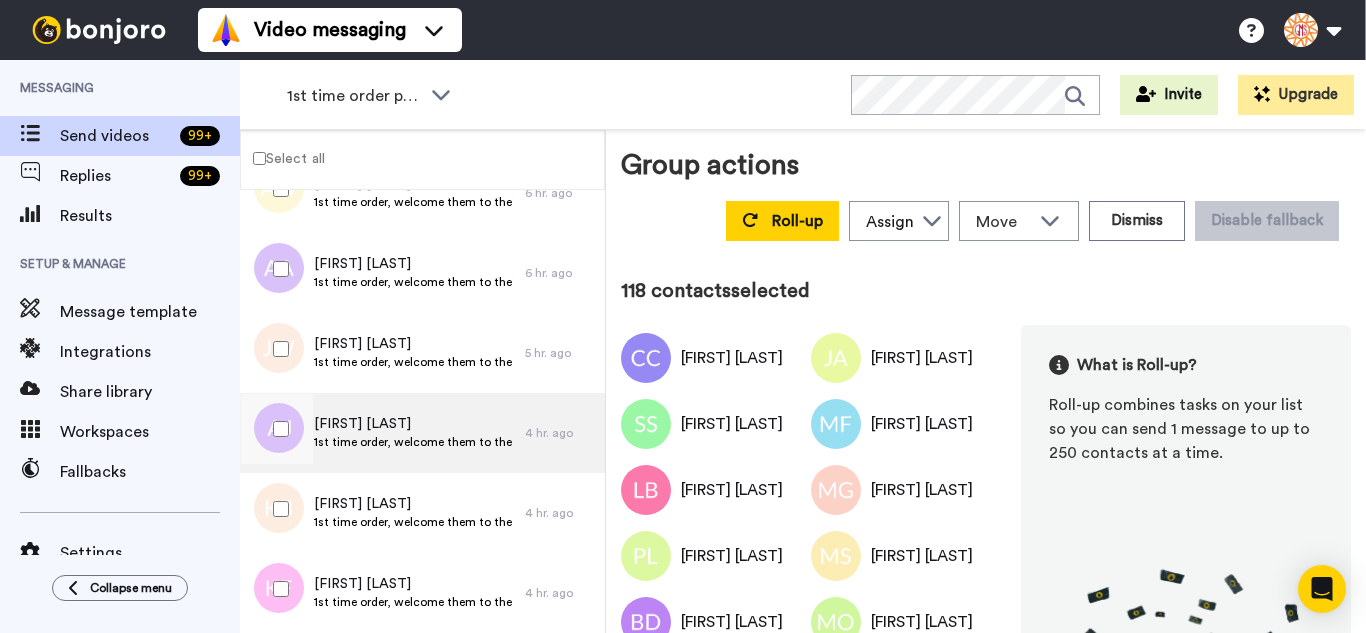 click at bounding box center [277, 429] 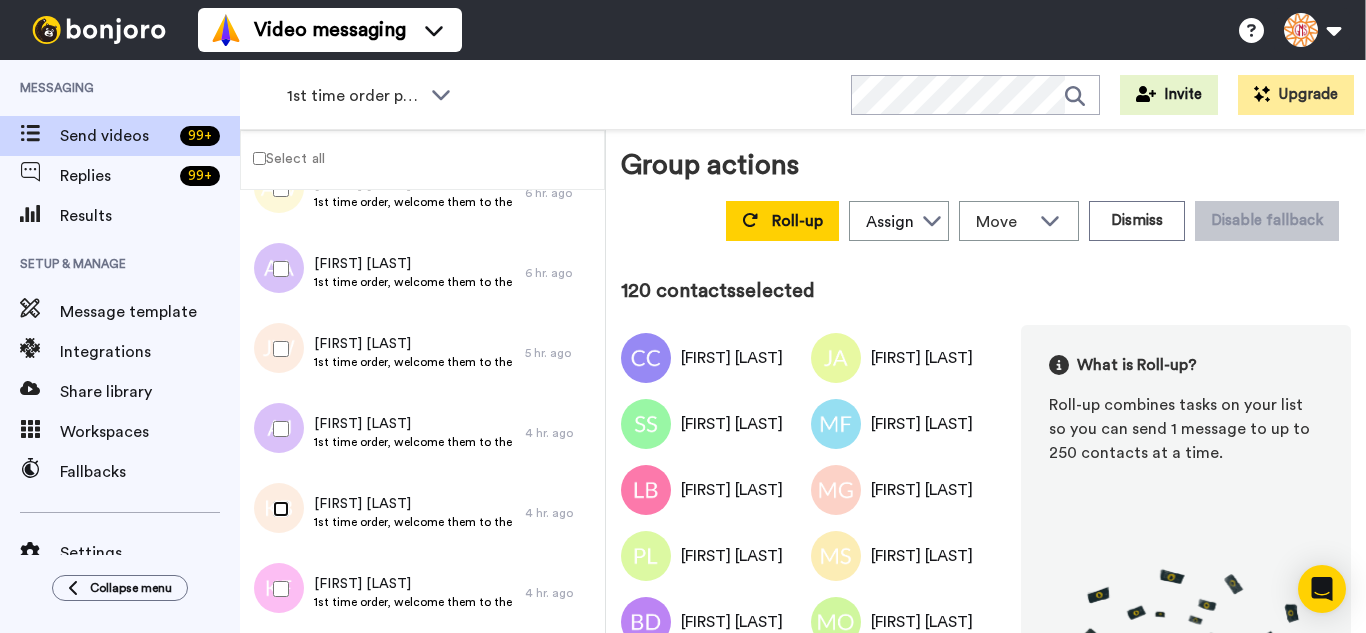 click at bounding box center [277, 509] 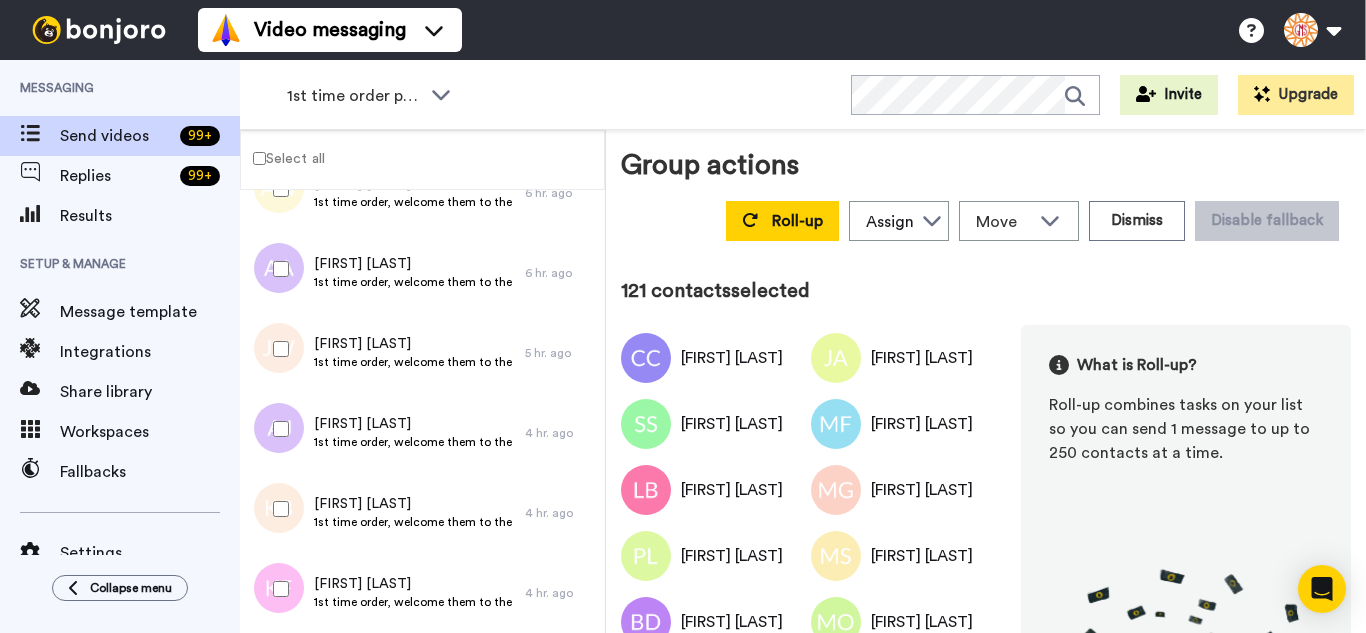 click at bounding box center [277, 589] 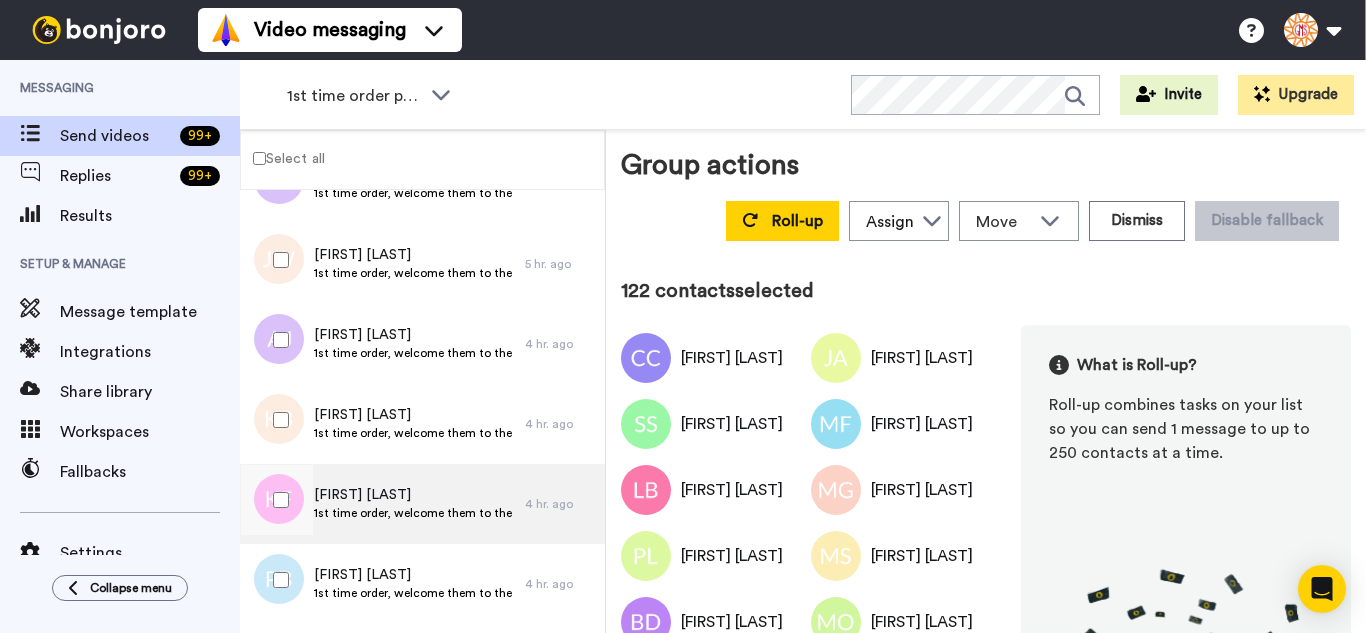 scroll, scrollTop: 9697, scrollLeft: 0, axis: vertical 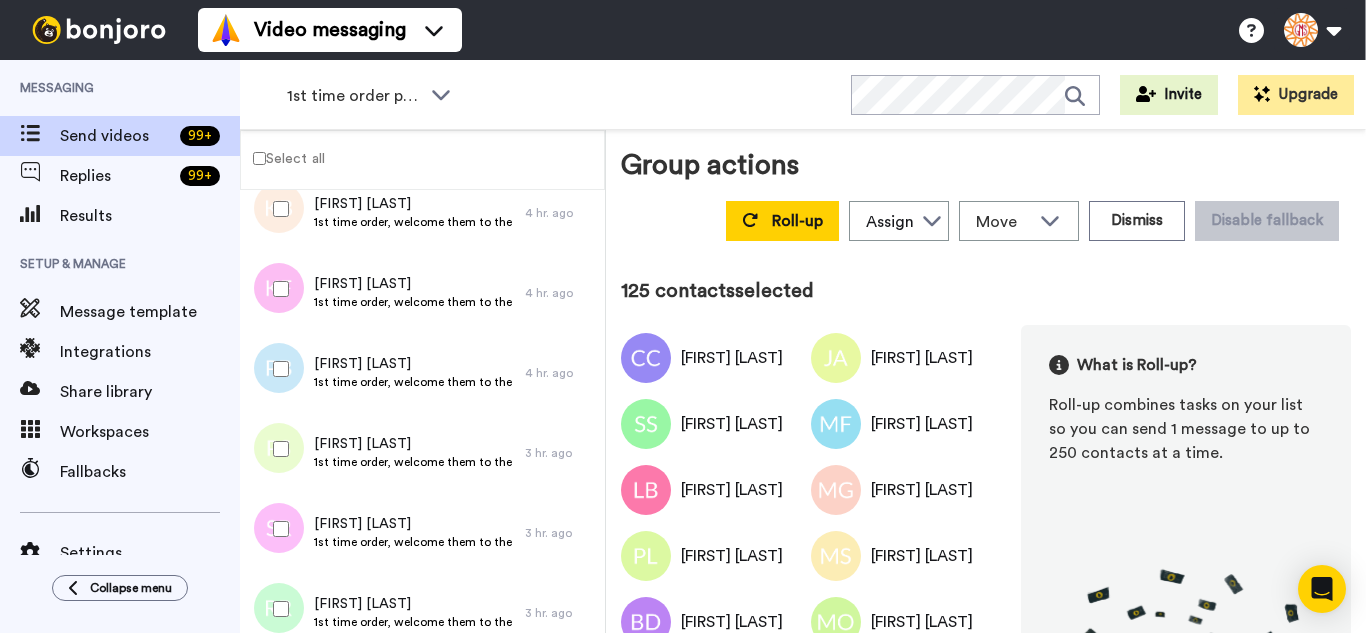click at bounding box center [277, 609] 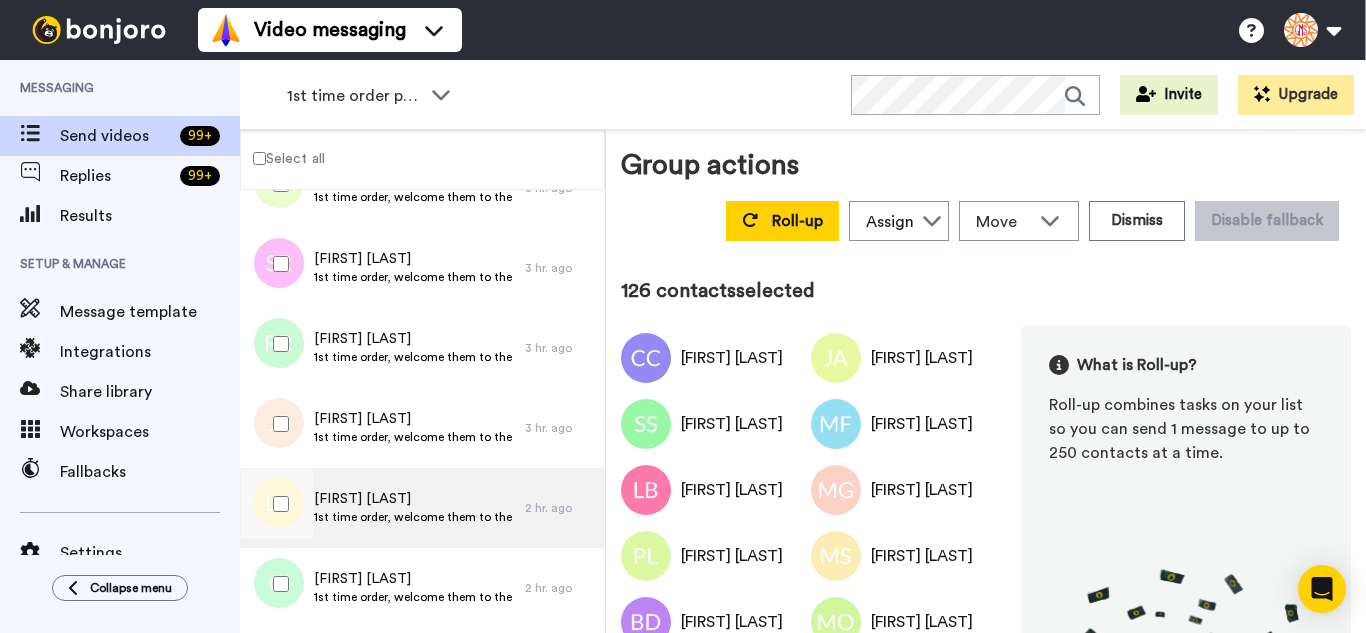 scroll, scrollTop: 9997, scrollLeft: 0, axis: vertical 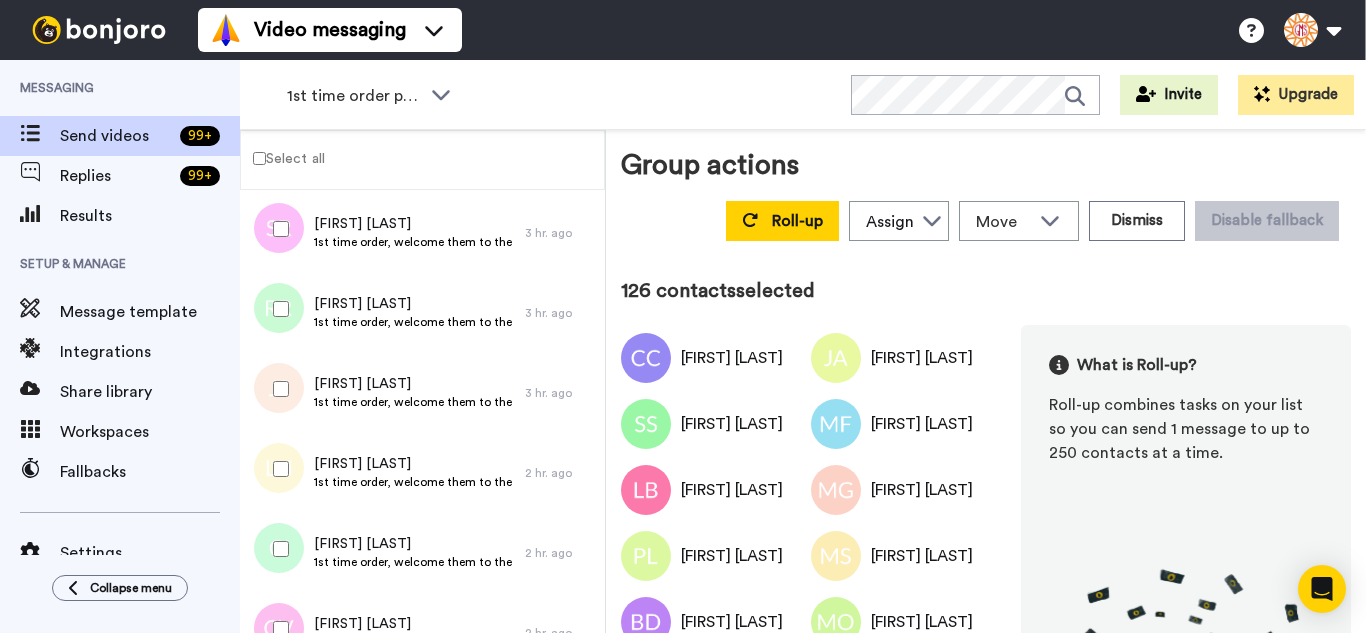 click at bounding box center (277, 389) 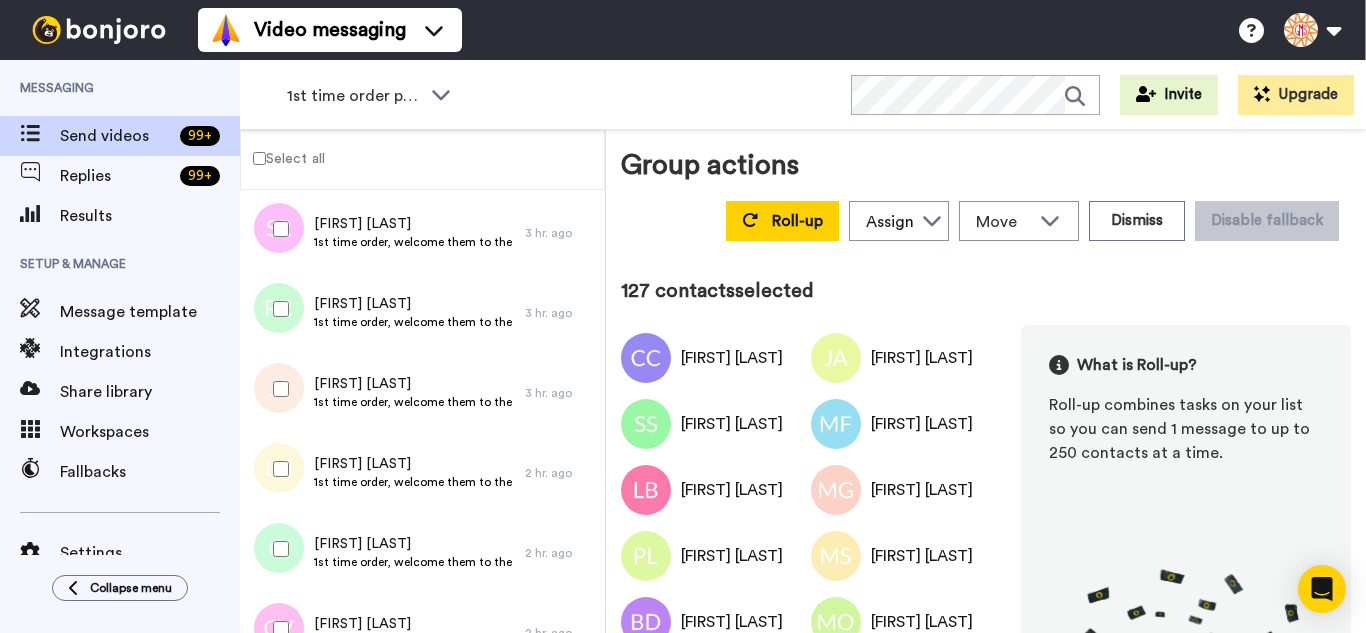 click at bounding box center (277, 469) 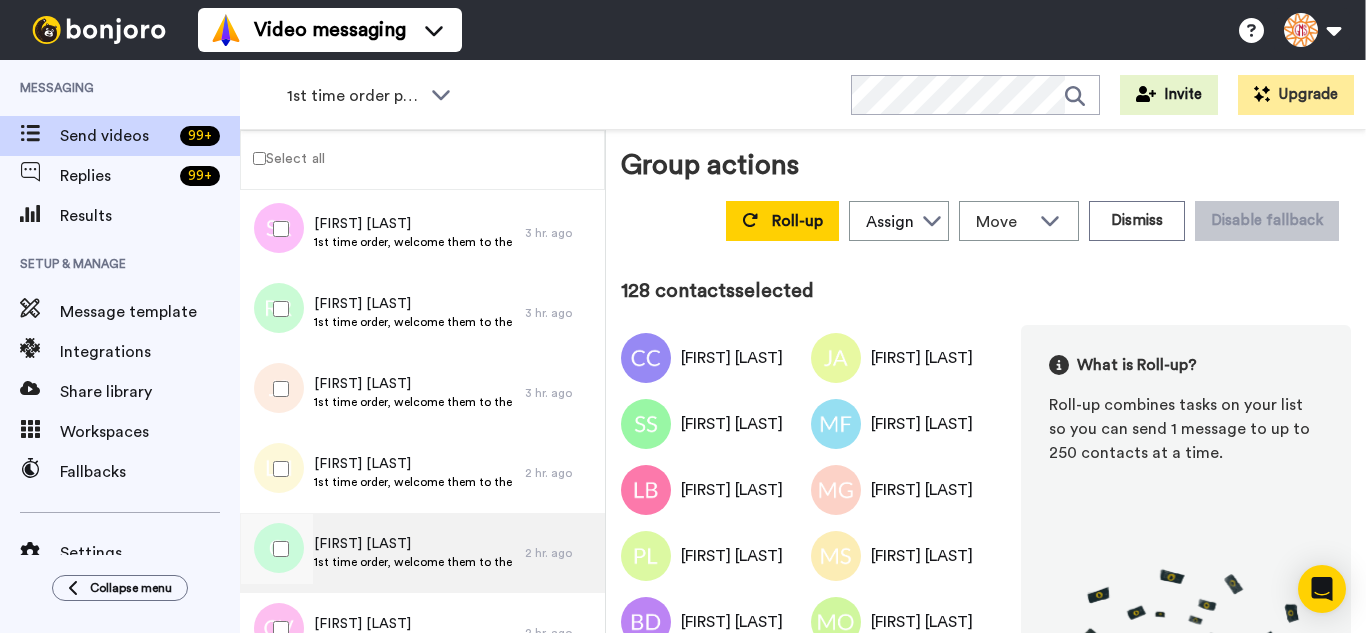 click at bounding box center [277, 549] 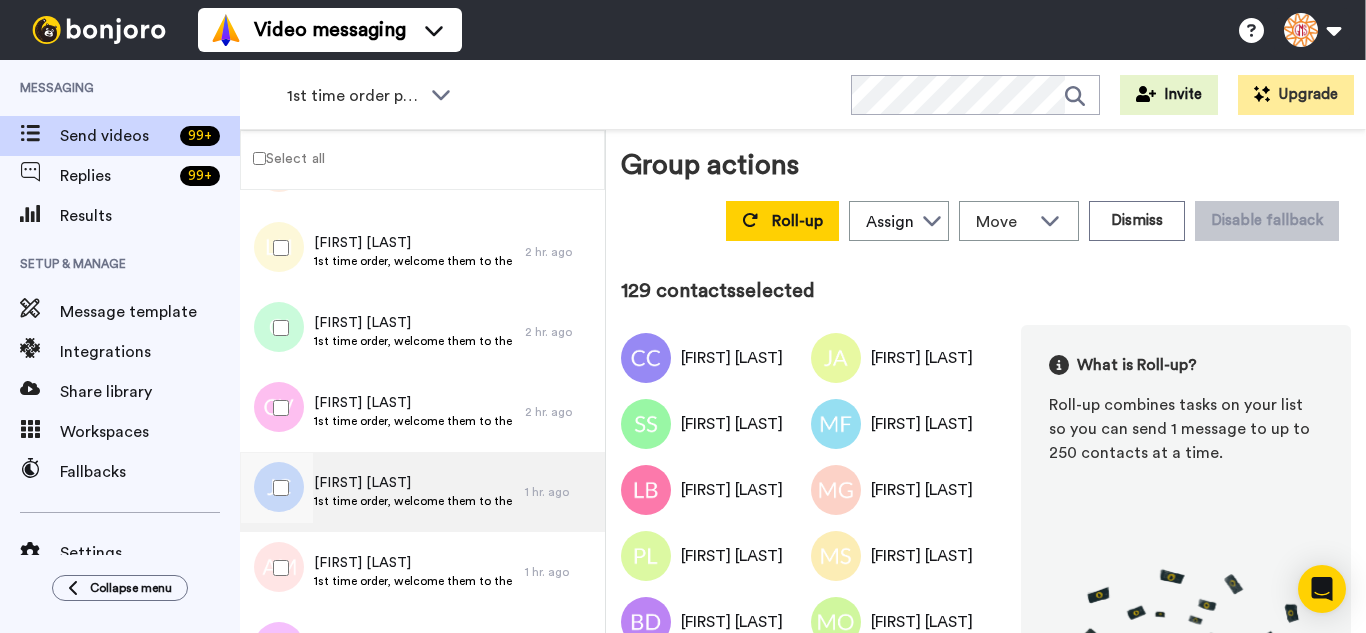 scroll, scrollTop: 10297, scrollLeft: 0, axis: vertical 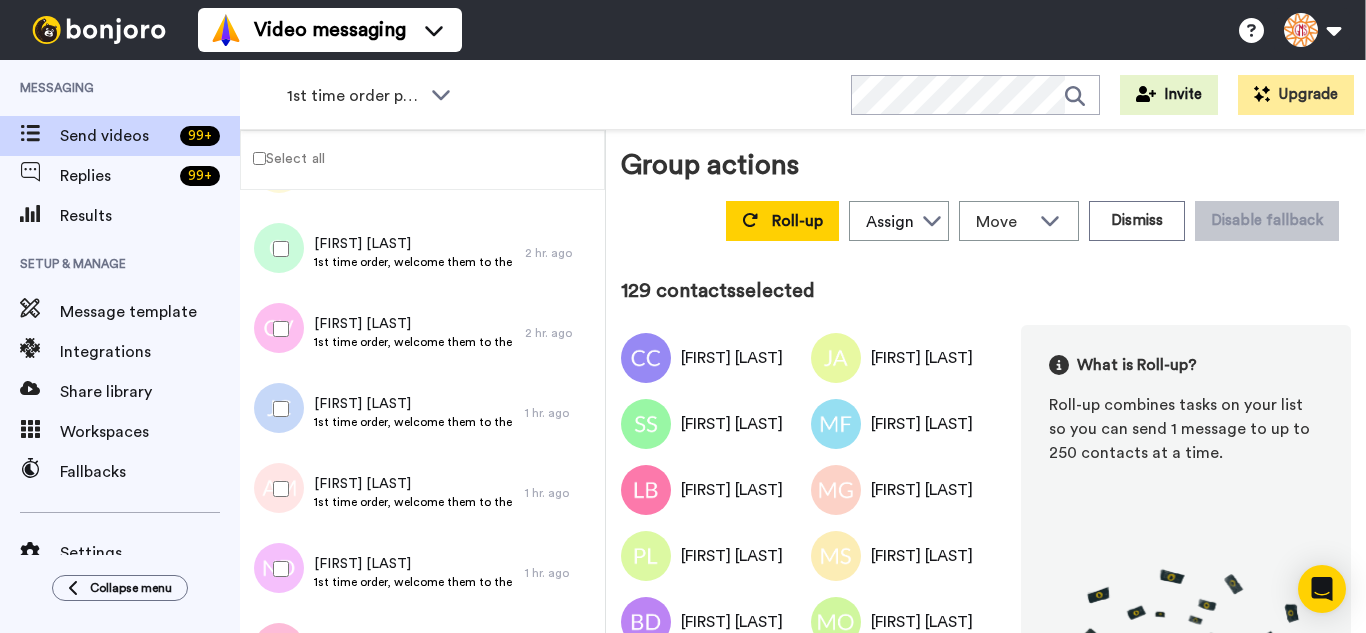 click at bounding box center (277, 329) 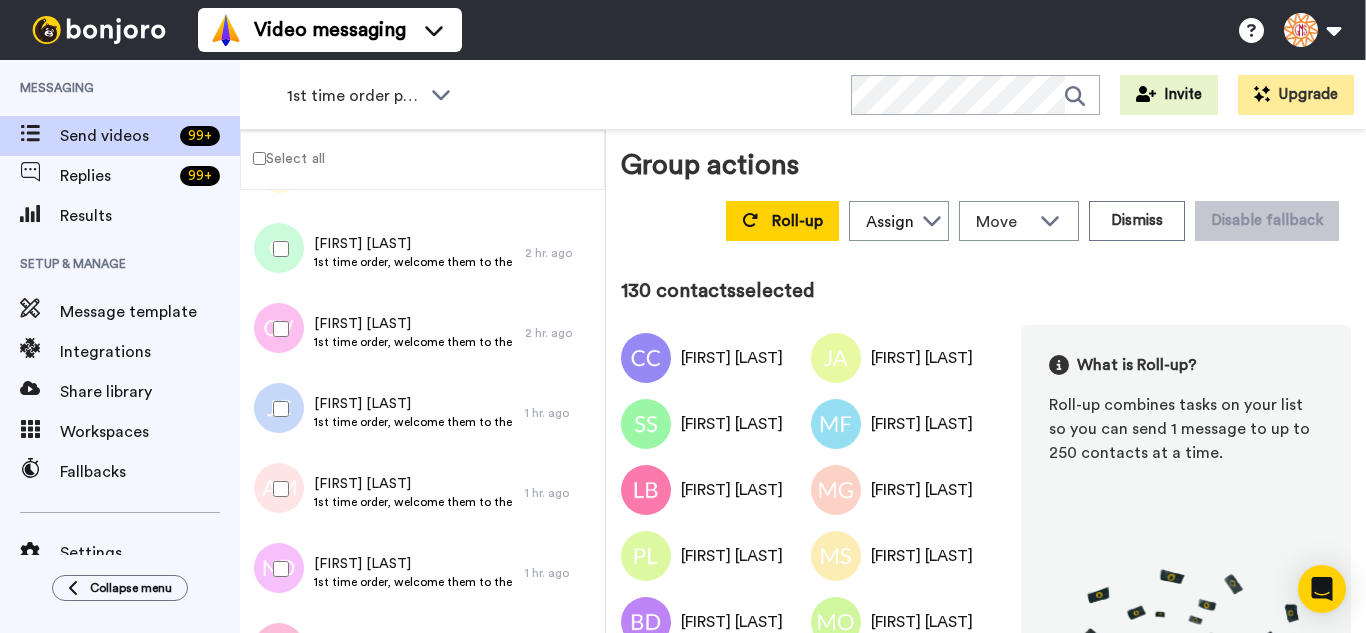 click at bounding box center [277, 409] 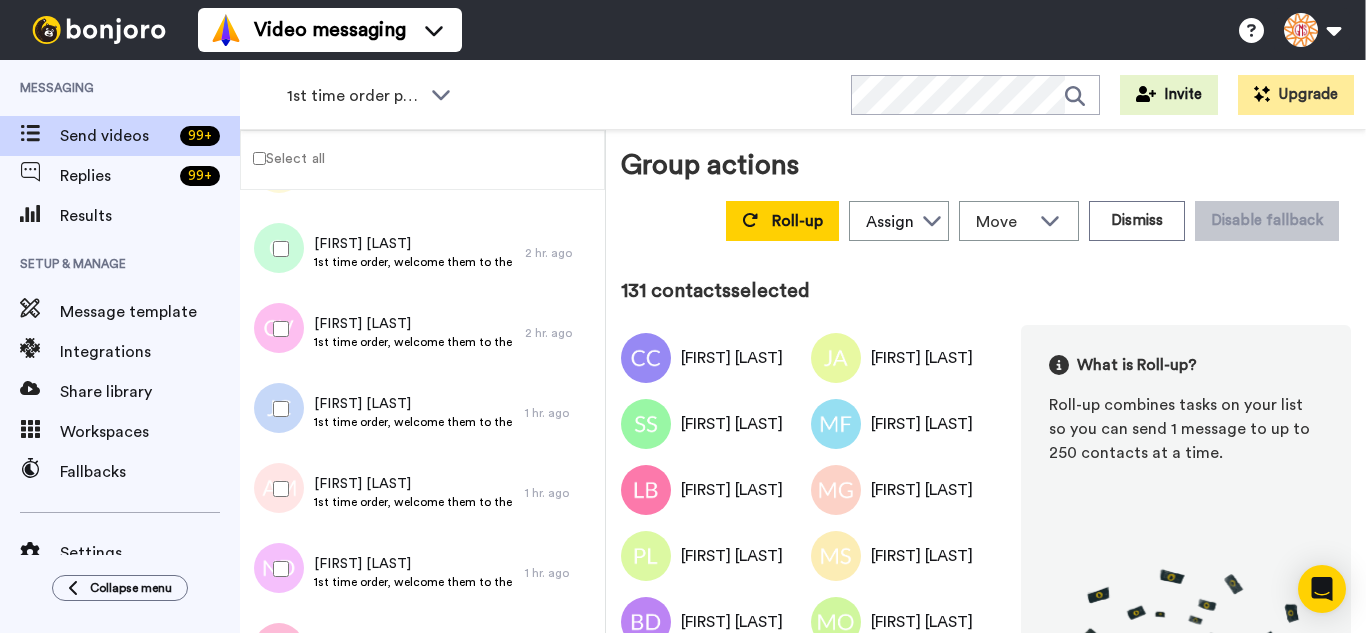 click at bounding box center (277, 489) 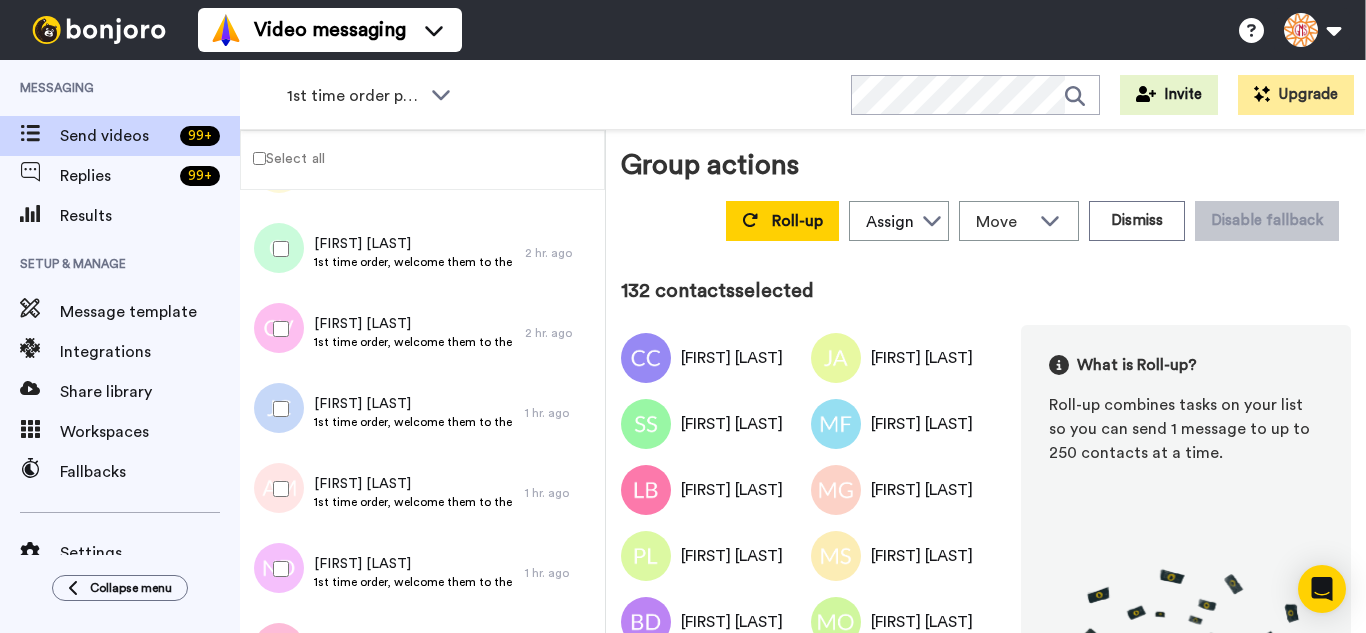 click at bounding box center (277, 569) 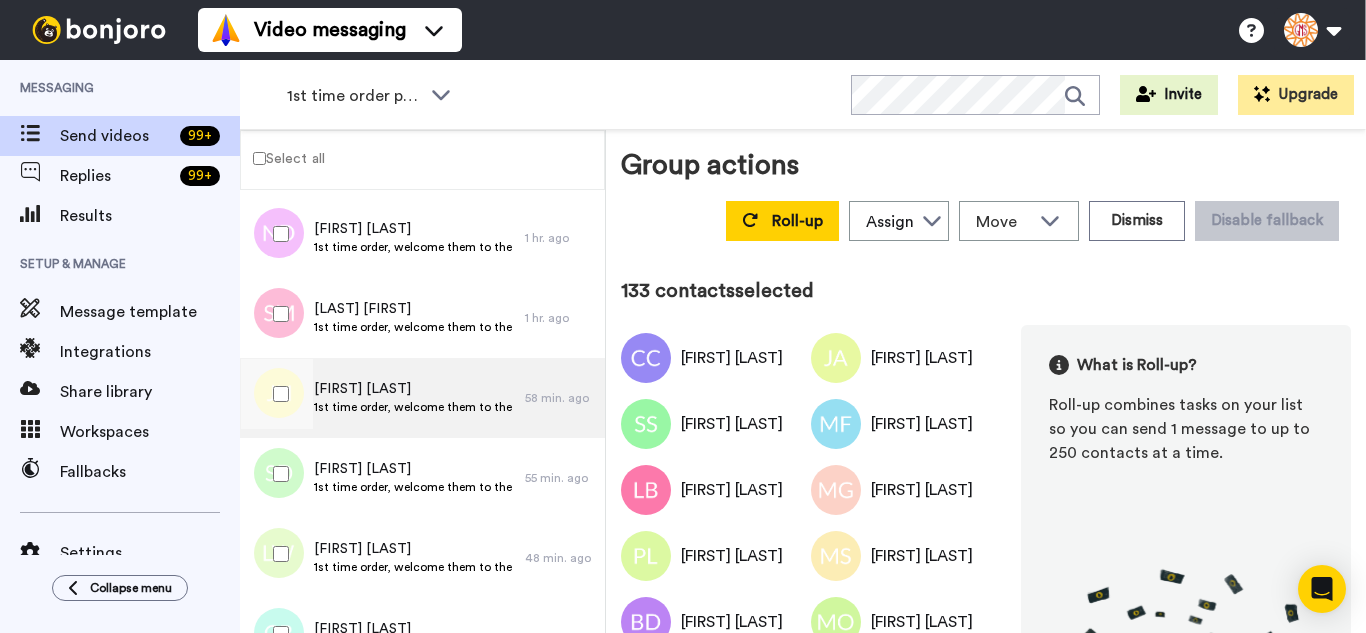 scroll, scrollTop: 10597, scrollLeft: 0, axis: vertical 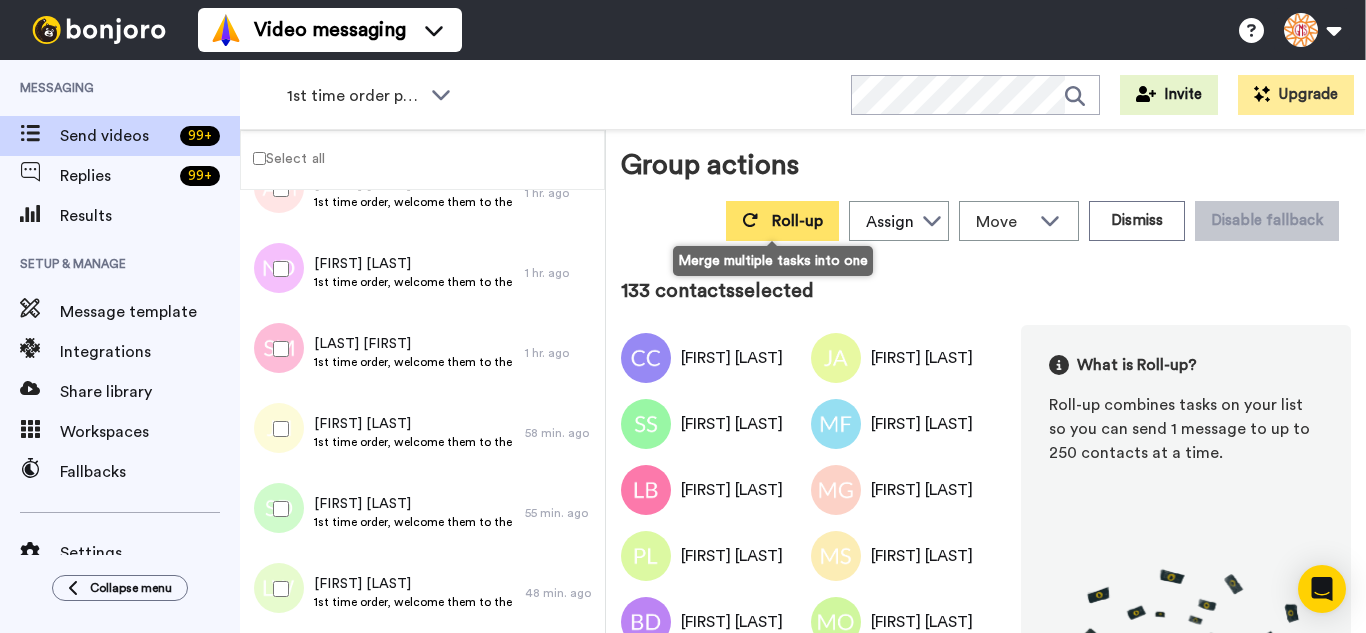 click on "Roll-up" at bounding box center [797, 221] 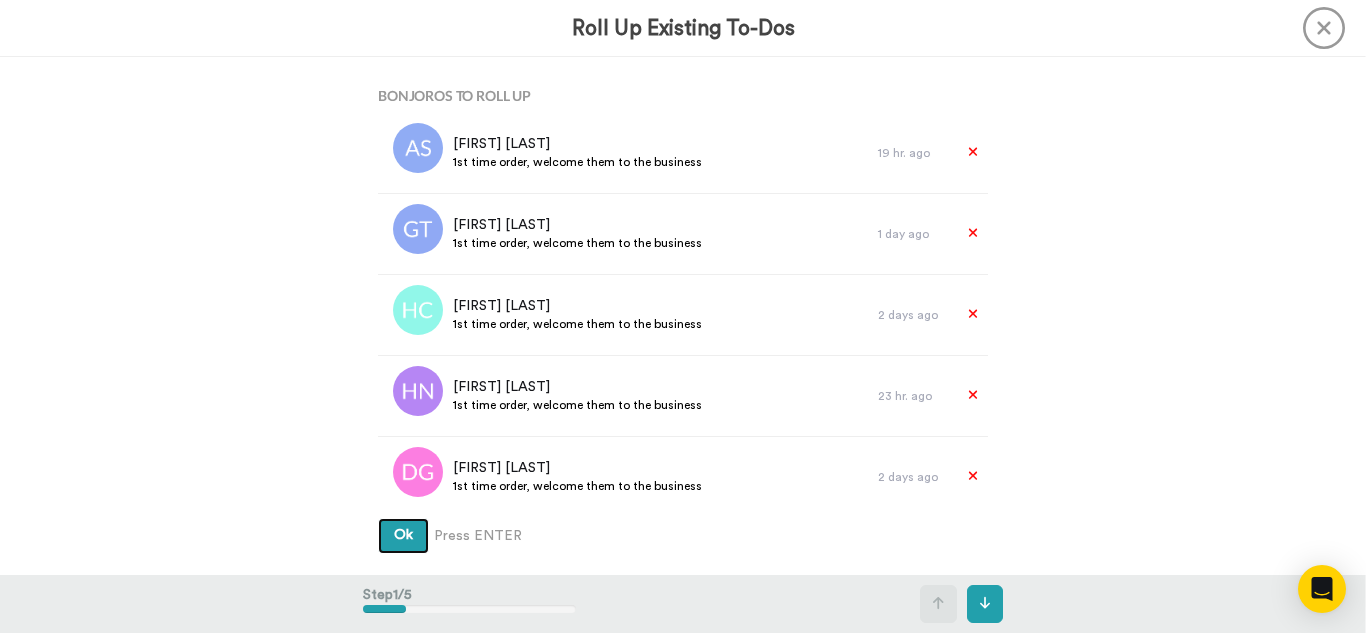 type 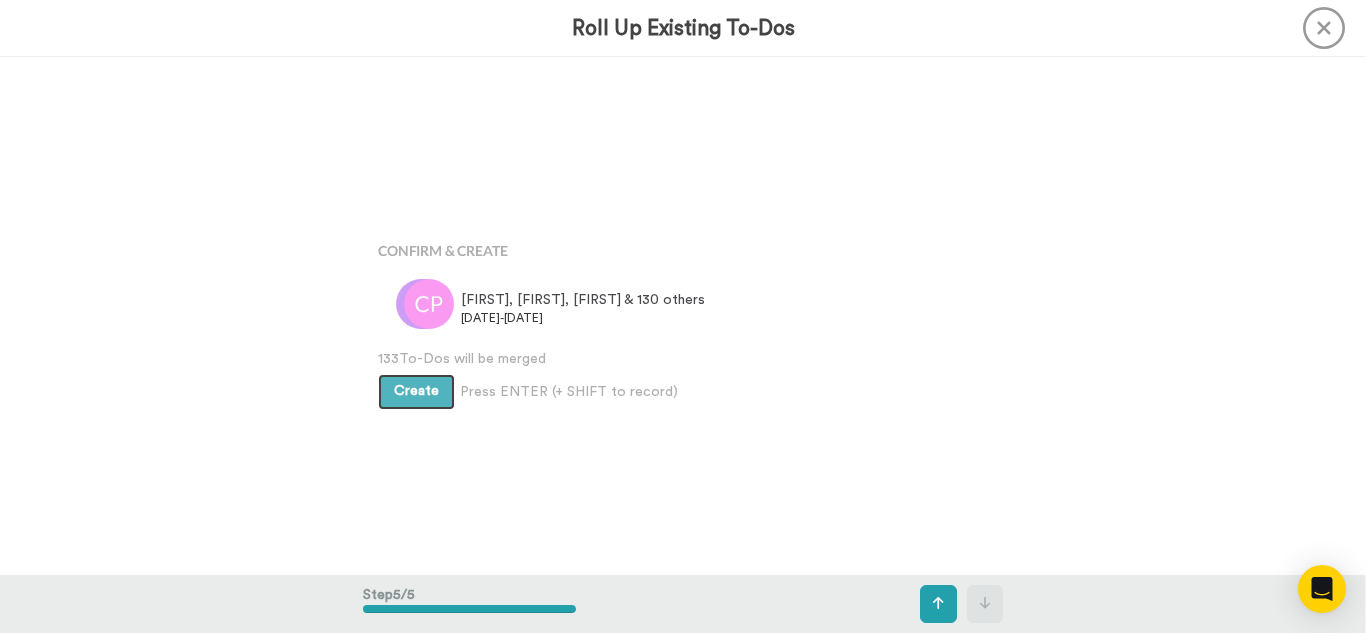 scroll, scrollTop: 2070, scrollLeft: 0, axis: vertical 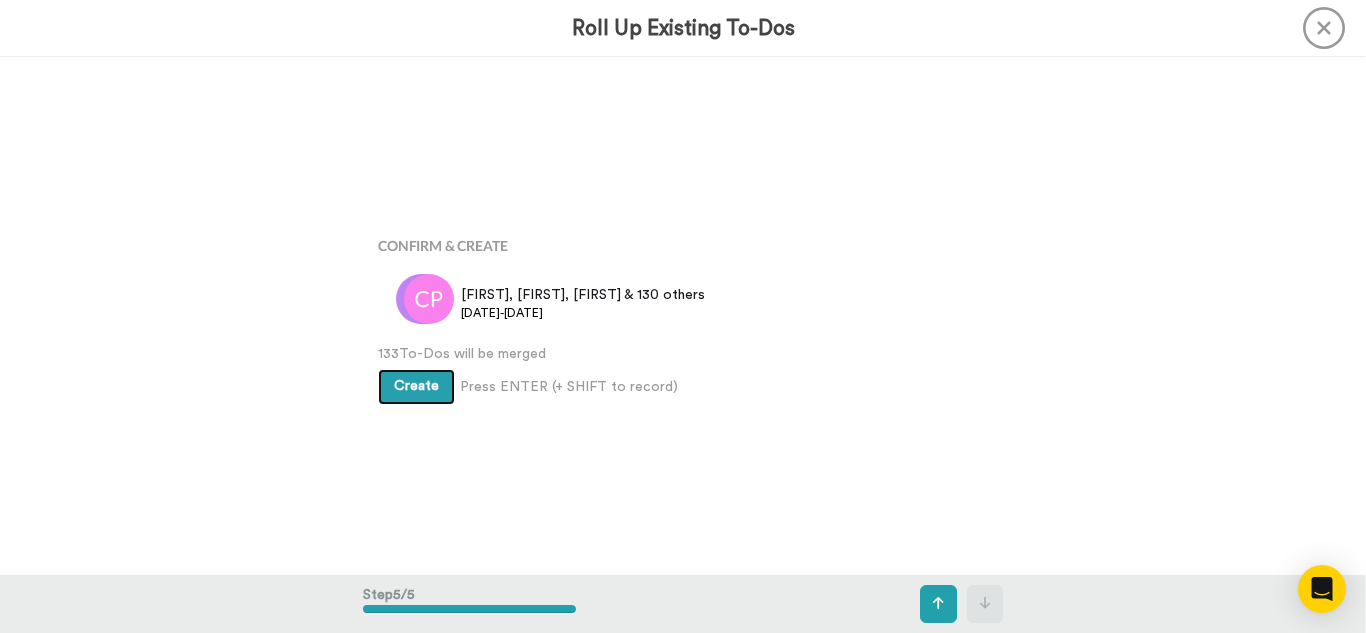 type 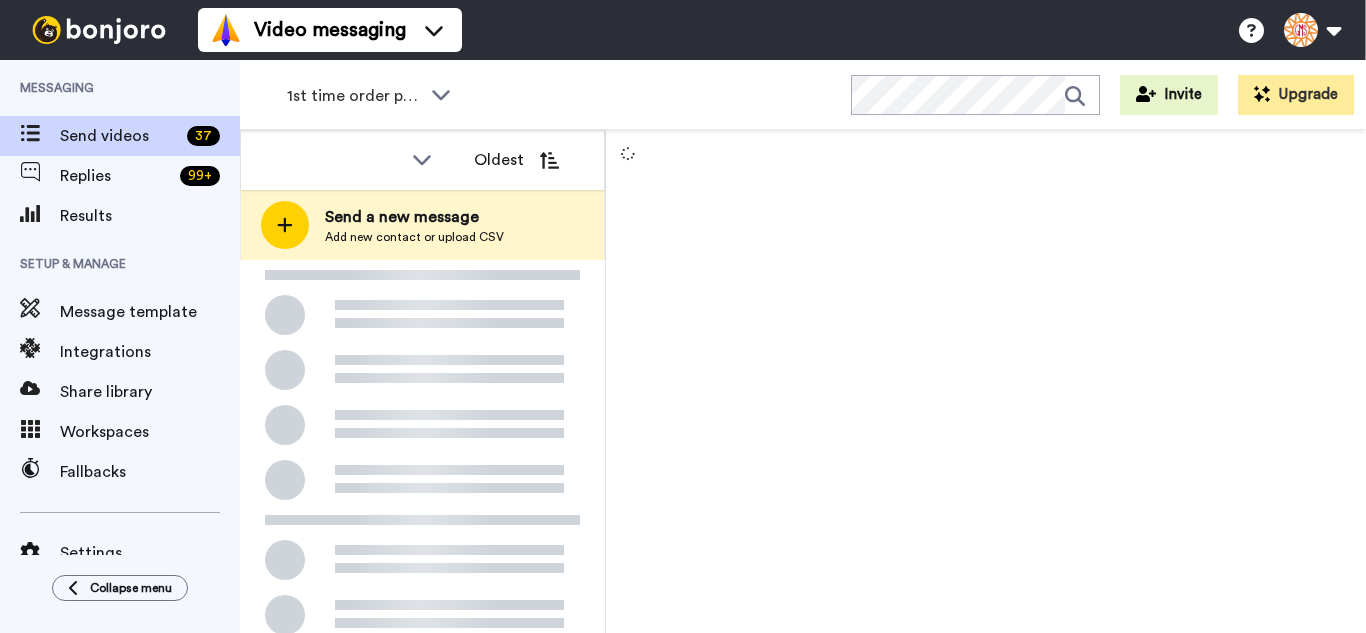 scroll, scrollTop: 0, scrollLeft: 0, axis: both 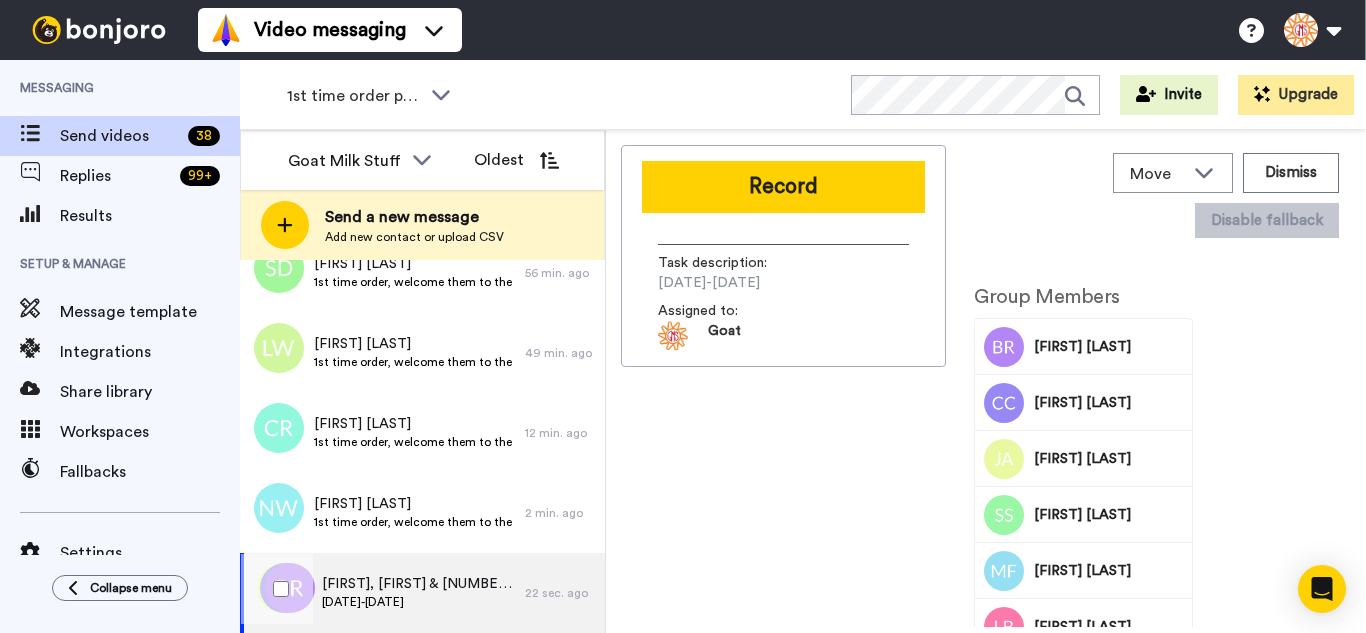 click on "[DATE]-[DATE]" at bounding box center [418, 602] 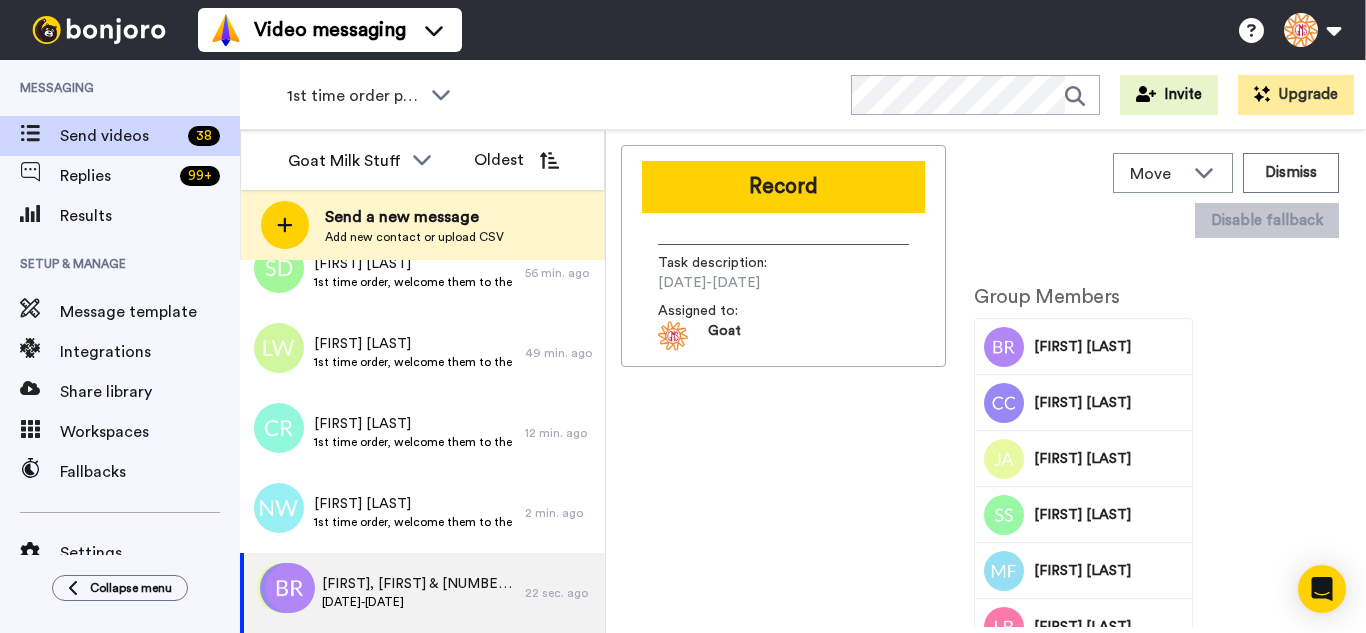 click on "Record" at bounding box center (783, 187) 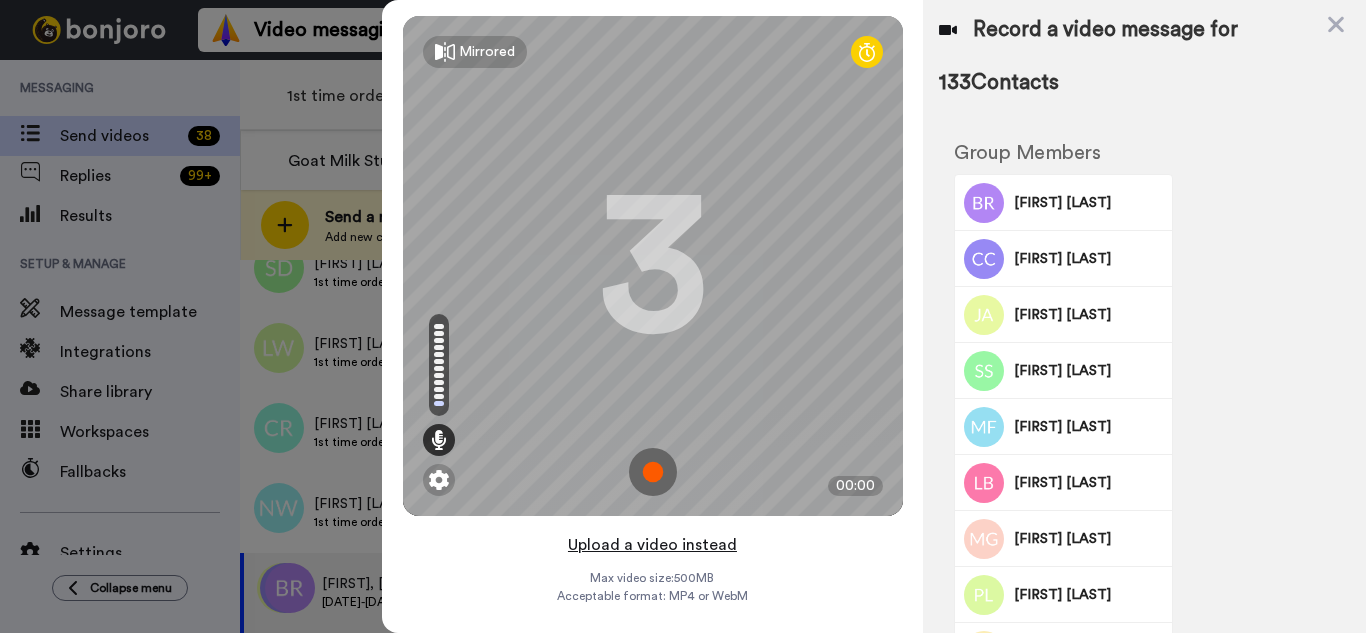 click on "Upload a video instead" at bounding box center (652, 545) 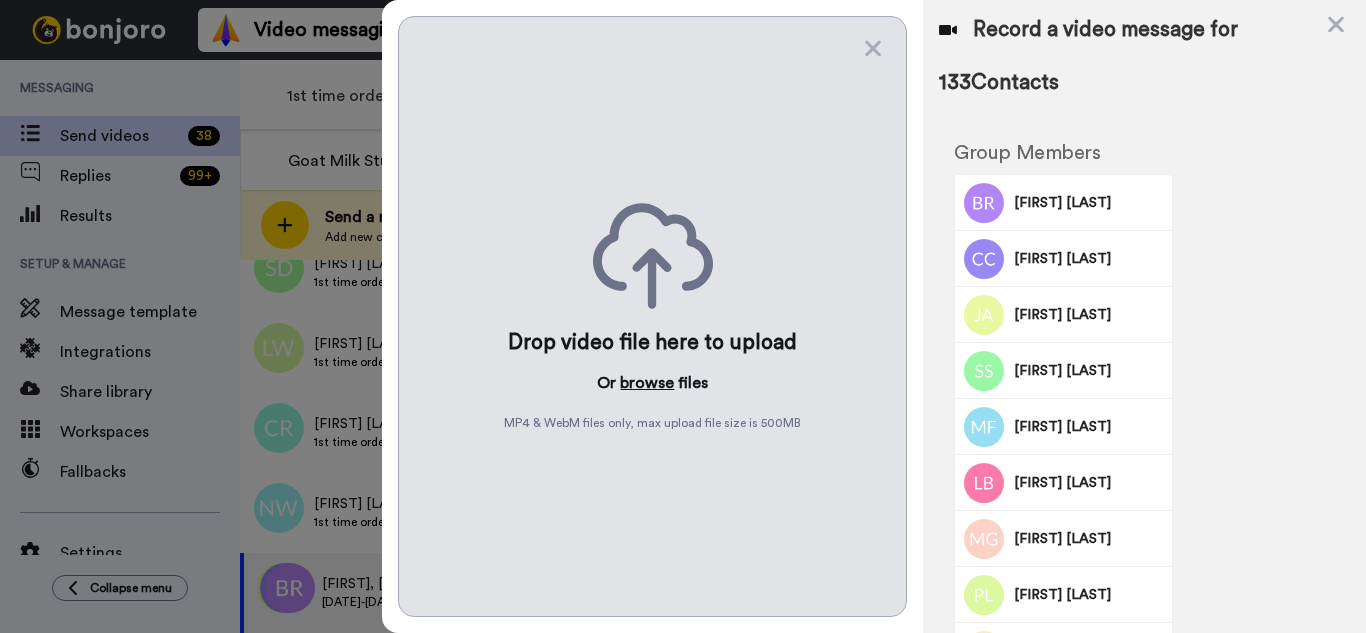 click on "browse" at bounding box center [647, 383] 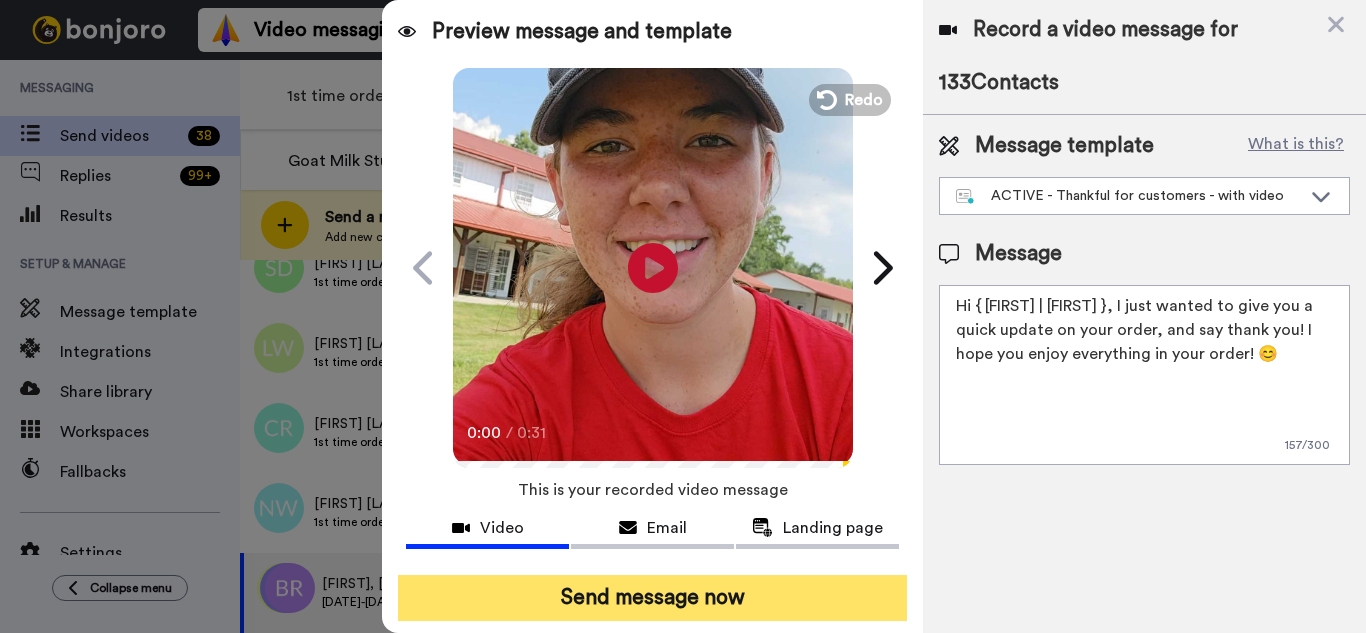 click on "Send message now" at bounding box center [652, 598] 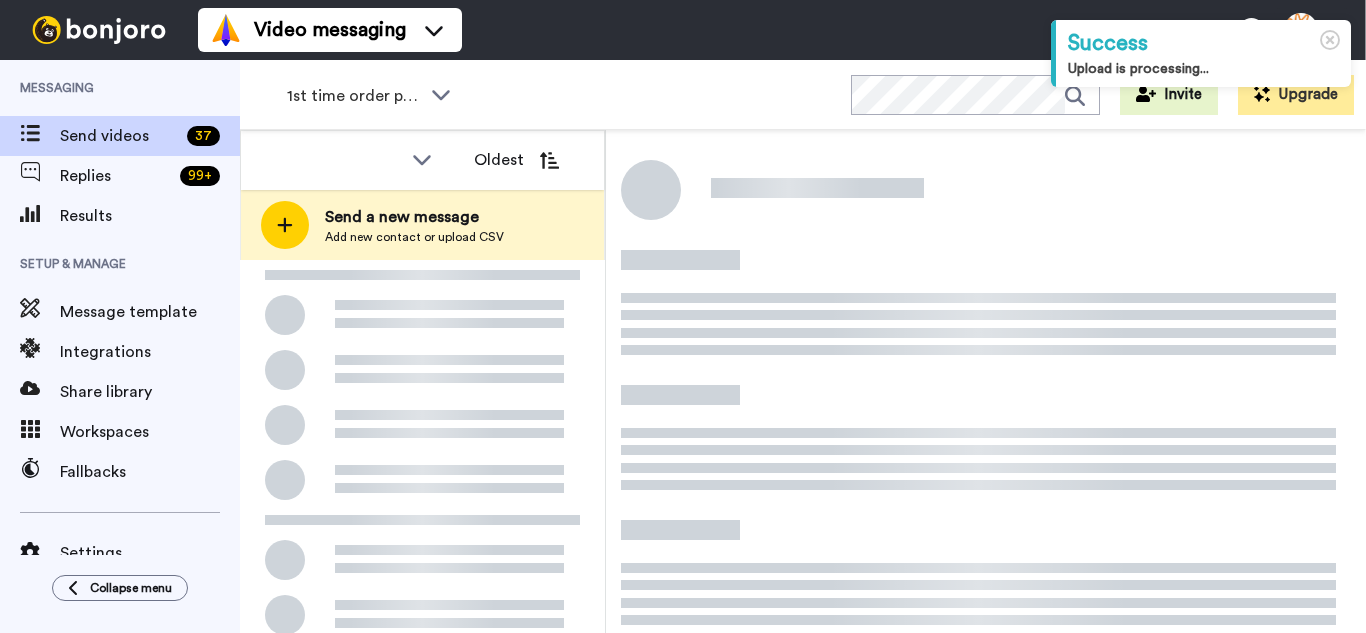 scroll, scrollTop: 0, scrollLeft: 0, axis: both 